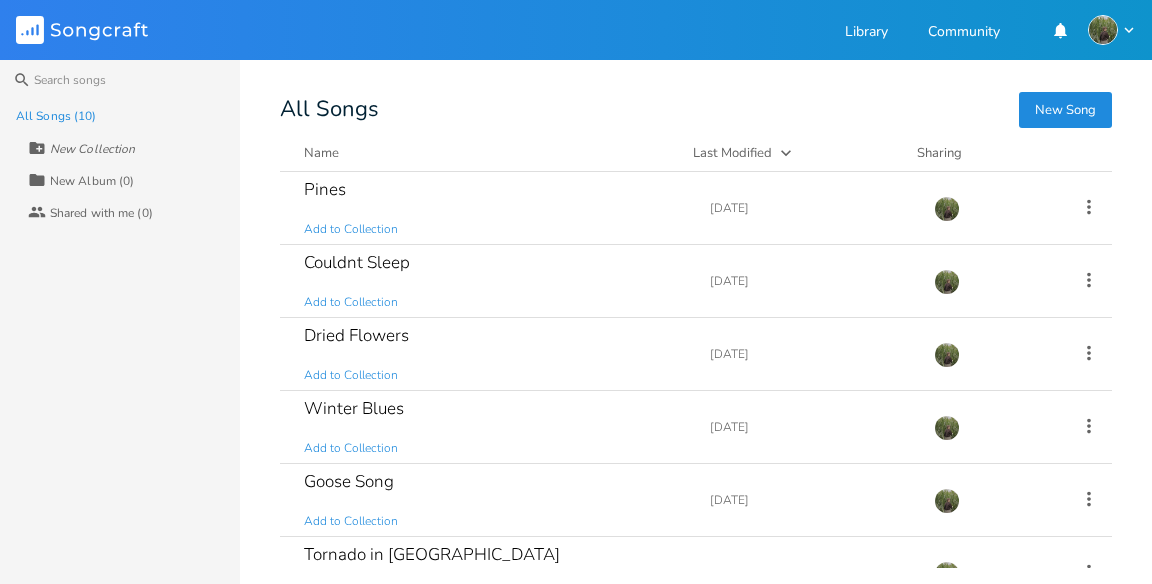 scroll, scrollTop: 0, scrollLeft: 0, axis: both 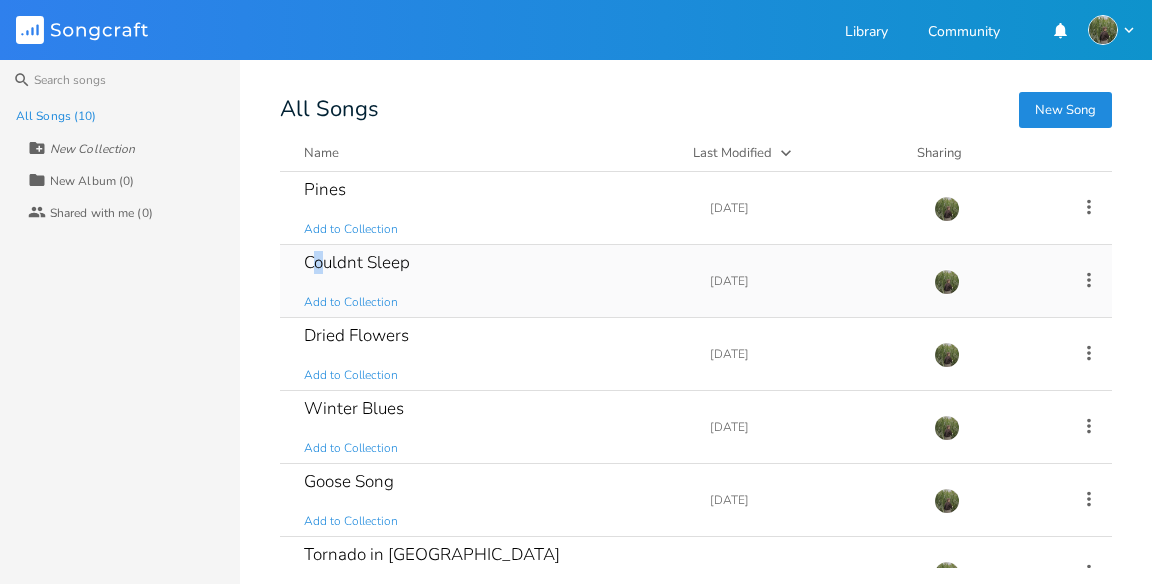 click on "Couldnt Sleep" at bounding box center [357, 262] 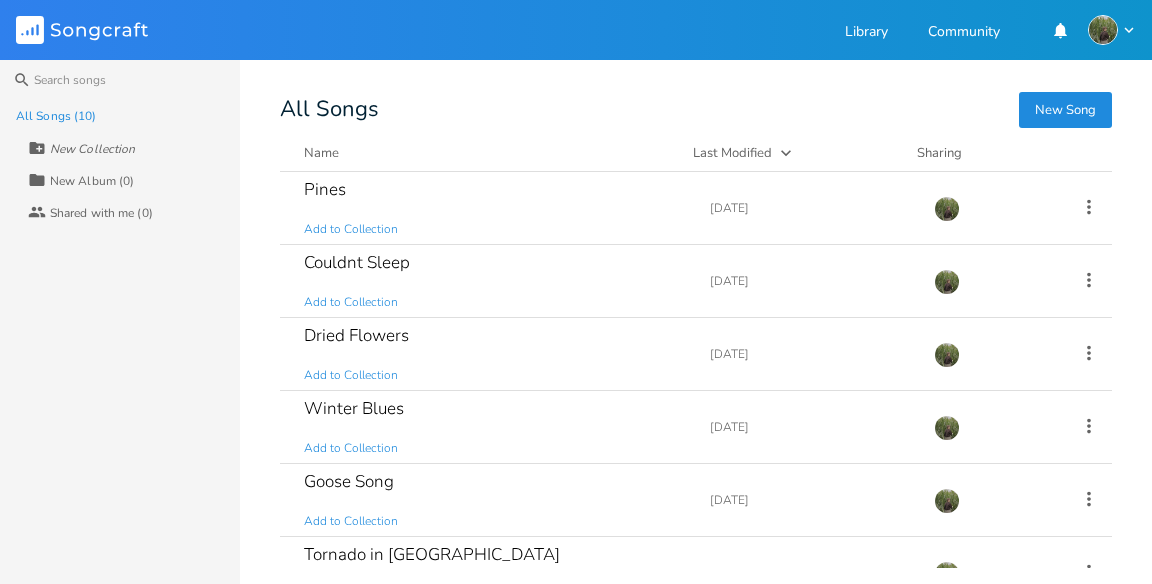 click 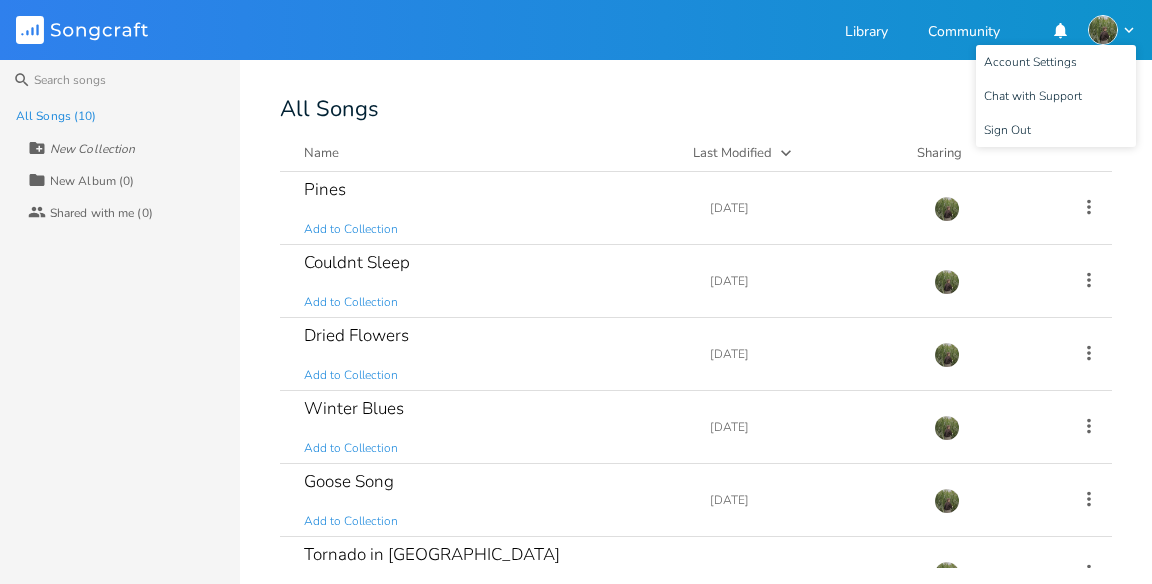 click 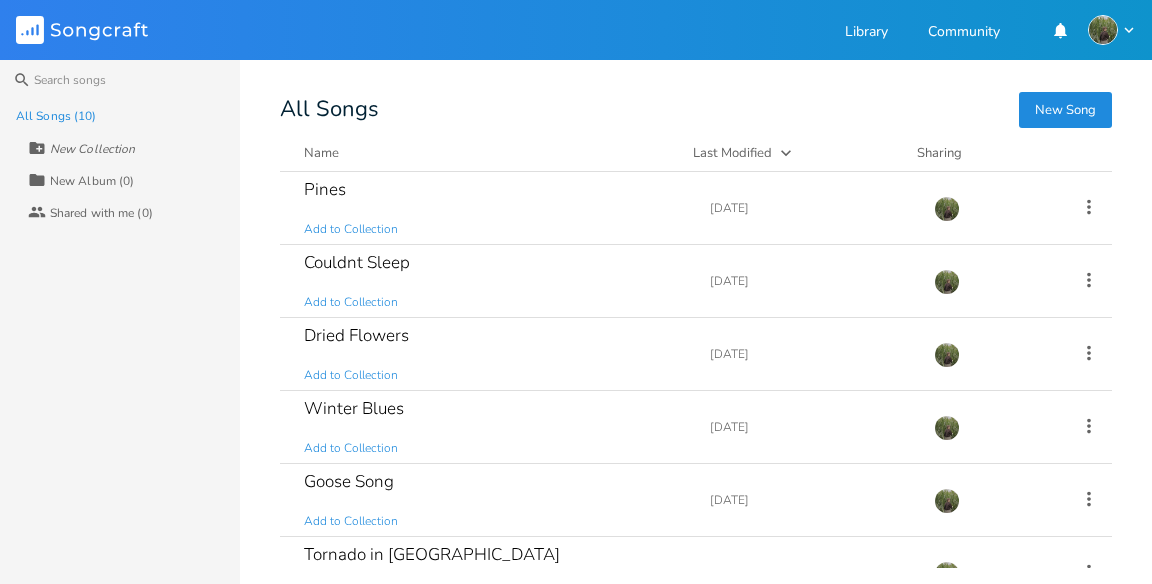 click 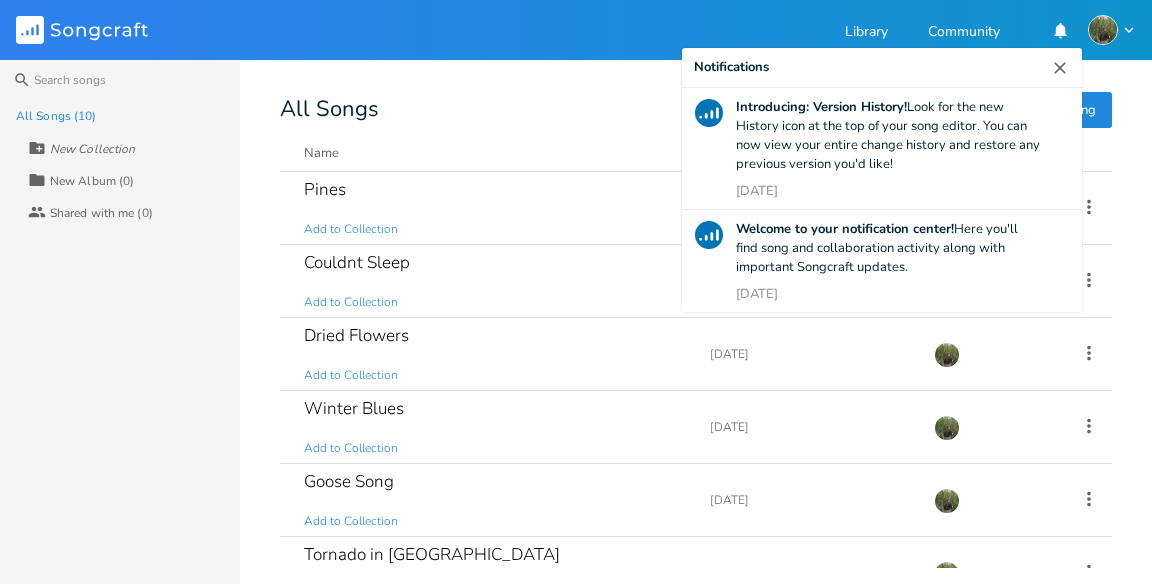 click 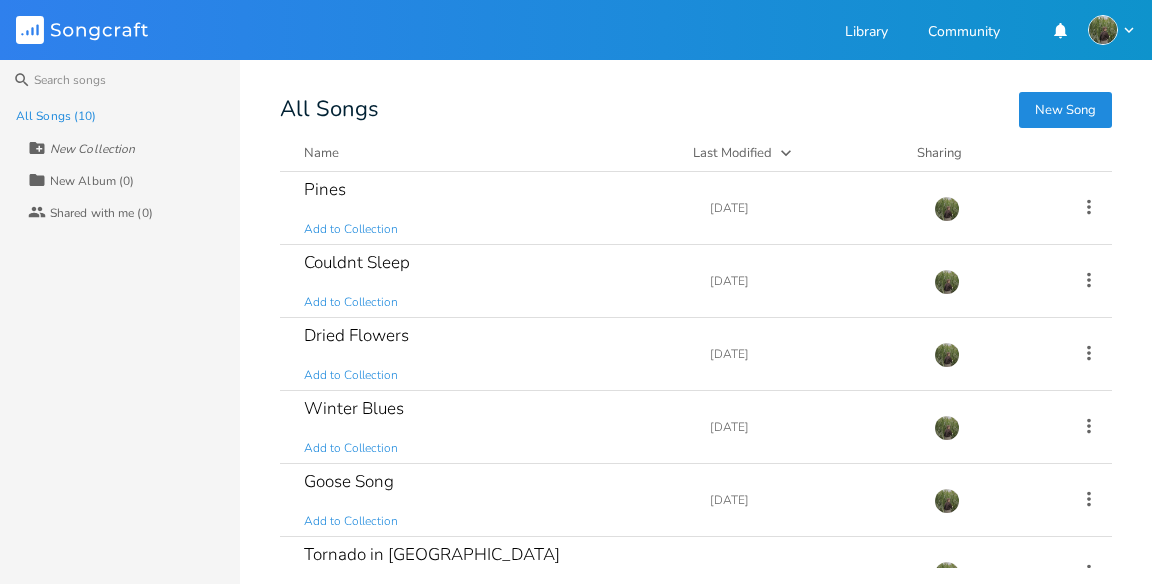 click at bounding box center (1060, 30) 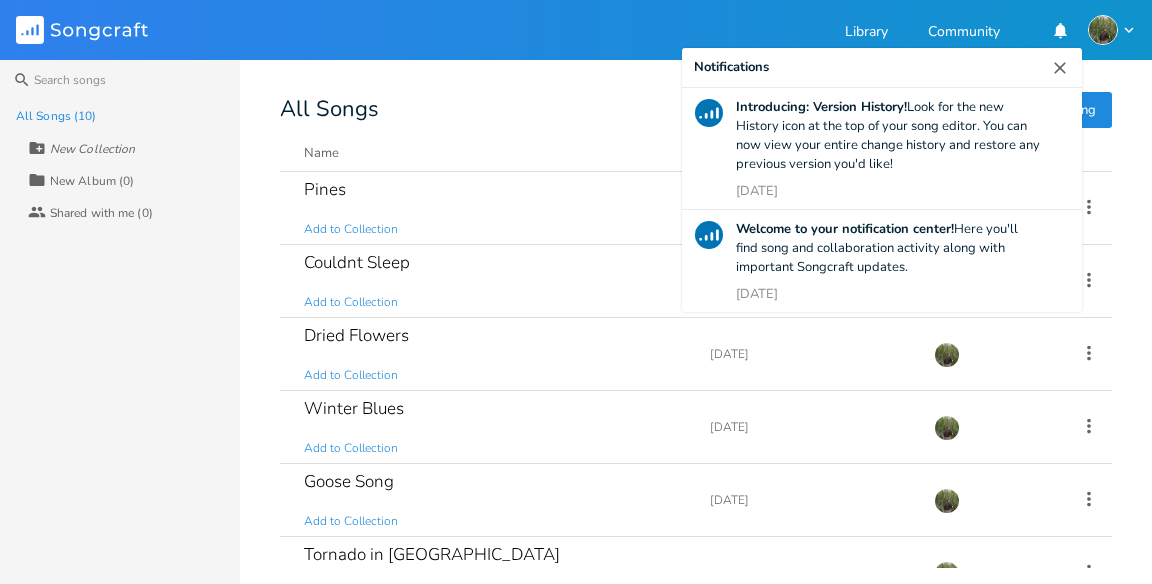 click at bounding box center [1060, 30] 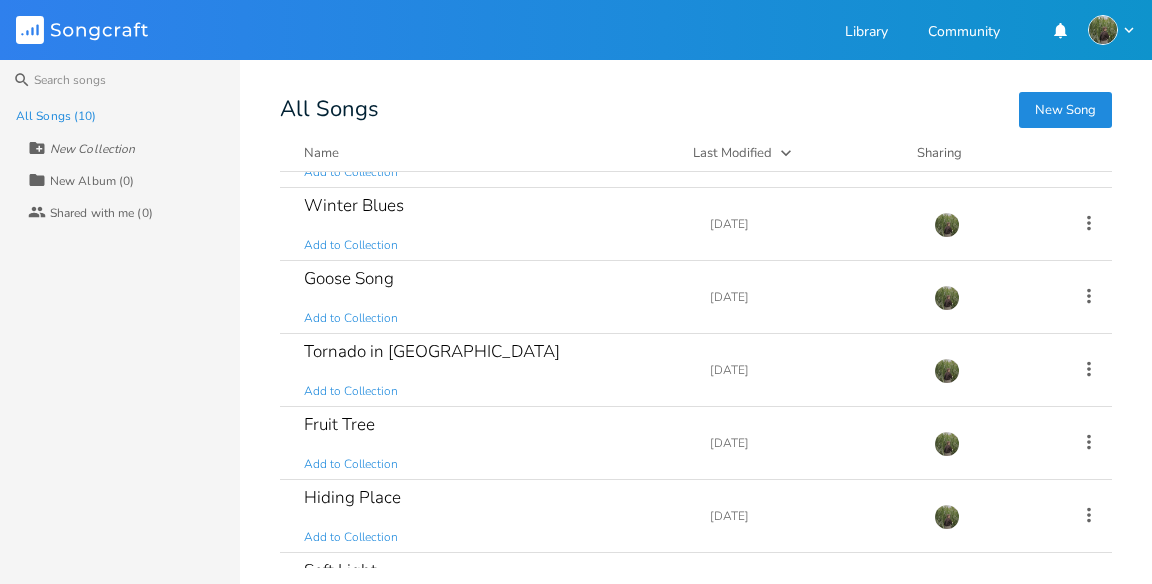 scroll, scrollTop: 331, scrollLeft: 0, axis: vertical 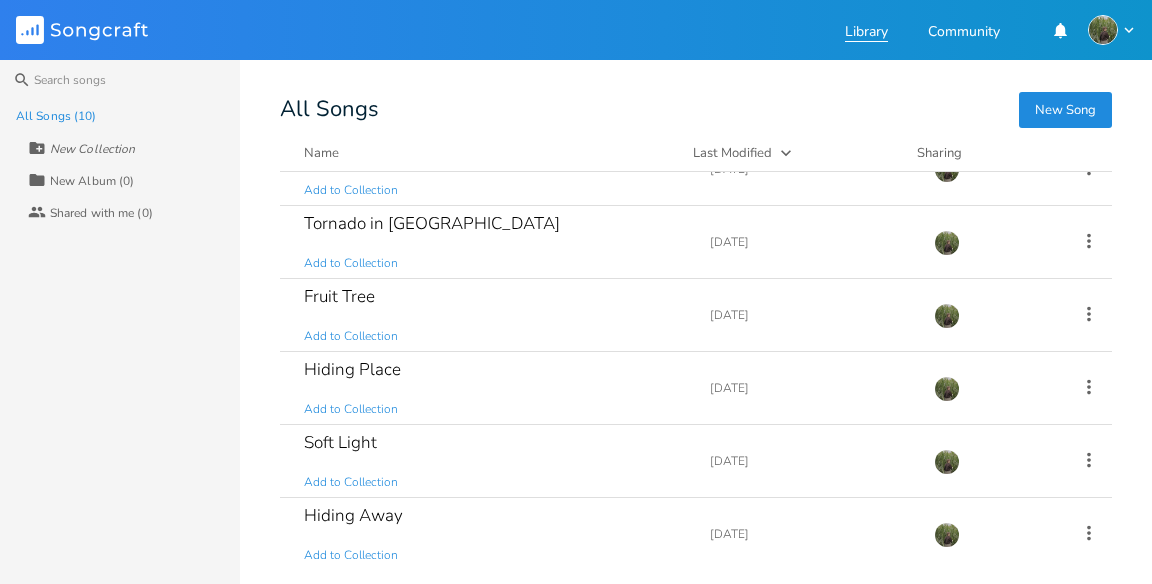 click on "Library" at bounding box center [866, 33] 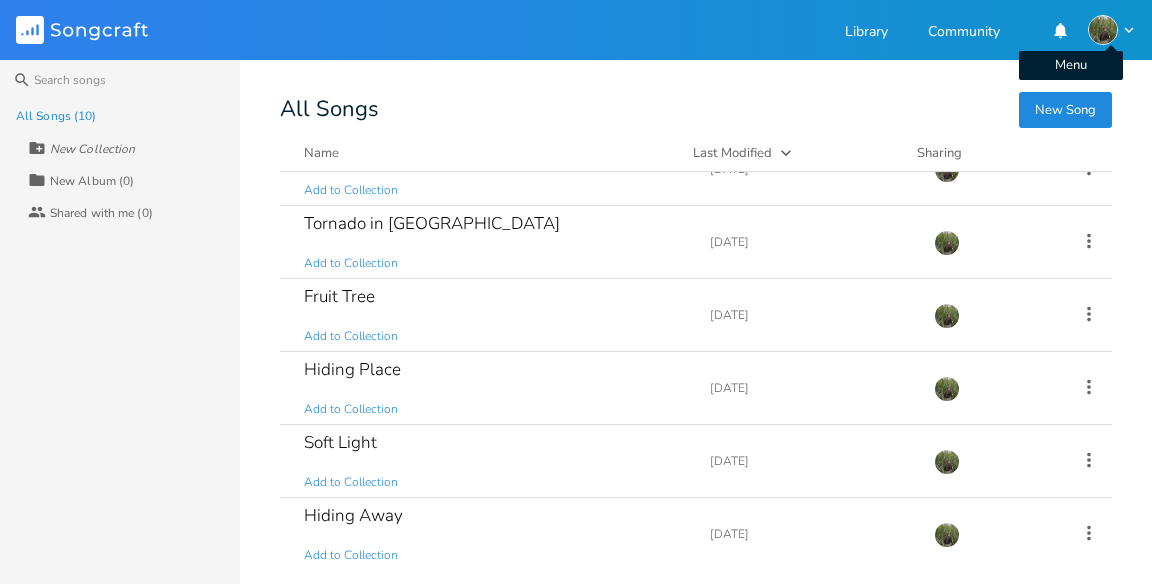 click at bounding box center (1103, 30) 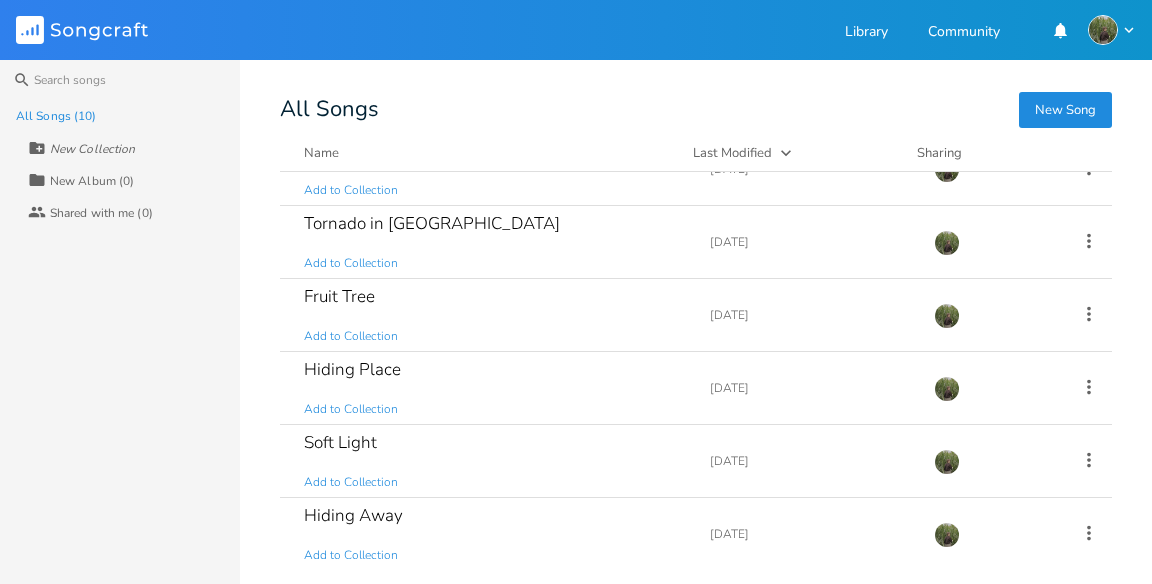 click 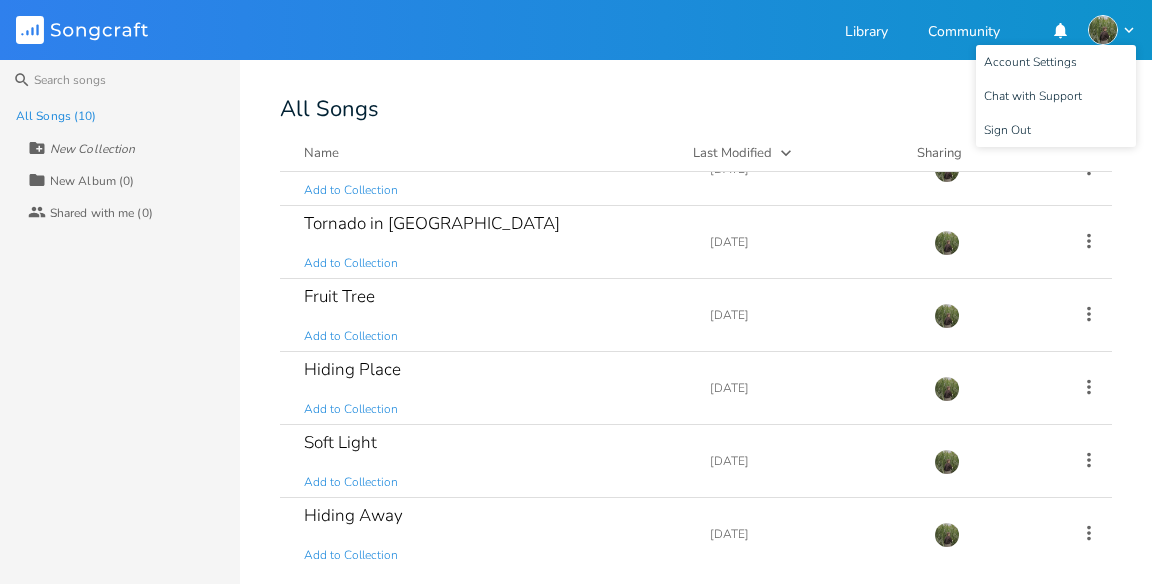 click 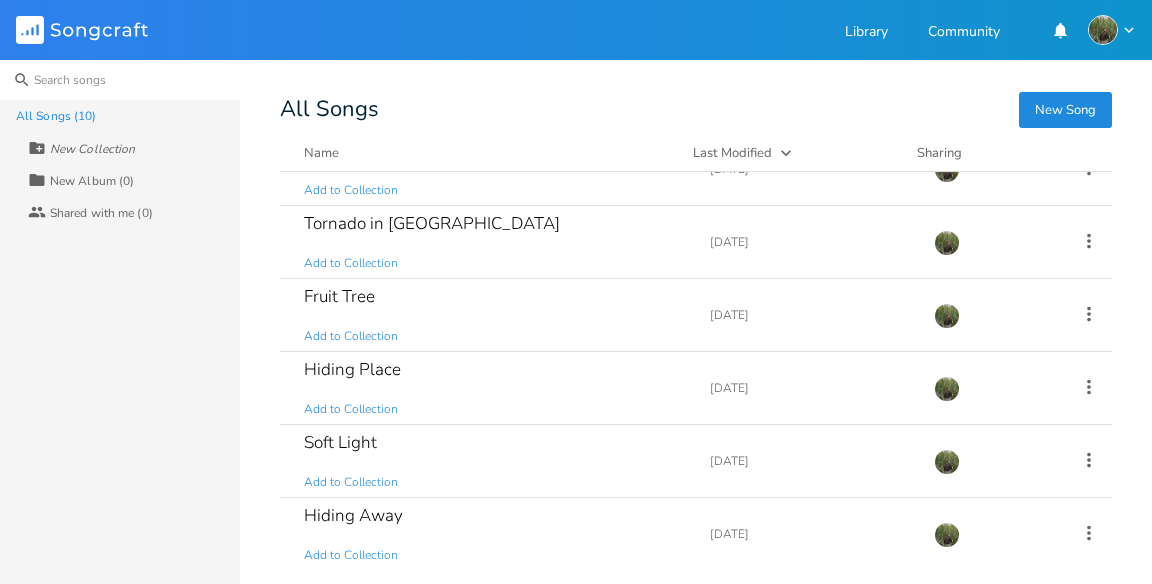 click at bounding box center (120, 80) 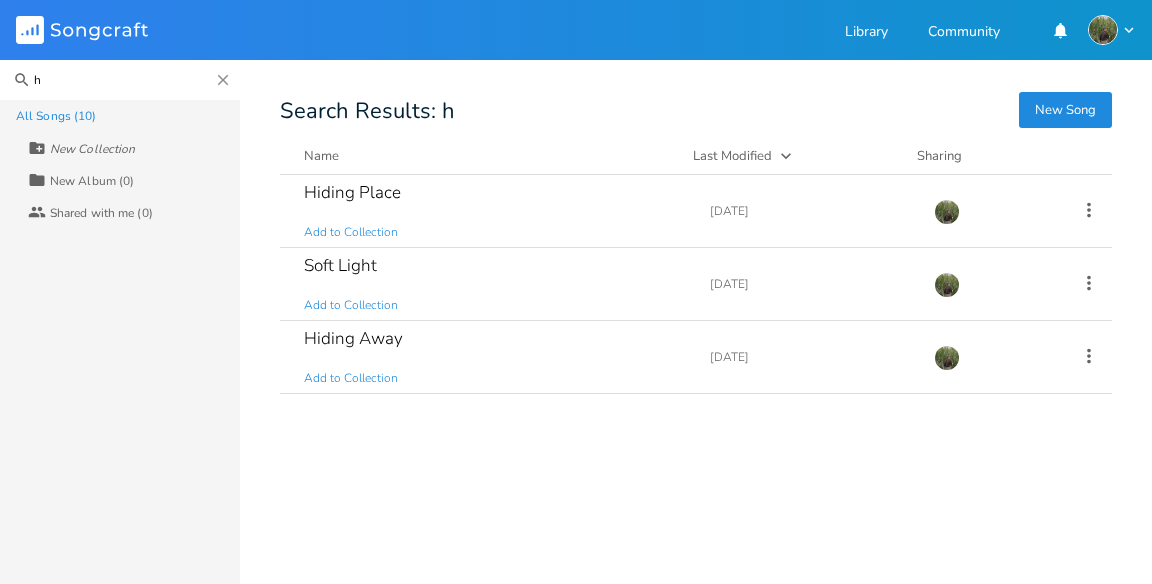 scroll, scrollTop: 0, scrollLeft: 0, axis: both 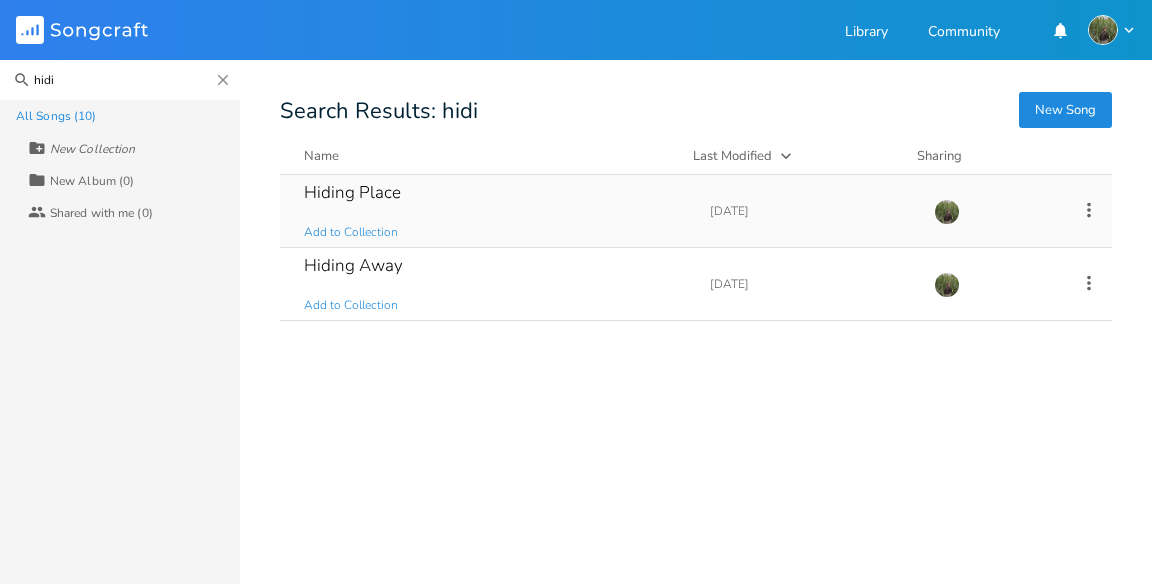 type on "hidi" 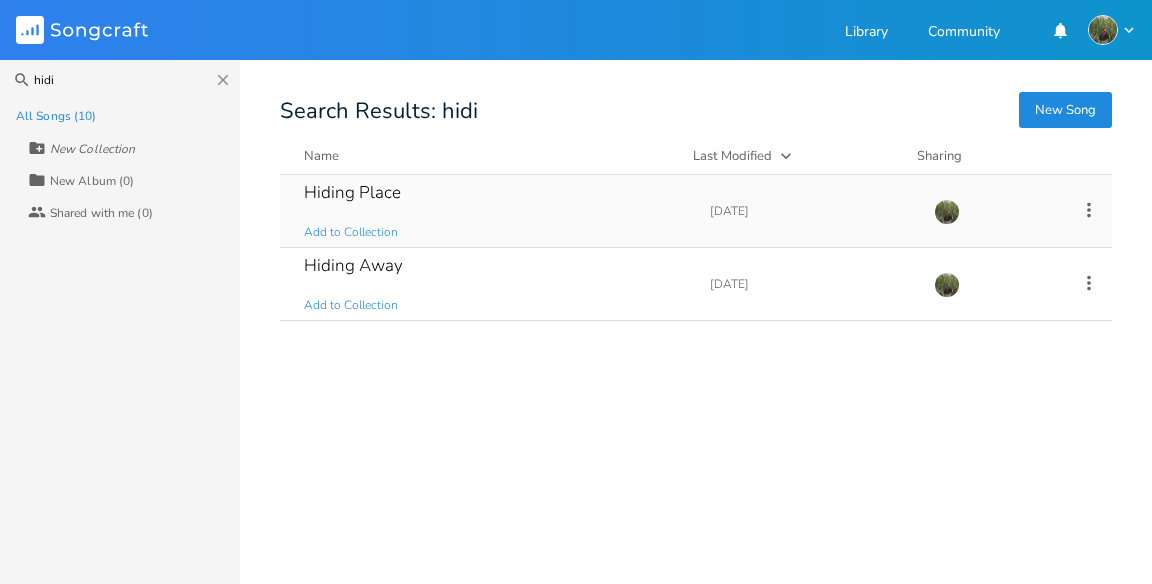 click on "Hiding Place Add to Collection Add Demo [DATE]" at bounding box center [696, 211] 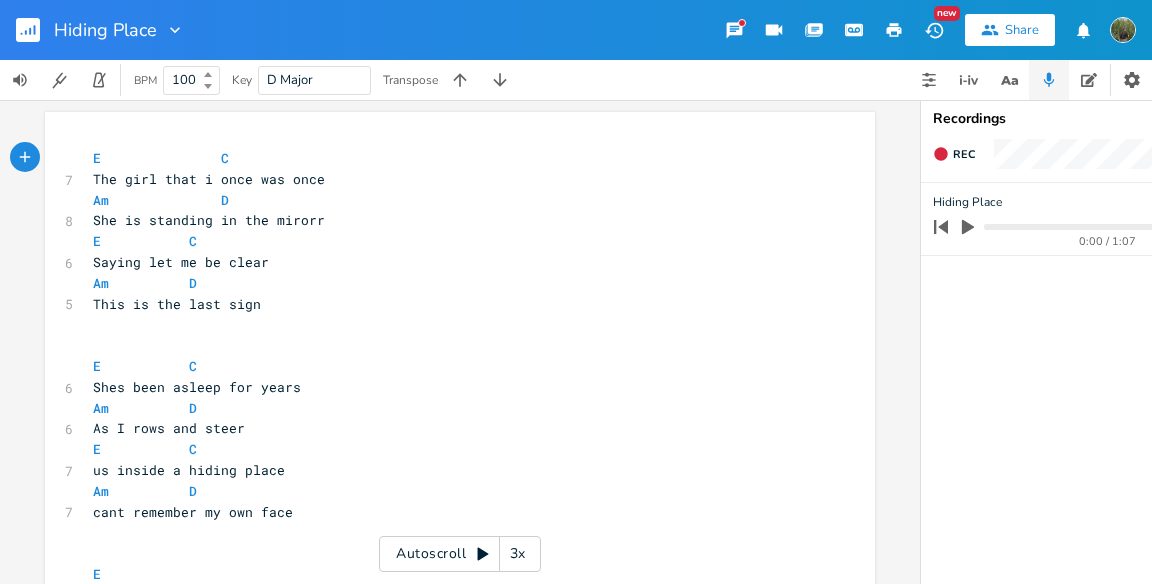 click on "This is the last sign" at bounding box center (177, 304) 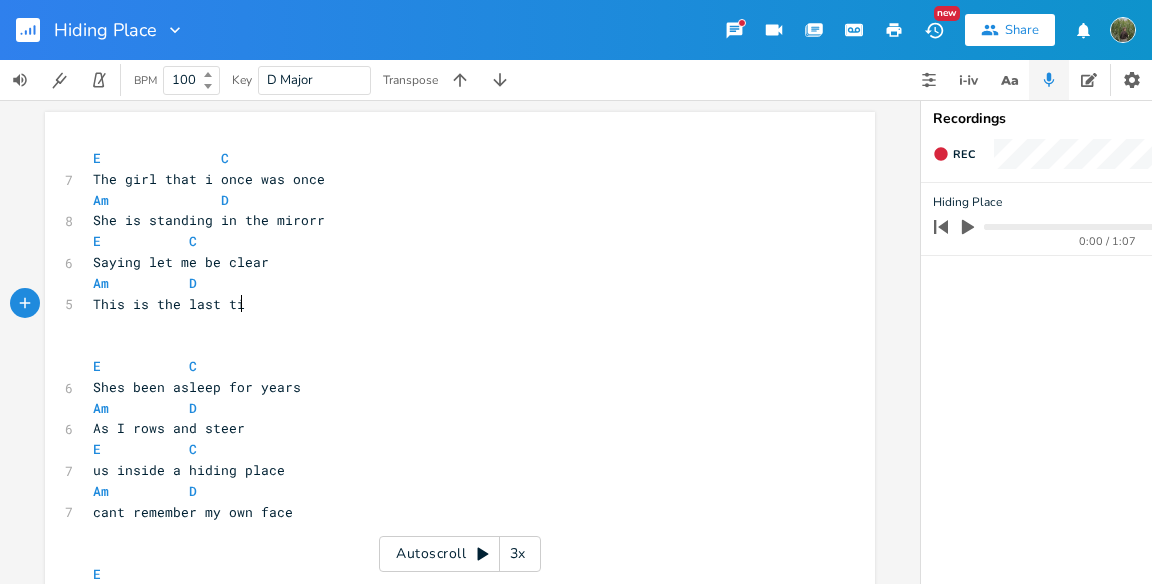 type on "time" 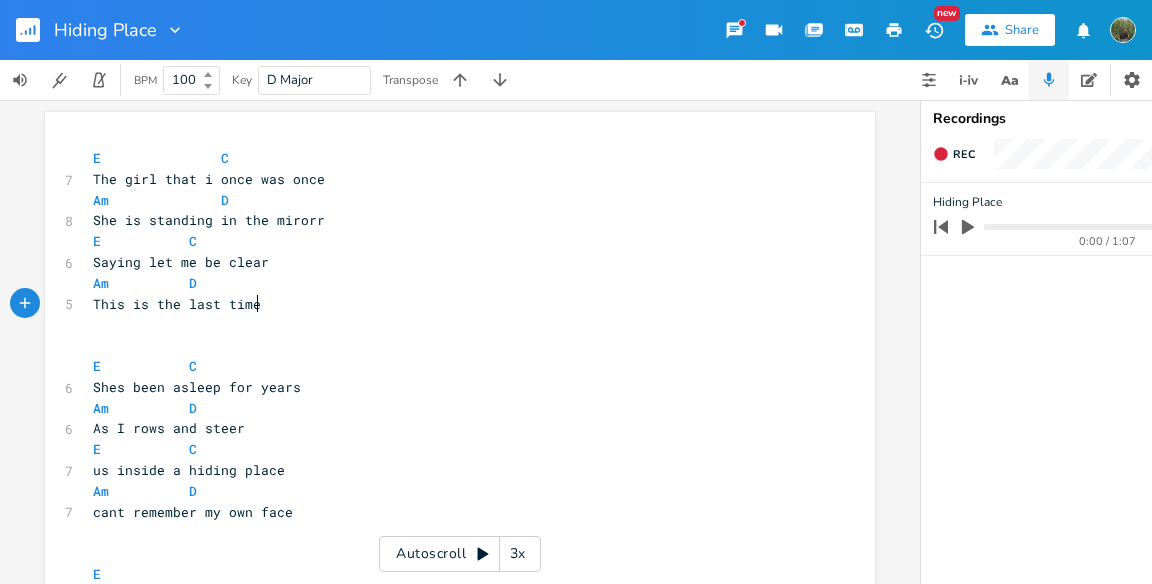 scroll, scrollTop: 0, scrollLeft: 24, axis: horizontal 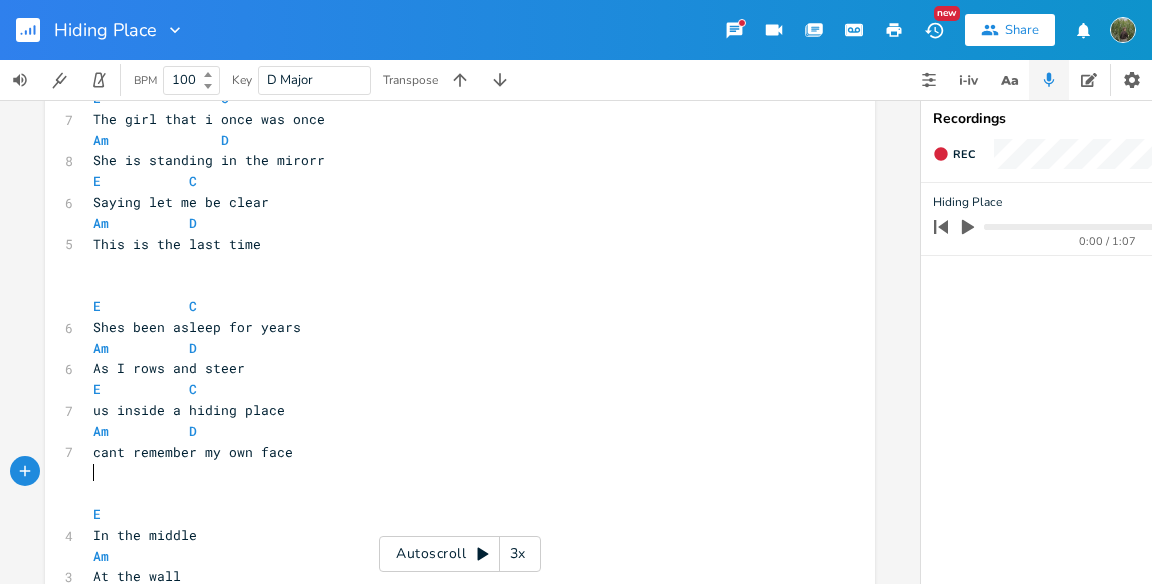 click on "​" at bounding box center [450, 493] 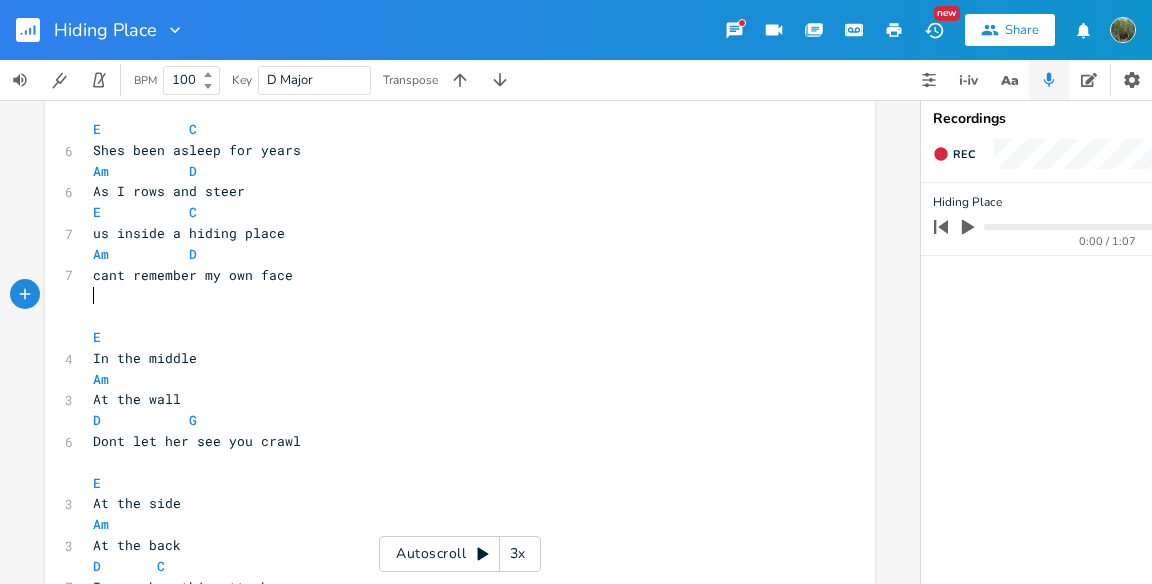 scroll, scrollTop: 238, scrollLeft: 0, axis: vertical 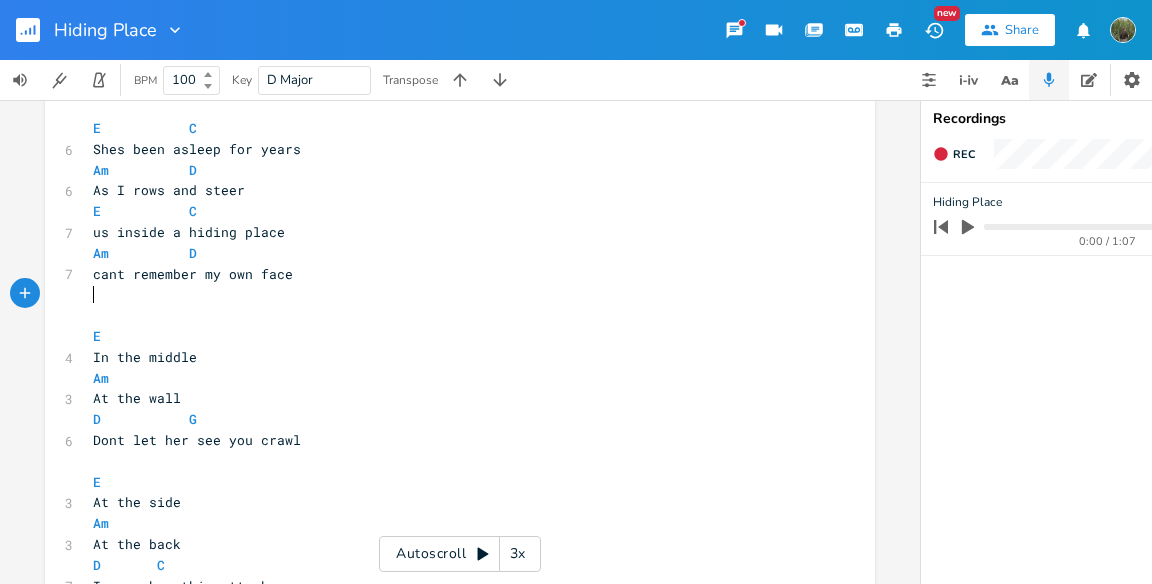 click at bounding box center [36, 30] 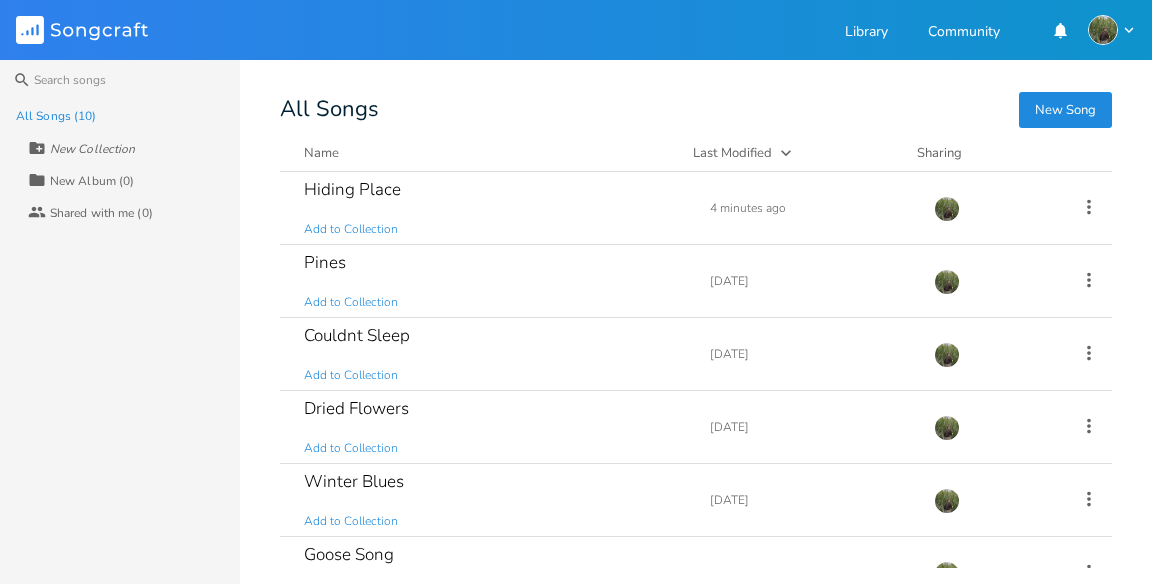 click on "New Song" at bounding box center (1065, 110) 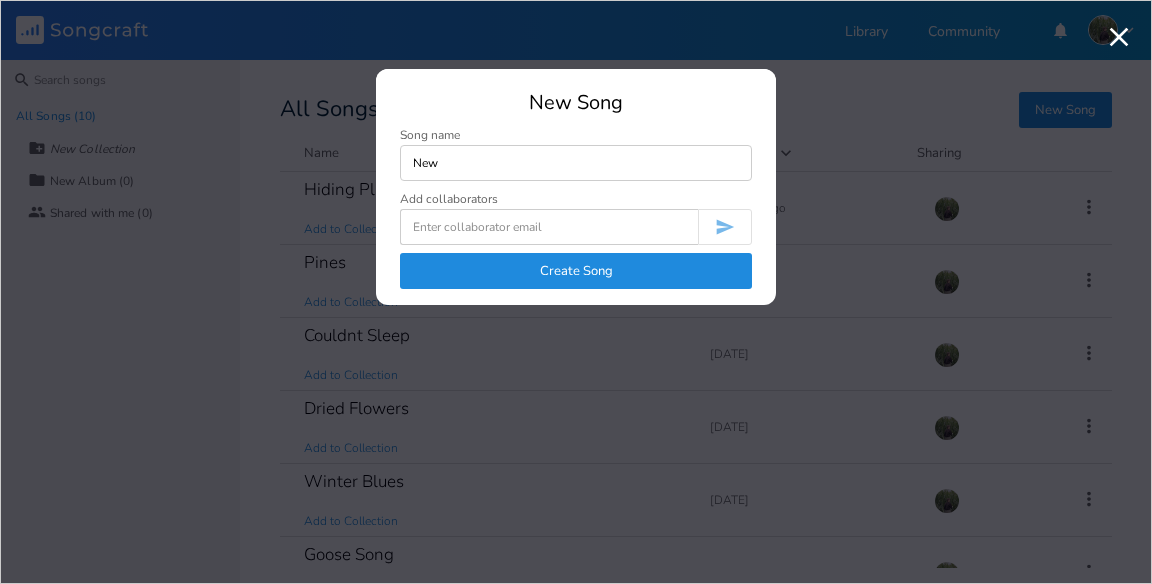 type on "New" 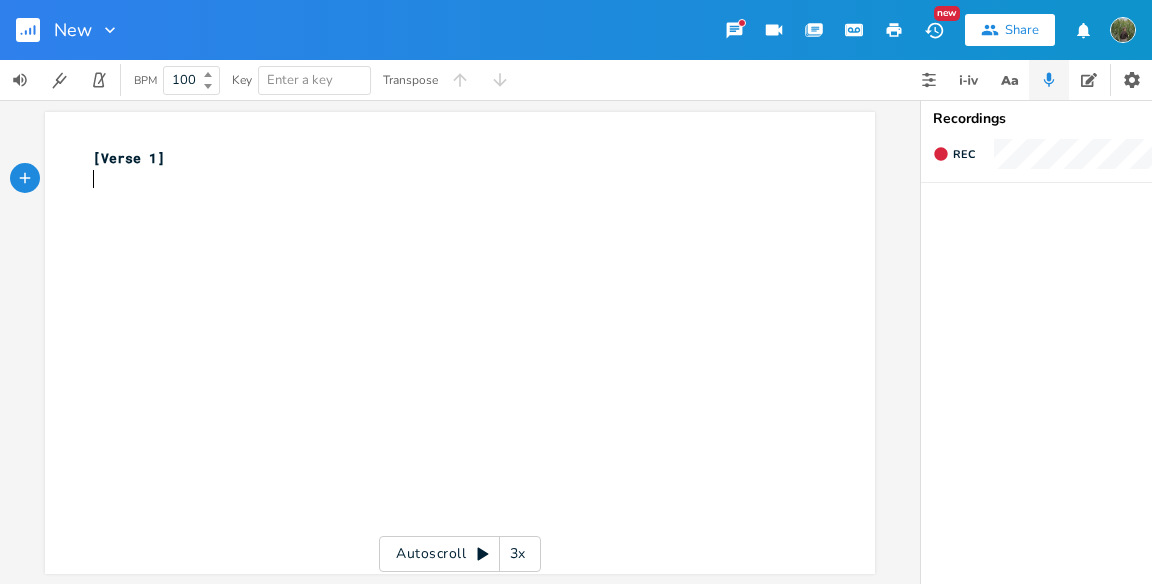 click on "xxxxxxxxxx   [Verse 1] ​" at bounding box center [475, 362] 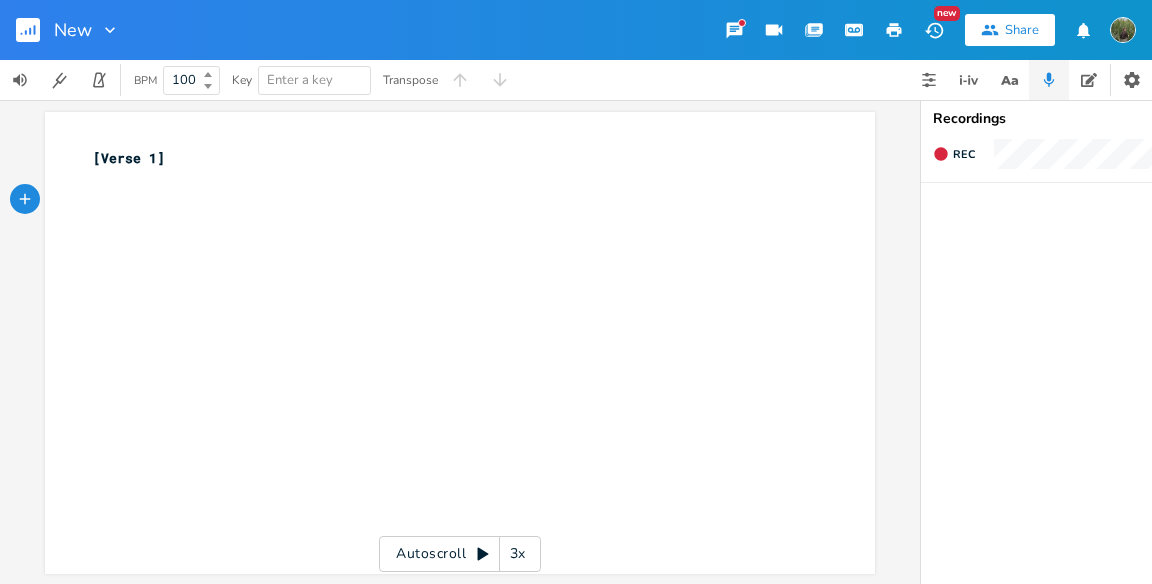 type on "FR" 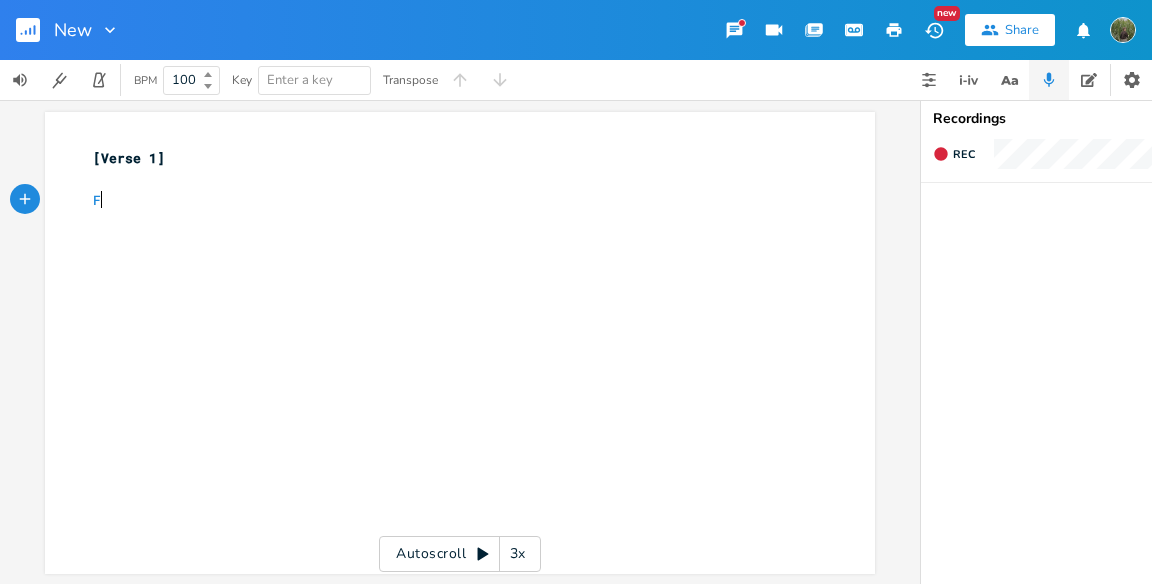 type on "M" 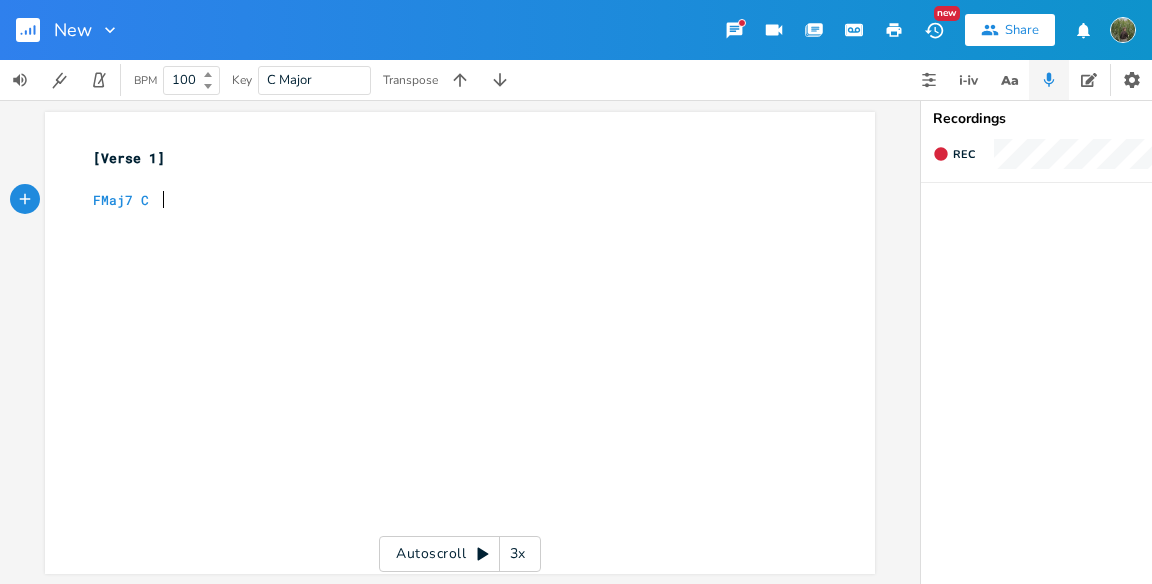 scroll, scrollTop: 0, scrollLeft: 17, axis: horizontal 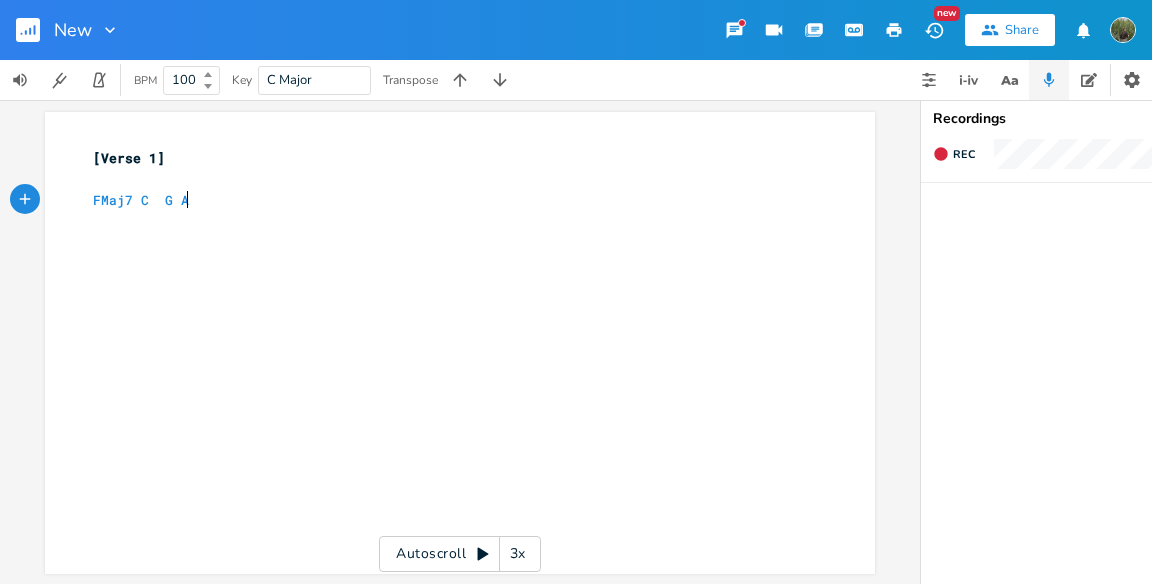type on "C  G Am" 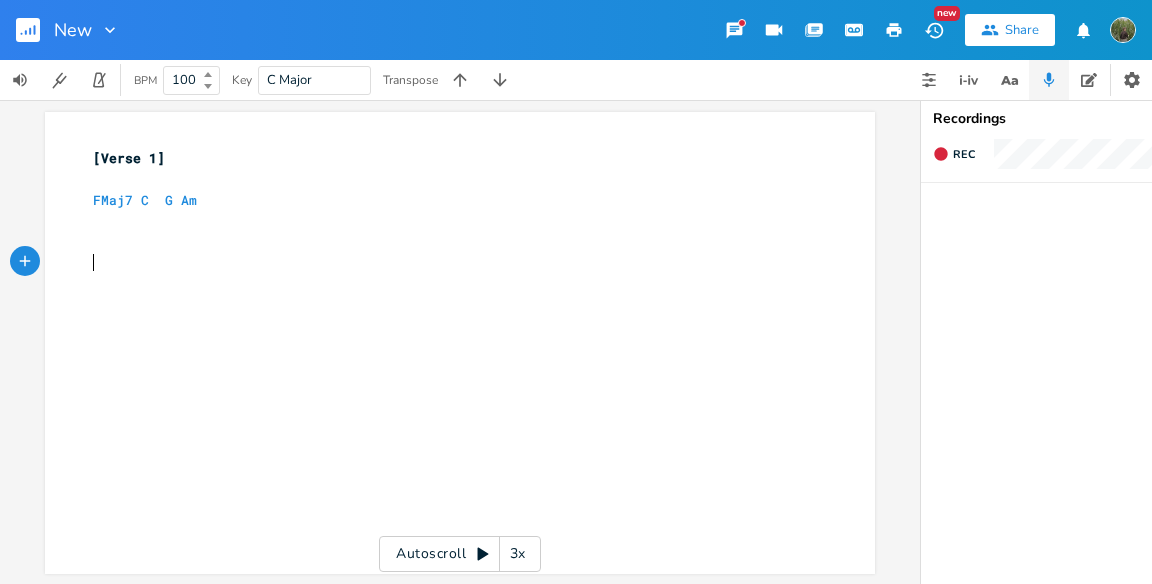 scroll, scrollTop: 0, scrollLeft: 0, axis: both 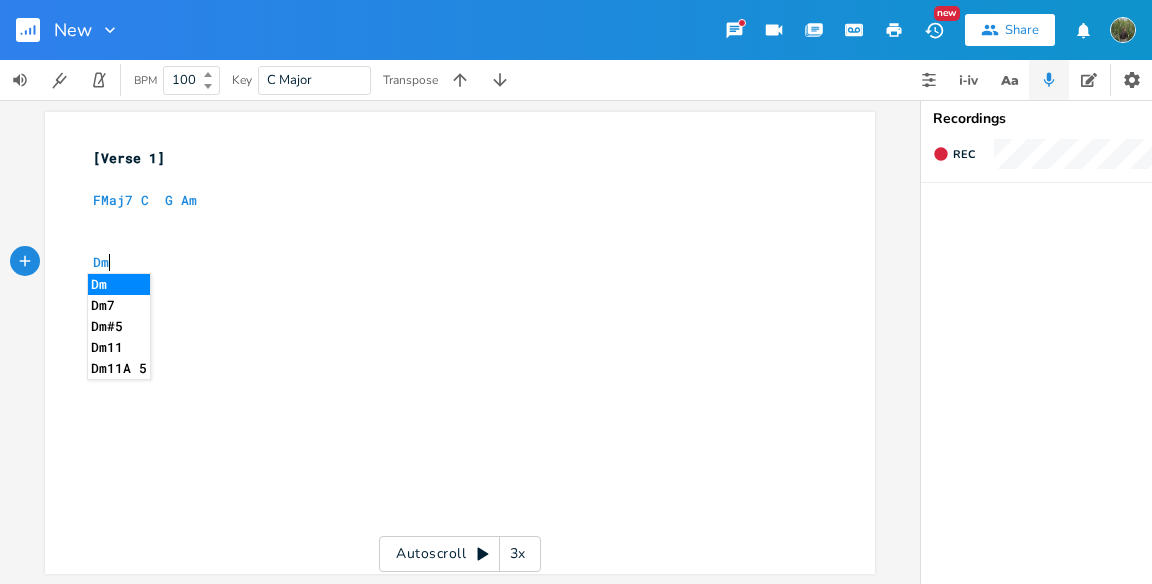 type on "Dm" 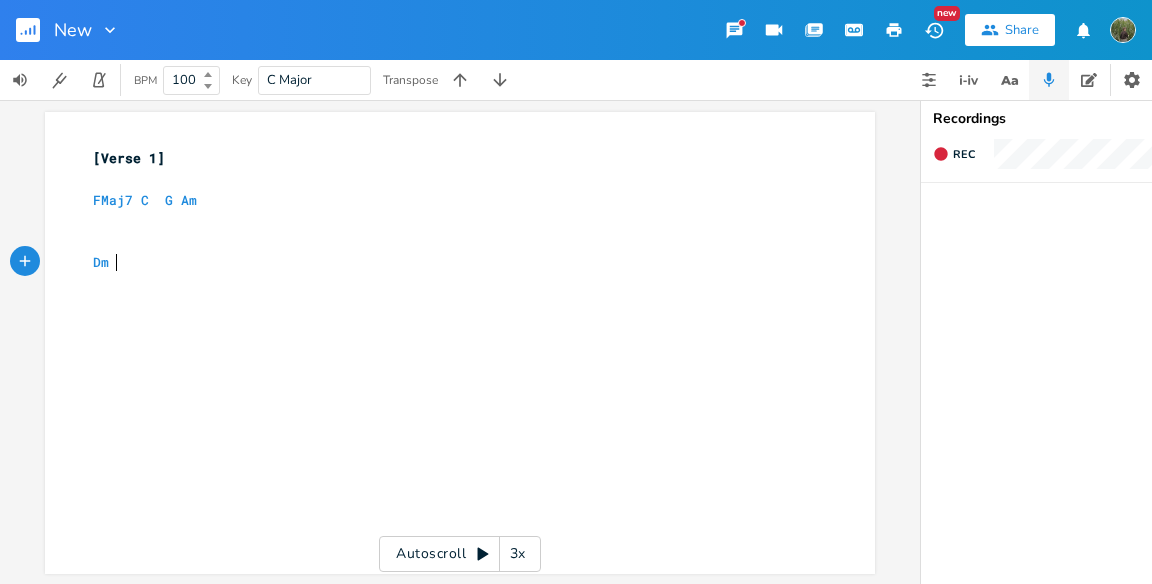 click on "[Verse 1]" at bounding box center (450, 158) 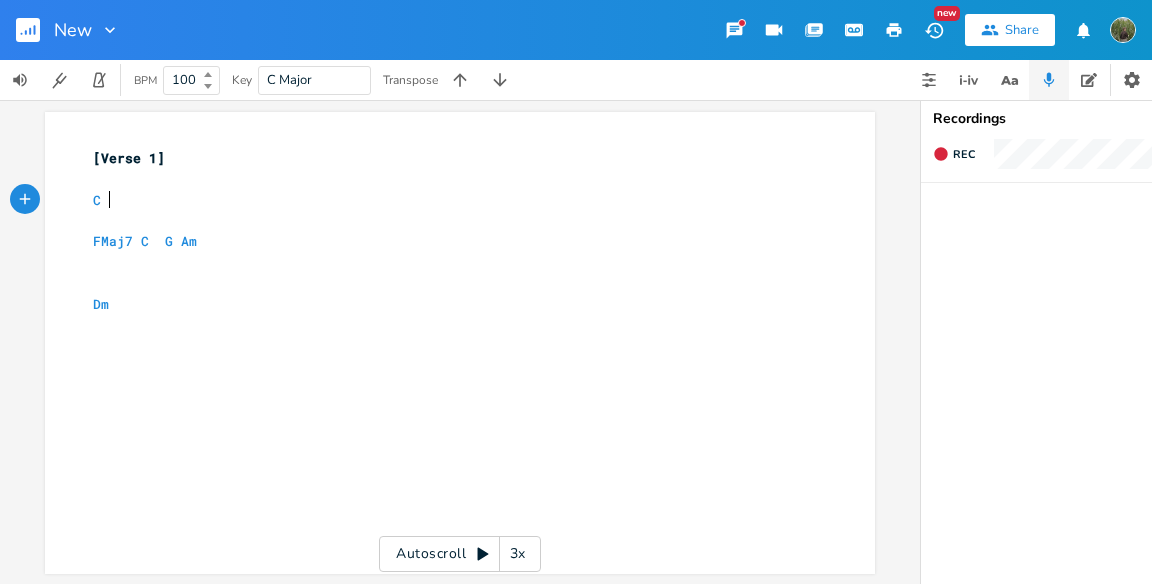 type on "C." 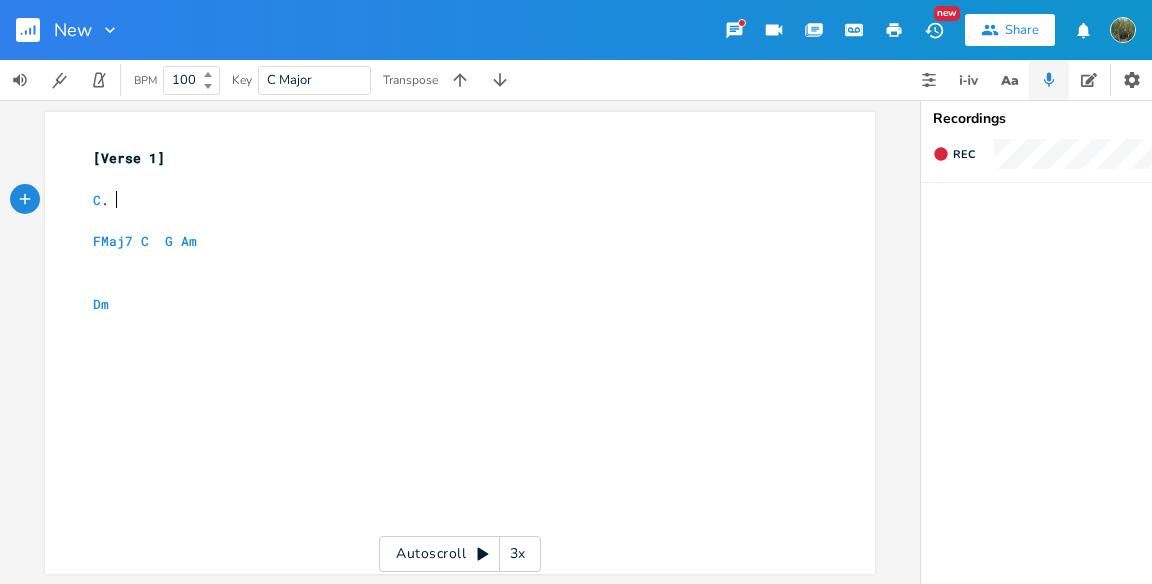 scroll, scrollTop: 0, scrollLeft: 14, axis: horizontal 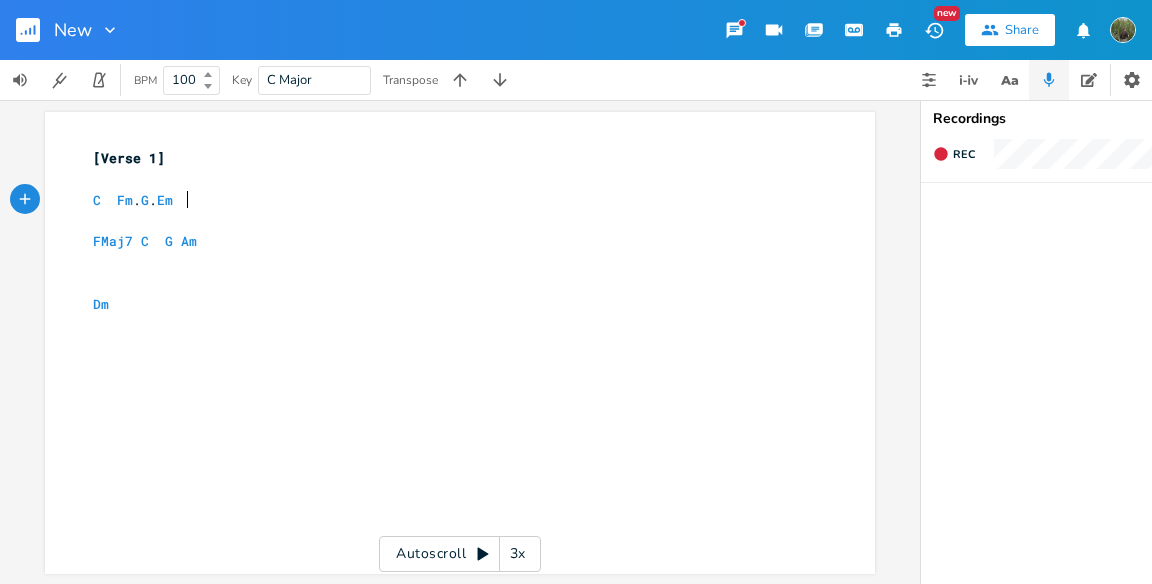 type on "Fm. G. Em" 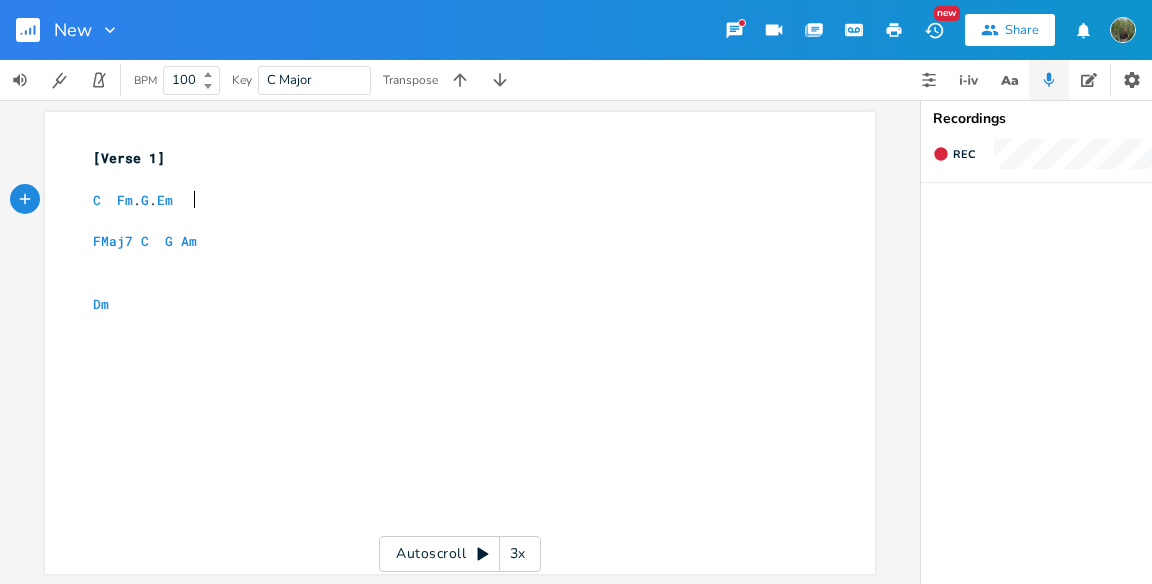 scroll, scrollTop: 0, scrollLeft: 69, axis: horizontal 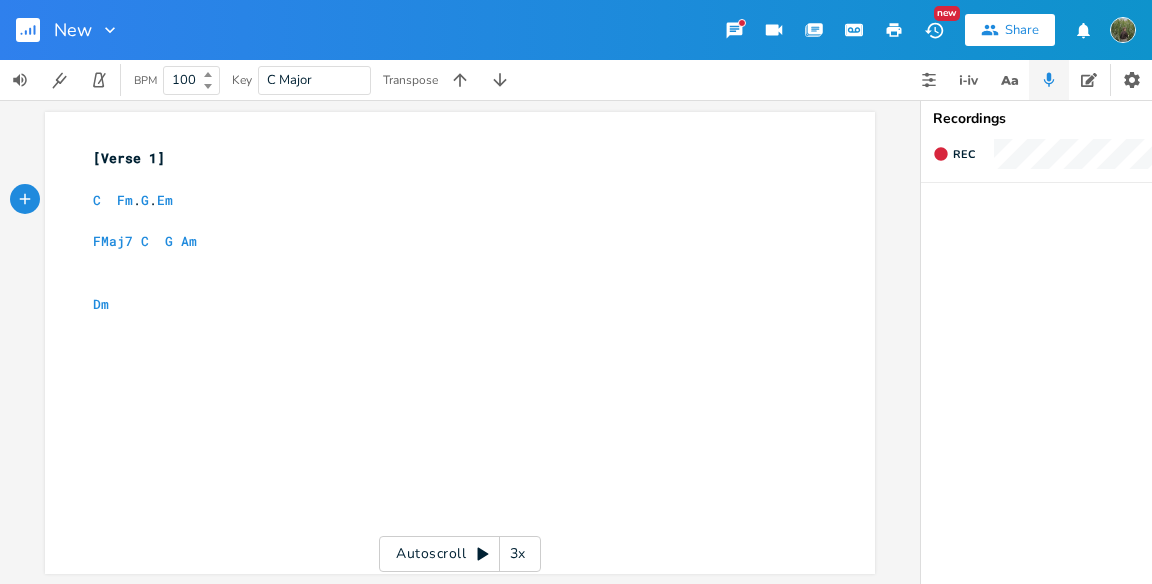 click on "C    Fm .  G .  Em" at bounding box center [137, 200] 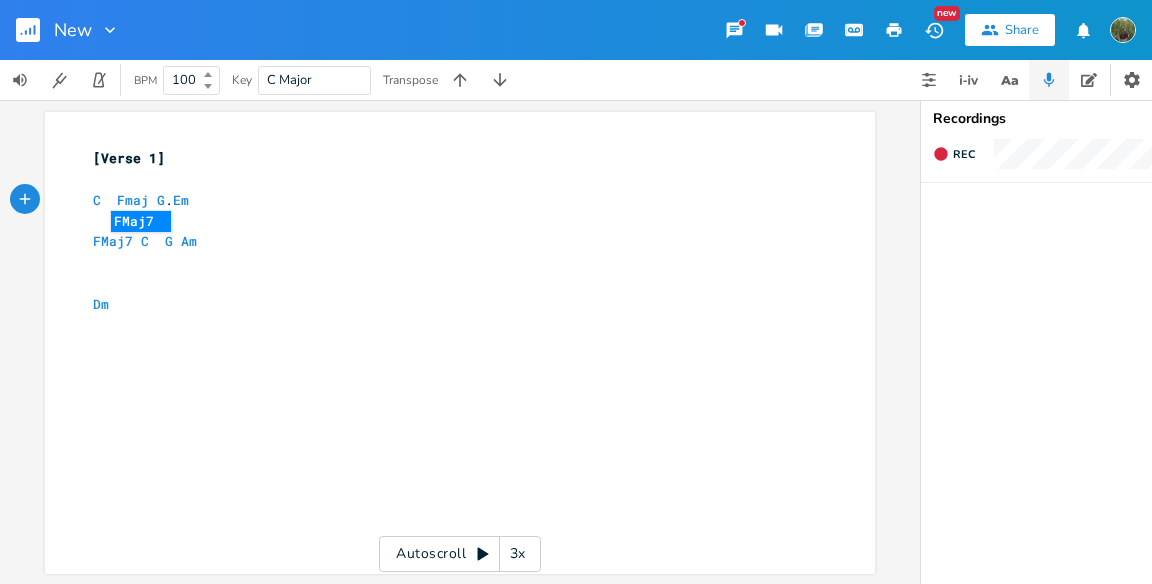 type on "aj7" 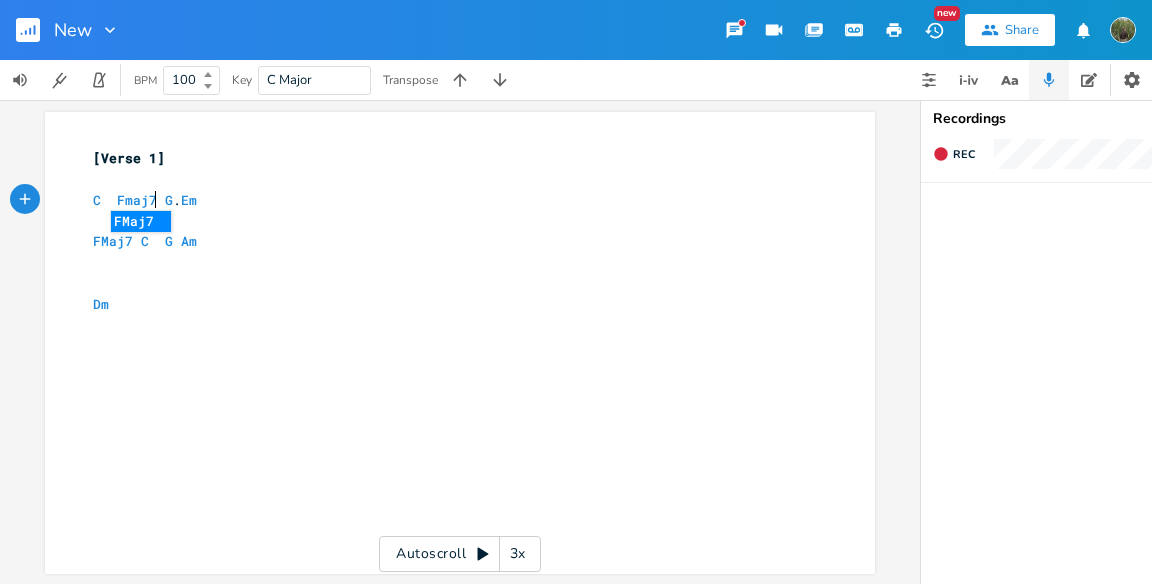 click on "C    Fmaj7   G .  Em" at bounding box center (149, 200) 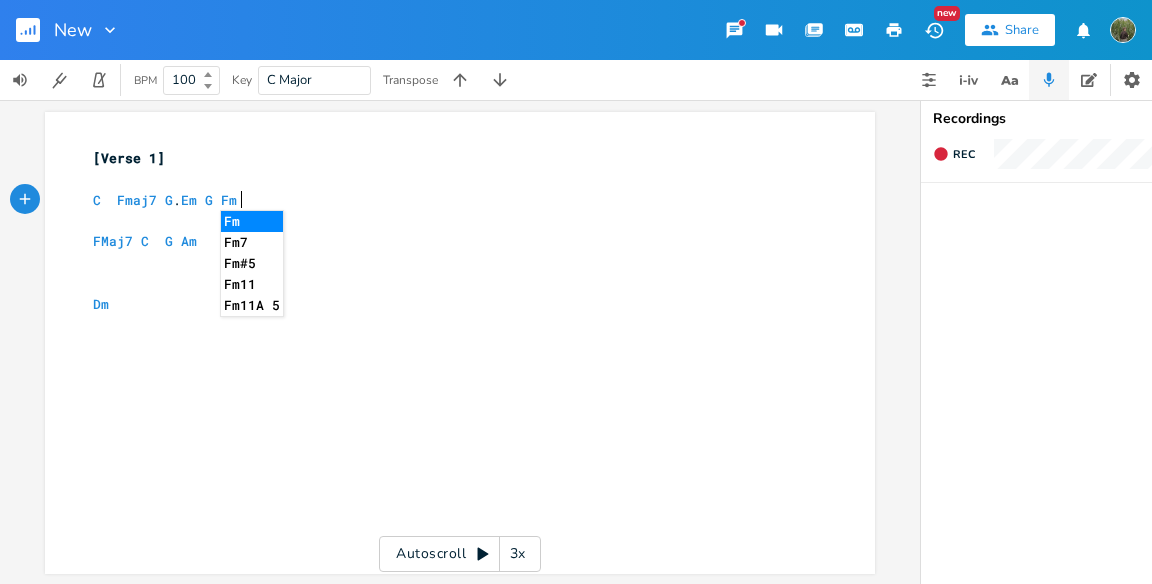 scroll, scrollTop: 0, scrollLeft: 37, axis: horizontal 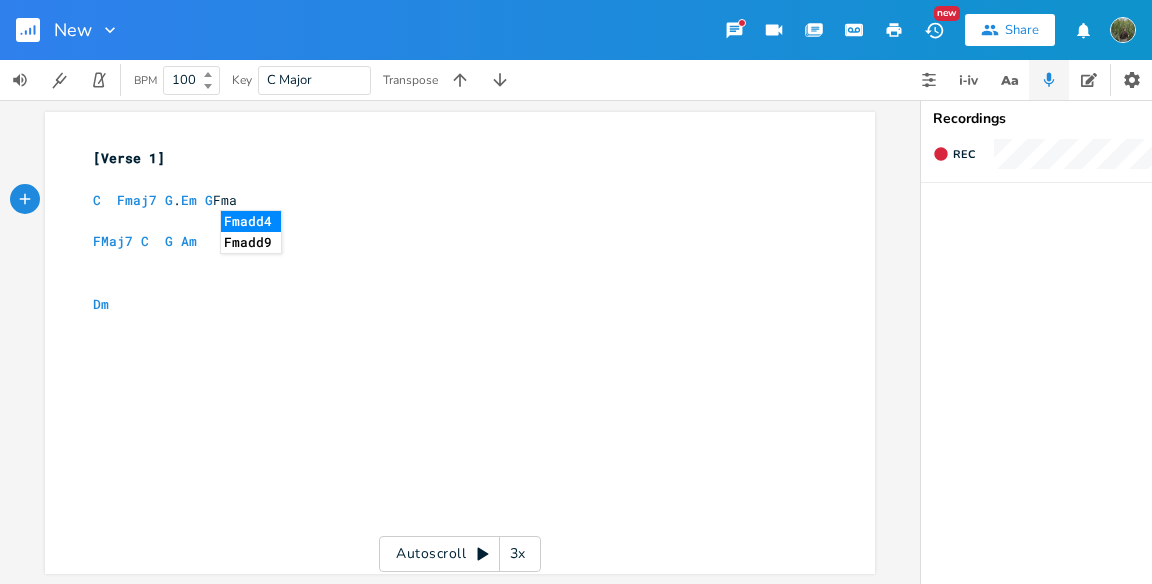 type on "G Fmaj" 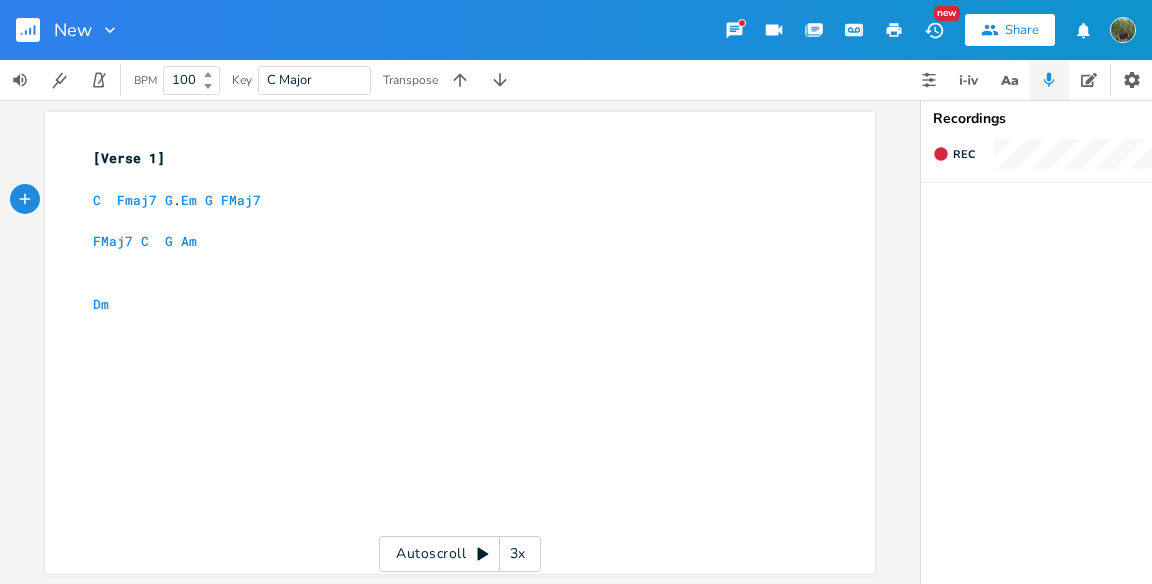 click on "C    Fmaj7   G .  Em   G   FMaj7" at bounding box center [177, 200] 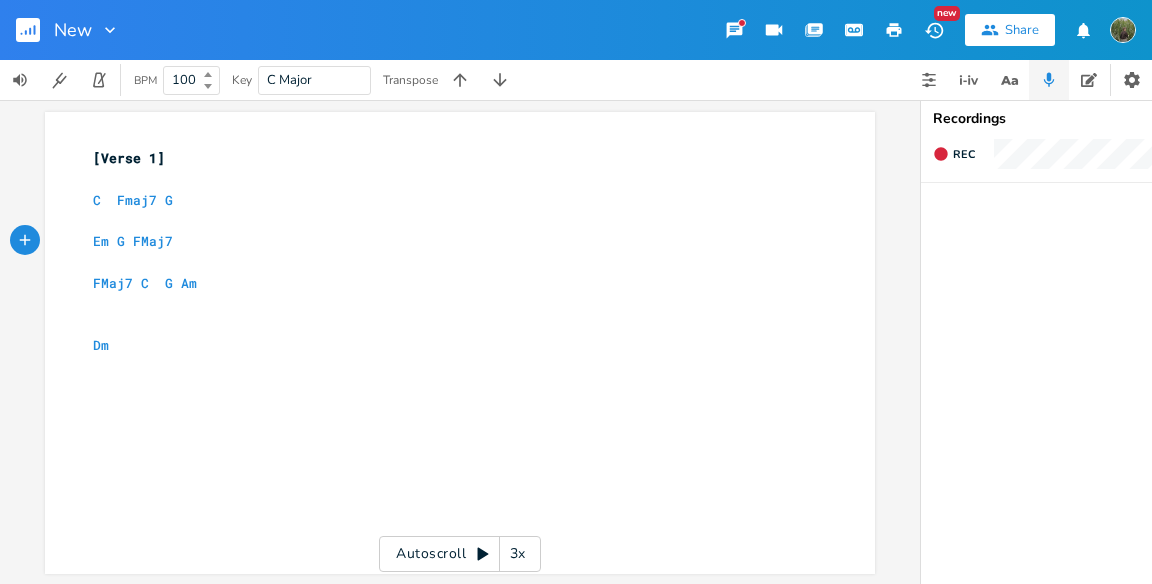 click on "​" at bounding box center [450, 262] 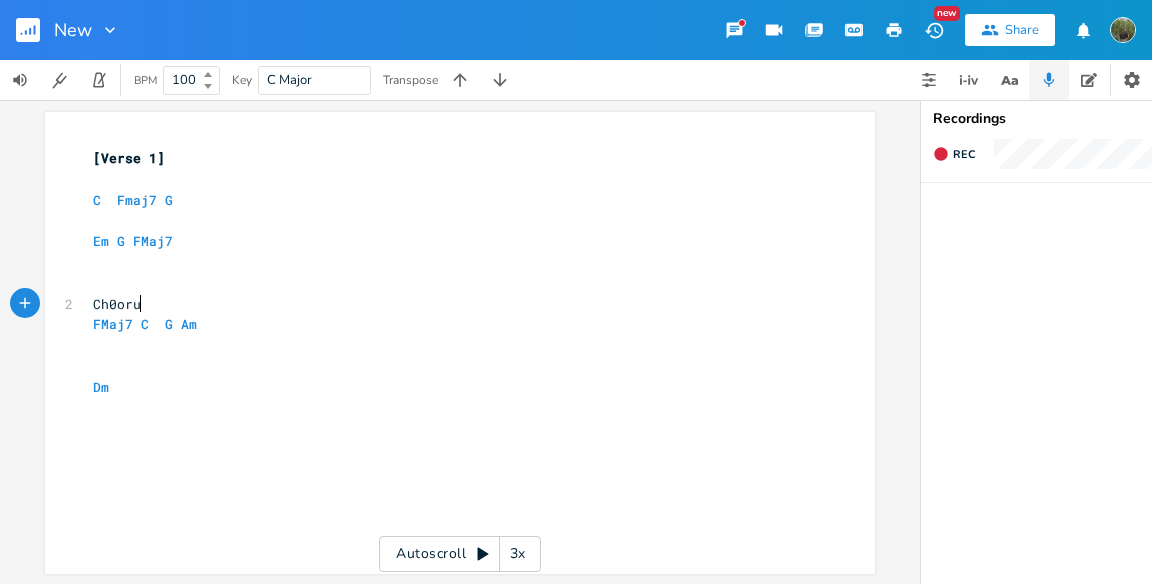 type on "Ch0orus" 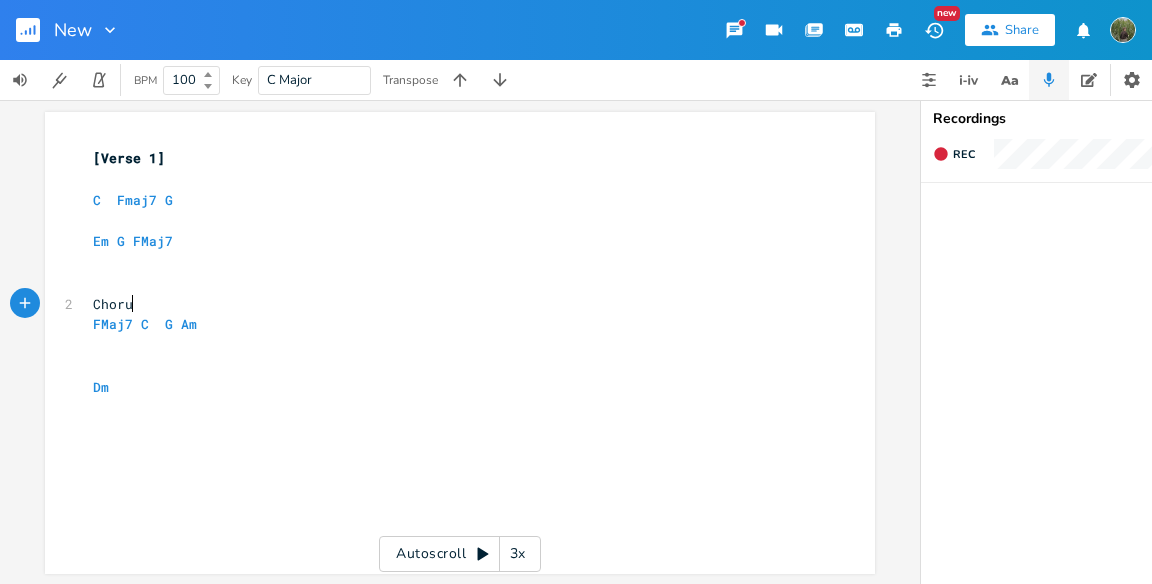 scroll, scrollTop: 0, scrollLeft: 24, axis: horizontal 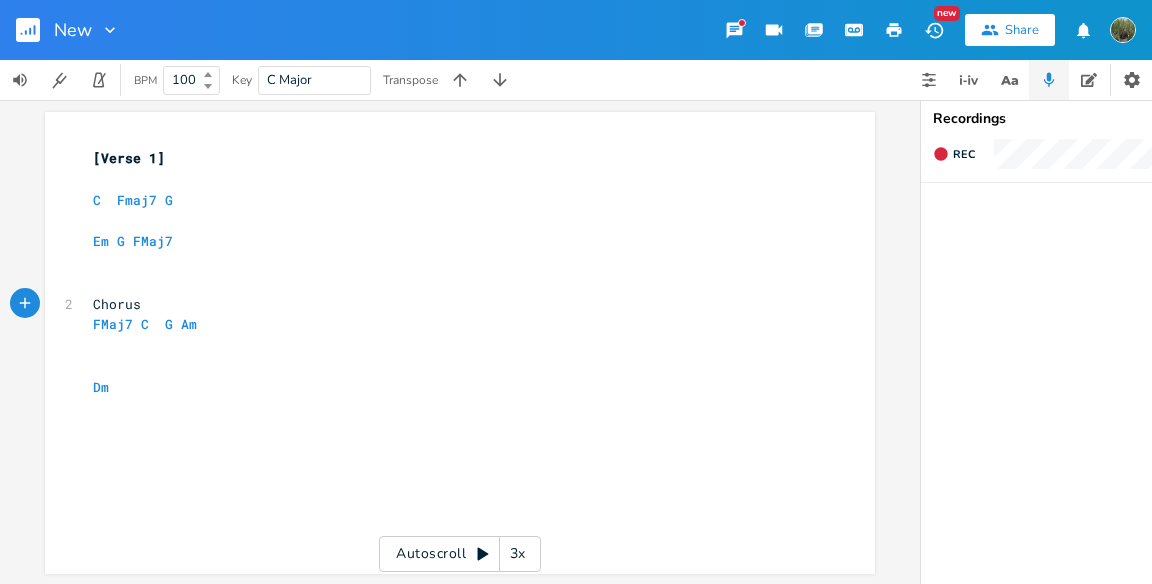 click on "[Verse 1]" at bounding box center [450, 158] 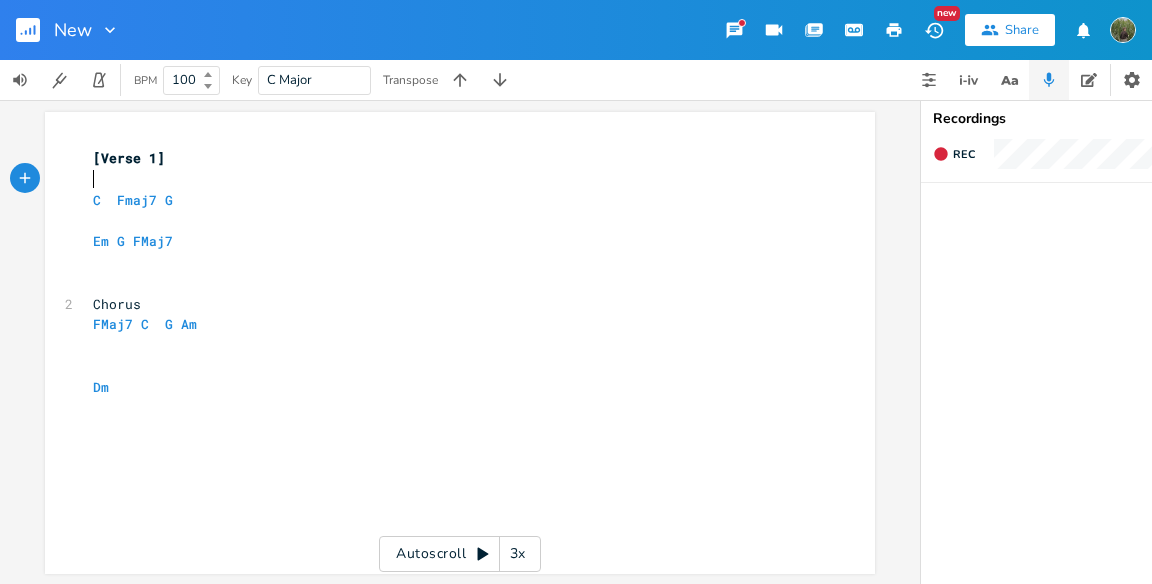 click on "​" at bounding box center (450, 179) 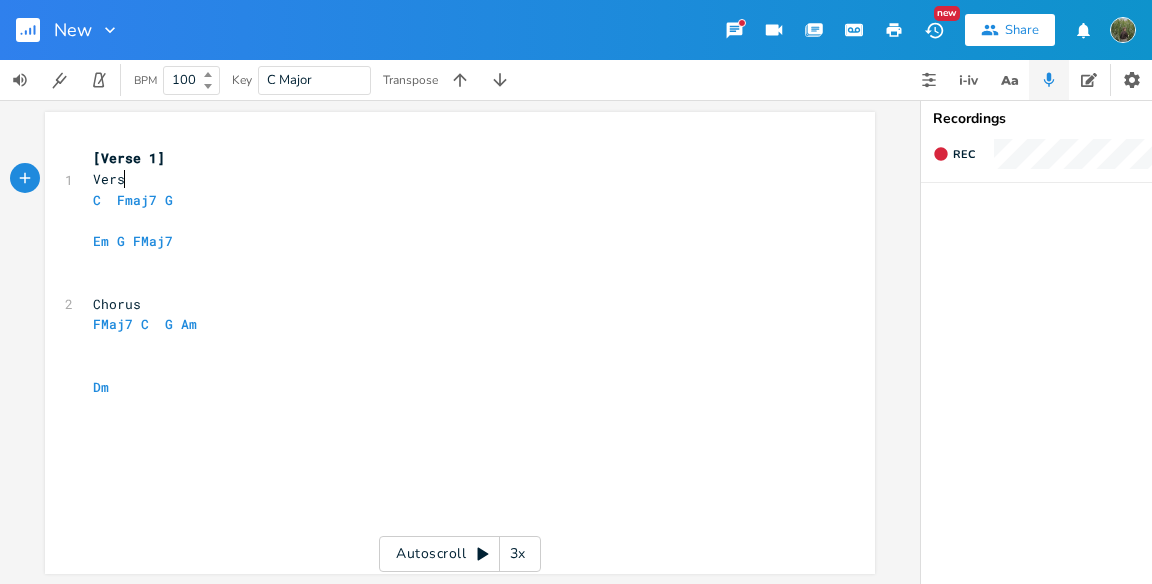 type on "Verse" 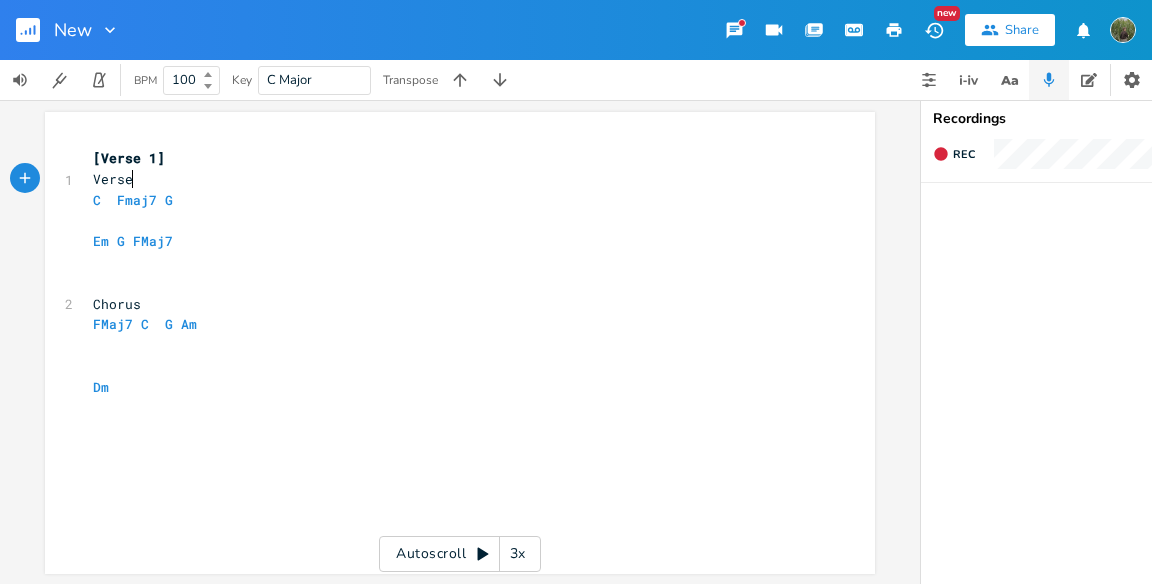click on "[Verse 1]" at bounding box center [450, 158] 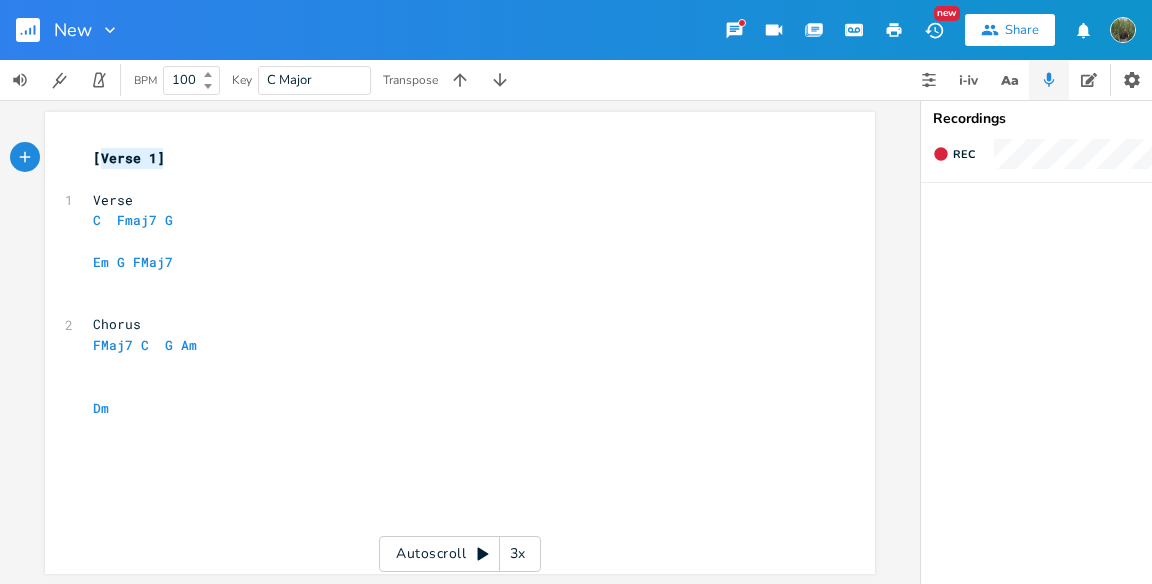 type on "[Verse 1]" 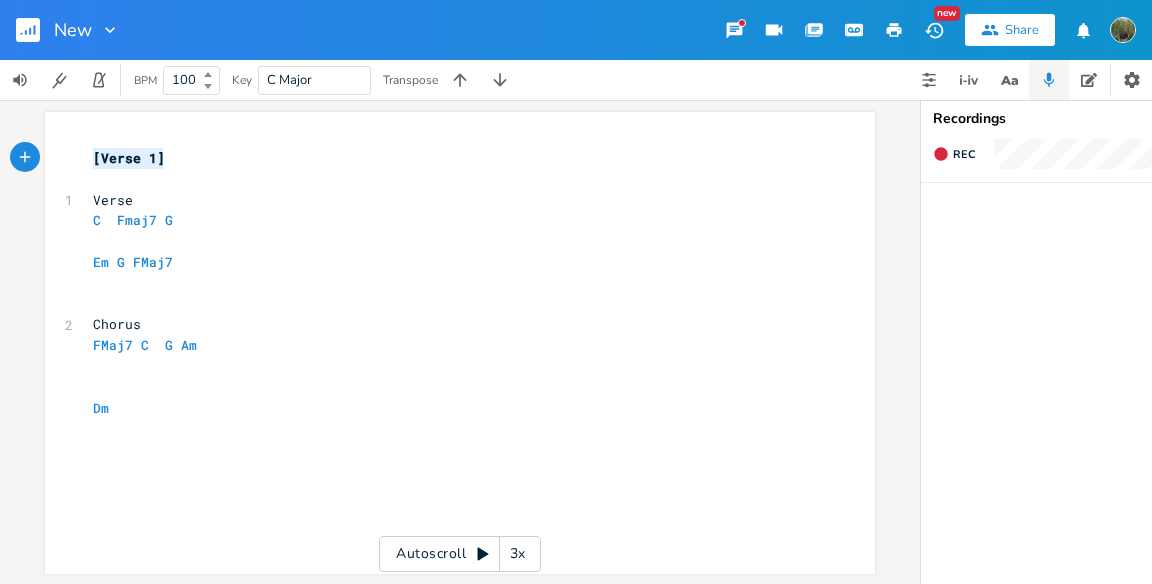 drag, startPoint x: 192, startPoint y: 157, endPoint x: 80, endPoint y: 149, distance: 112.28535 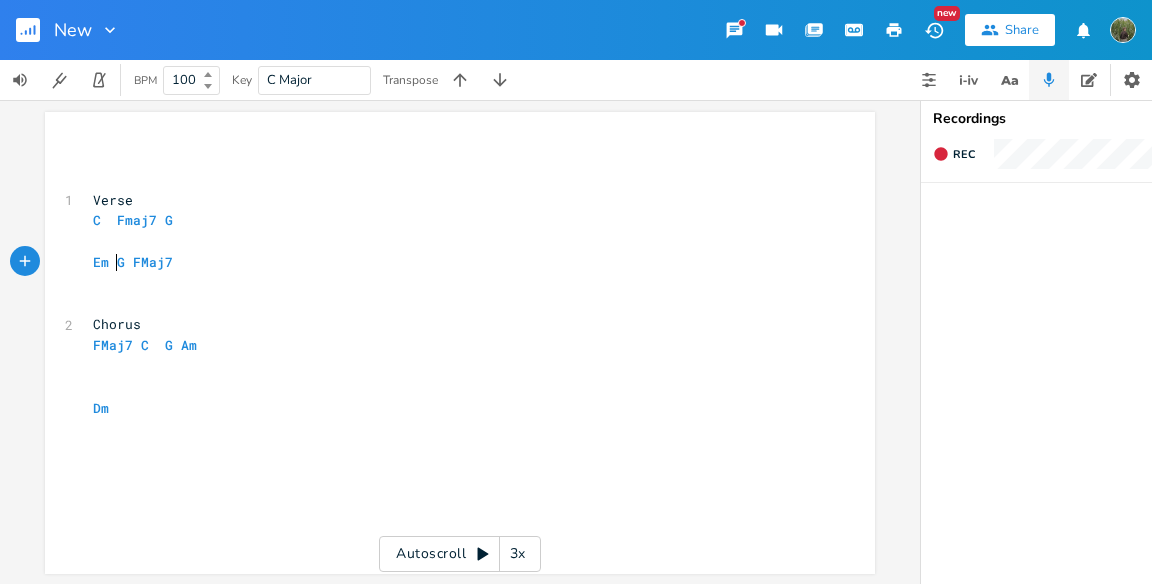 click on "Em   G   FMaj7" at bounding box center (133, 262) 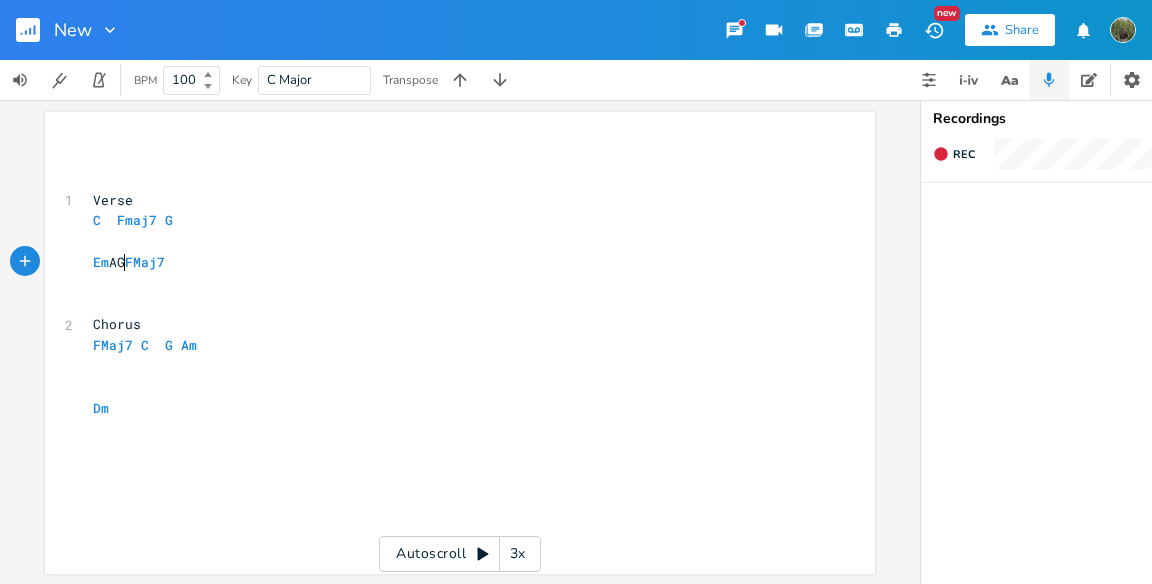 type on "Am" 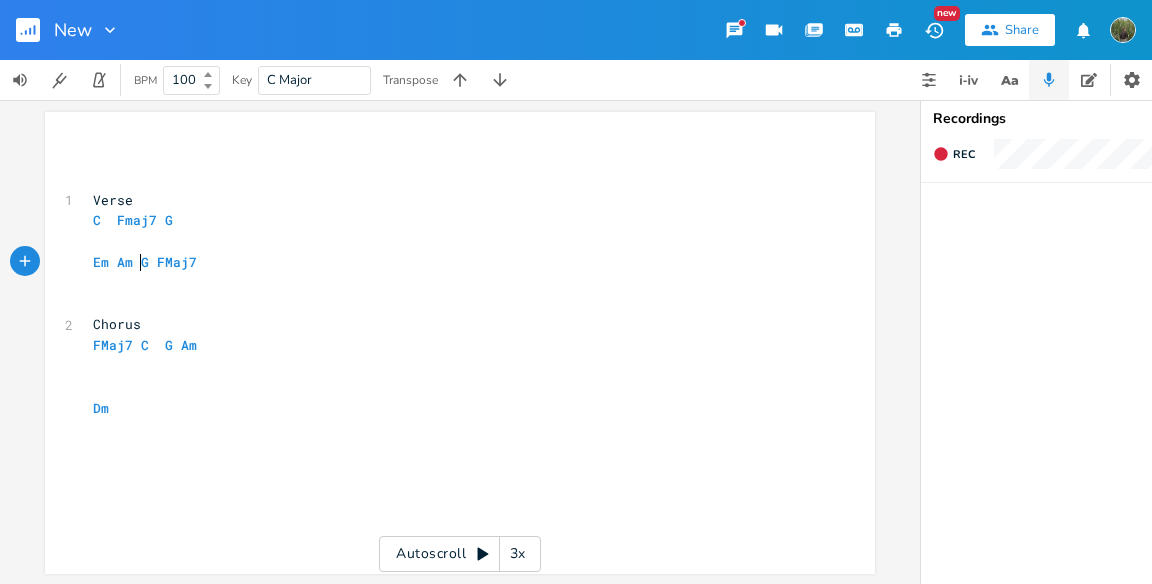 scroll, scrollTop: 0, scrollLeft: 22, axis: horizontal 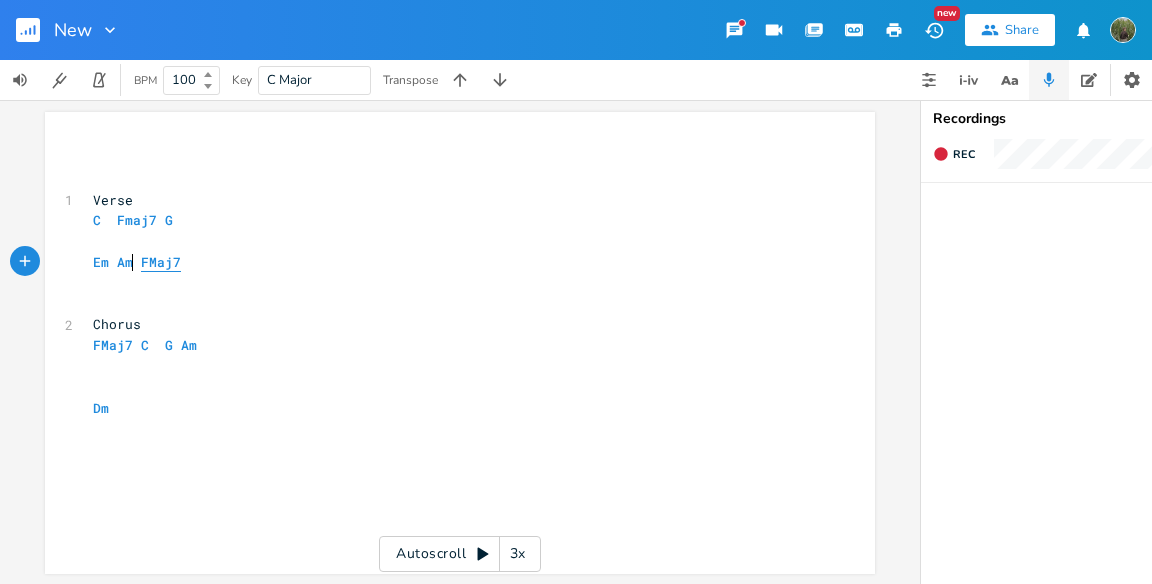 click on "FMaj7" at bounding box center [161, 262] 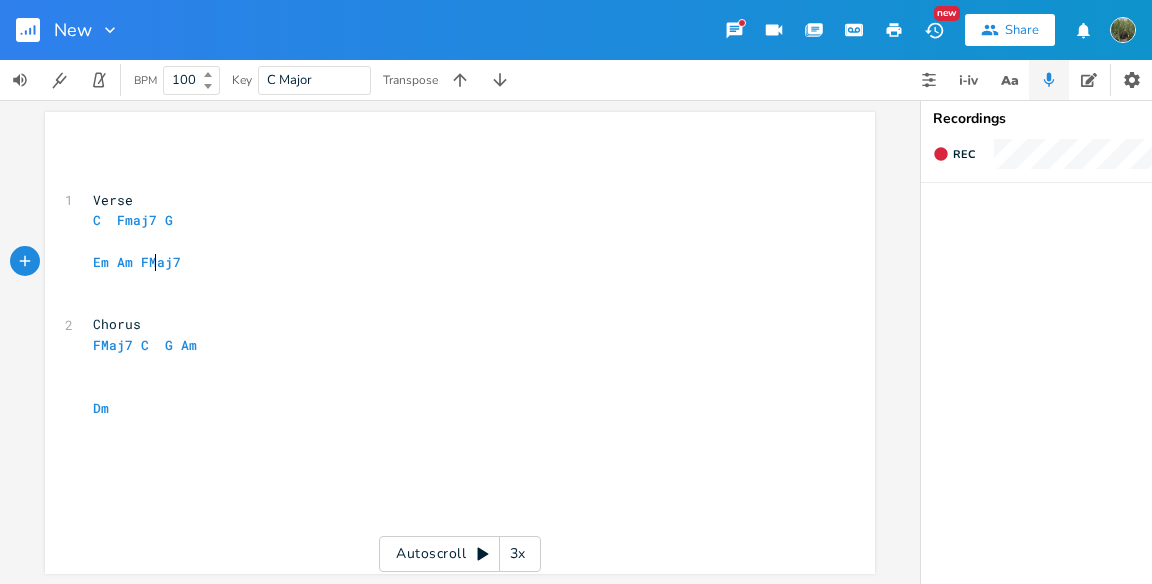 click on "Em   Am   FMaj7" at bounding box center [450, 262] 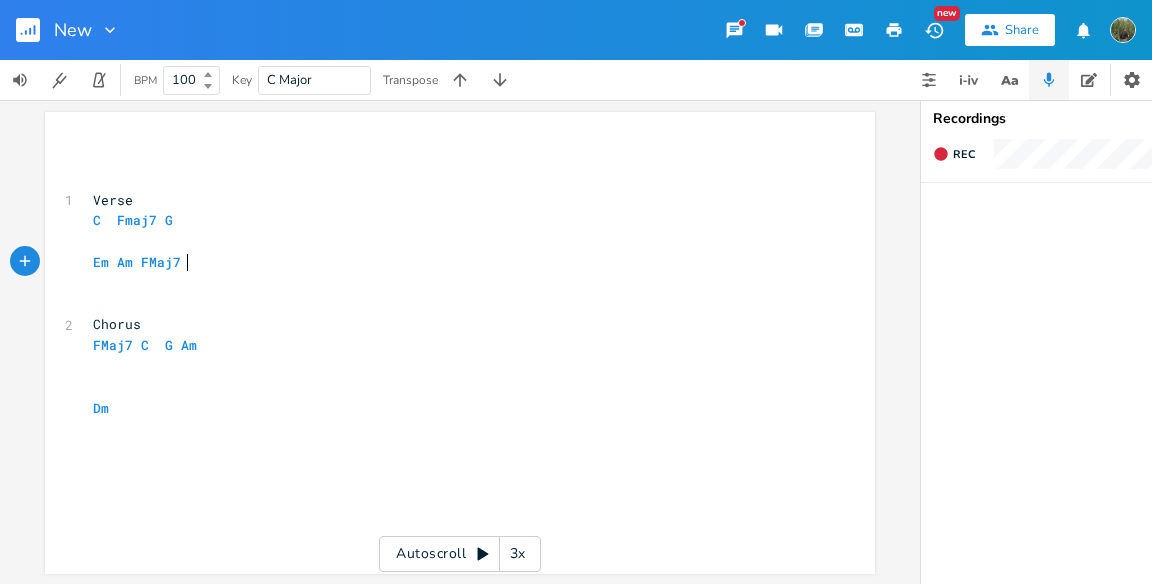 type on "G" 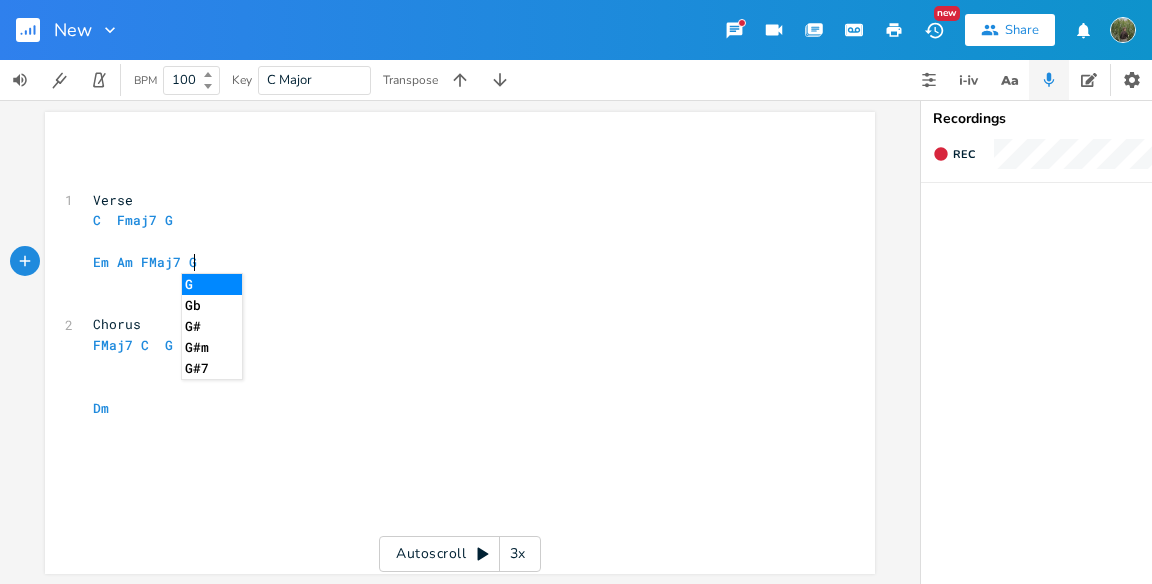 click on "C    Fmaj7   G" at bounding box center [450, 220] 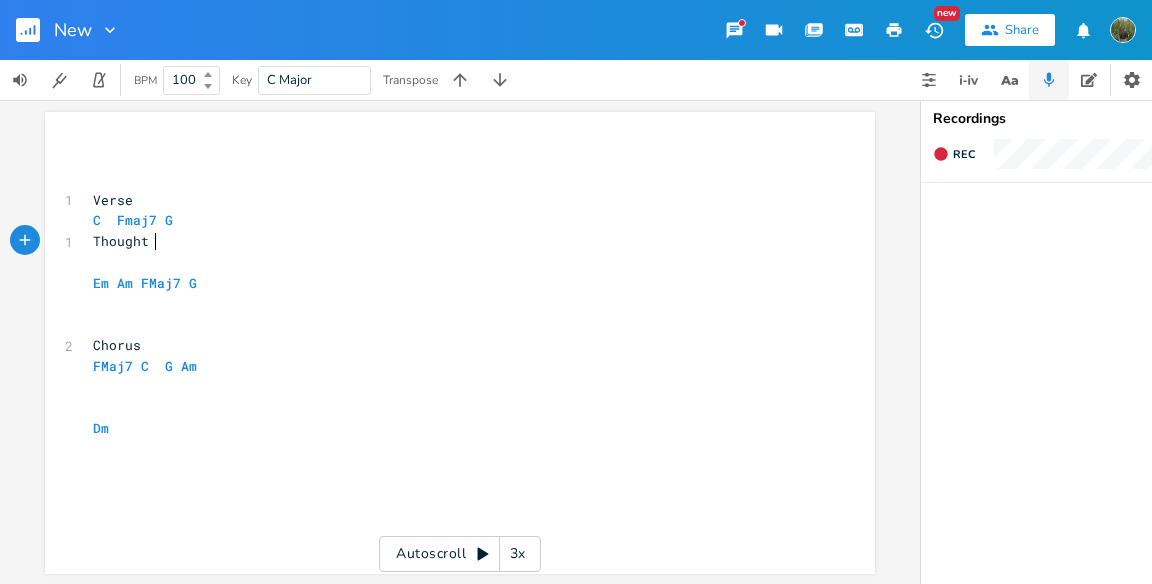 type on "Thought i" 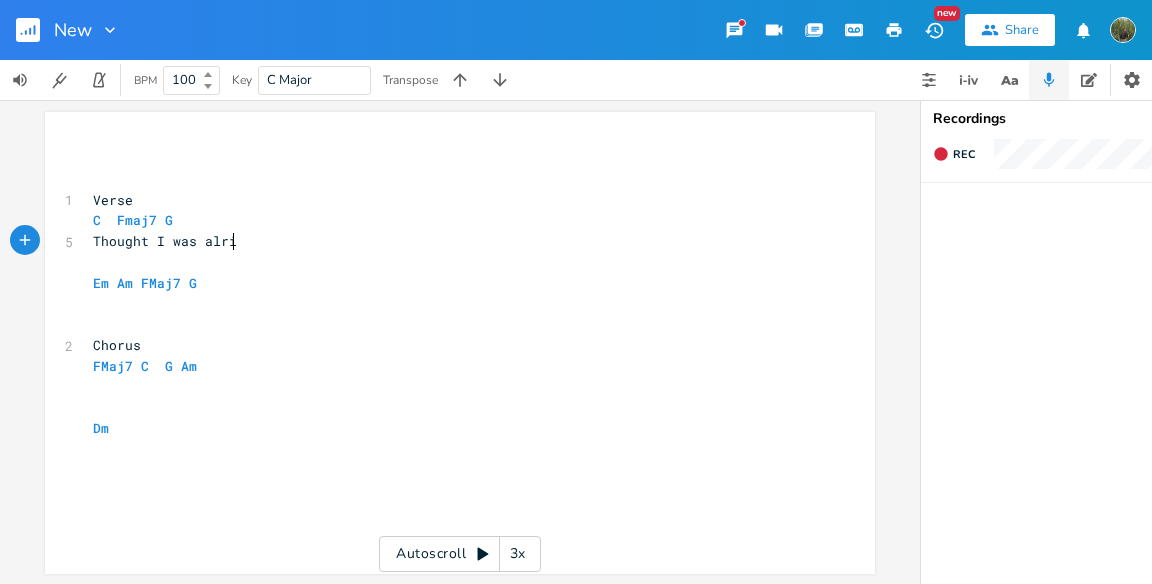 scroll, scrollTop: 0, scrollLeft: 72, axis: horizontal 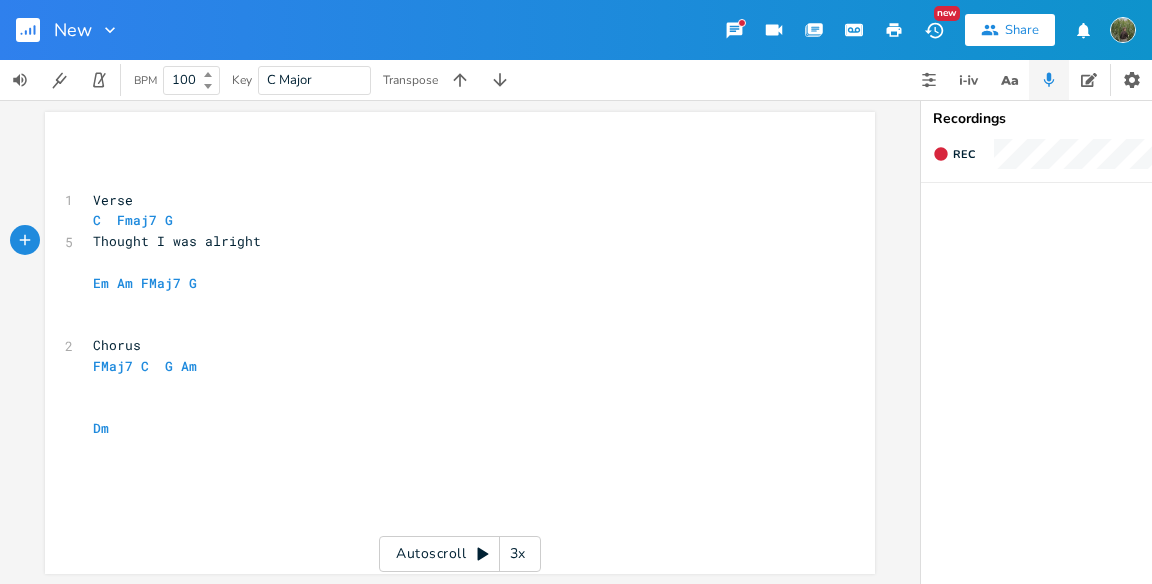 click on "​" at bounding box center (450, 262) 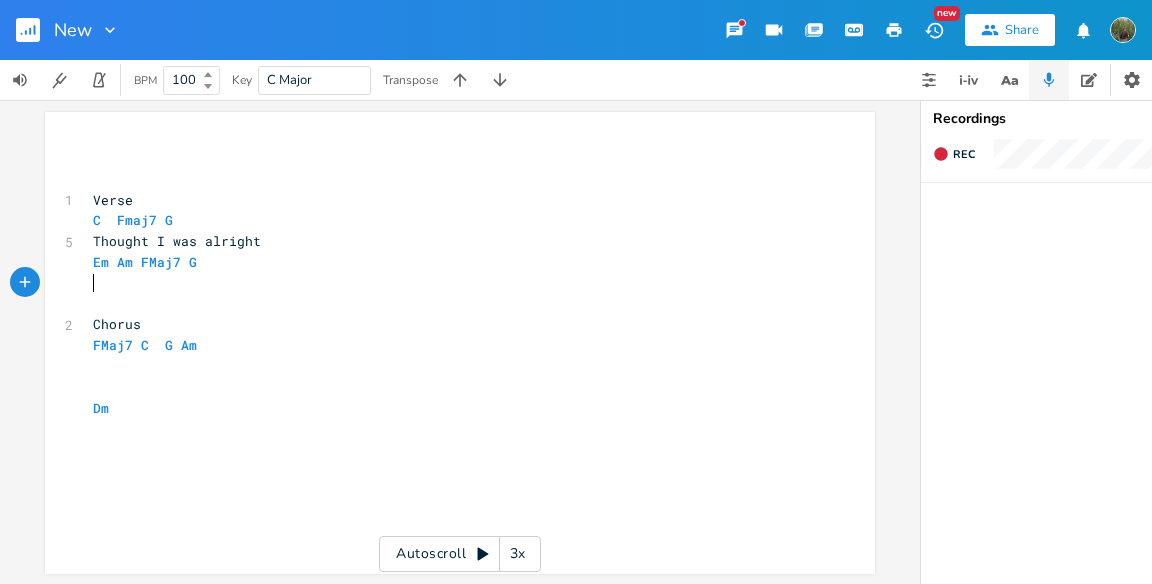 click on "​" at bounding box center (450, 283) 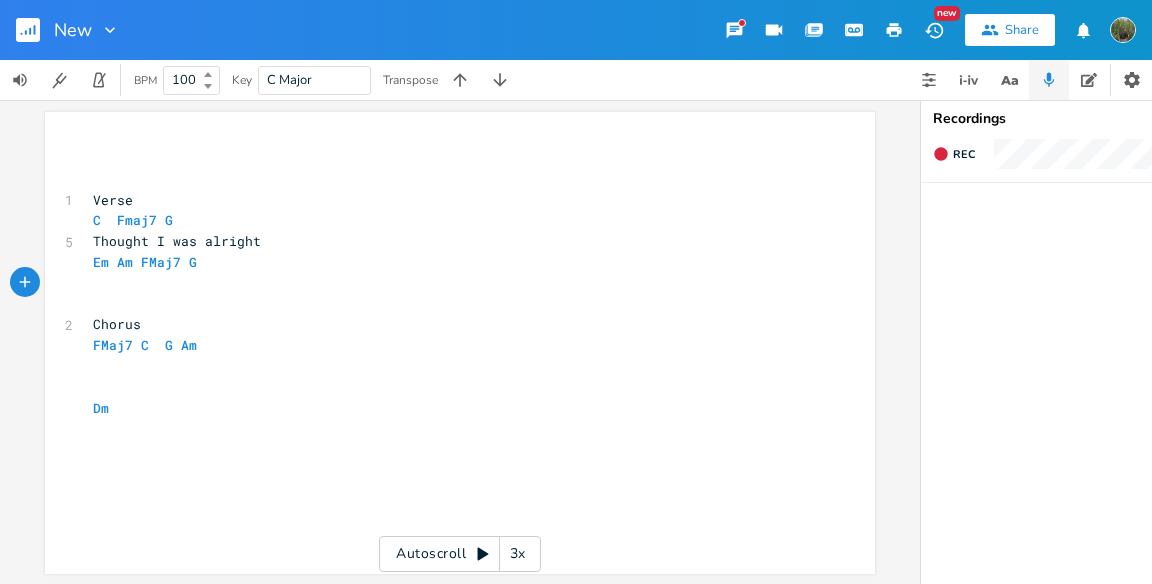 type on "K" 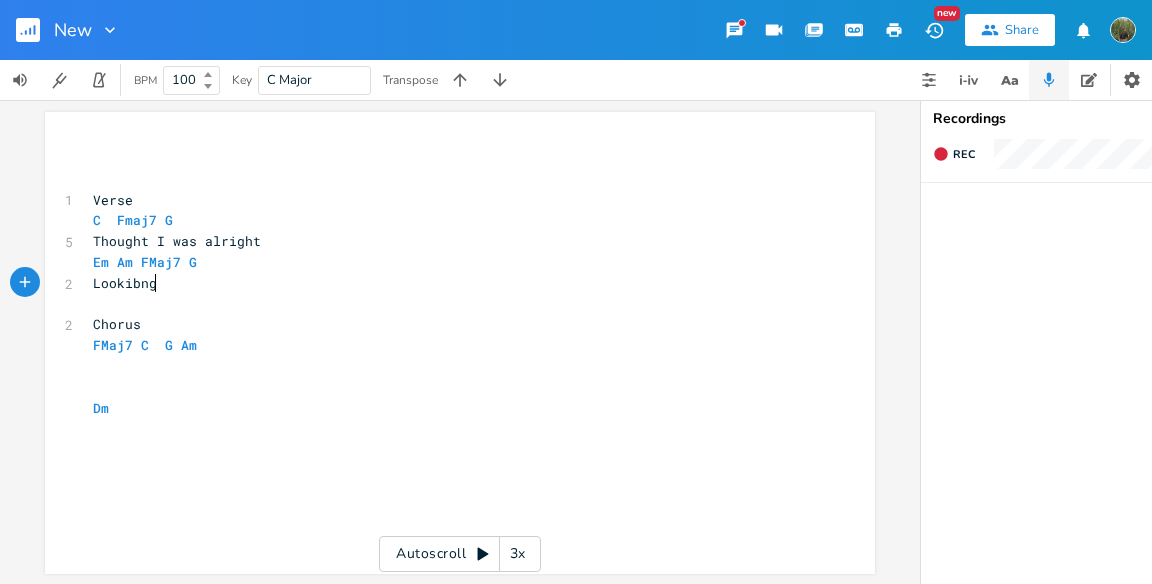 type on "Lookibng" 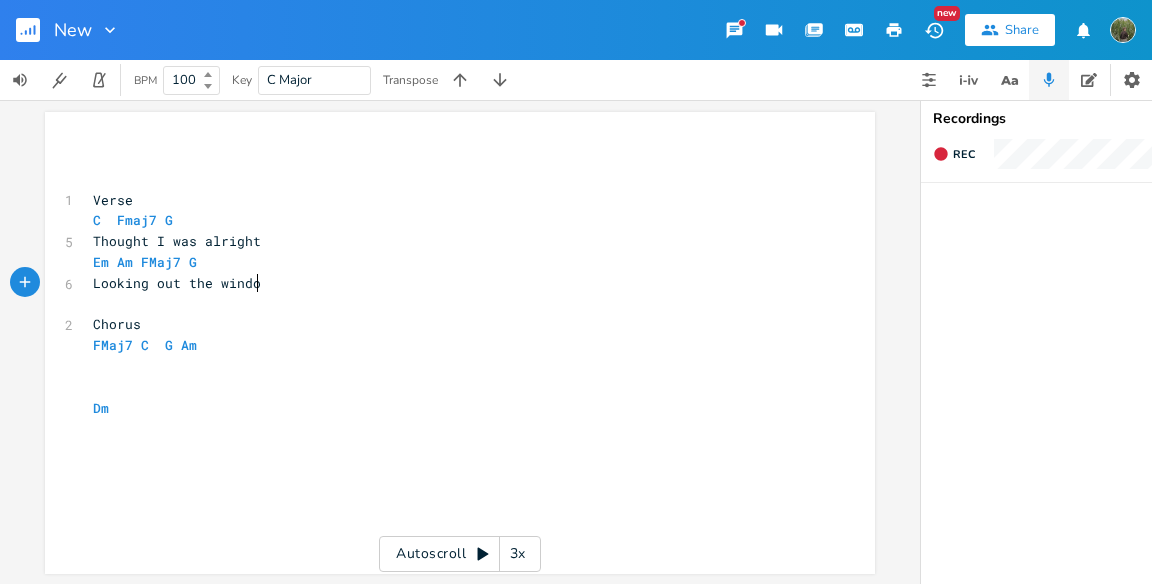 type on "ng out the window" 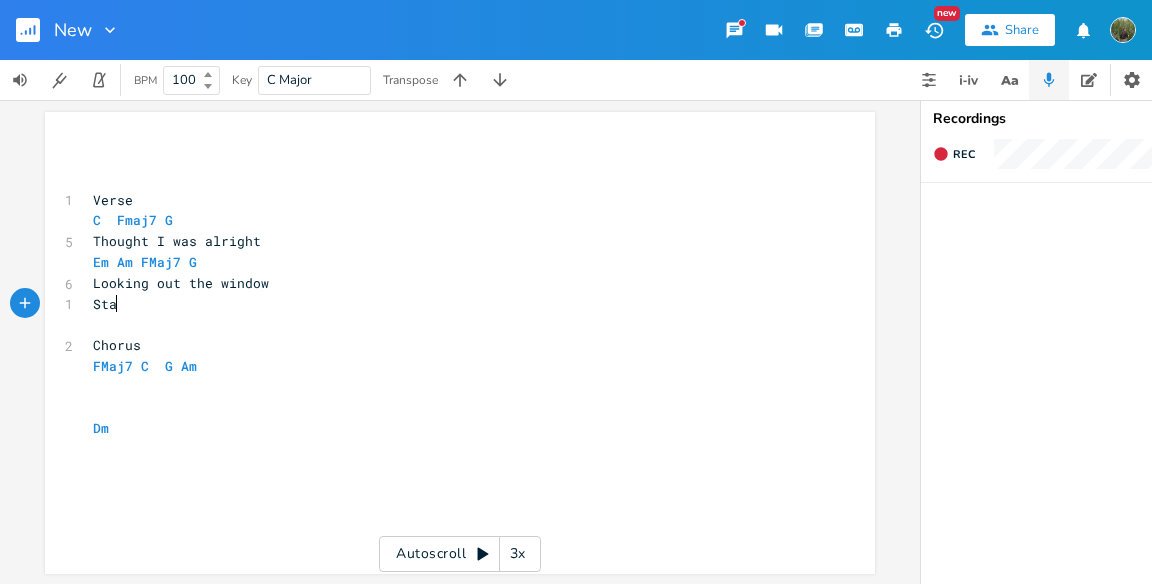type on "Stay" 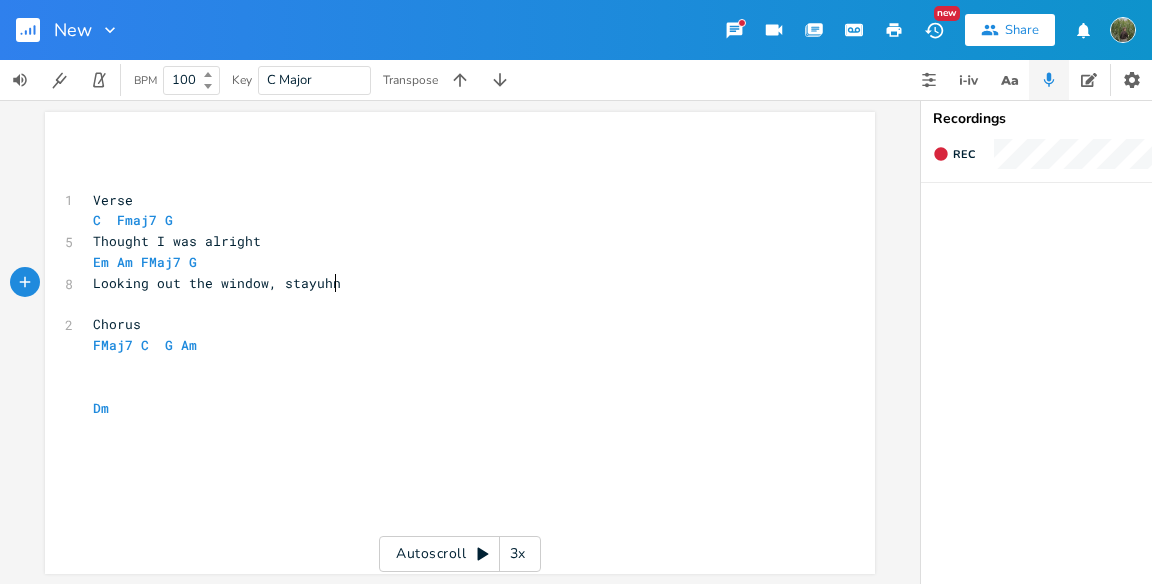type on ", stayuhng." 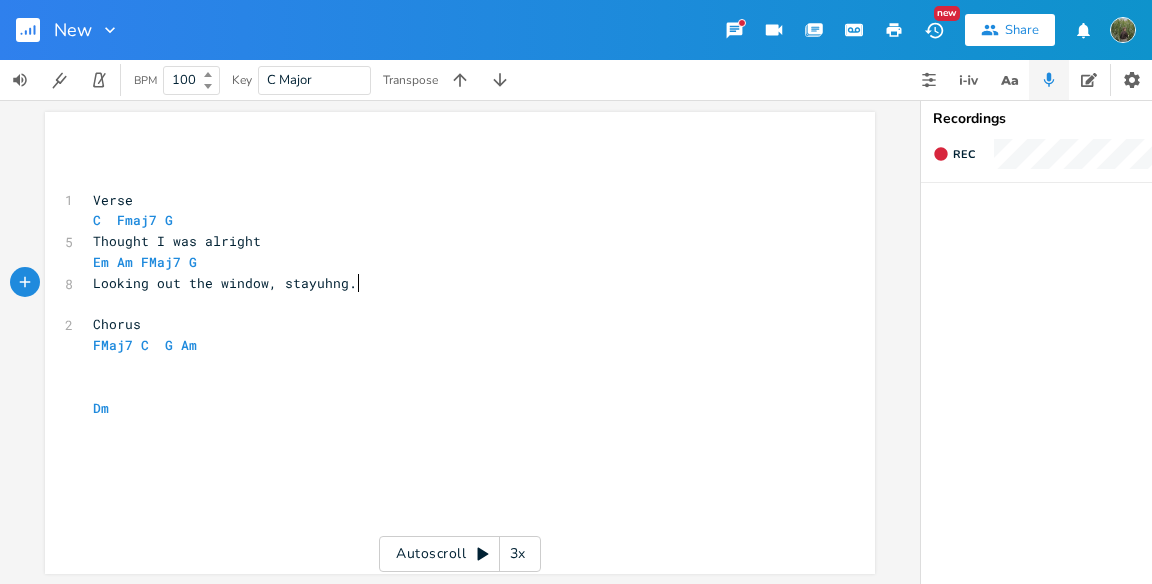scroll, scrollTop: 0, scrollLeft: 66, axis: horizontal 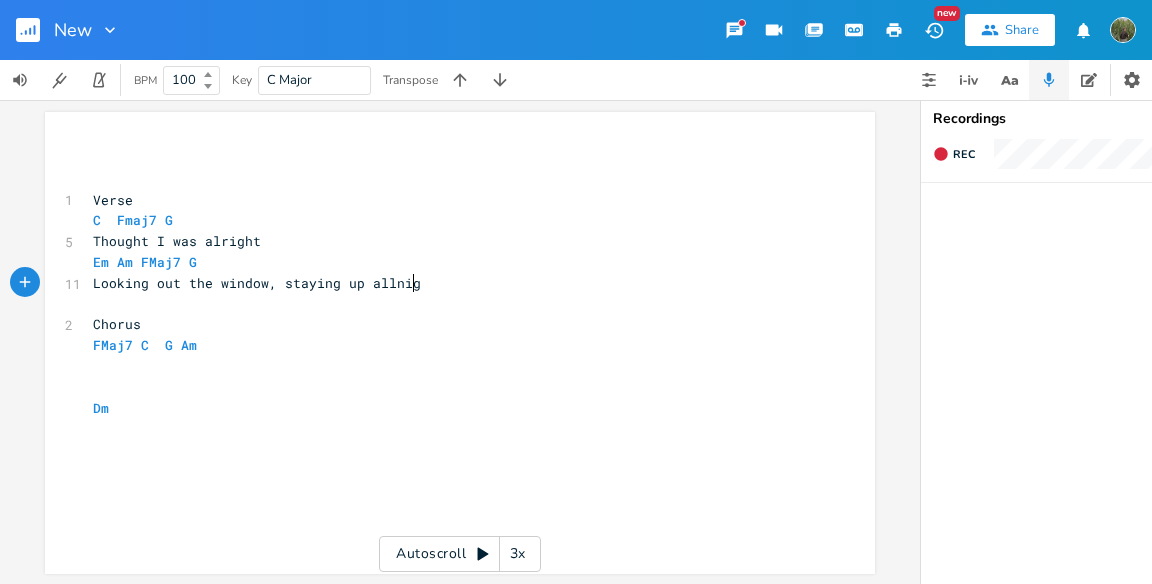 type on "ing up allnight" 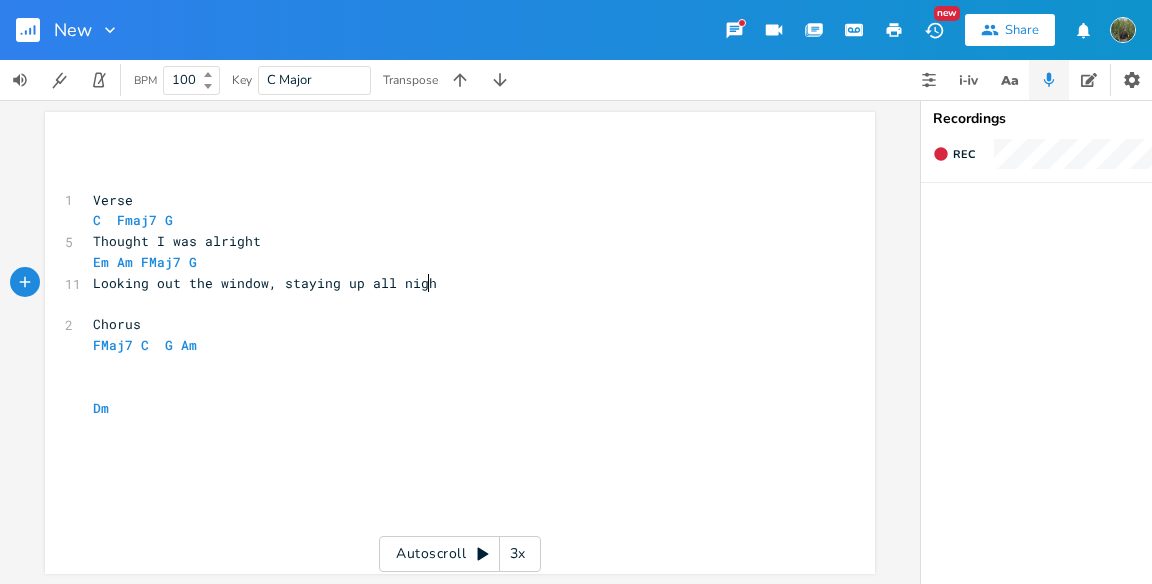 type on "night" 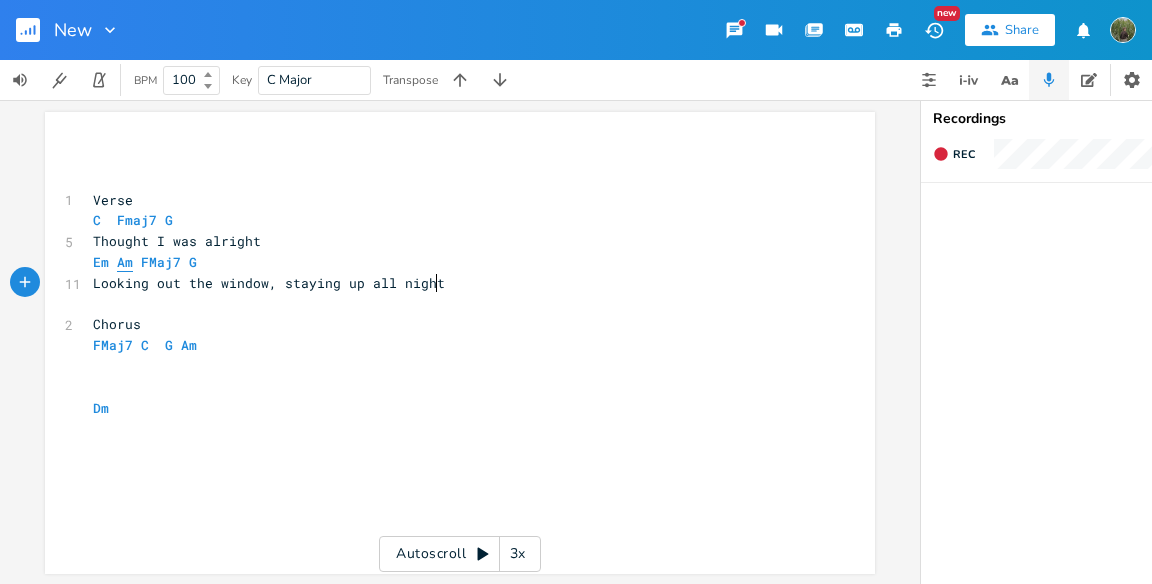click on "Am" at bounding box center (125, 262) 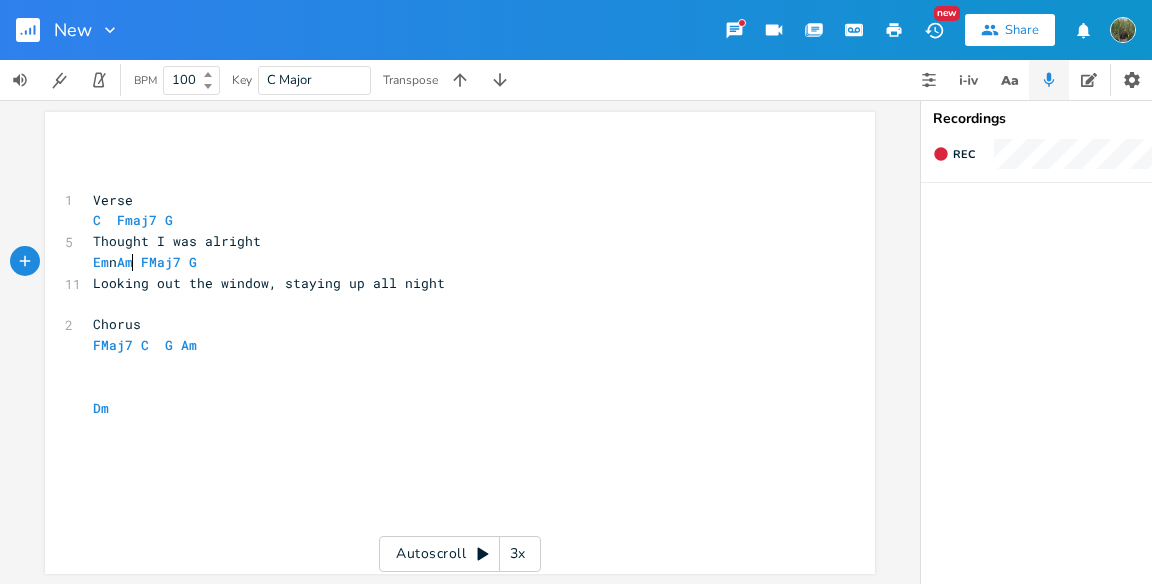 type on "n \" 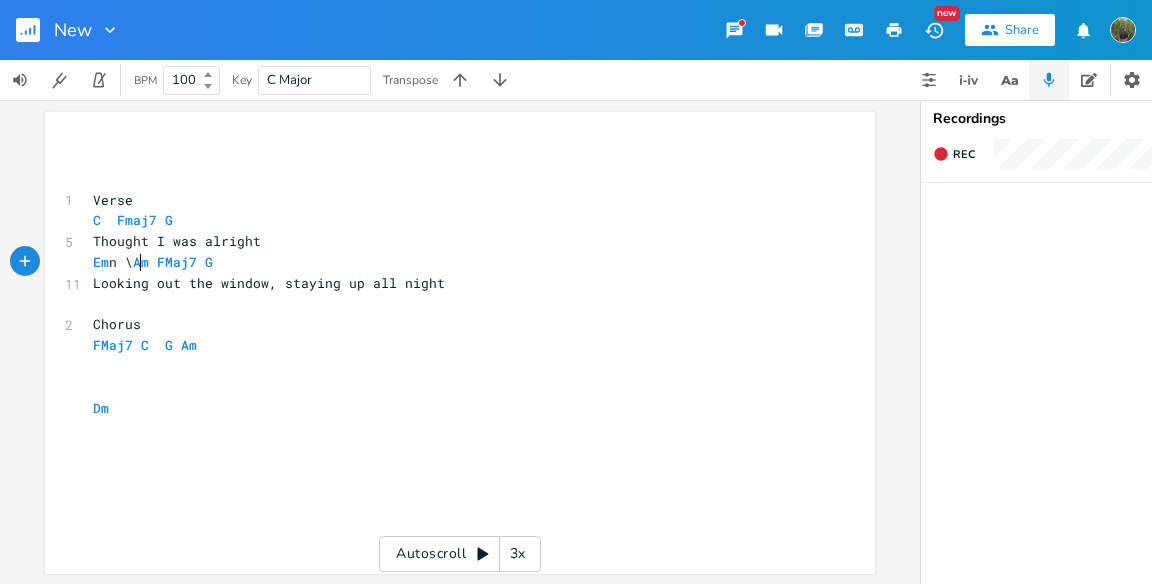 scroll, scrollTop: 0, scrollLeft: 13, axis: horizontal 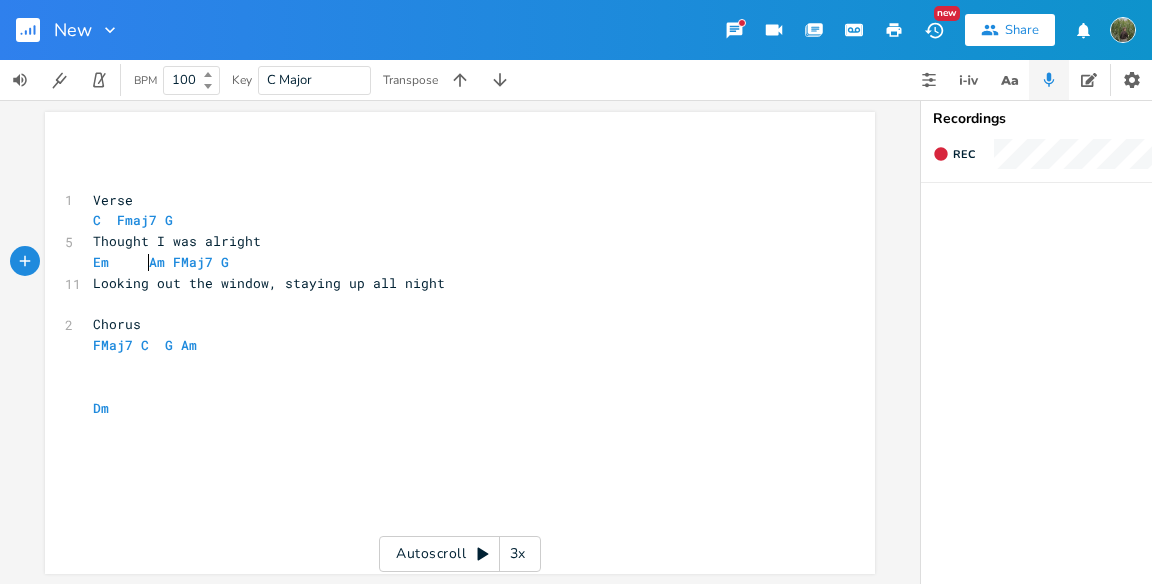 click on "C    Fmaj7   G" at bounding box center (133, 220) 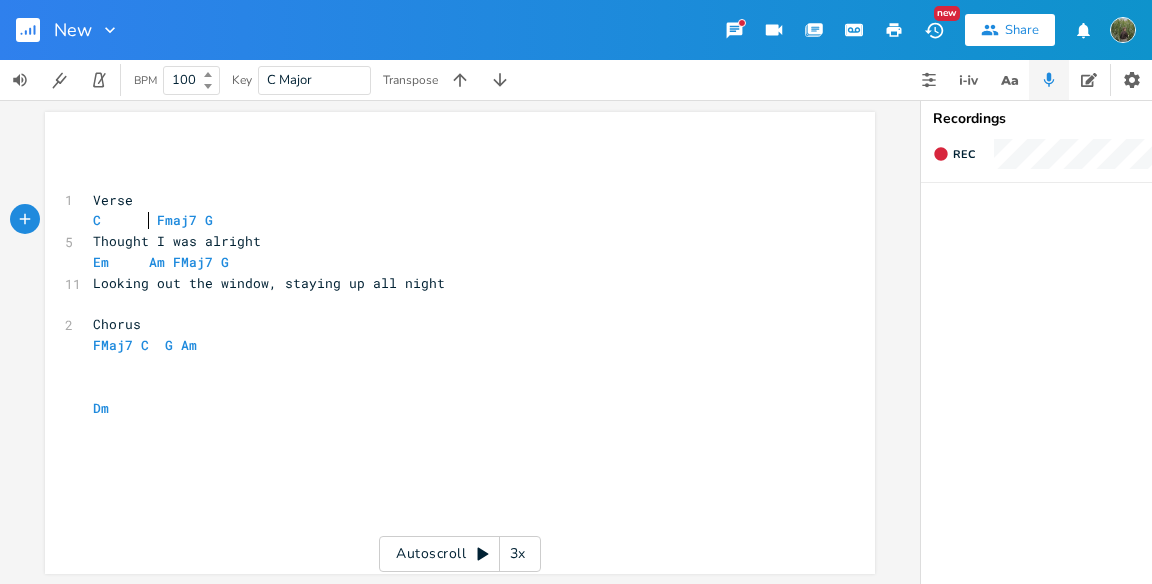 scroll, scrollTop: 0, scrollLeft: 19, axis: horizontal 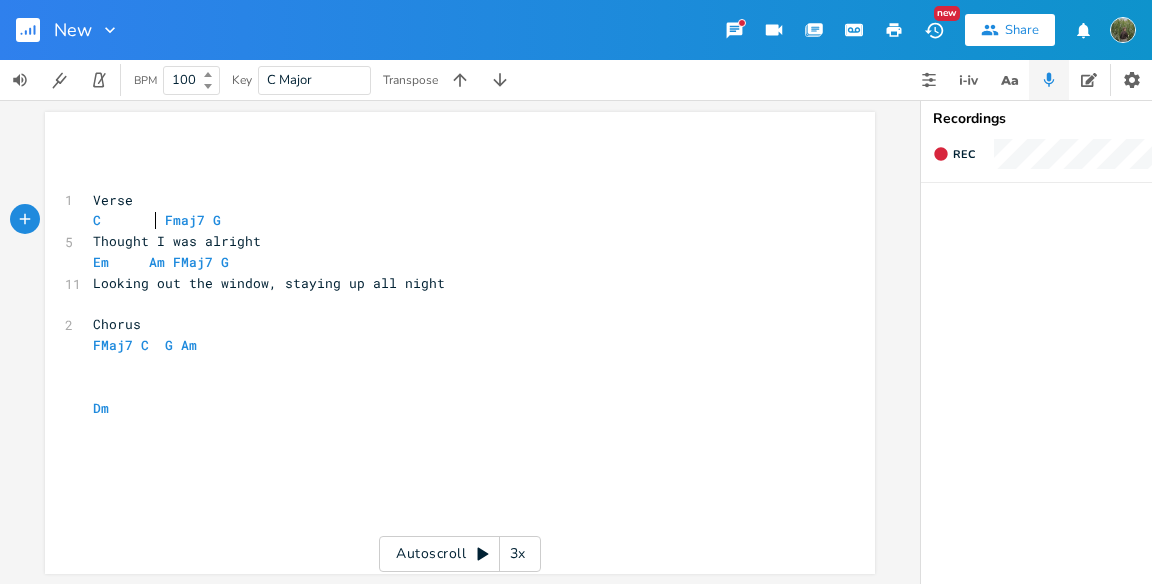 click on "Em       Am   FMaj7   G" at bounding box center (161, 262) 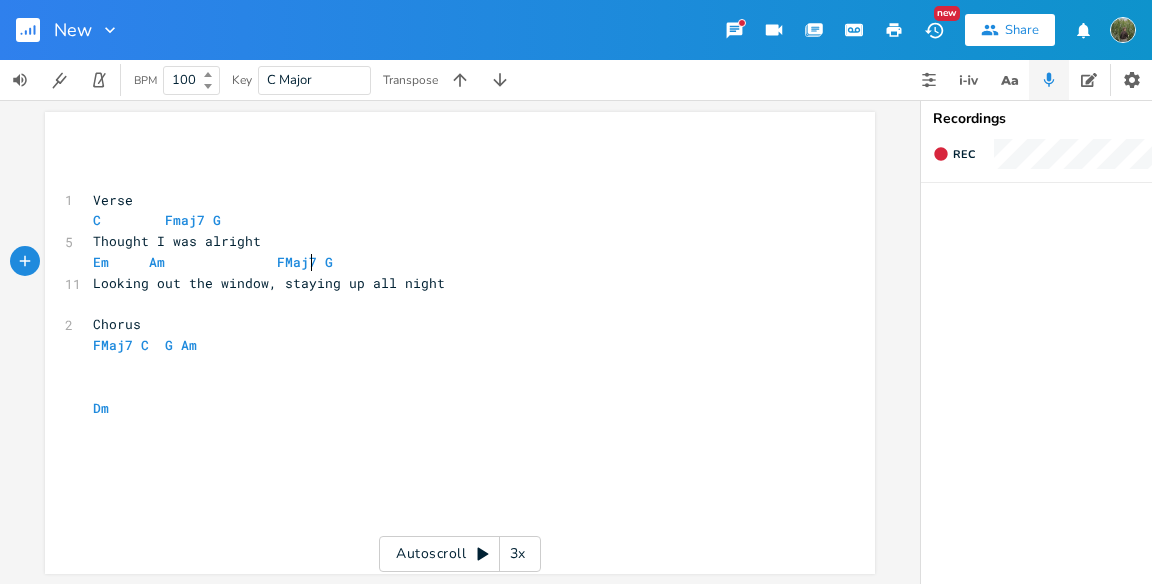 click on "Em       Am                FMaj7   G" at bounding box center (213, 262) 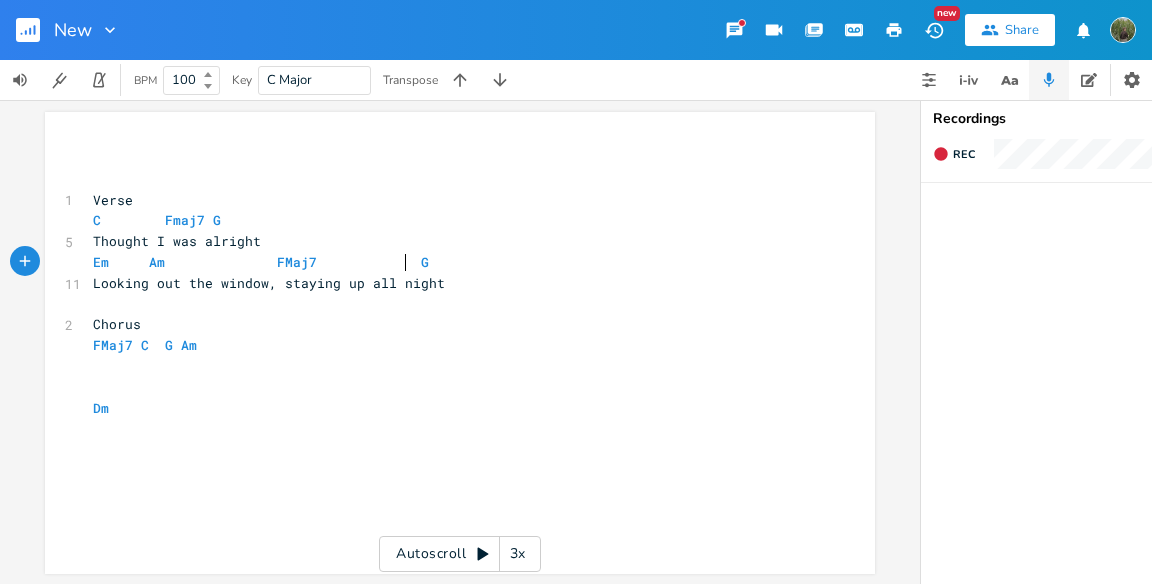 scroll, scrollTop: 0, scrollLeft: 43, axis: horizontal 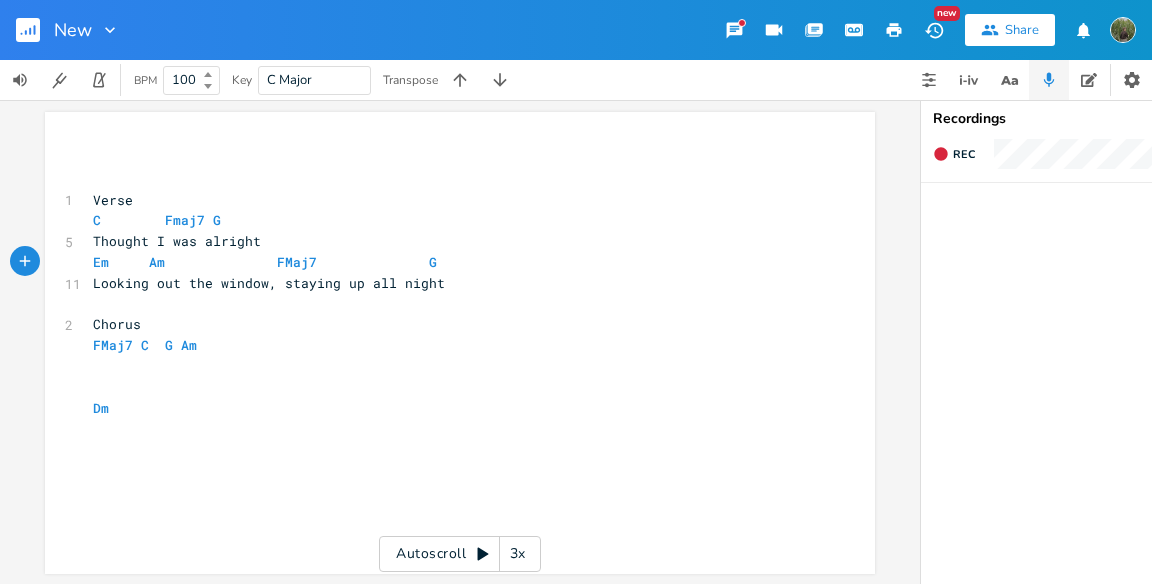 click on "Em       Am                FMaj7                G" at bounding box center [450, 262] 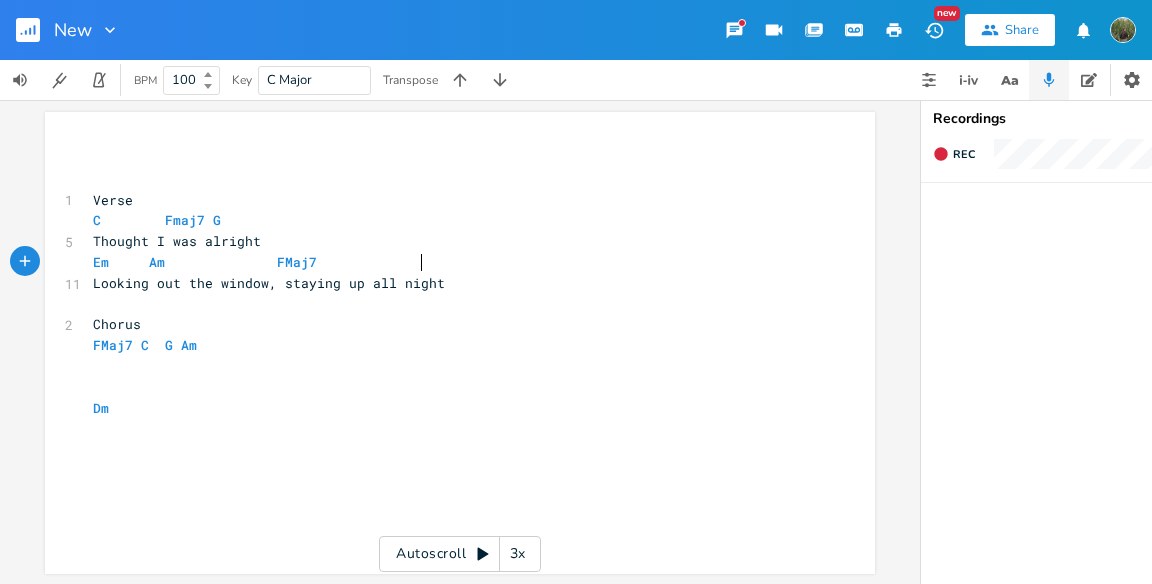 type on "EW" 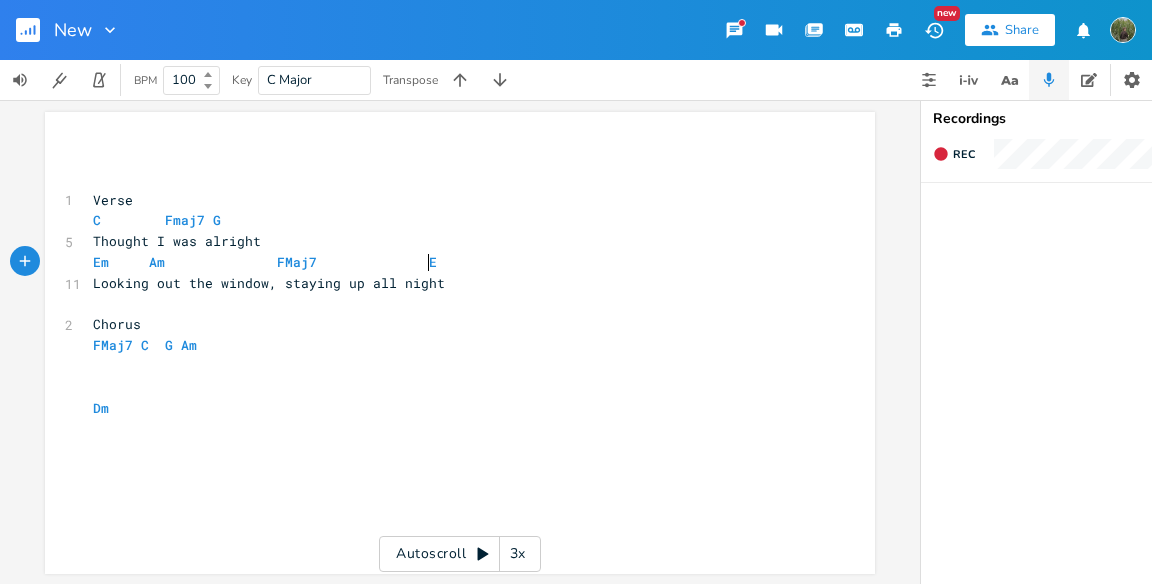 type on "m" 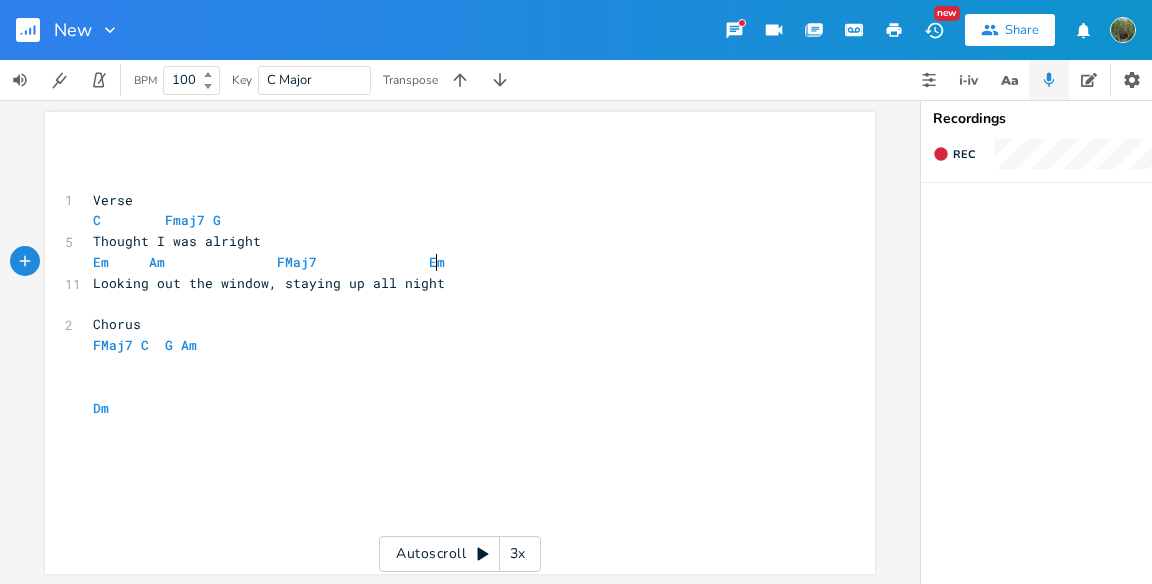 scroll, scrollTop: 0, scrollLeft: 11, axis: horizontal 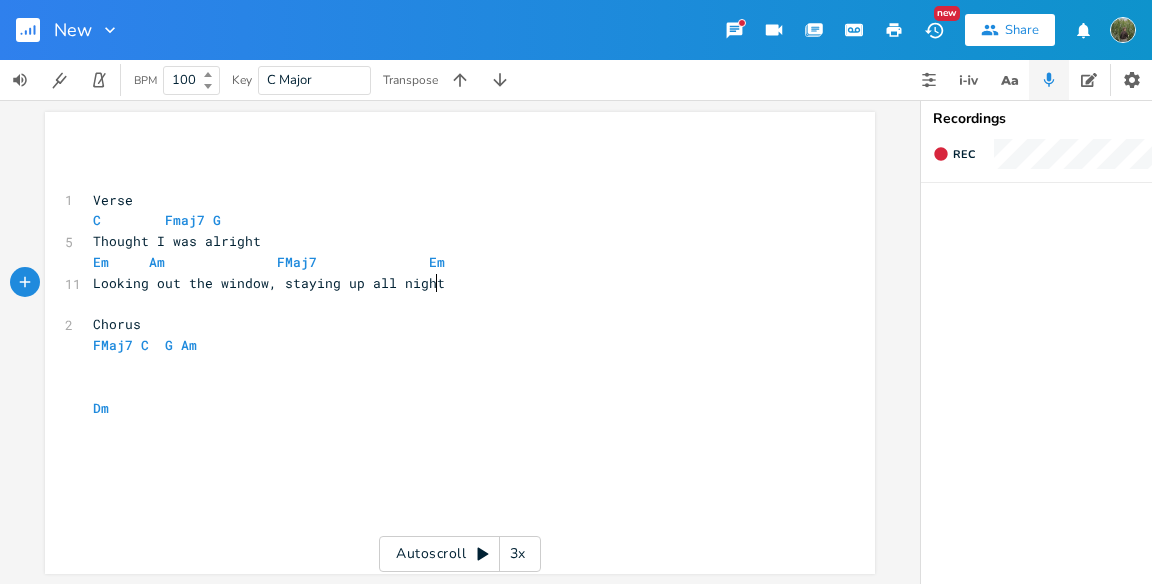 click on "Looking out the window, staying up all night" at bounding box center (450, 283) 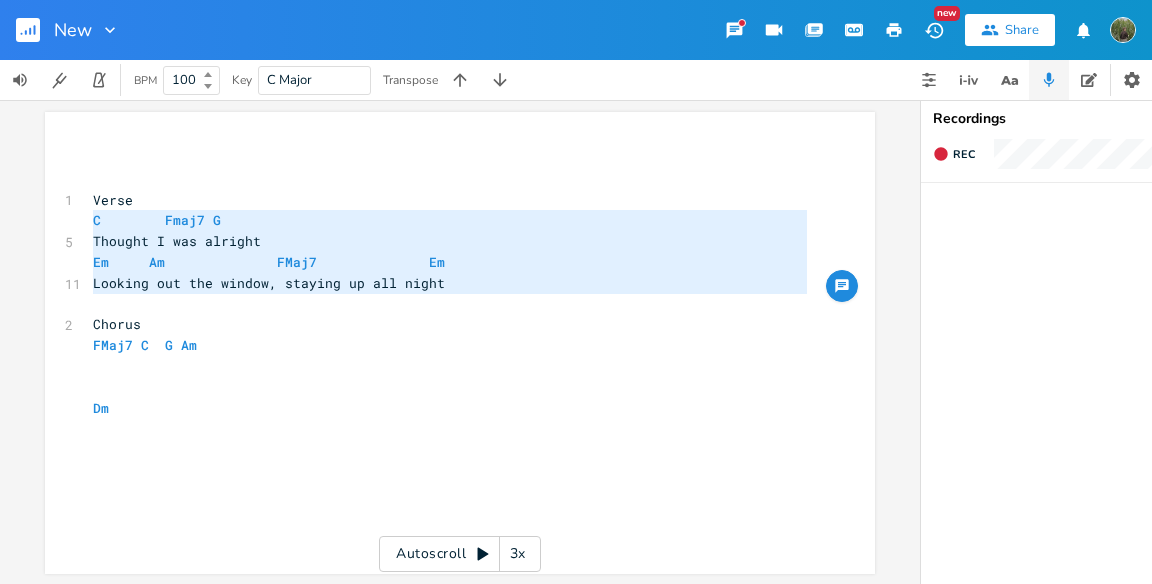 drag, startPoint x: 448, startPoint y: 302, endPoint x: 27, endPoint y: 229, distance: 427.2821 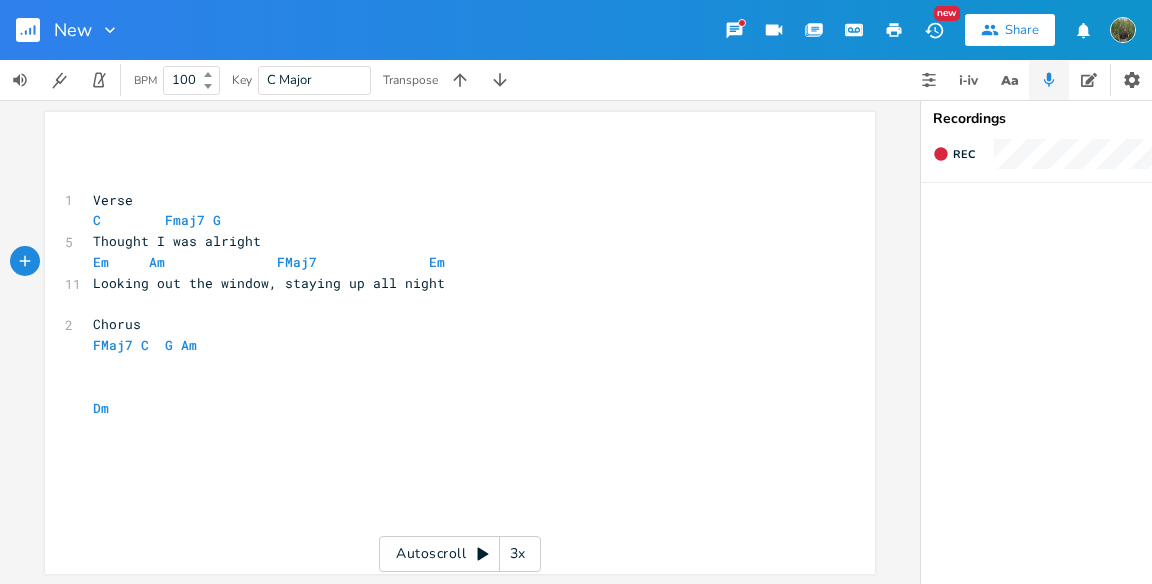 click on "Looking out the window, staying up all night" at bounding box center [450, 283] 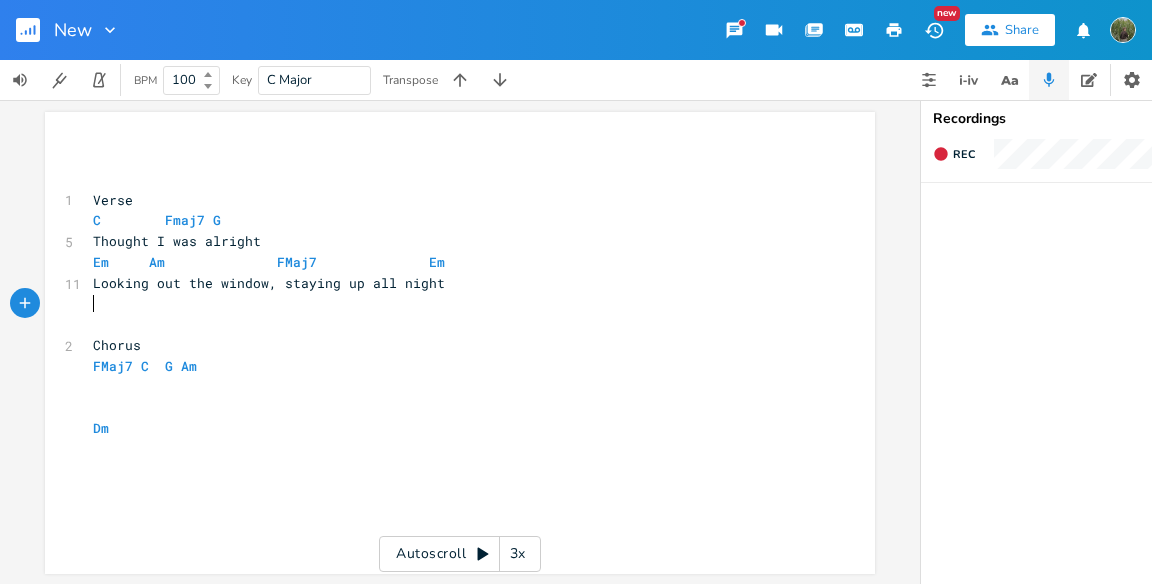 paste on "t" 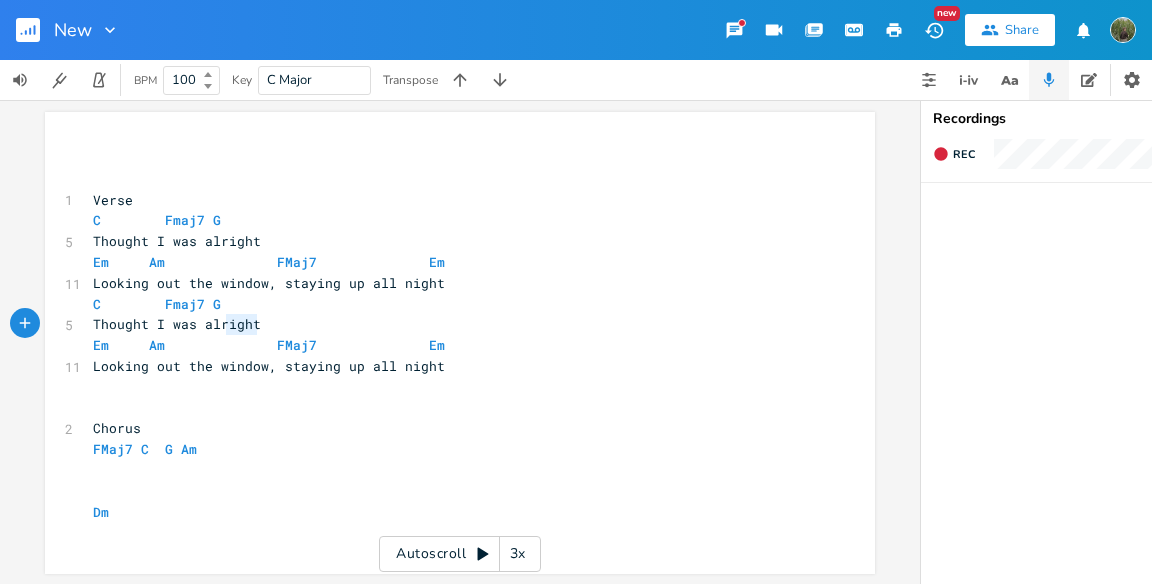 type on "E" 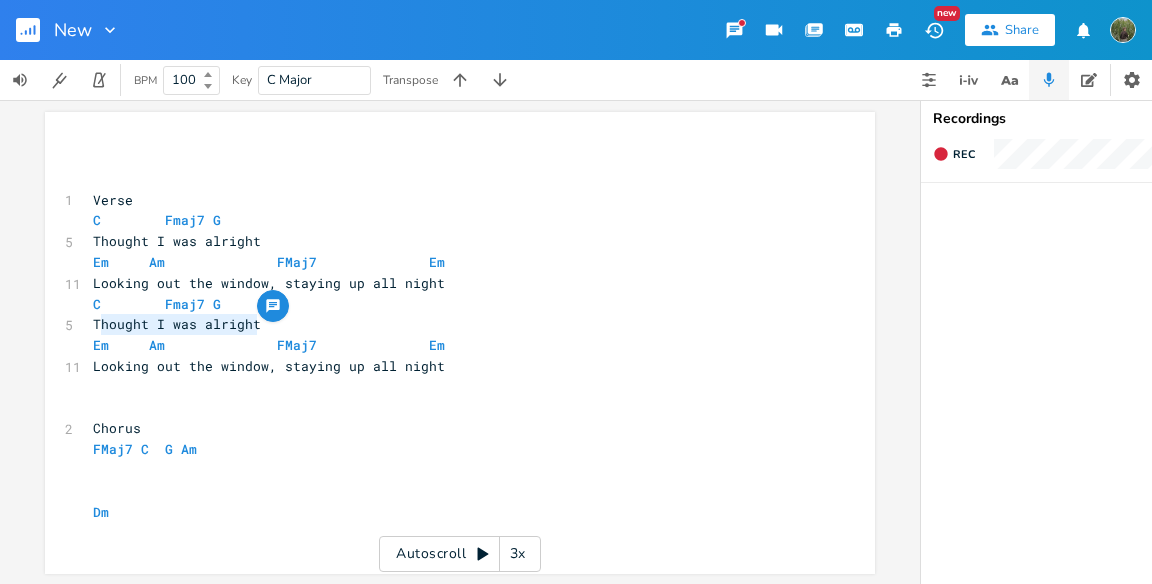 drag, startPoint x: 292, startPoint y: 325, endPoint x: 93, endPoint y: 327, distance: 199.01006 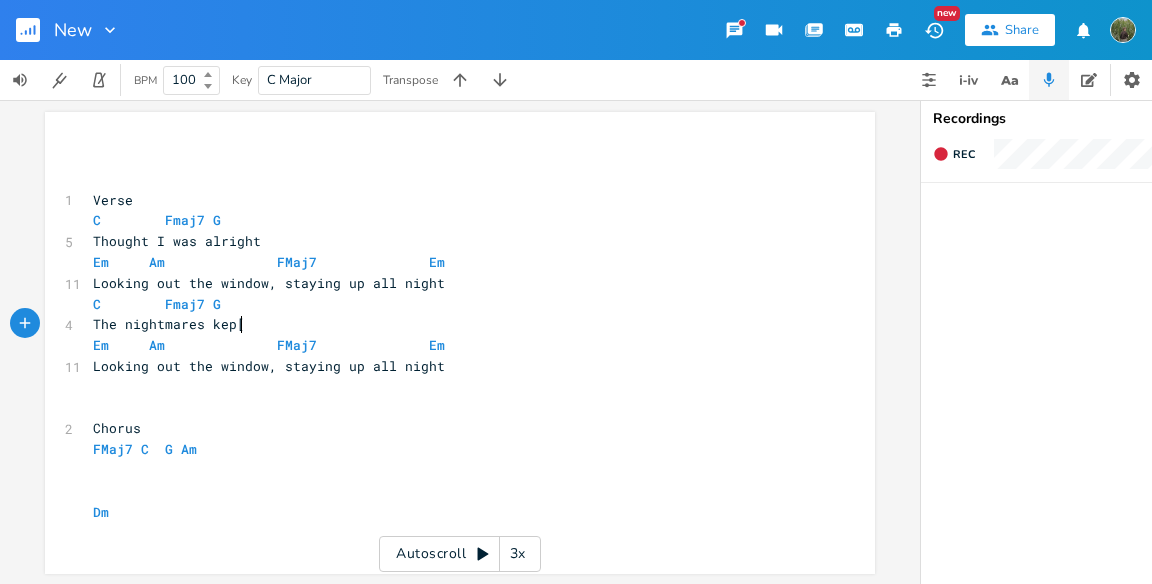 type on "he nightmares kep[t" 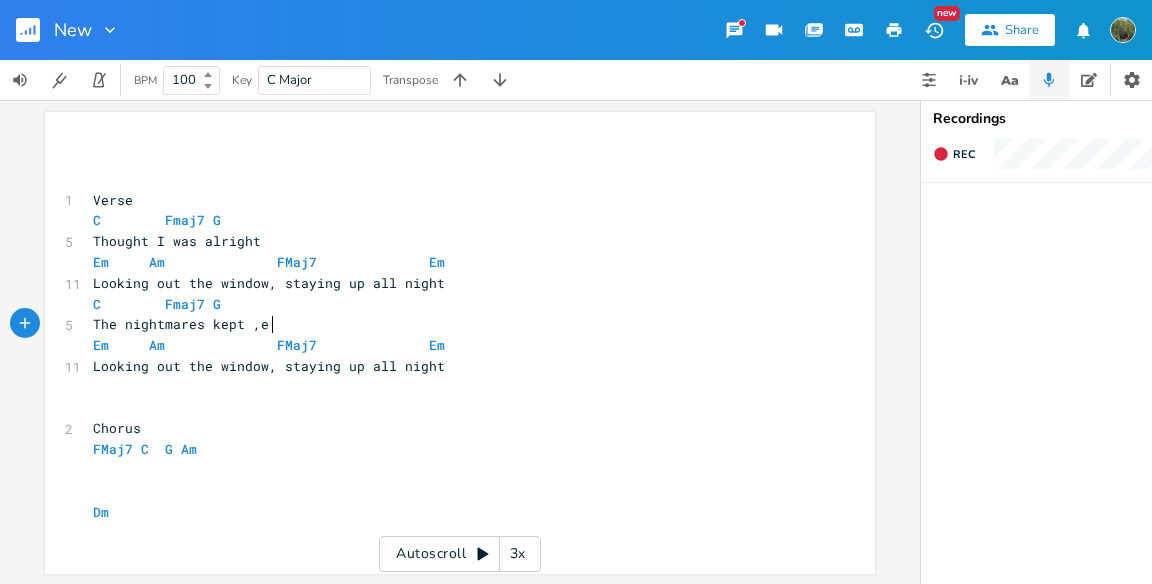 type on "t ,e i" 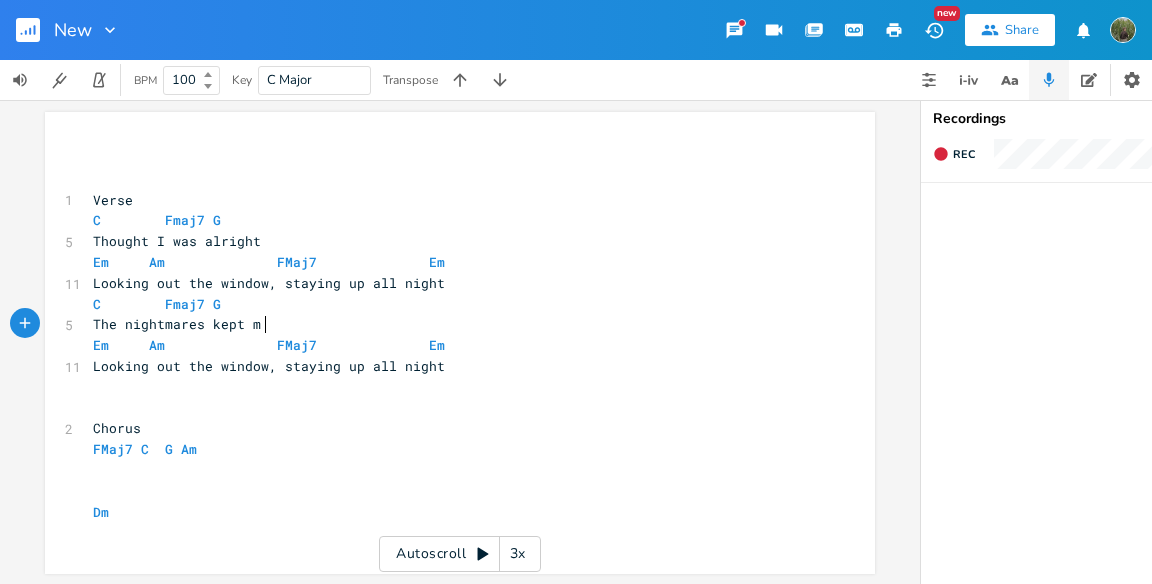 type on "m e" 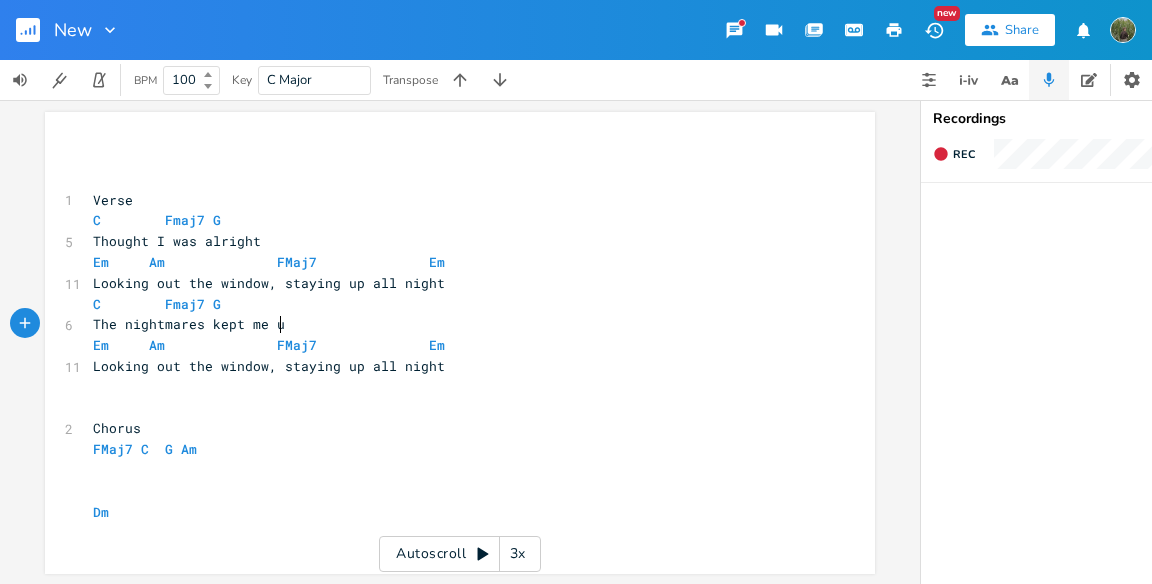 type on "e up" 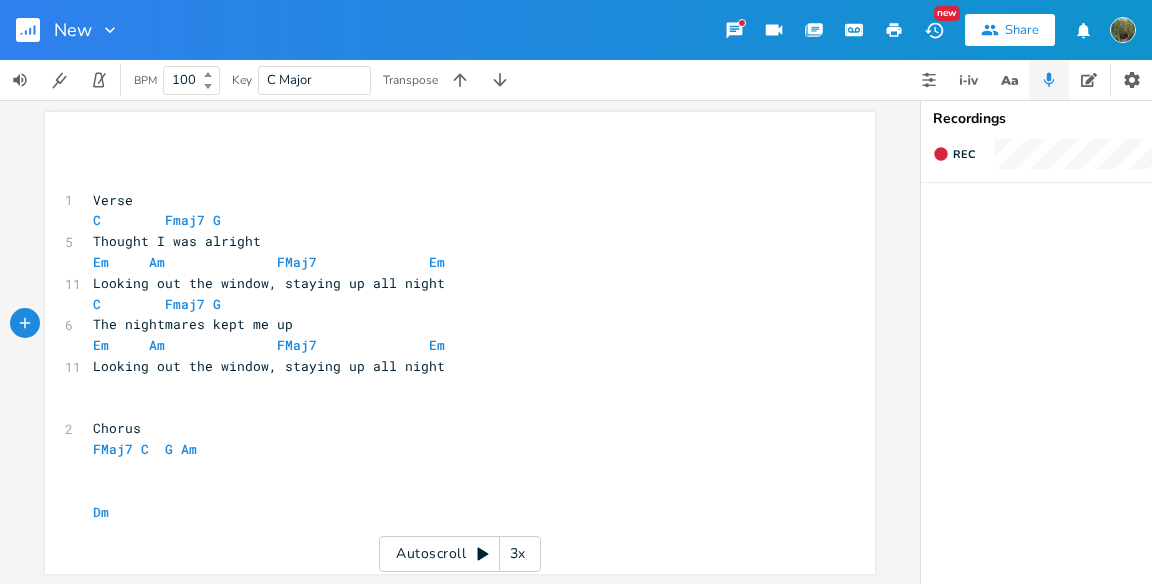 click on "Looking out the window, staying up all night" at bounding box center [450, 366] 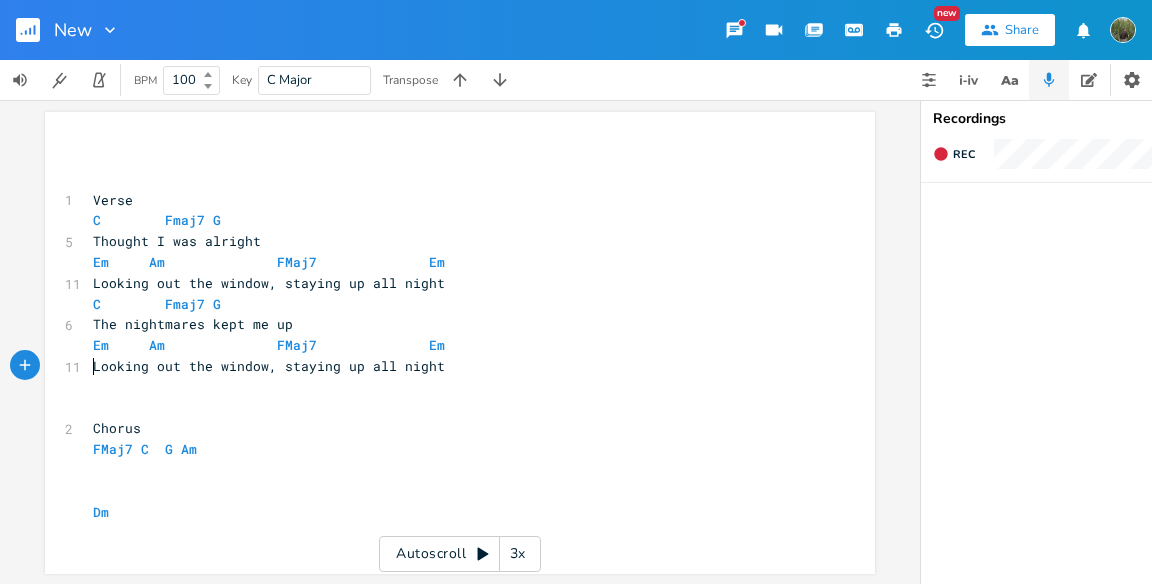 click on "Looking out the window, staying up all night" at bounding box center [269, 366] 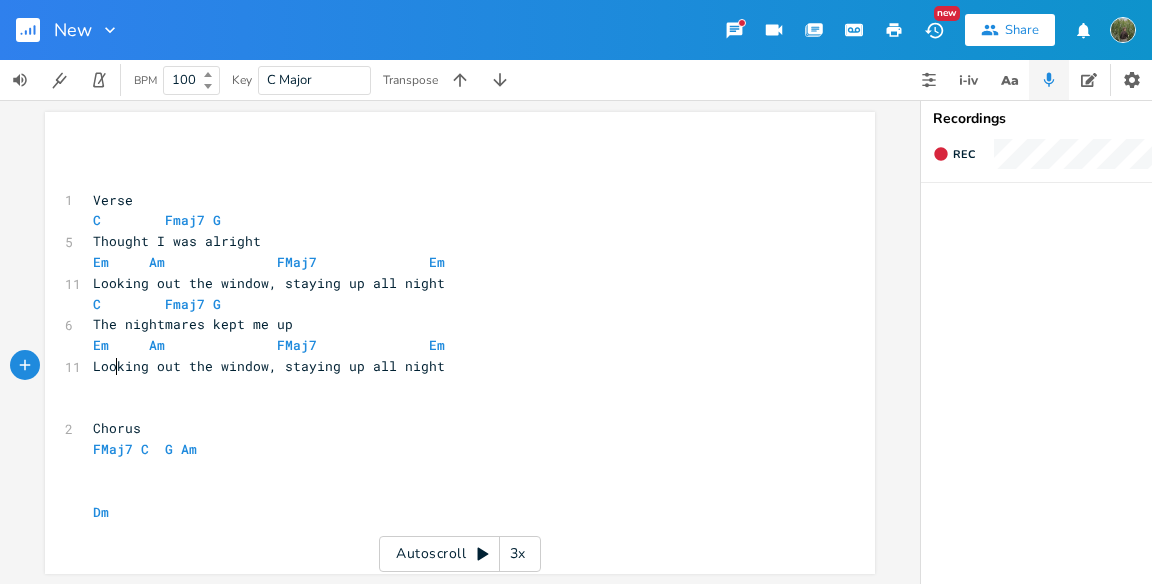 click on "Looking out the window, staying up all night" at bounding box center [269, 366] 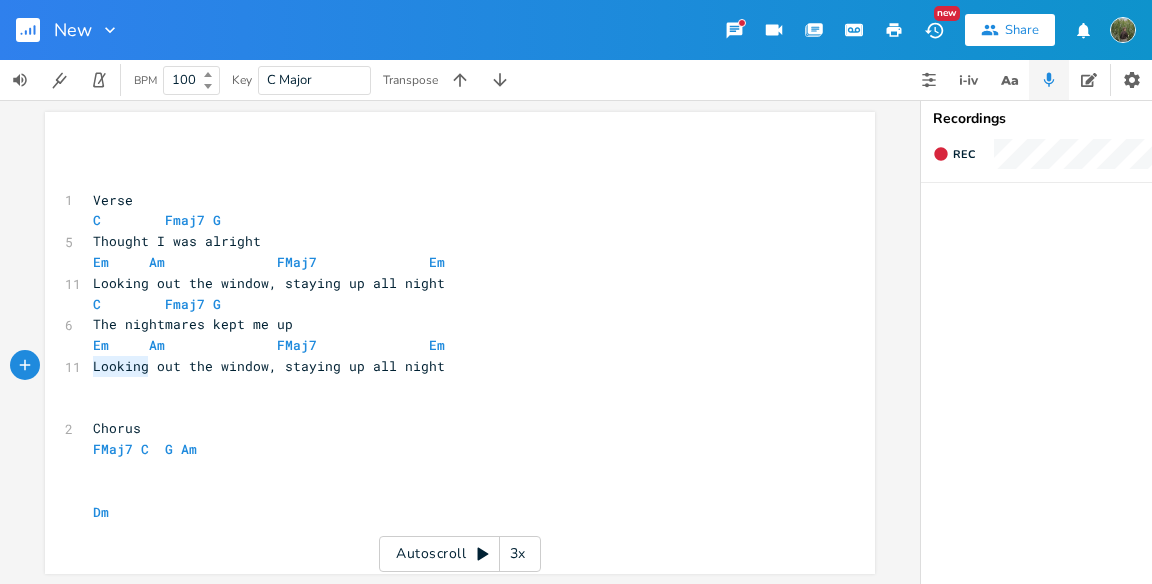 type on "Looking out the window, staying up all night" 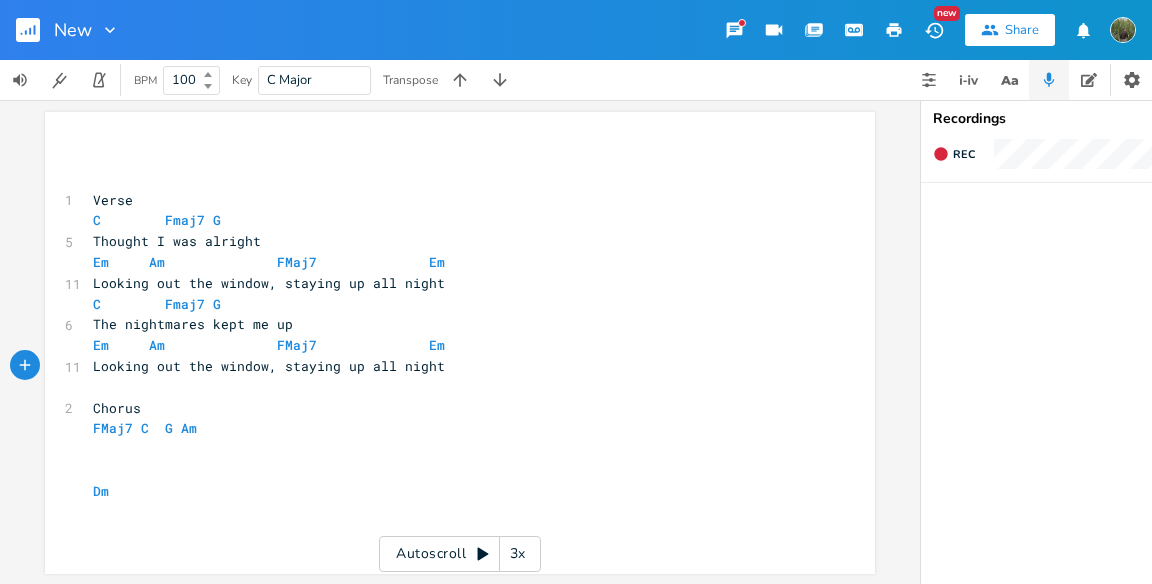 click on "Looking out the window, staying up all night" at bounding box center (269, 366) 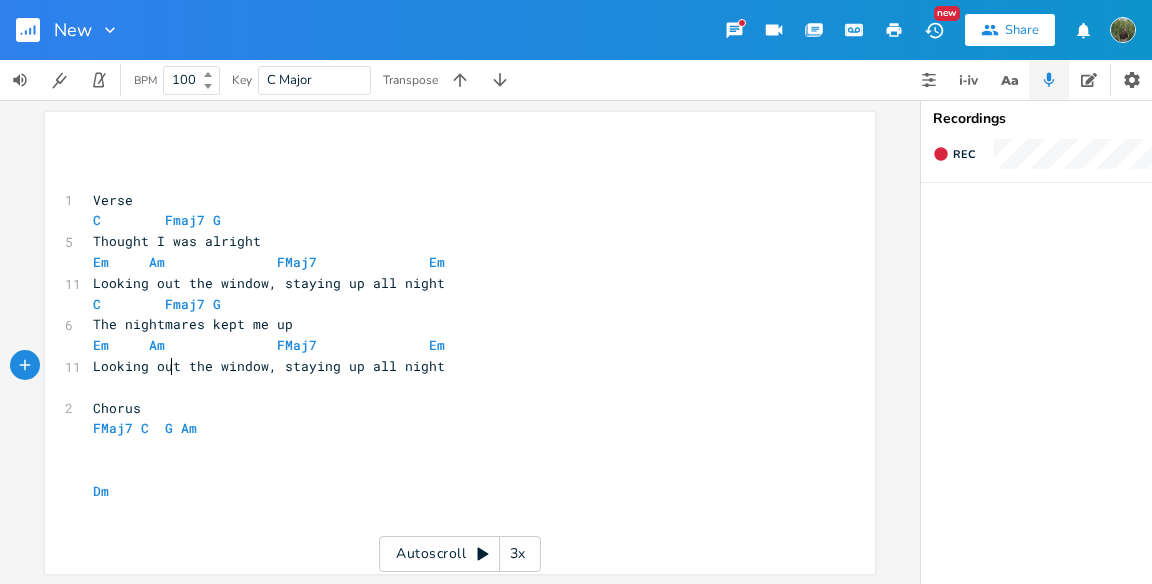 click on "Looking out the window, staying up all night" at bounding box center (269, 366) 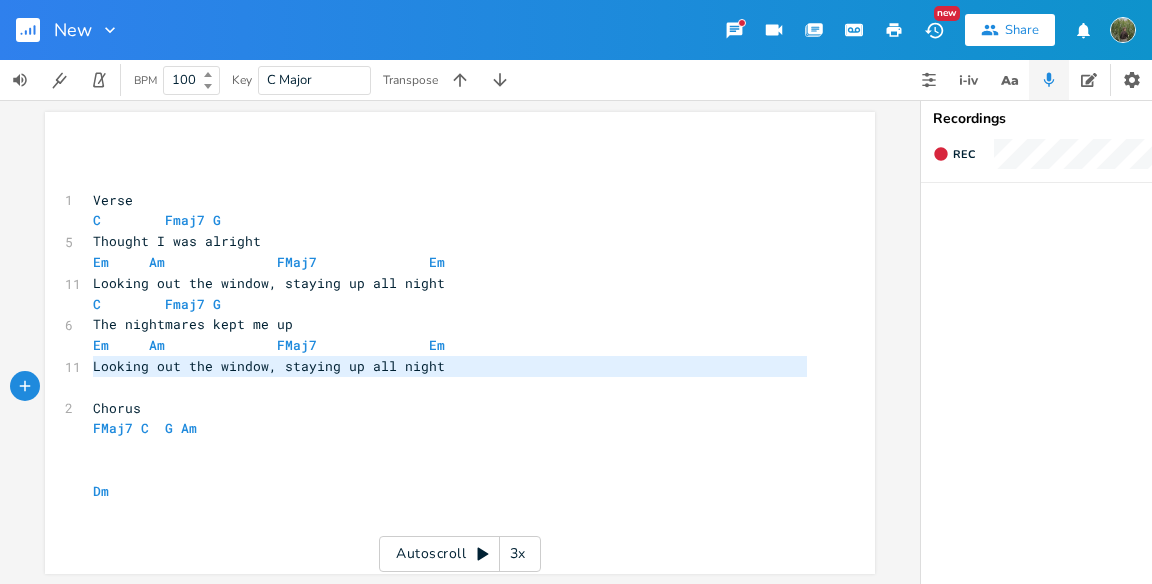 click on "Looking out the window, staying up all night" at bounding box center (269, 366) 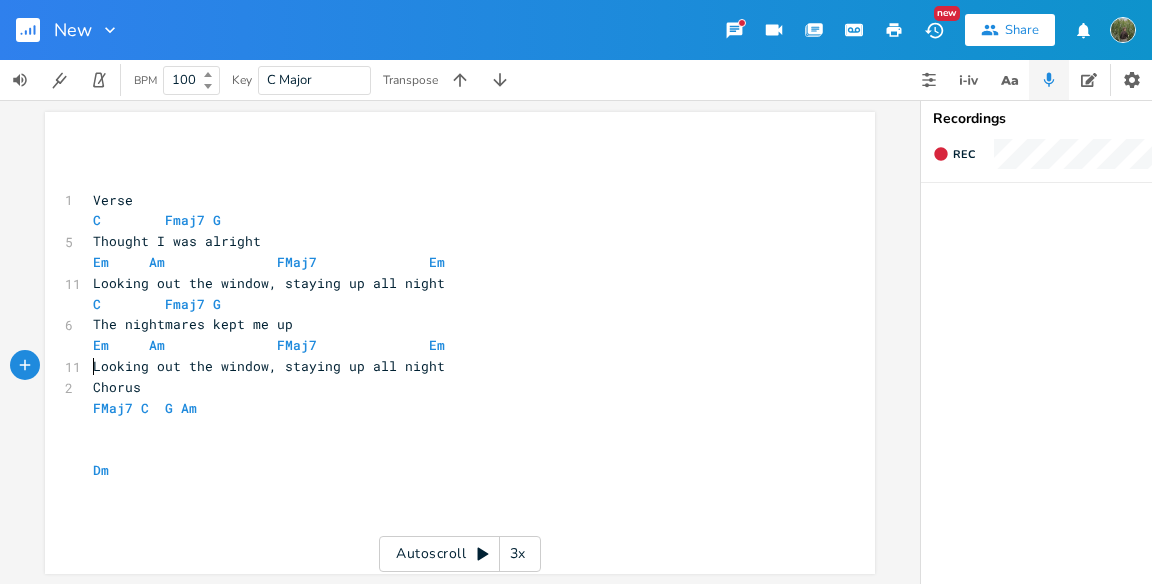 click on "Looking out the window, staying up all night" at bounding box center [269, 366] 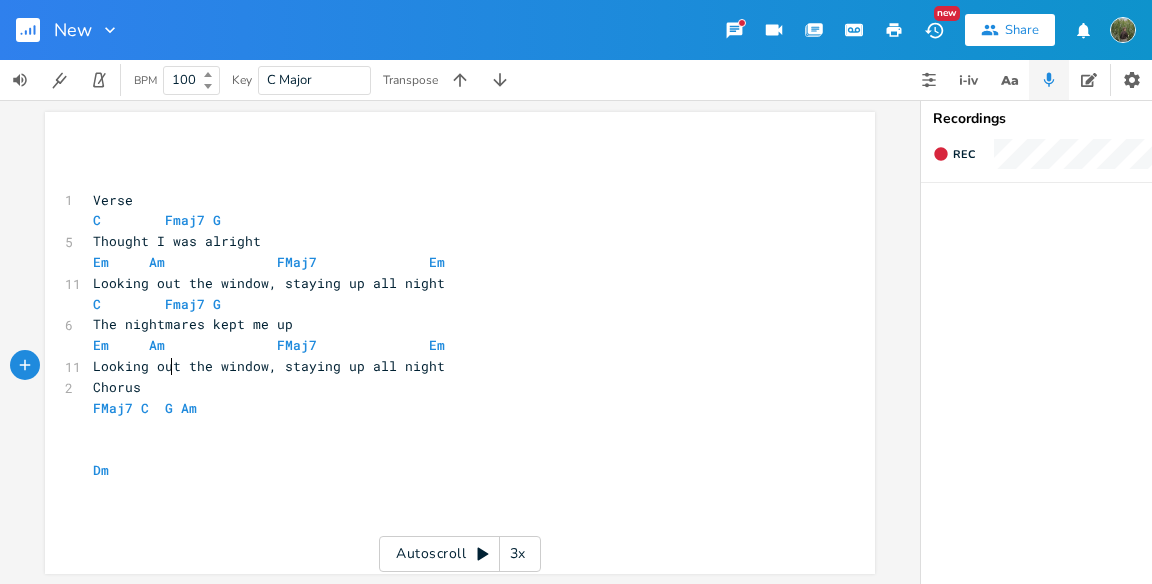click on "Looking out the window, staying up all night" at bounding box center [269, 366] 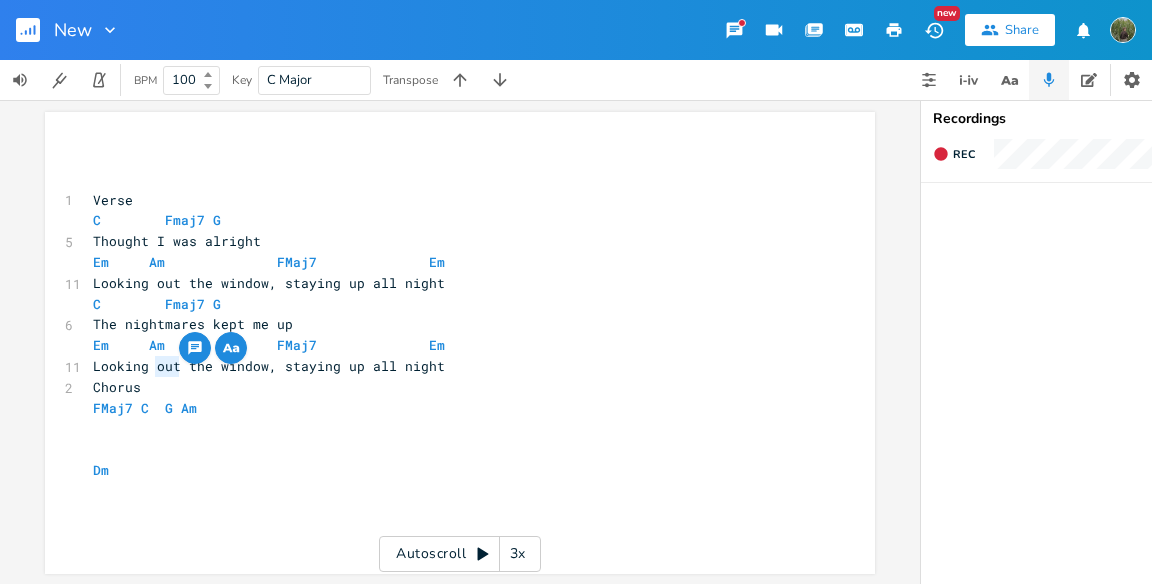 type on "out" 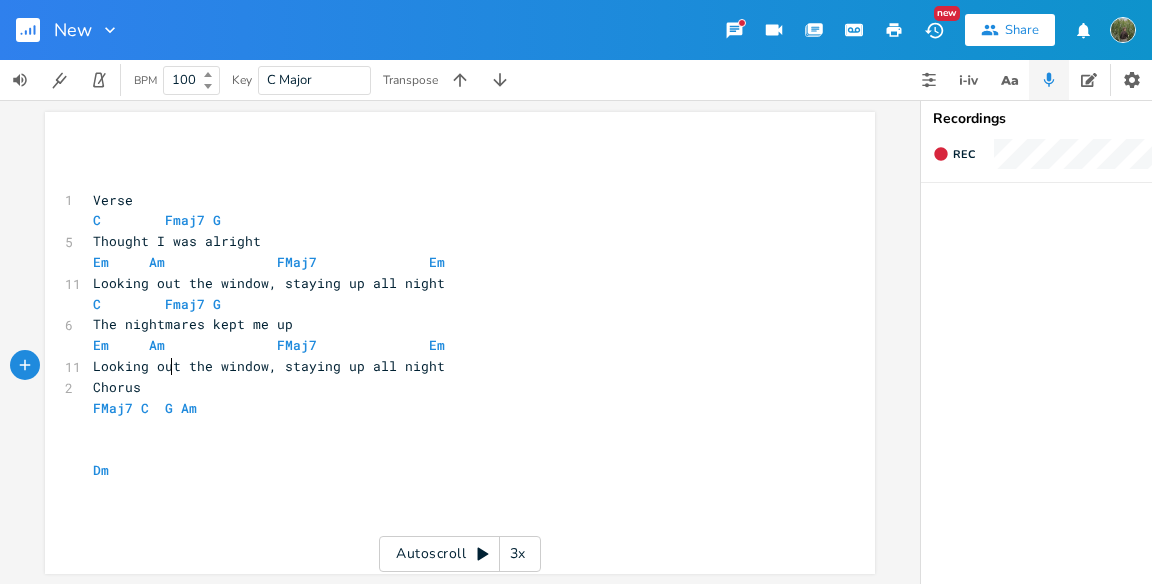 click on "Looking out the window, staying up all night" at bounding box center (269, 366) 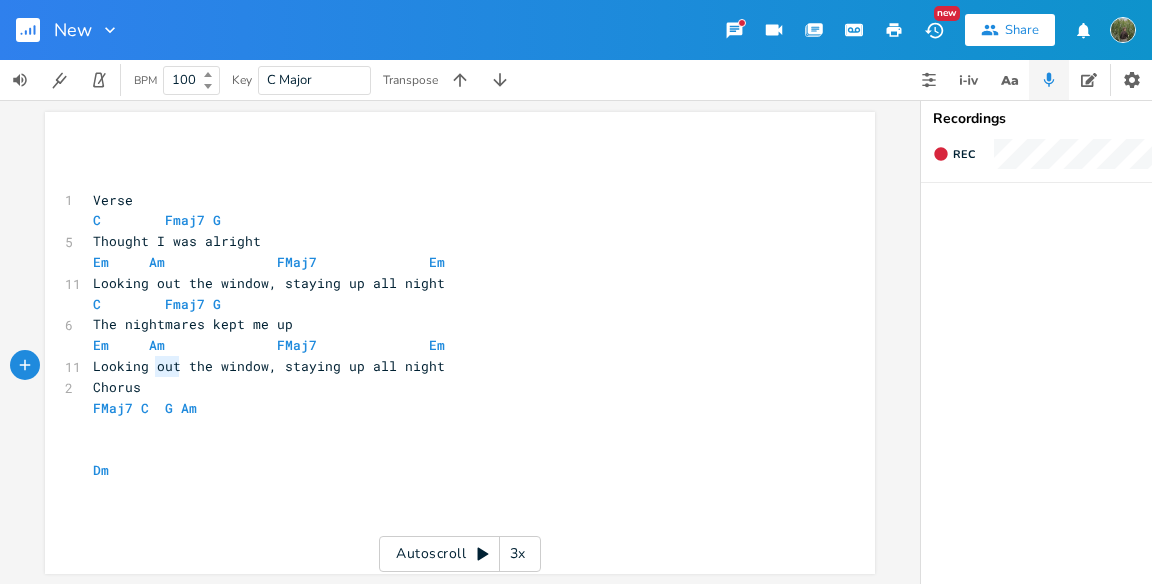 type on "Looking out the window, staying up all night" 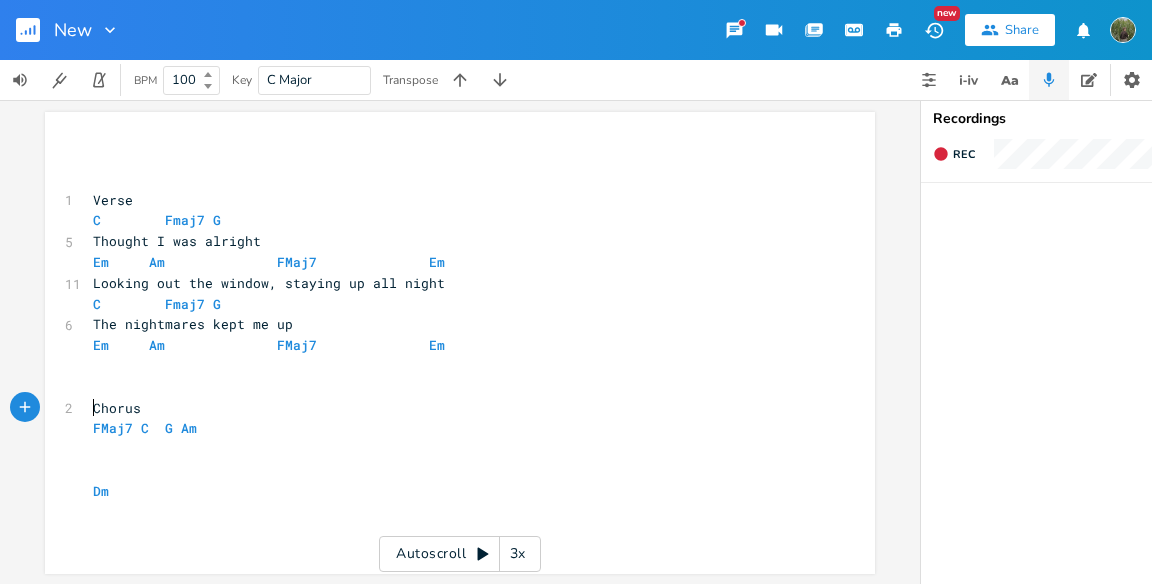 click on "​" at bounding box center [450, 366] 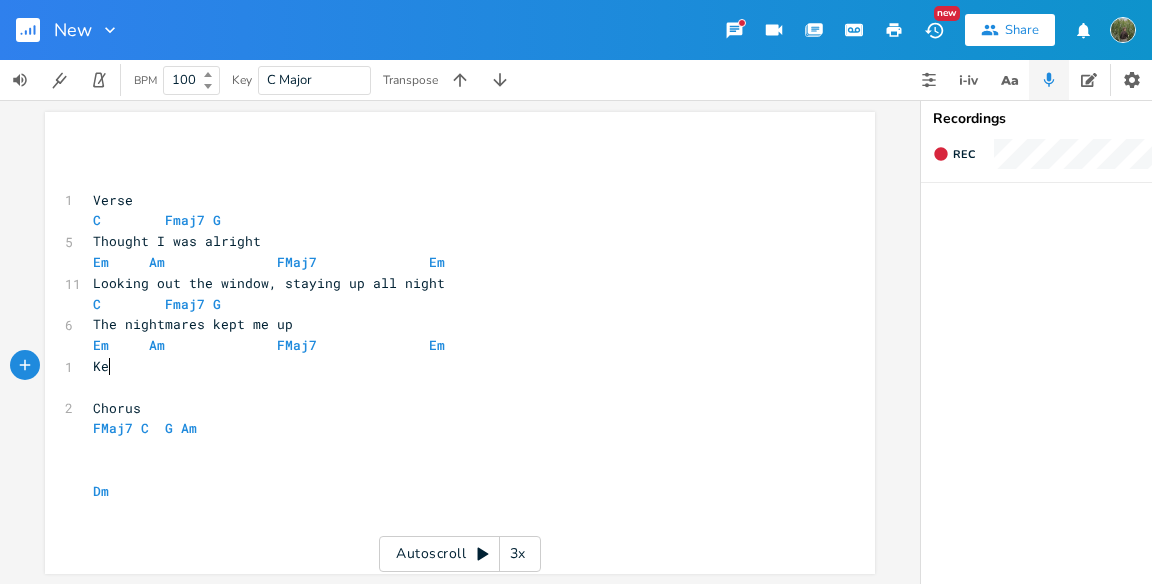 type on "Ke[" 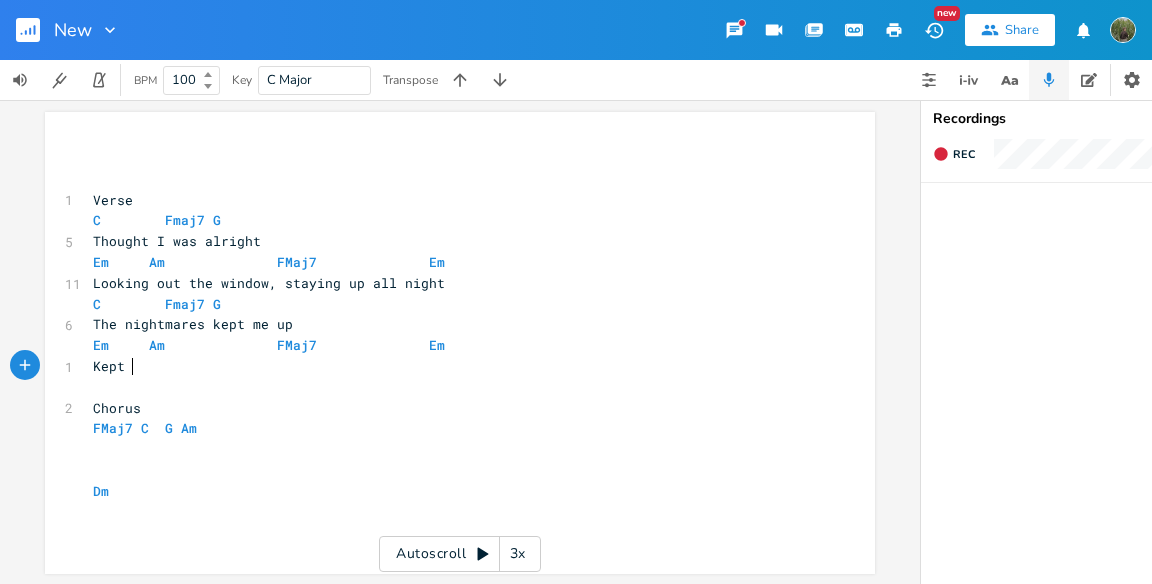 type on "pt e" 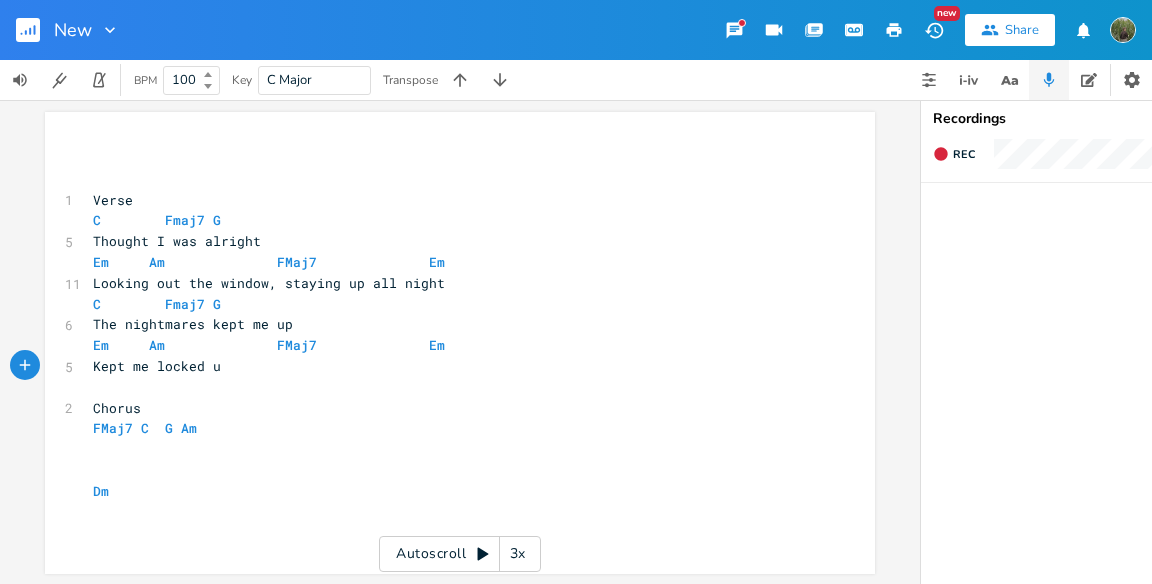 scroll, scrollTop: 0, scrollLeft: 78, axis: horizontal 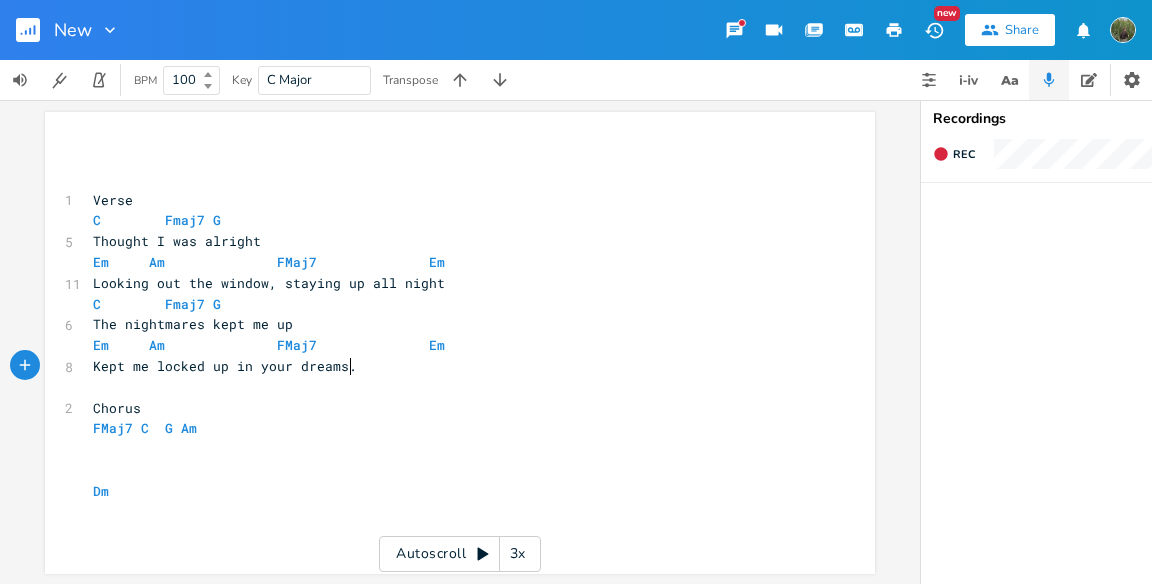type on "me locked up in your dreams." 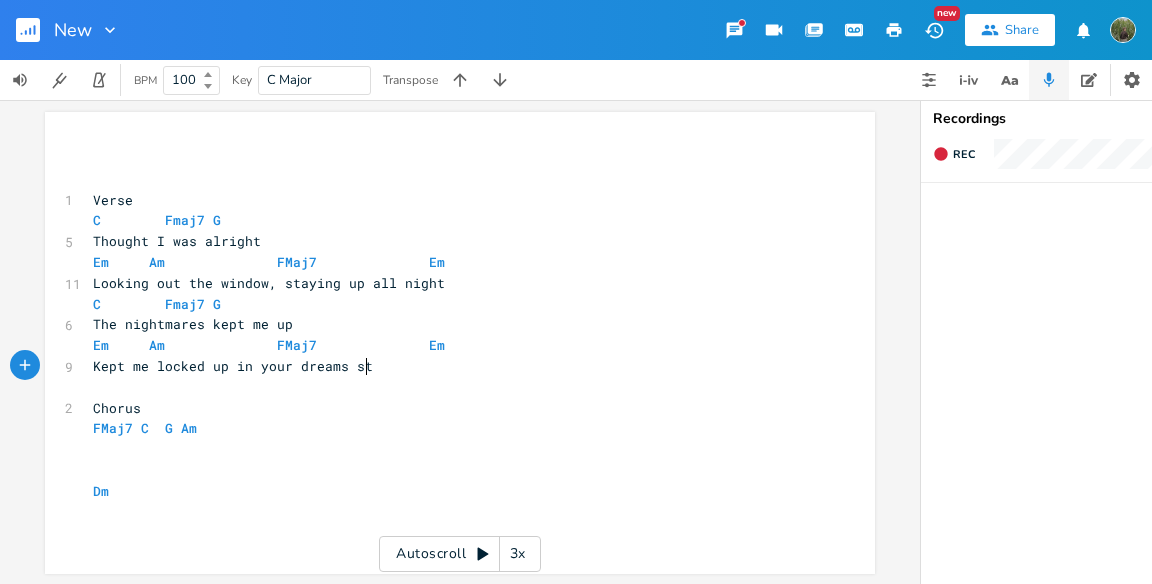 type on "stau" 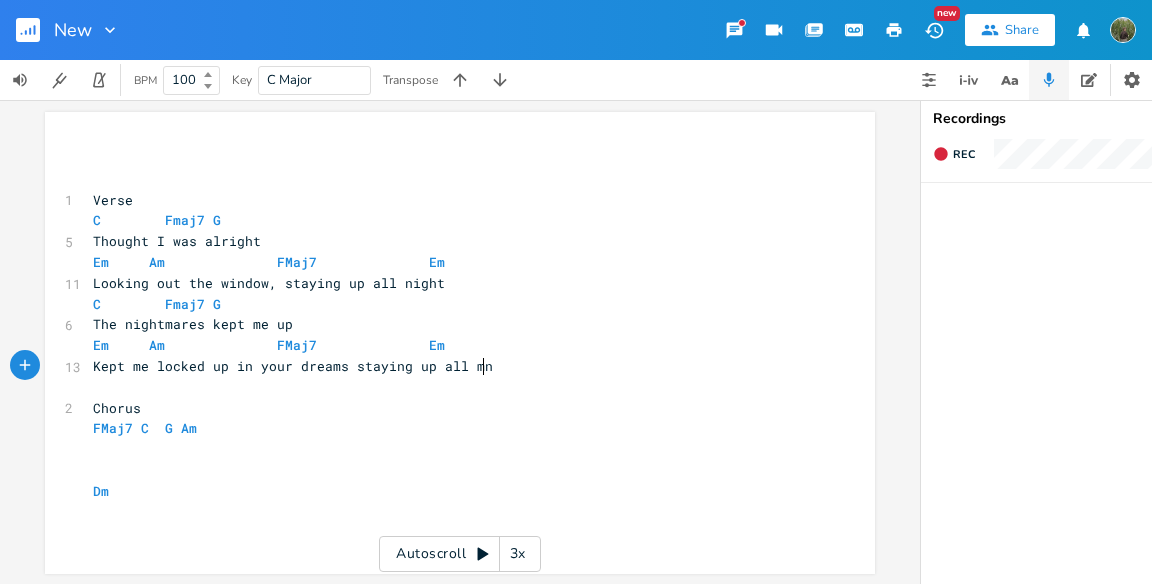 type on "ying up all mnig" 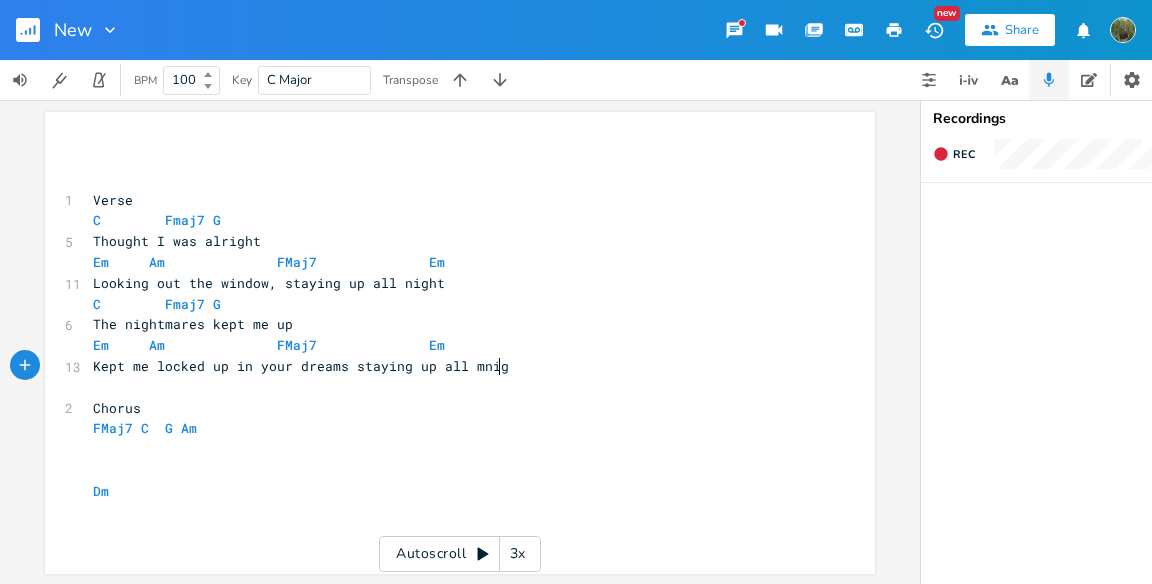 scroll, scrollTop: 0, scrollLeft: 94, axis: horizontal 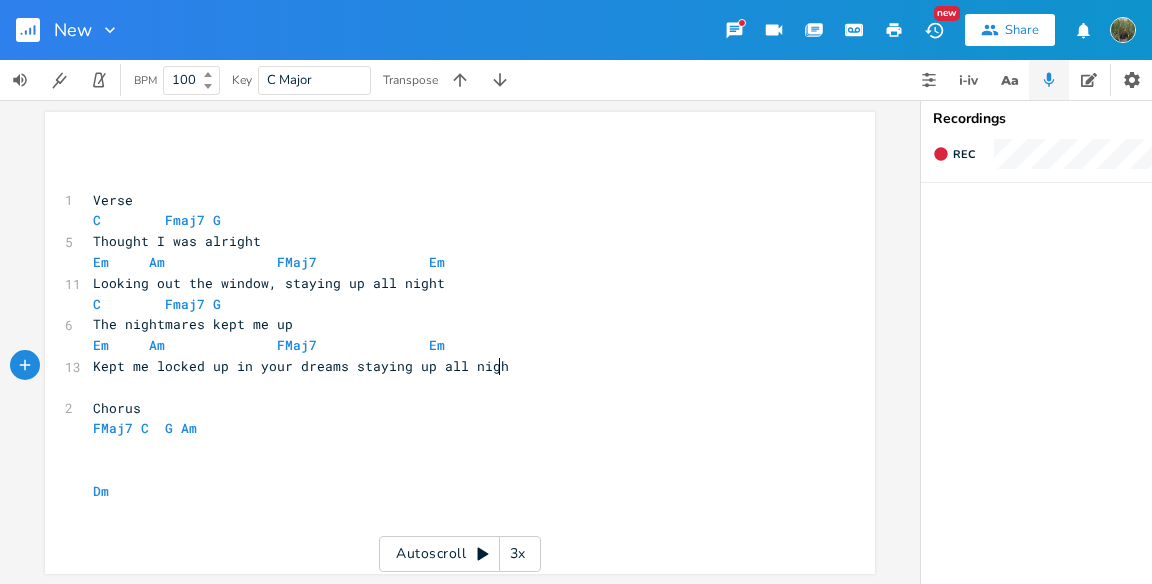 type on "night" 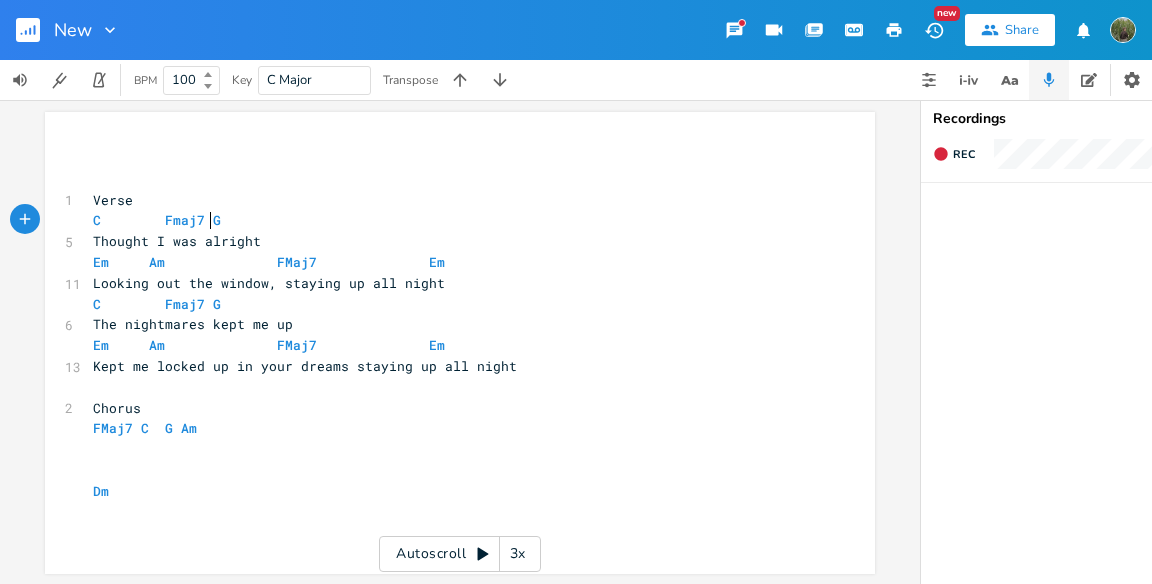 click on "C          Fmaj7   G" at bounding box center [157, 220] 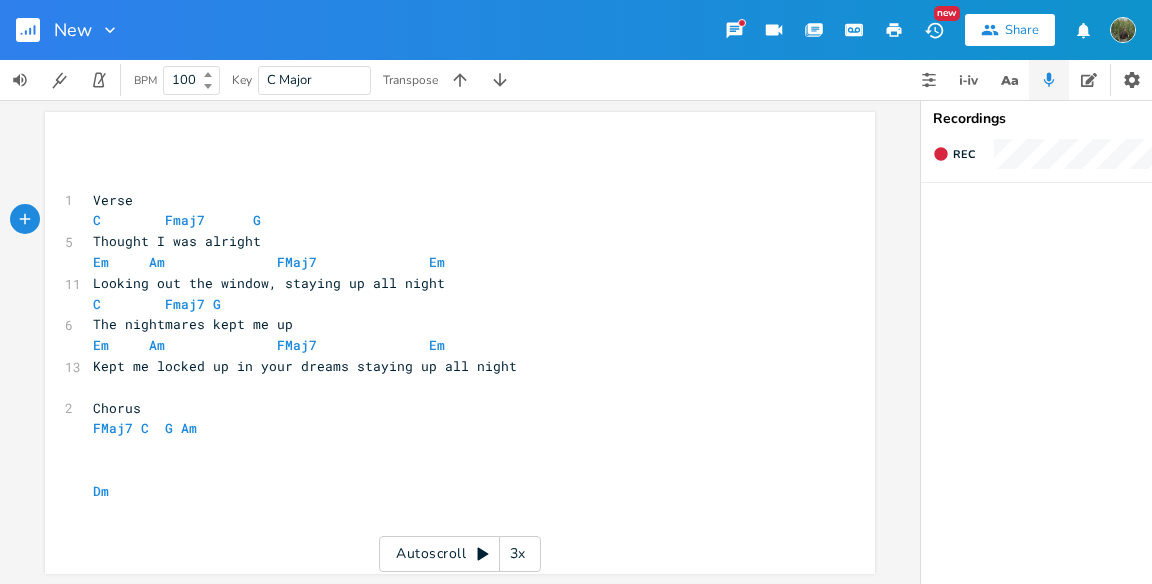 click on "C          Fmaj7        G" at bounding box center [177, 220] 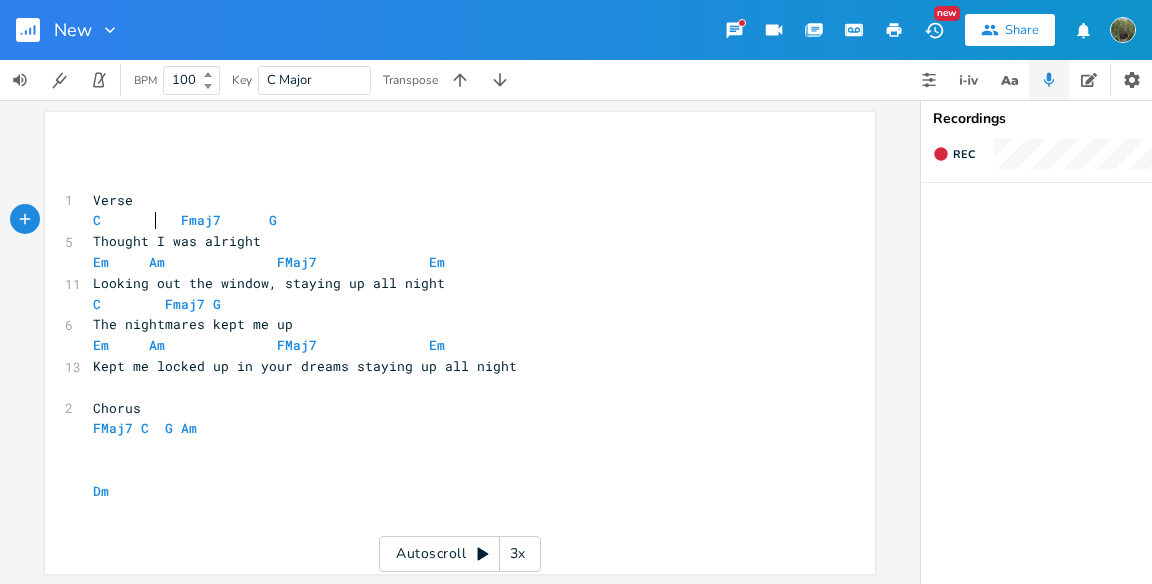 scroll, scrollTop: 0, scrollLeft: 8, axis: horizontal 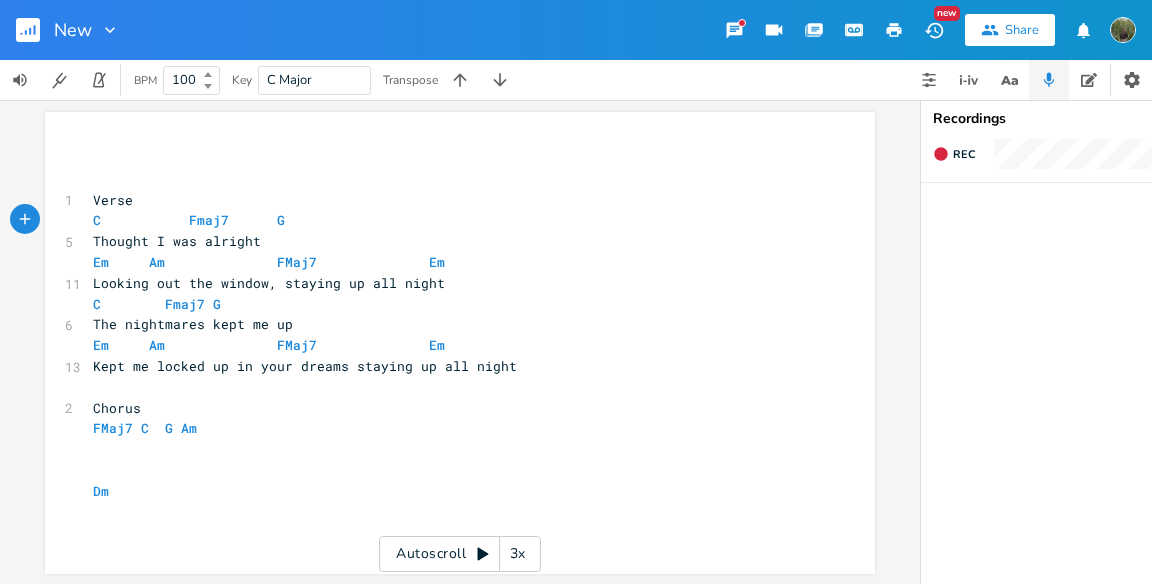 click on "C             Fmaj7        G" at bounding box center (189, 220) 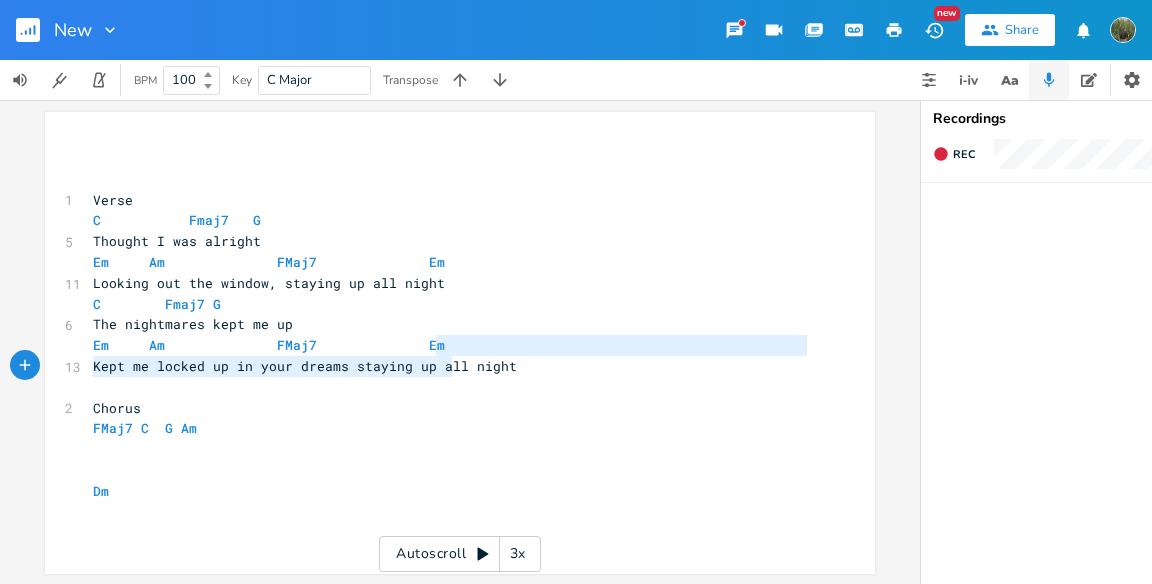 type on "Kept me locked up in your dreams staying up" 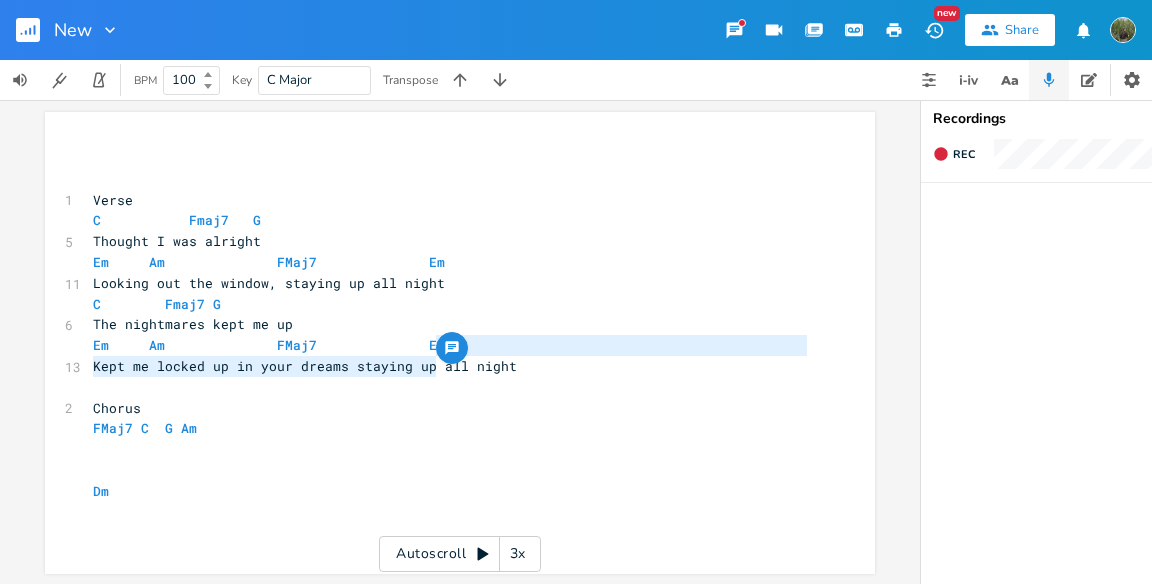 click on "Kept me locked up in your dreams staying up all night" at bounding box center [305, 366] 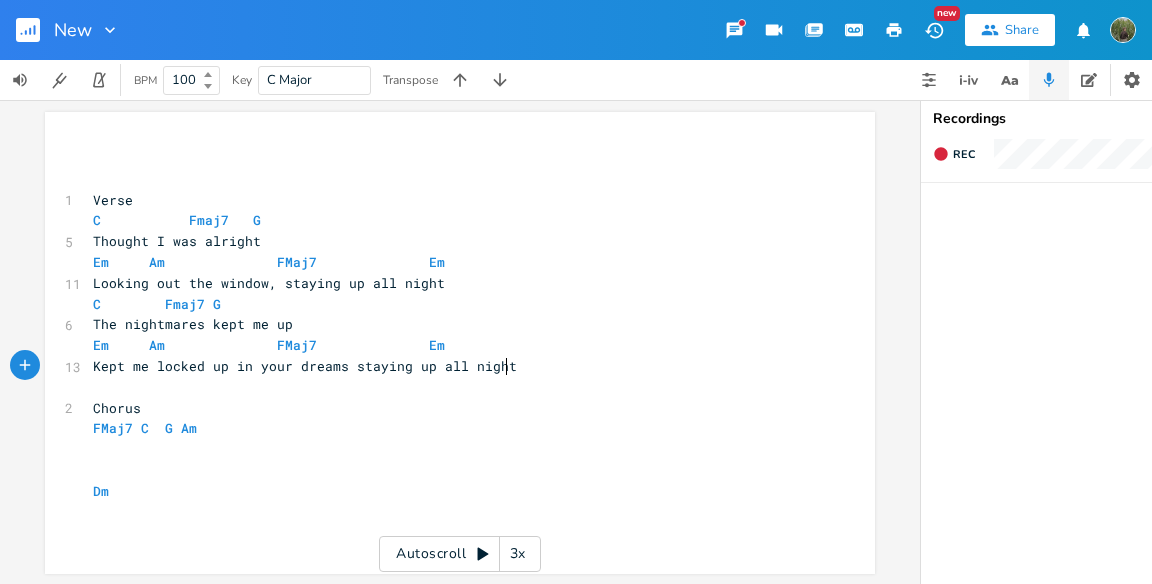 type on "ll night" 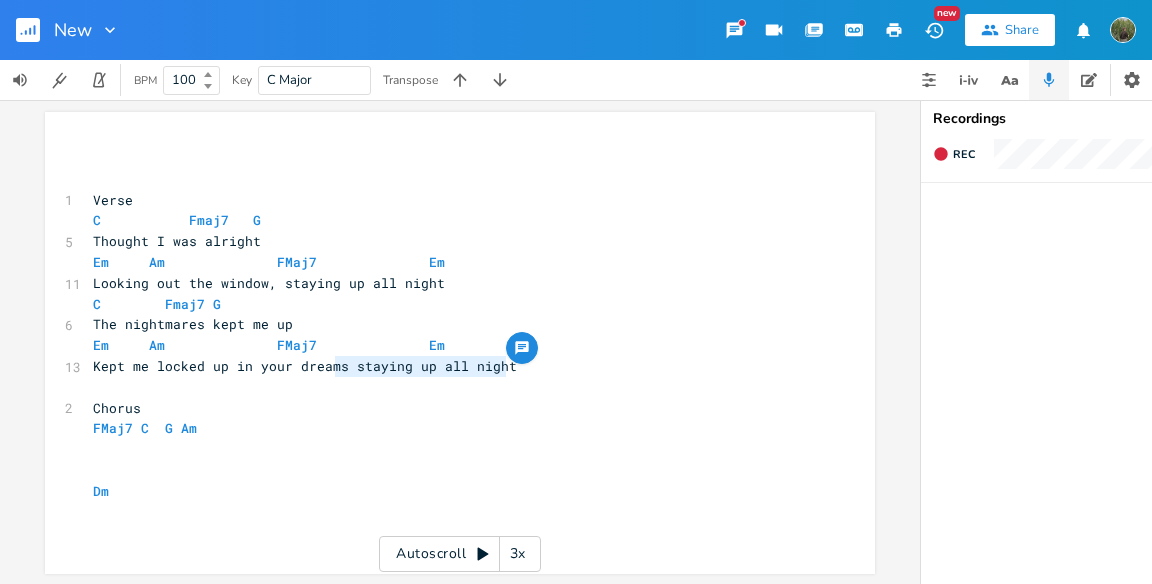 type on "staying up all night" 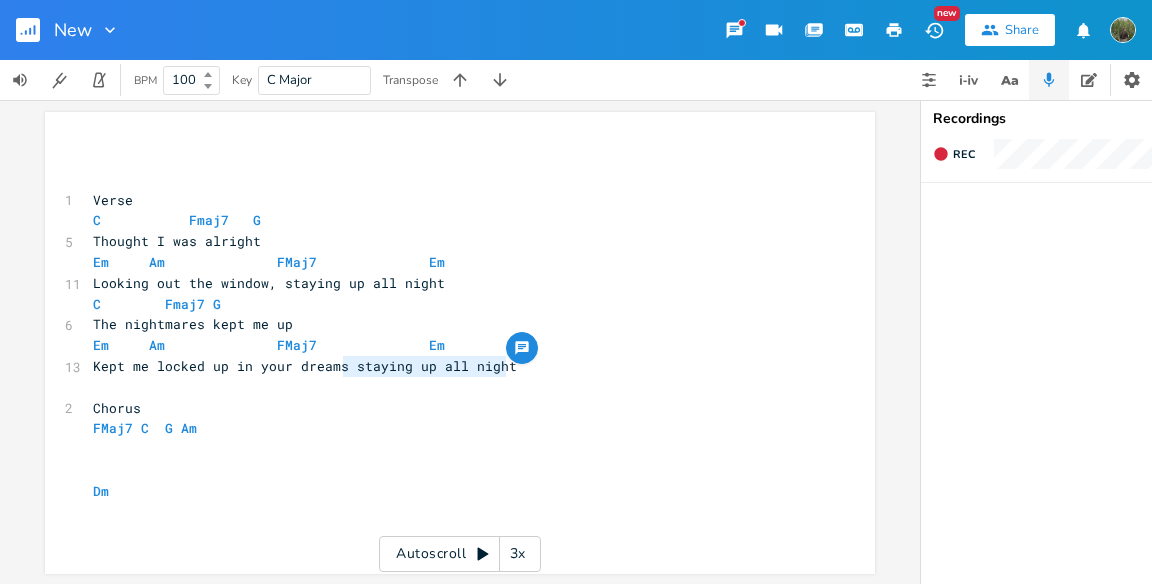 drag, startPoint x: 502, startPoint y: 363, endPoint x: 337, endPoint y: 366, distance: 165.02727 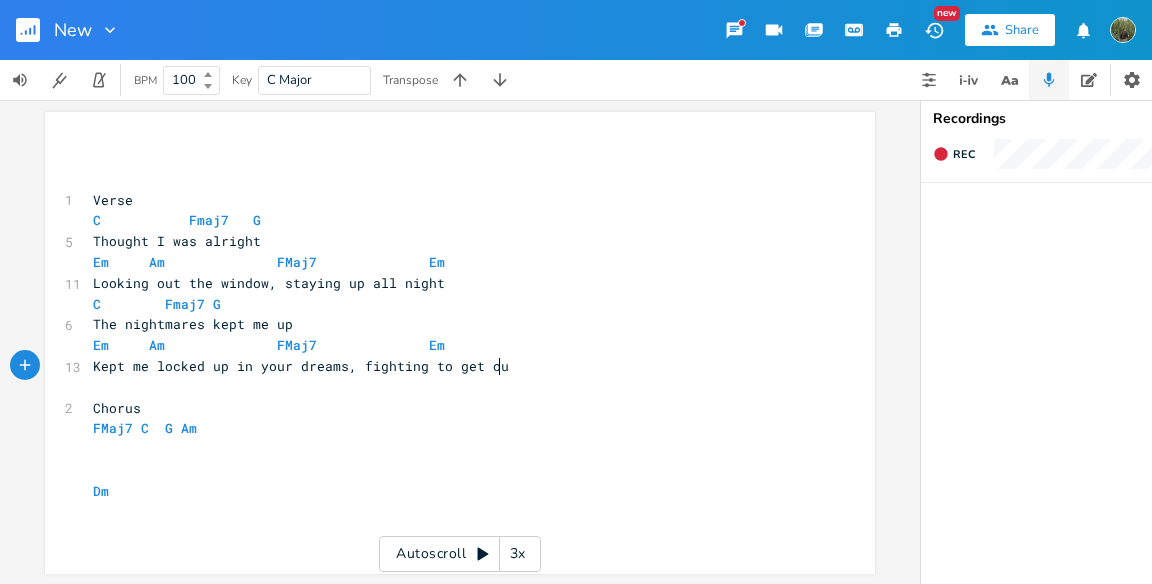 type on ", fighting to get out" 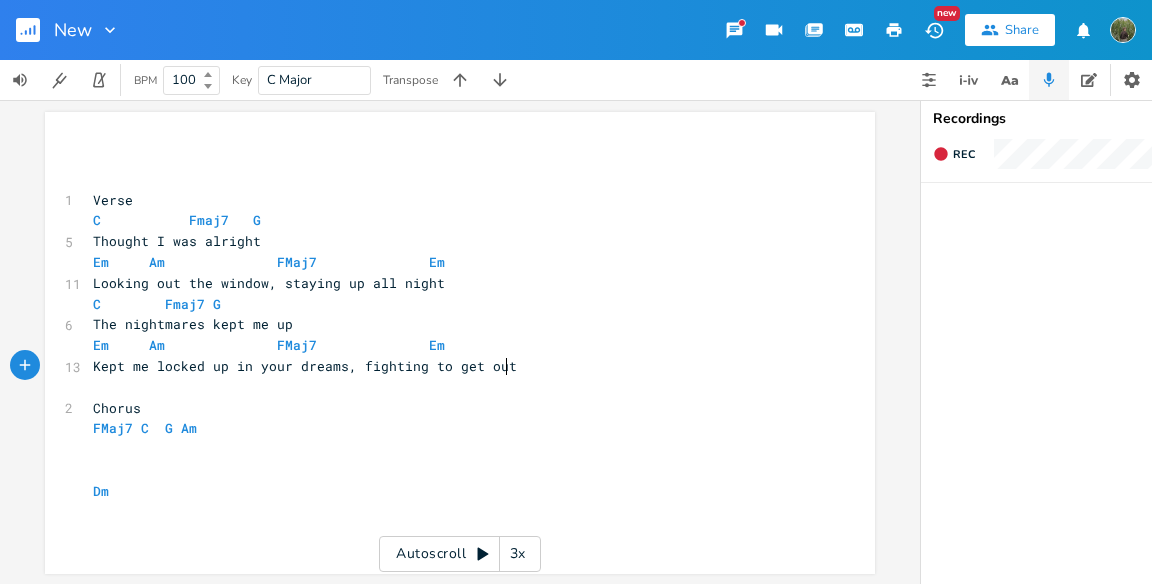 scroll, scrollTop: 0, scrollLeft: 112, axis: horizontal 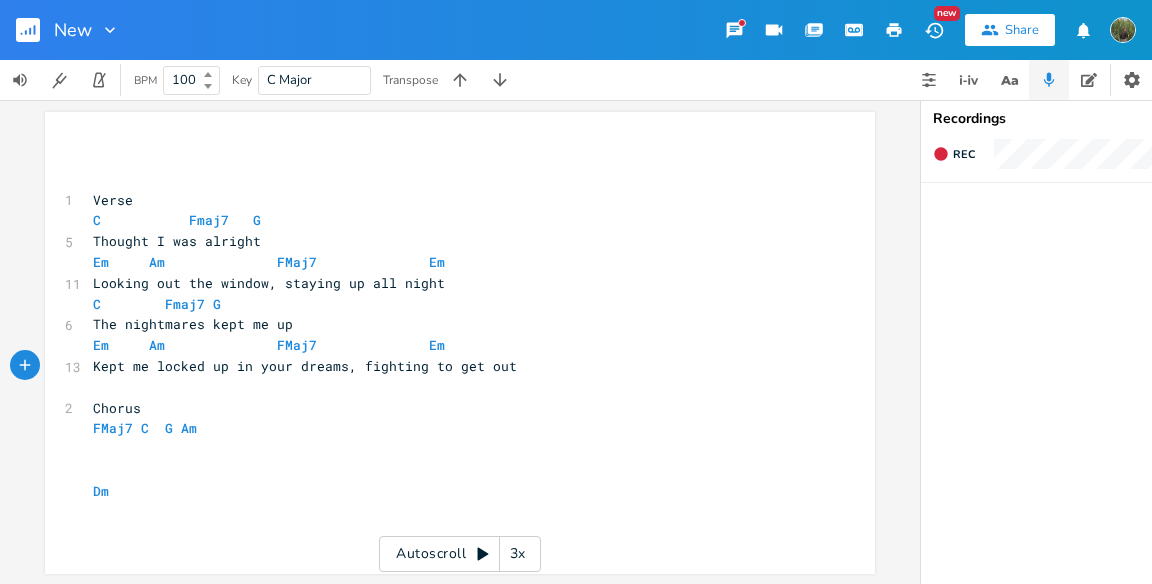 click on "​" at bounding box center [450, 449] 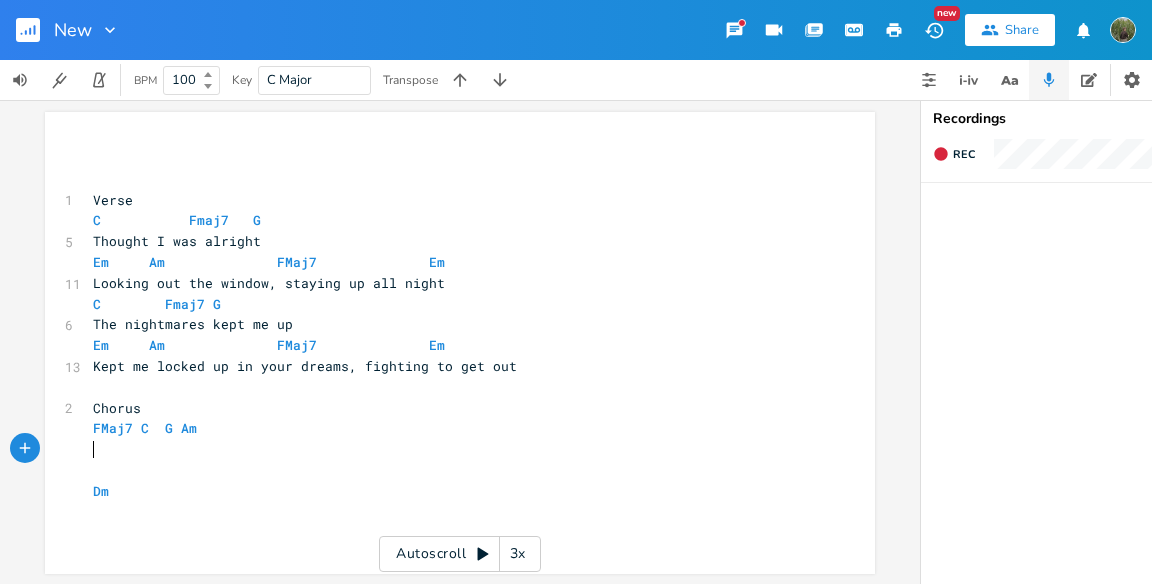 click on "​" at bounding box center [450, 449] 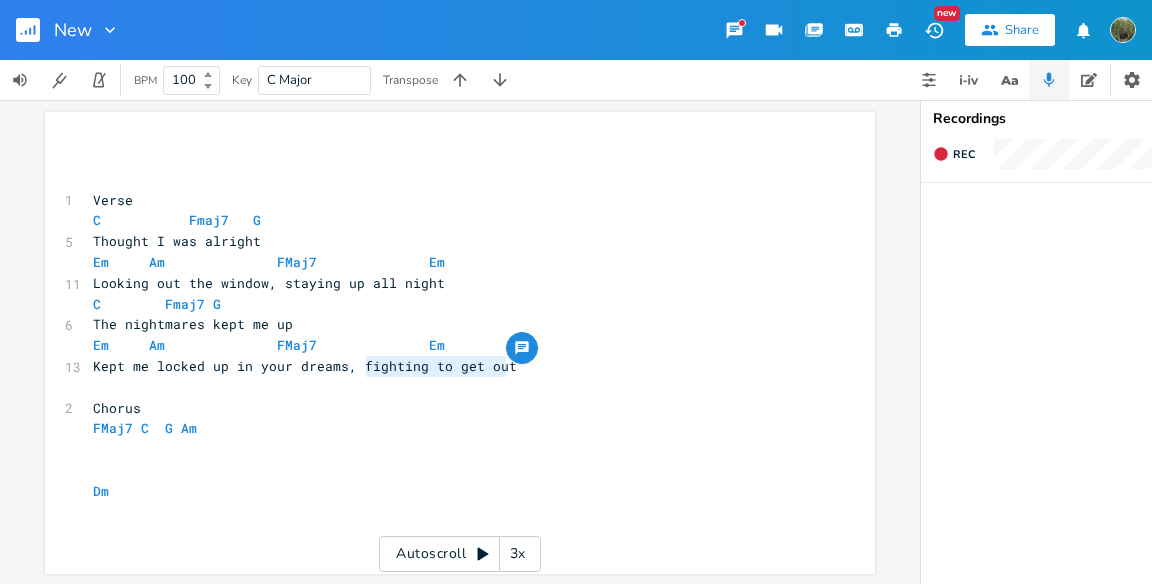 type on "fighting to get out" 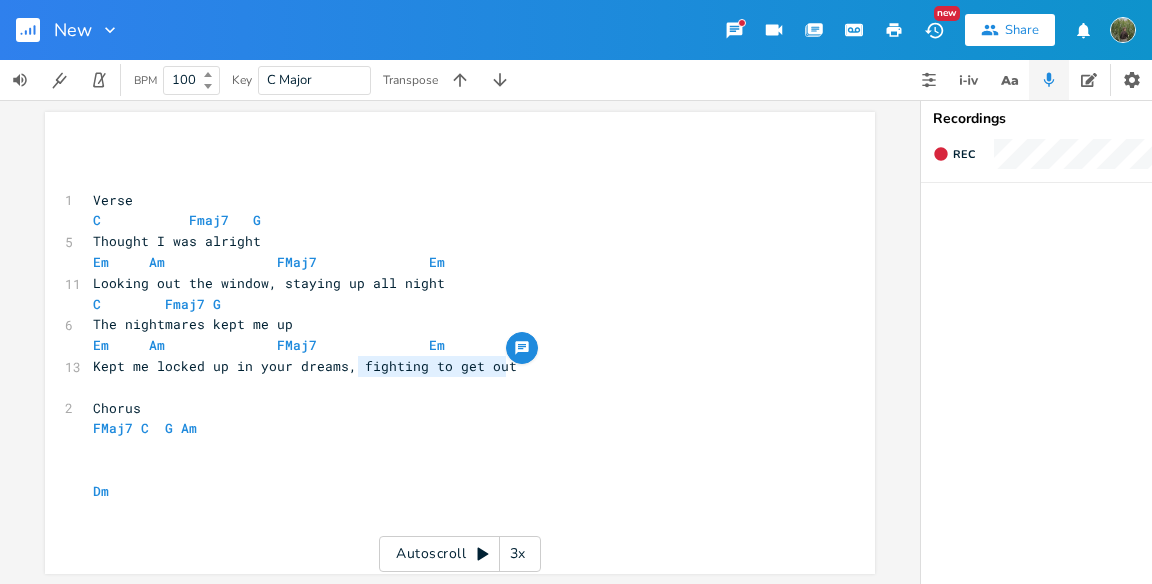 drag, startPoint x: 509, startPoint y: 365, endPoint x: 355, endPoint y: 365, distance: 154 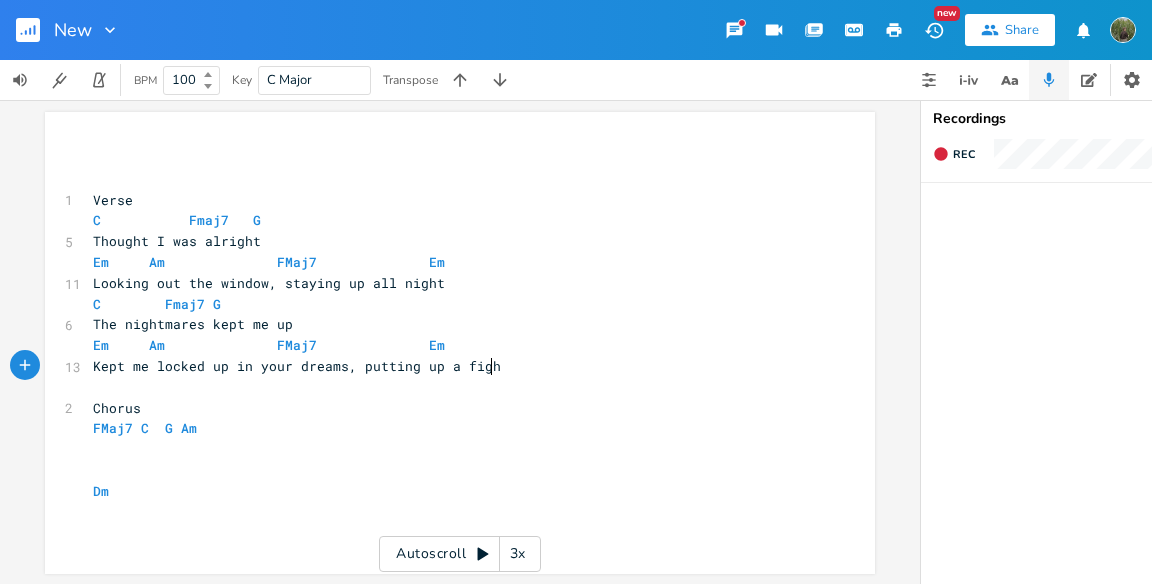 type on "putting up a fight" 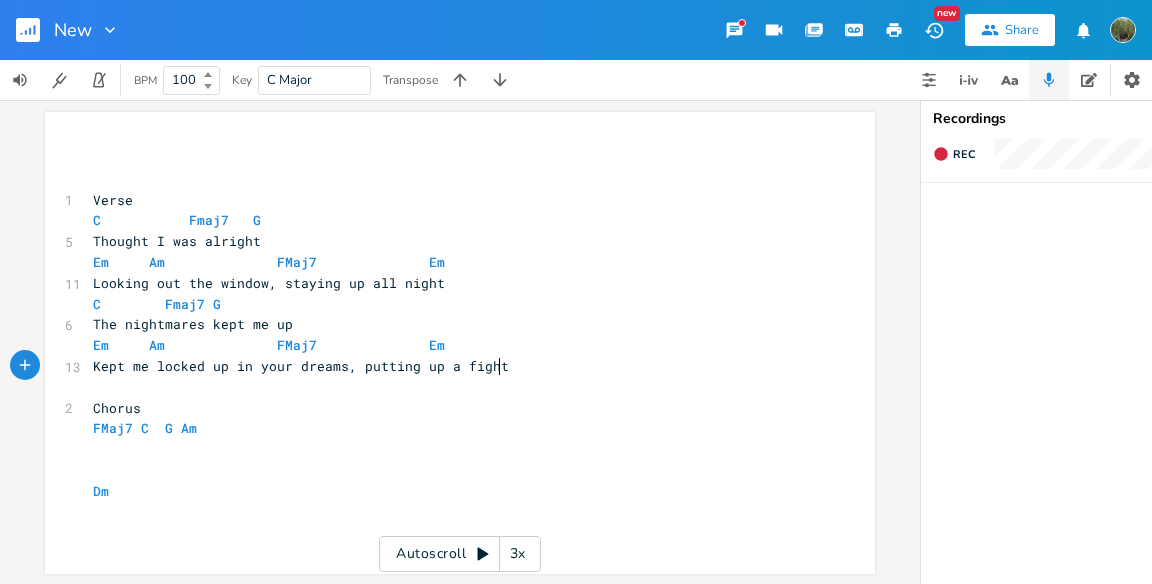 click on "FMaj7   C    G   Am" at bounding box center [450, 428] 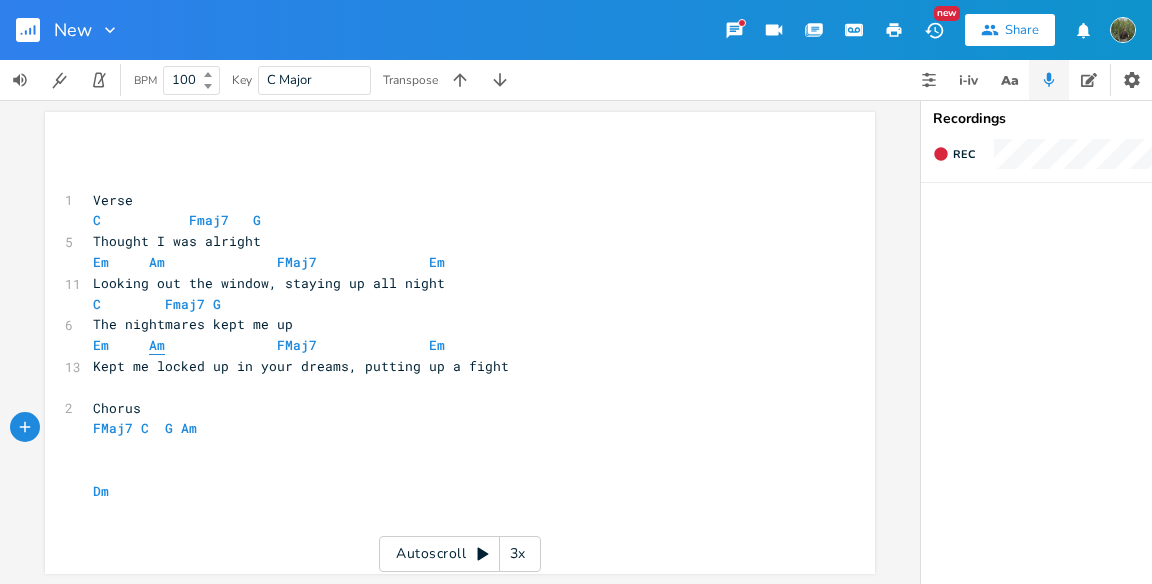 click on "Am" at bounding box center (157, 345) 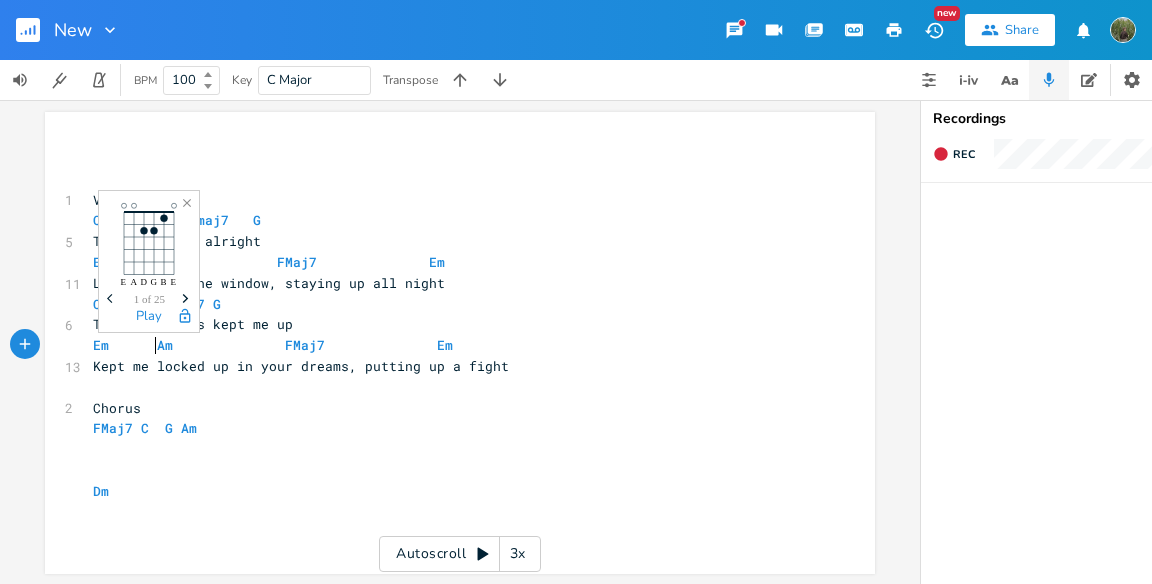 scroll, scrollTop: 0, scrollLeft: 8, axis: horizontal 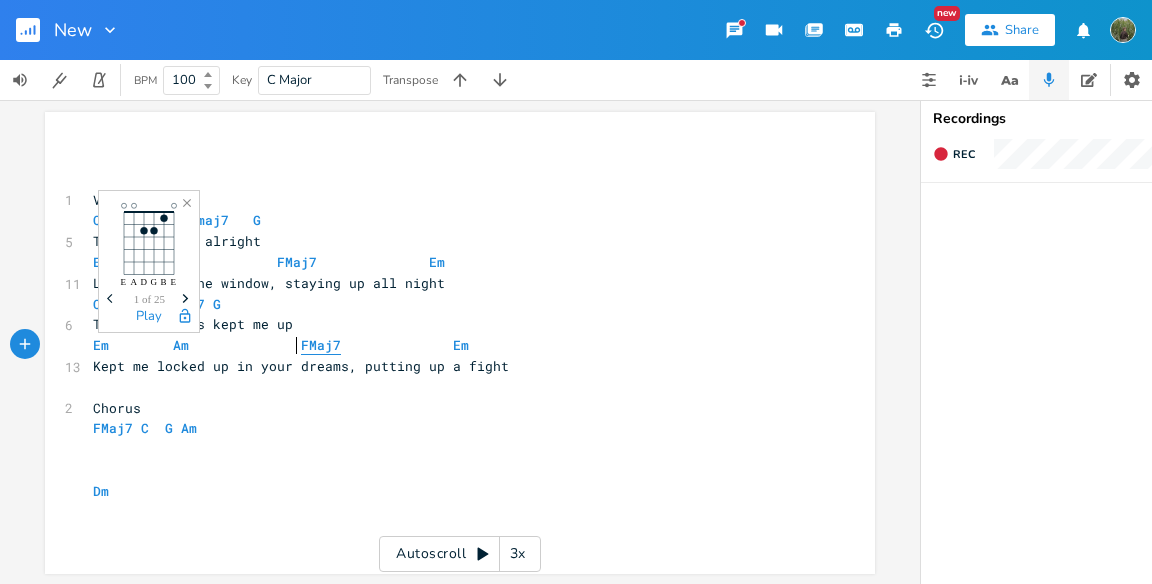 click on "FMaj7" at bounding box center [321, 345] 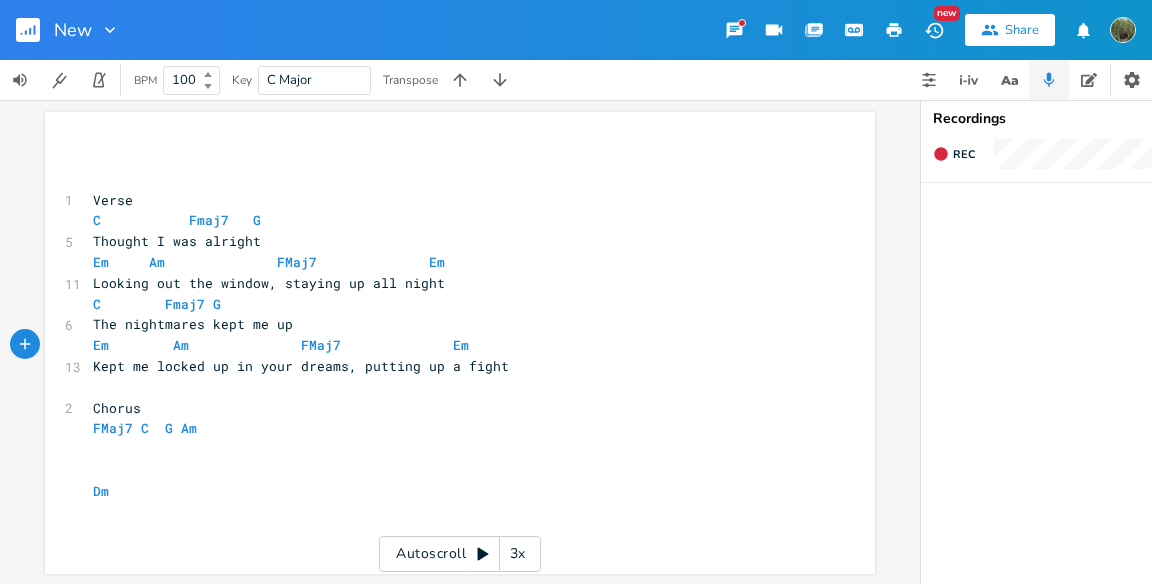 click on "Em          Am                FMaj7                Em" at bounding box center (281, 345) 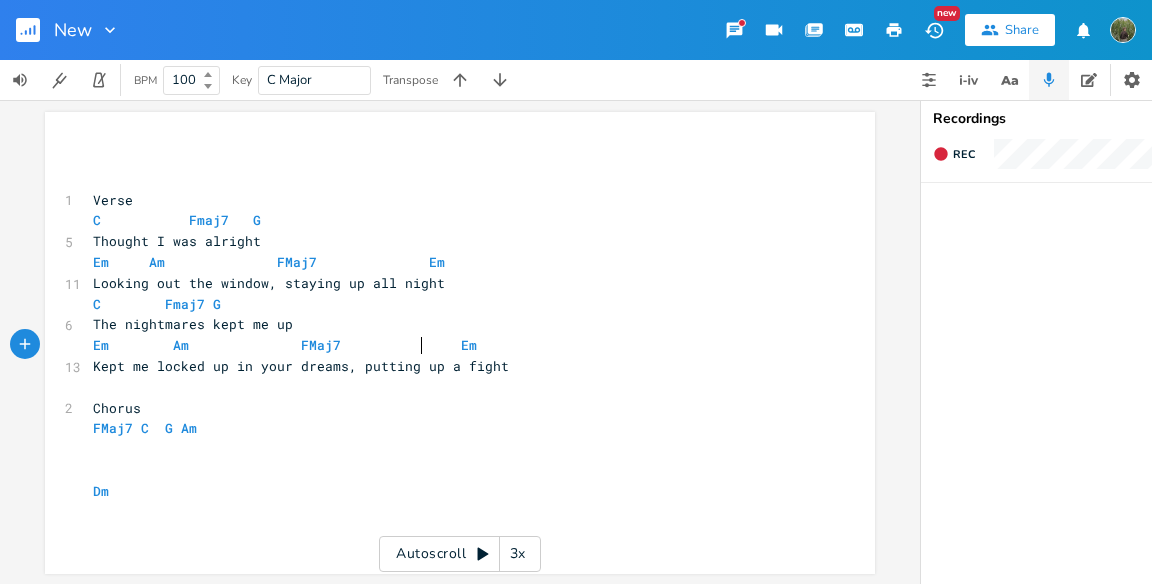 scroll, scrollTop: 0, scrollLeft: 3, axis: horizontal 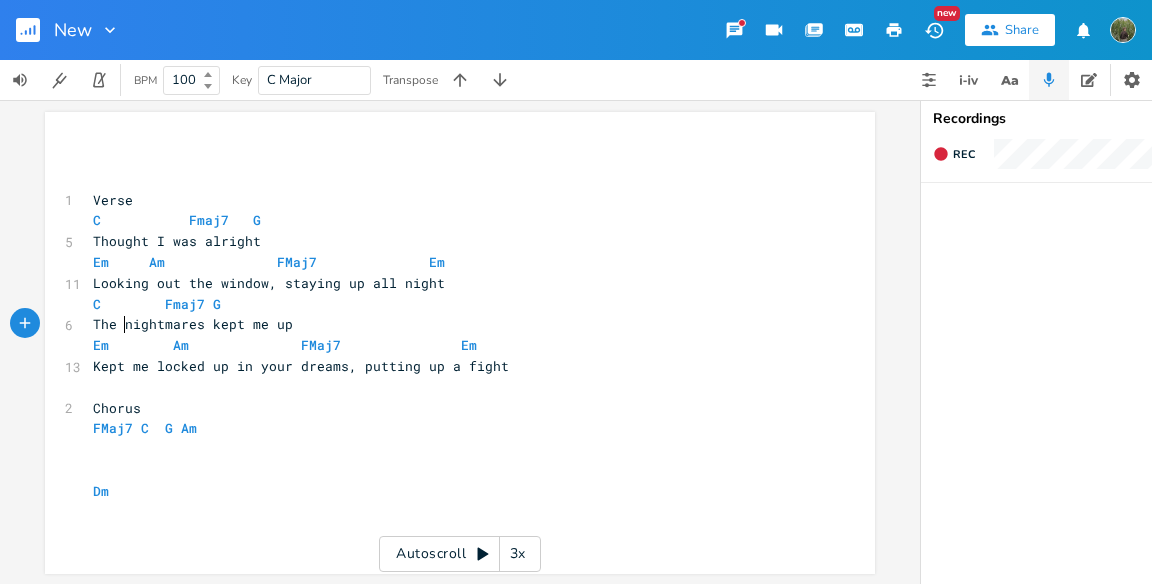 click on "The nightmares kept me up" at bounding box center [193, 324] 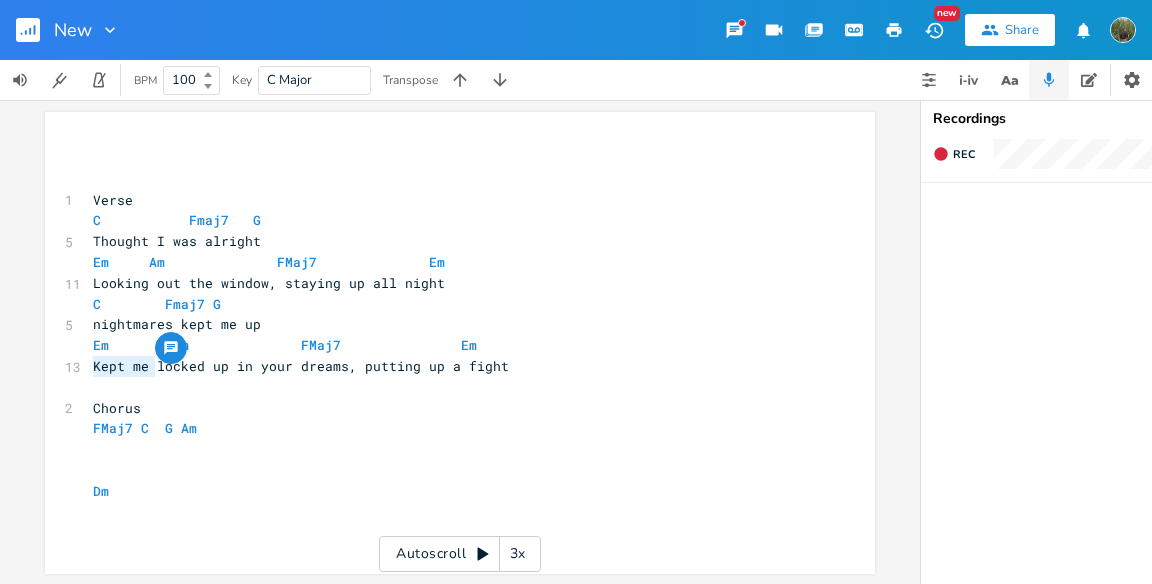 type on "ept me" 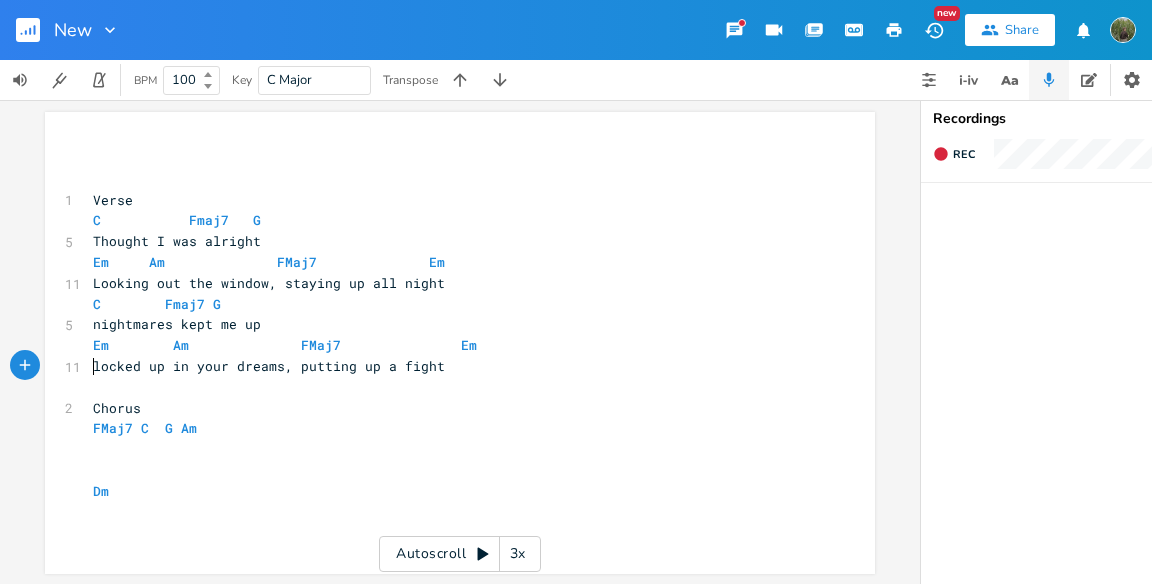 click on "C          Fmaj7   G" at bounding box center (450, 304) 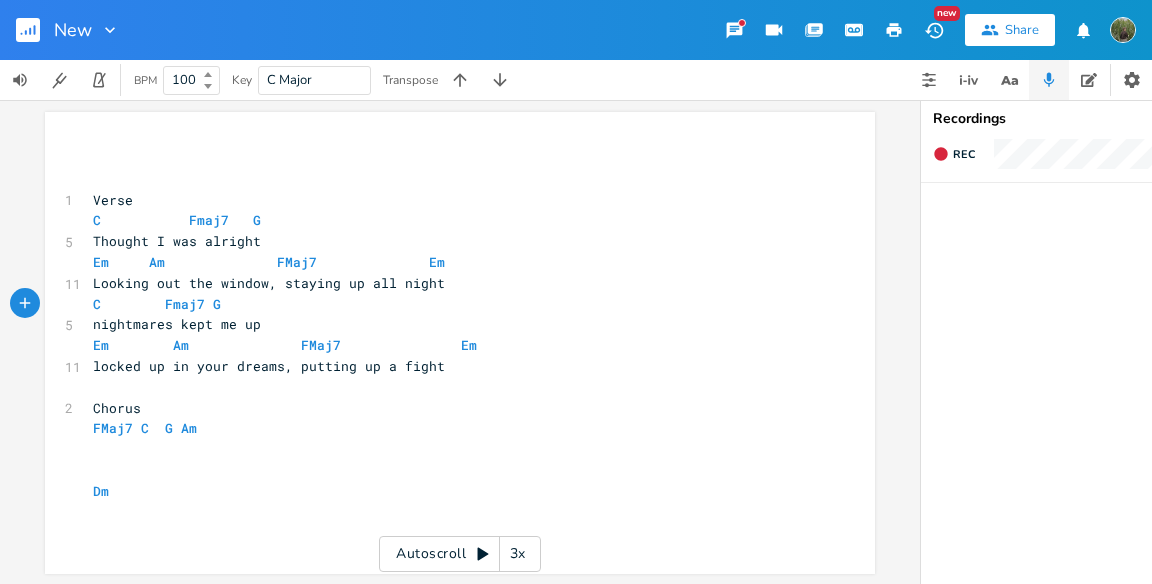 click on "nightmares kept me up" at bounding box center [450, 324] 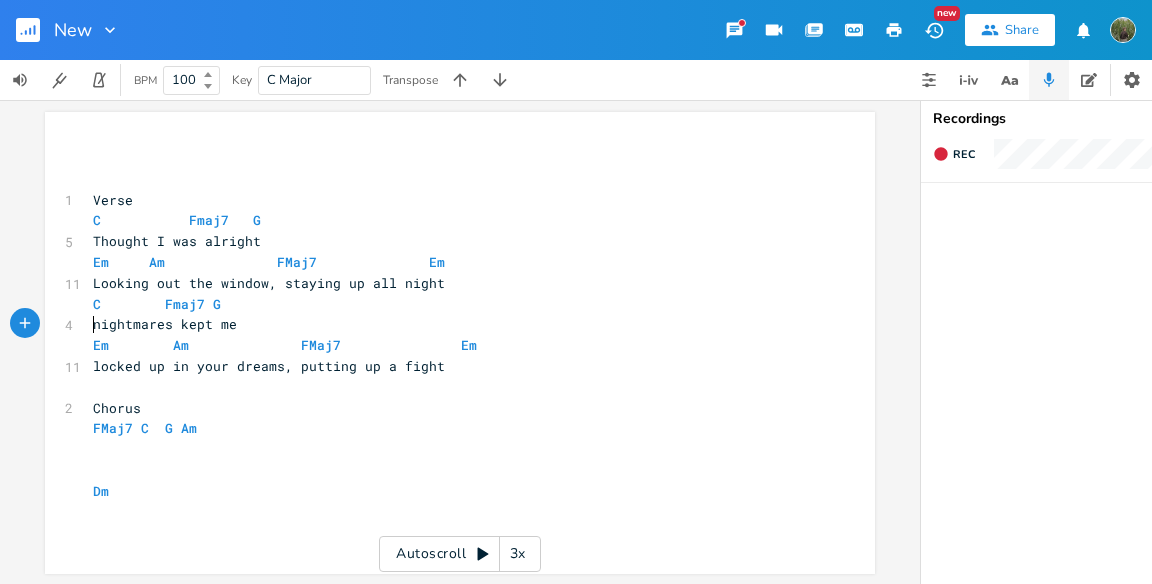 click on "nightmares kept me" at bounding box center [450, 324] 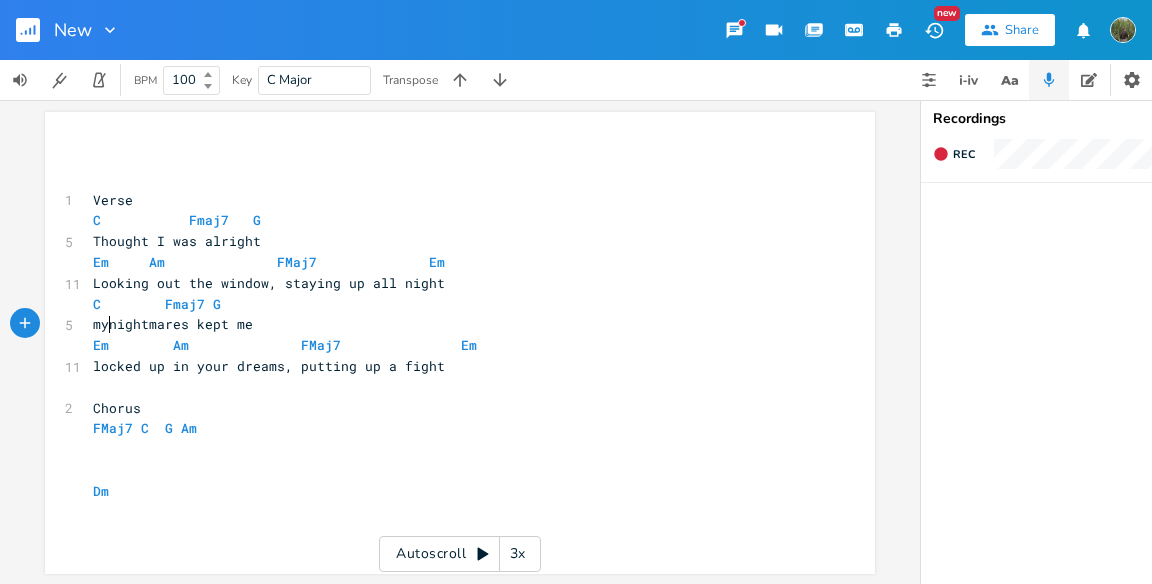 type on "my" 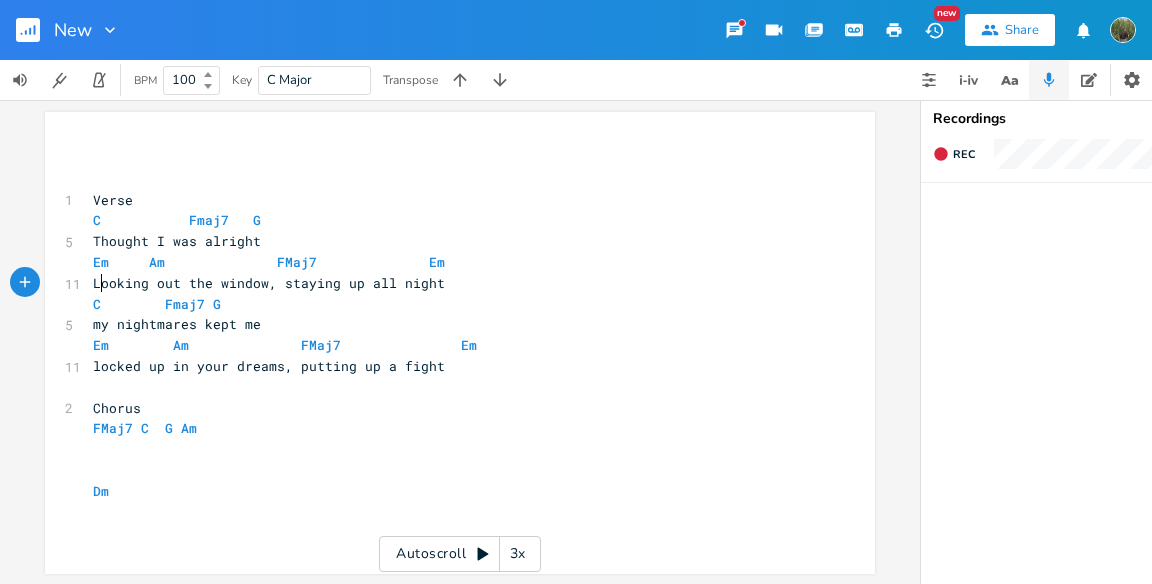 click on "Looking out the window, staying up all night" at bounding box center [269, 283] 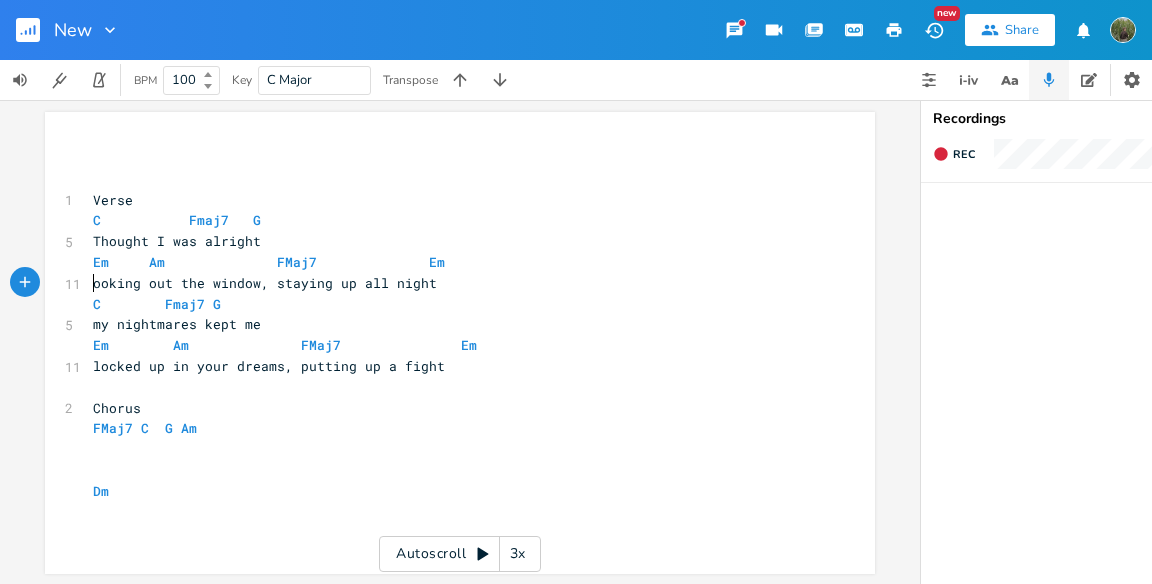 type on "l" 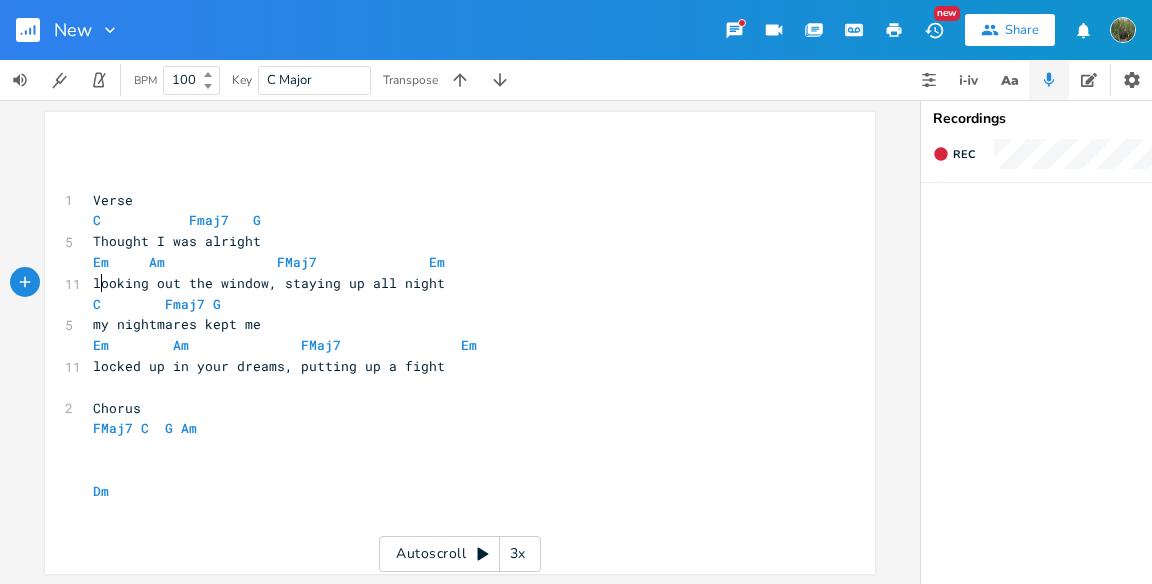 scroll, scrollTop: 14, scrollLeft: 0, axis: vertical 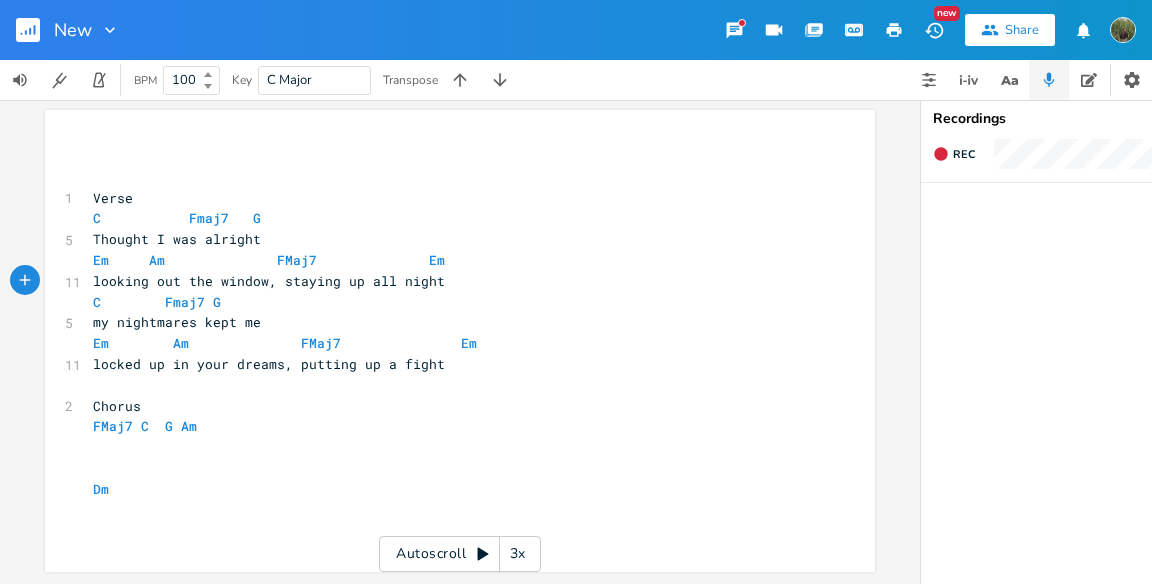 click on "​" at bounding box center (450, 447) 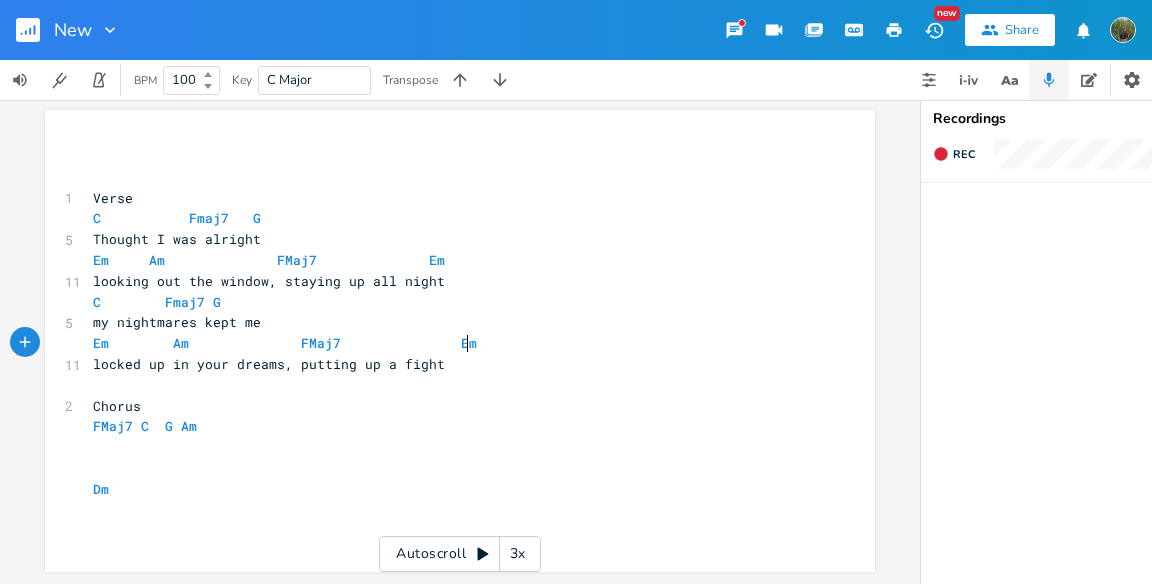 click on "Em          Am                FMaj7                 Em" at bounding box center [450, 343] 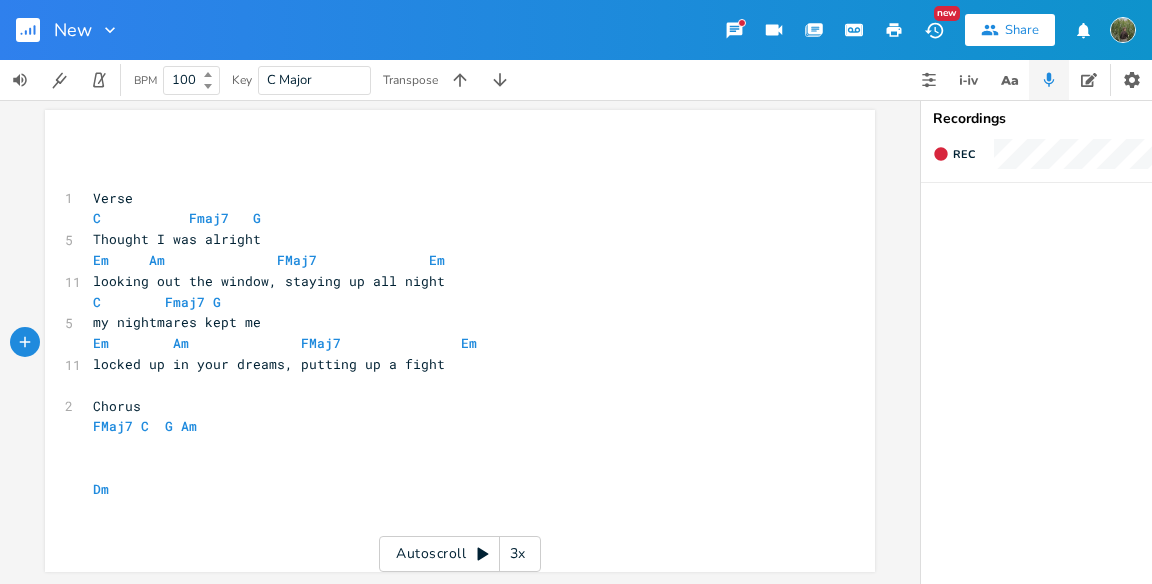 click on "locked up in your dreams, putting up a fight" at bounding box center [450, 364] 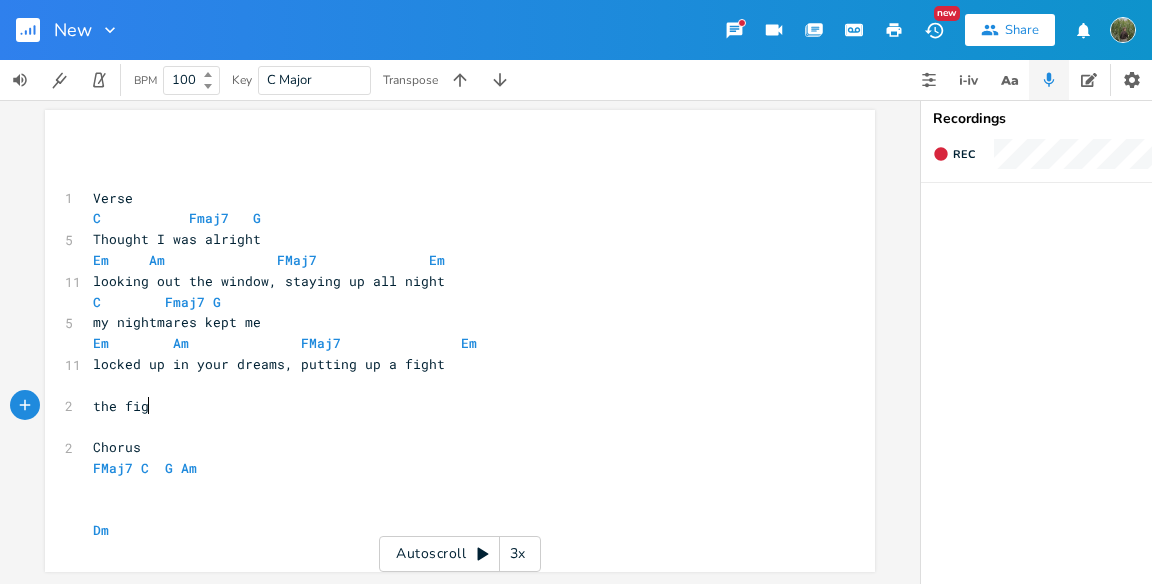 type on "the fight" 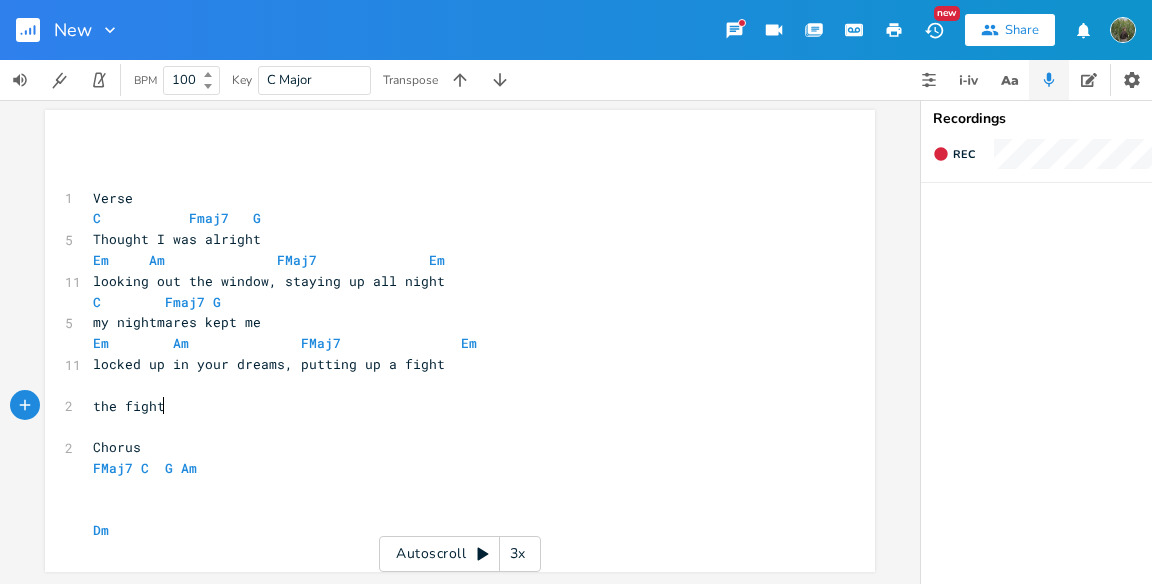 click on "locked up in your dreams, putting up a fight" at bounding box center (269, 364) 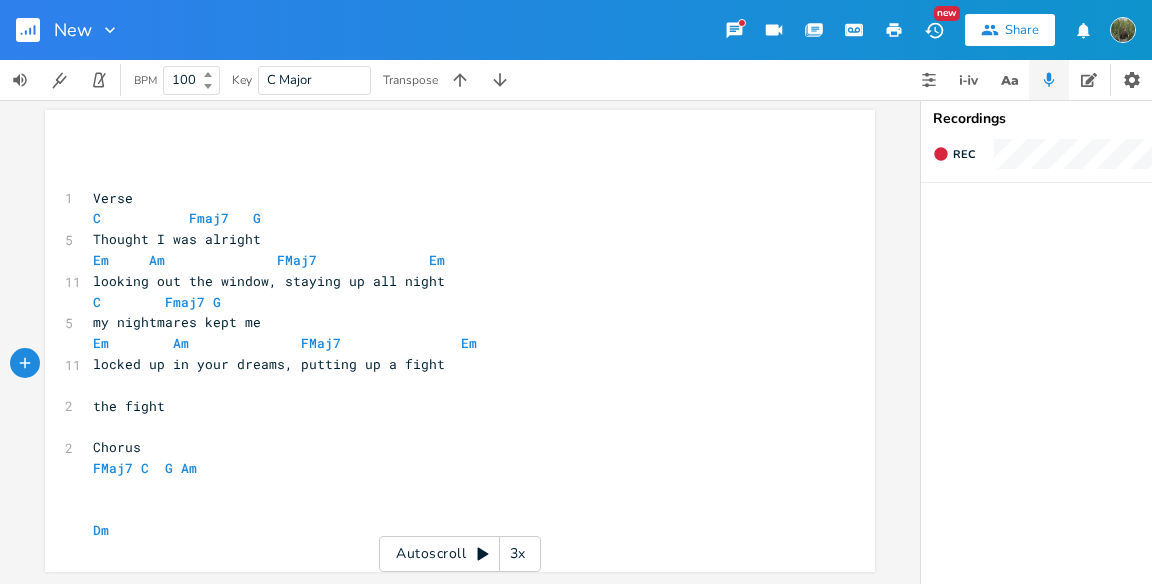 click on "​" at bounding box center [450, 385] 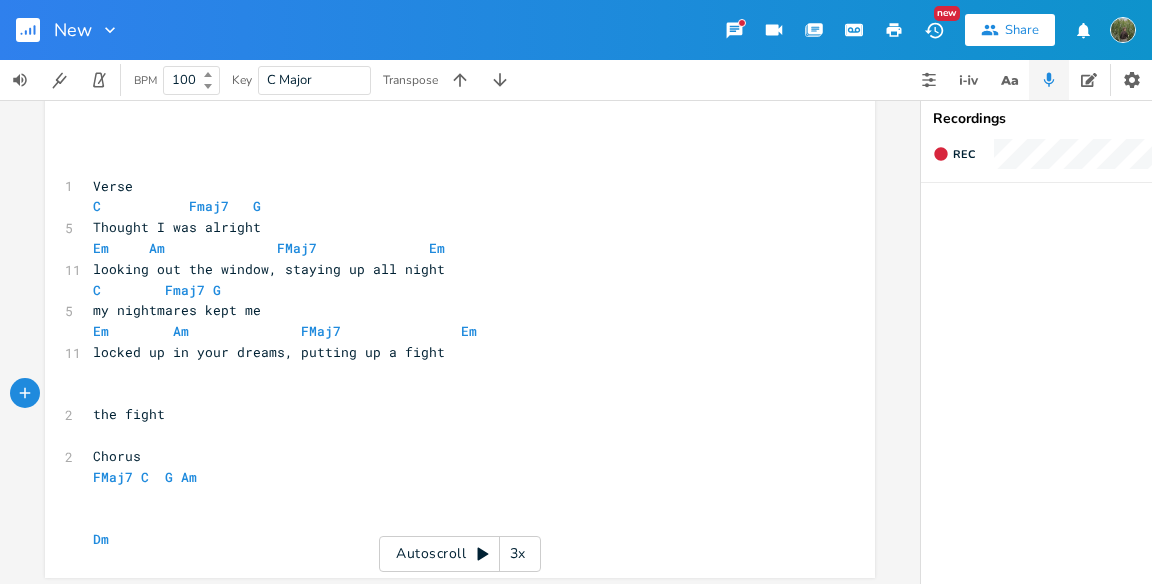 type on "G" 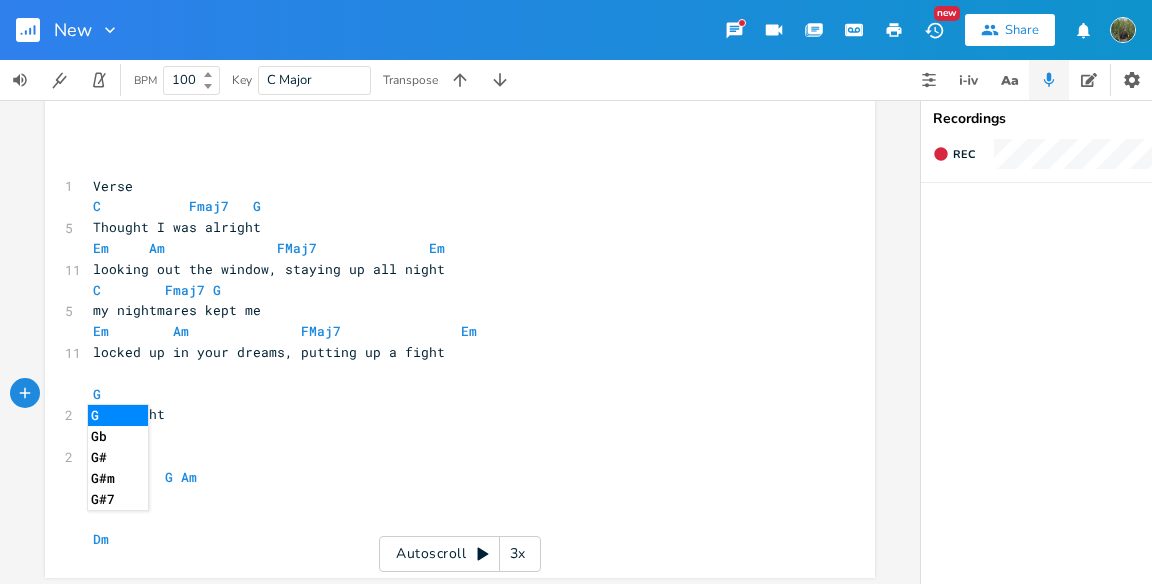 click on "the fight" at bounding box center (450, 414) 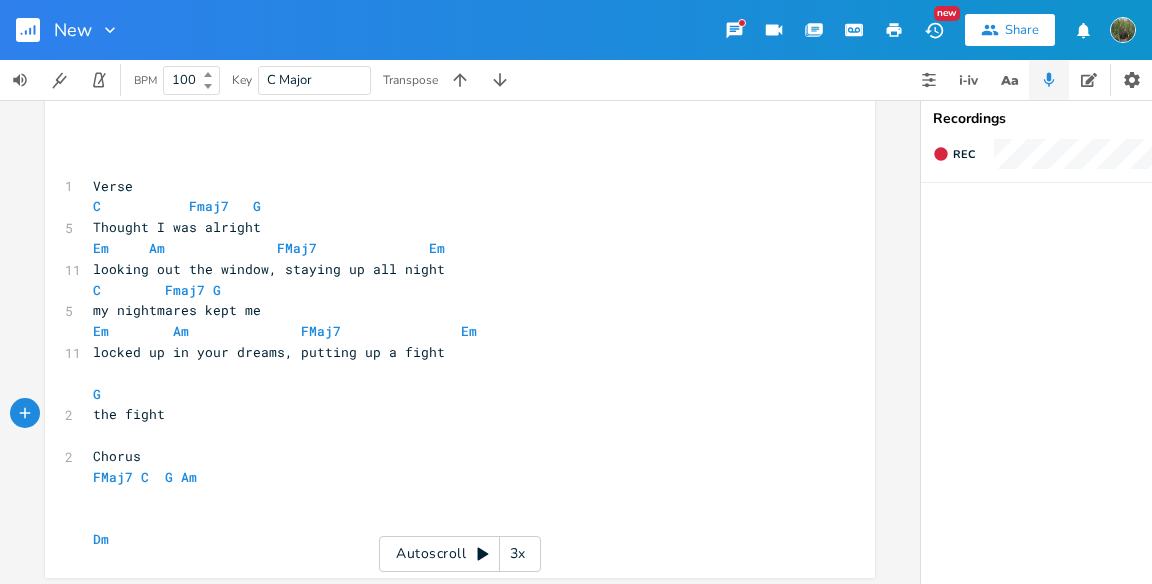 scroll, scrollTop: 32, scrollLeft: 0, axis: vertical 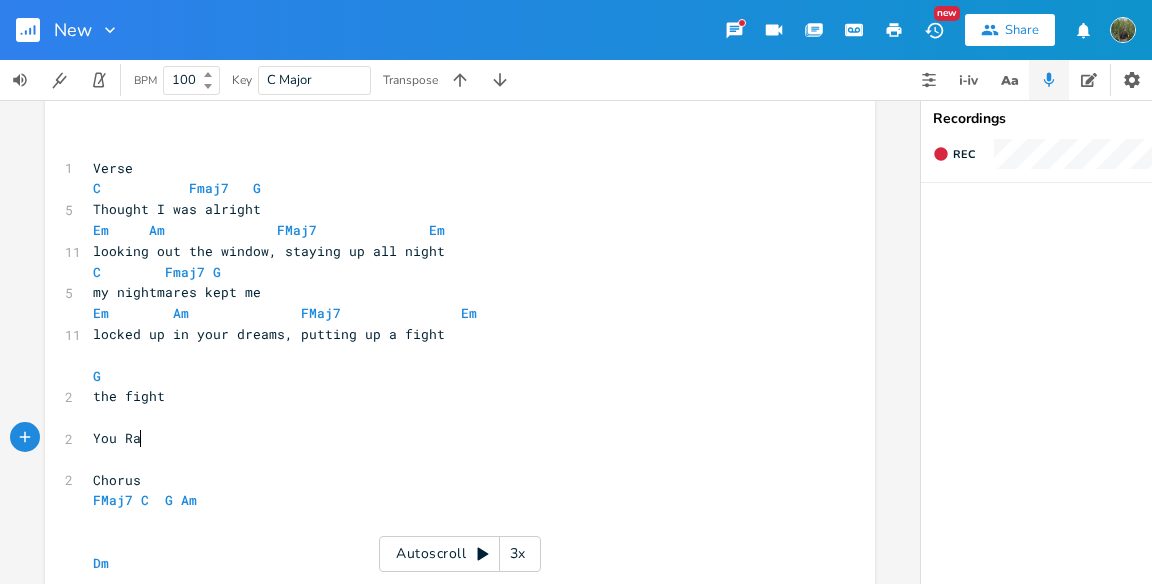 type on "You Ran" 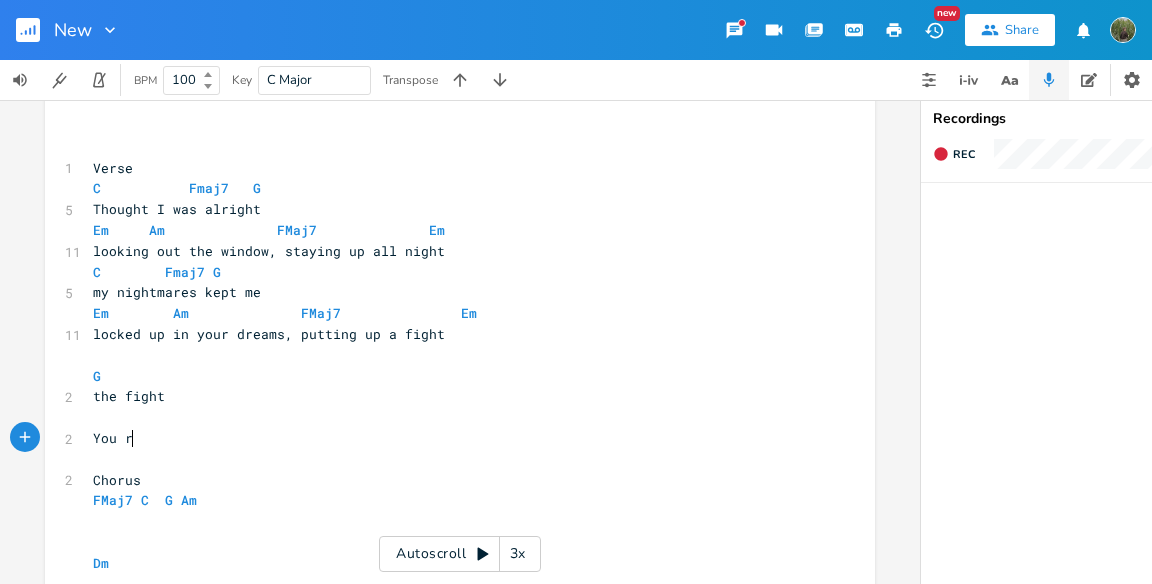 type on "ran" 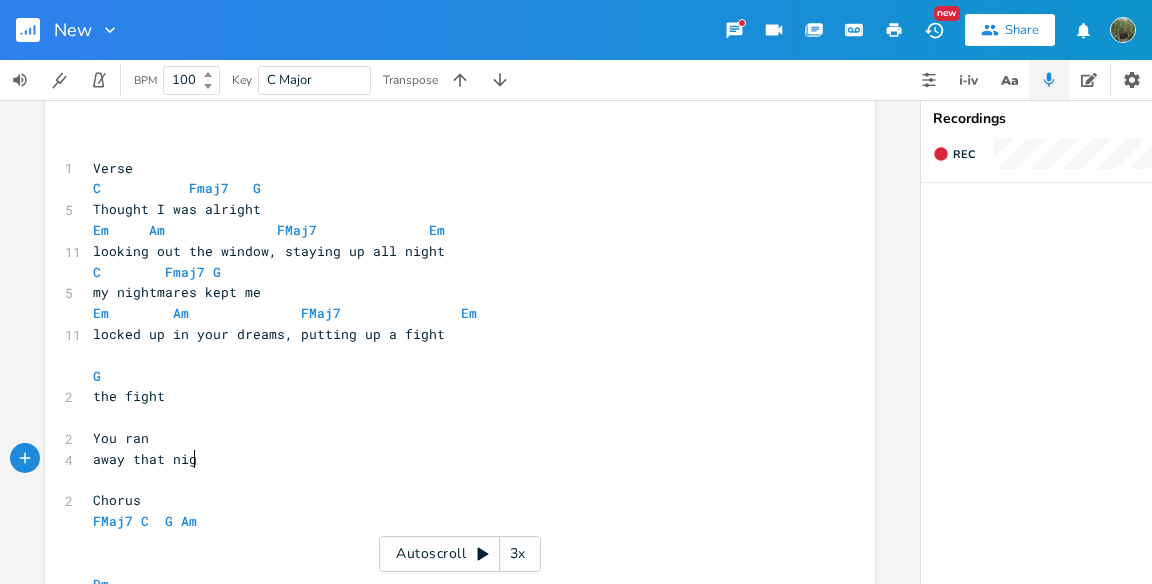 type on "away that night" 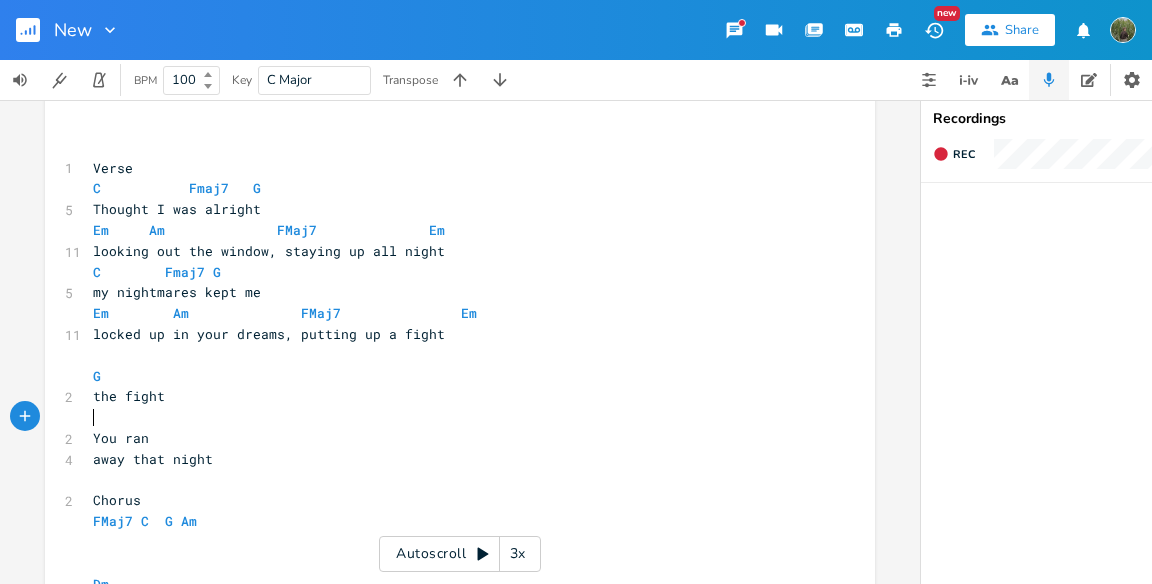 click on "​" at bounding box center (450, 417) 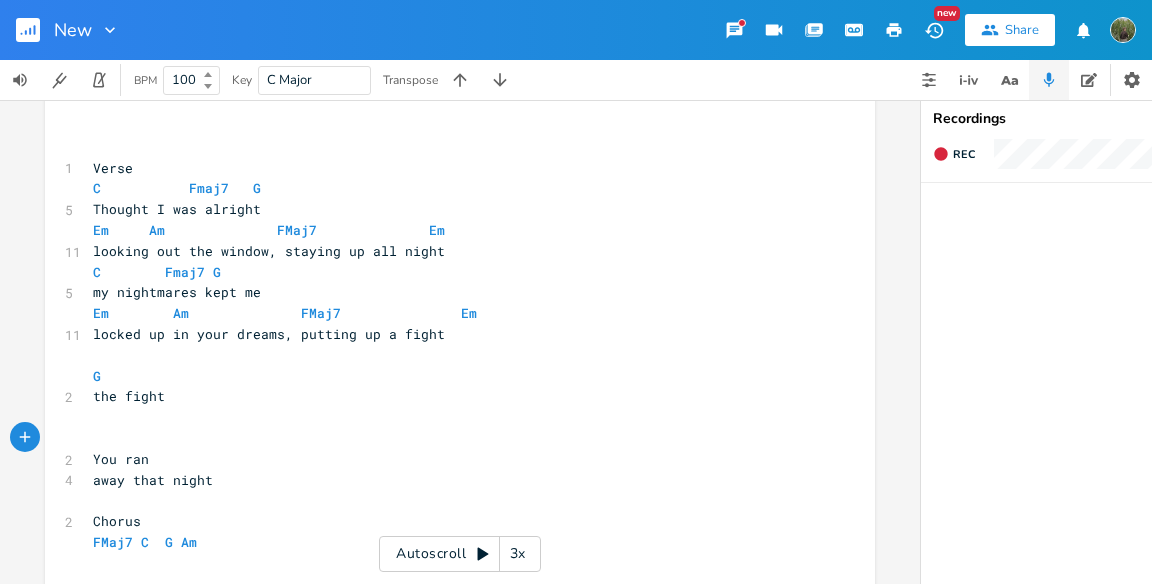click on "the fight" at bounding box center [129, 396] 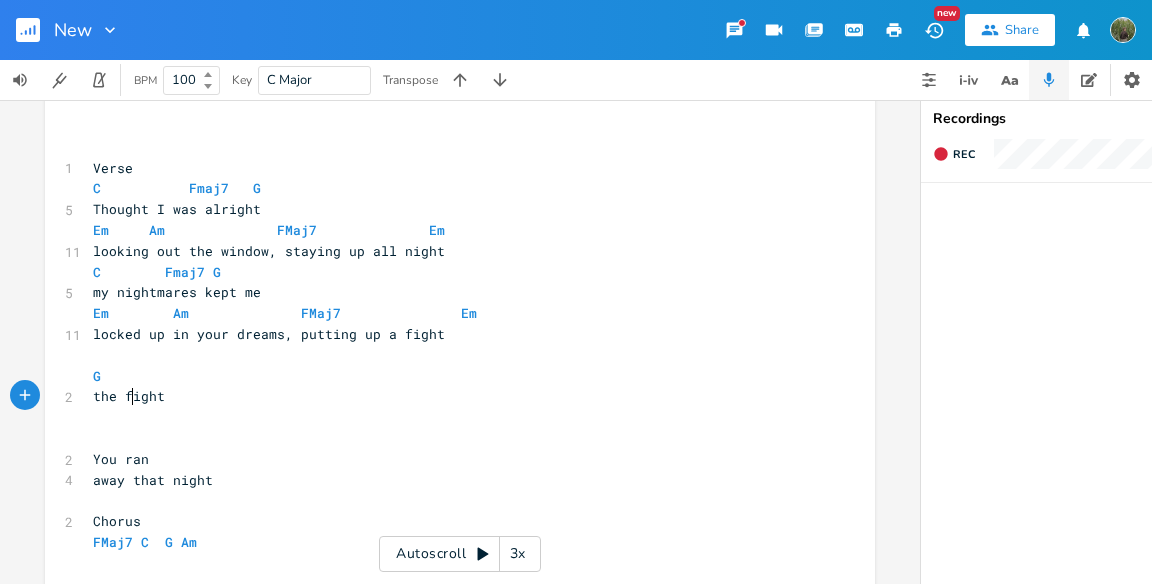 type on "l" 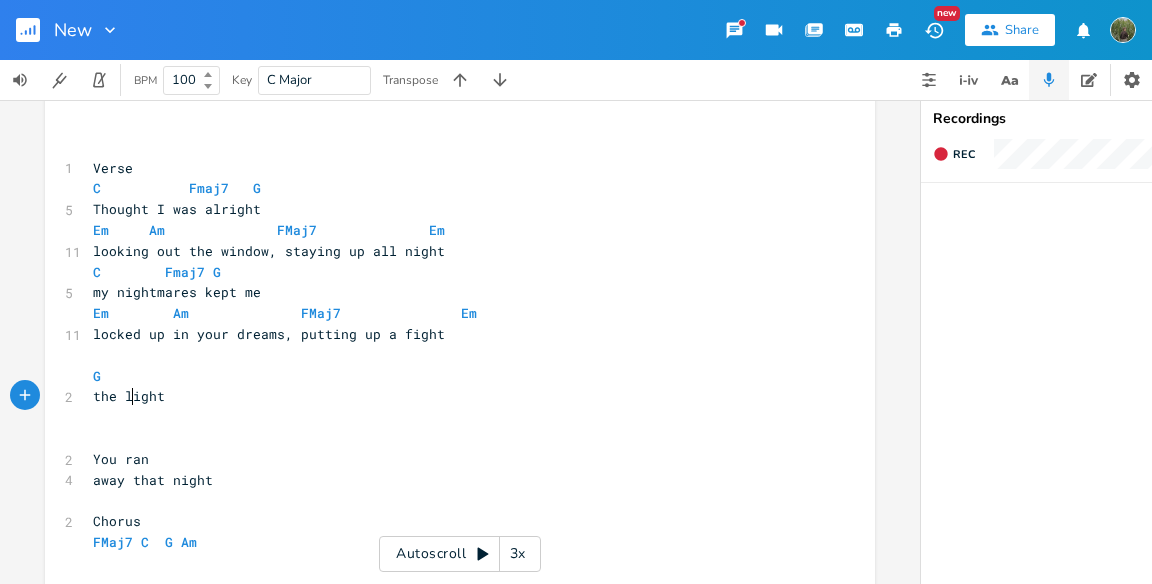scroll, scrollTop: 0, scrollLeft: 4, axis: horizontal 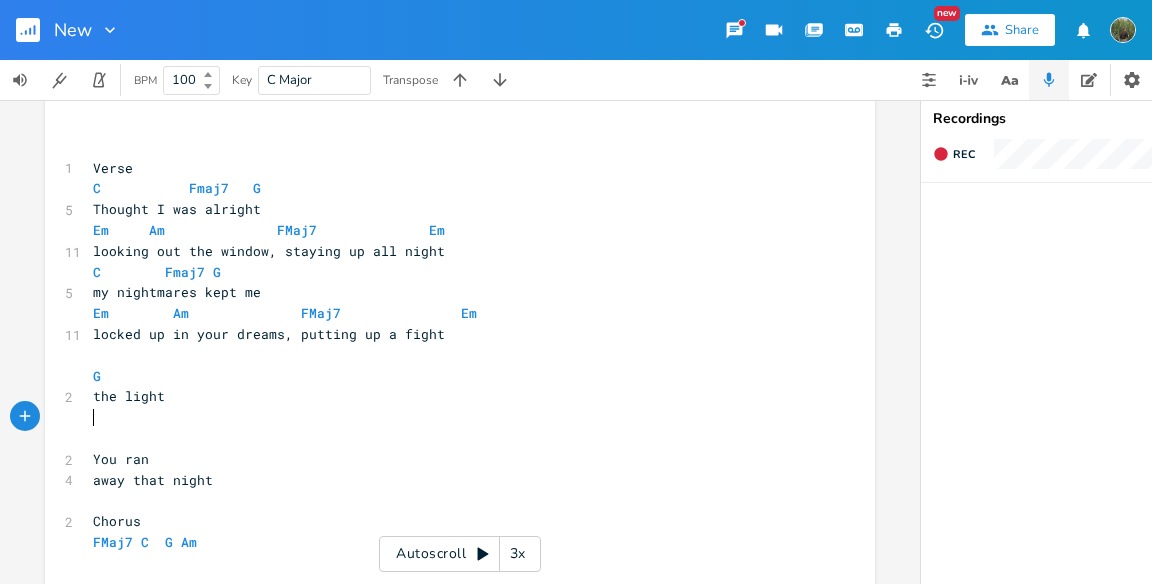 click on "​" at bounding box center [450, 417] 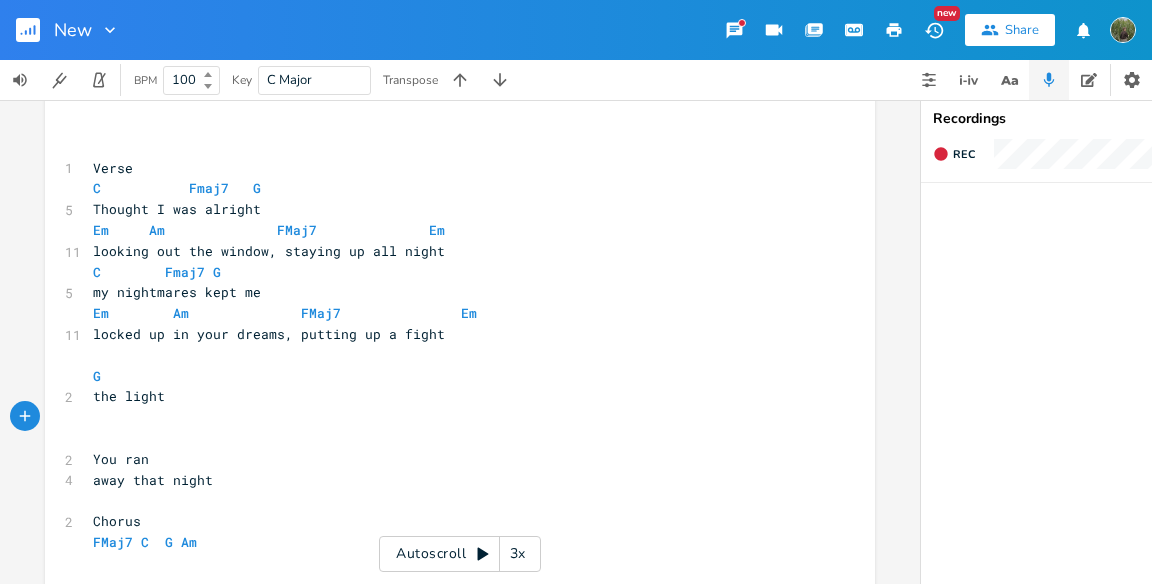 click on "You ran" at bounding box center [121, 459] 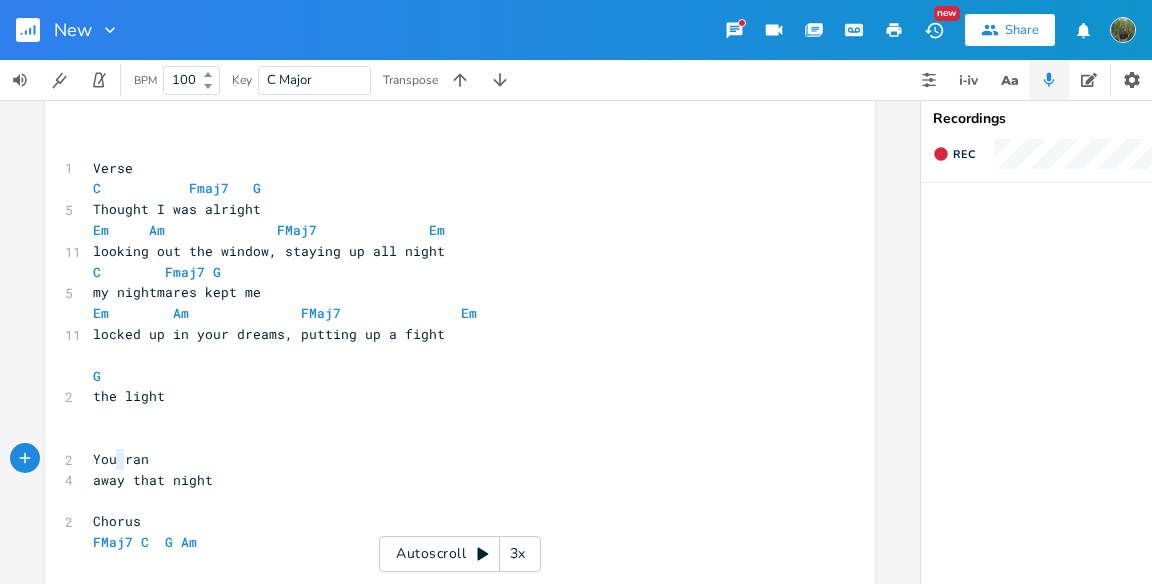 type on "You ran" 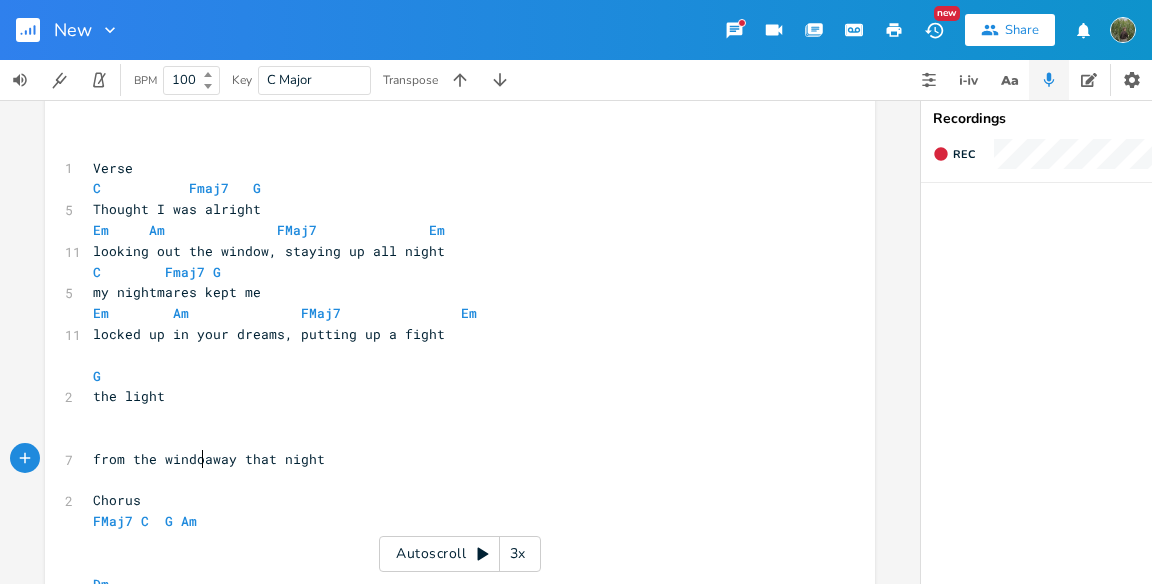 type on "from the window" 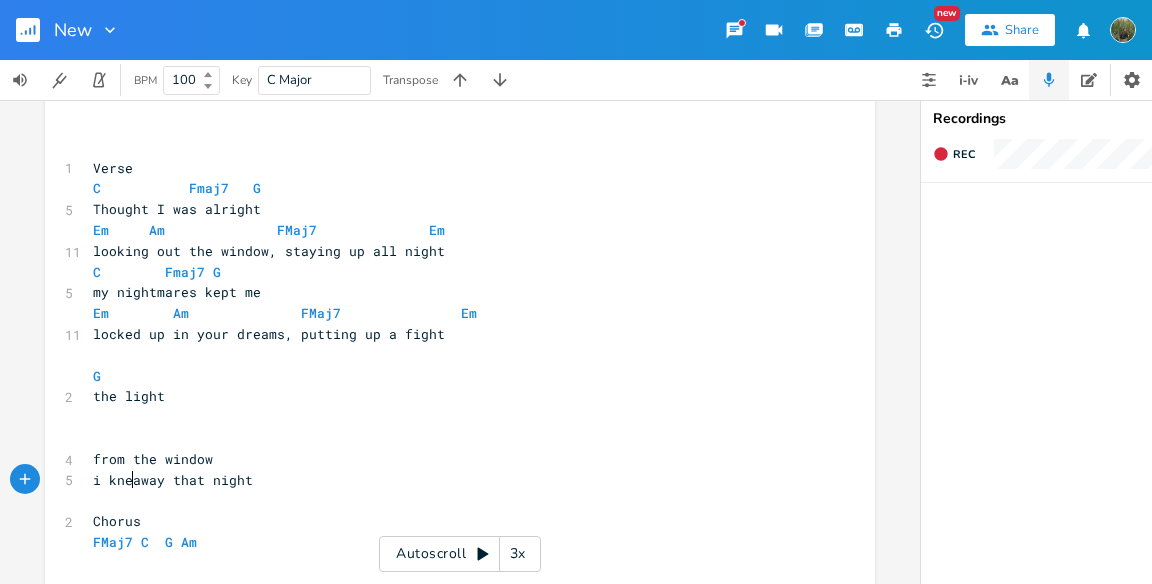 type on "i knew" 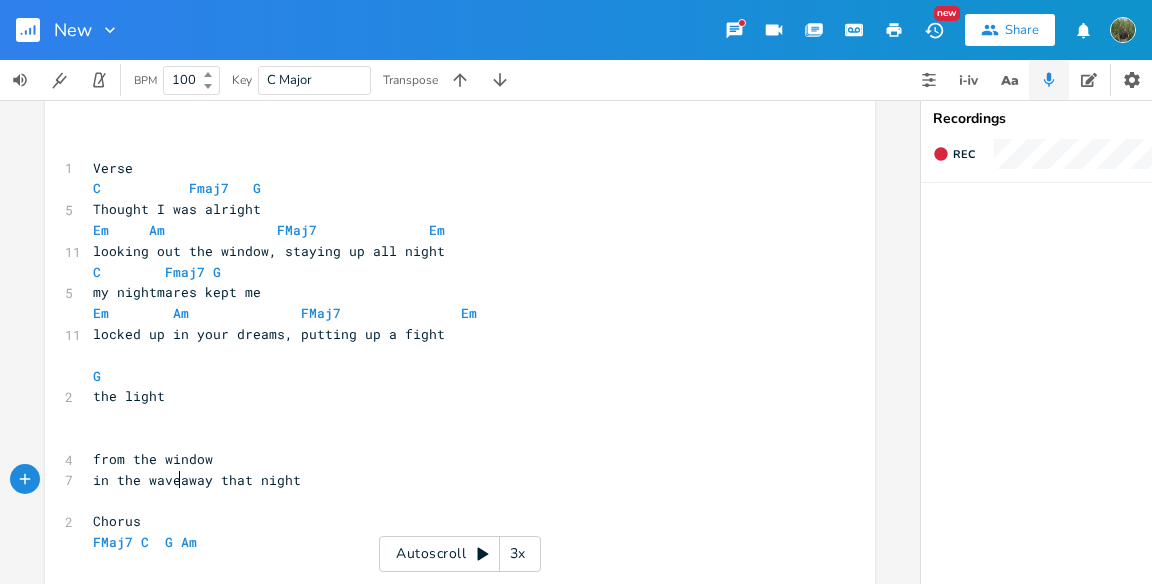 type on "in the waves" 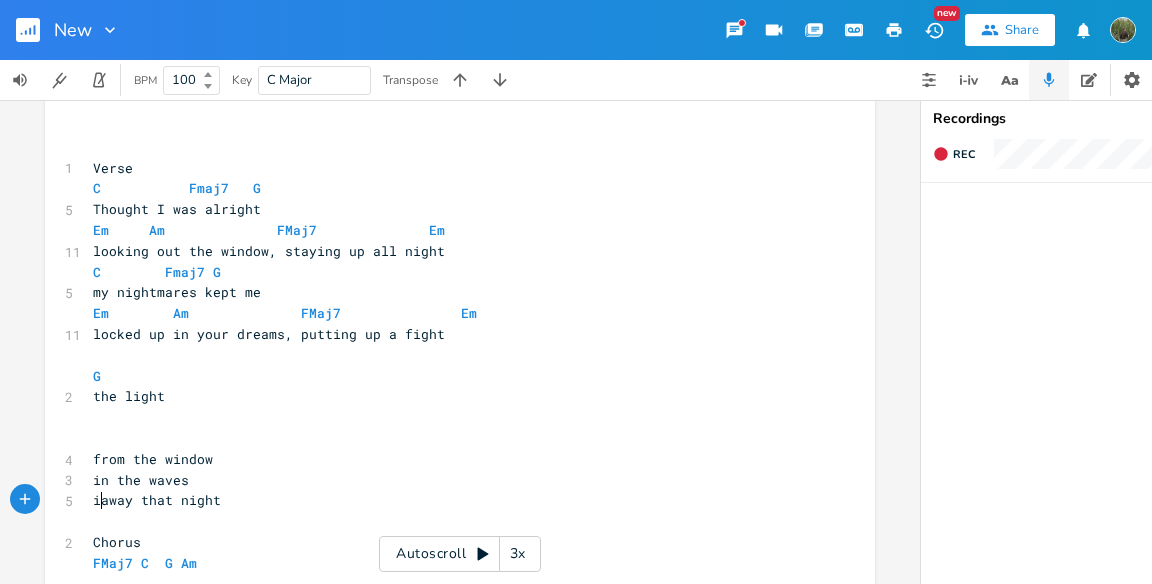 type on "i" 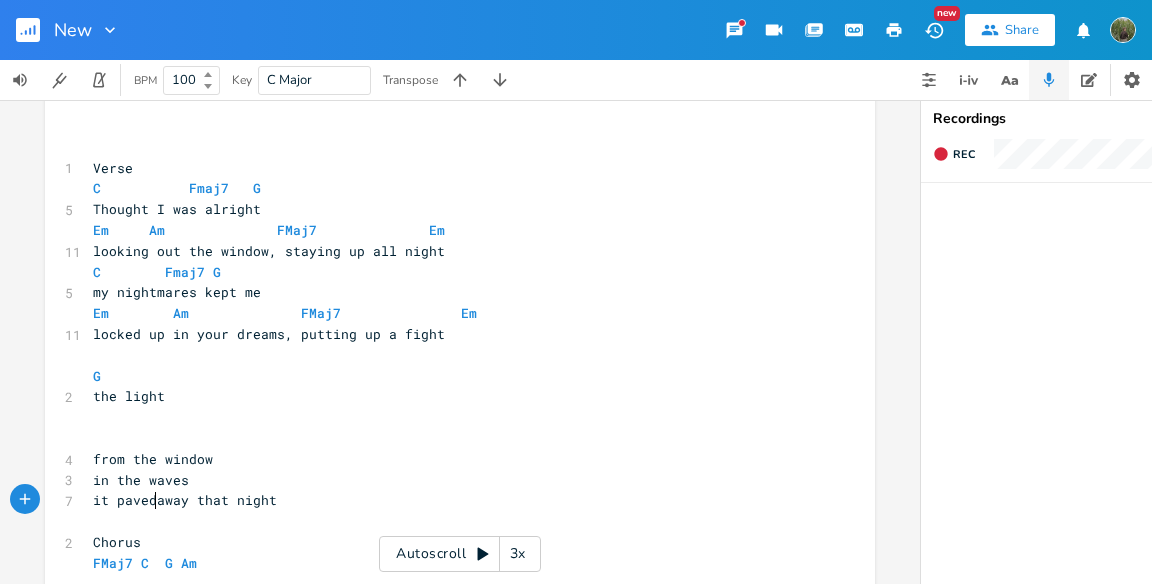 scroll, scrollTop: 0, scrollLeft: 46, axis: horizontal 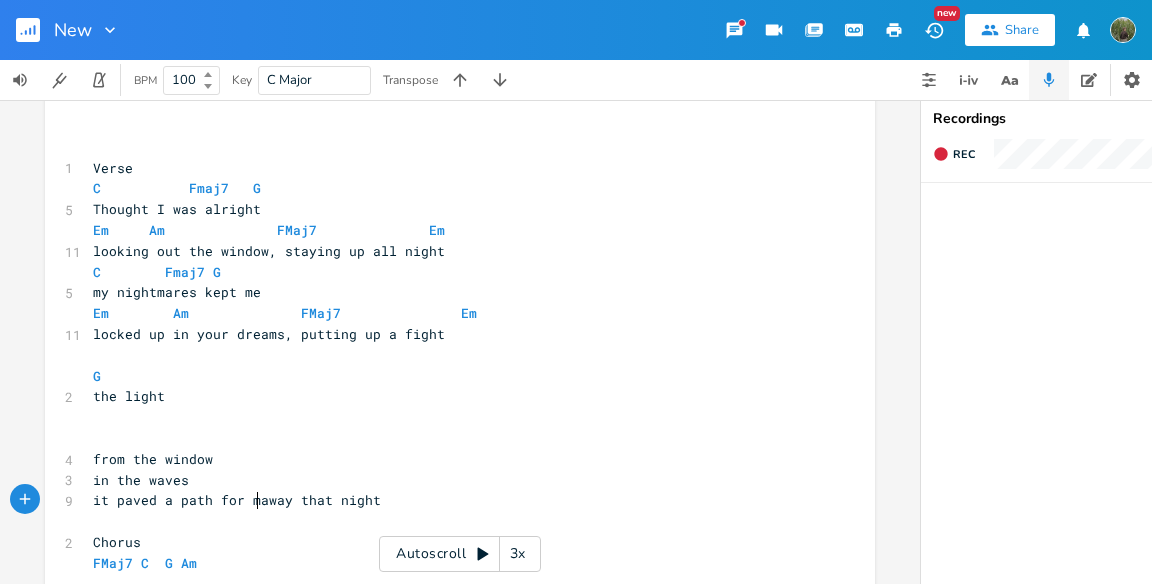type on "t paved a path for me" 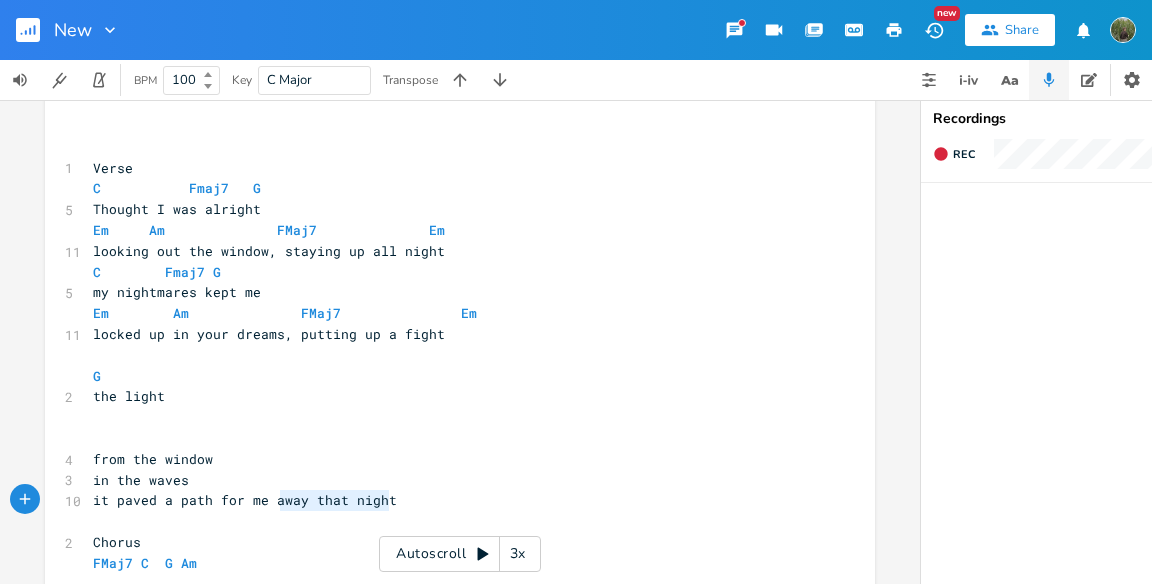 type on "away that night" 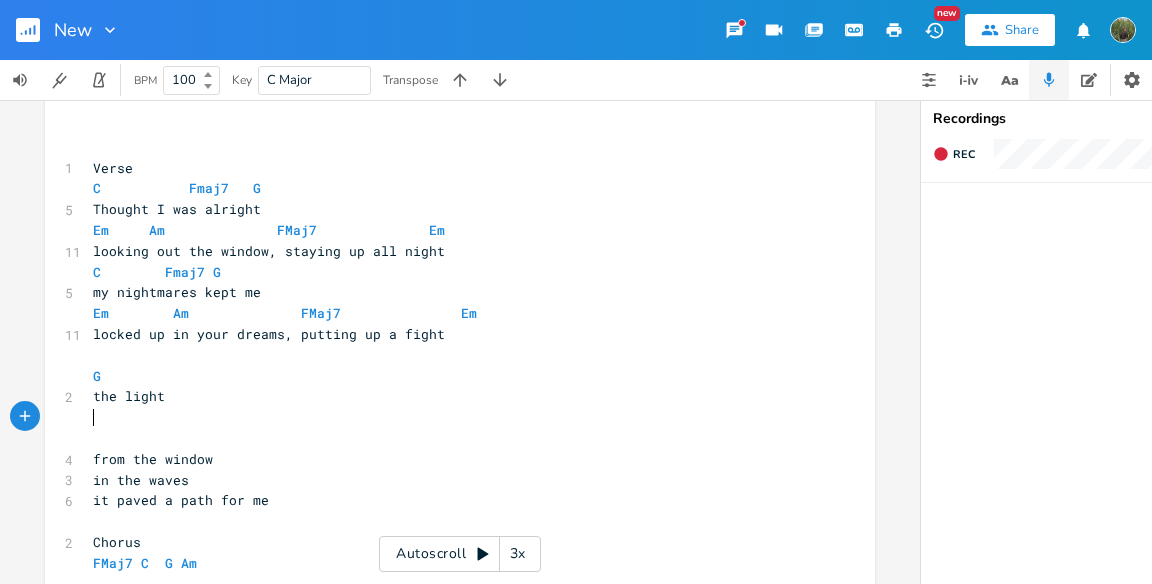 click on "​ ​ 1 Verse C             Fmaj7     G 5 Thought I was alright Em       Am                FMaj7                Em 11 looking out the window, staying up all night C          Fmaj7   G 5 my nightmares kept me Em          Am                FMaj7                 Em 11 locked up in your dreams, putting up a fight ​ G 2 the light ​ ​ 4 from the window 3 in the waves 6 it paved a path for me  ​ 2 Chorus FMaj7   C    G   Am ​ ​ Dm" at bounding box center (450, 376) 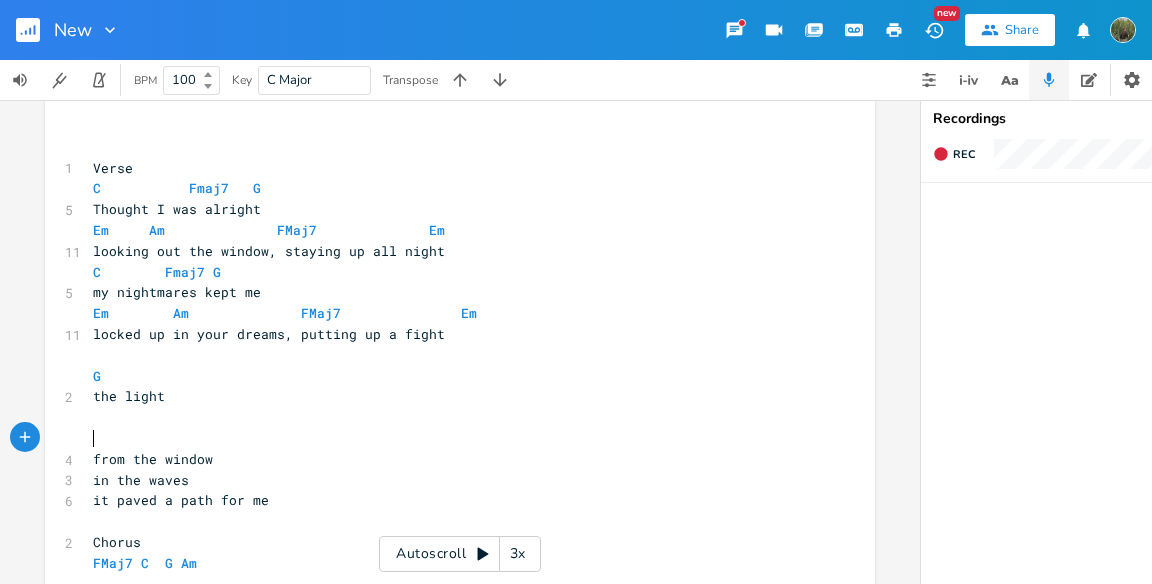 click on "​" at bounding box center (450, 438) 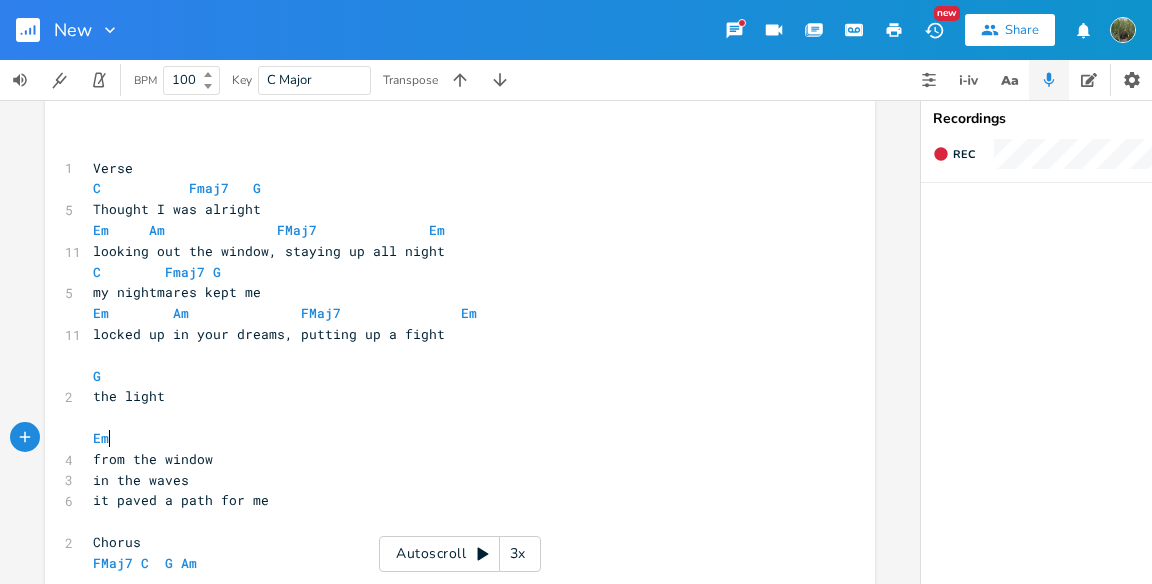 type on "Em" 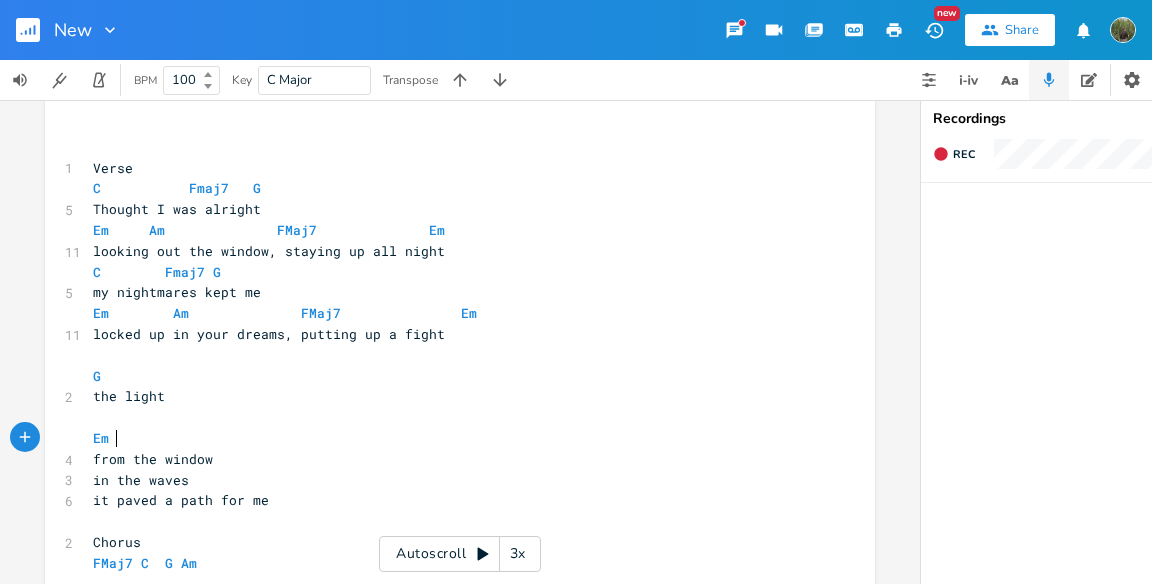 scroll, scrollTop: 0, scrollLeft: 21, axis: horizontal 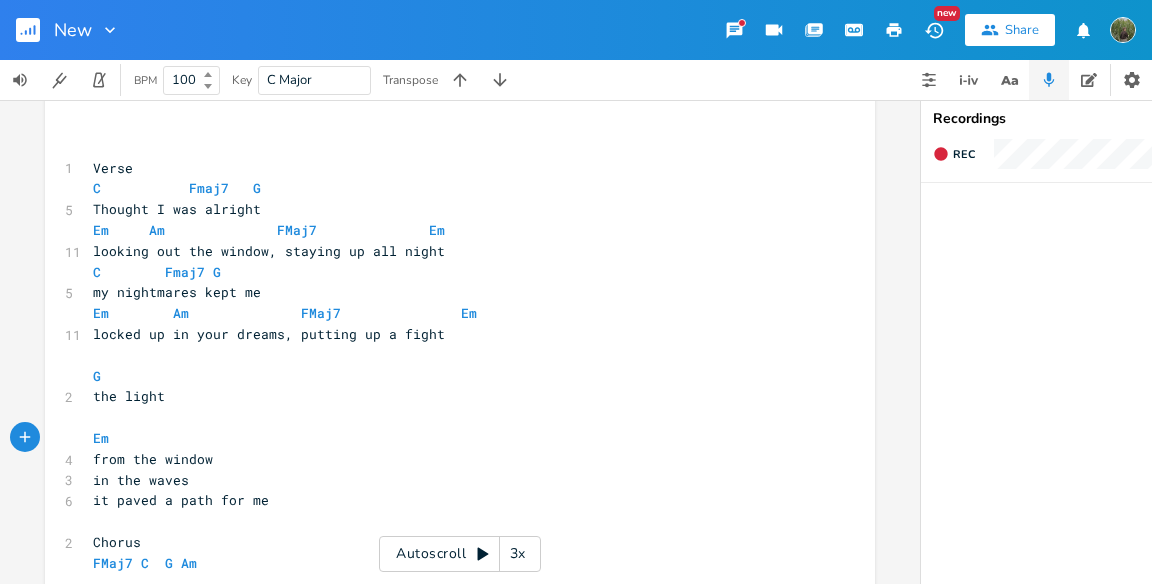 click on "from the window" at bounding box center [450, 459] 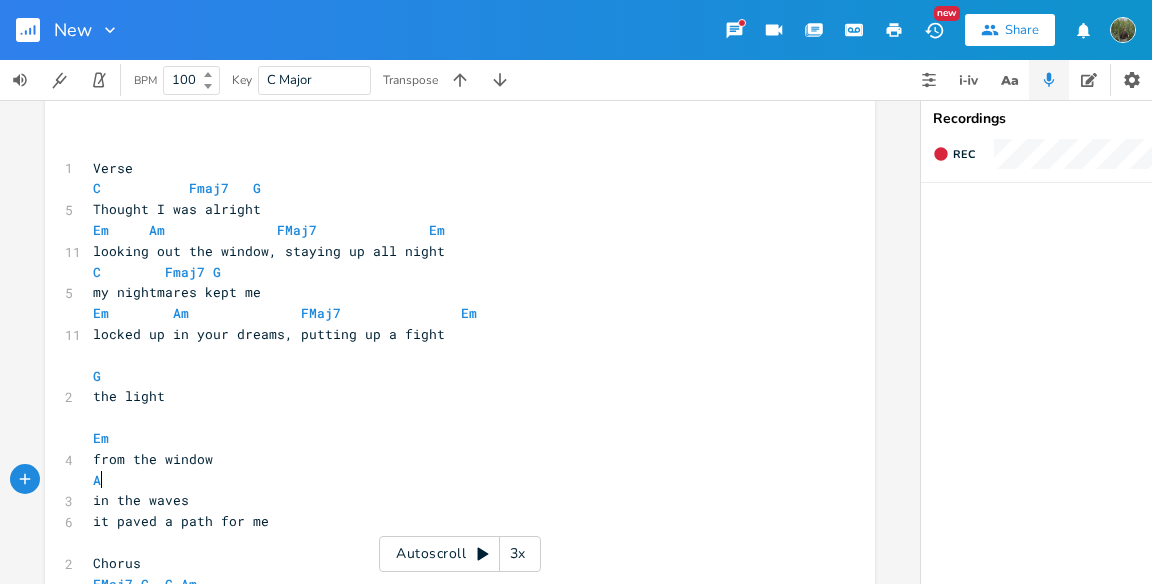type on "Am" 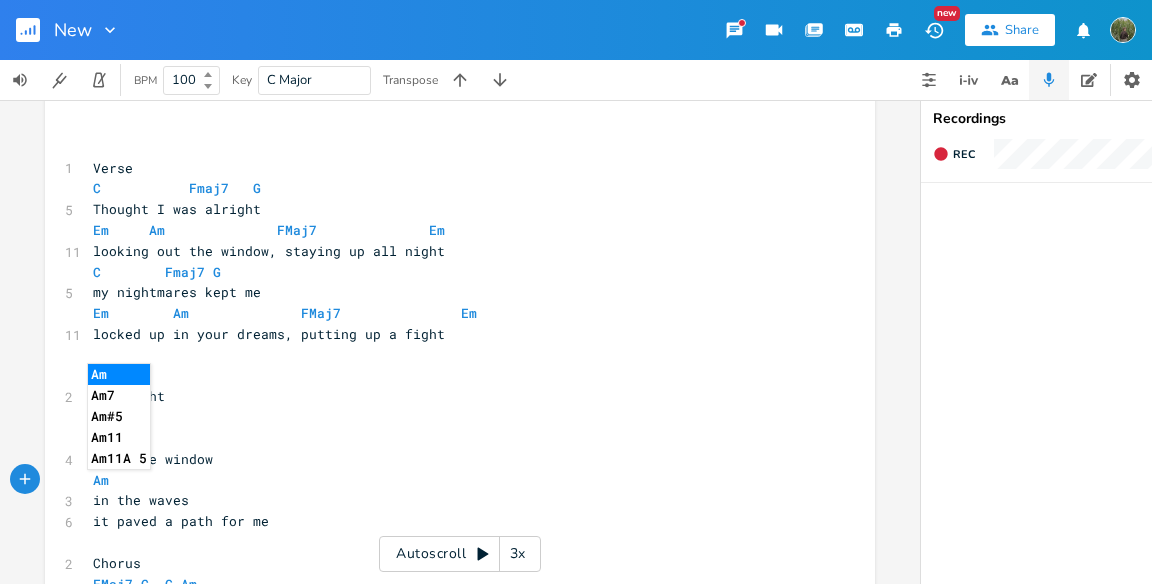 click on "in the waves" at bounding box center [450, 500] 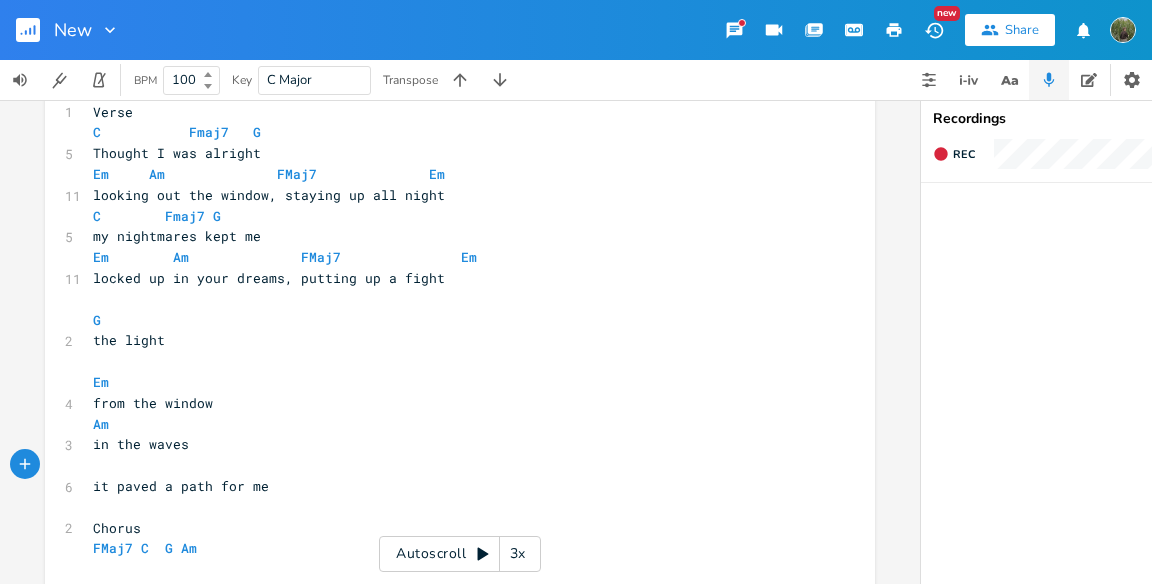 scroll, scrollTop: 88, scrollLeft: 0, axis: vertical 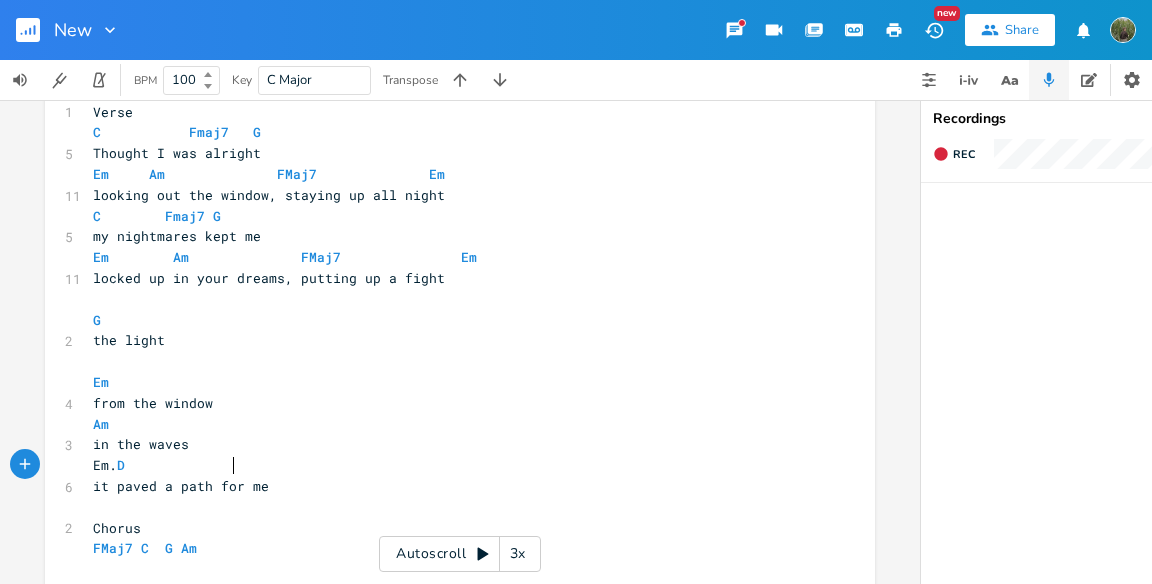 type on "Em.              Dm" 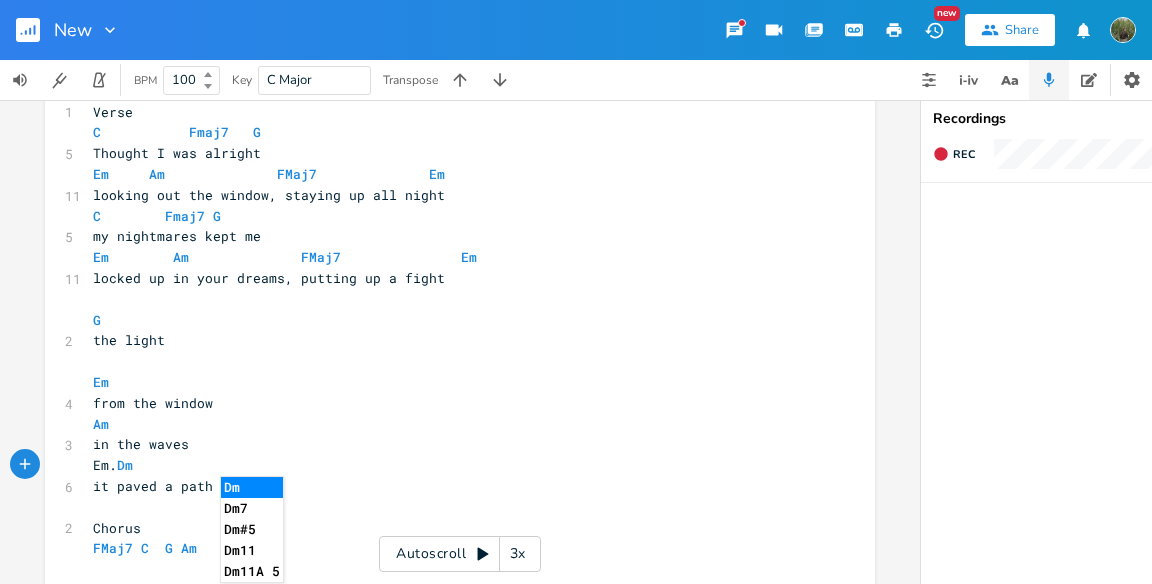 click on "Em.               Dm" at bounding box center [113, 465] 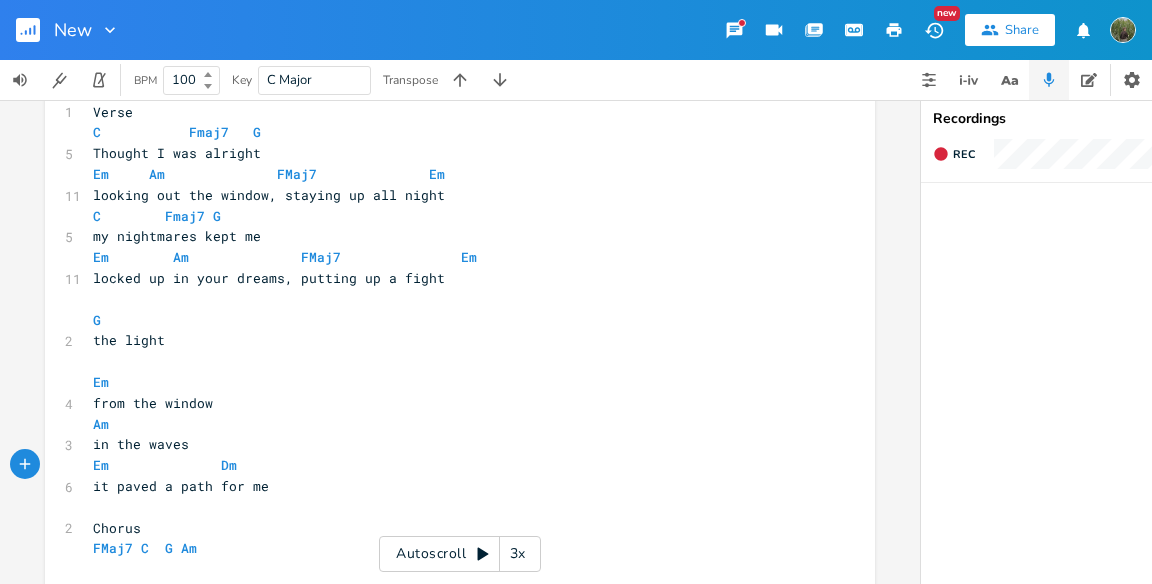 click on "​" at bounding box center [450, 507] 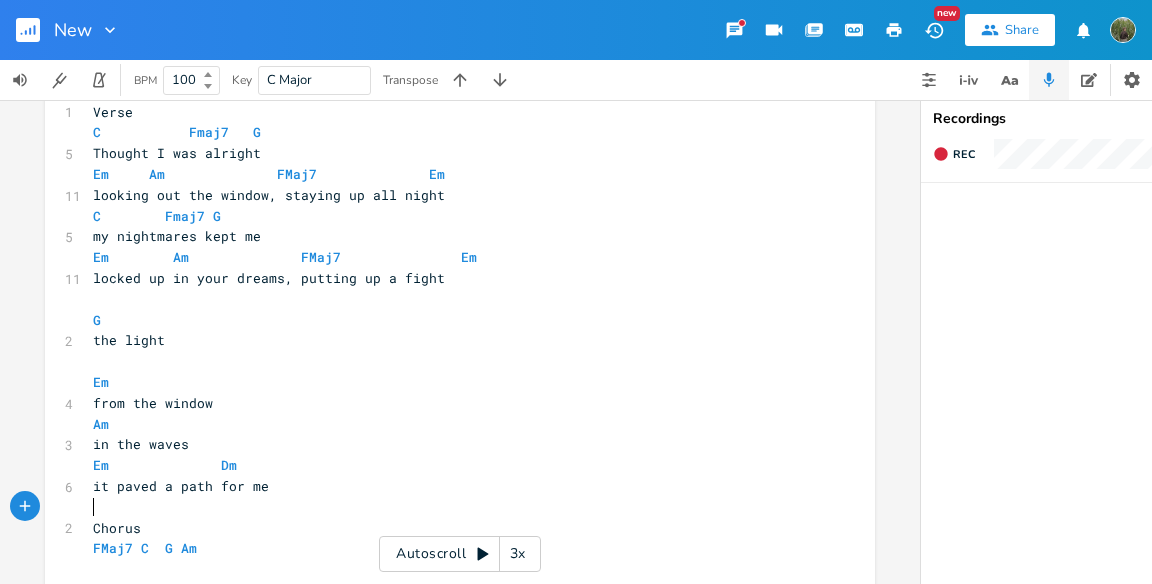 click on "it paved a path for me" at bounding box center [450, 486] 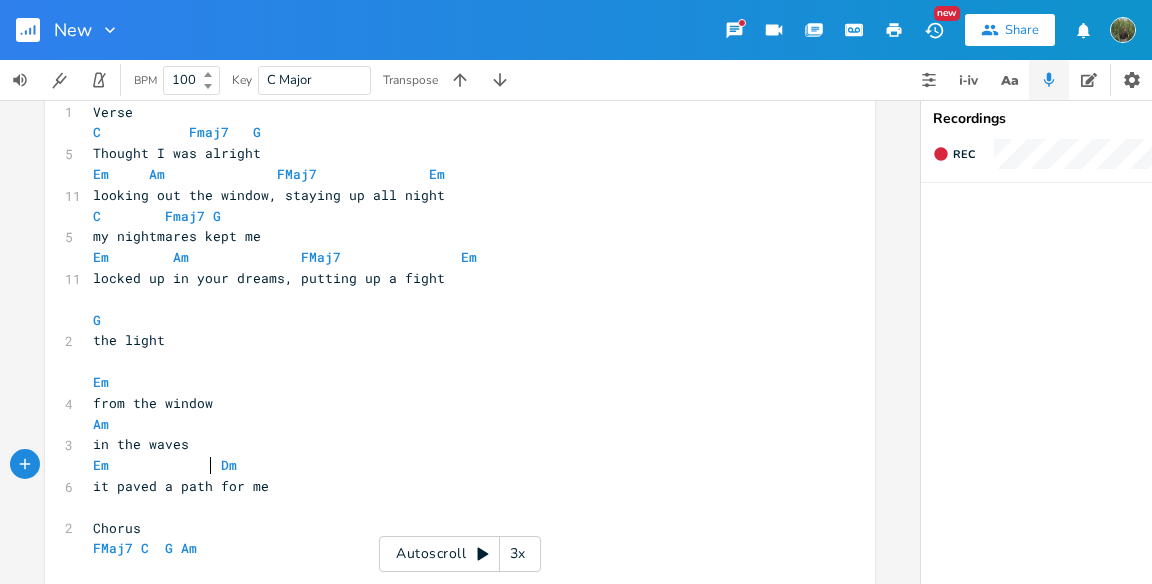 click on "Em                Dm" at bounding box center (165, 465) 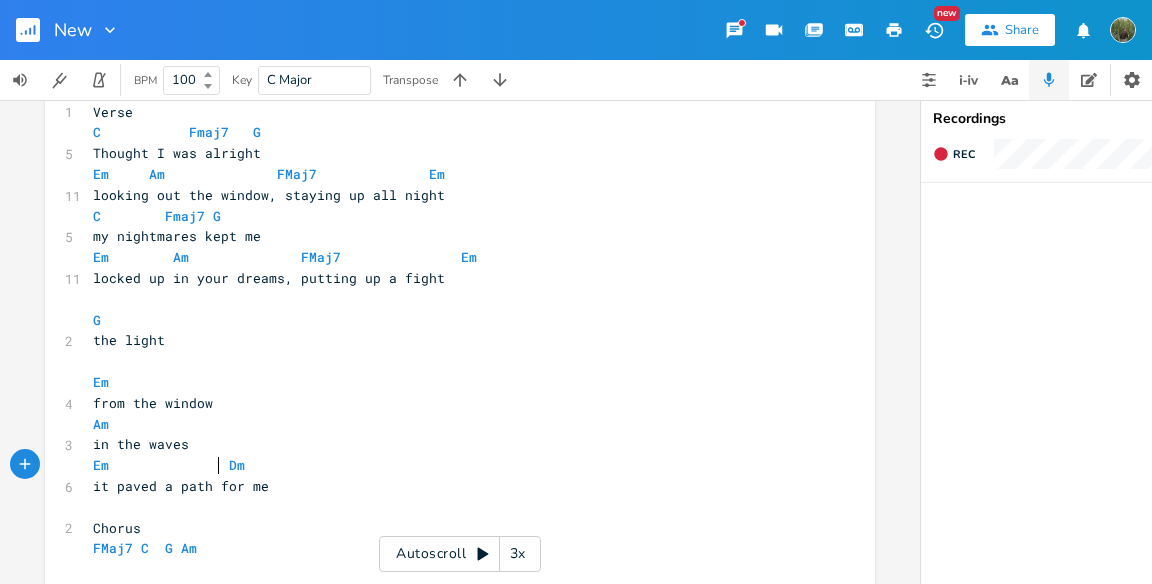 scroll, scrollTop: 0, scrollLeft: 3, axis: horizontal 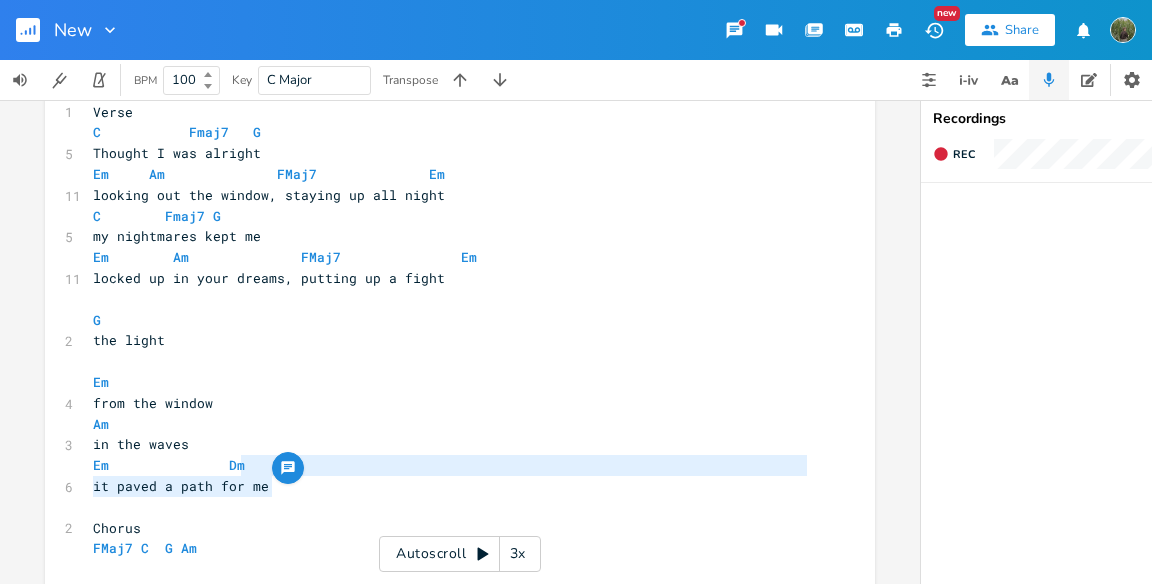 drag, startPoint x: 270, startPoint y: 489, endPoint x: 236, endPoint y: 471, distance: 38.470768 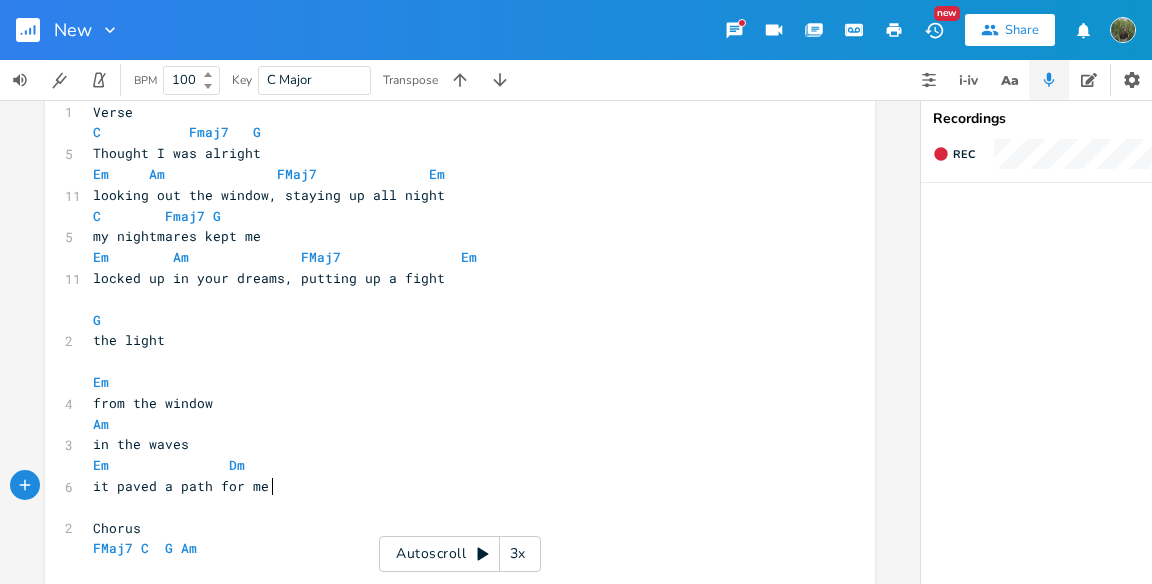 type on "for me" 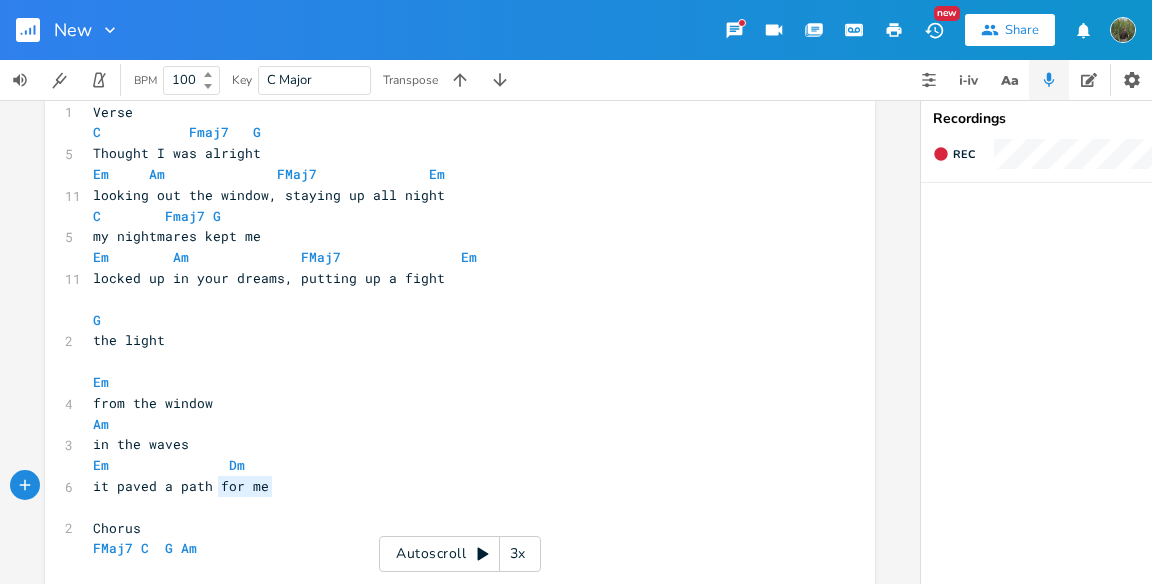 drag, startPoint x: 272, startPoint y: 486, endPoint x: 215, endPoint y: 489, distance: 57.07889 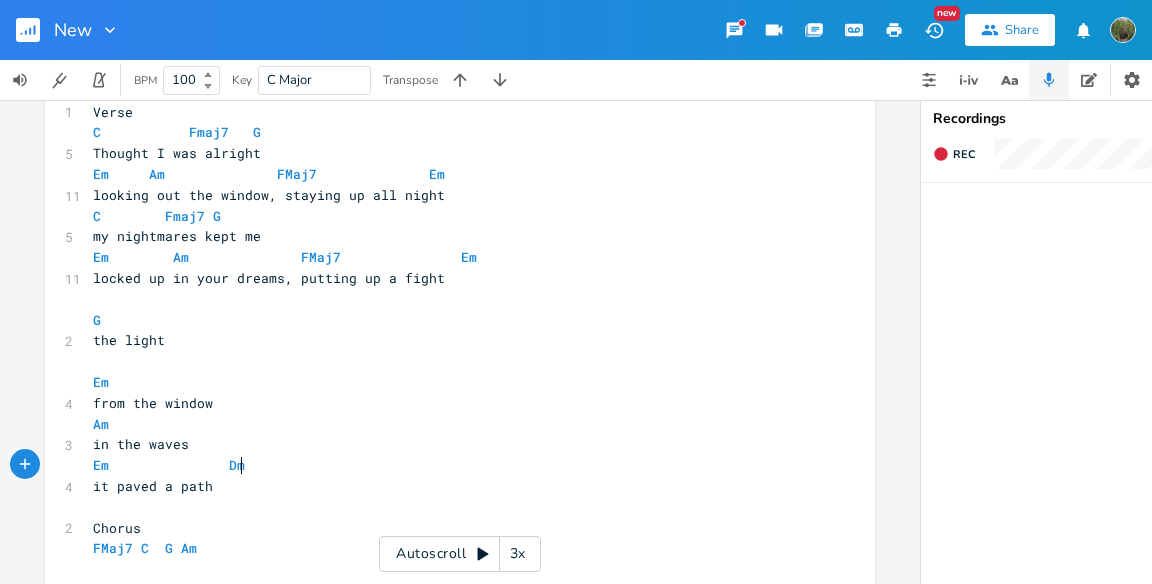 click on "Em                 Dm" at bounding box center (450, 465) 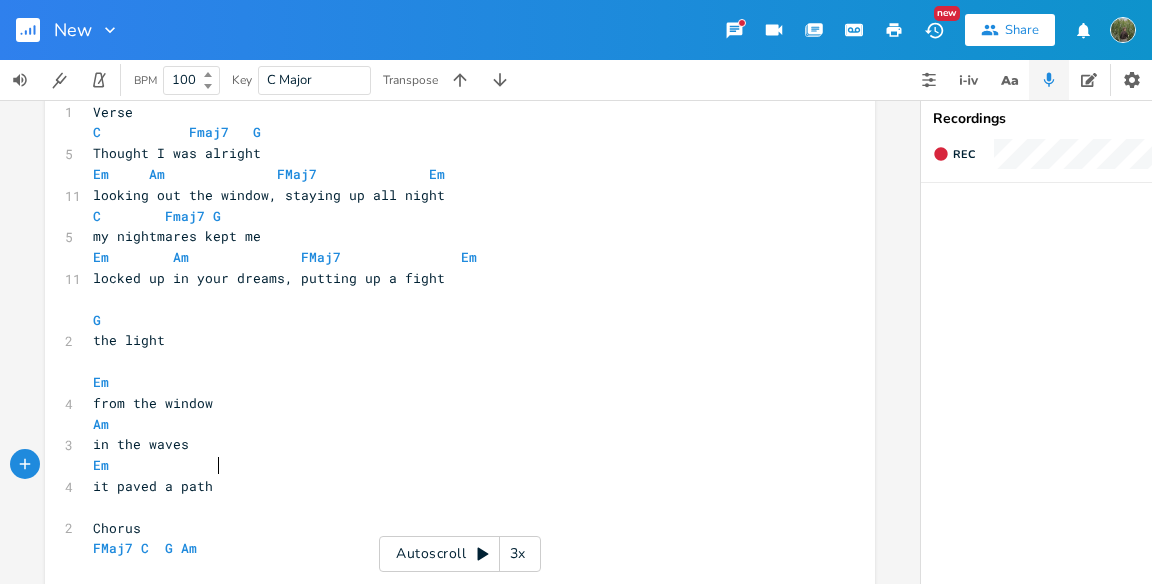 click on "it paved a path" at bounding box center (450, 486) 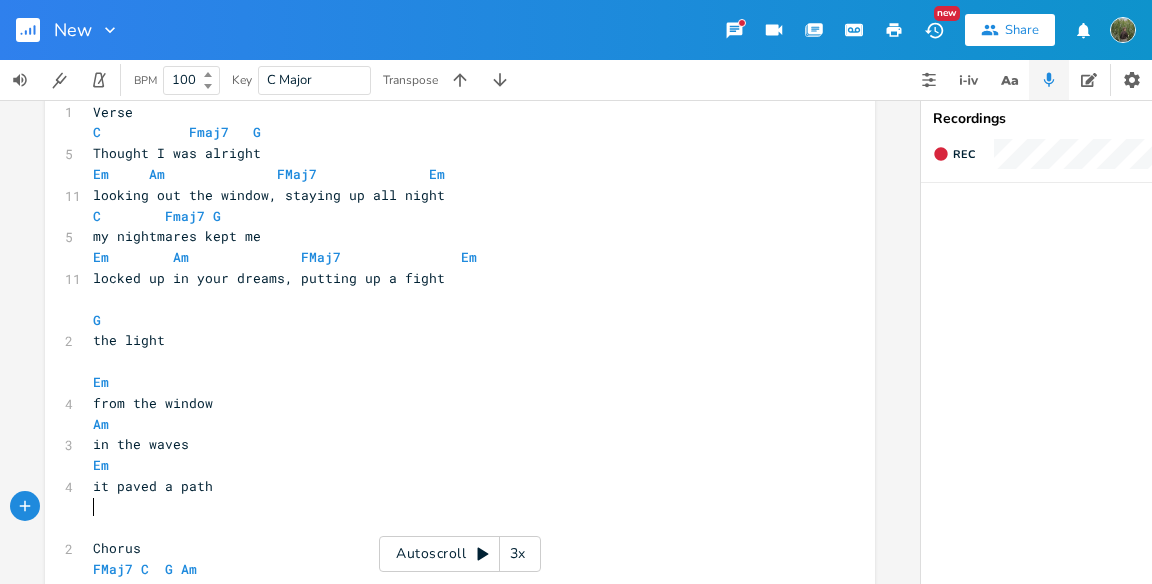 type on "m" 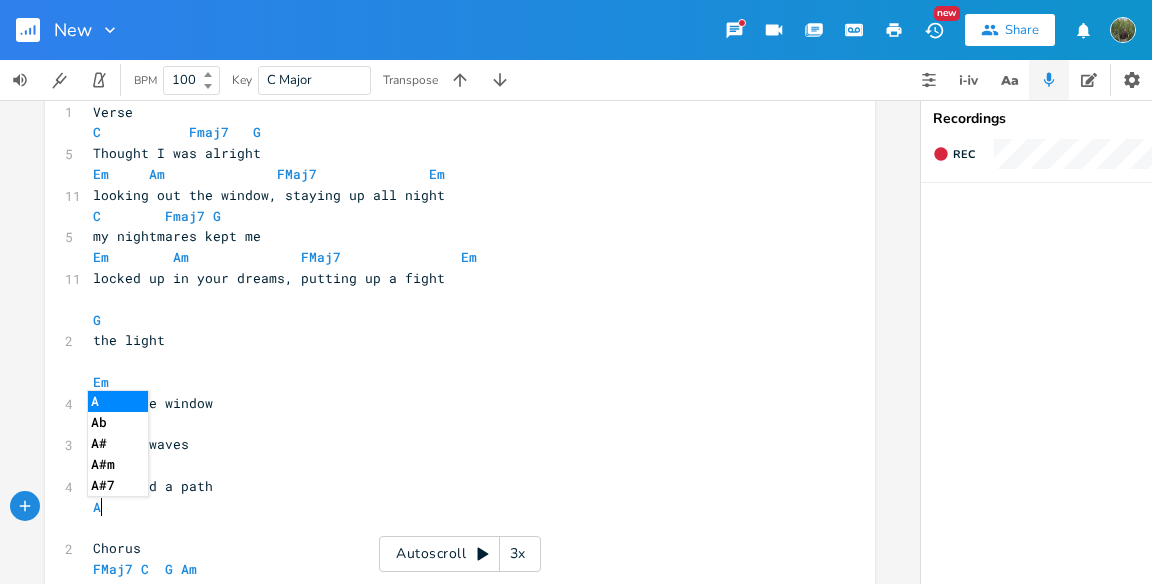 type on "Am" 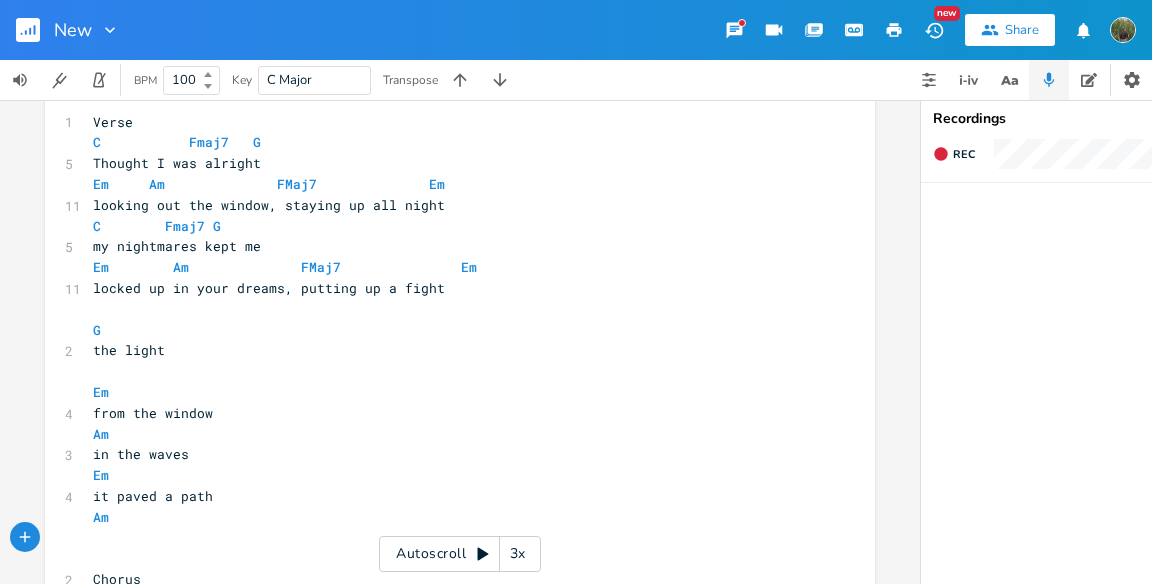 scroll, scrollTop: 81, scrollLeft: 0, axis: vertical 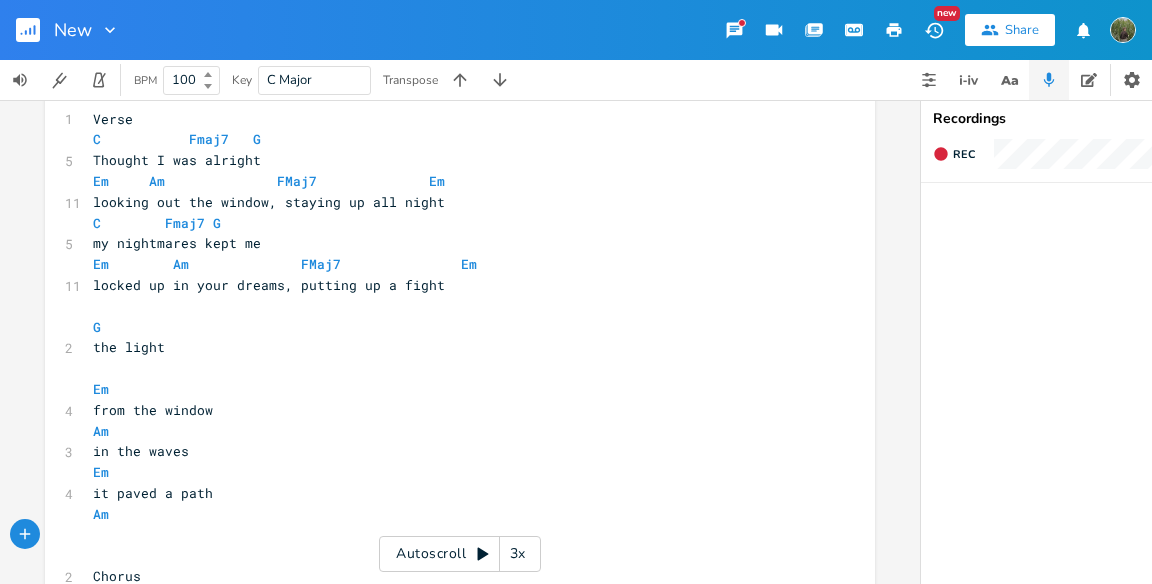 click on "Thought I was alright" at bounding box center (450, 160) 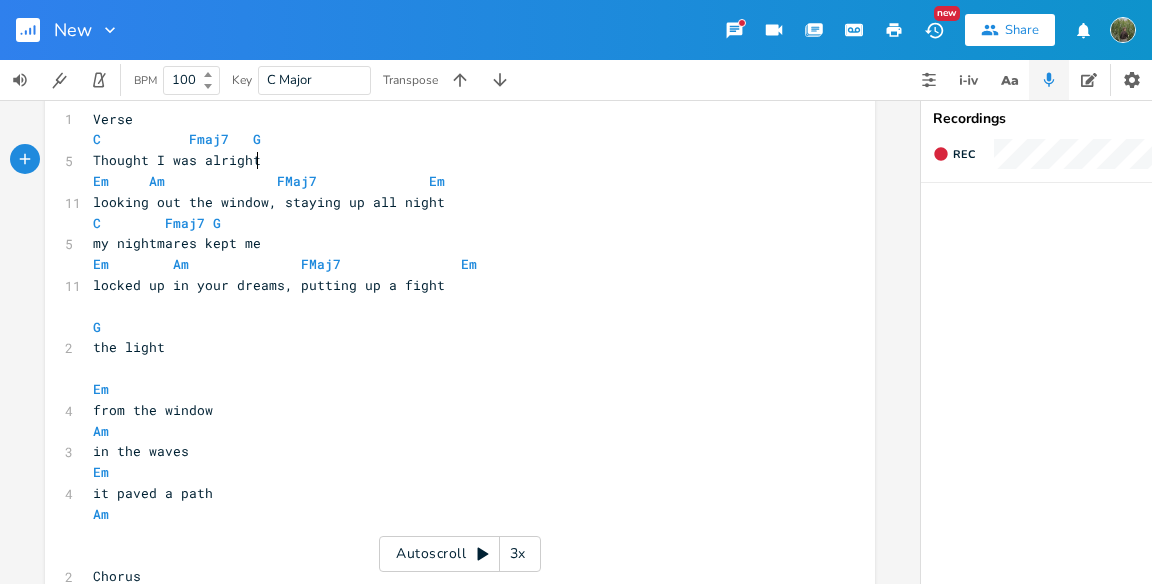 click on "Em       Am                FMaj7                Em" at bounding box center [450, 181] 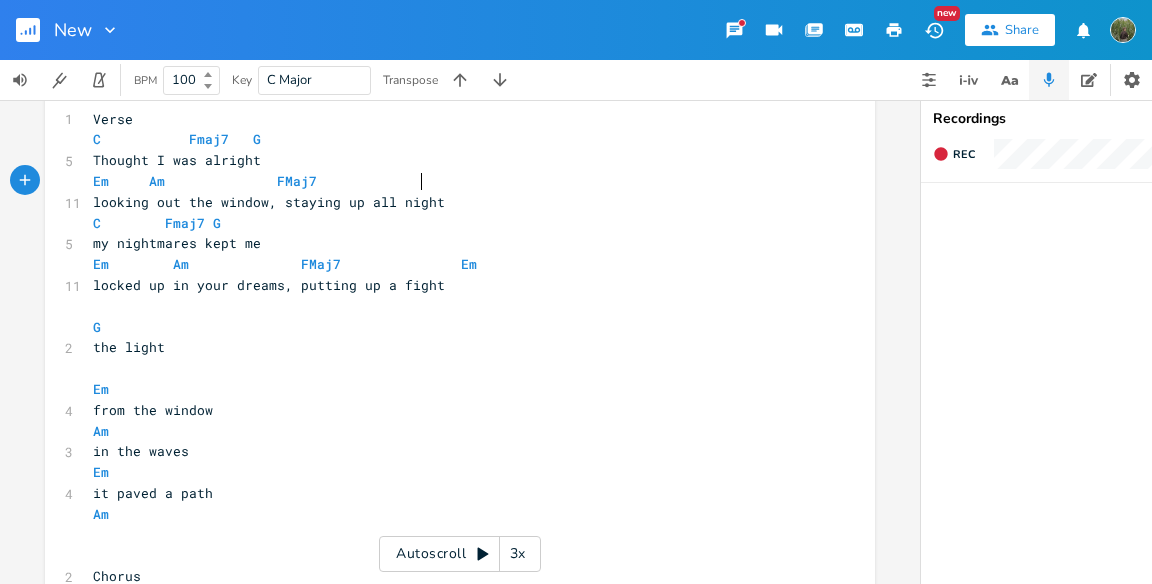 type on "G" 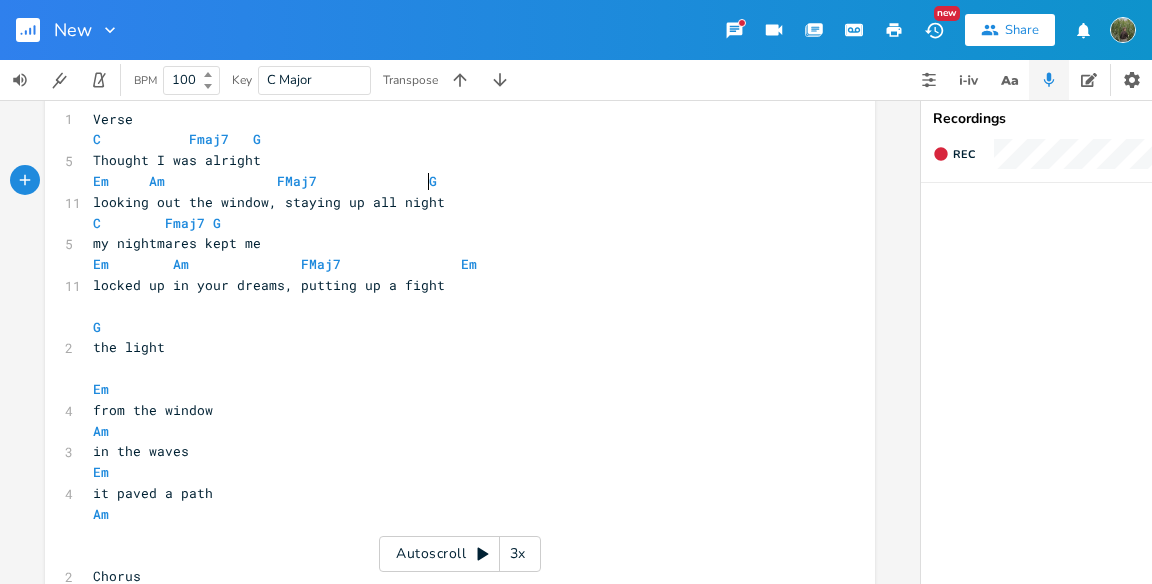 scroll, scrollTop: 0, scrollLeft: 10, axis: horizontal 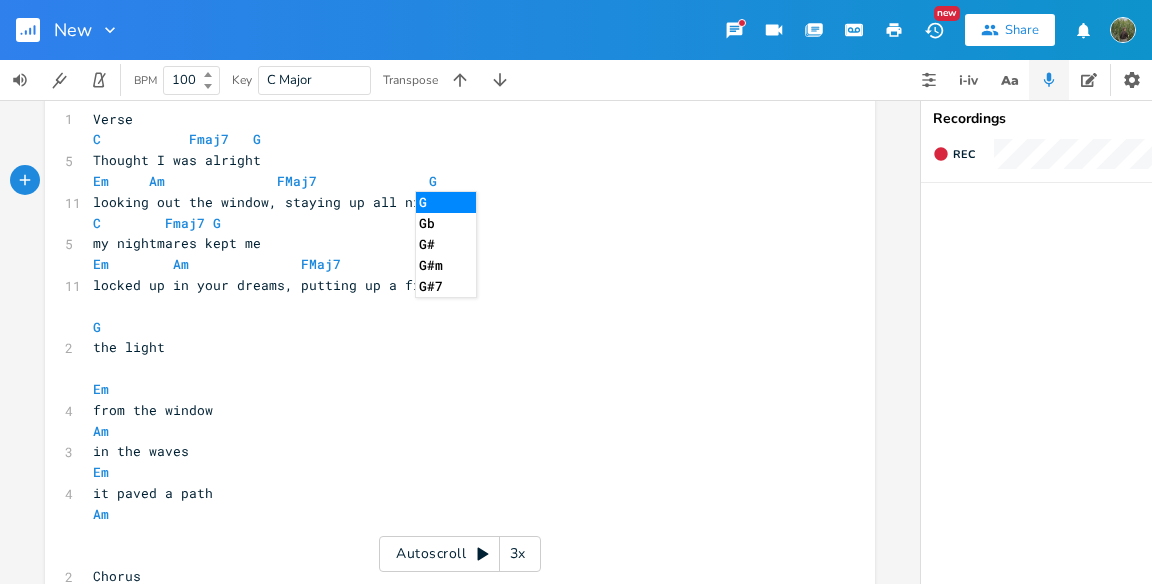 click on "the light" at bounding box center (450, 347) 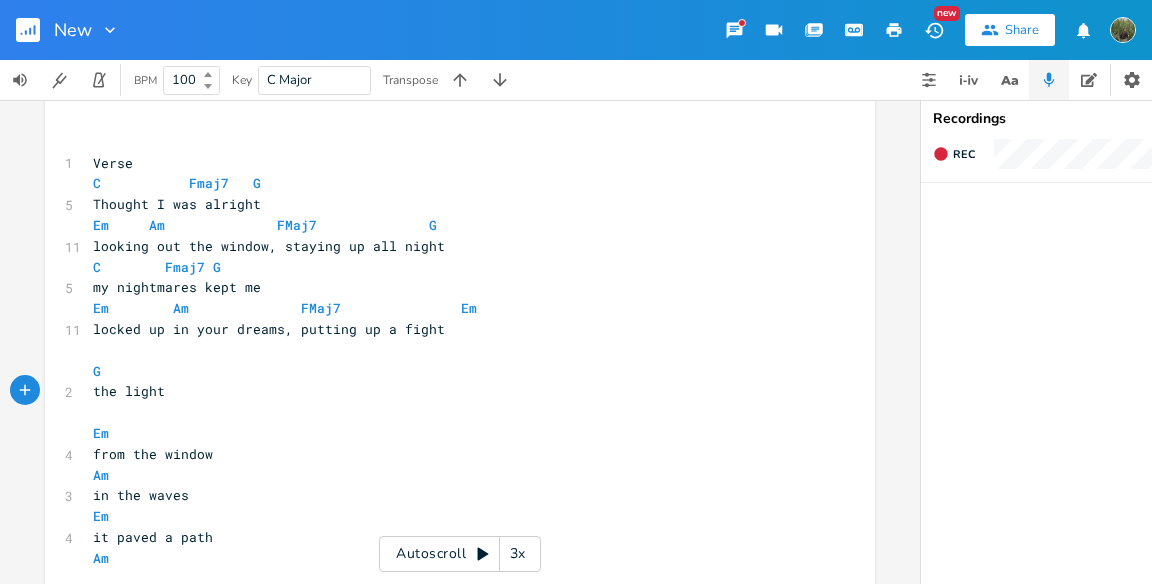 scroll, scrollTop: 26, scrollLeft: 0, axis: vertical 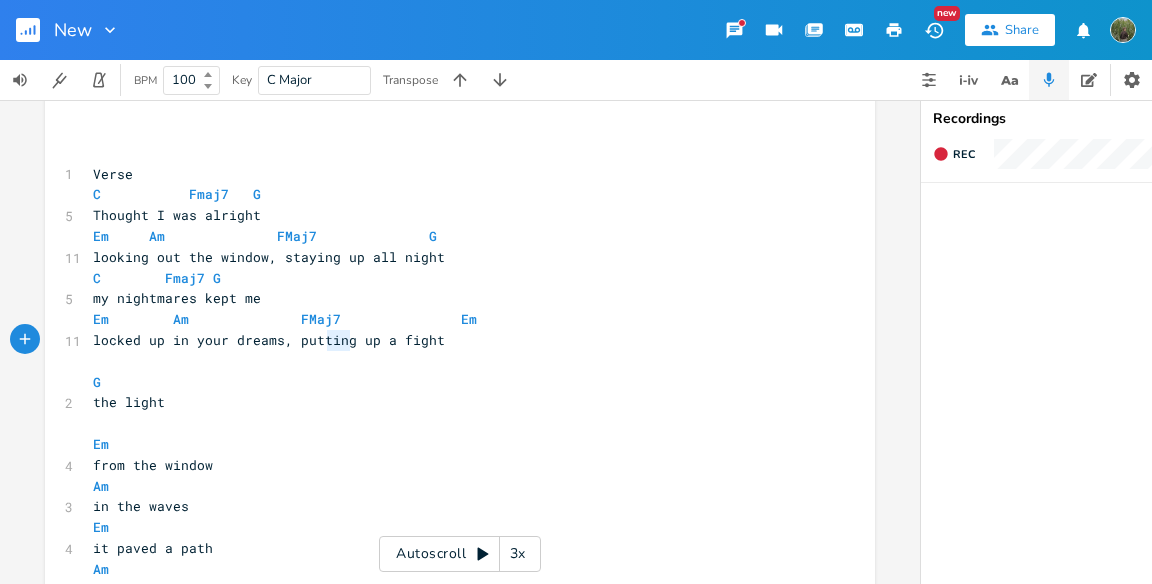 type on "ting" 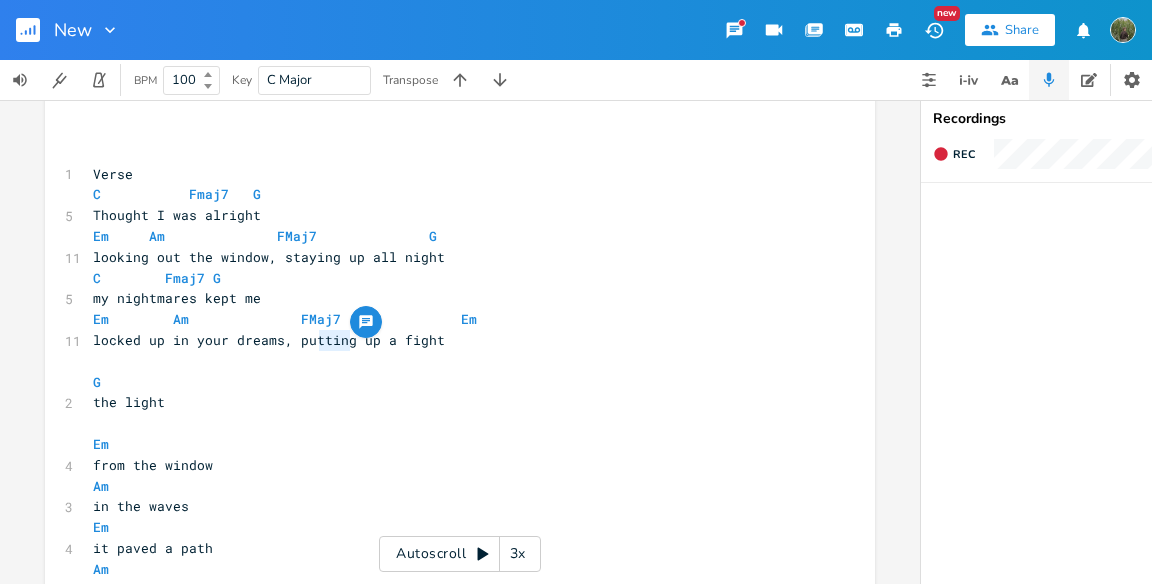 click on "locked up in your dreams, putting up a fight" at bounding box center [269, 340] 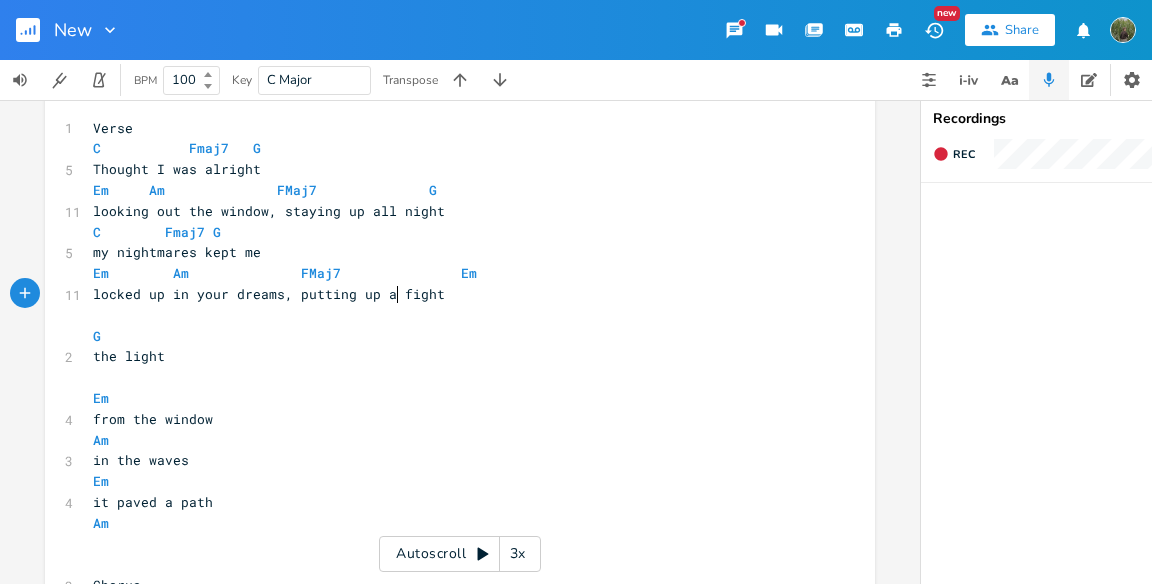 scroll, scrollTop: 127, scrollLeft: 0, axis: vertical 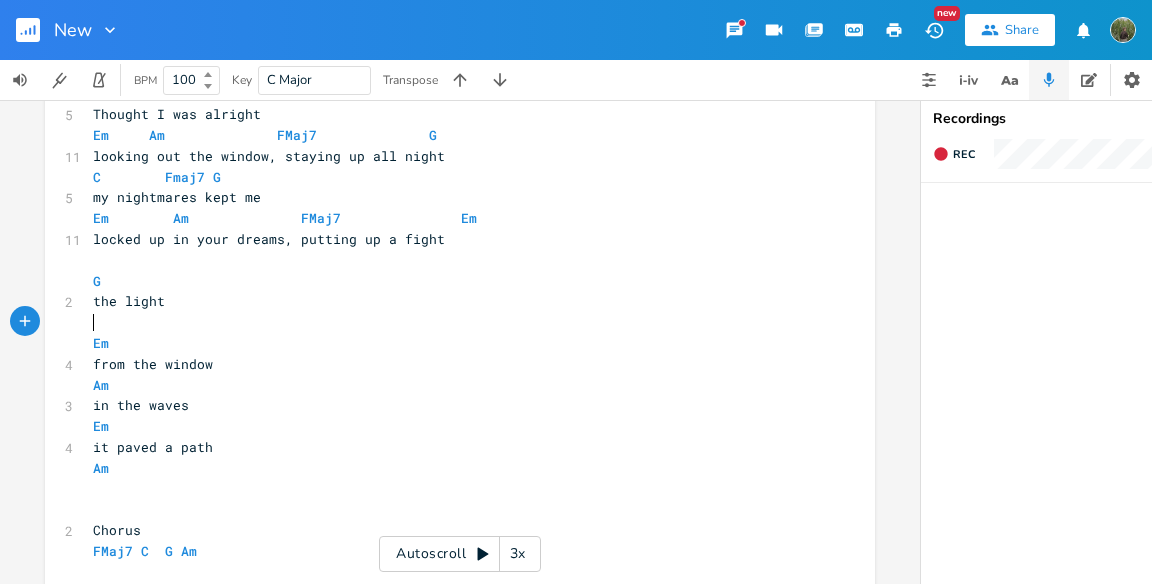 click on "​" at bounding box center (450, 322) 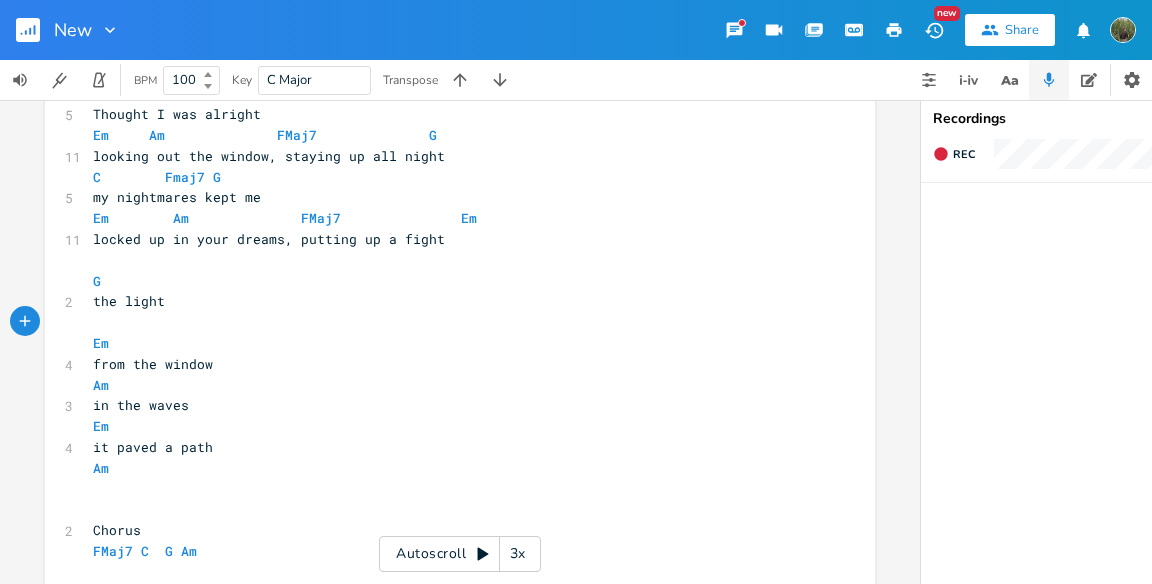 click on "Em" at bounding box center (450, 343) 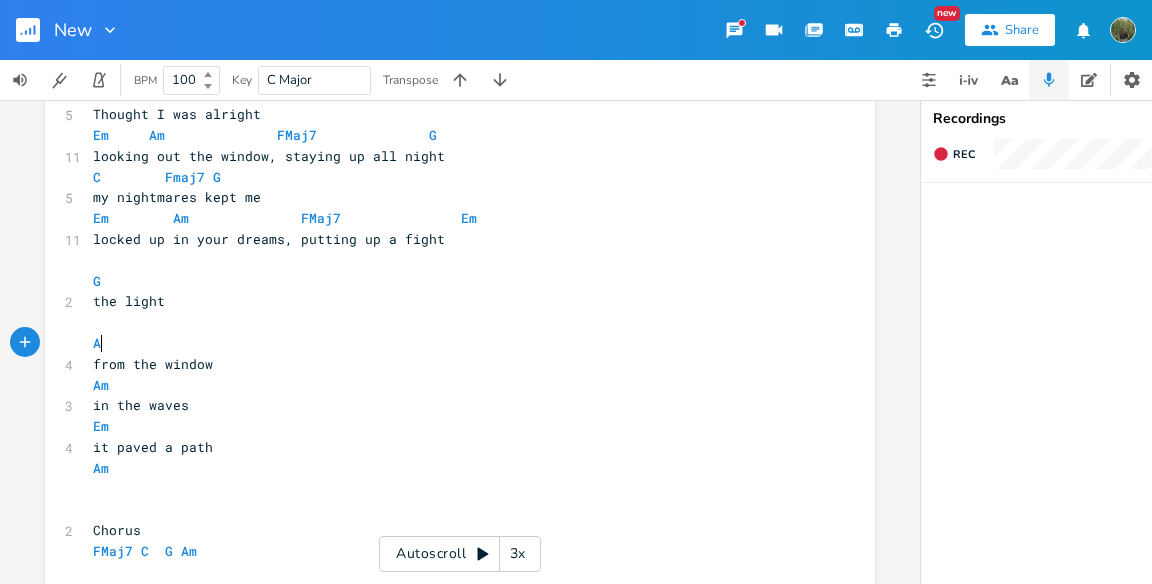 type on "Am" 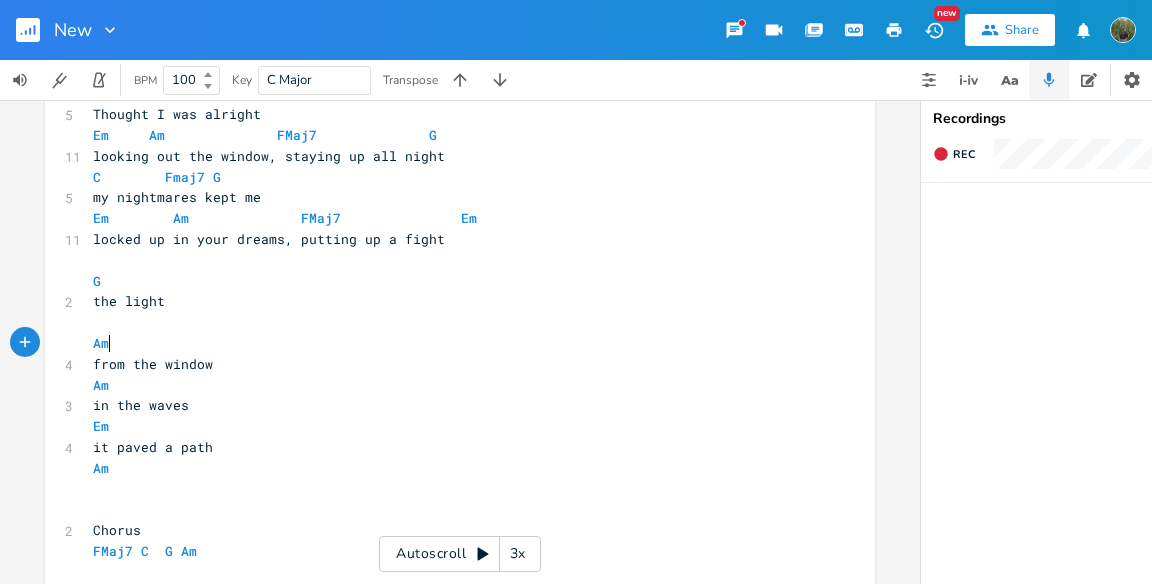 scroll, scrollTop: 0, scrollLeft: 19, axis: horizontal 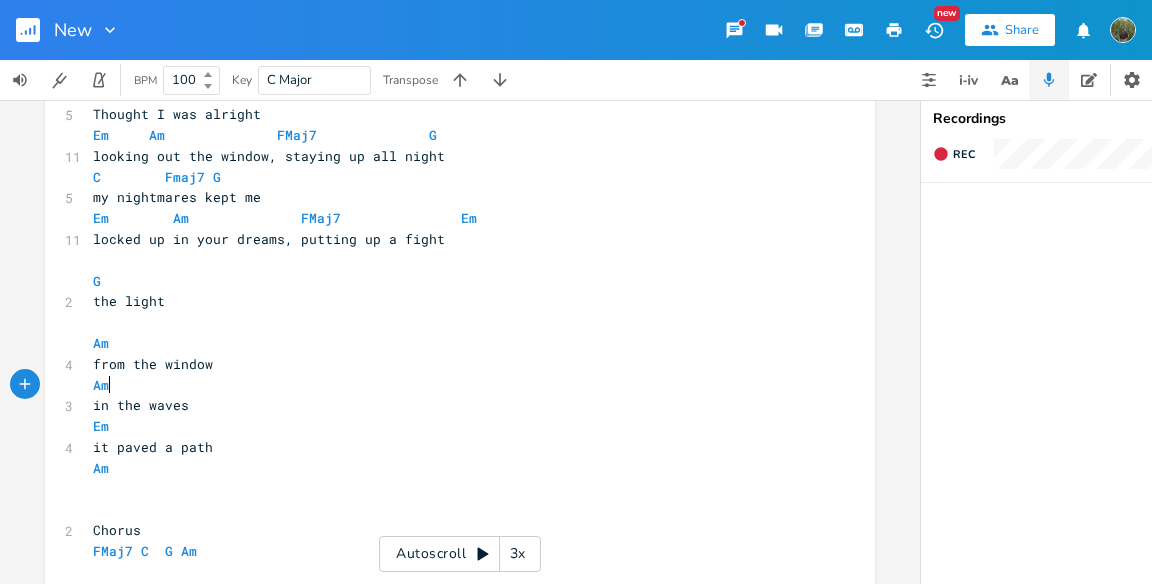 click on "Am" at bounding box center (450, 385) 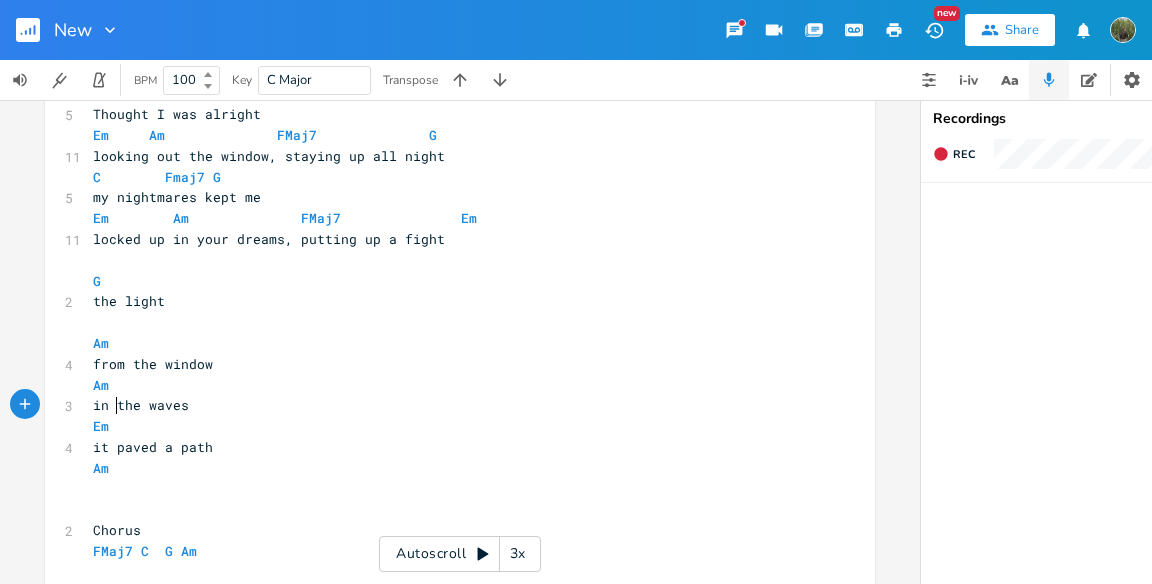 click on "in the waves" at bounding box center [141, 405] 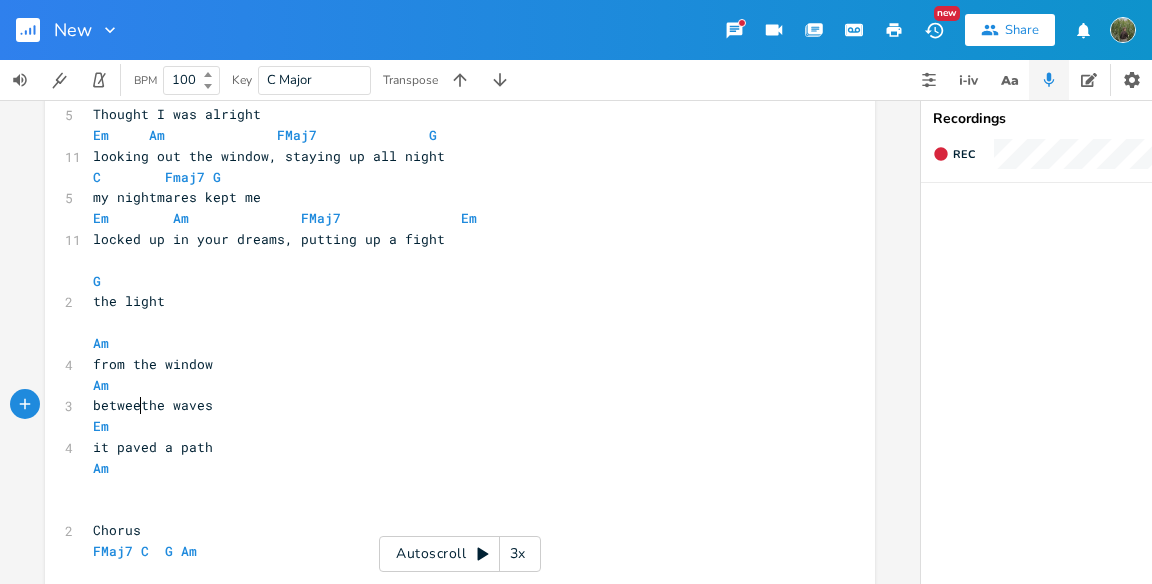 type on "between" 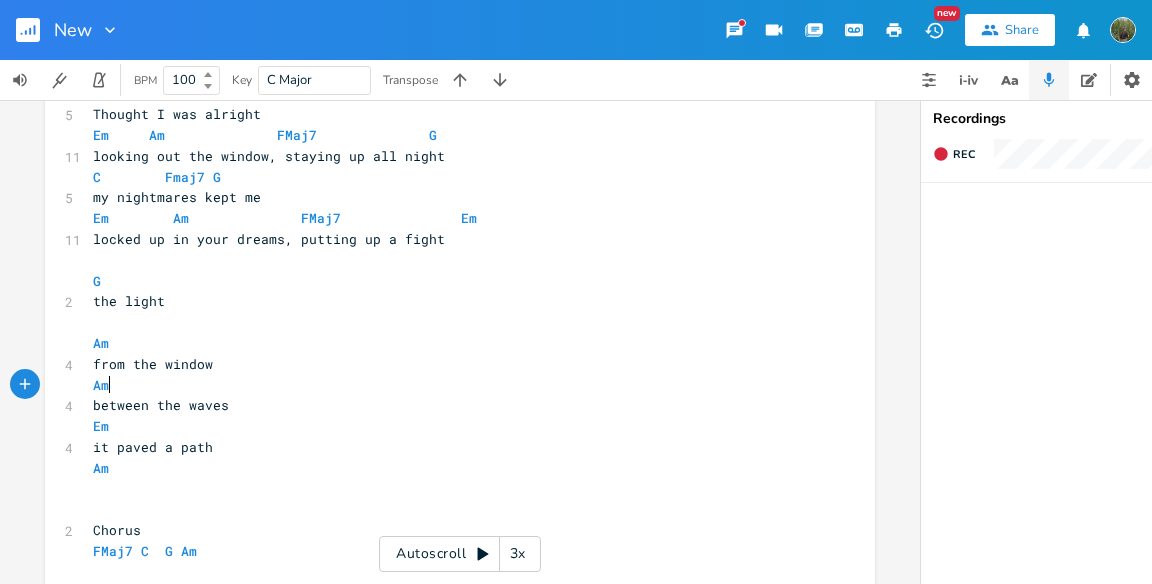 click on "Am" at bounding box center [450, 385] 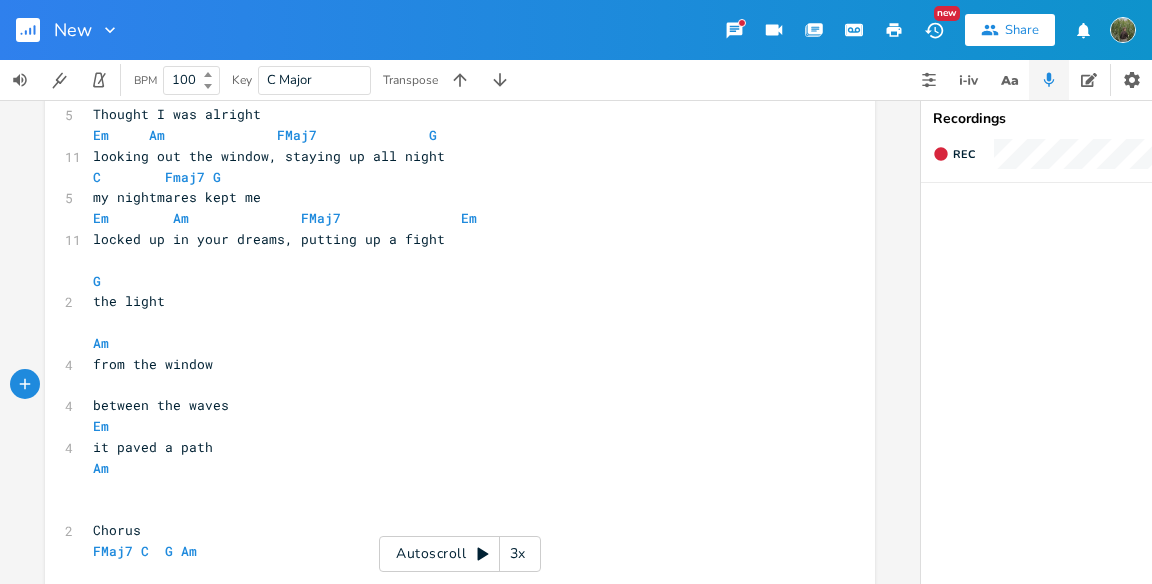 type on "G" 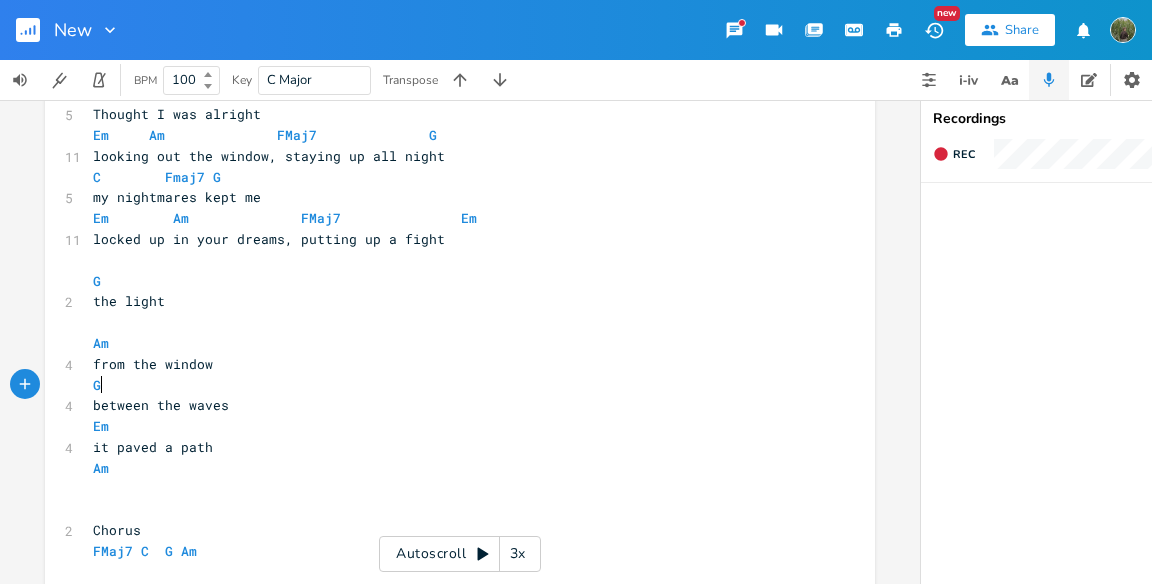 scroll, scrollTop: 0, scrollLeft: 10, axis: horizontal 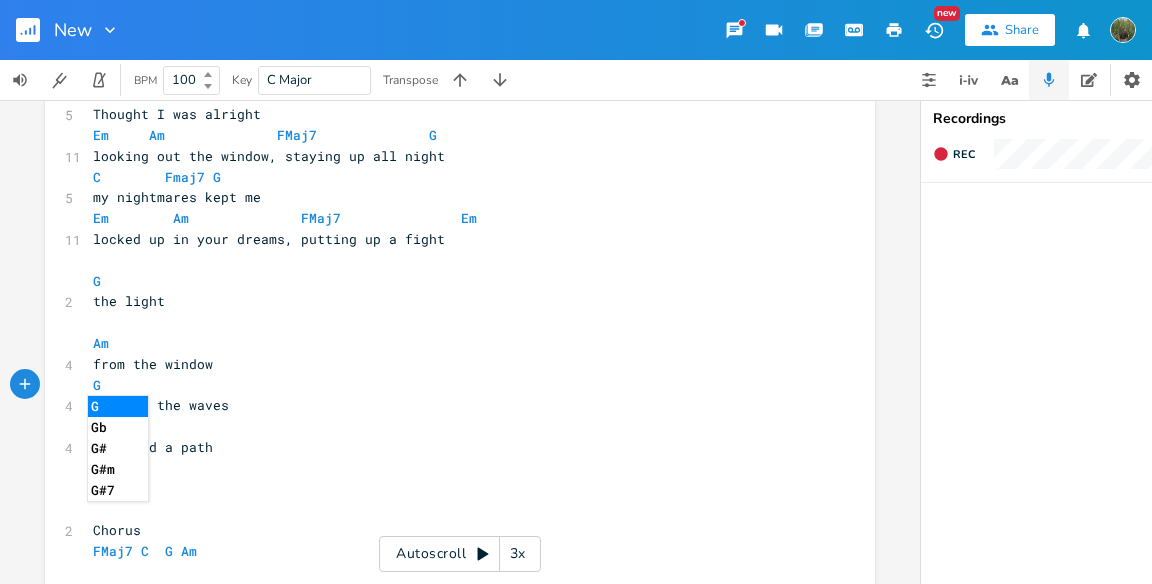 click on "Am" at bounding box center [450, 343] 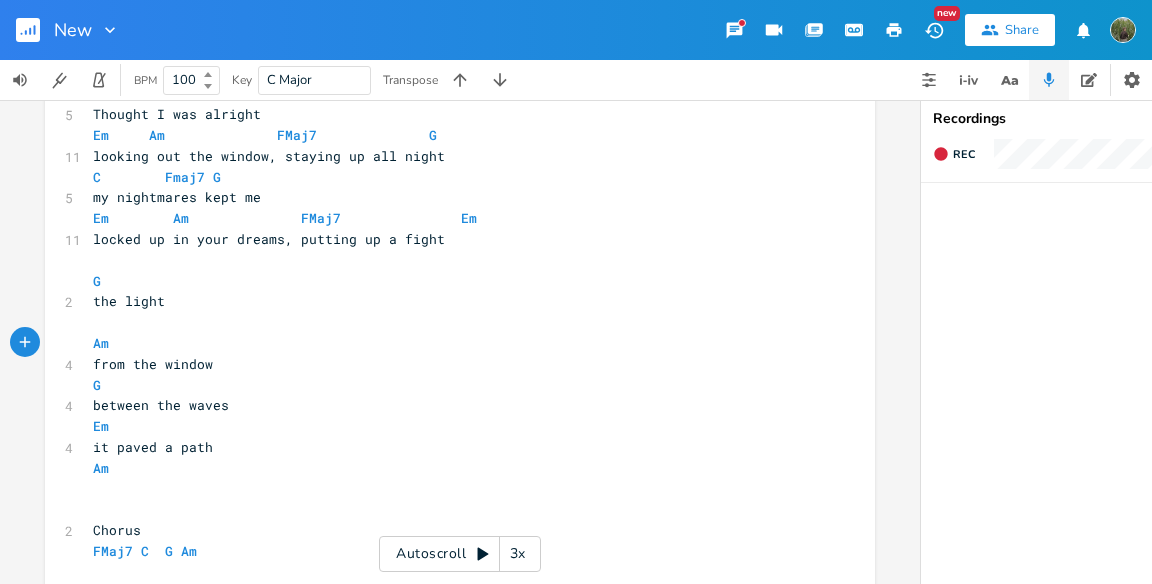 type on "G" 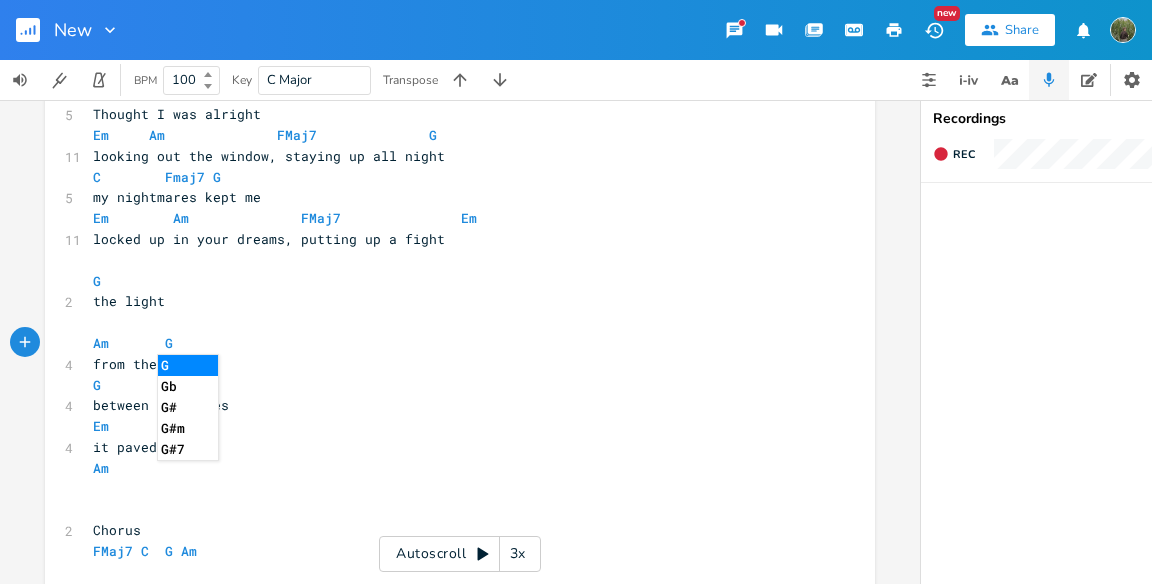 click on "the light" at bounding box center [450, 301] 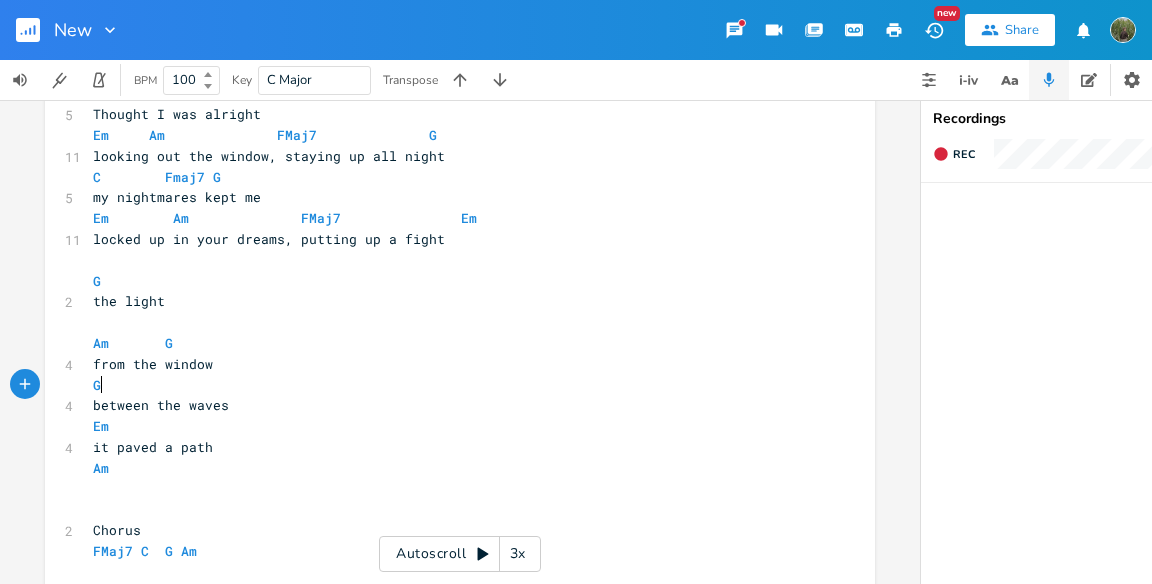 click on "G" at bounding box center [450, 385] 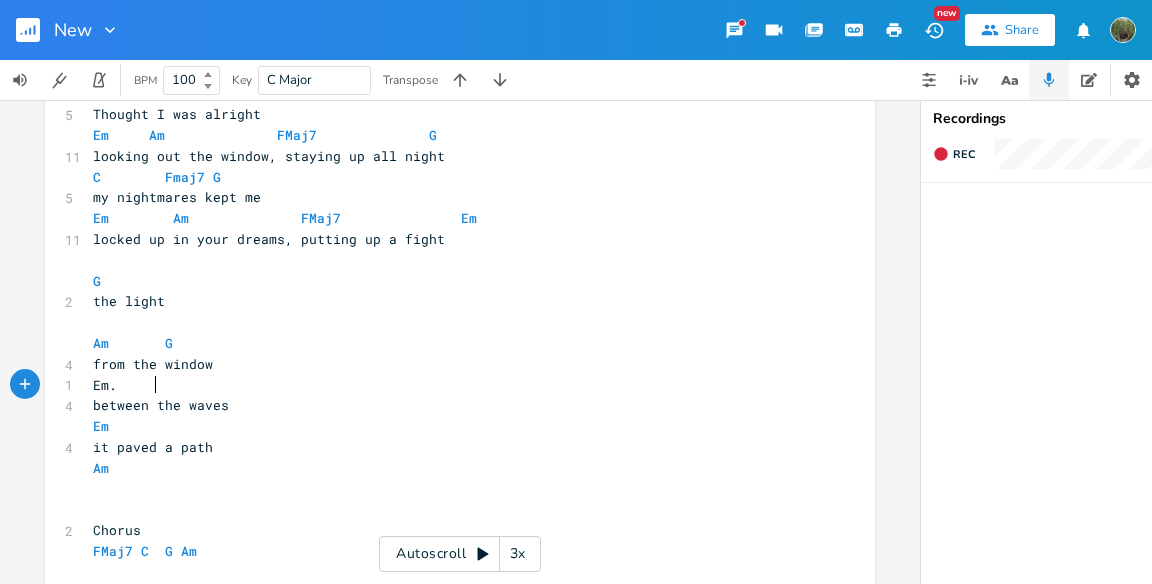 type on "Em.     C" 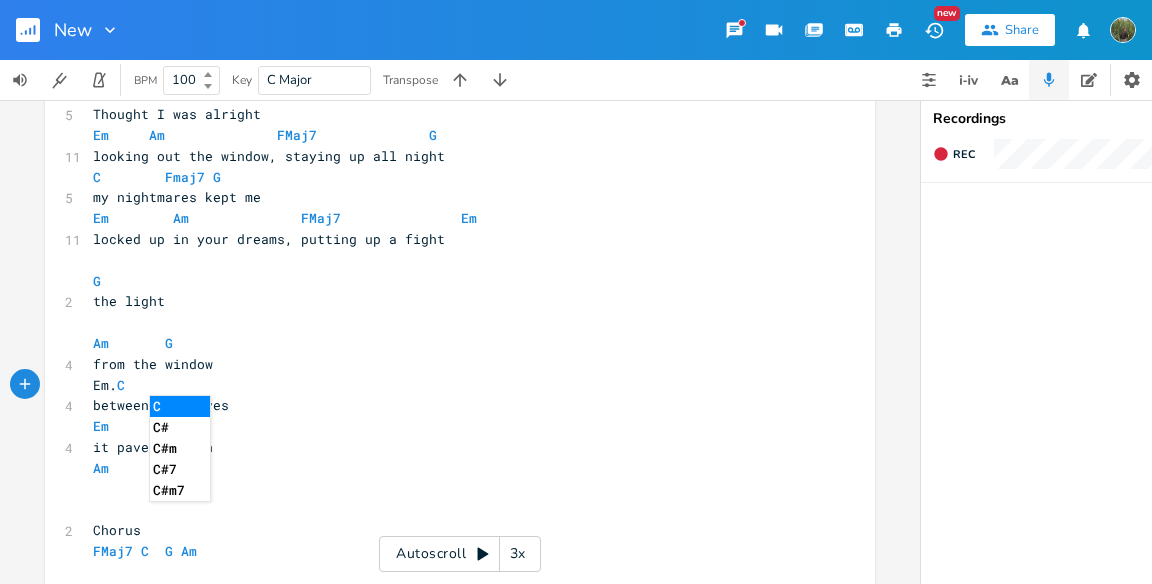 click on "Em.      C" at bounding box center (109, 385) 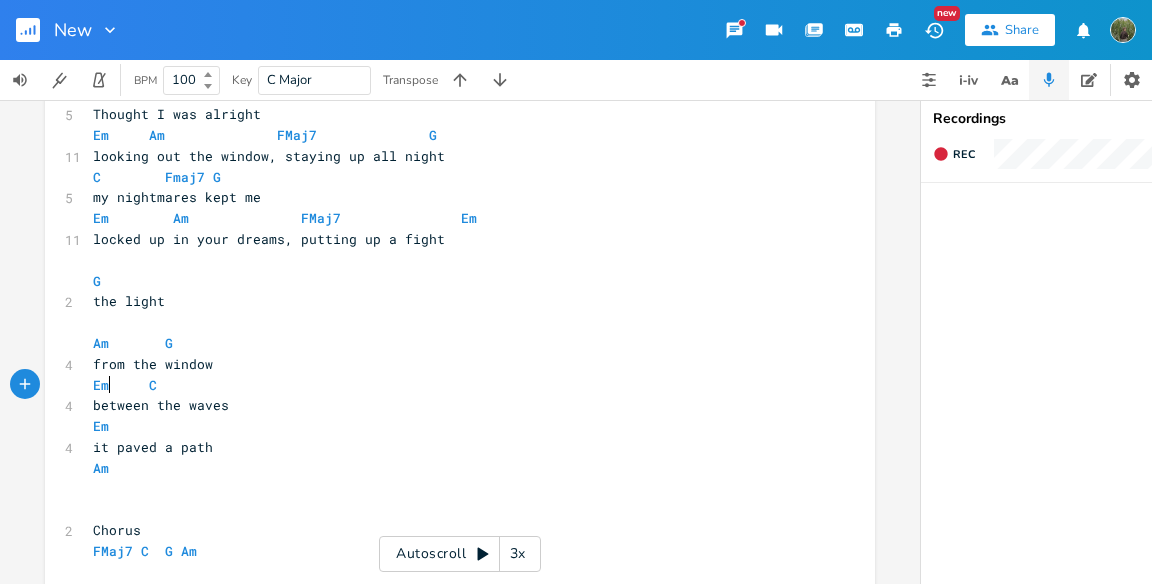 click on "Em       C" at bounding box center [125, 385] 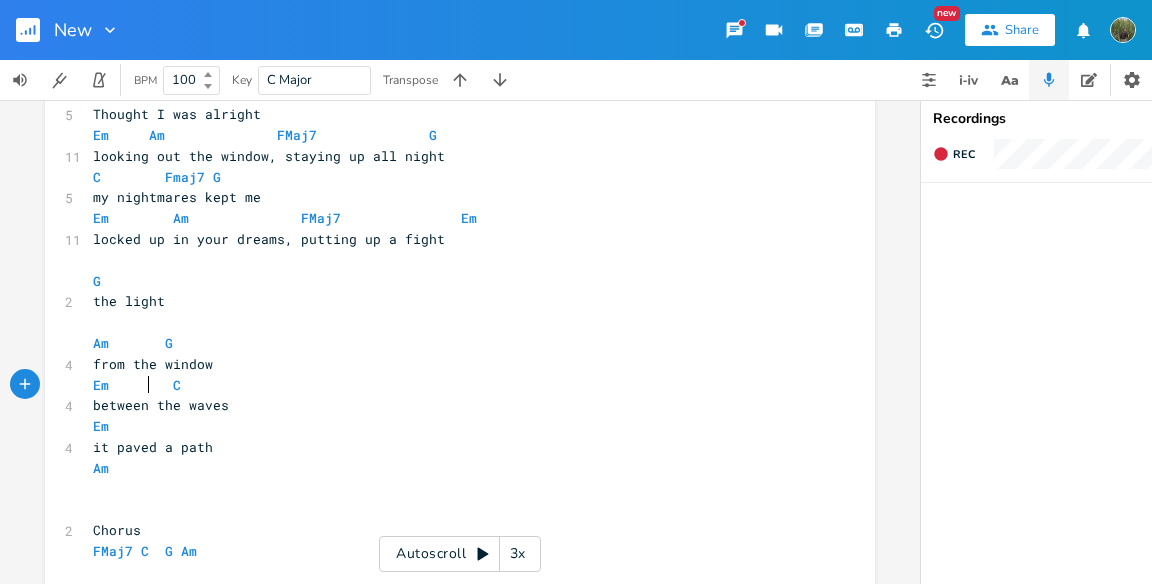 scroll, scrollTop: 0, scrollLeft: 12, axis: horizontal 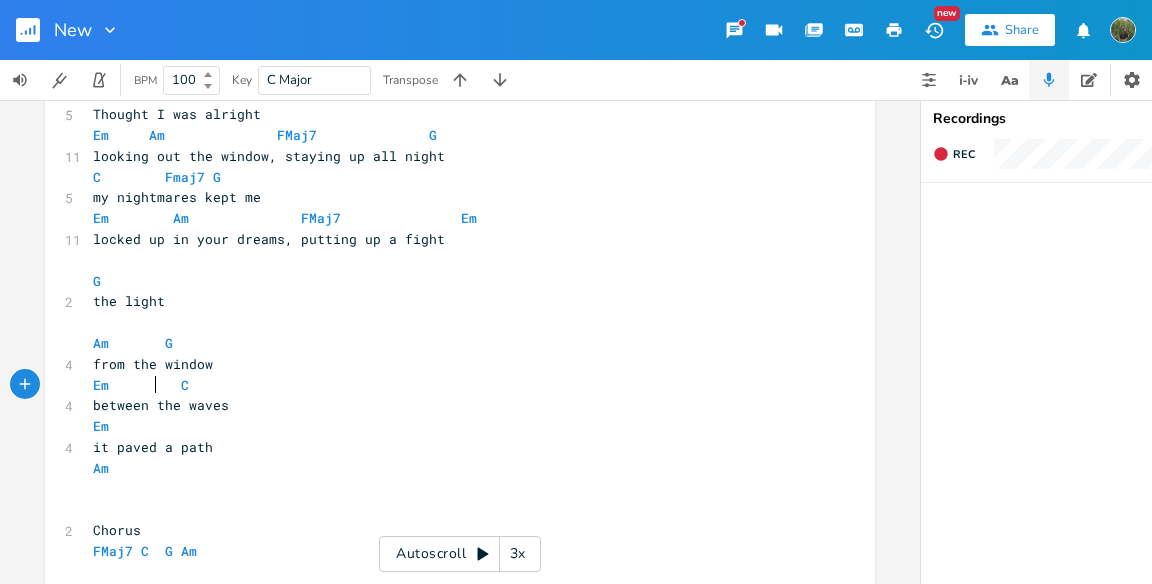 click on "it paved a path" at bounding box center [153, 447] 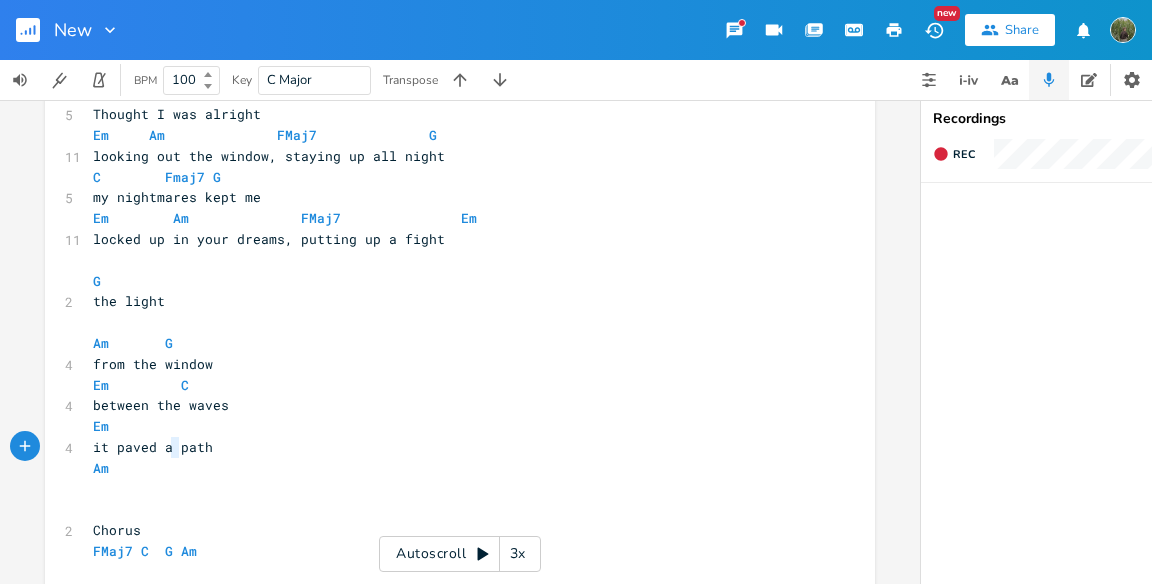 click on "it paved a path" at bounding box center (153, 447) 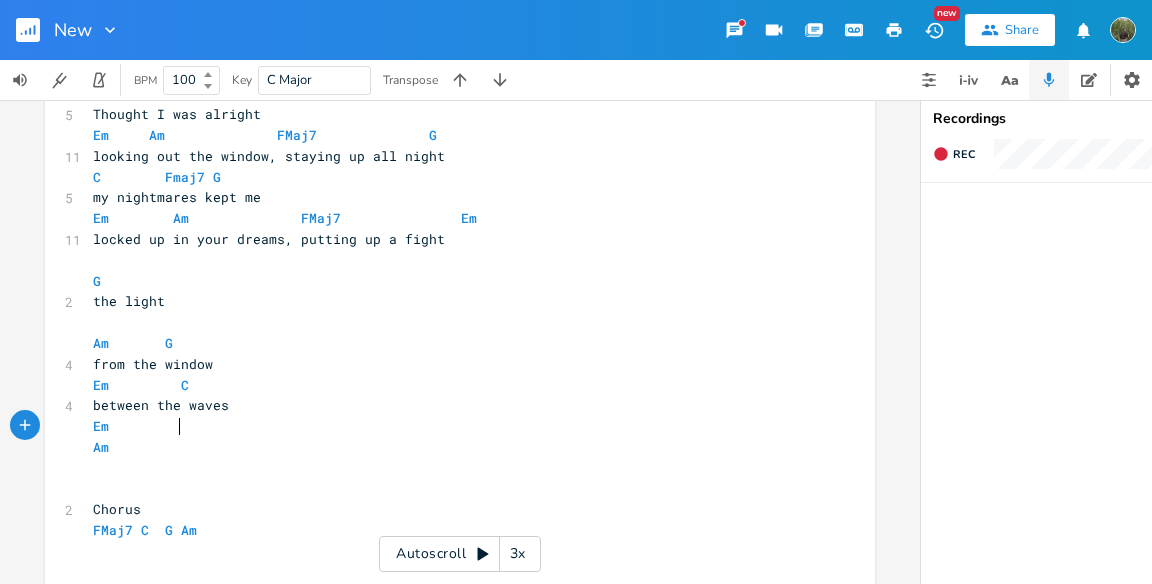 click on "Em" at bounding box center [157, 426] 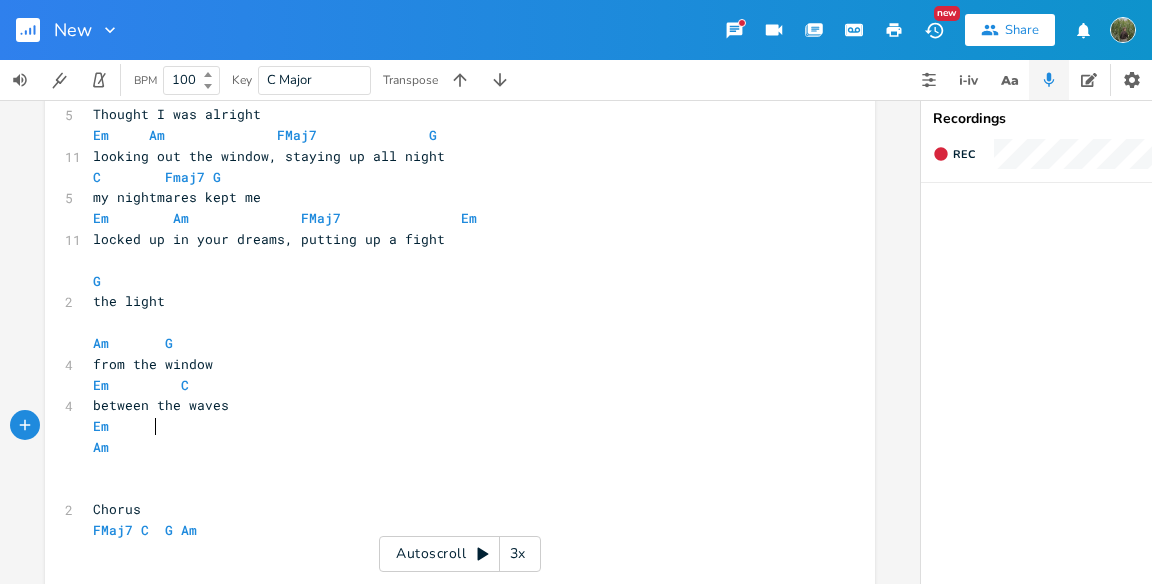 click on "Em" at bounding box center [157, 426] 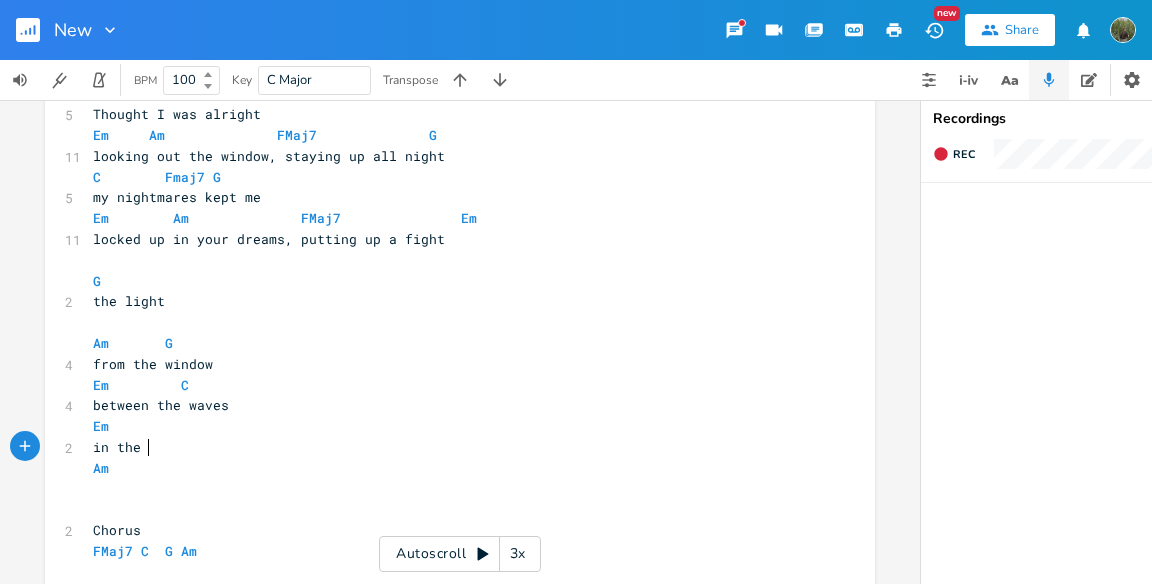 scroll, scrollTop: 0, scrollLeft: 35, axis: horizontal 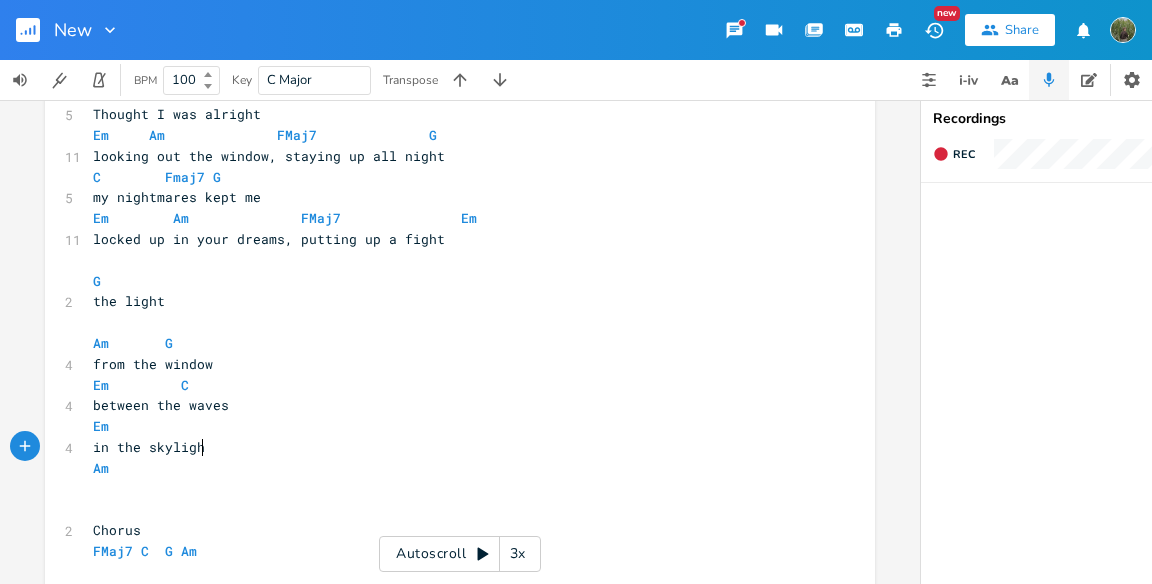 type on "in the skylight" 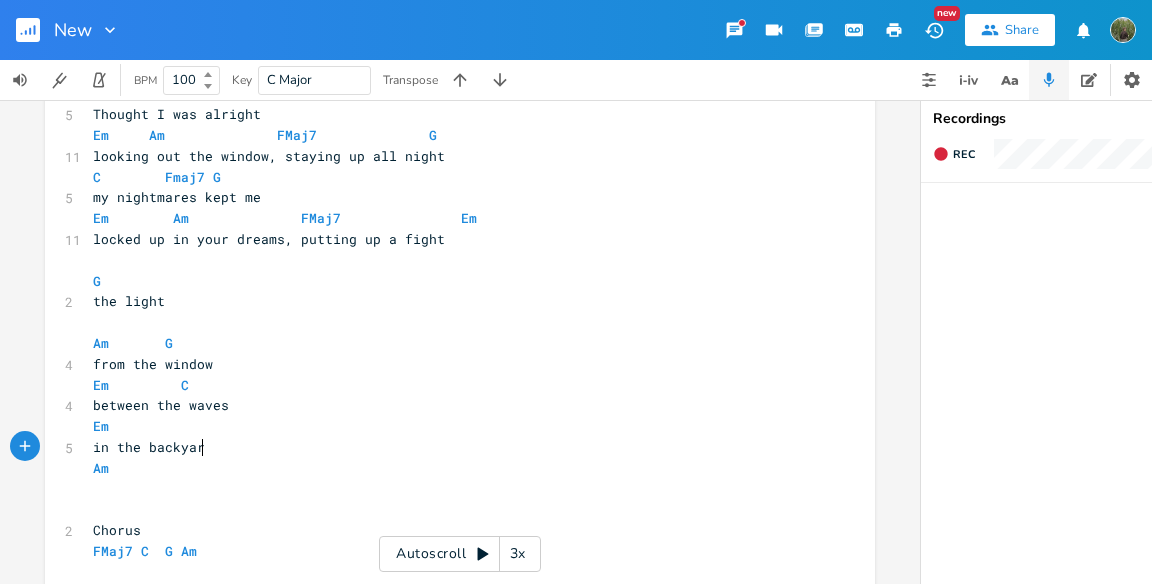 type on "backyard" 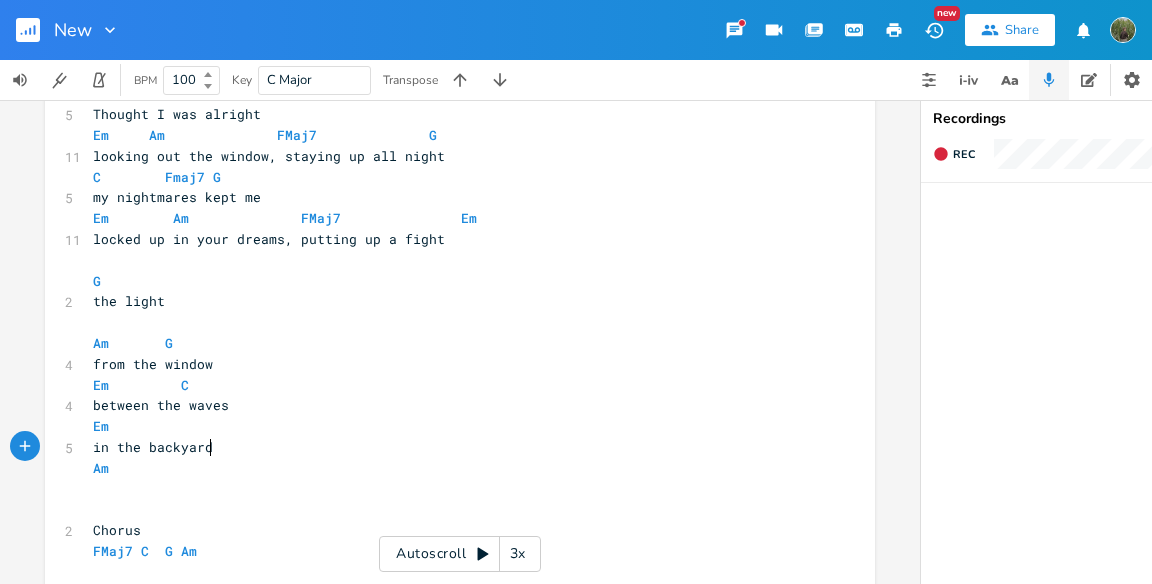 click on "Am" at bounding box center (450, 468) 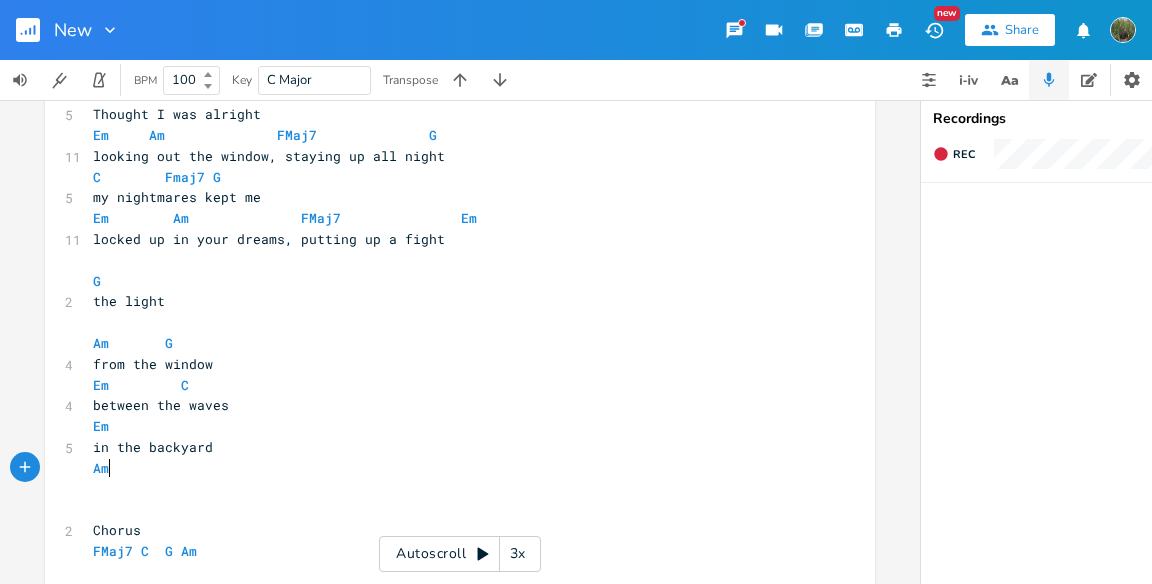 click on "​" at bounding box center (450, 489) 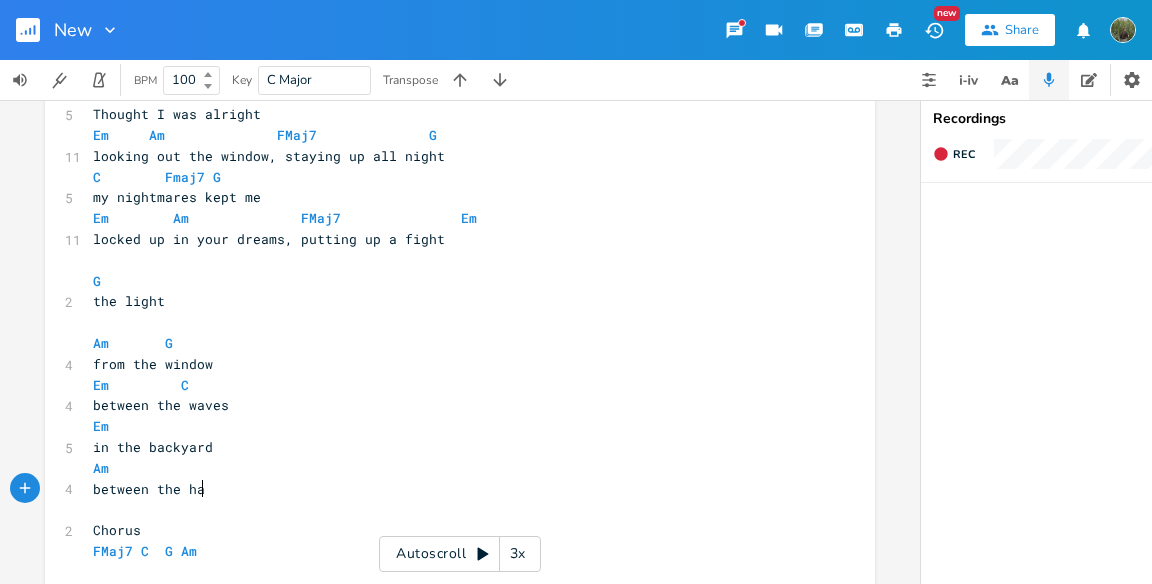 type on "between the hay" 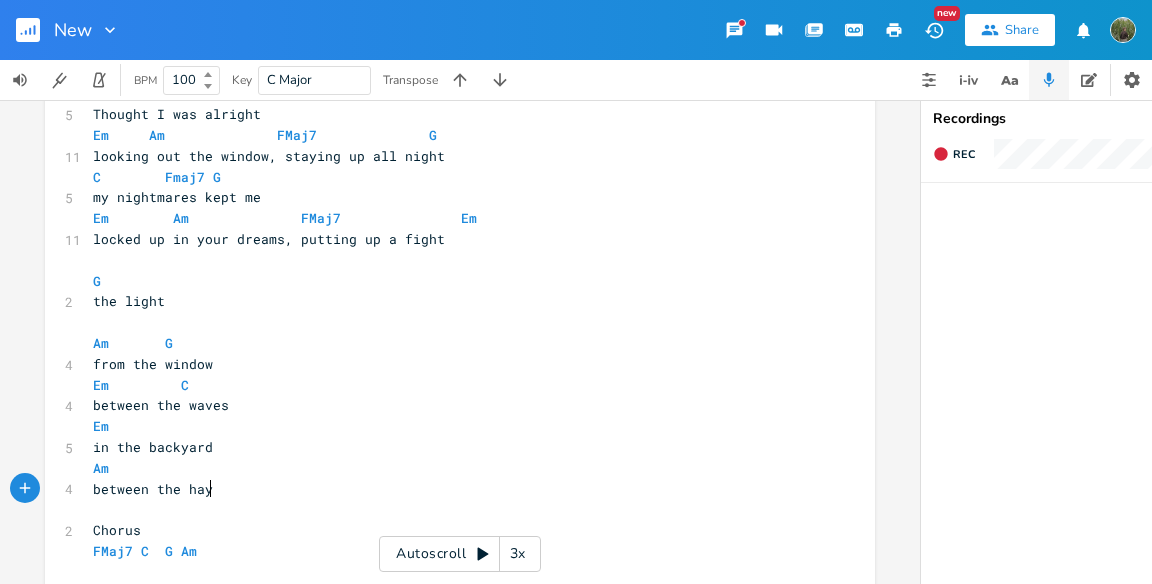 click on "in the backyard" at bounding box center [450, 447] 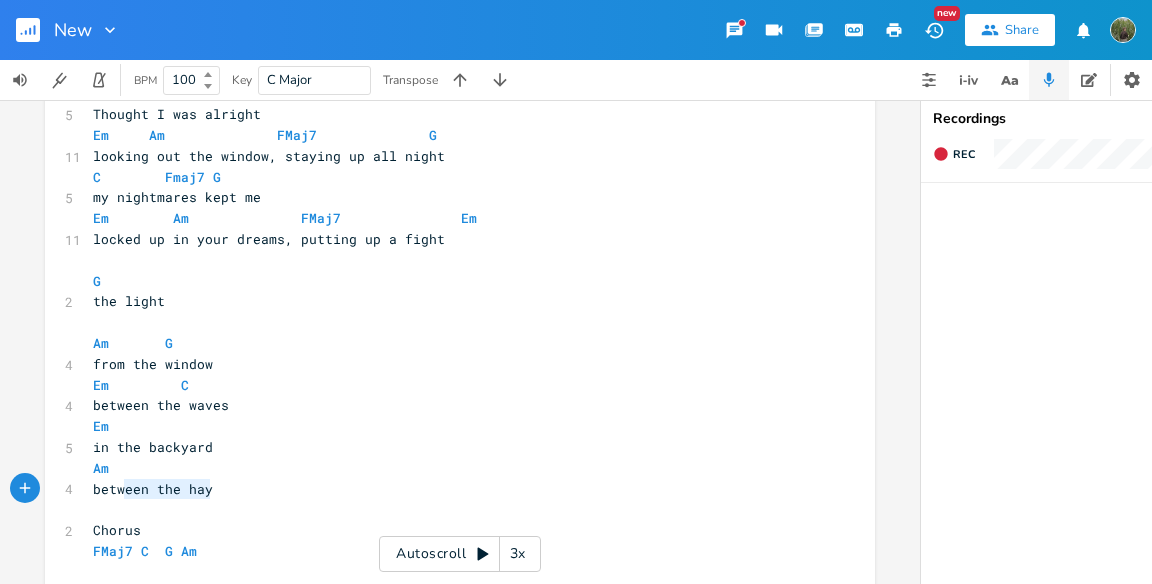 type on "ween the hay" 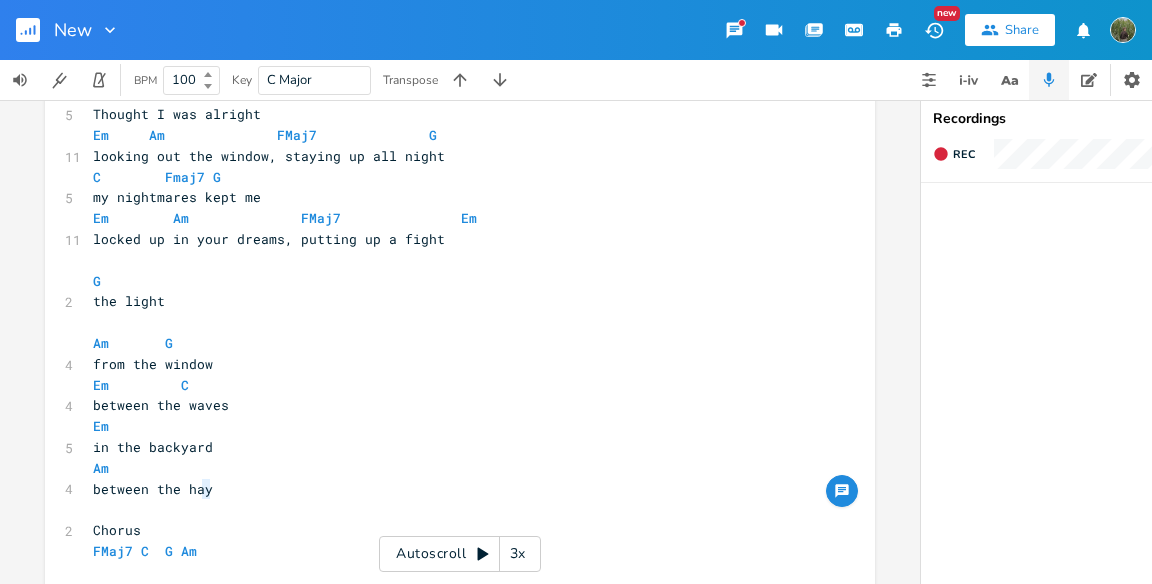 type on "ay" 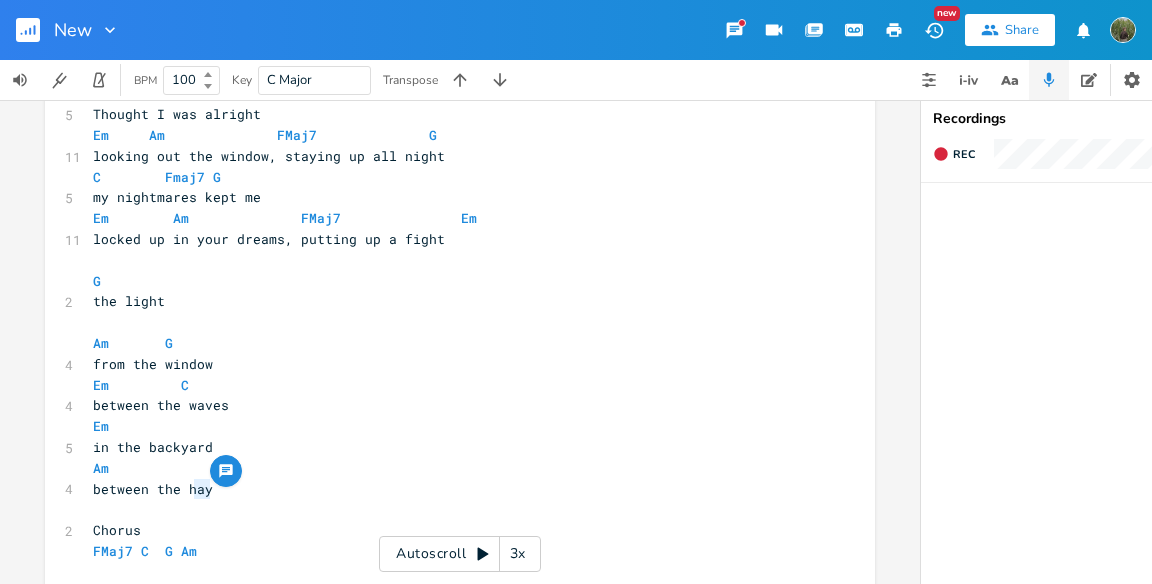 drag, startPoint x: 216, startPoint y: 491, endPoint x: 185, endPoint y: 488, distance: 31.144823 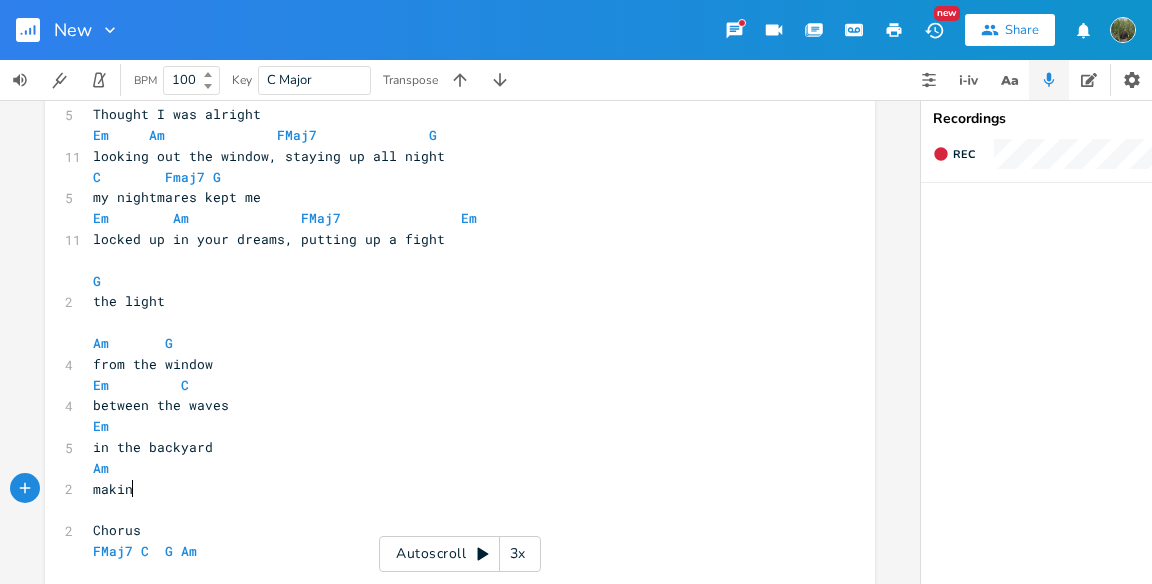 type on "makin" 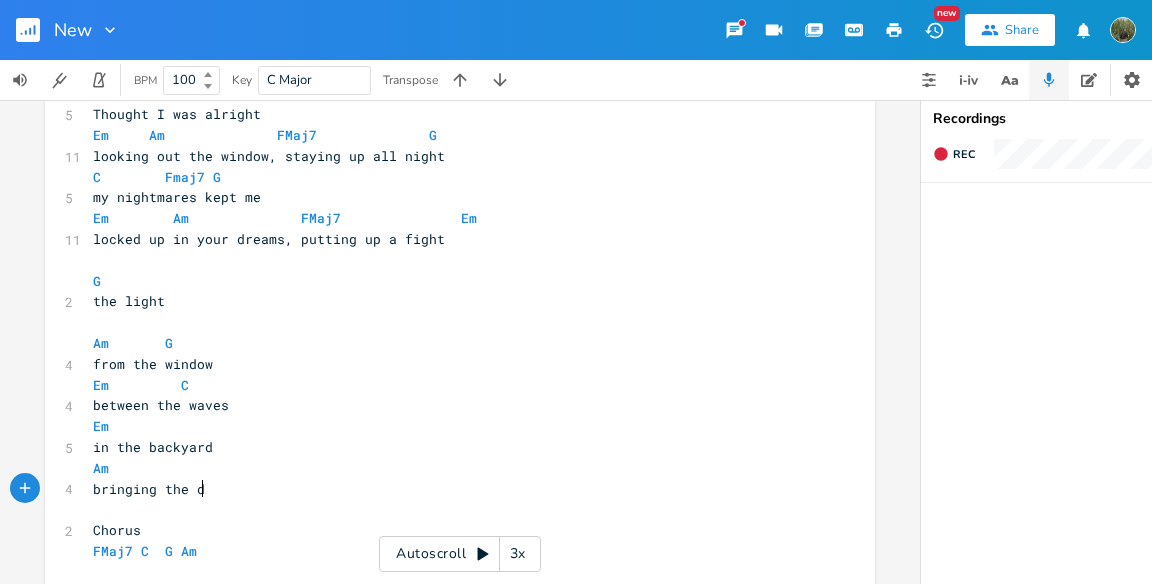 type on "bringing the day" 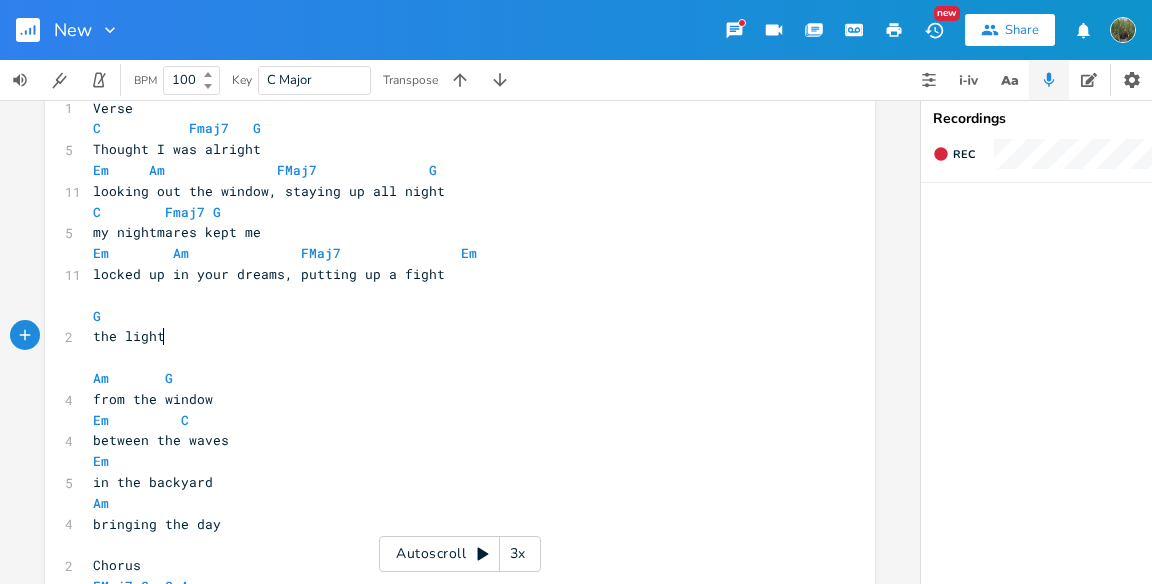 click on "the light" at bounding box center [450, 336] 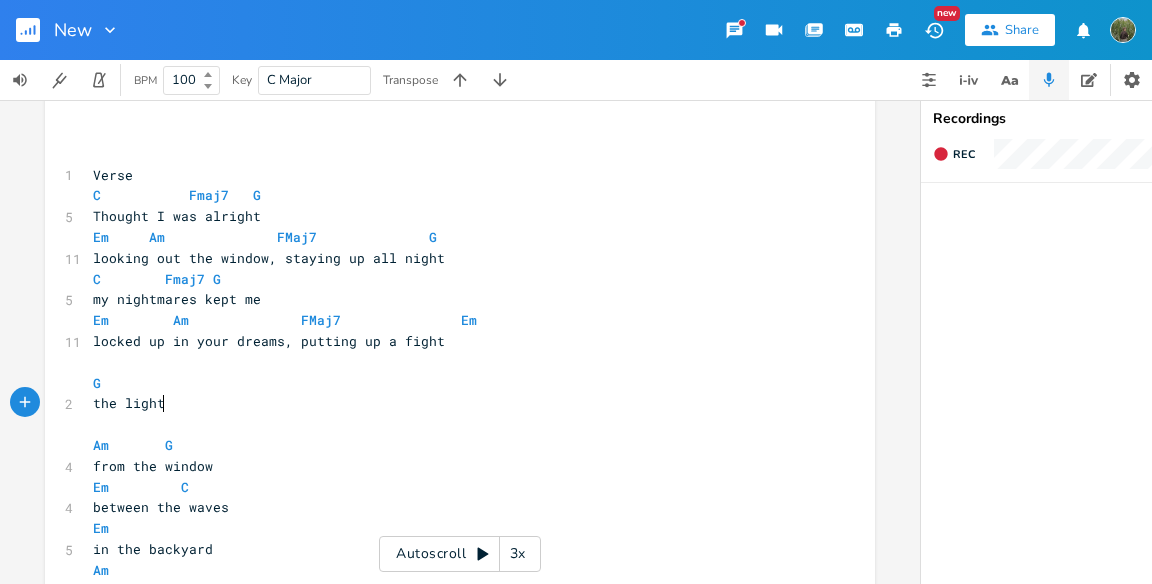 scroll, scrollTop: 33, scrollLeft: 0, axis: vertical 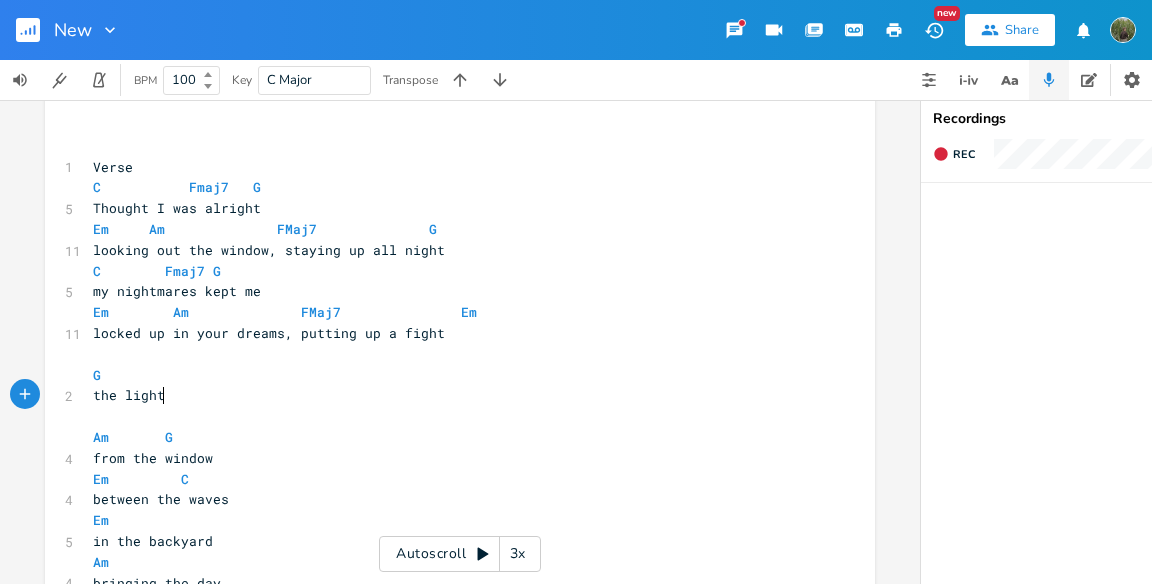 click on "​" at bounding box center [450, 354] 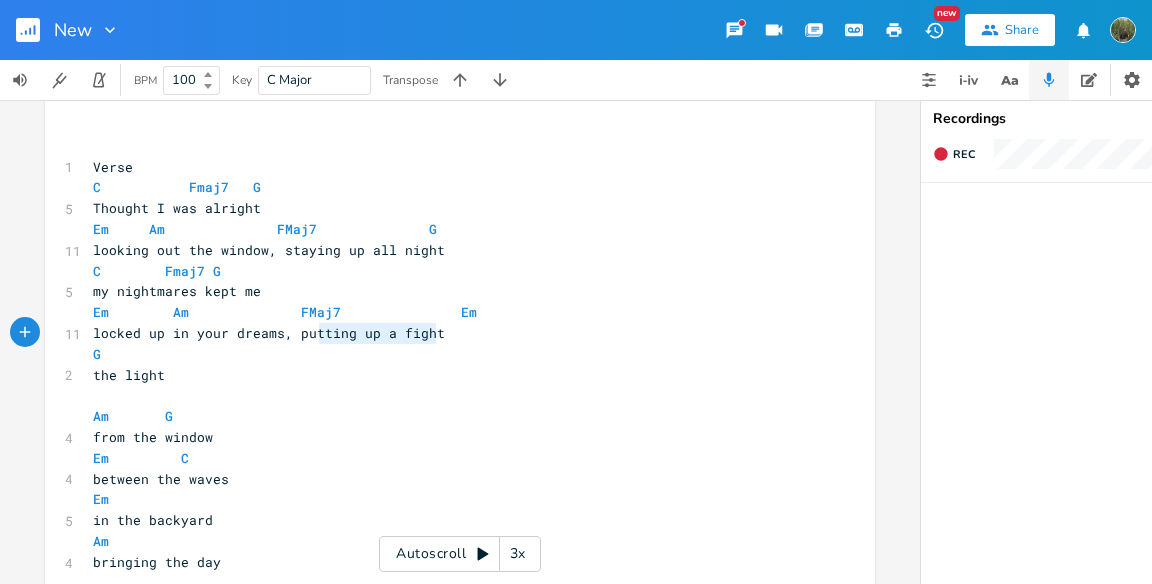 type on "utting up a fight" 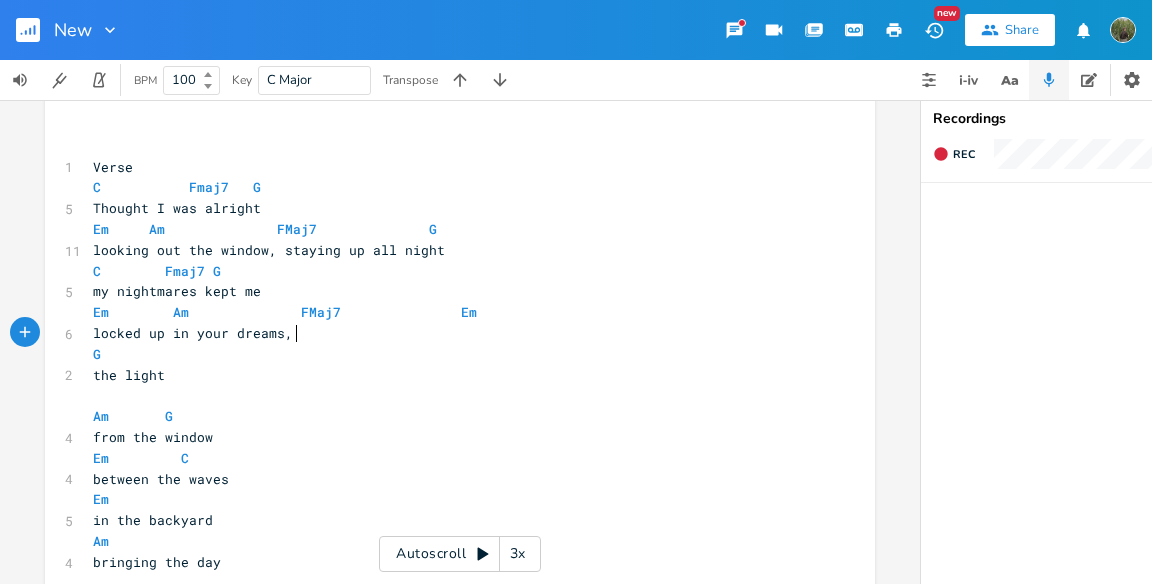 type on ";" 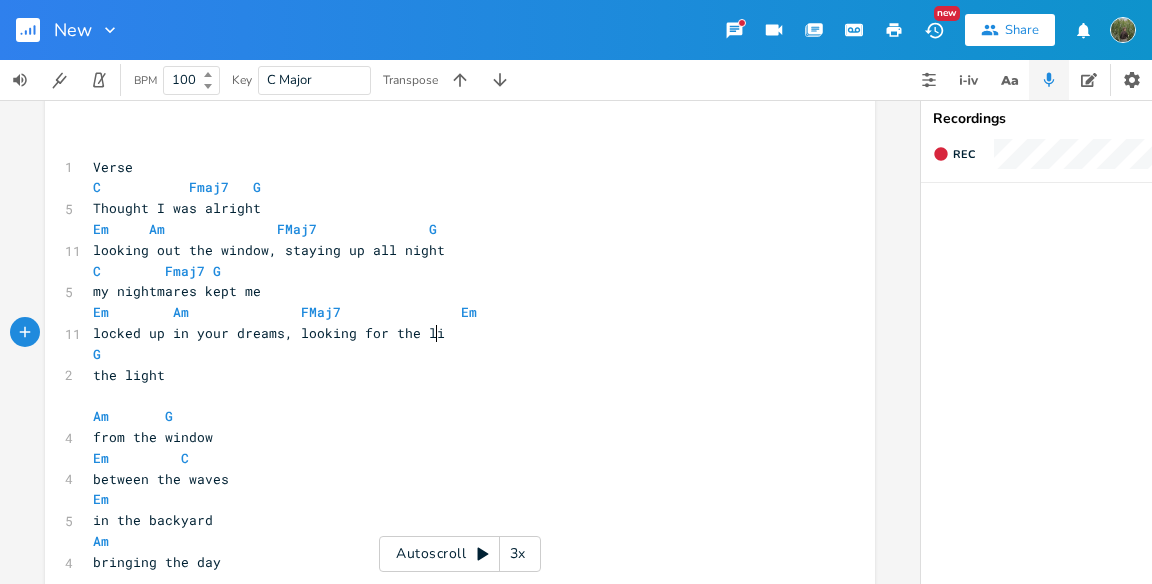 type on "looking for the light" 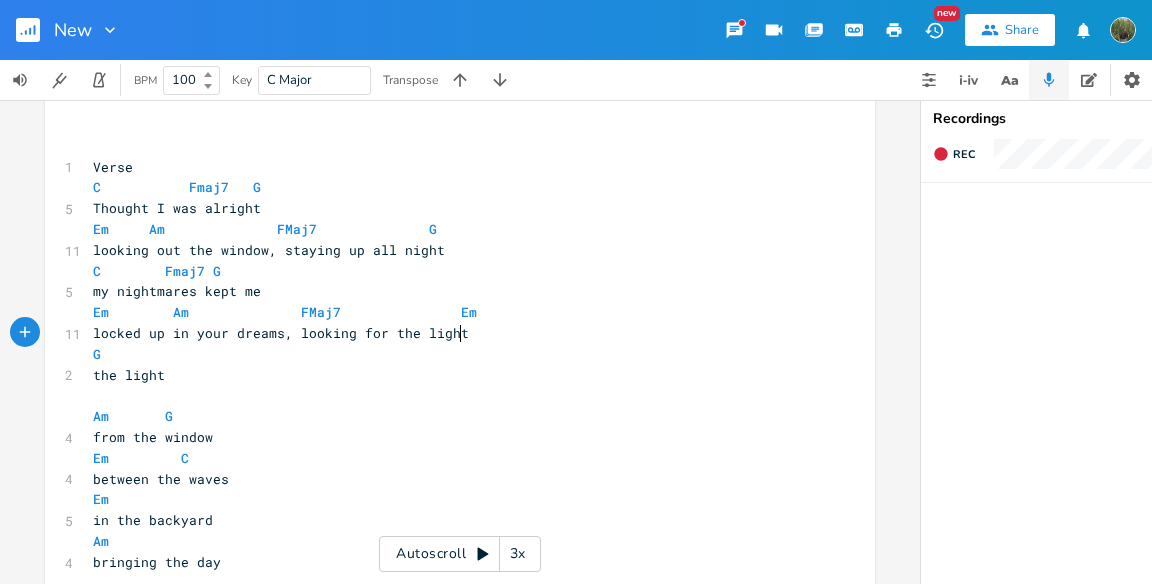 scroll, scrollTop: 0, scrollLeft: 115, axis: horizontal 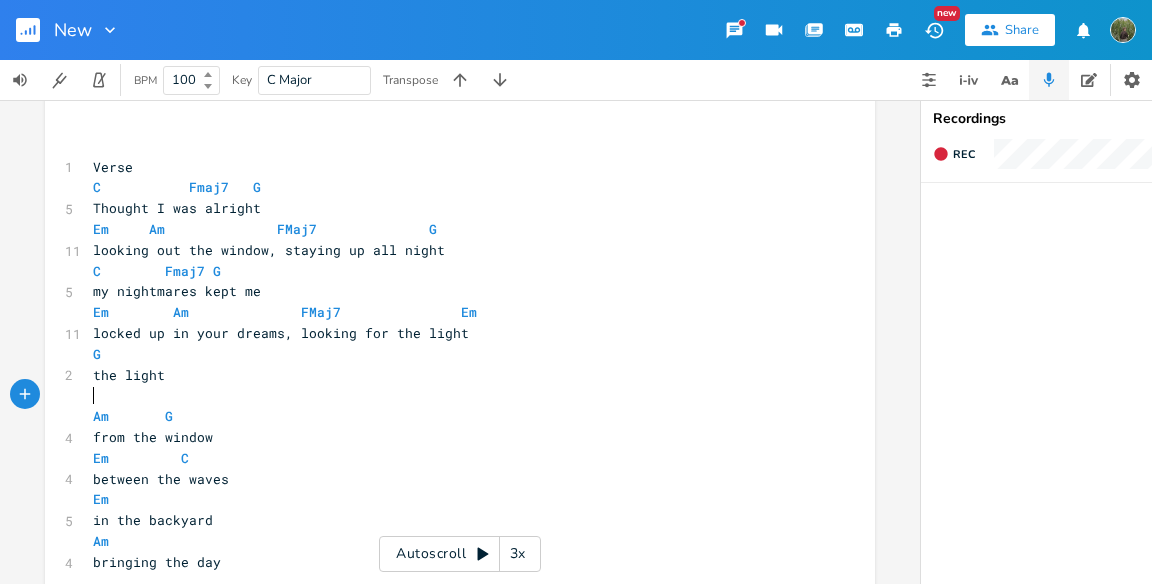 click on "the light" at bounding box center (450, 375) 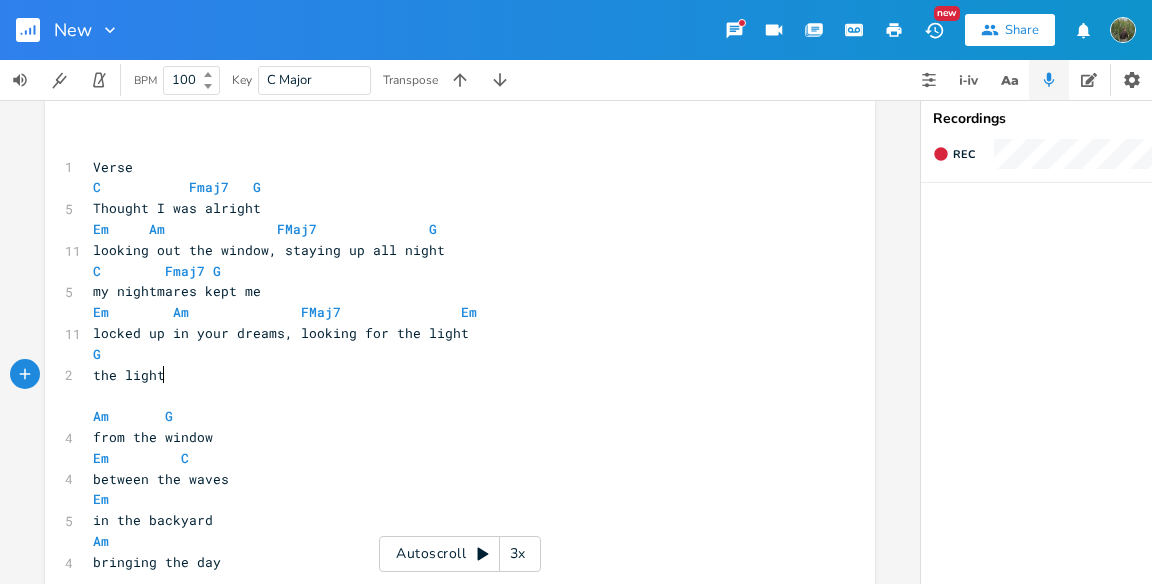 click on "the light" at bounding box center [450, 375] 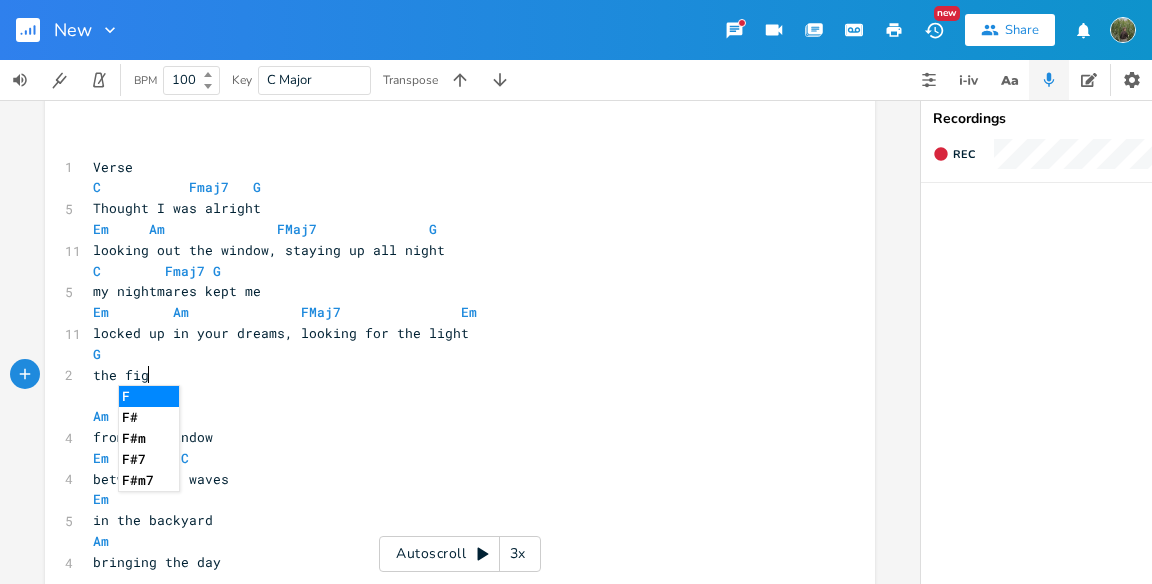 type on "fight" 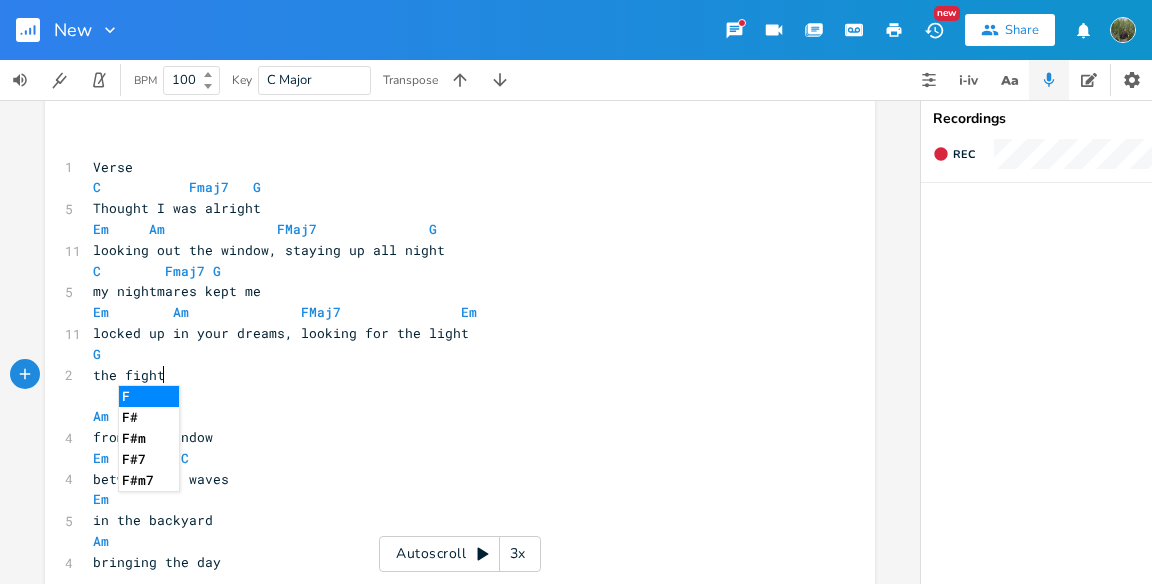 scroll, scrollTop: 0, scrollLeft: 26, axis: horizontal 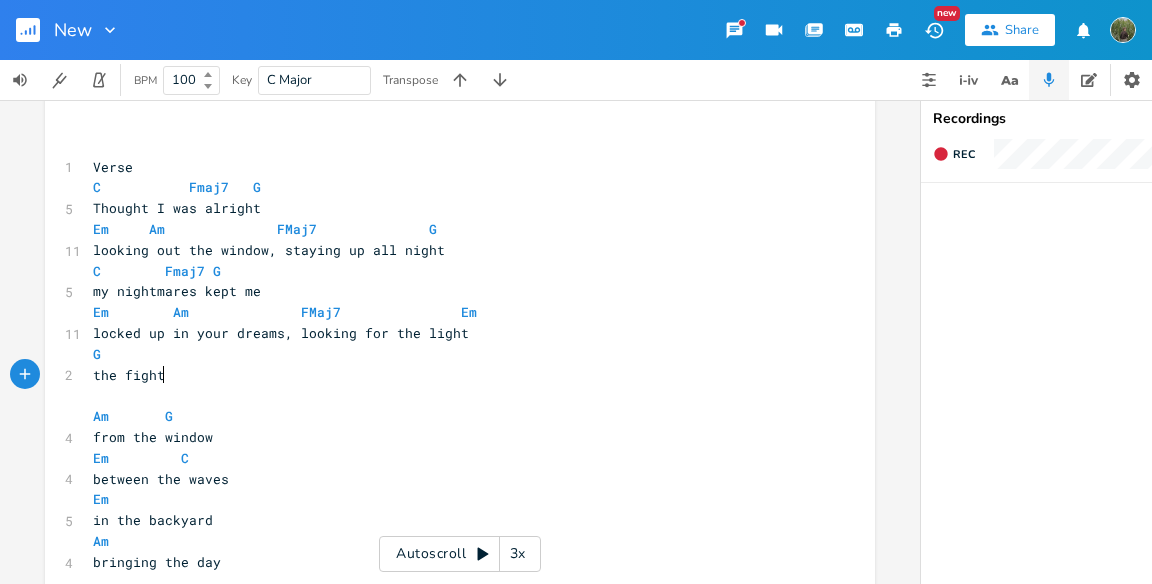click on "the fight" at bounding box center [450, 375] 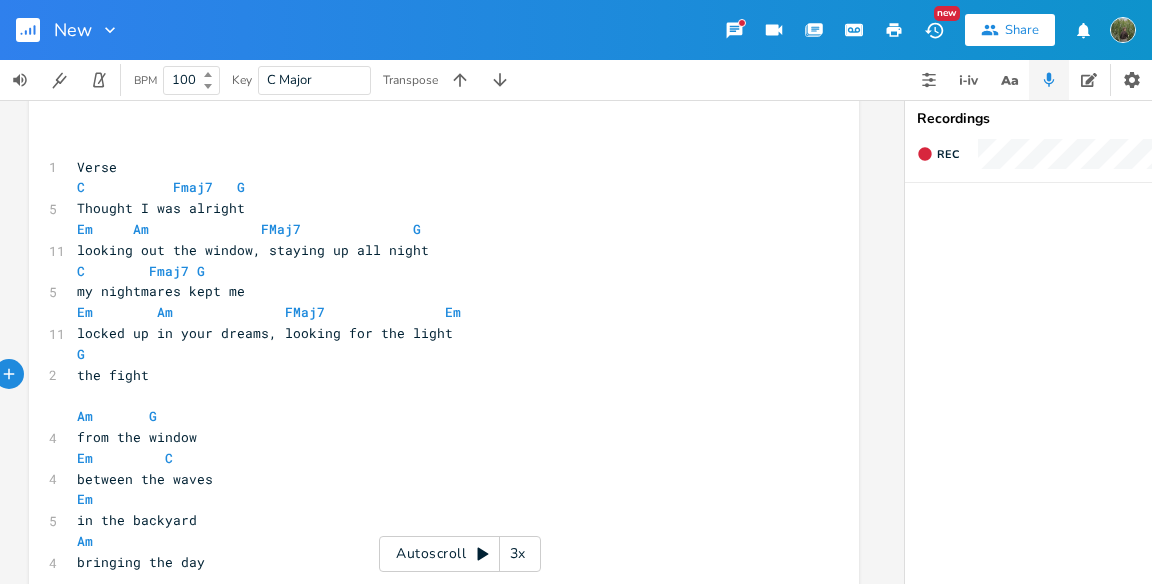 scroll, scrollTop: 0, scrollLeft: 0, axis: both 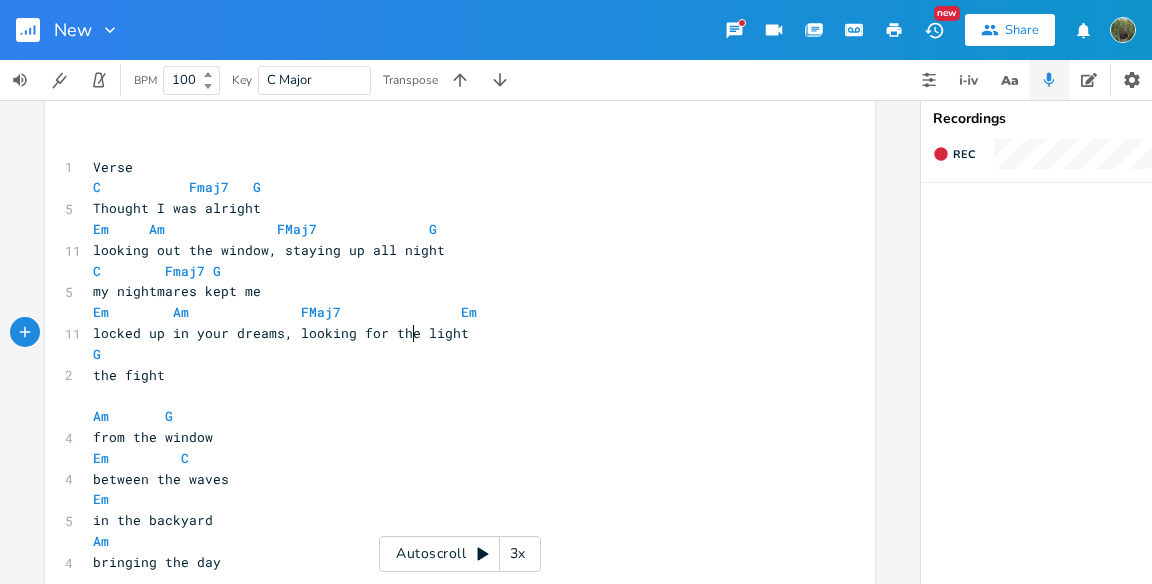 click on "locked up in your dreams, looking for the light" at bounding box center (281, 333) 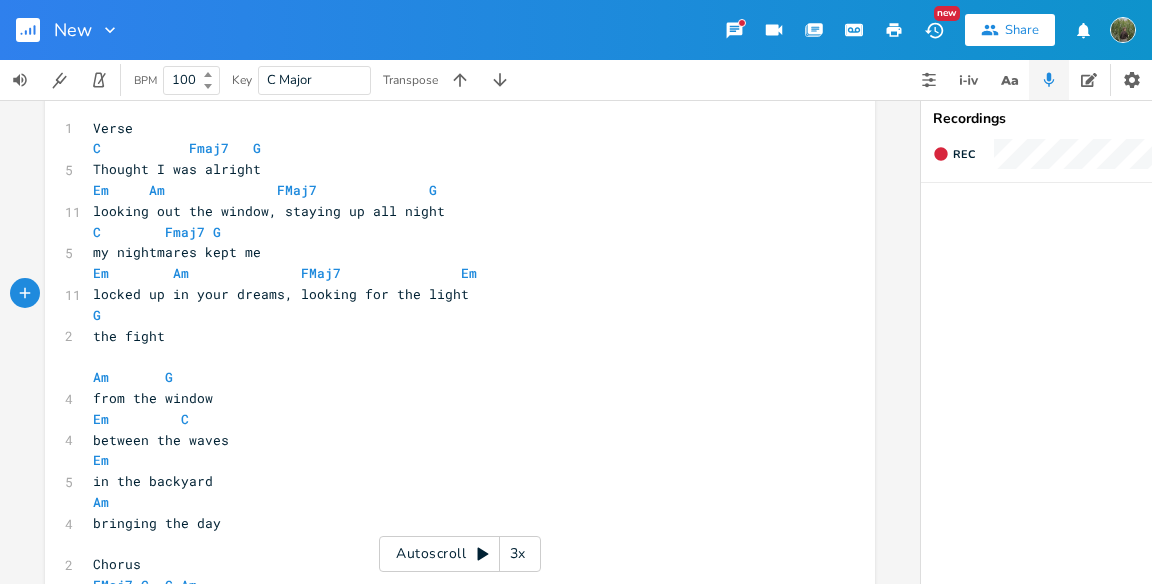 scroll, scrollTop: 72, scrollLeft: 0, axis: vertical 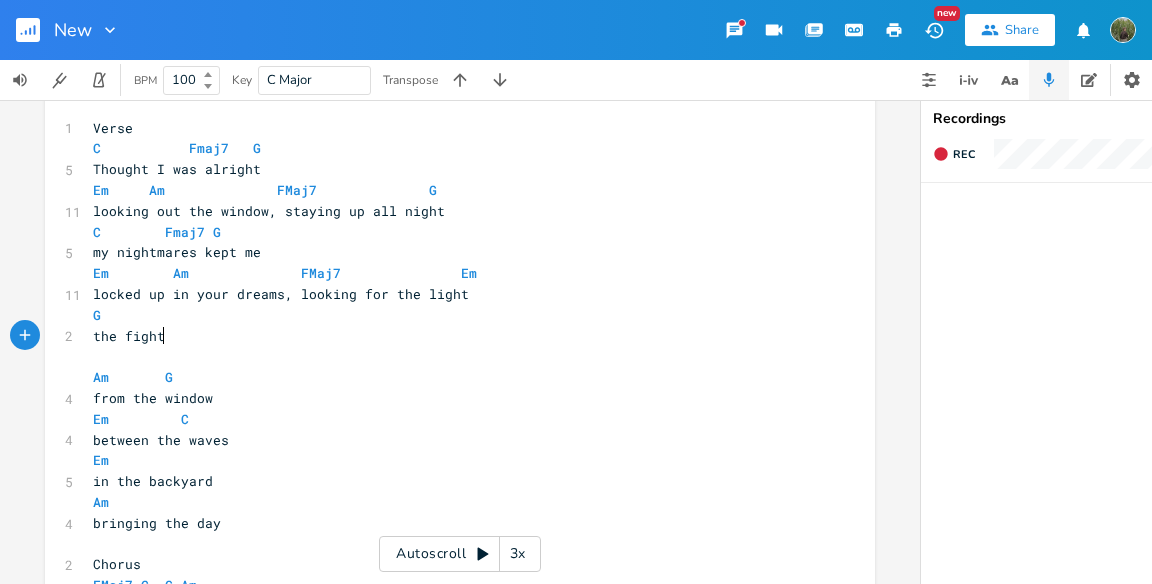 click on "the fight" at bounding box center [450, 336] 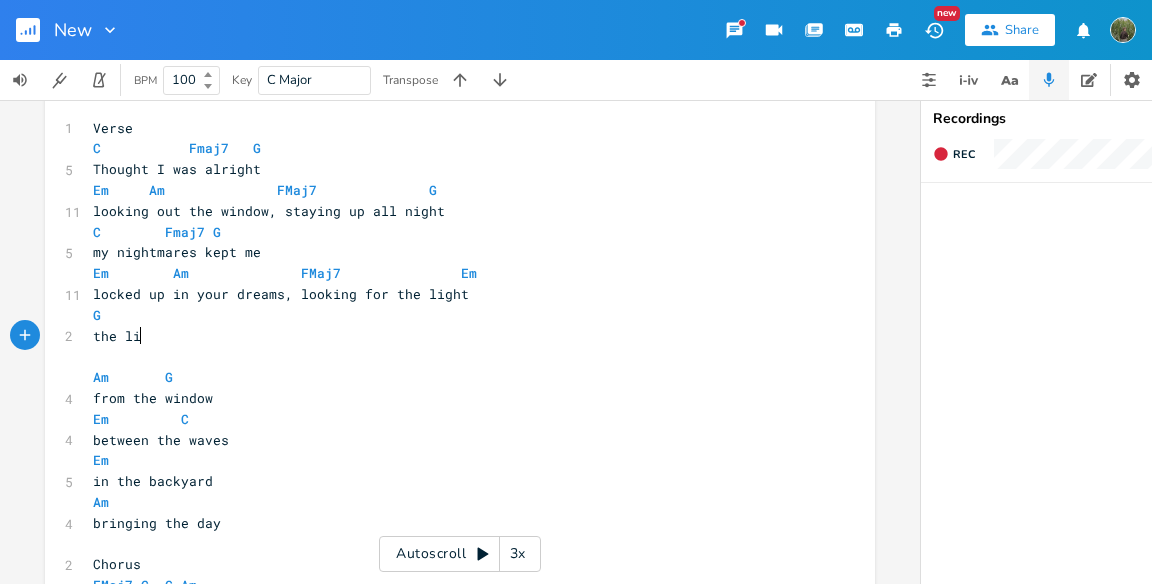type on "lih" 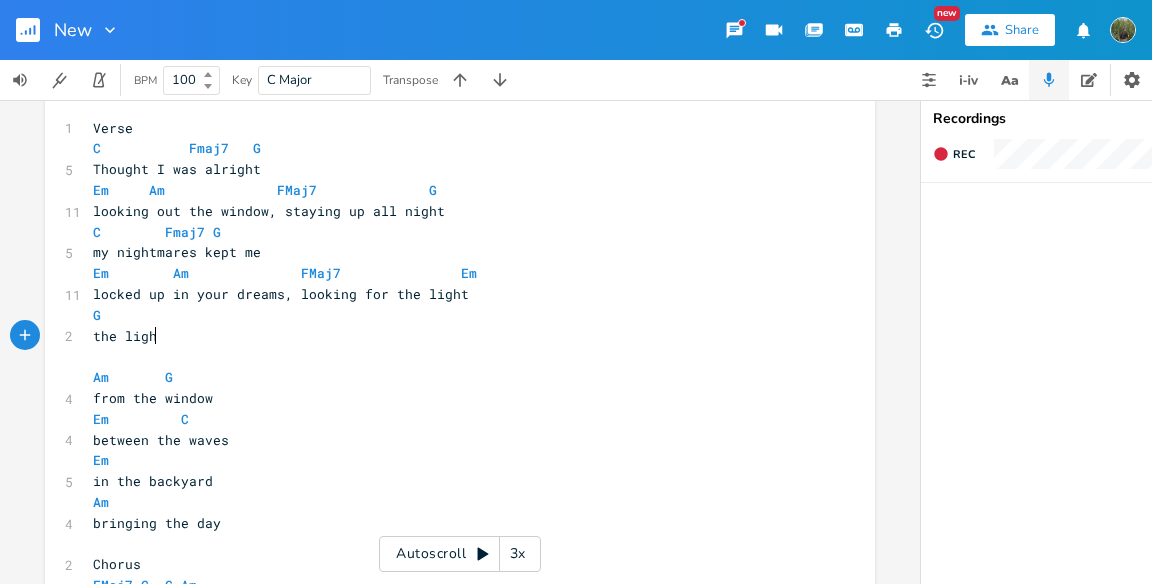 type on "ght" 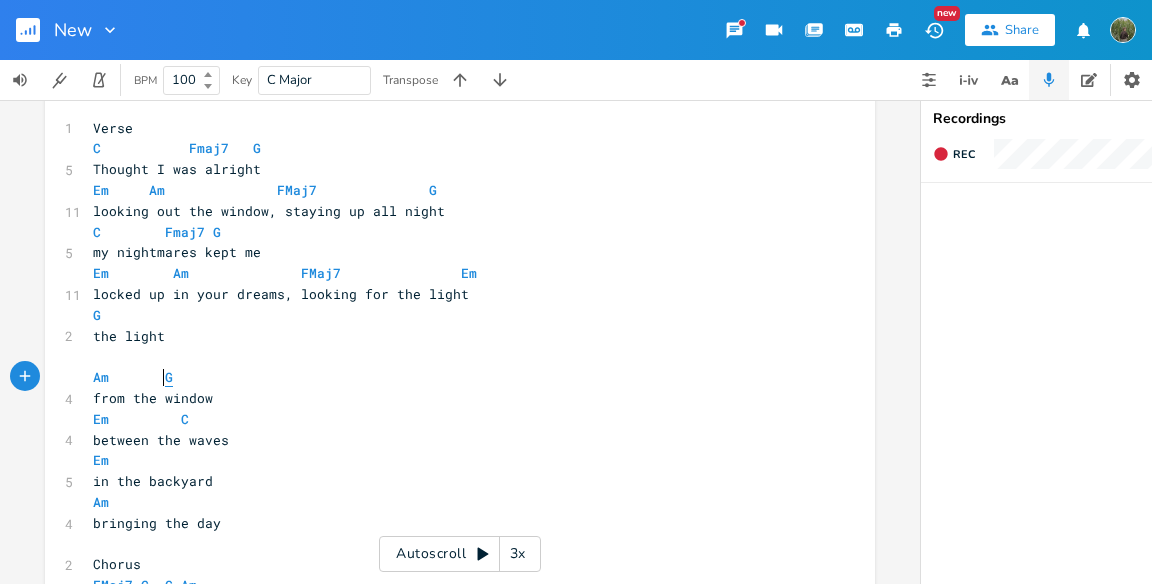 click on "G" at bounding box center [169, 377] 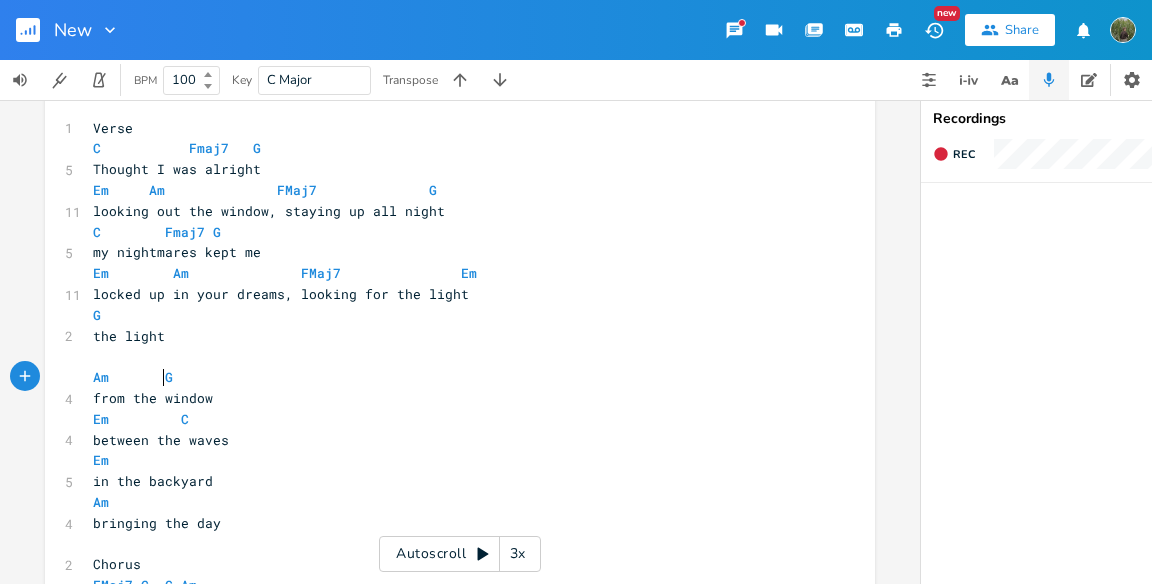 click on "​" at bounding box center [450, 356] 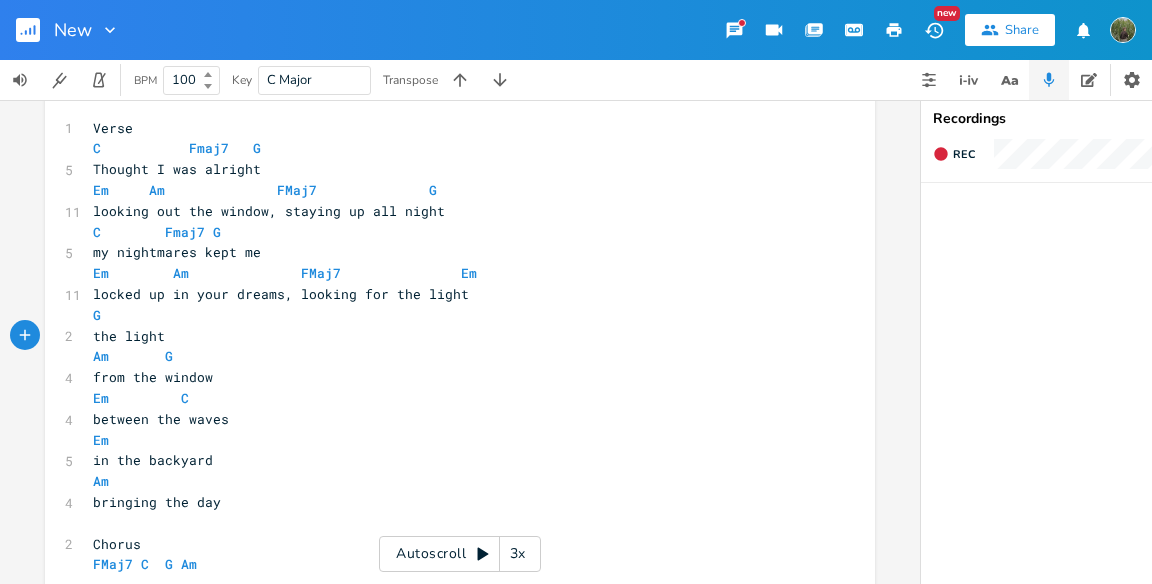 type on "from" 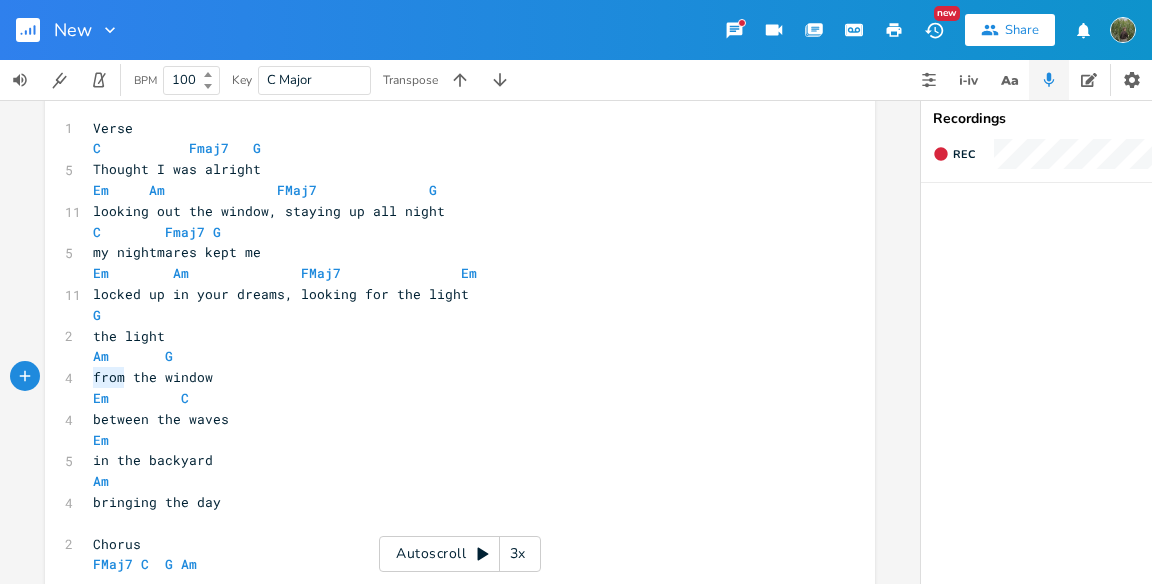 drag, startPoint x: 120, startPoint y: 380, endPoint x: 82, endPoint y: 381, distance: 38.013157 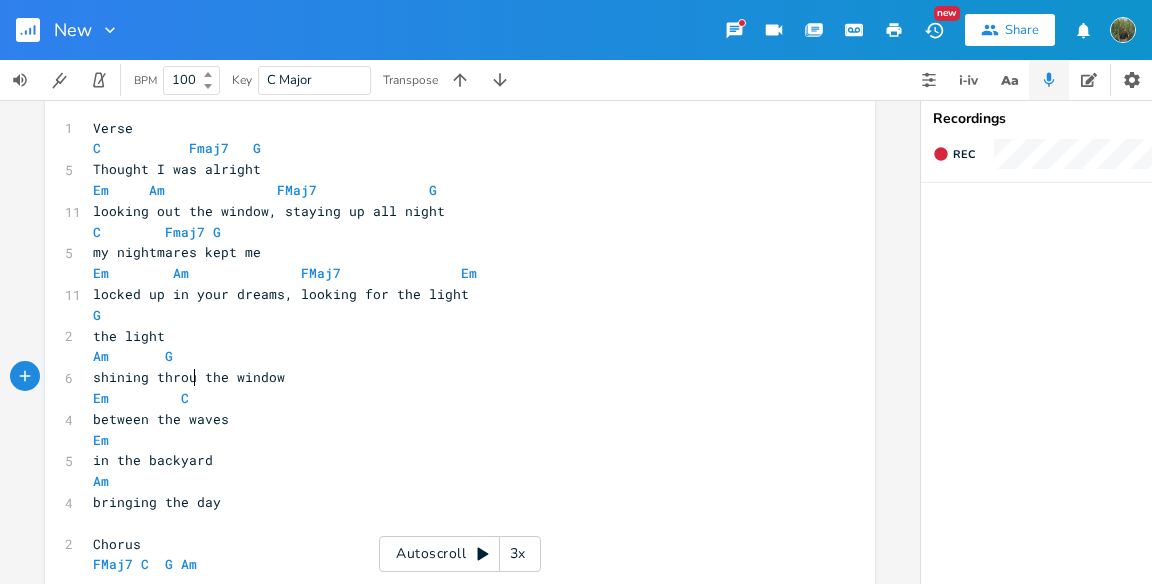 type on "shining through" 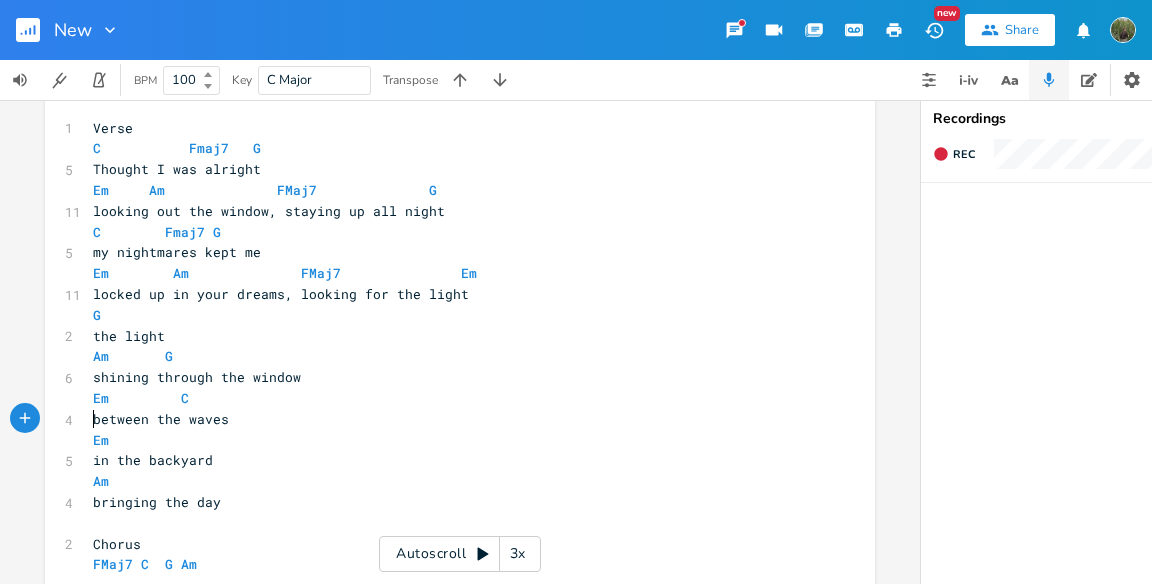 click on "between the waves" at bounding box center (161, 419) 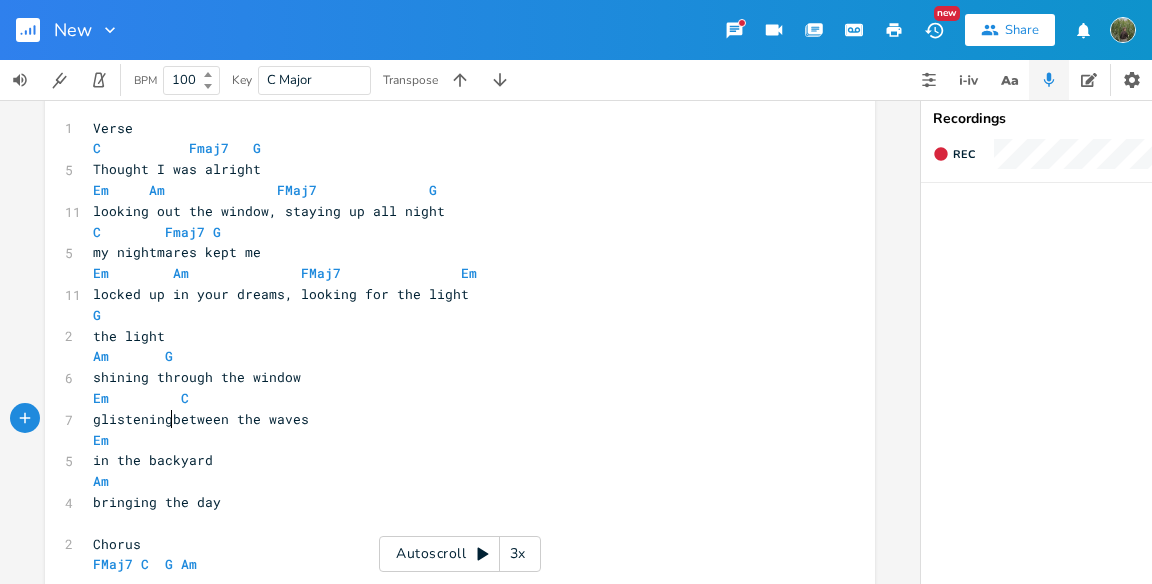 type on "glistening" 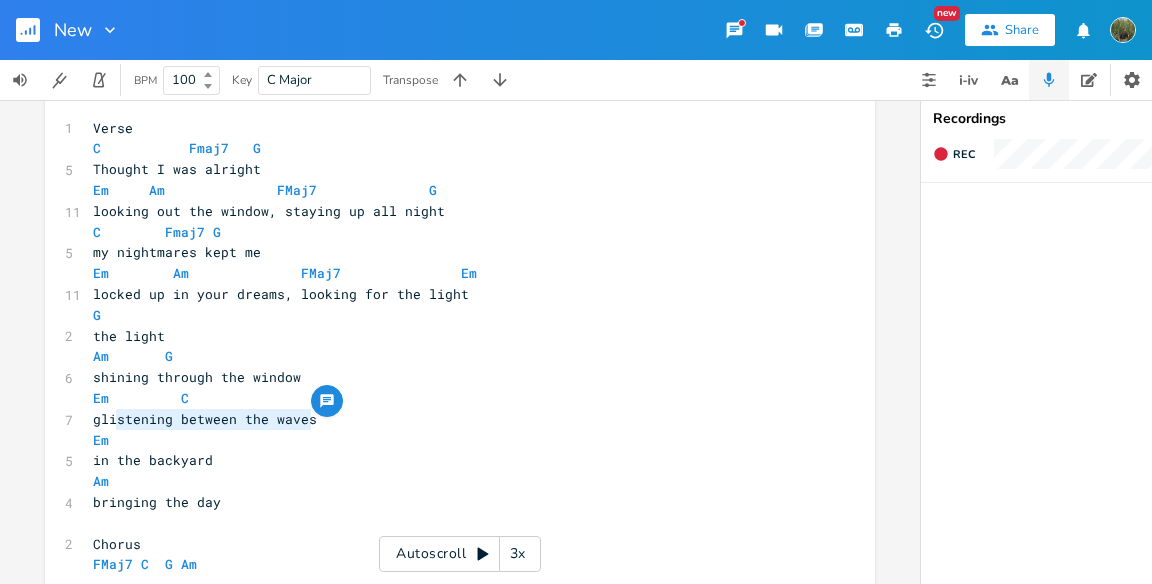 type on "glistening between the waves" 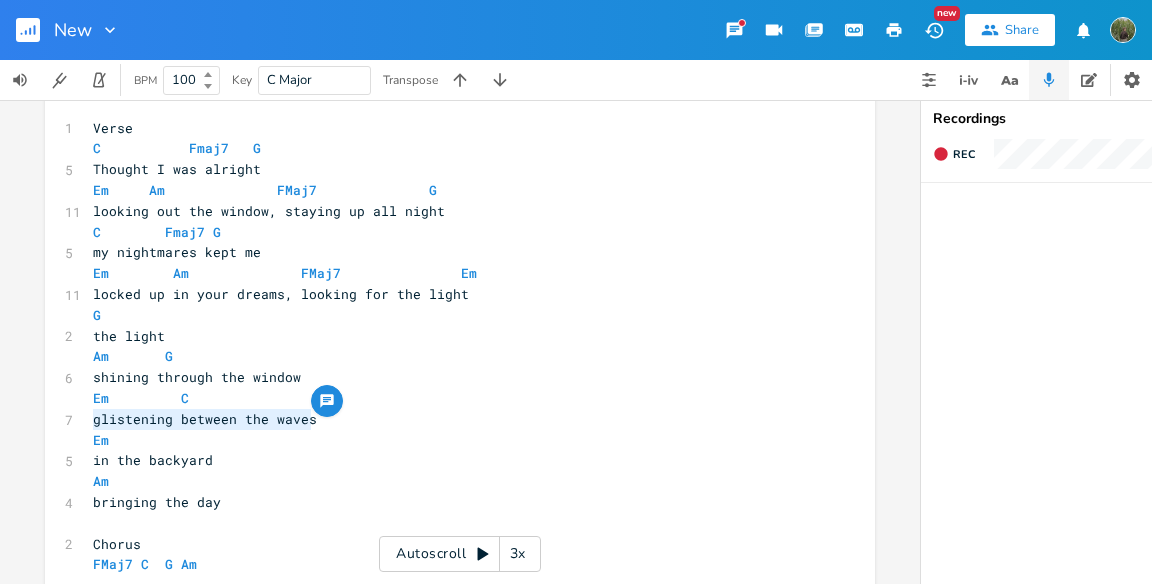 drag, startPoint x: 329, startPoint y: 421, endPoint x: 87, endPoint y: 416, distance: 242.05165 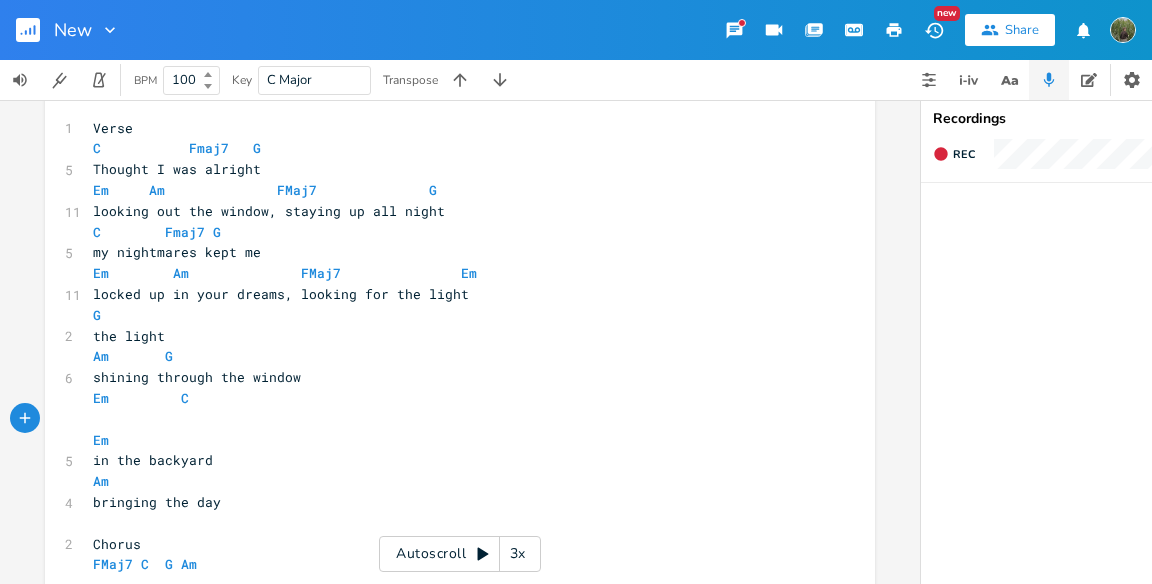 scroll, scrollTop: 74, scrollLeft: 0, axis: vertical 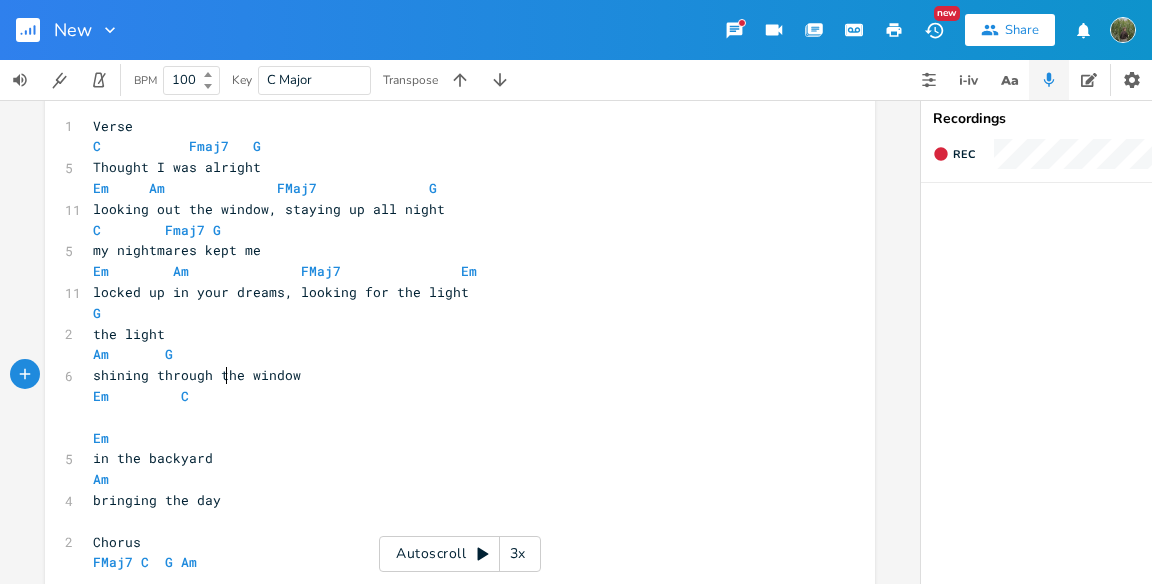 click on "shining through the window" at bounding box center (197, 375) 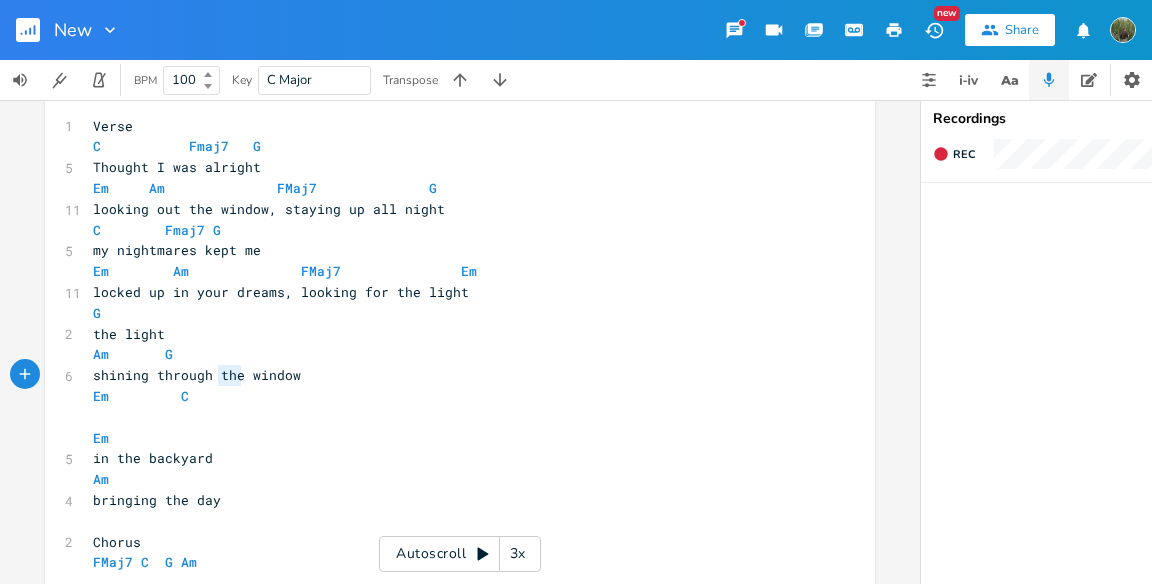 type on "shining through the window" 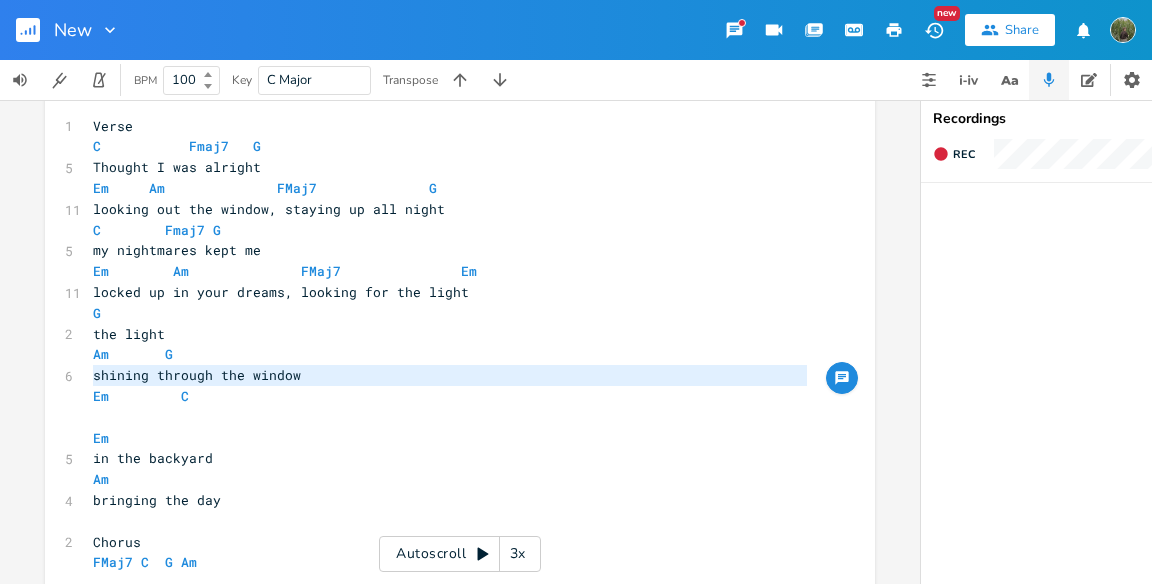 scroll, scrollTop: 90, scrollLeft: 0, axis: vertical 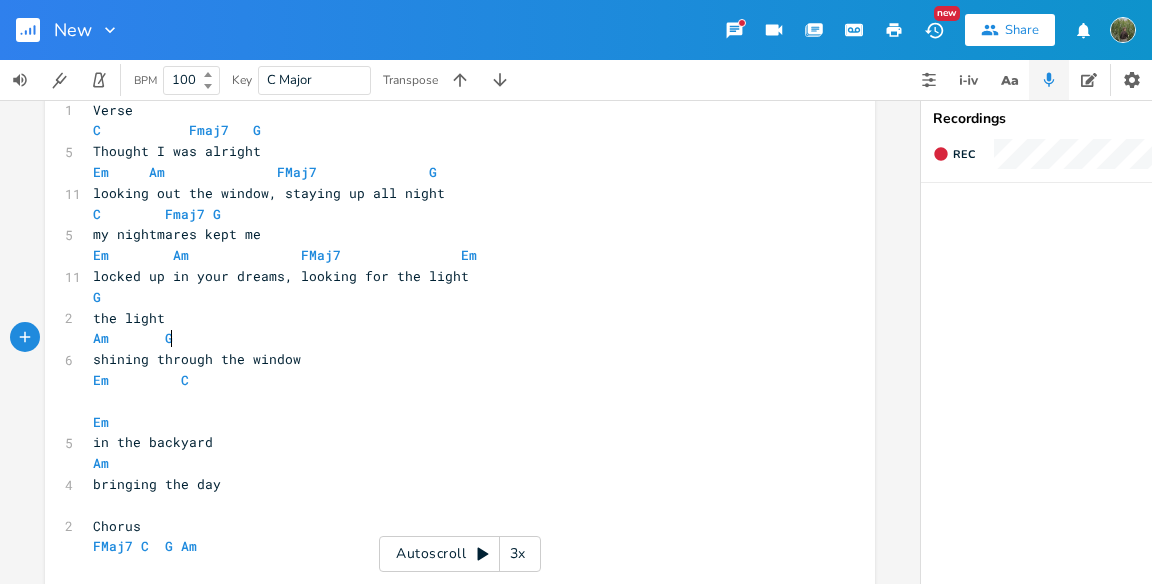 click on "Am         G" at bounding box center [450, 338] 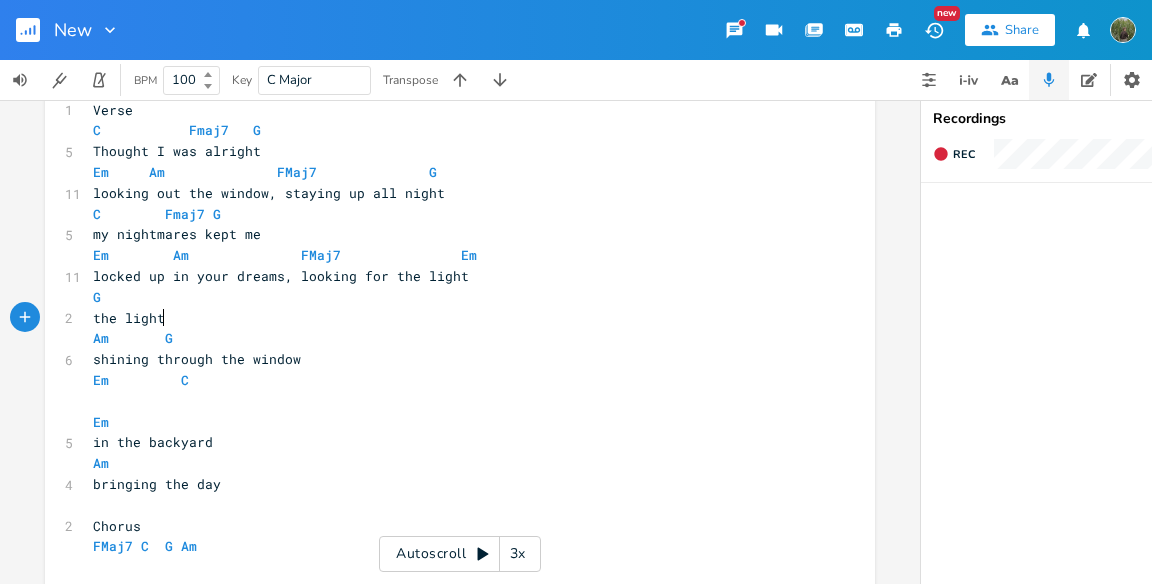 click on "the light" at bounding box center [450, 318] 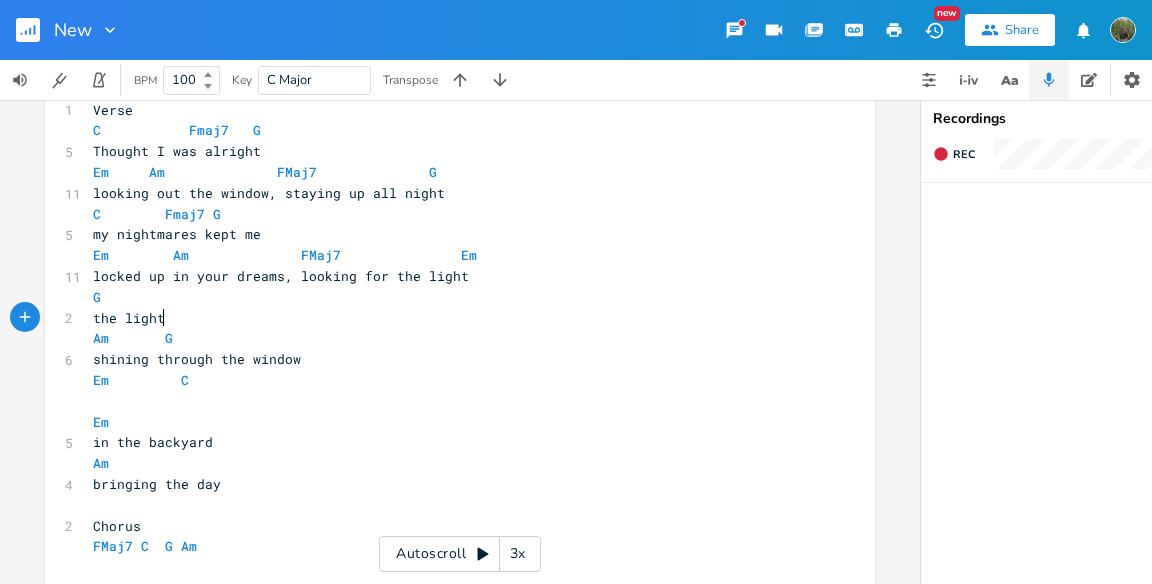 click on "shining through the window" at bounding box center [197, 359] 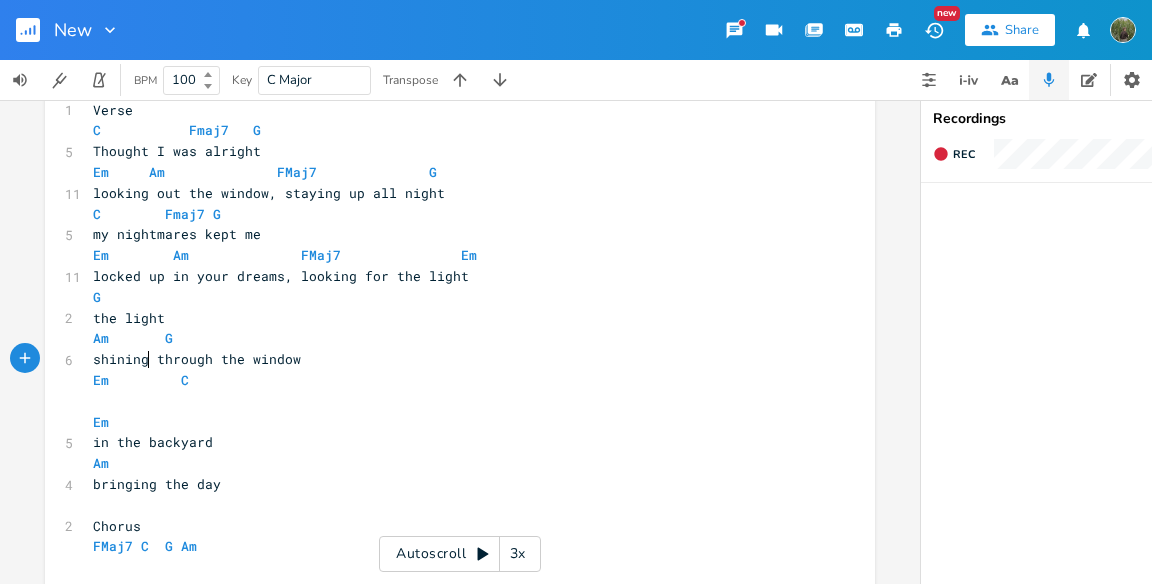 click on "shining through the window" at bounding box center [197, 359] 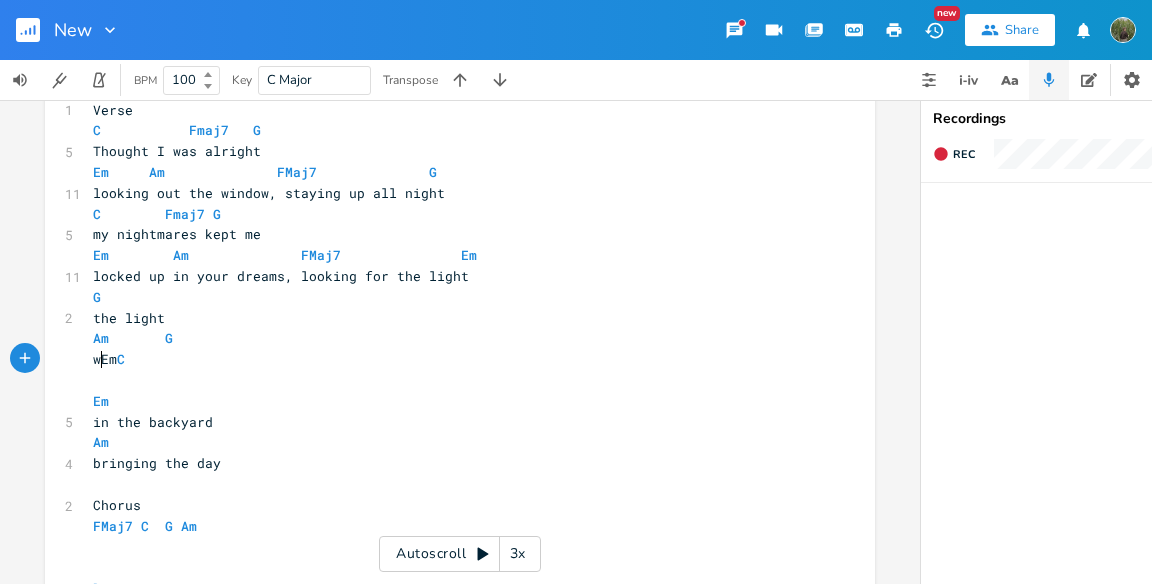 type on "we" 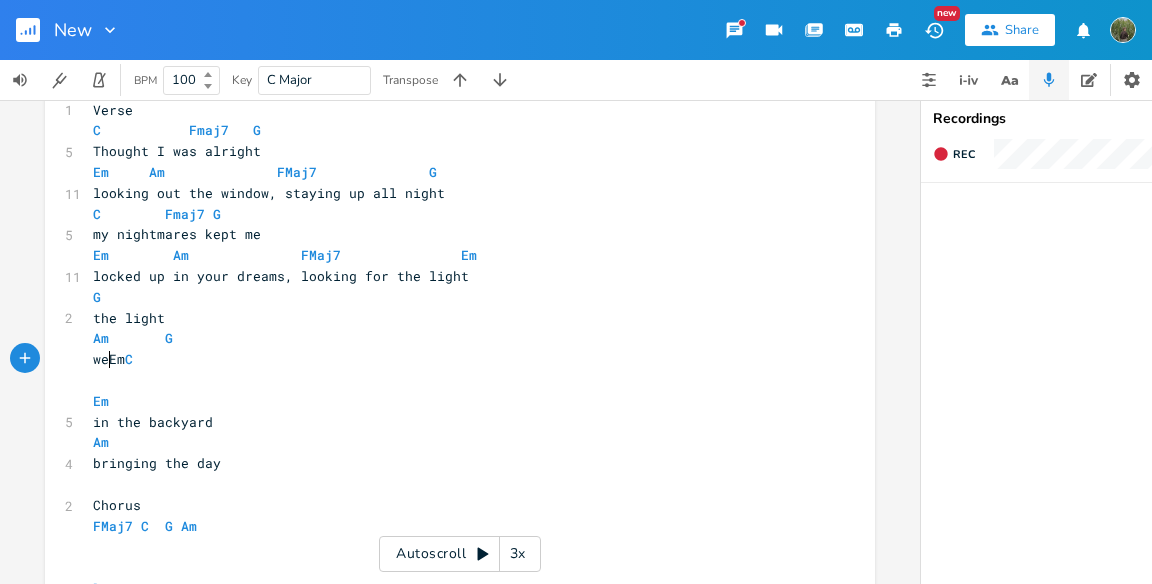 scroll, scrollTop: 0, scrollLeft: 16, axis: horizontal 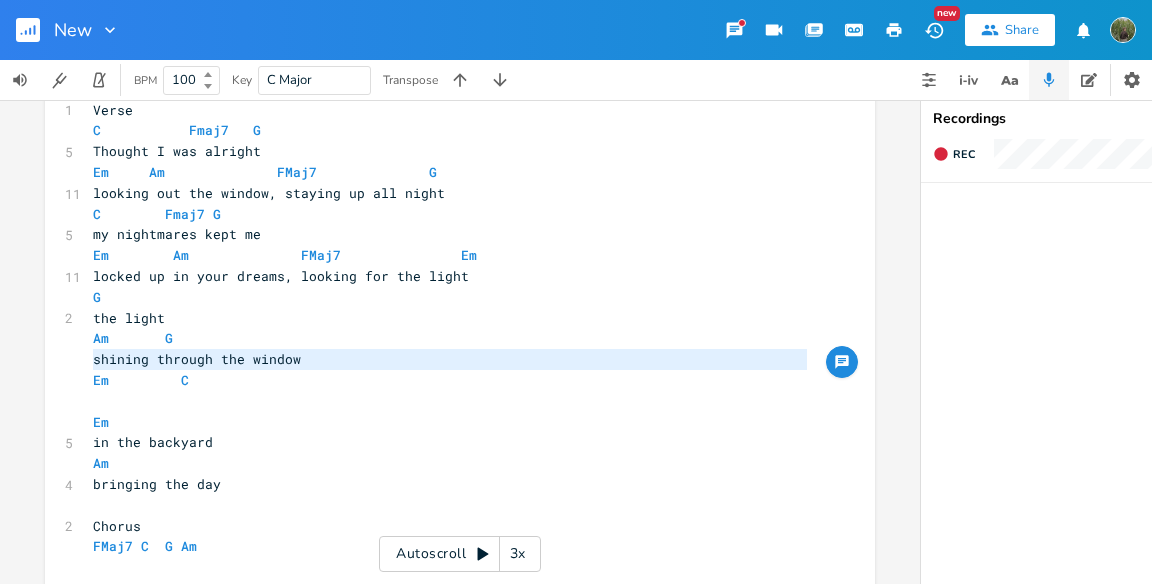 type on "shining through the window" 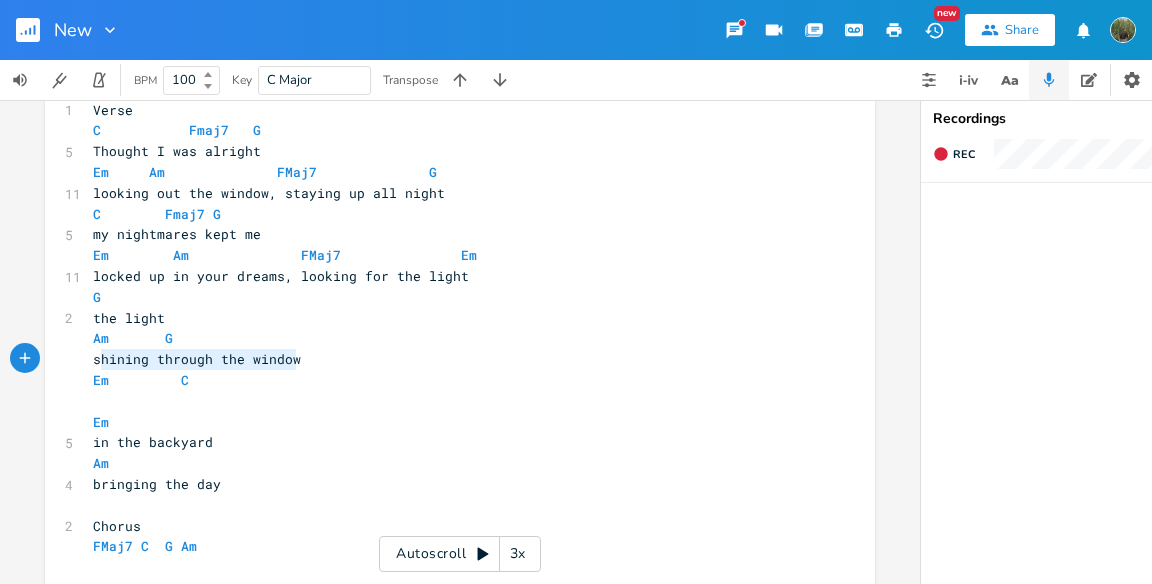 type on "ining through the window" 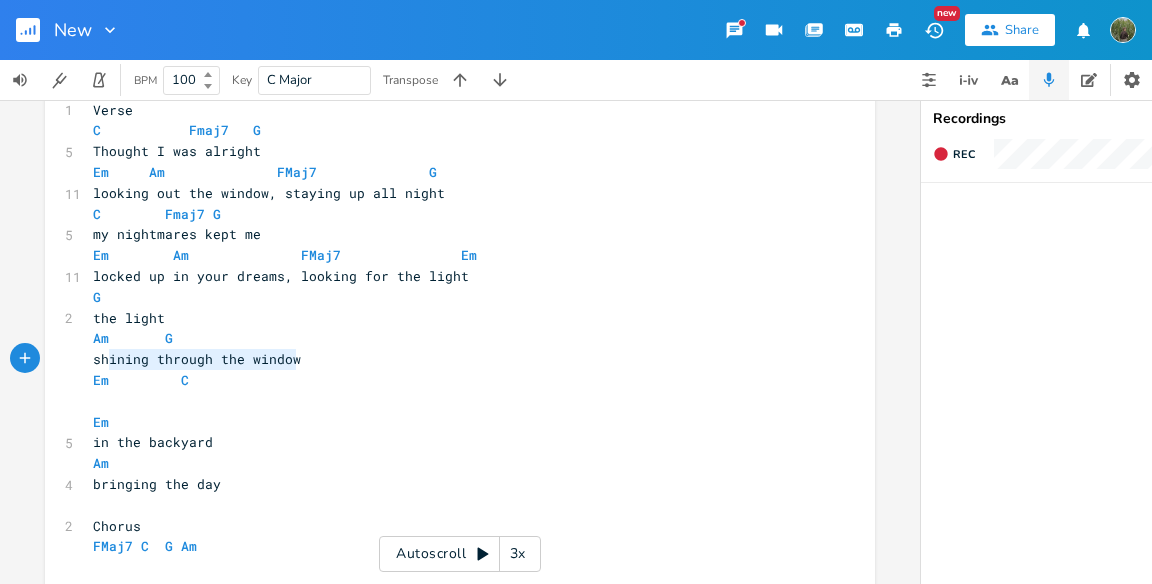 drag, startPoint x: 304, startPoint y: 360, endPoint x: 100, endPoint y: 357, distance: 204.02206 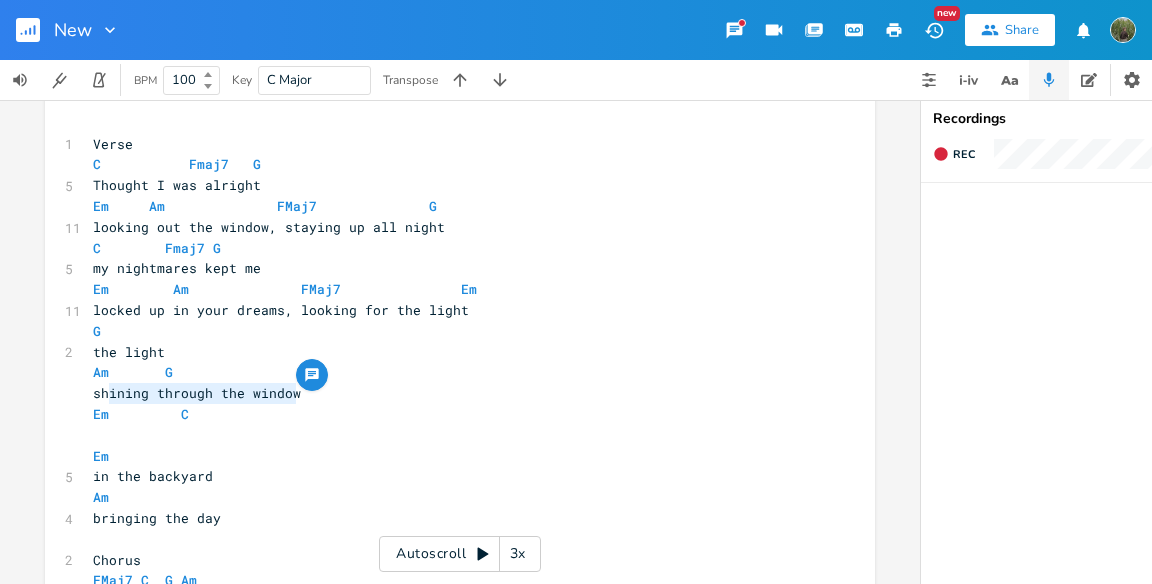 scroll, scrollTop: 57, scrollLeft: 0, axis: vertical 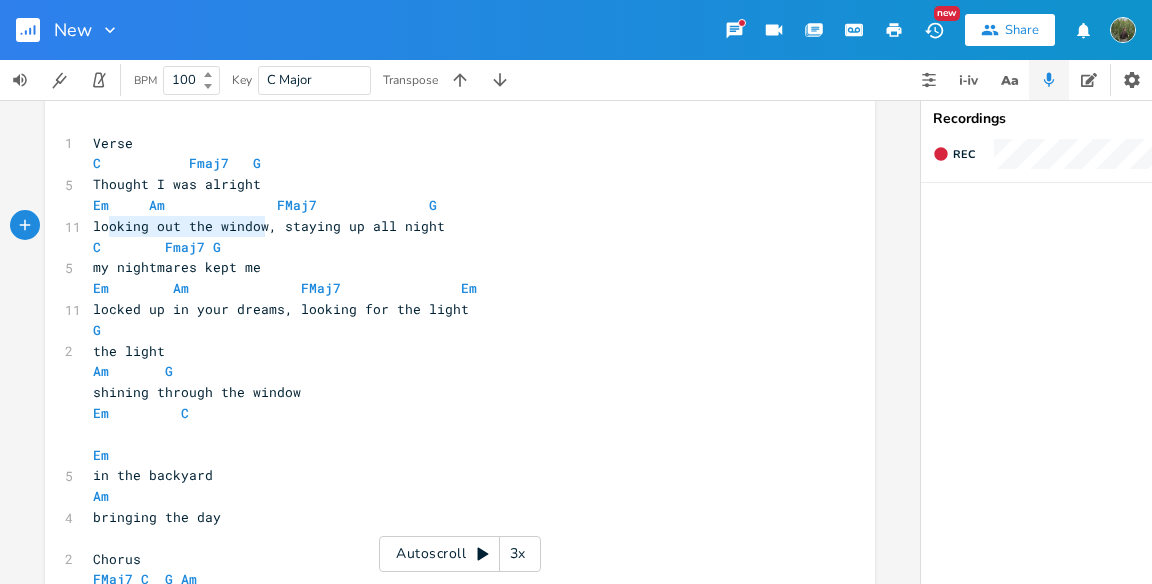 type on "ooking out the window" 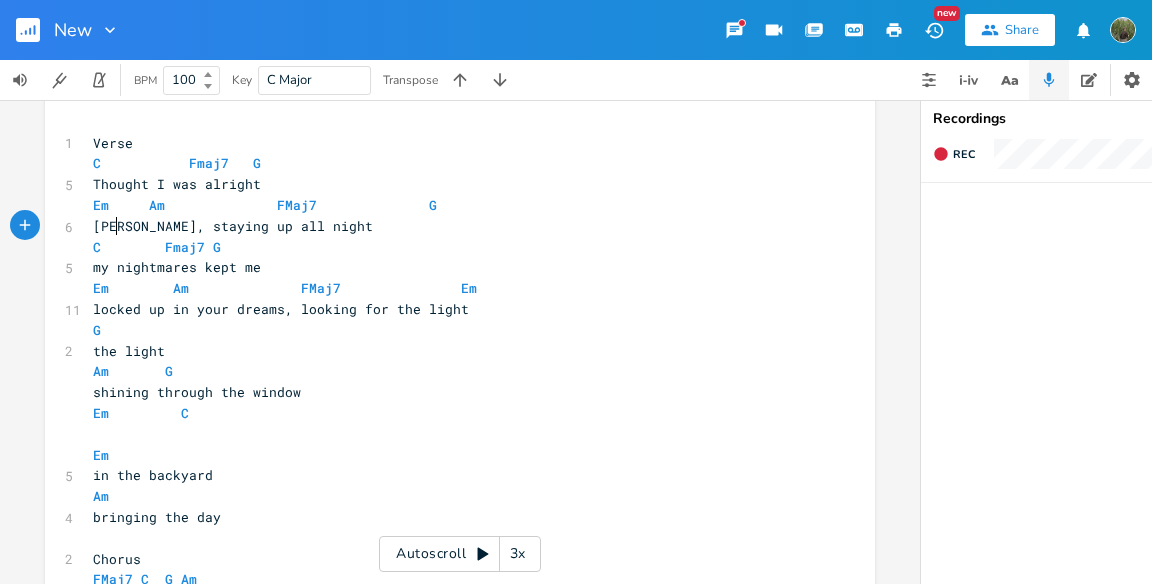 type on "weiti" 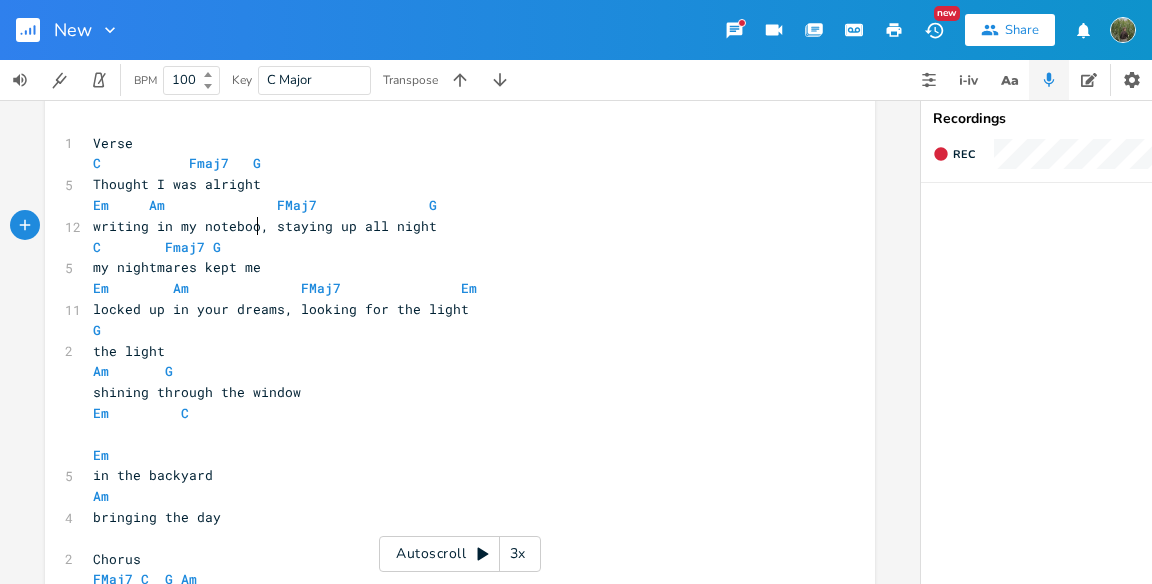 type on "riting in my notebook" 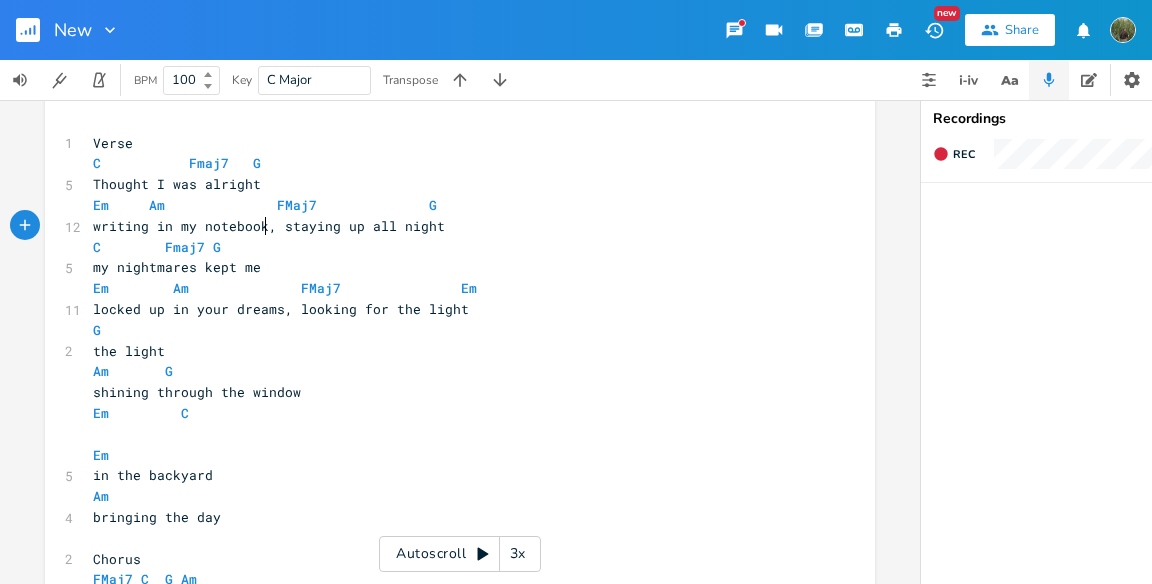 click on "the light" at bounding box center (450, 351) 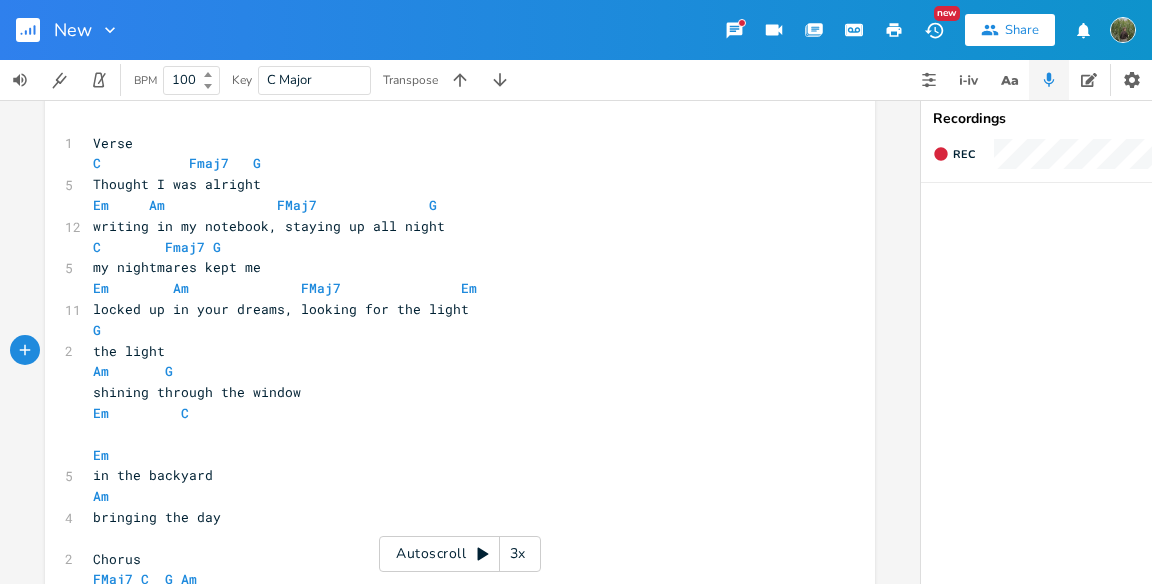 scroll, scrollTop: 92, scrollLeft: 0, axis: vertical 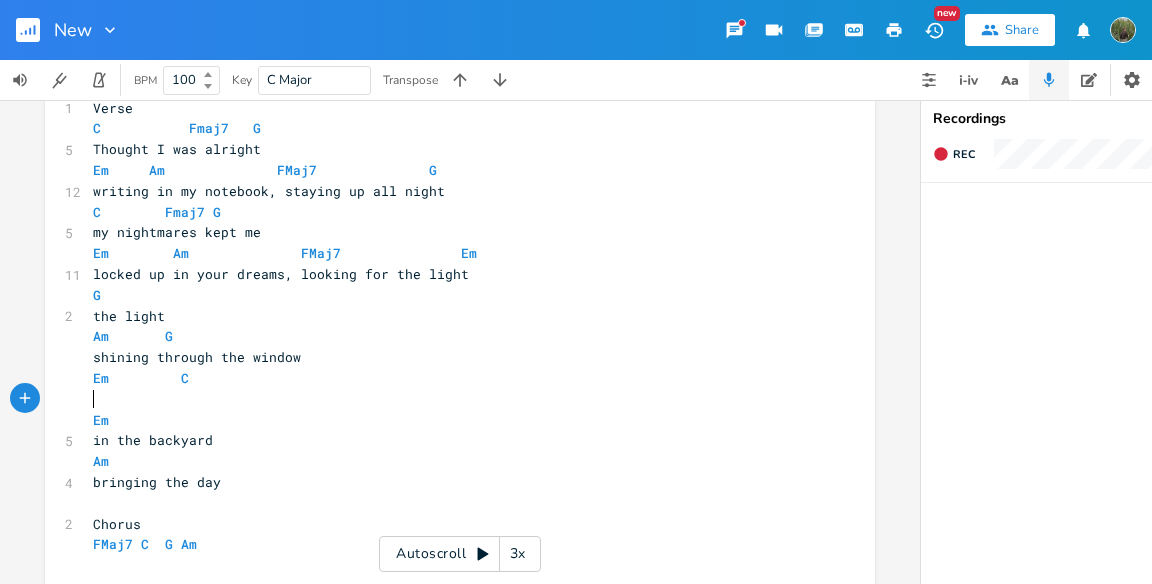 type on "Em         C" 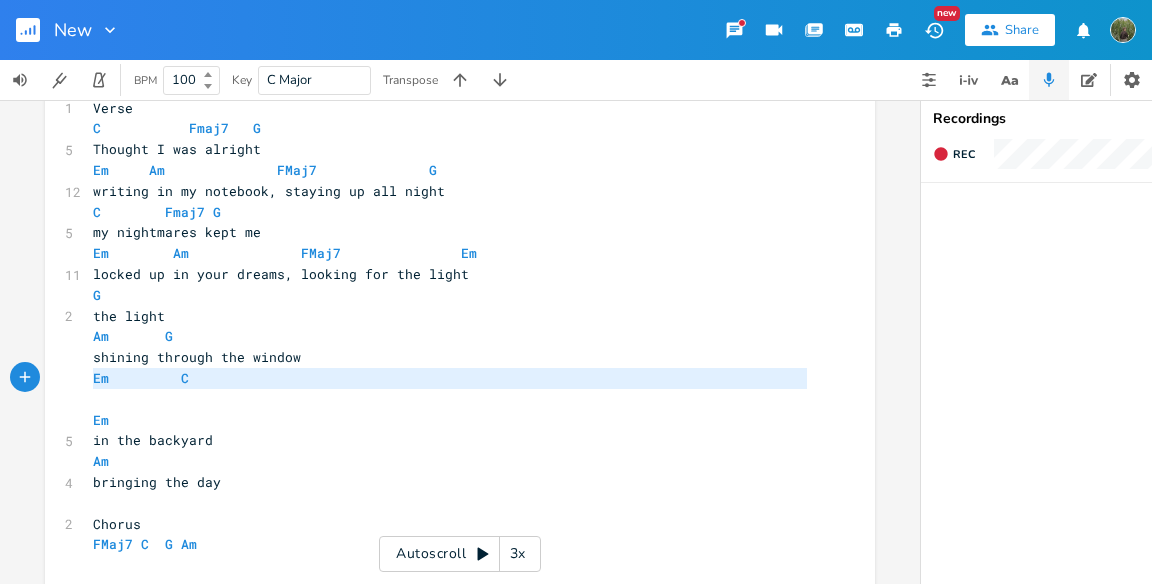 drag, startPoint x: 208, startPoint y: 402, endPoint x: 82, endPoint y: 379, distance: 128.082 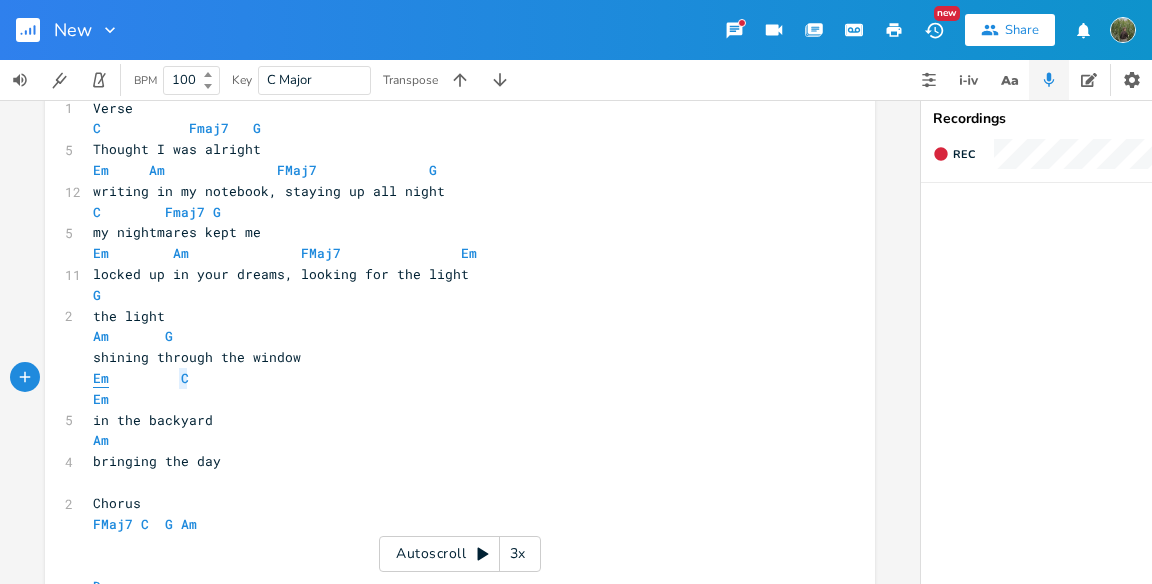 type on "m         C" 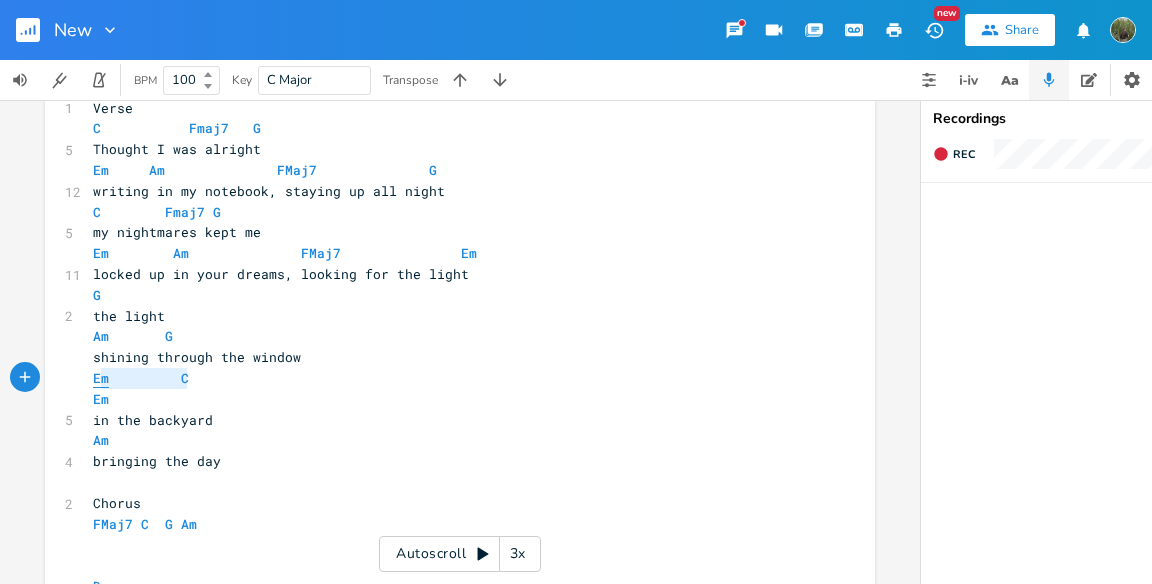 drag, startPoint x: 195, startPoint y: 375, endPoint x: 93, endPoint y: 374, distance: 102.0049 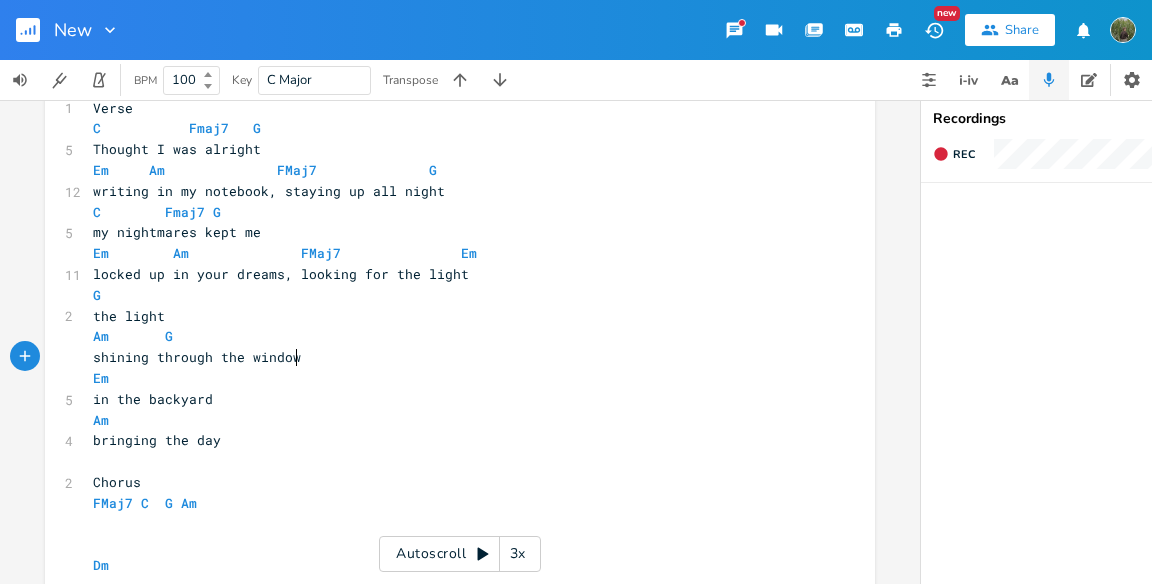 click on "Am         G" at bounding box center (450, 336) 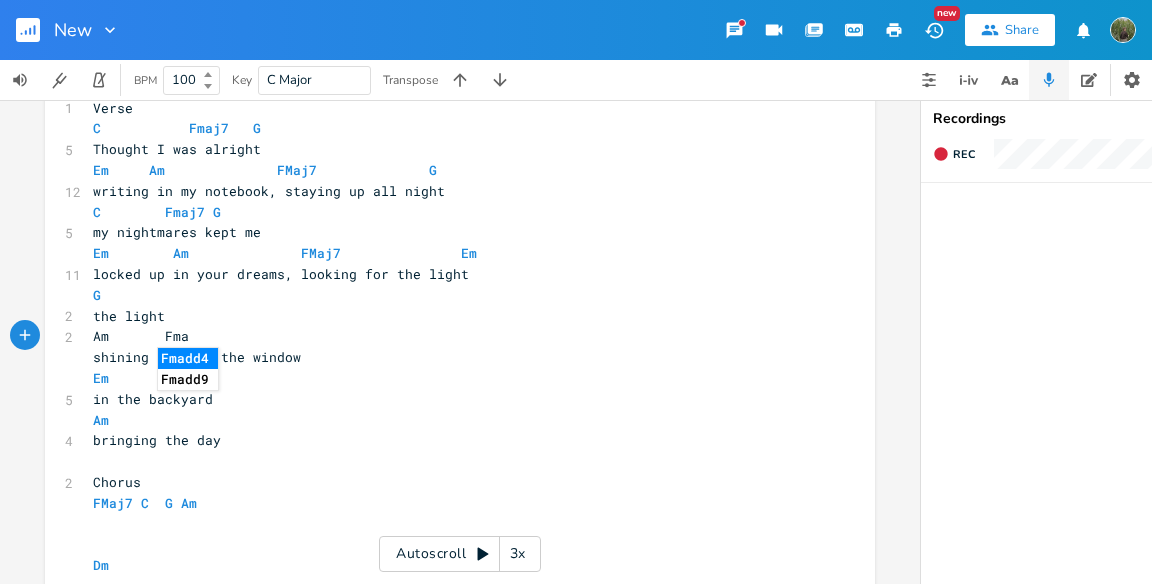 type on "Fmaj" 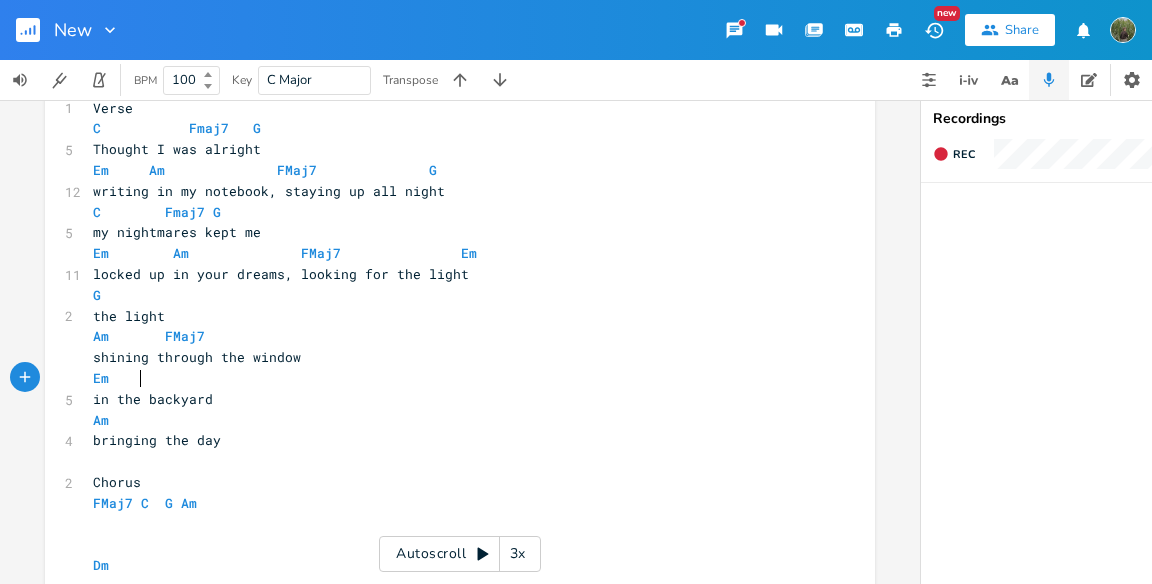 click on "Em" at bounding box center (125, 378) 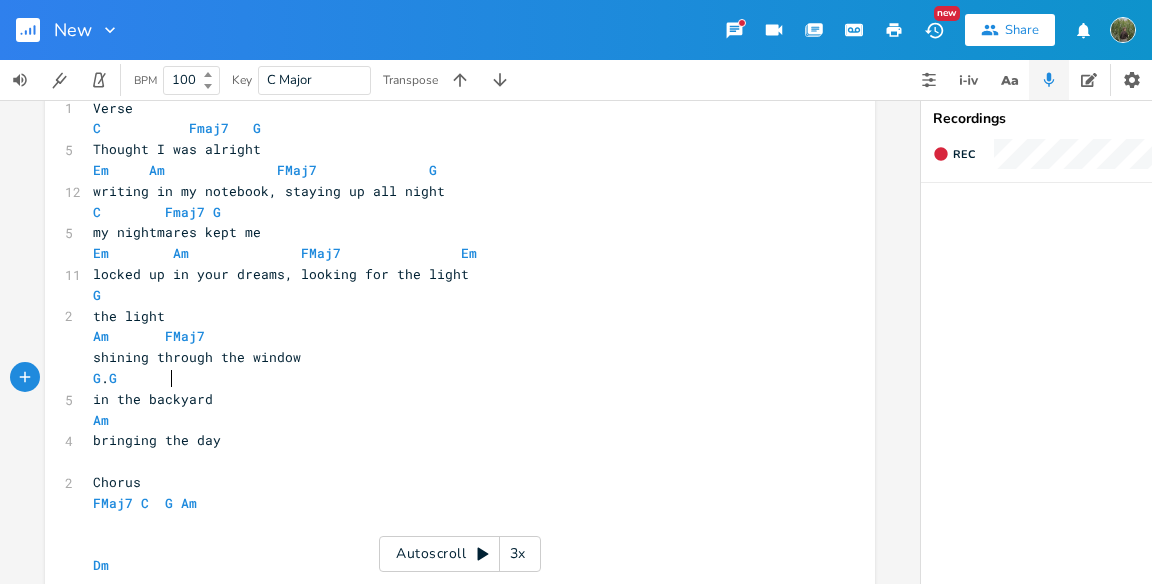 type on "G.       Gm" 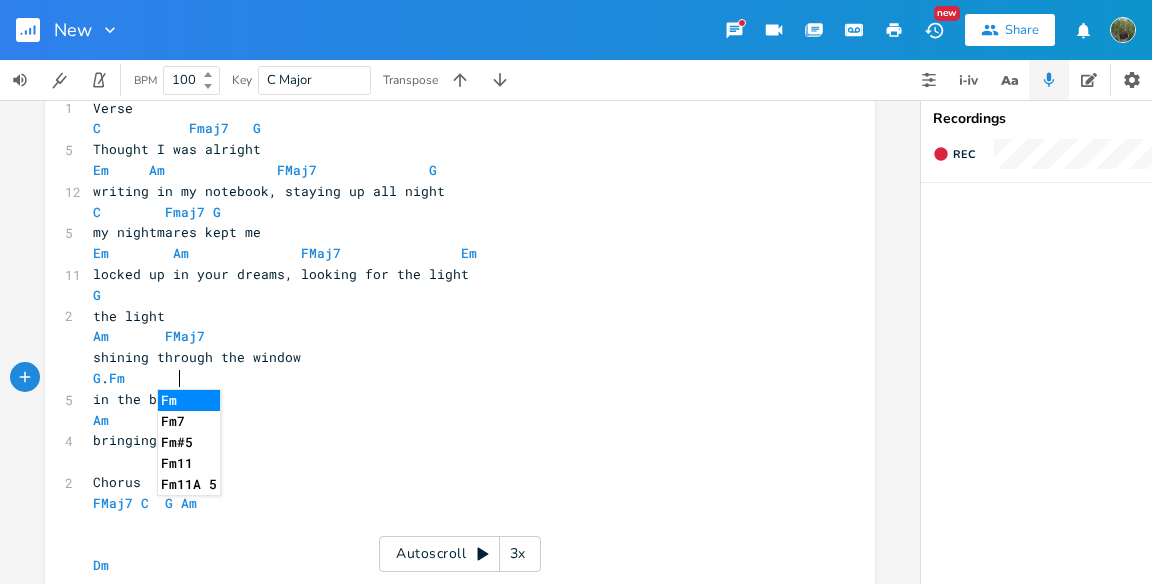 scroll, scrollTop: 0, scrollLeft: 26, axis: horizontal 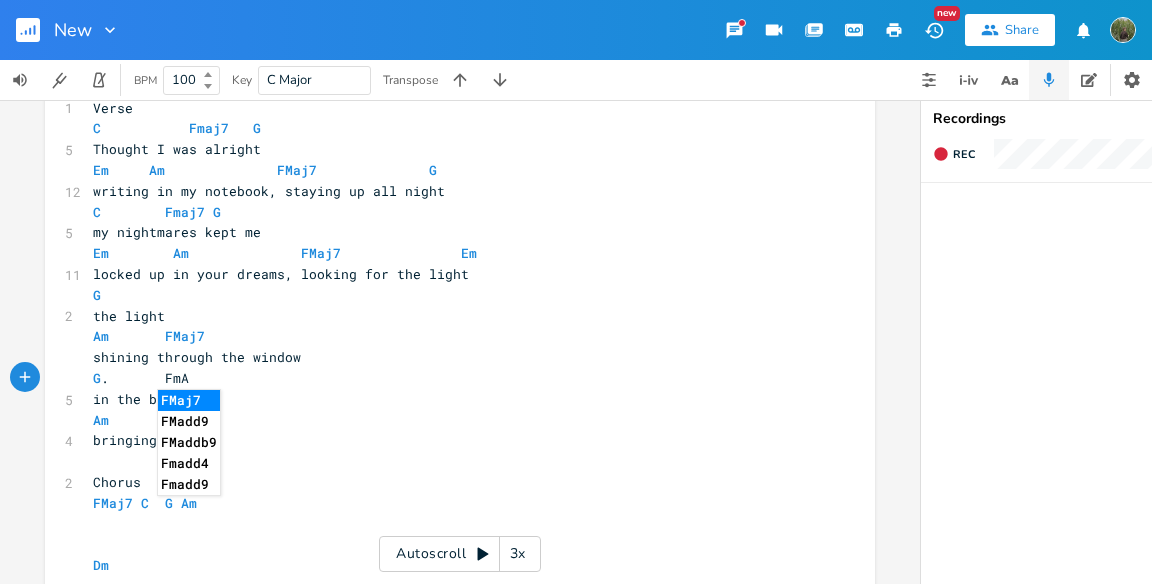 type on "FmA" 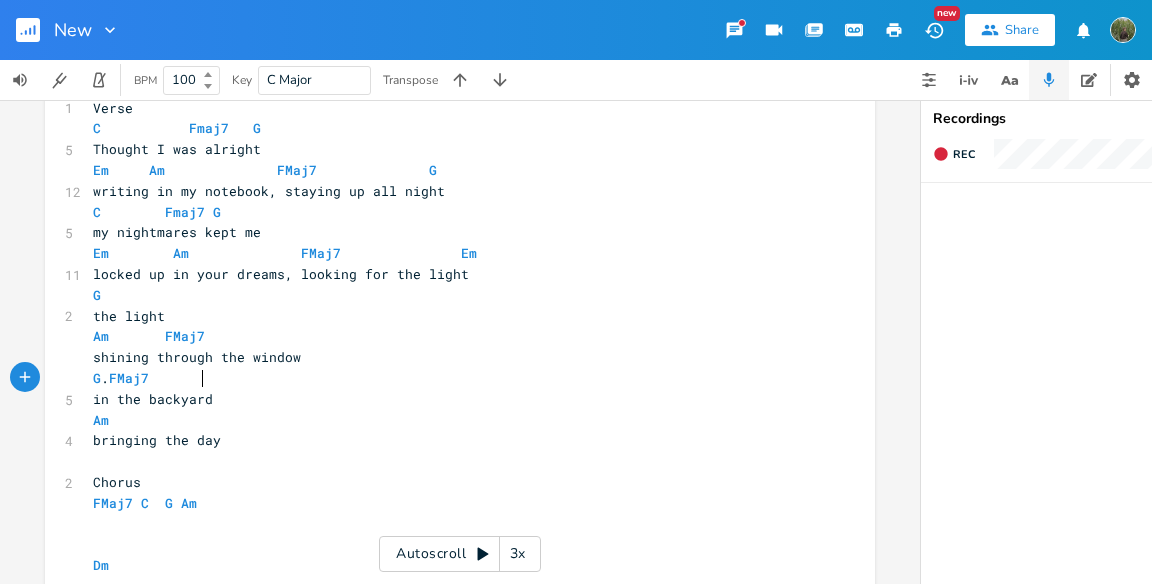 click on "Am         FMaj7" at bounding box center [450, 336] 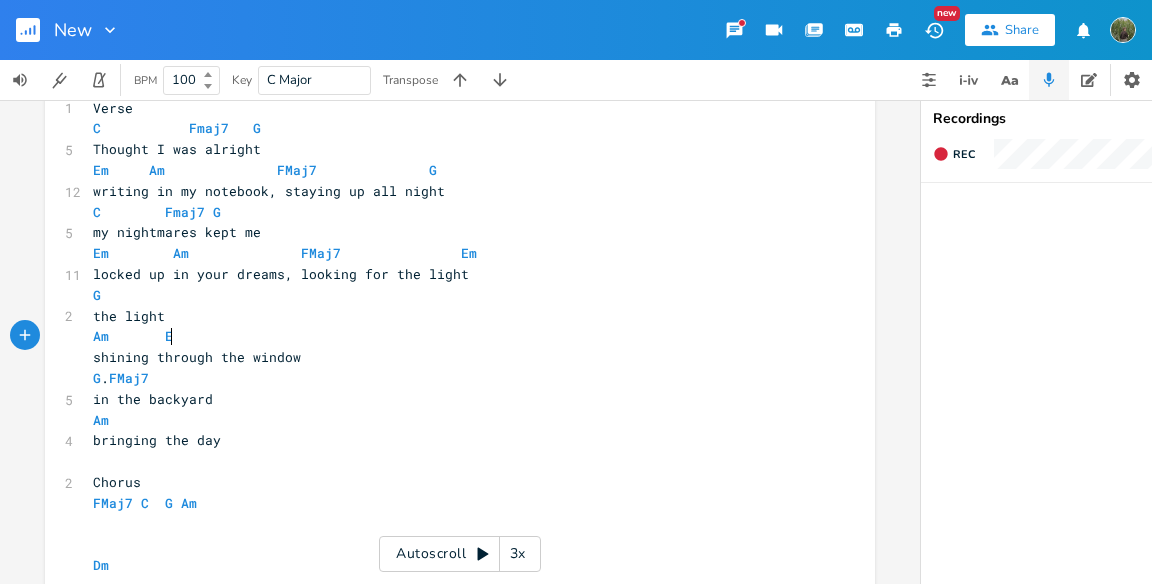 type on "Em" 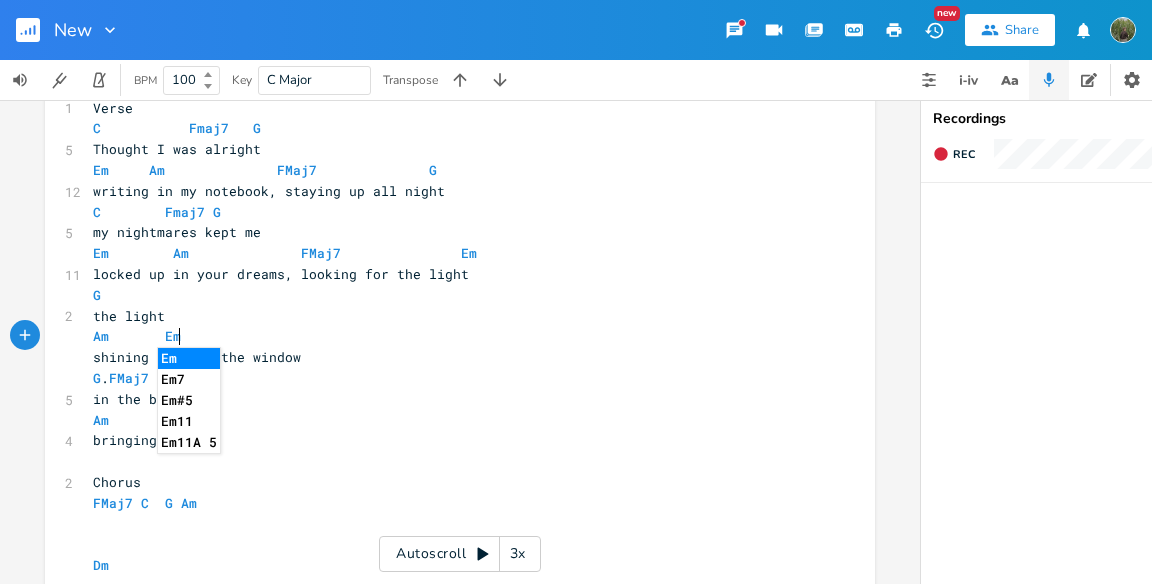 type 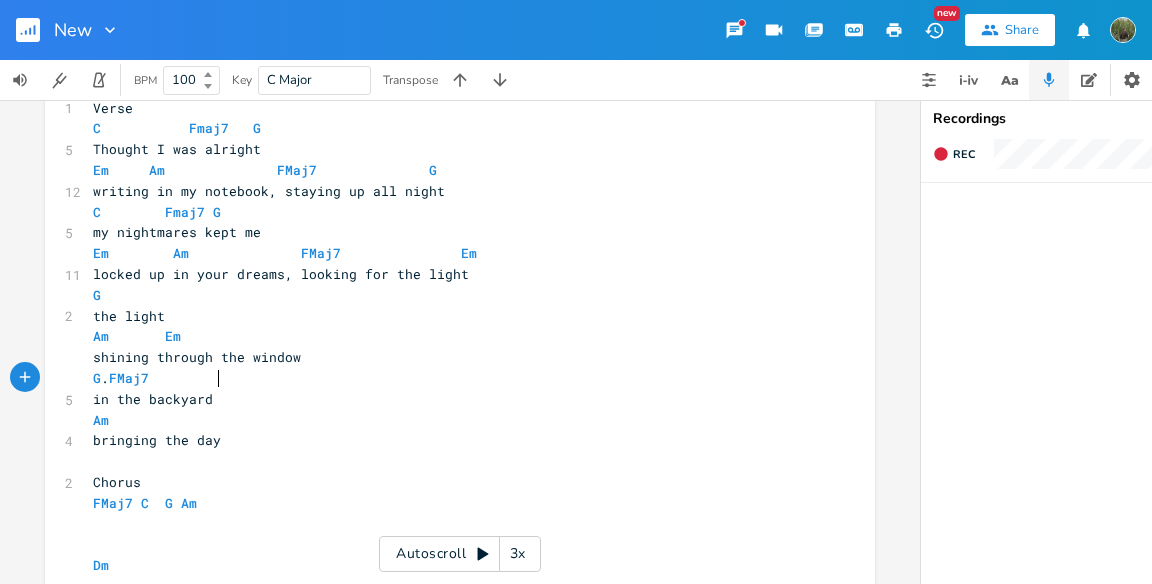 click on "G .        FMaj7" at bounding box center [450, 378] 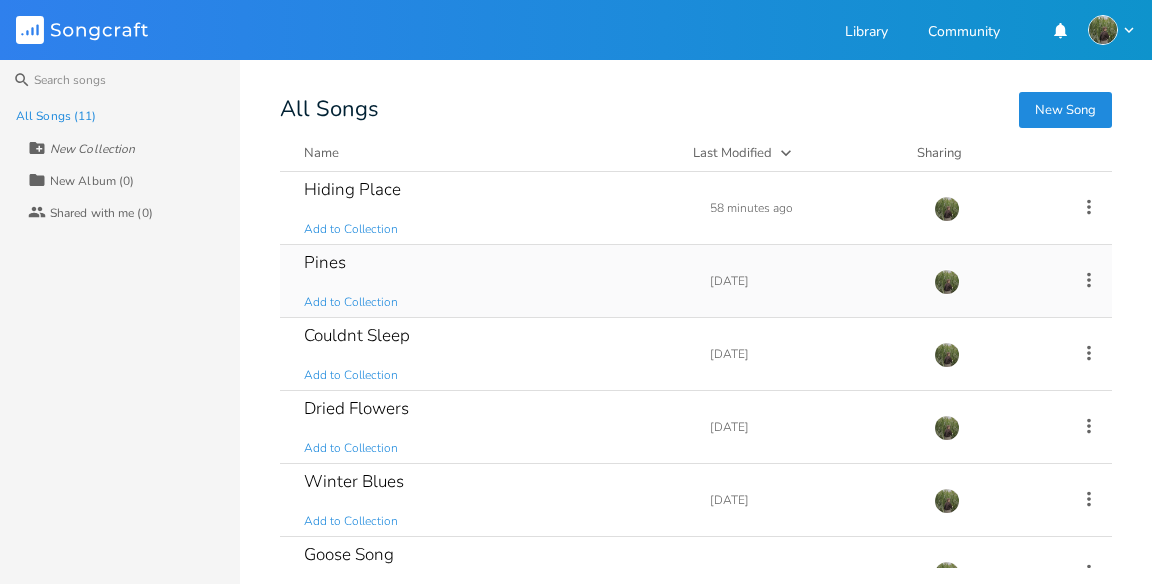 scroll, scrollTop: 74, scrollLeft: 0, axis: vertical 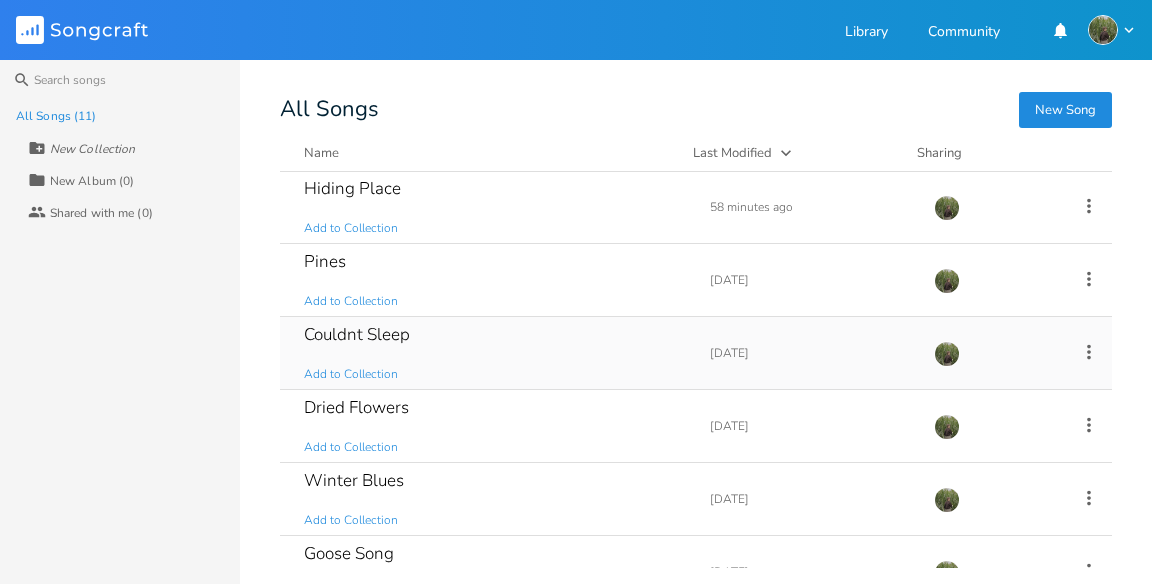 click on "Couldnt Sleep Add to Collection" at bounding box center [495, 353] 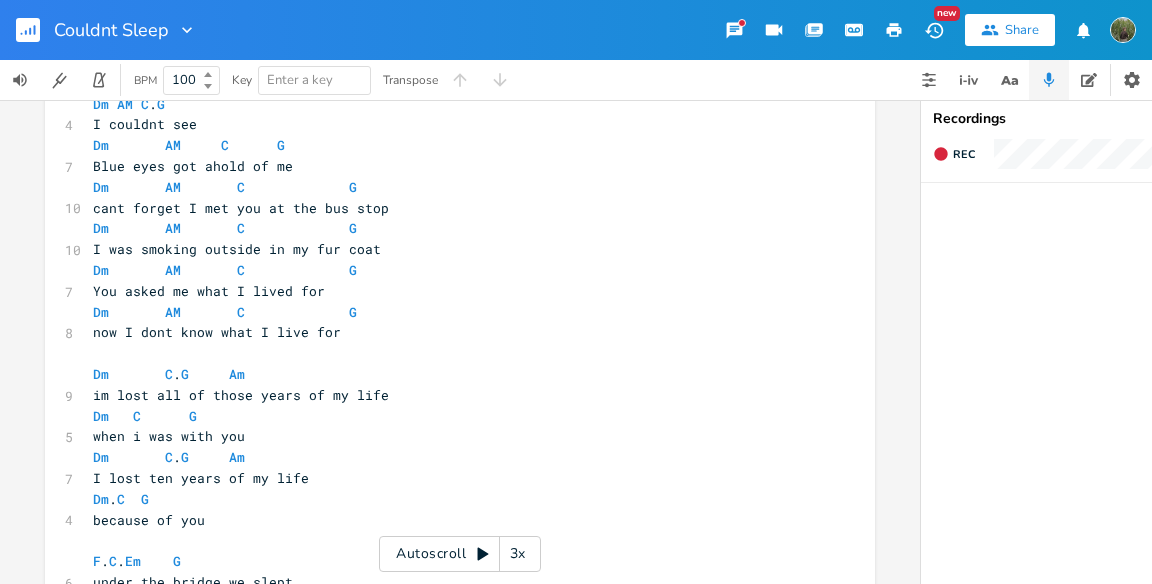 scroll, scrollTop: 96, scrollLeft: 0, axis: vertical 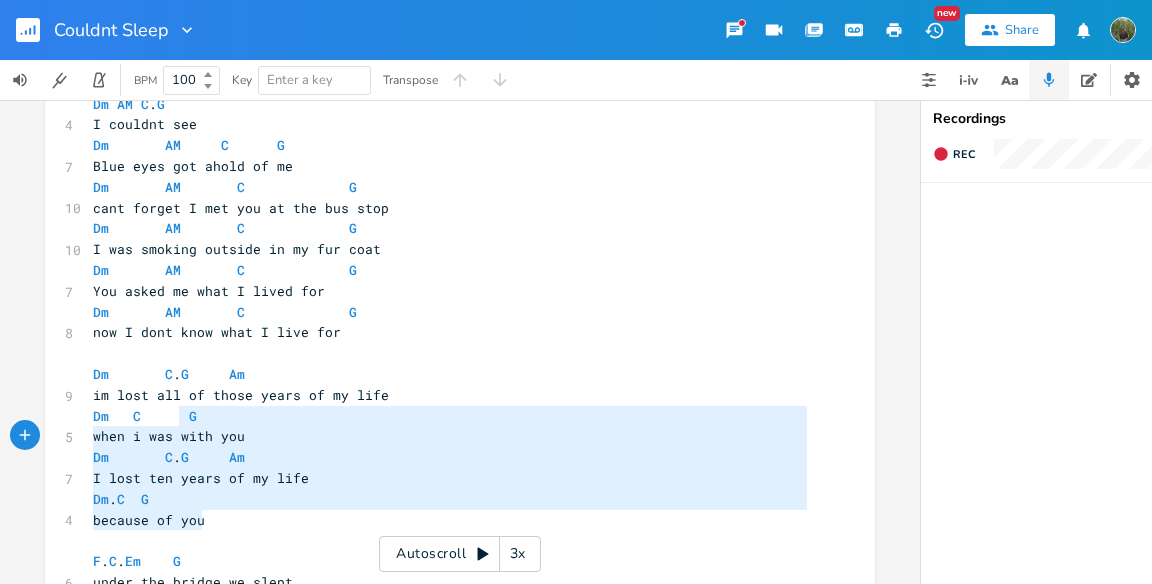 type on "[PERSON_NAME]    G     Am
im lost all of those years of my life
Dm   C      G
when i was with you
[PERSON_NAME]    G     Am
I lost ten years of my life
Dm.  C  G
because of you" 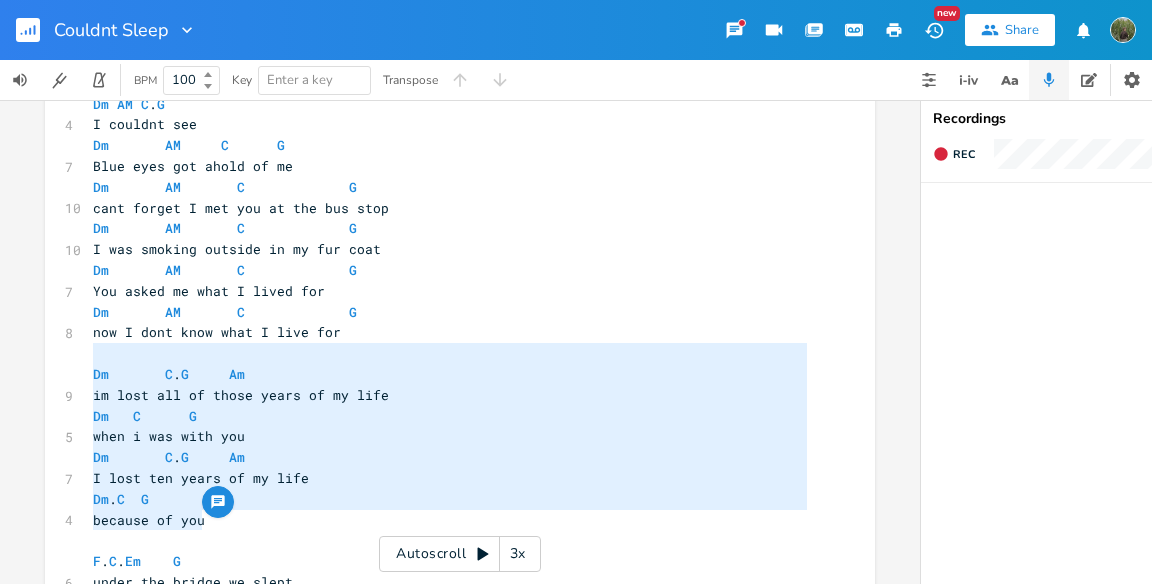 scroll, scrollTop: 91, scrollLeft: 0, axis: vertical 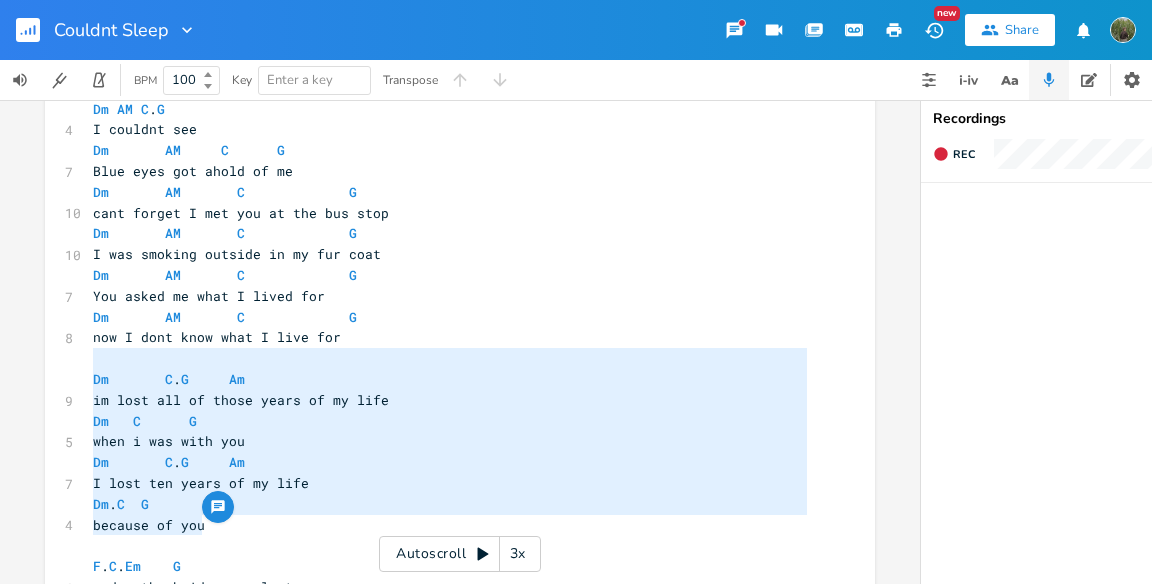 drag, startPoint x: 237, startPoint y: 519, endPoint x: 138, endPoint y: 352, distance: 194.13913 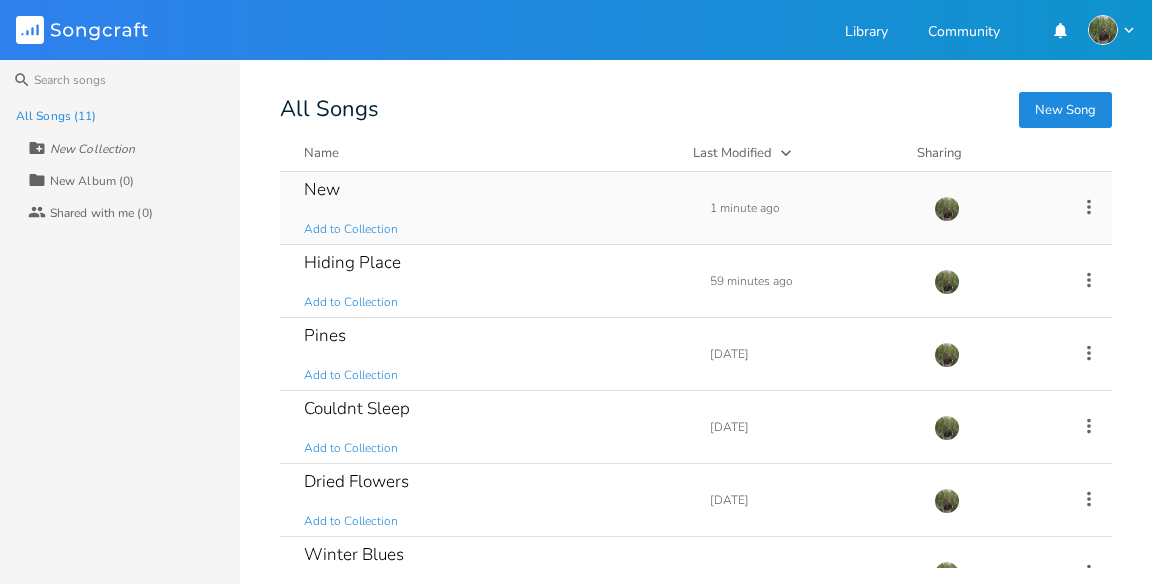 click on "New Add to Collection" at bounding box center [495, 208] 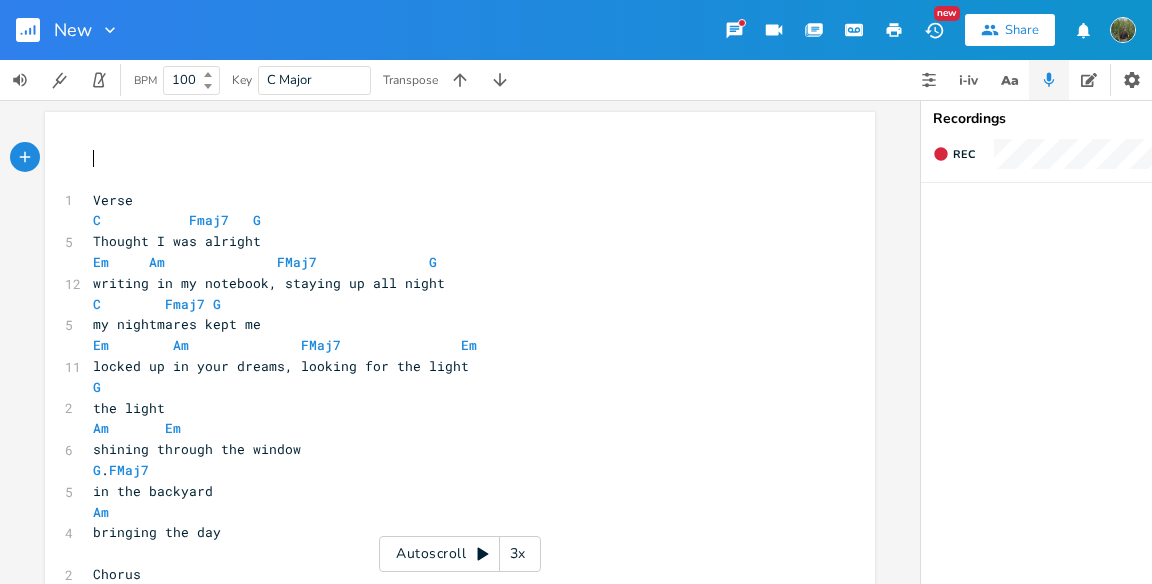 scroll, scrollTop: 136, scrollLeft: 0, axis: vertical 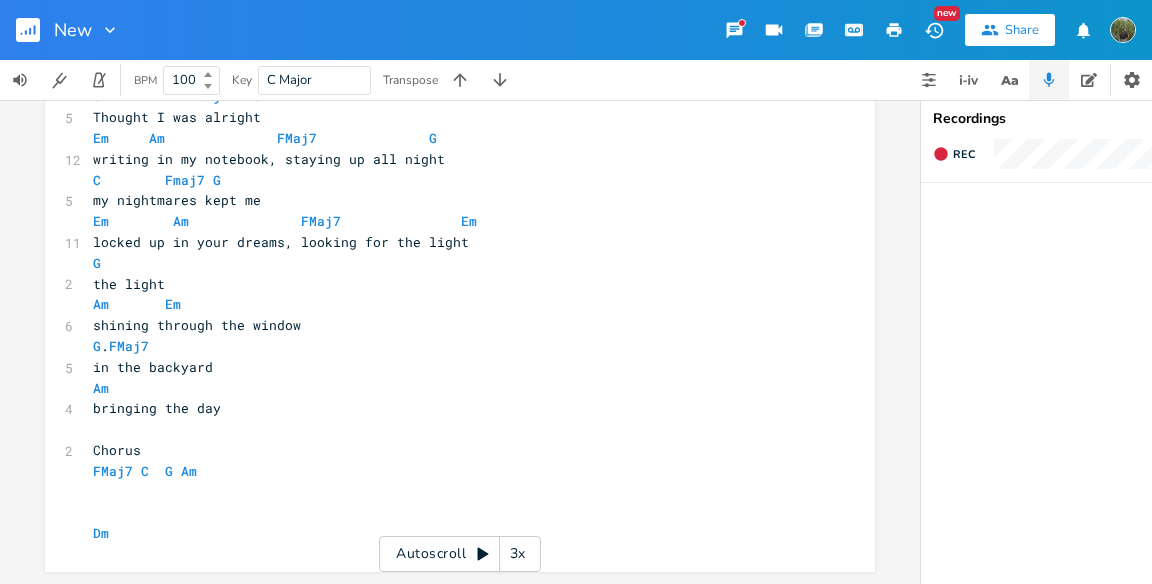 click on "​" at bounding box center [450, 512] 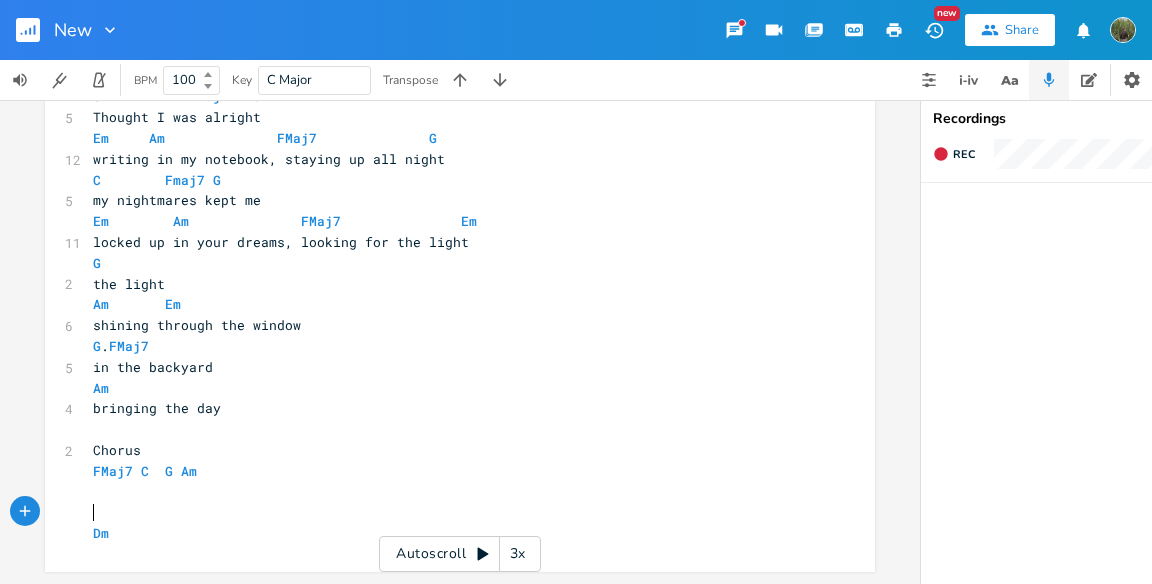 click on "Dm" at bounding box center [450, 533] 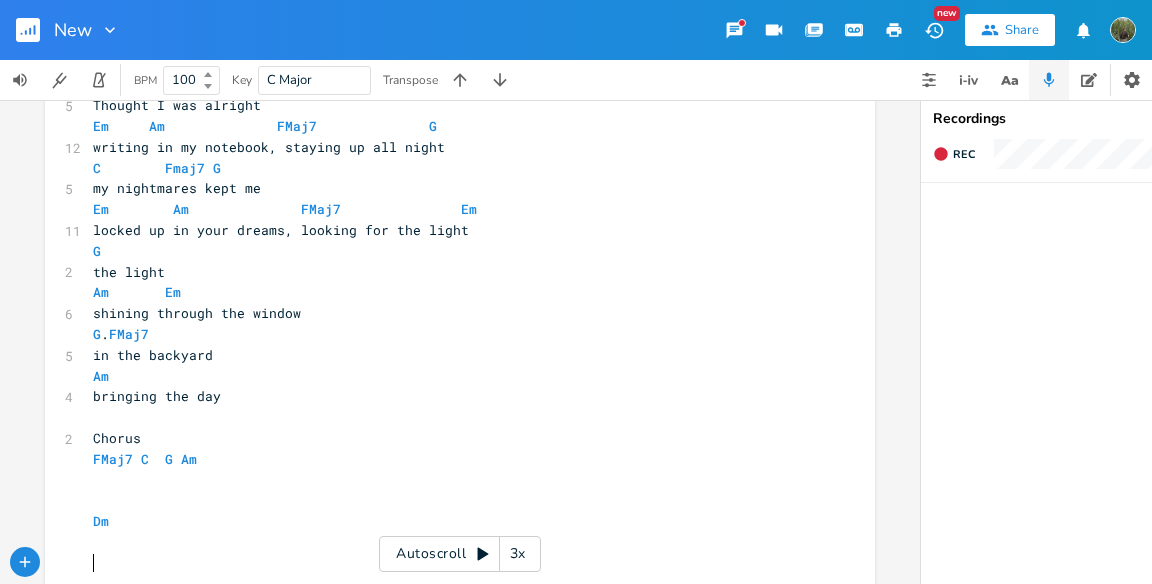 scroll, scrollTop: 0, scrollLeft: 0, axis: both 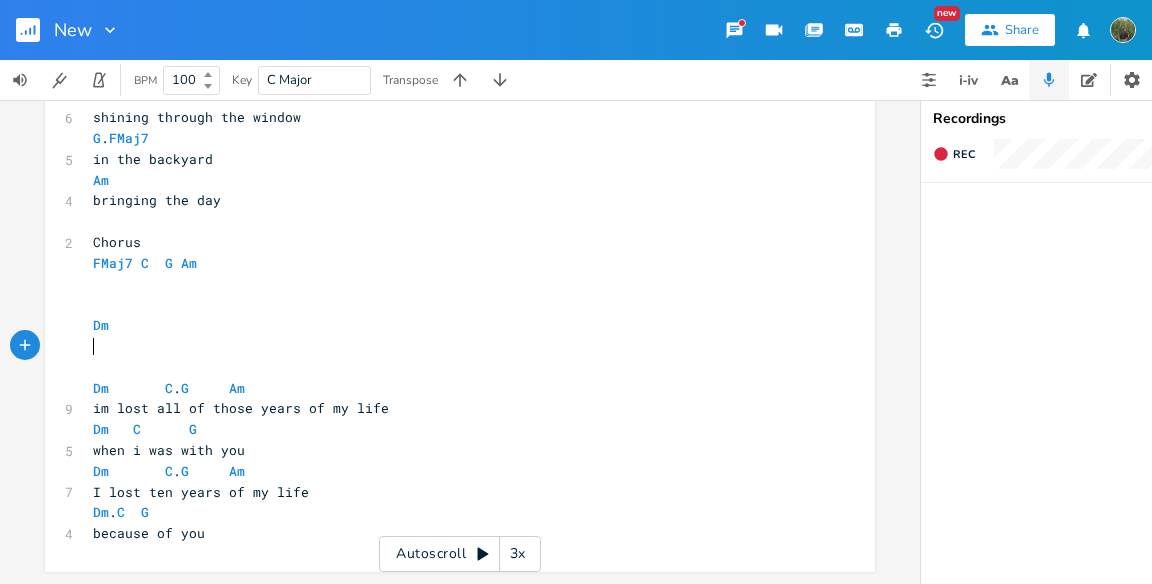type on "​" 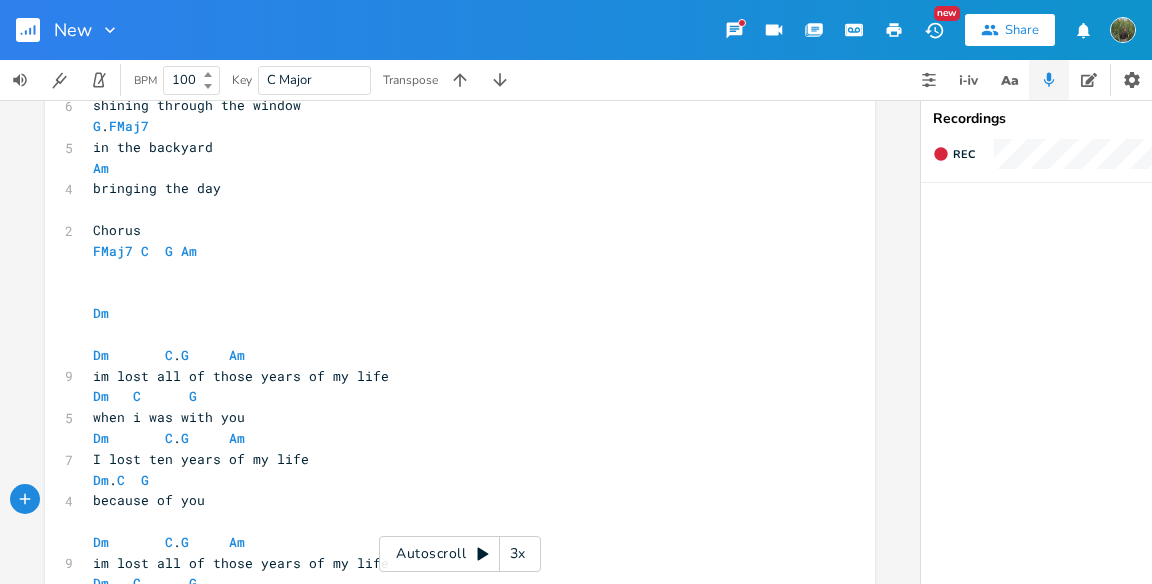 click on "​ ​ 1 Verse C             Fmaj7     G 5 Thought I was alright Em       Am                FMaj7                G 12 writing in my notebook, staying up all night C          Fmaj7   G 5 my nightmares kept me Em          Am                FMaj7                 Em 11 locked up in your dreams, looking for the light G 2 the light Am         Em 6 shining through the window G .        FMaj7    5 in the backyard Am 4 bringing the day ​ 2 Chorus FMaj7   C    G   Am ​ ​ Dm   ​ [PERSON_NAME]     G       Am   9 im lost all of those years of my life  Dm     C        G 5 when i was with you [PERSON_NAME]     G       Am              7 I lost ten years of my life Dm .   C    G 4 because of you ​ [PERSON_NAME]     G       Am   9 im lost all of those years of my life  Dm     C        G 5 when i was with you [PERSON_NAME]     G       Am              7 I lost ten years of my life Dm .   C    G 4 because of you" at bounding box center (450, 251) 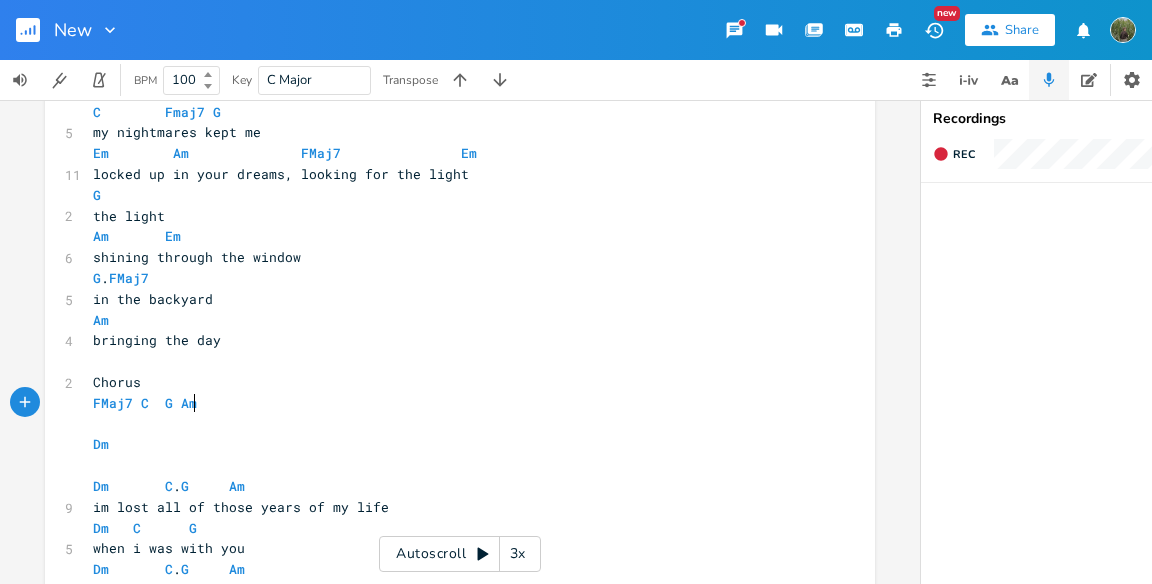 scroll, scrollTop: 186, scrollLeft: 0, axis: vertical 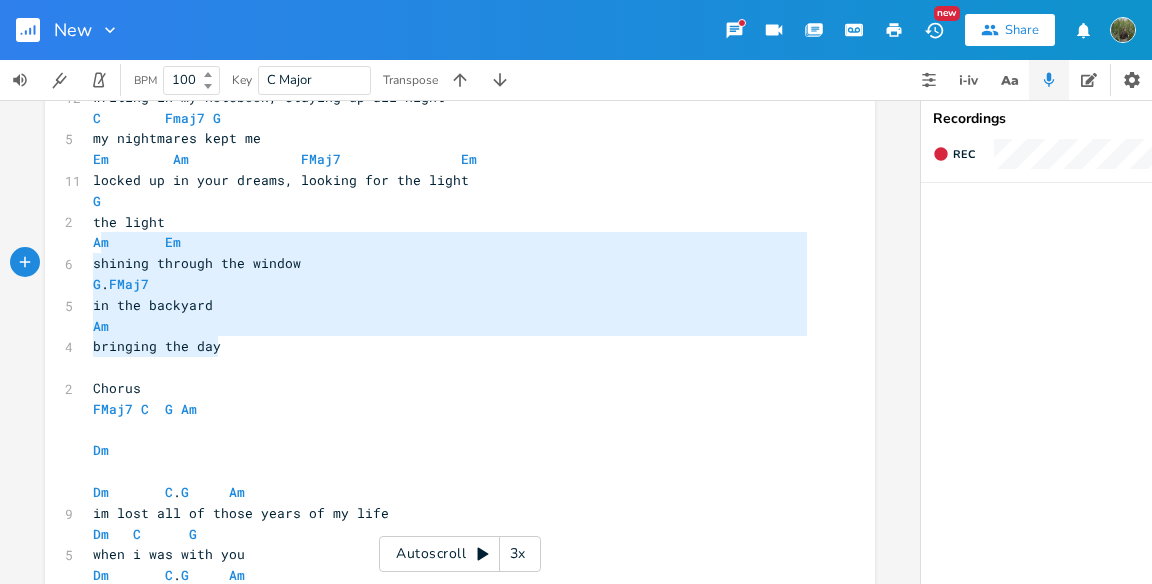 type on "Am       Em
shining through the window
G.       FMaj7
in the backyard
Am
bringing the day" 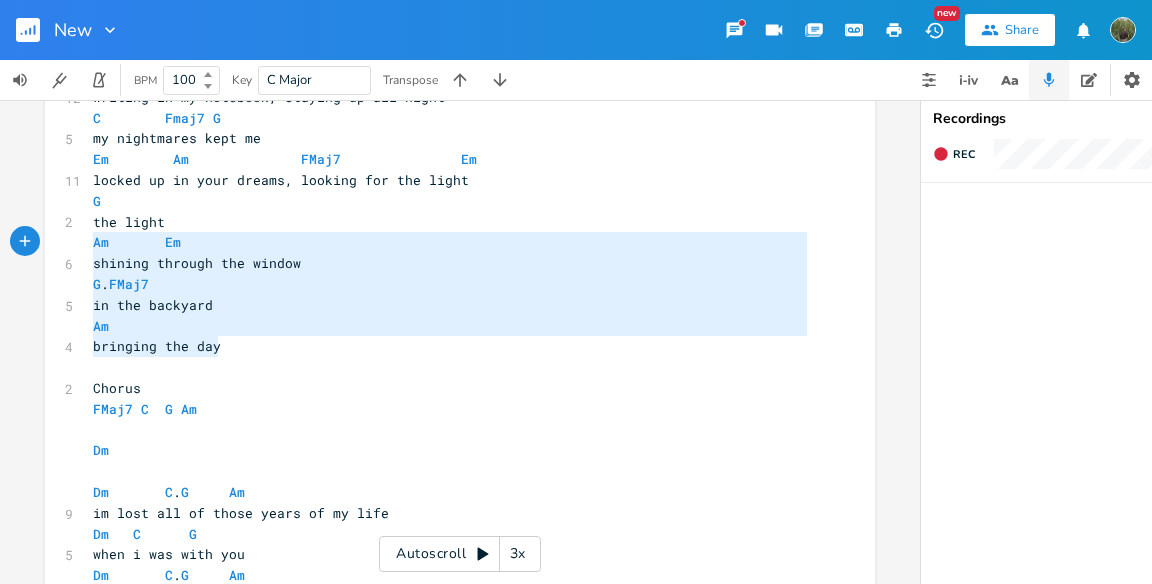 drag, startPoint x: 226, startPoint y: 356, endPoint x: 64, endPoint y: 239, distance: 199.83243 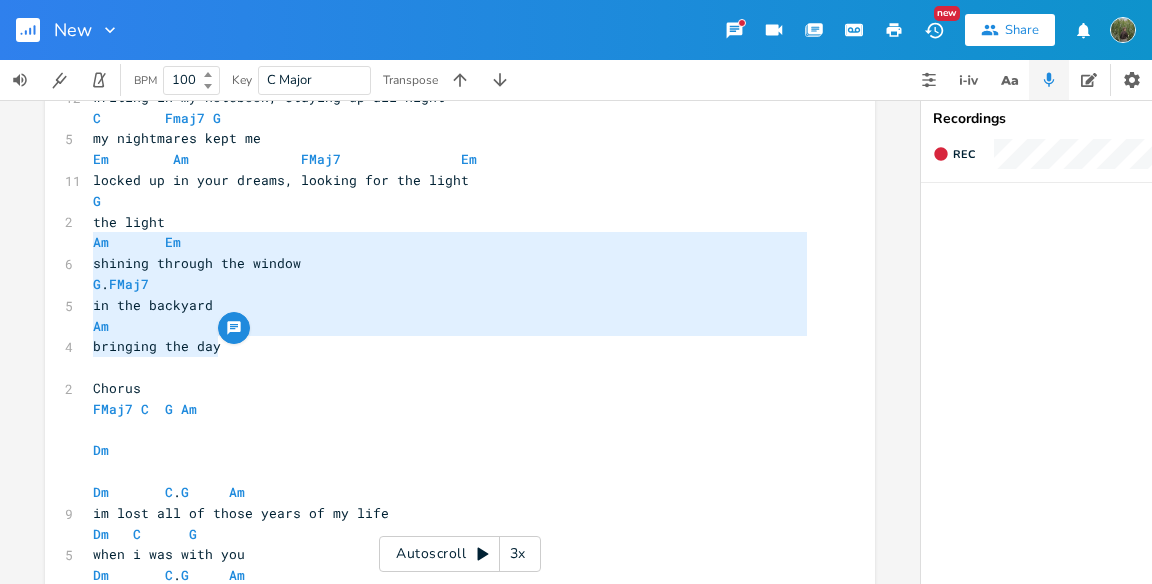 scroll, scrollTop: 490, scrollLeft: 0, axis: vertical 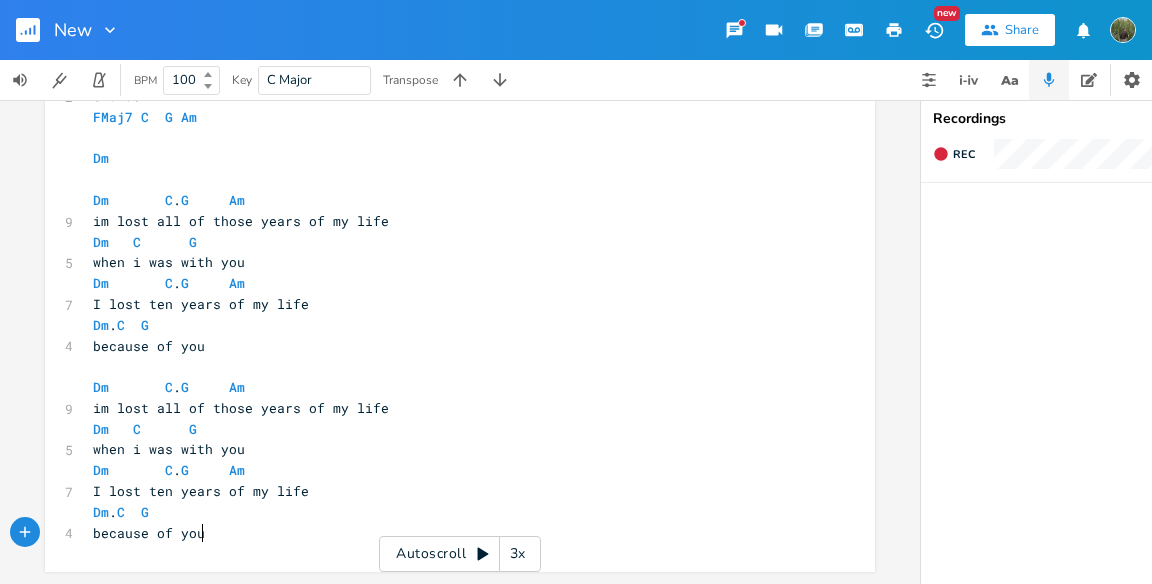 click on "because of you" at bounding box center (450, 533) 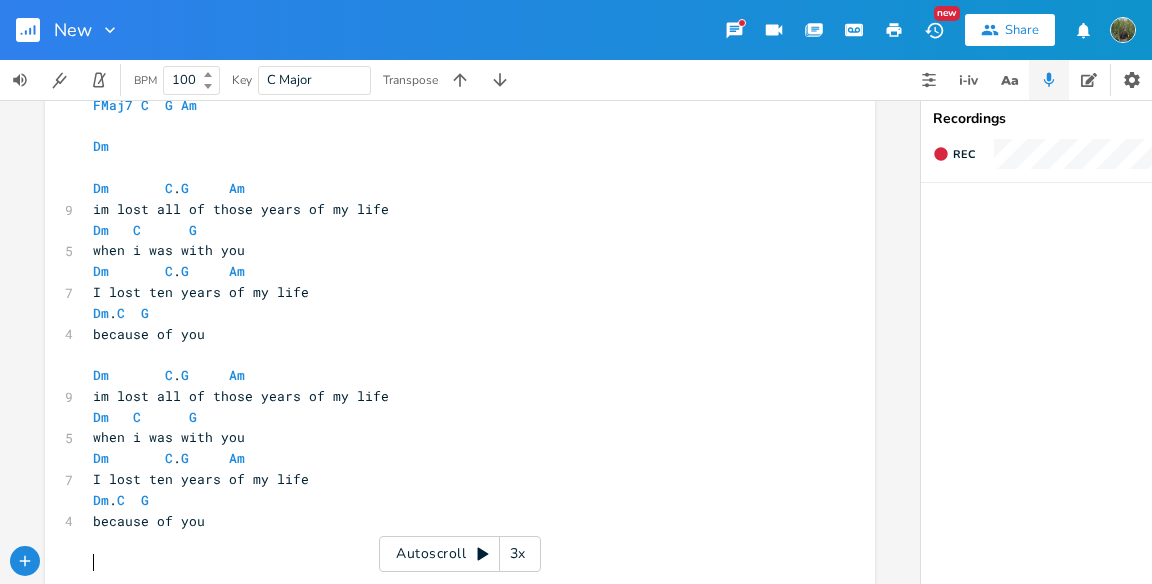 paste on "the" 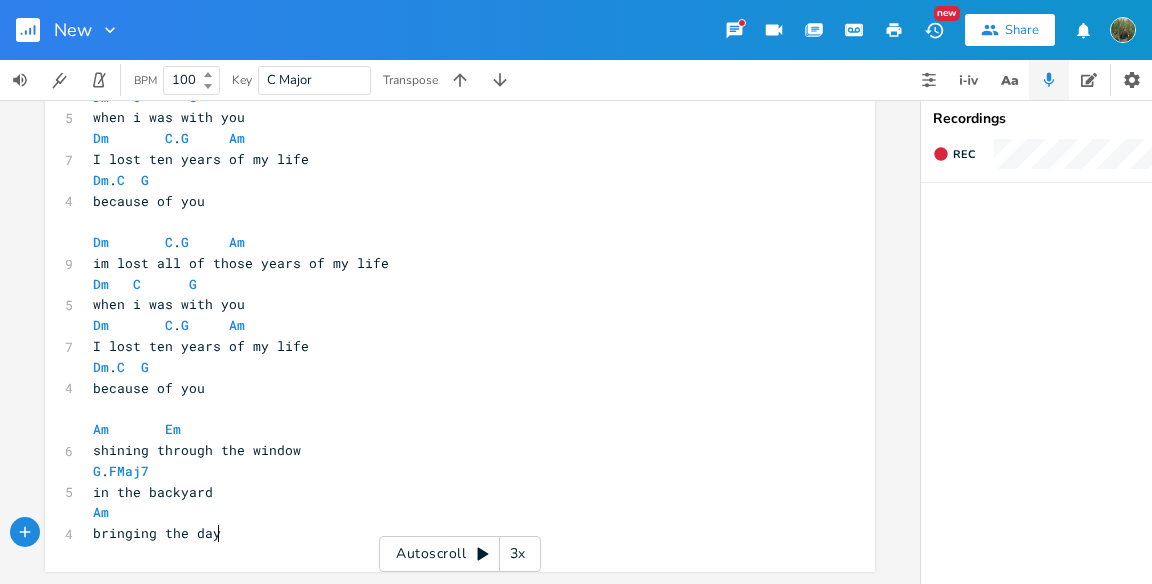 scroll, scrollTop: 635, scrollLeft: 0, axis: vertical 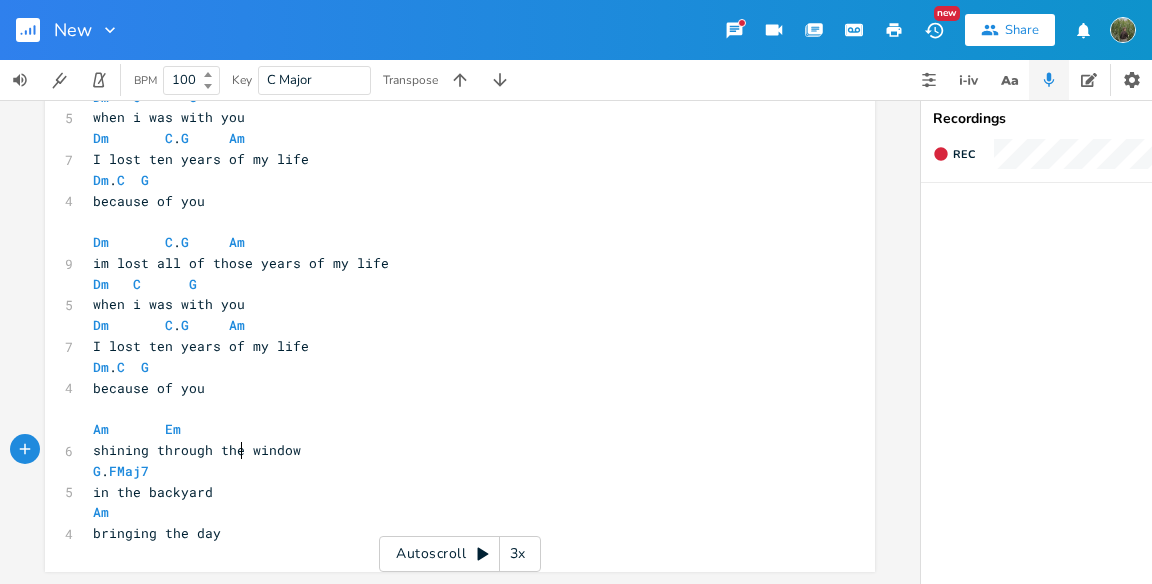 click on "shining through the window" at bounding box center [197, 450] 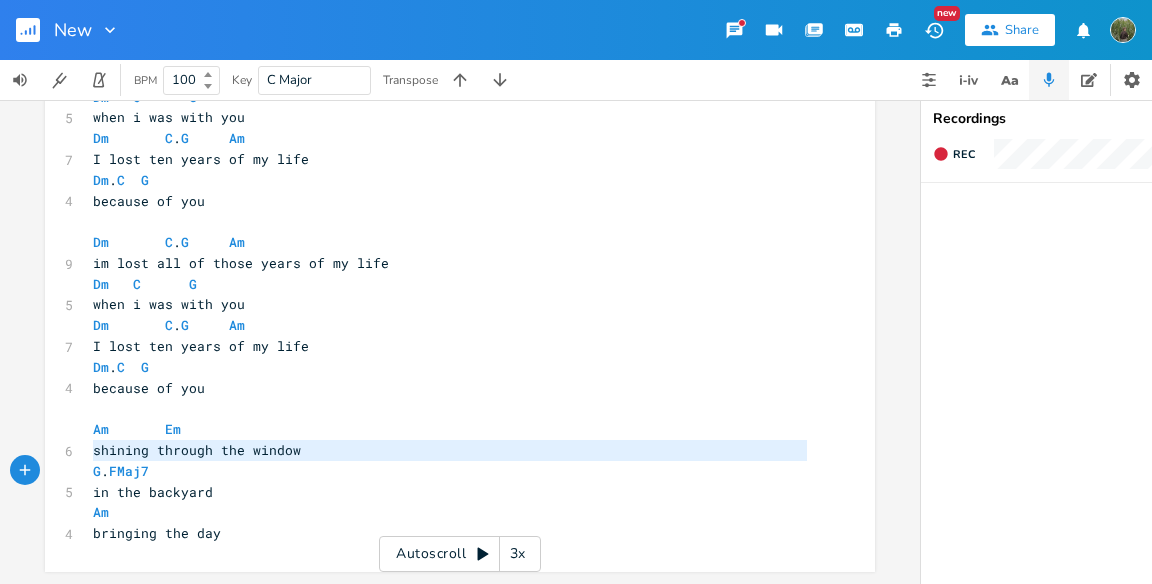 click on "shining through the window" at bounding box center (197, 450) 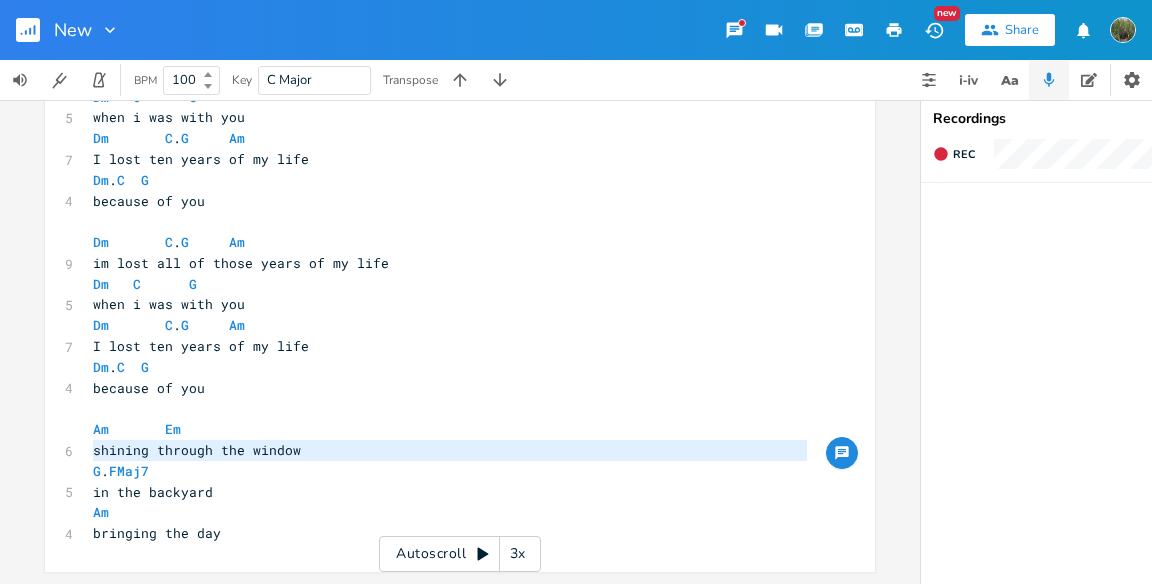 scroll, scrollTop: 614, scrollLeft: 0, axis: vertical 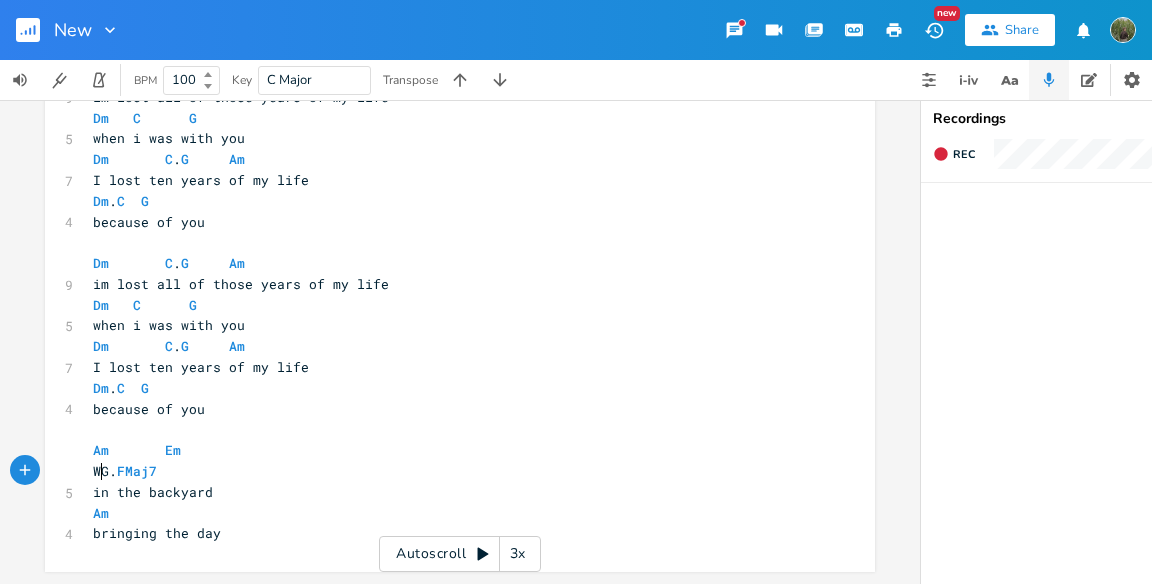type on "W" 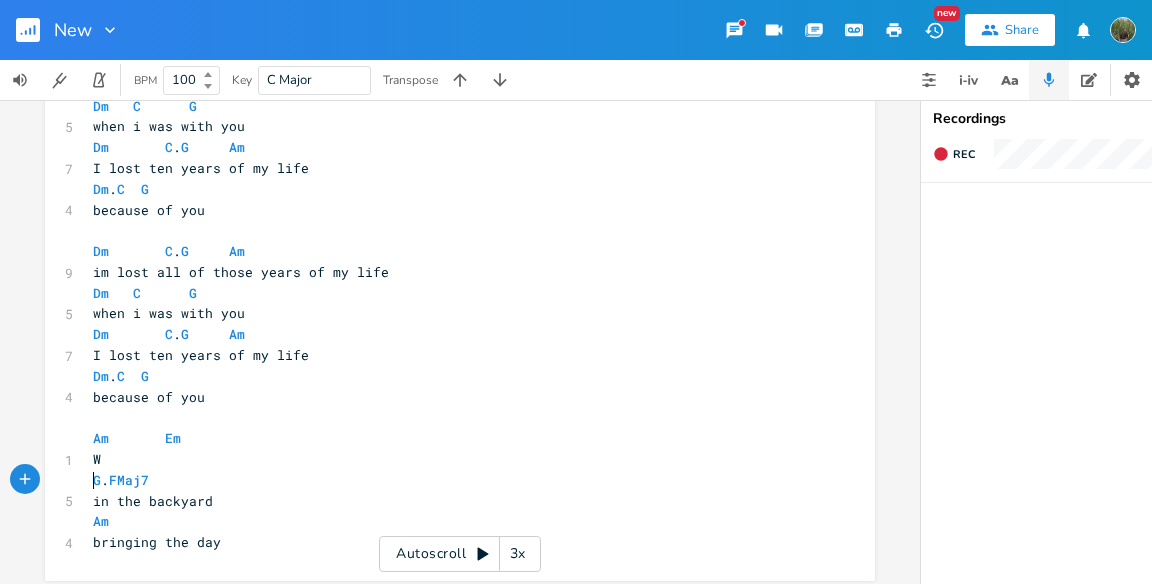 click on "Am         Em" at bounding box center (450, 438) 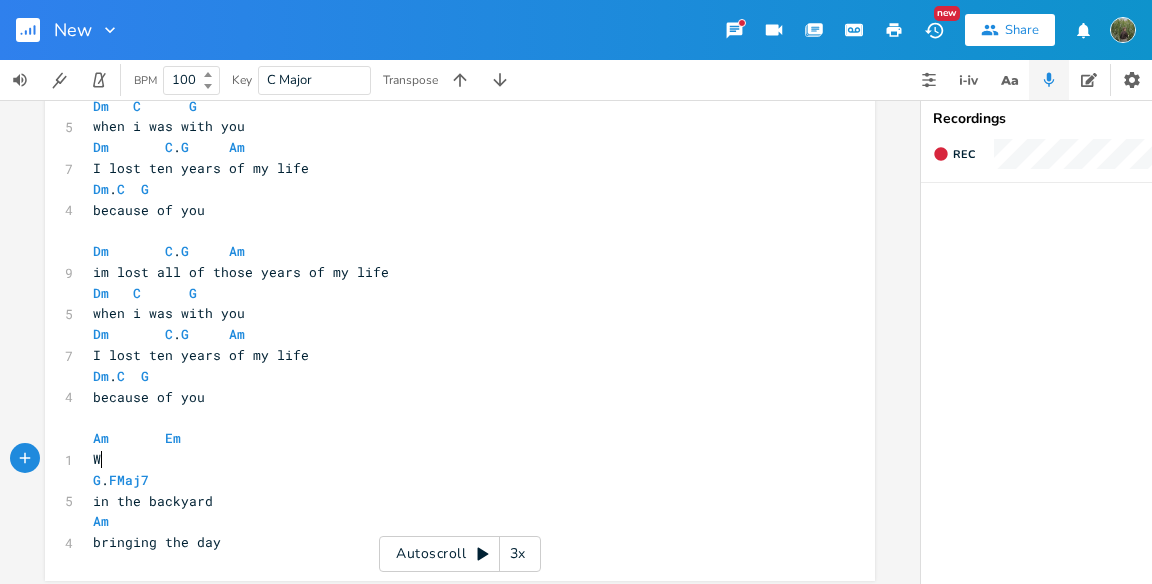 click on "W" at bounding box center (450, 459) 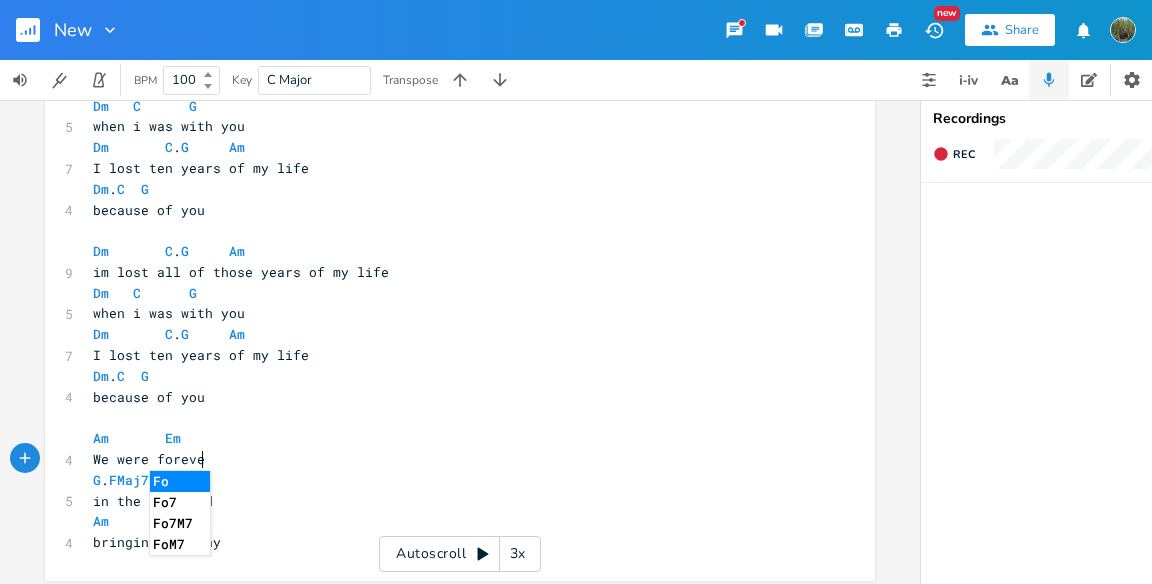 type on "e were forever" 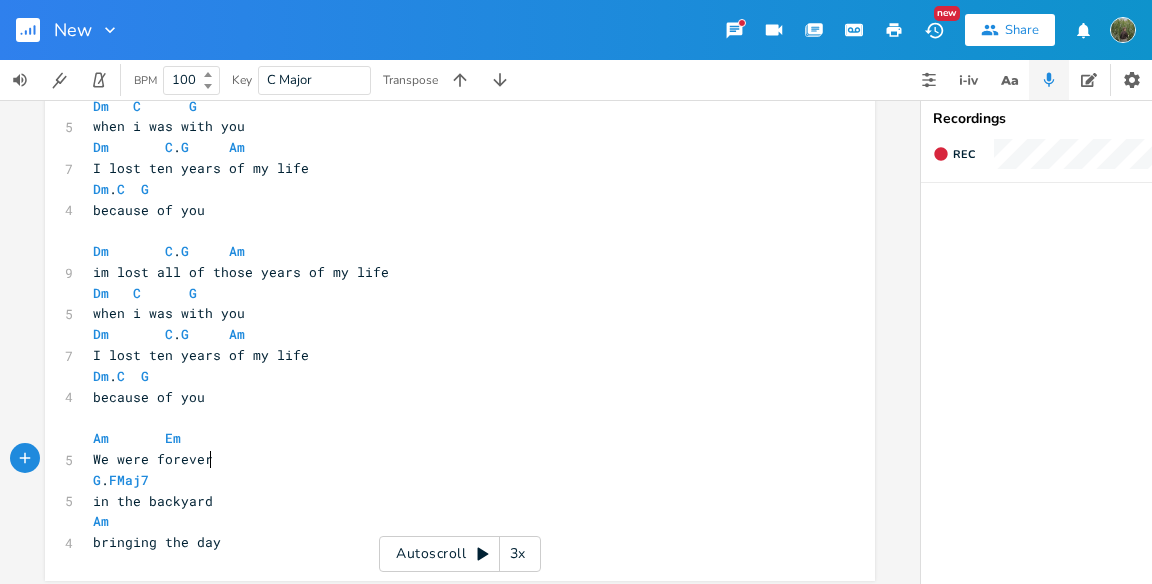 click on "We were forever" at bounding box center [450, 459] 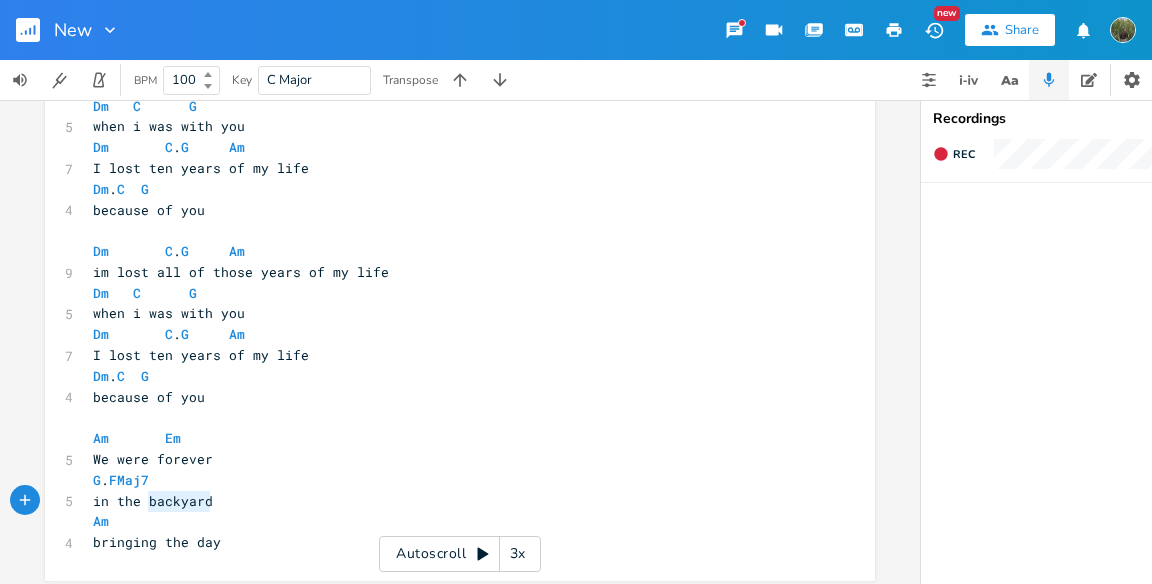 click on "in the backyard" at bounding box center (153, 501) 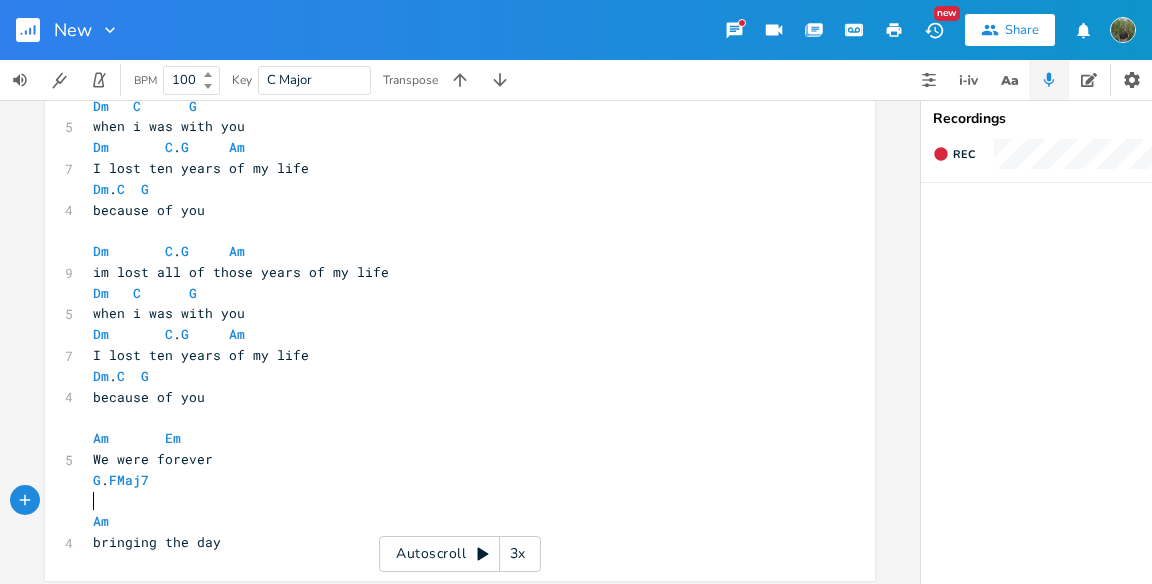 click on "​" at bounding box center [450, 501] 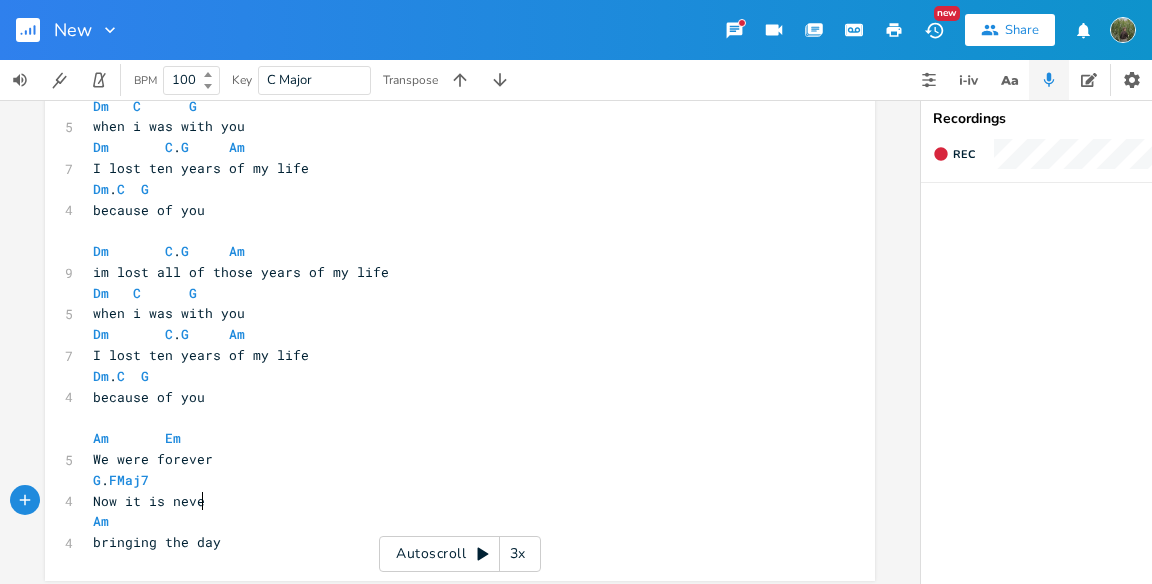 type on "Now it is never" 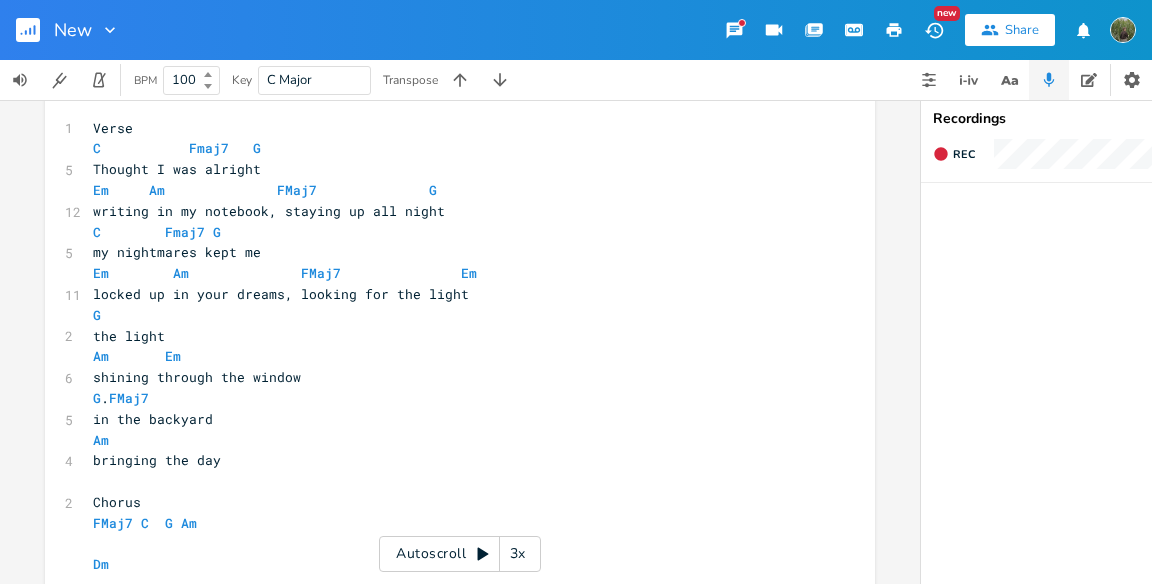 scroll, scrollTop: 0, scrollLeft: 0, axis: both 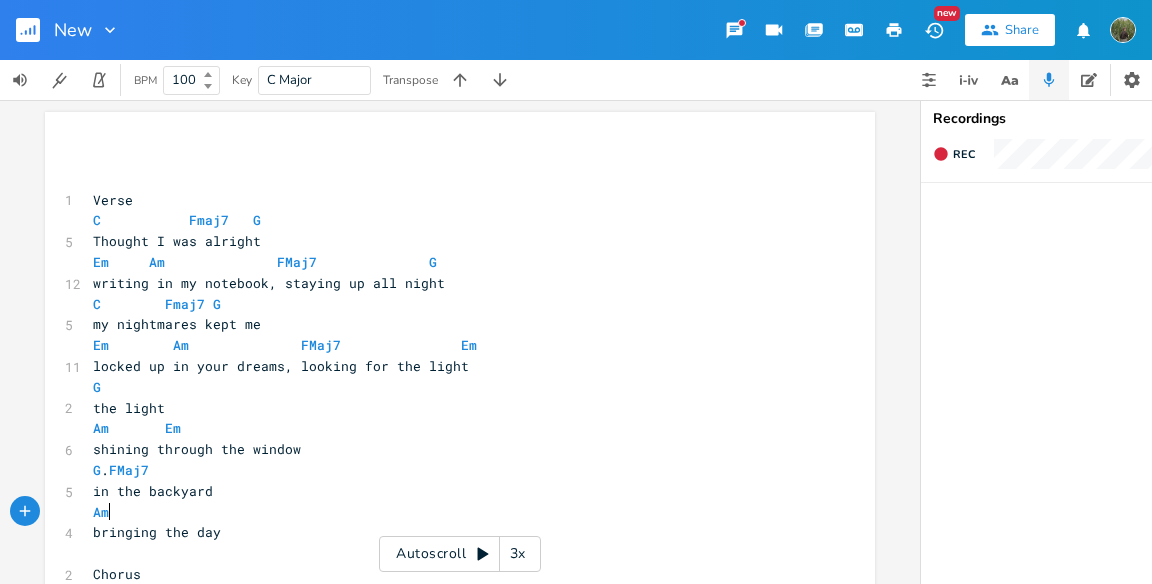 click on "Am" at bounding box center (450, 512) 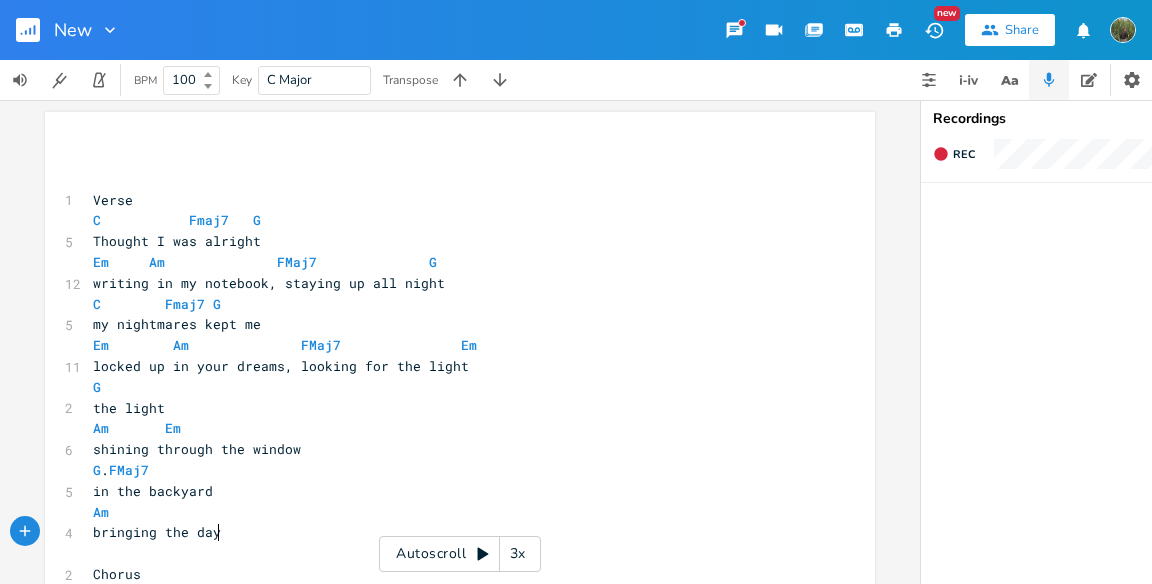 click on "bringing the day" at bounding box center [450, 532] 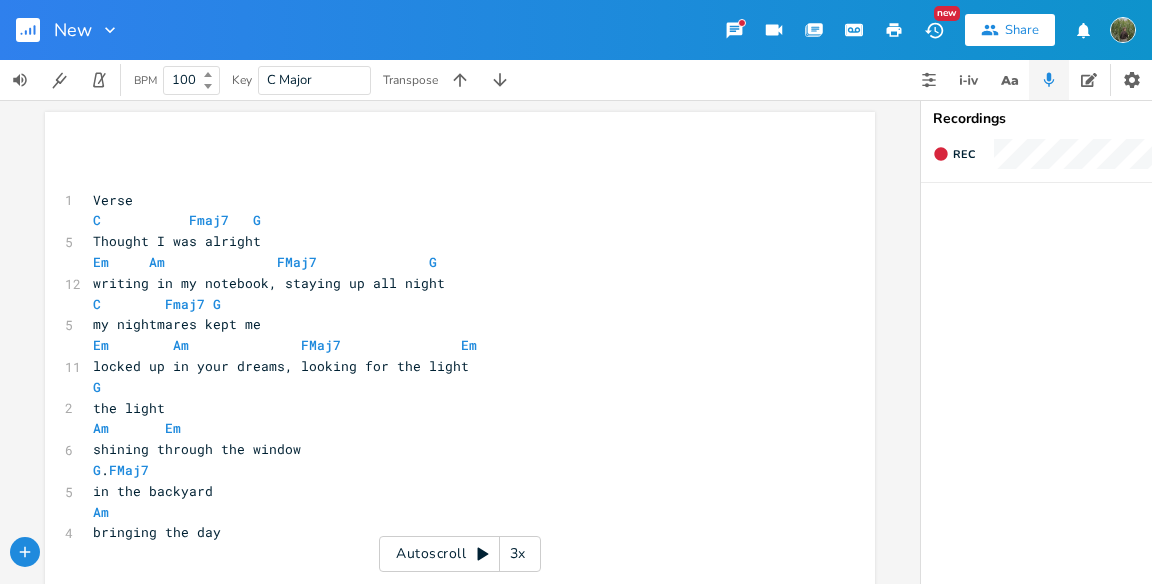 scroll, scrollTop: 93, scrollLeft: 0, axis: vertical 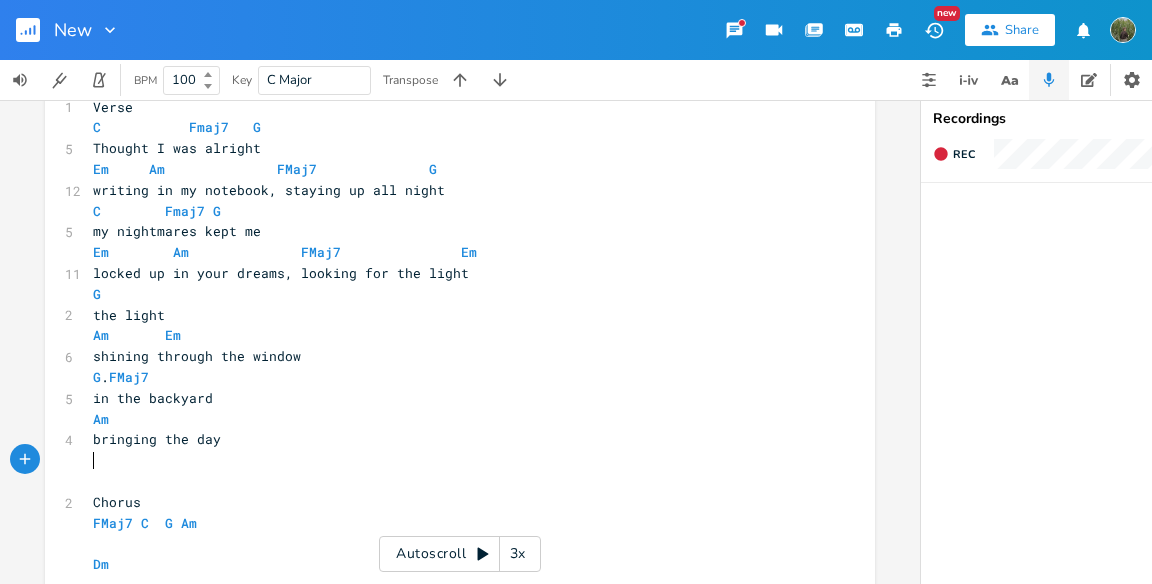 click on "Am" at bounding box center (450, 419) 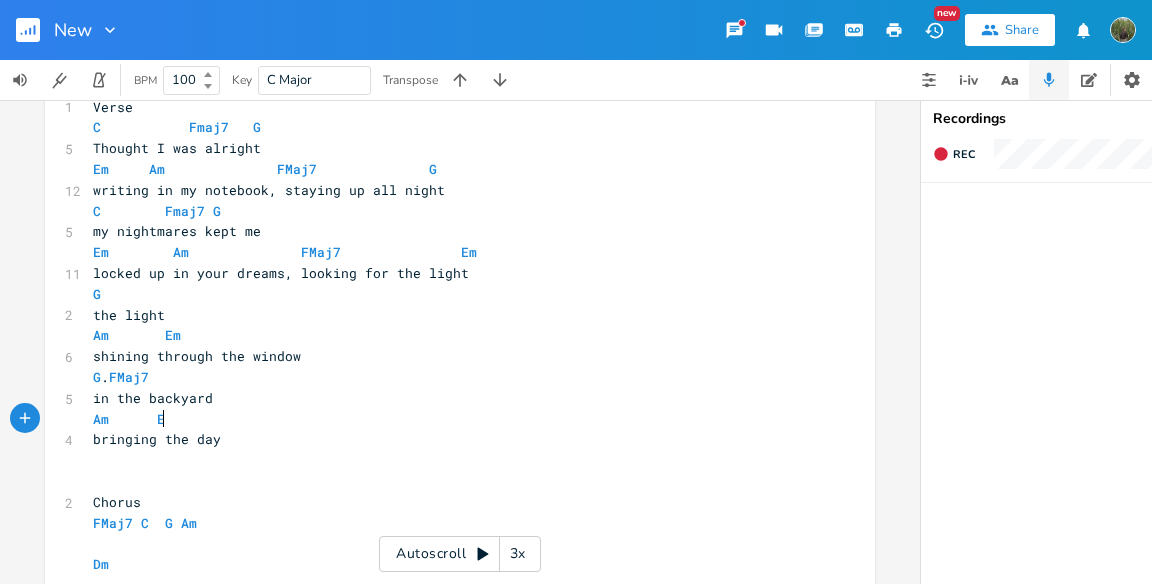 type on "Em" 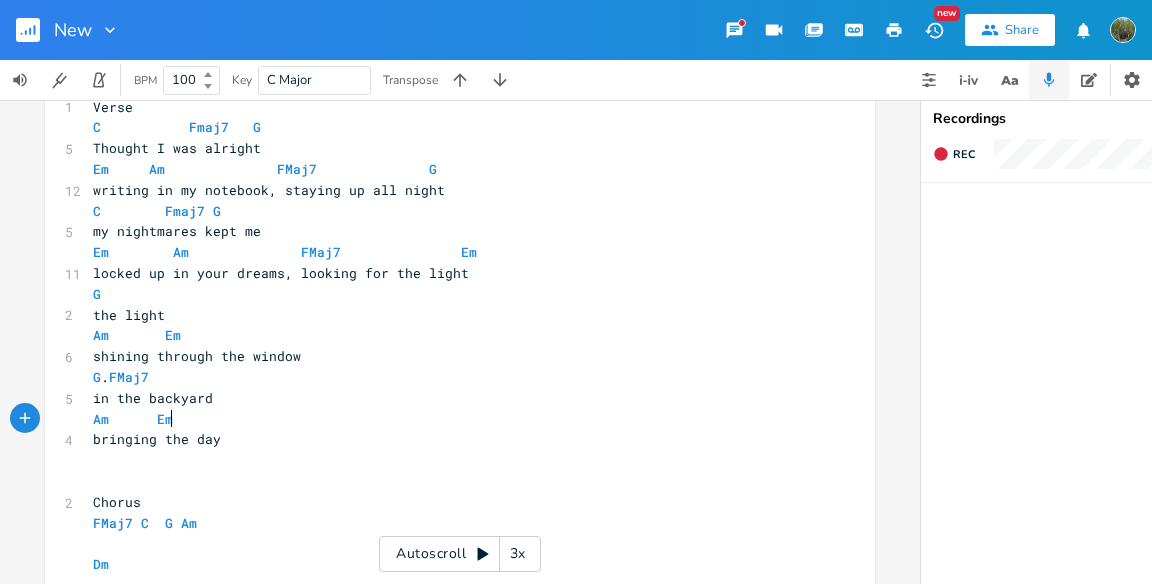 scroll, scrollTop: 0, scrollLeft: 38, axis: horizontal 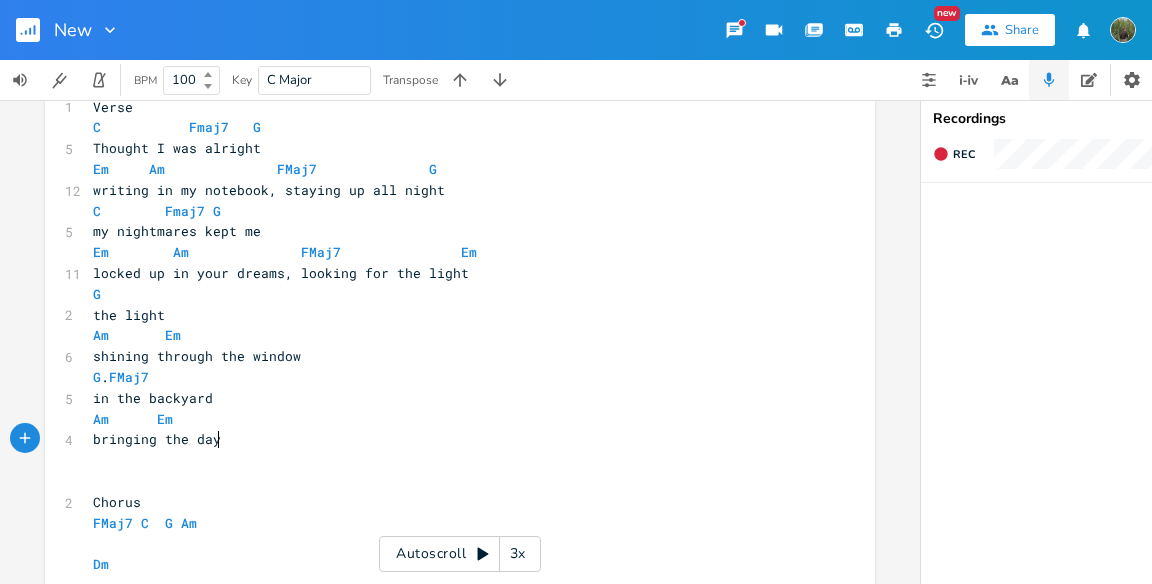 click on "bringing the day" at bounding box center (450, 439) 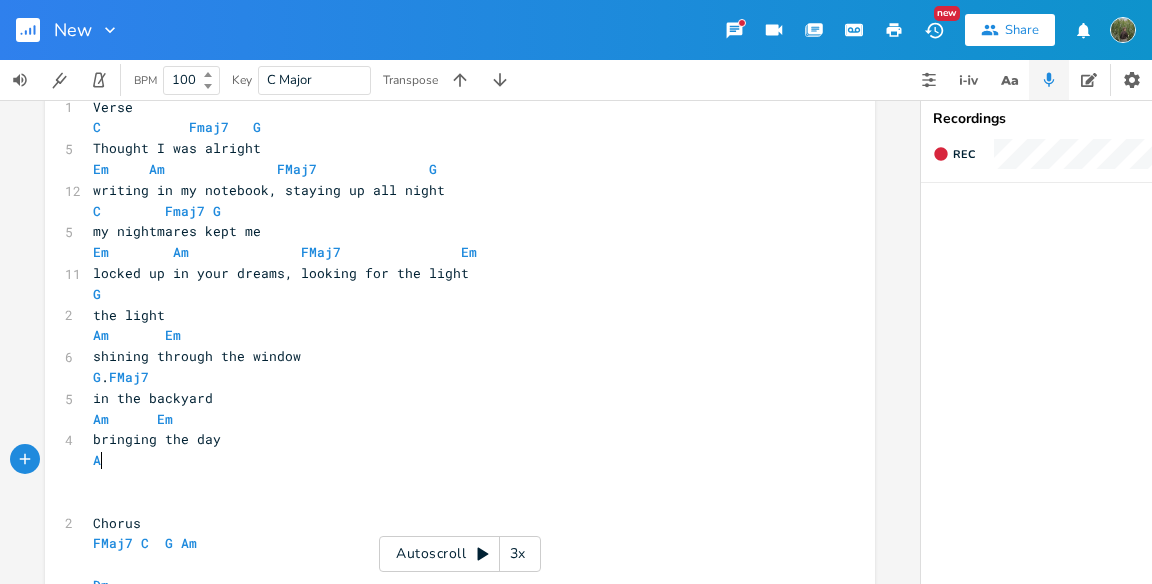 type on "Am" 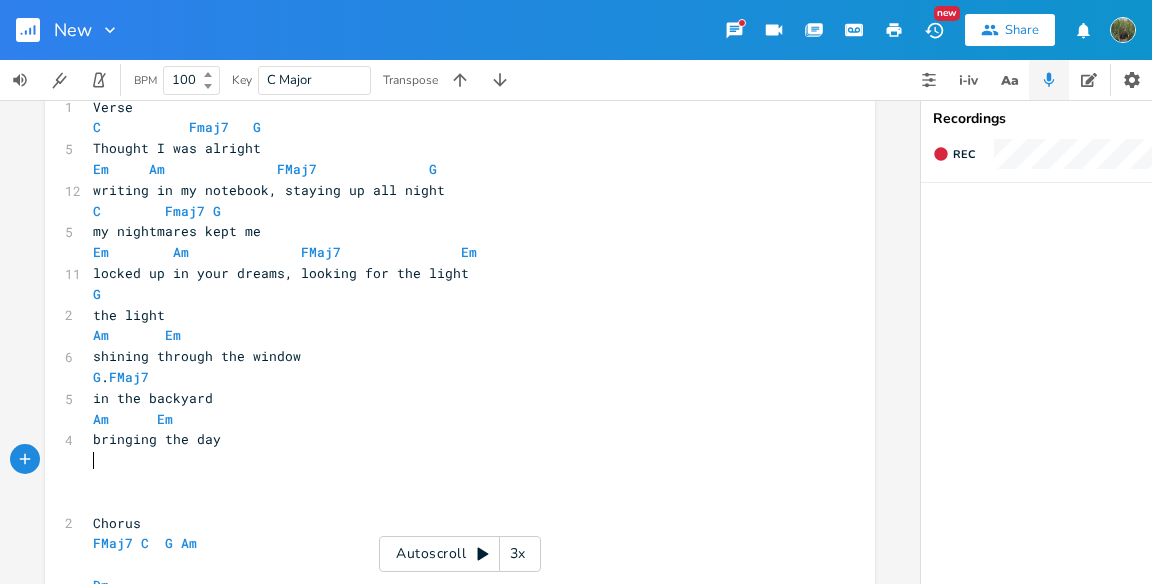 type on "G" 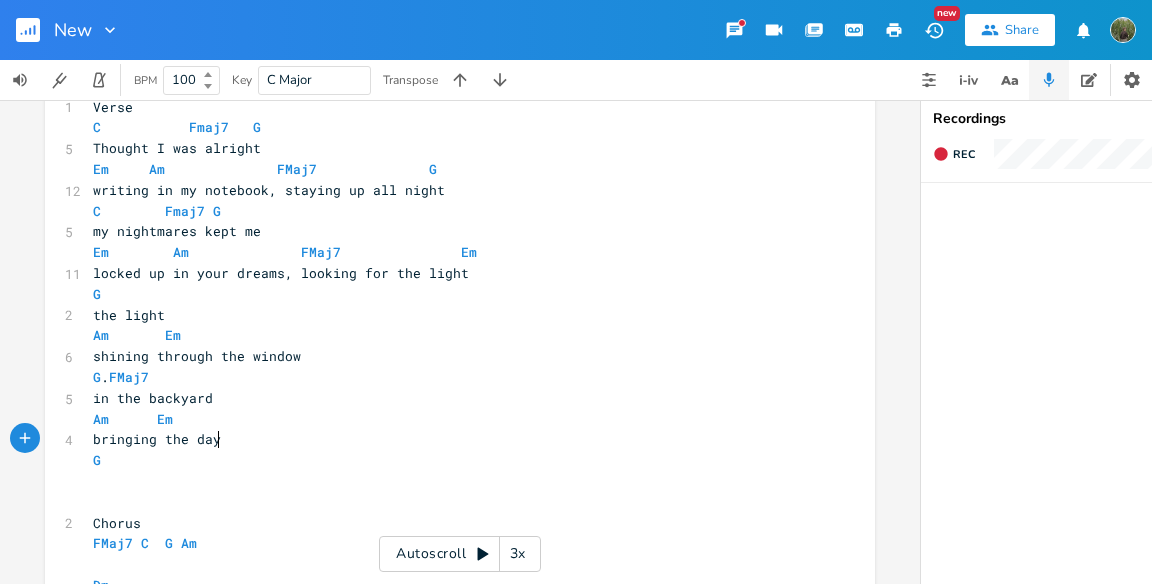 click on "bringing the day" at bounding box center [450, 439] 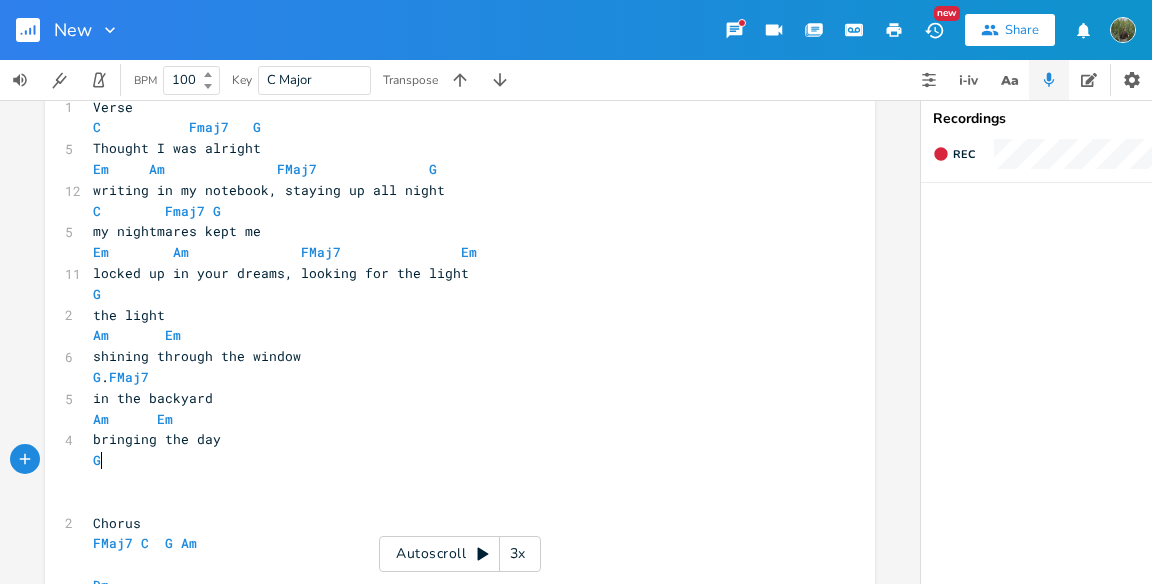 click on "G" at bounding box center [450, 460] 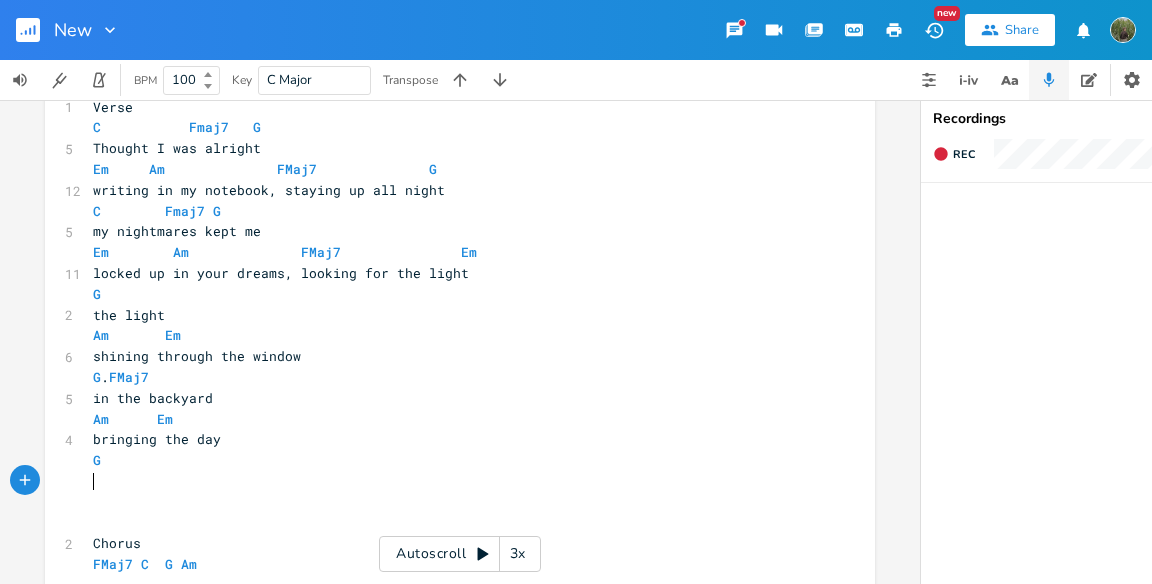 click on "G" at bounding box center (450, 460) 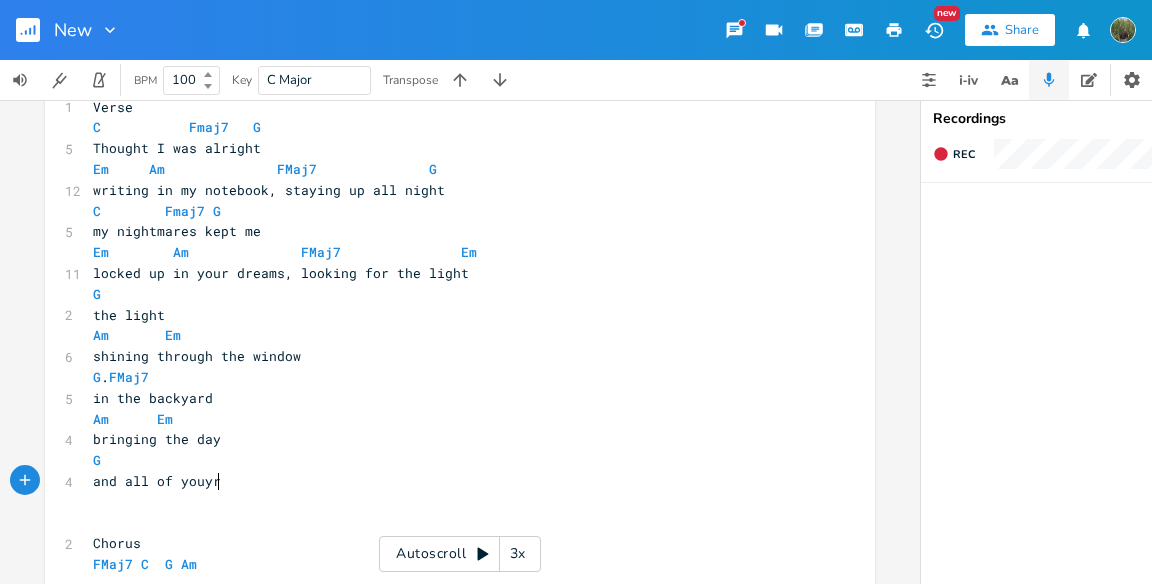 type on "and all of youyr" 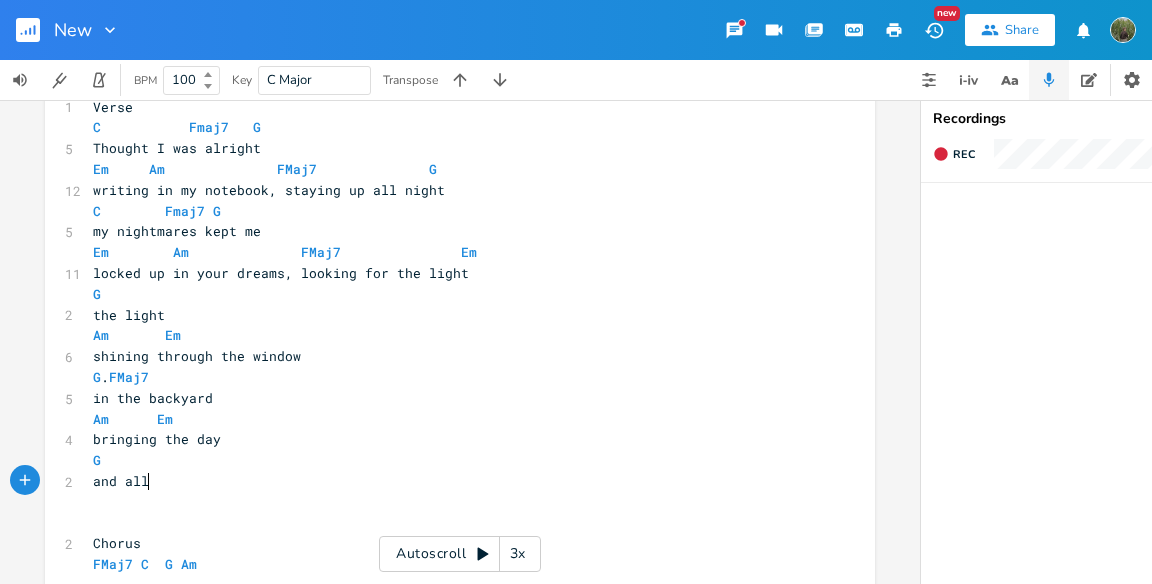 type on "l o" 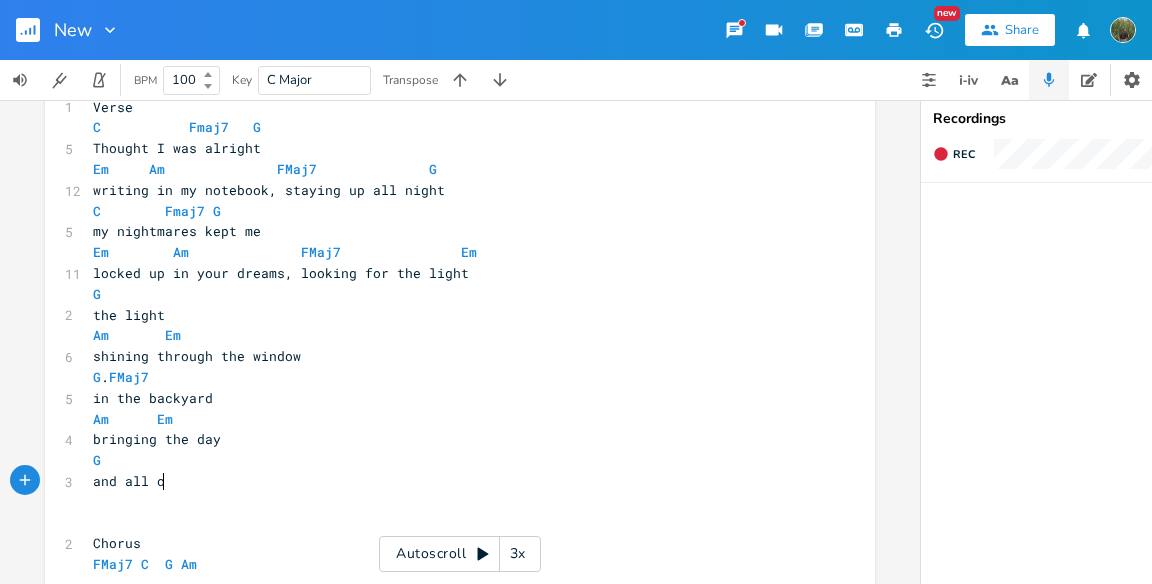 scroll, scrollTop: 0, scrollLeft: 13, axis: horizontal 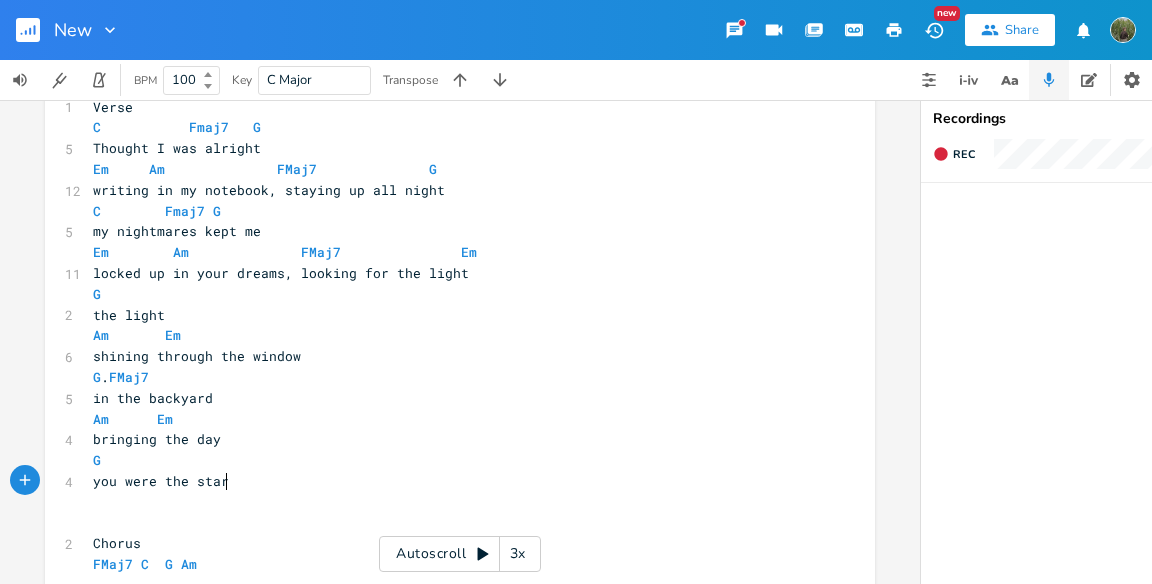 type on "you were the stars" 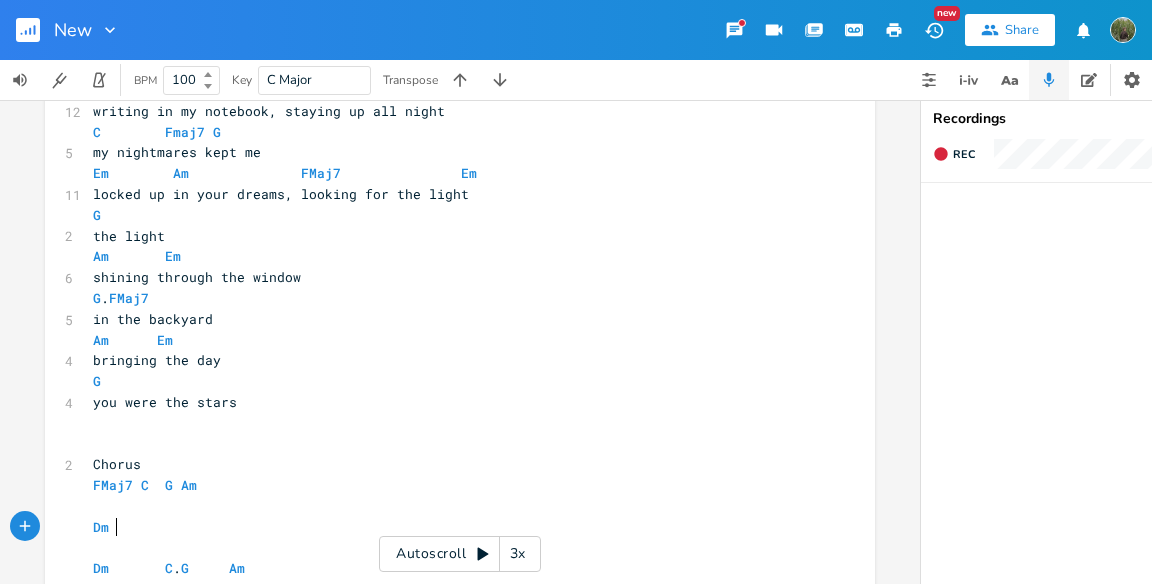 click on "Dm" at bounding box center (450, 527) 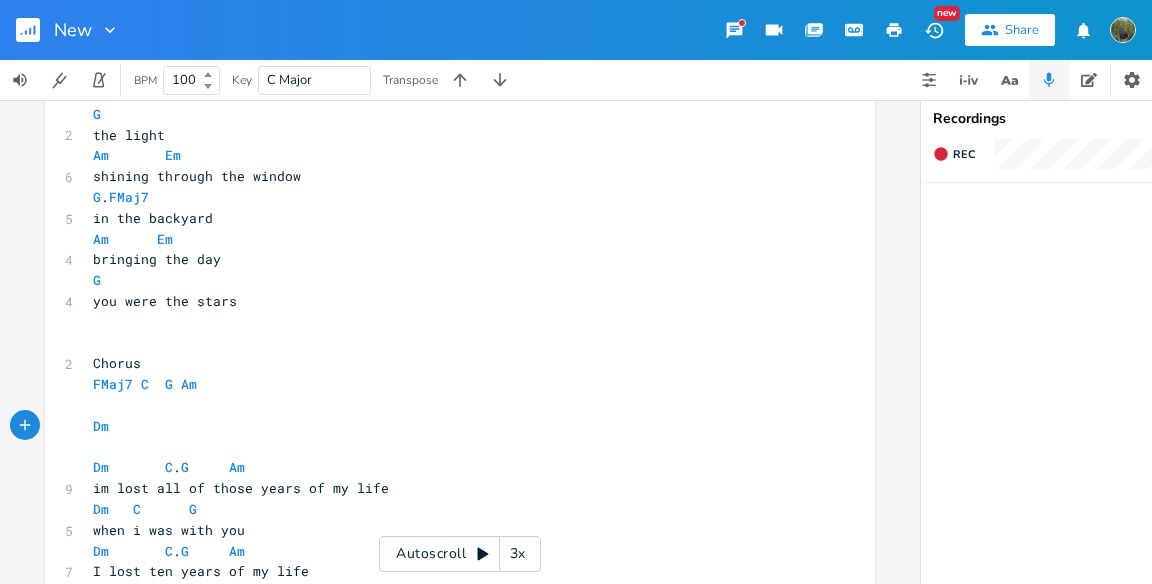 scroll, scrollTop: 248, scrollLeft: 0, axis: vertical 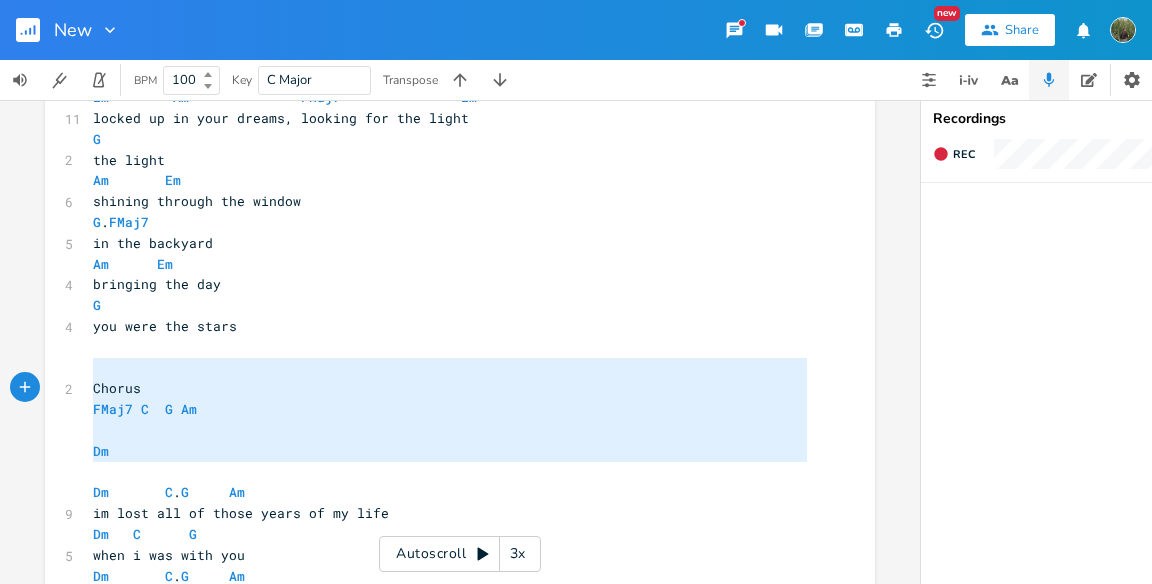 type on "Chorus
FMaj7 C  G Am
Dm" 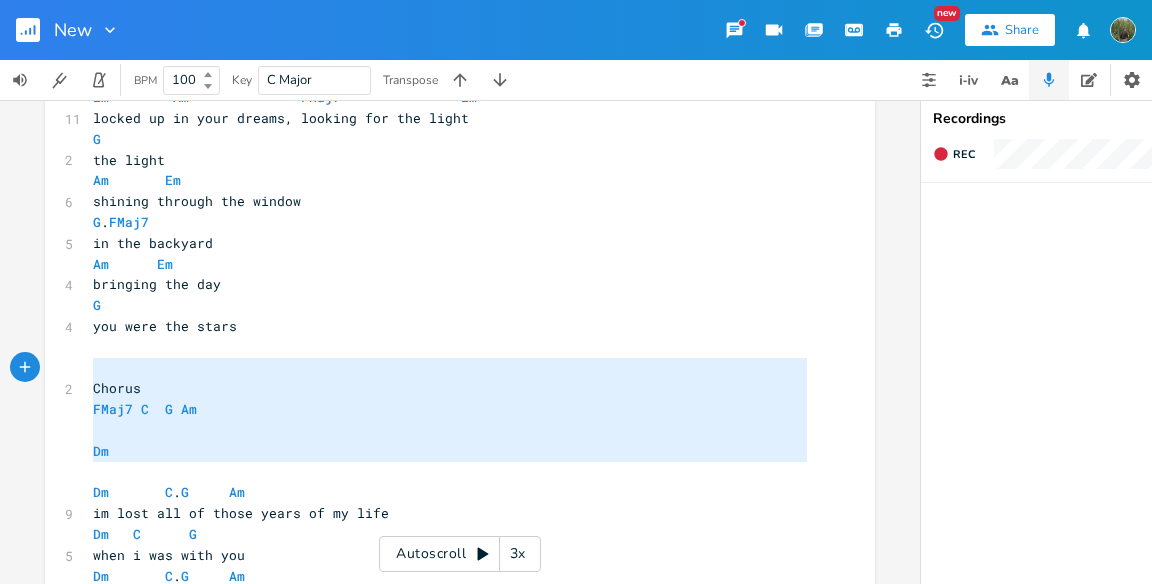 drag, startPoint x: 136, startPoint y: 462, endPoint x: 98, endPoint y: 377, distance: 93.10747 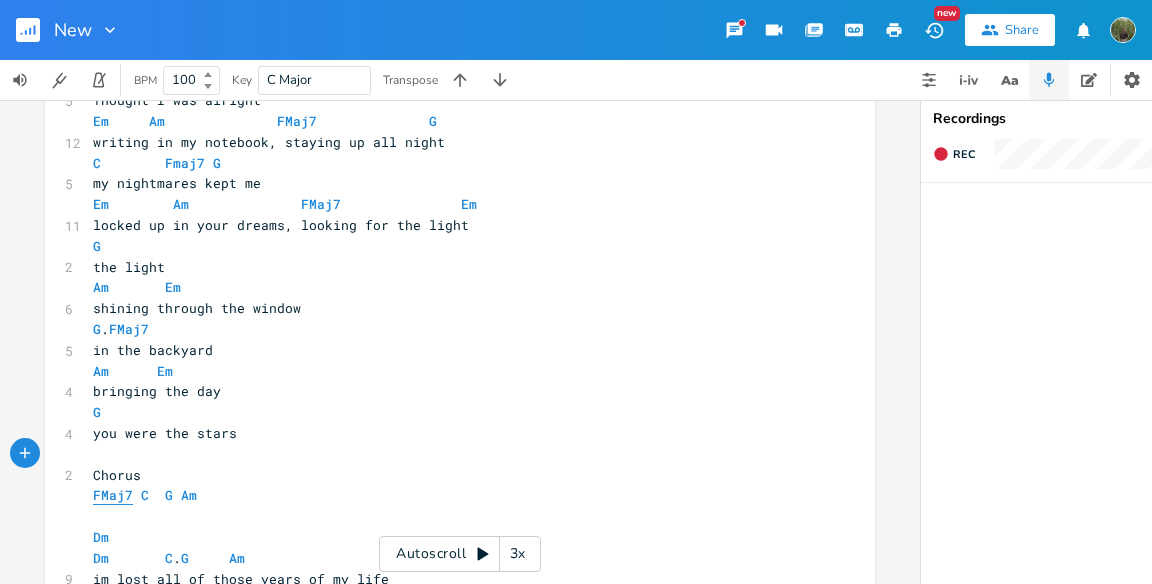 scroll, scrollTop: 138, scrollLeft: 0, axis: vertical 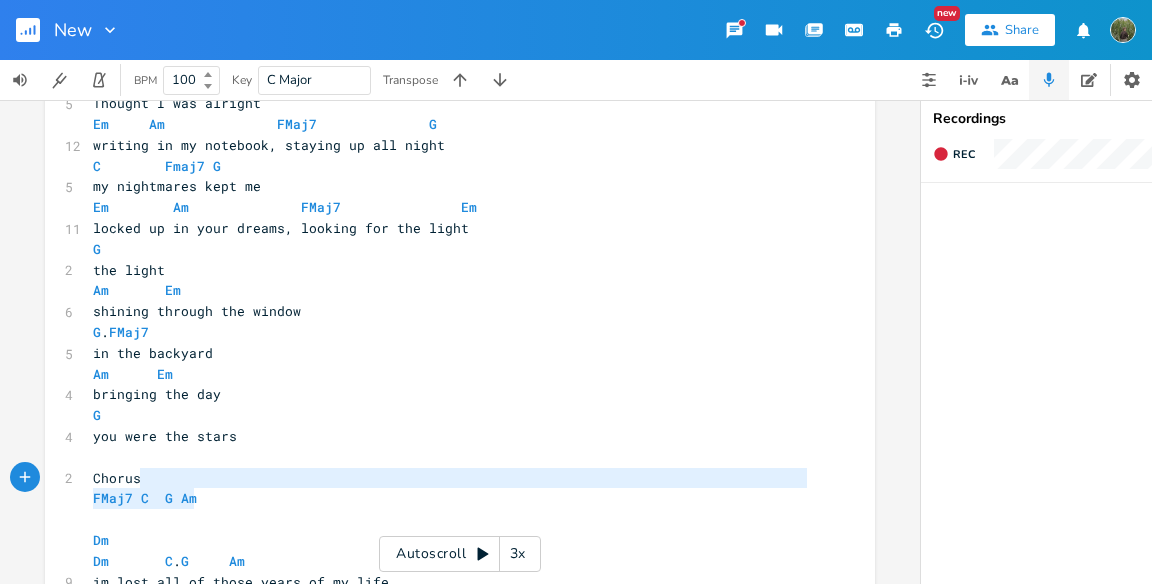 type on "Chorus
FMaj7 C  G Am" 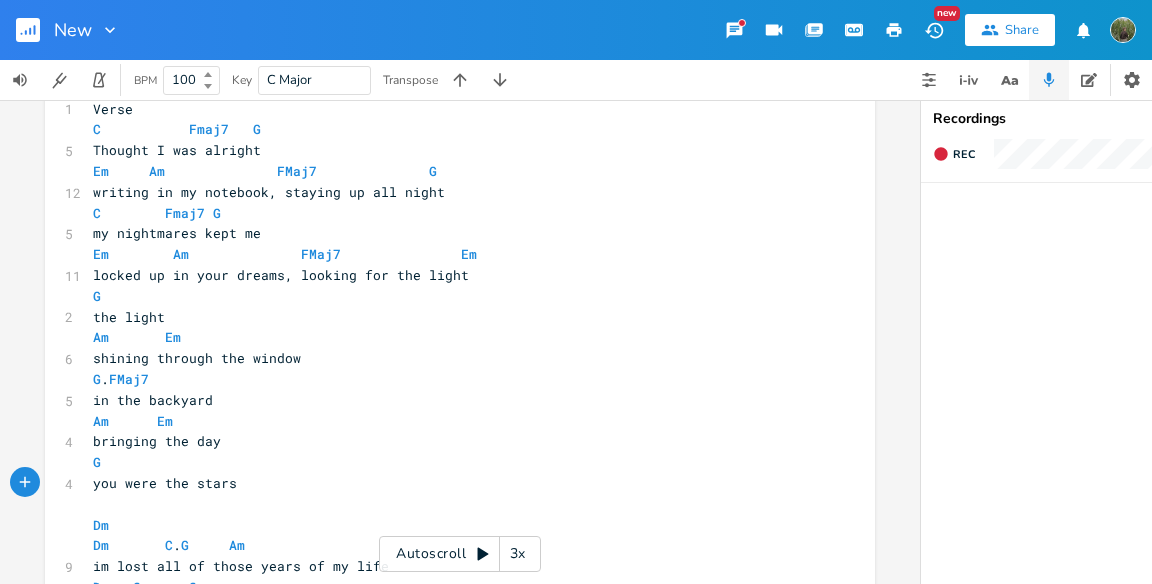 scroll, scrollTop: 92, scrollLeft: 0, axis: vertical 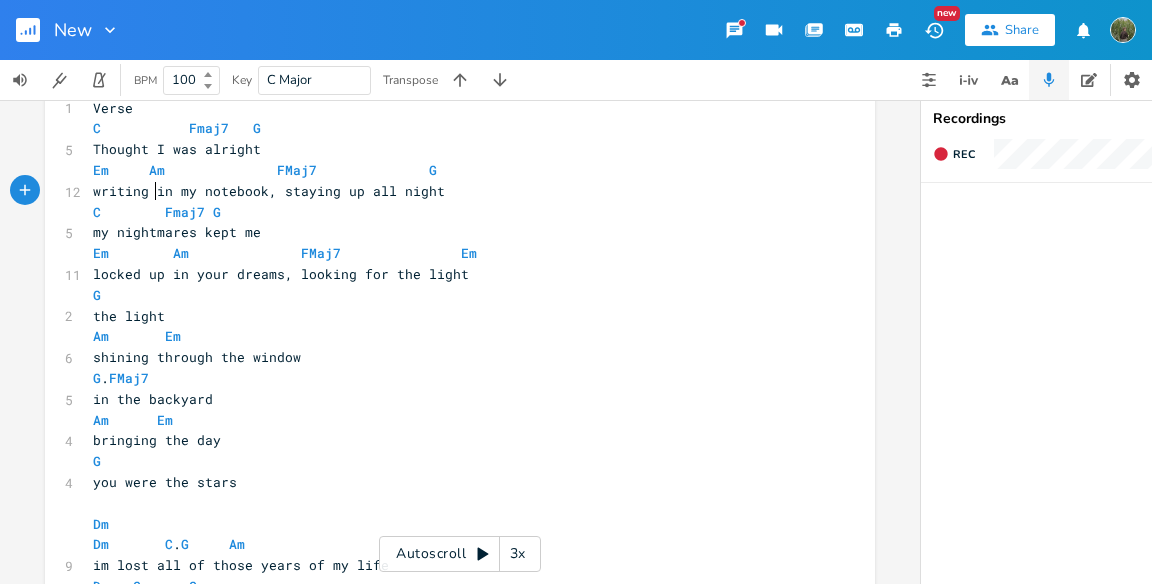 type on "writing" 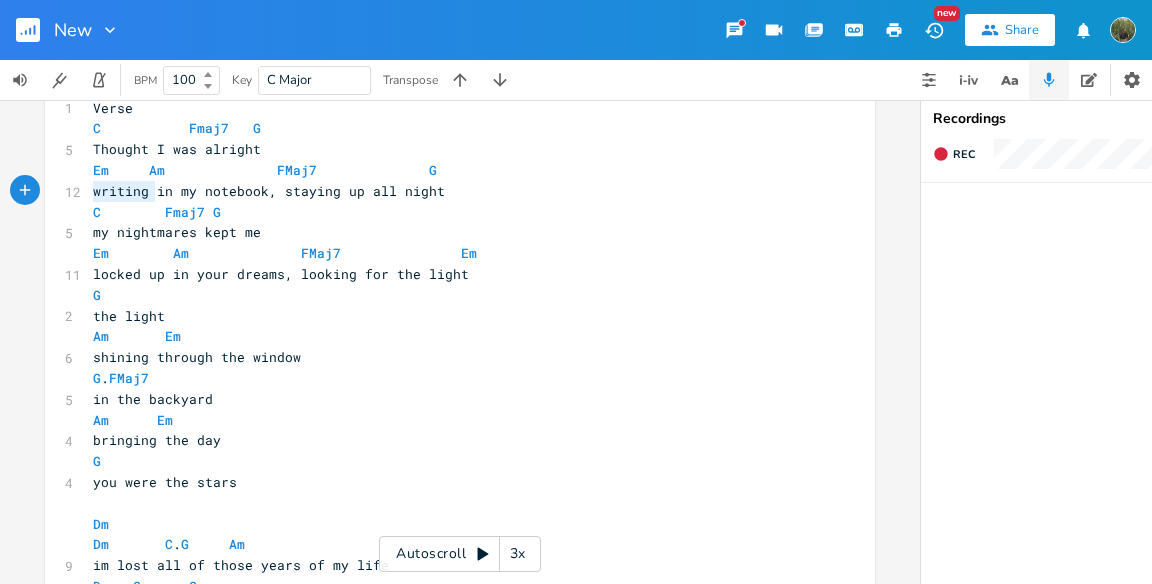 drag, startPoint x: 146, startPoint y: 193, endPoint x: 84, endPoint y: 192, distance: 62.008064 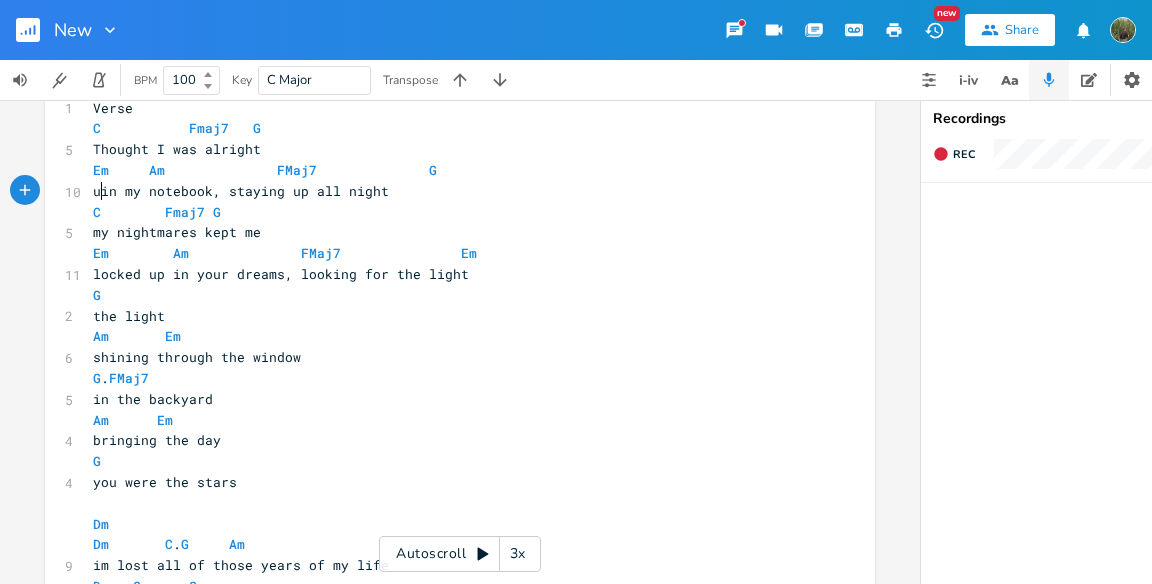 type on "ubn" 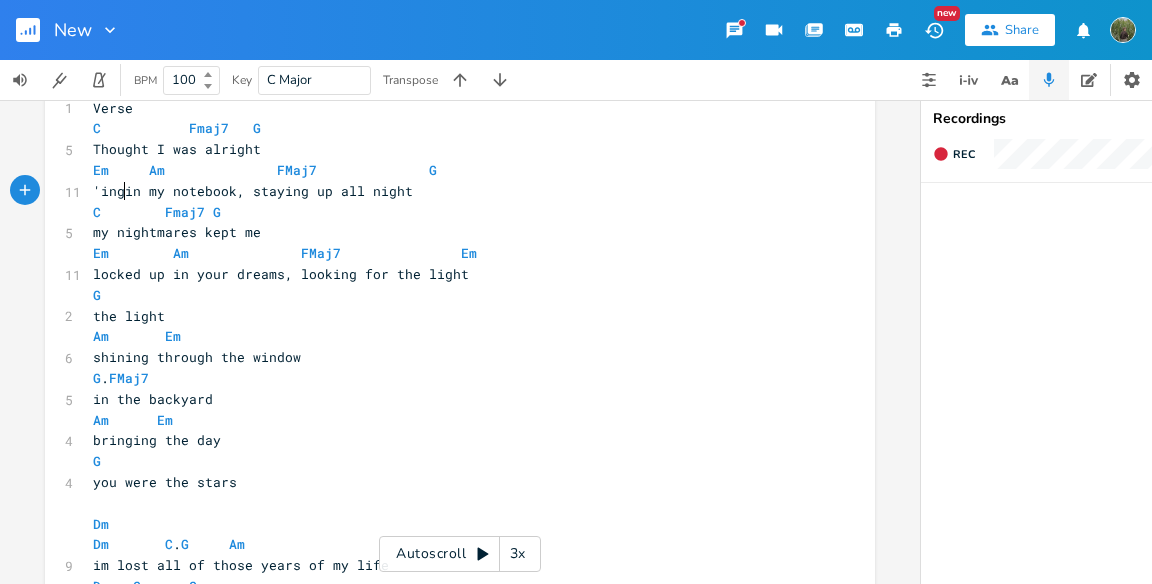 type on "'ing" 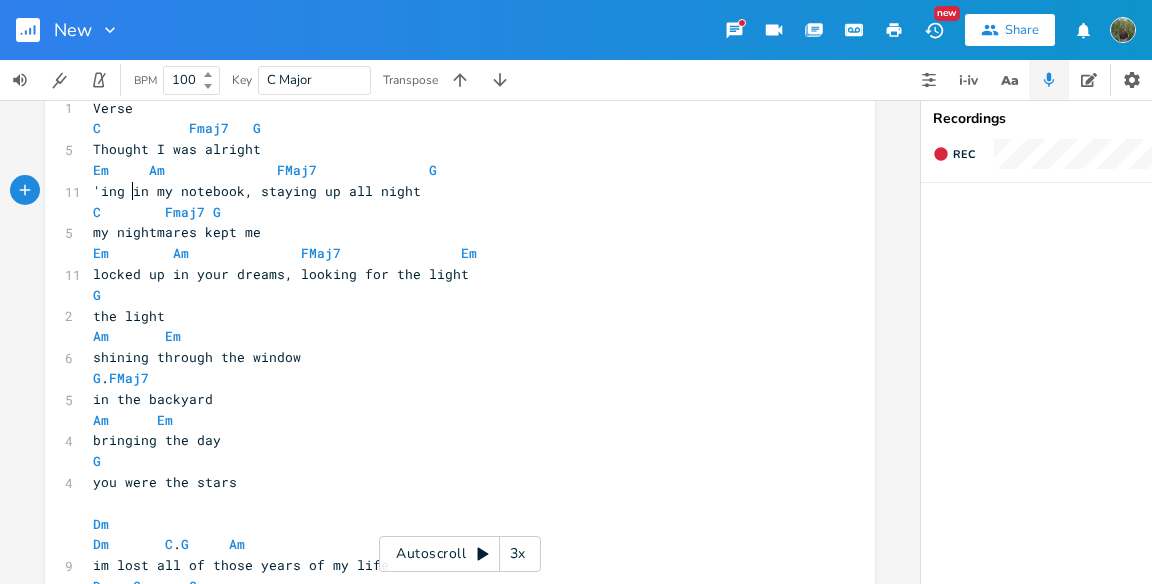 click on "locked up in your dreams, looking for the light" at bounding box center (281, 274) 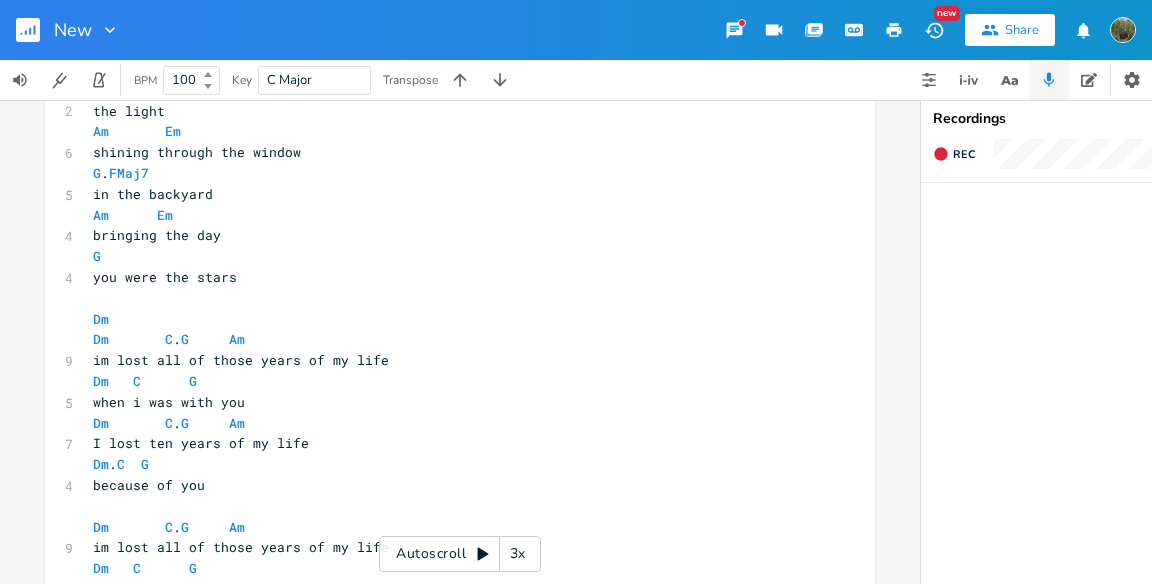 scroll, scrollTop: 298, scrollLeft: 0, axis: vertical 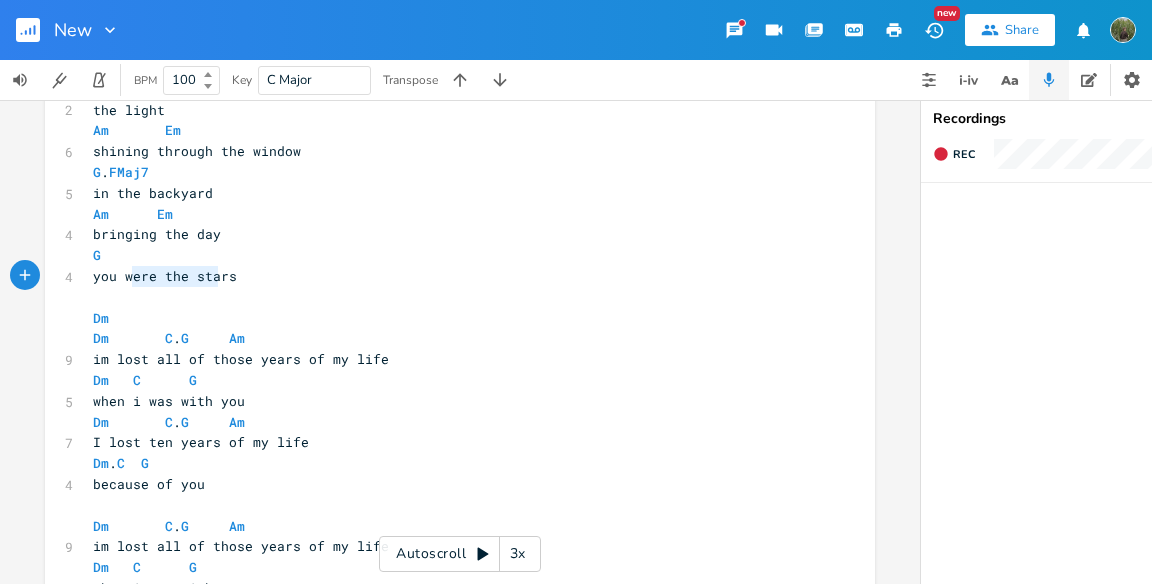 type on "were the sta" 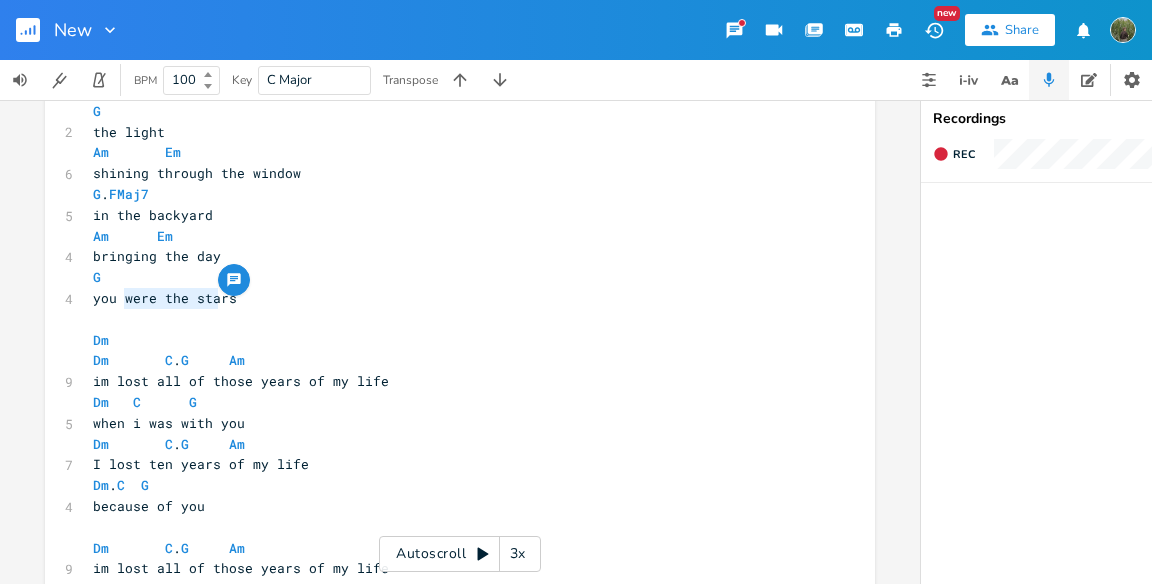 scroll, scrollTop: 277, scrollLeft: 0, axis: vertical 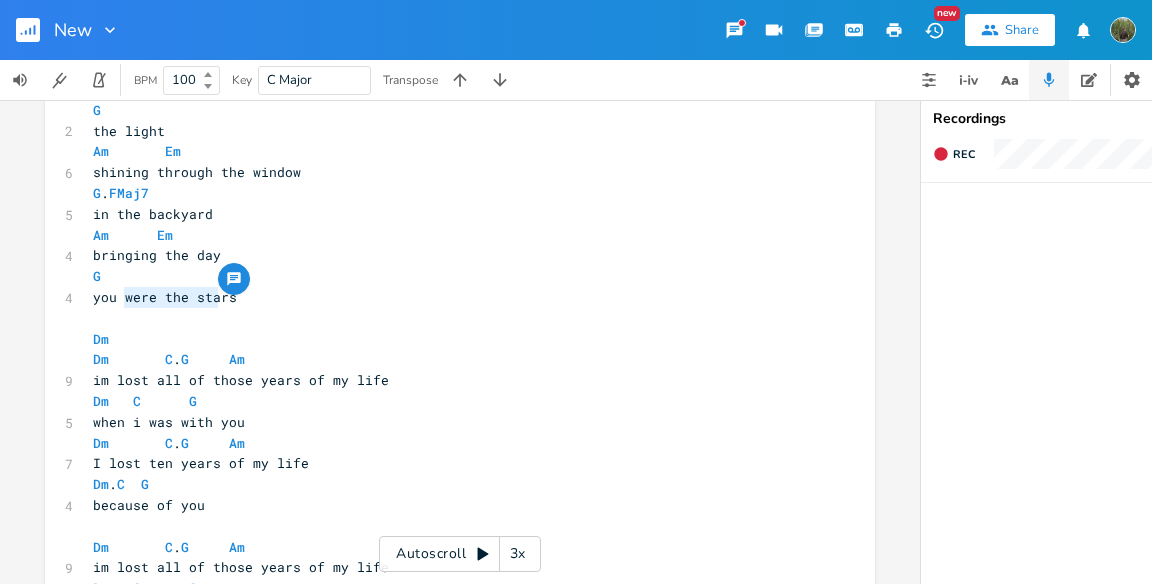 click on "you were the stars" at bounding box center (165, 297) 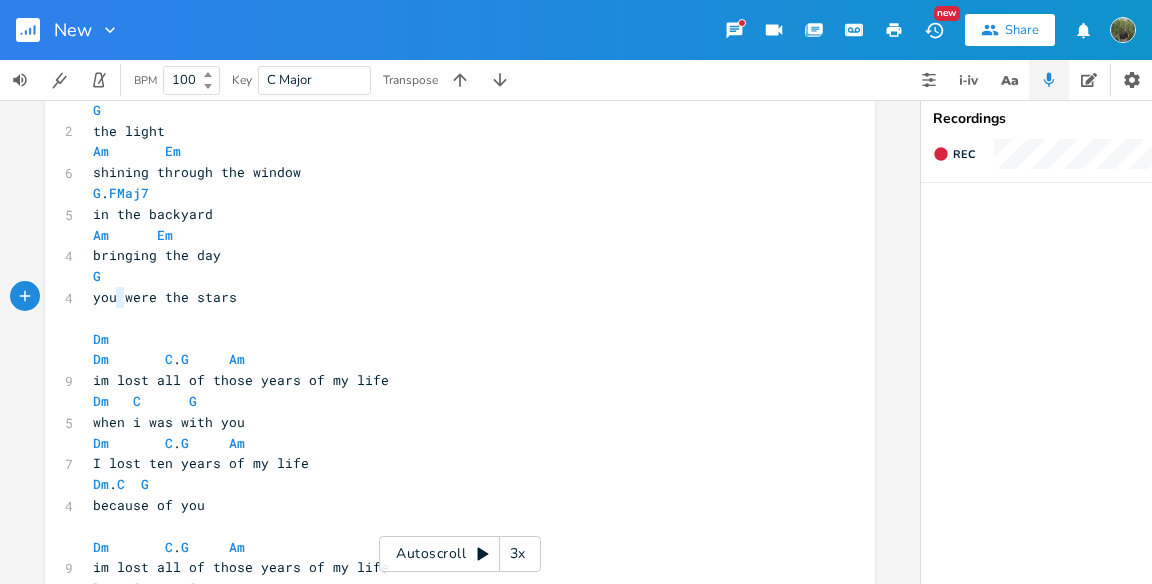 click on "you were the stars" at bounding box center [165, 297] 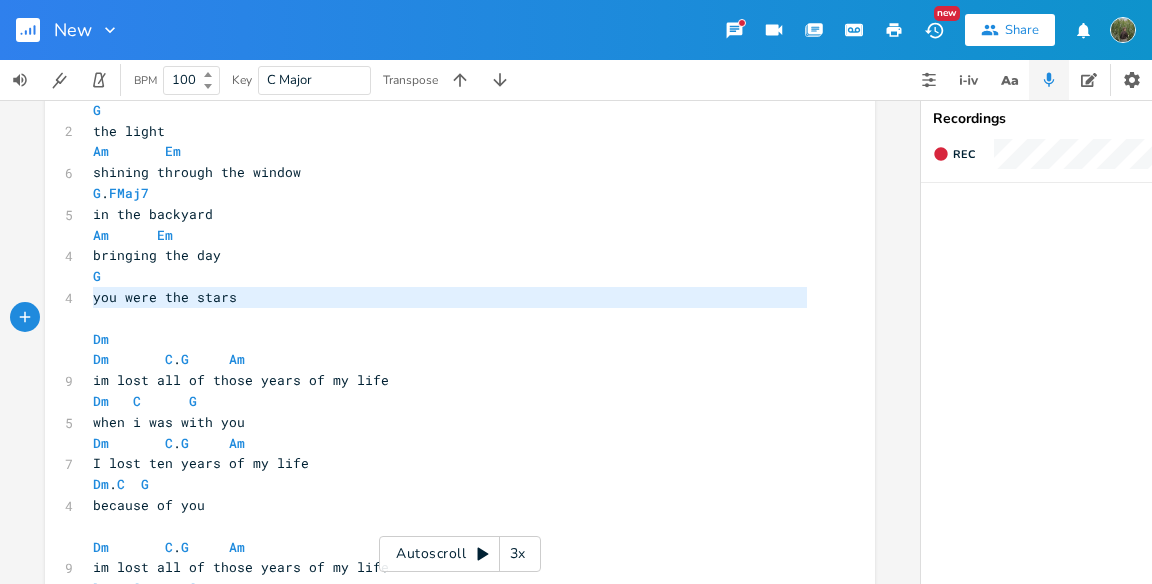 click on "you were the stars" at bounding box center (165, 297) 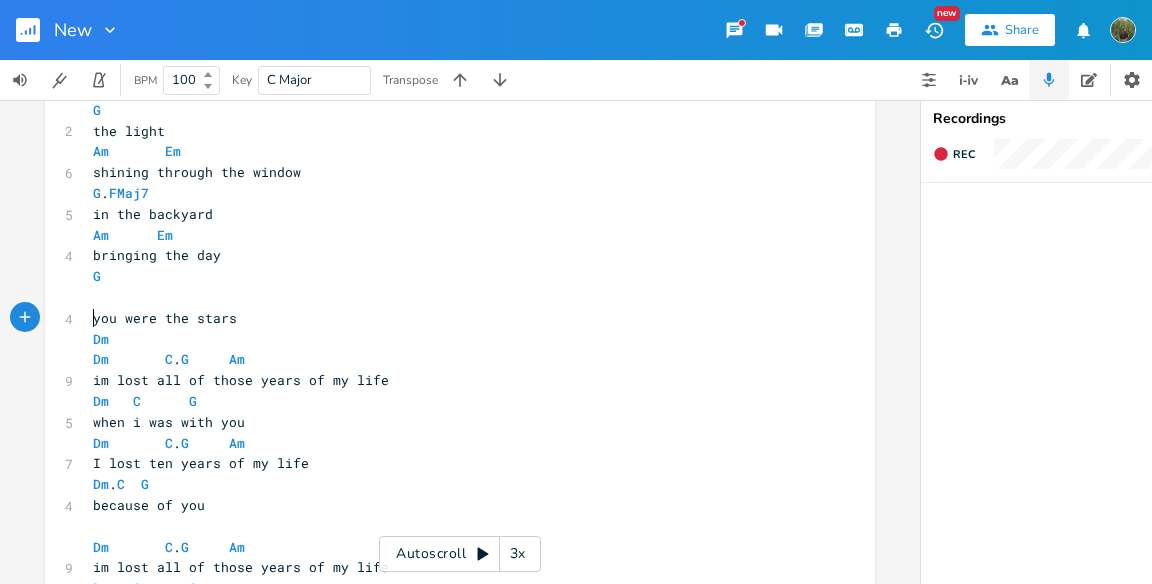 click on "​" at bounding box center (450, 297) 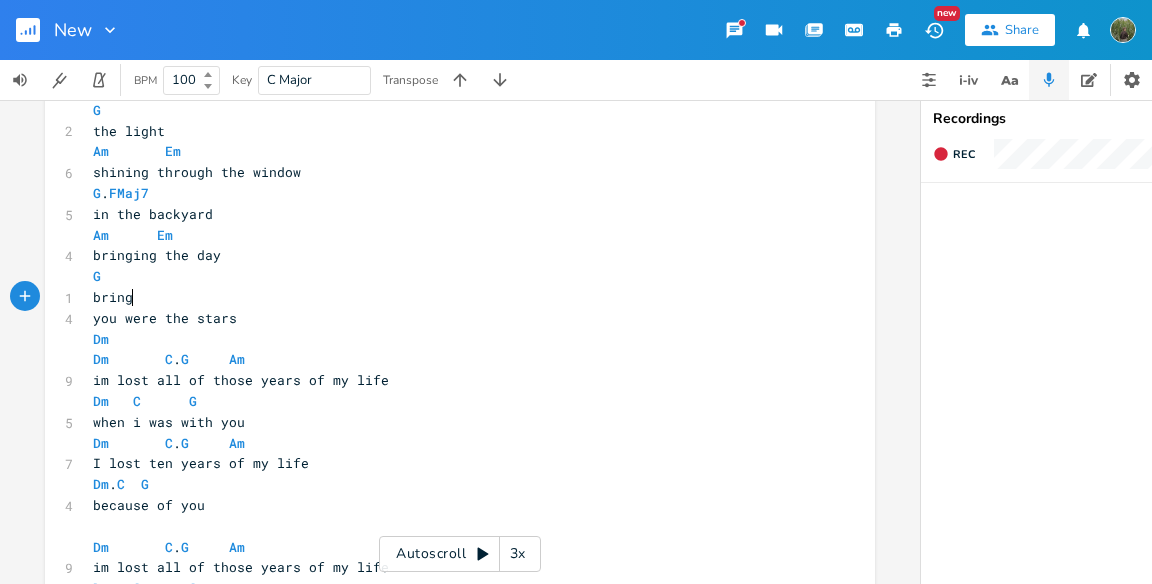 type on "bring" 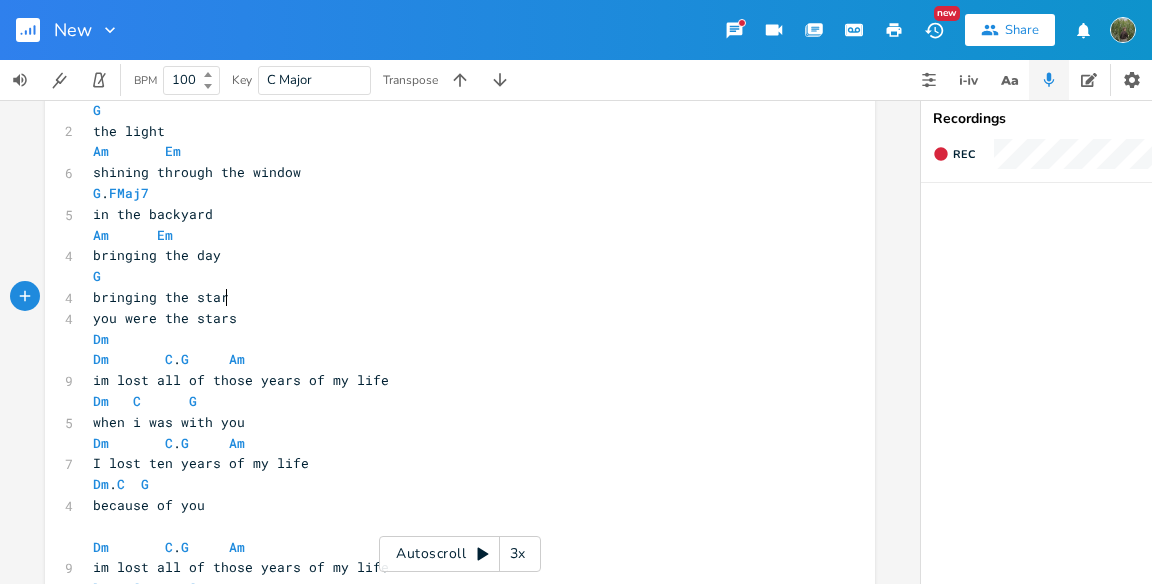 type on "ing the stars" 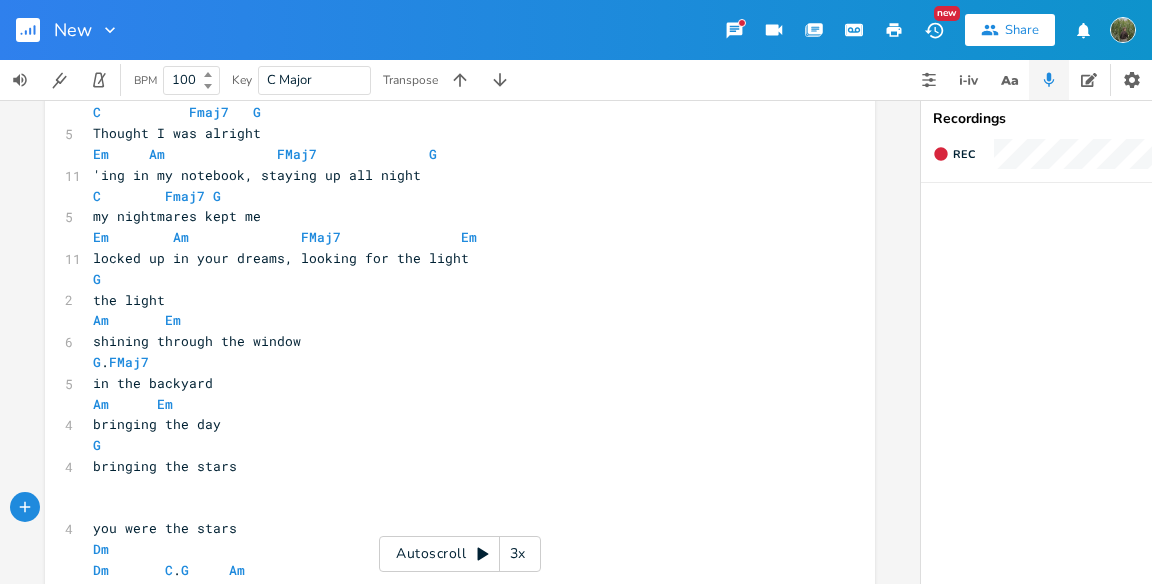 scroll, scrollTop: 107, scrollLeft: 0, axis: vertical 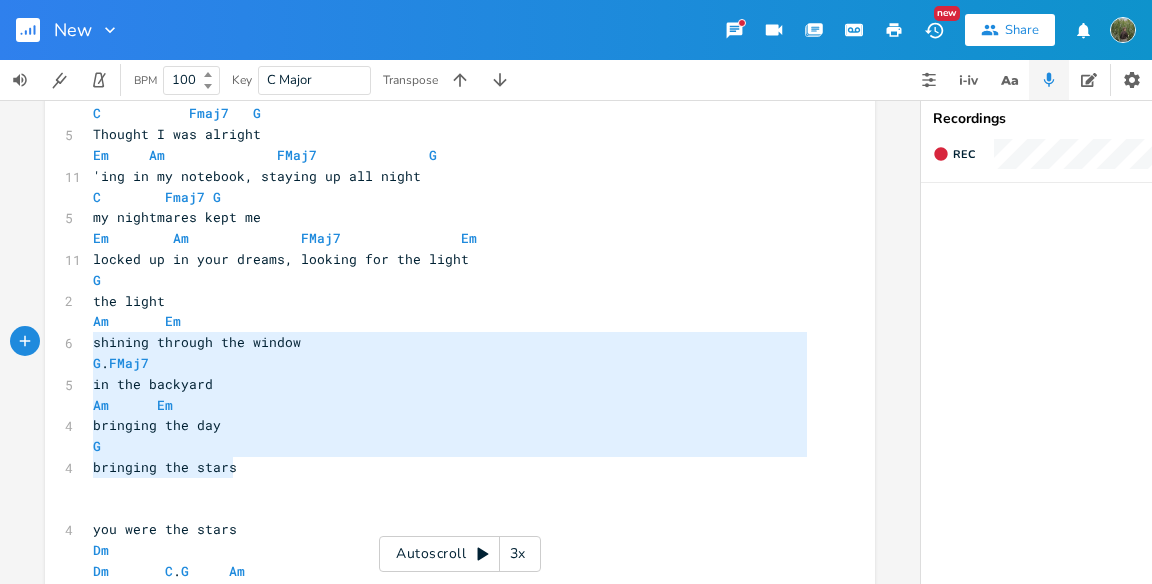 type on "Am       Em
shining through the window
G.       FMaj7
in the backyard
Am      Em
bringing the day
G
bringing the stars" 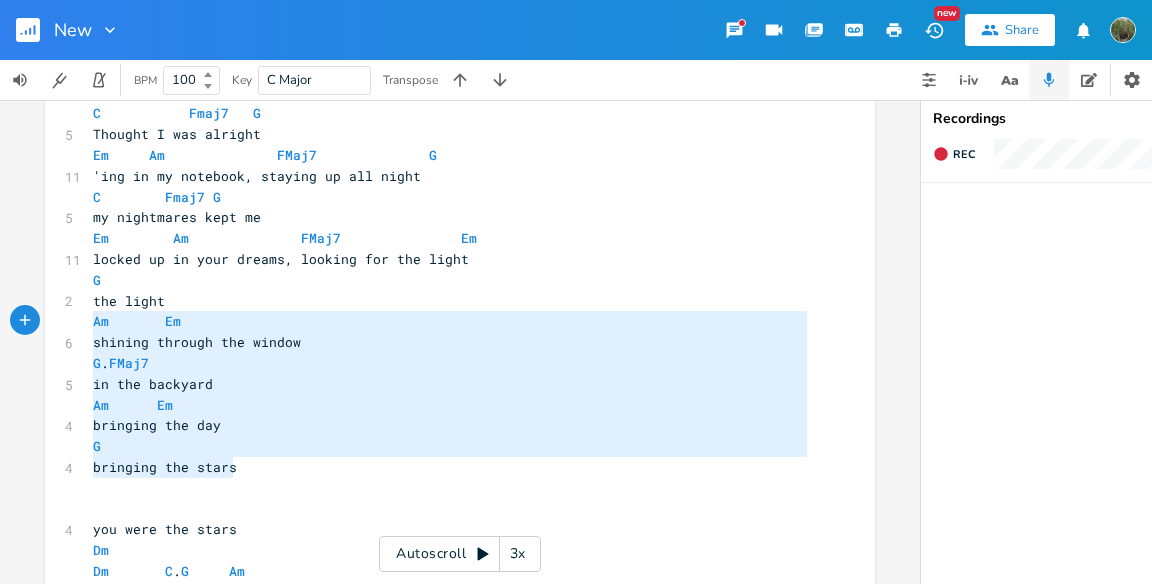 drag, startPoint x: 263, startPoint y: 469, endPoint x: 78, endPoint y: 325, distance: 234.43762 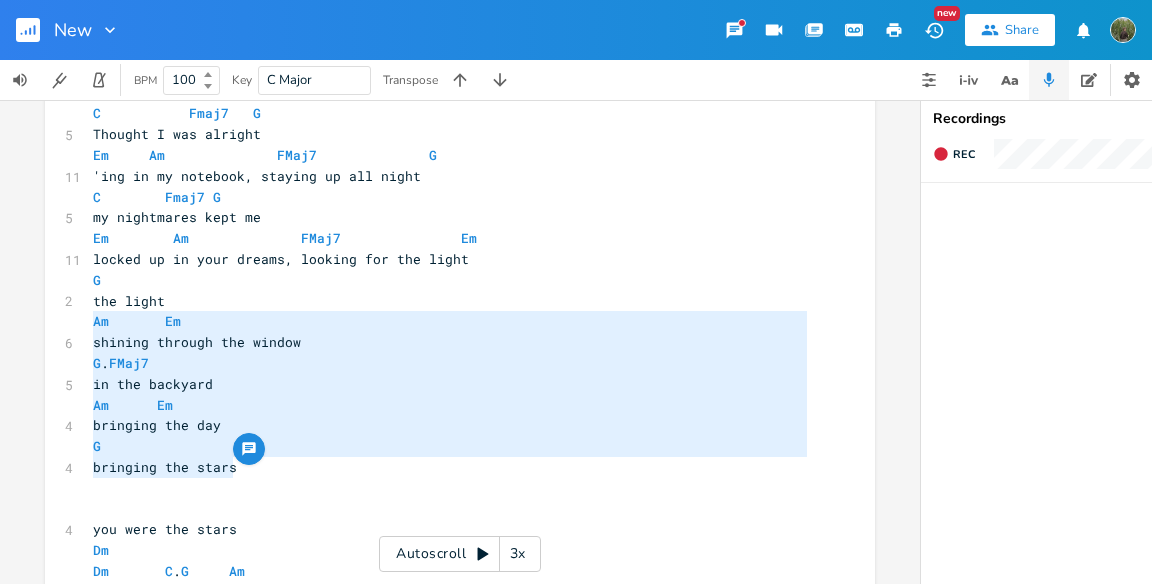 click on "bringing the stars" at bounding box center [450, 467] 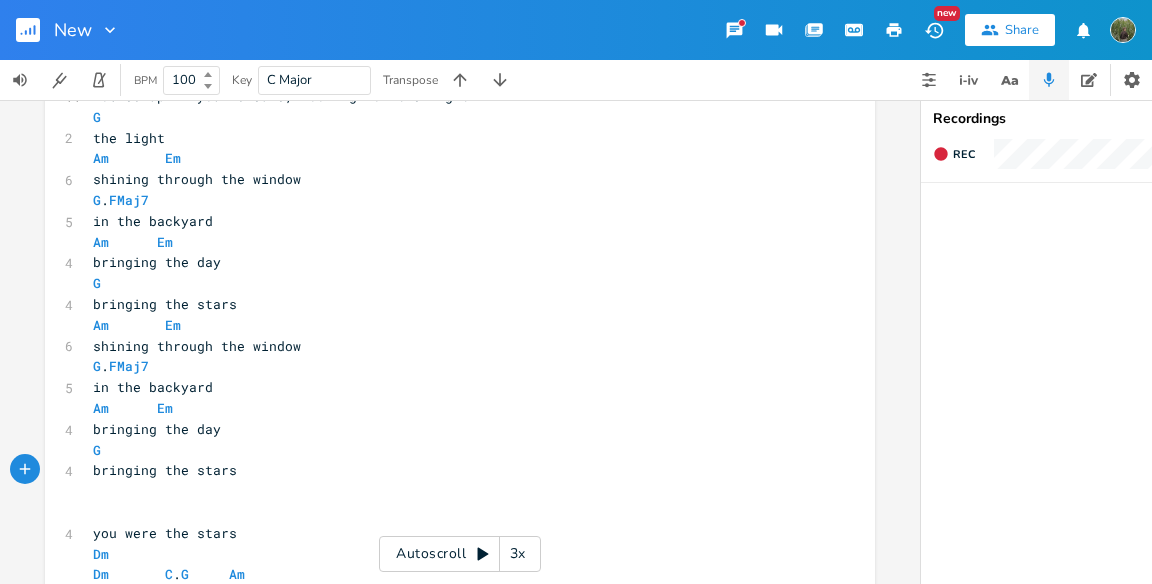scroll, scrollTop: 211, scrollLeft: 0, axis: vertical 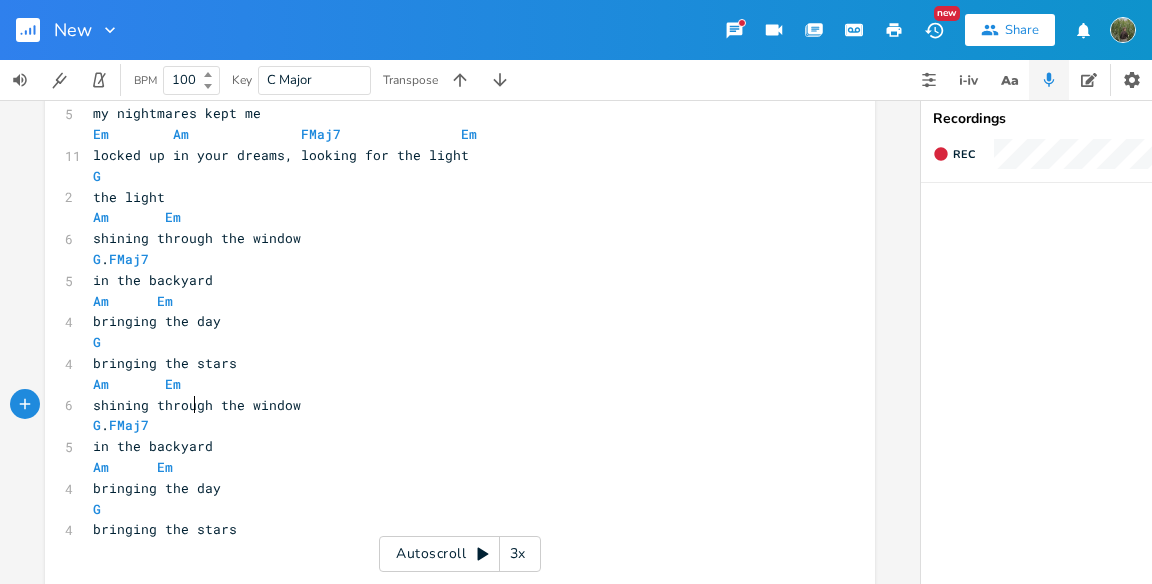 click on "shining through the window" at bounding box center [197, 405] 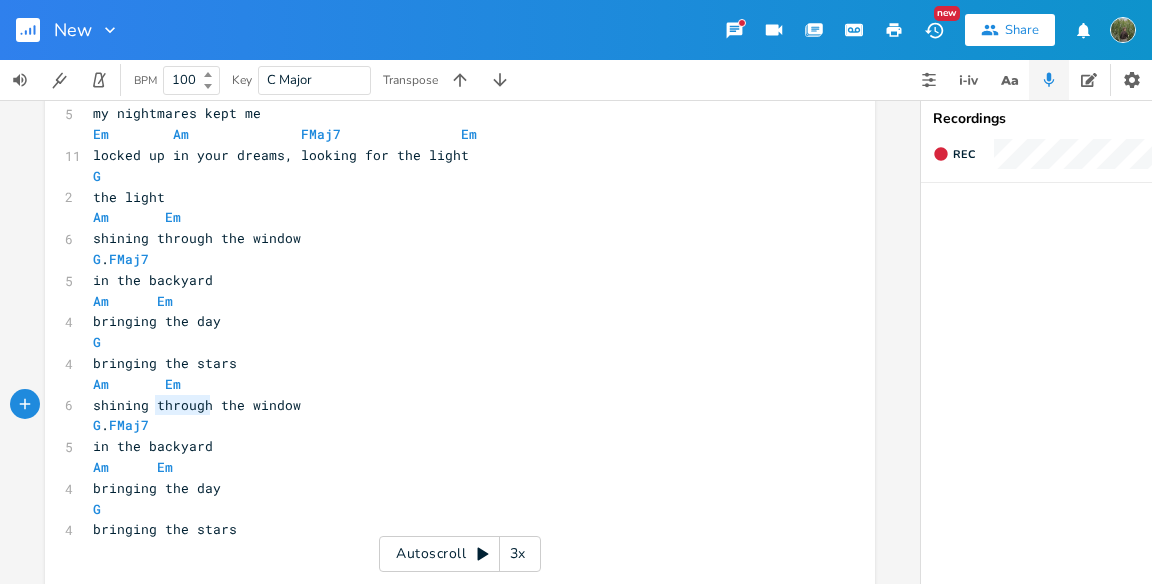 type on "shining through the window" 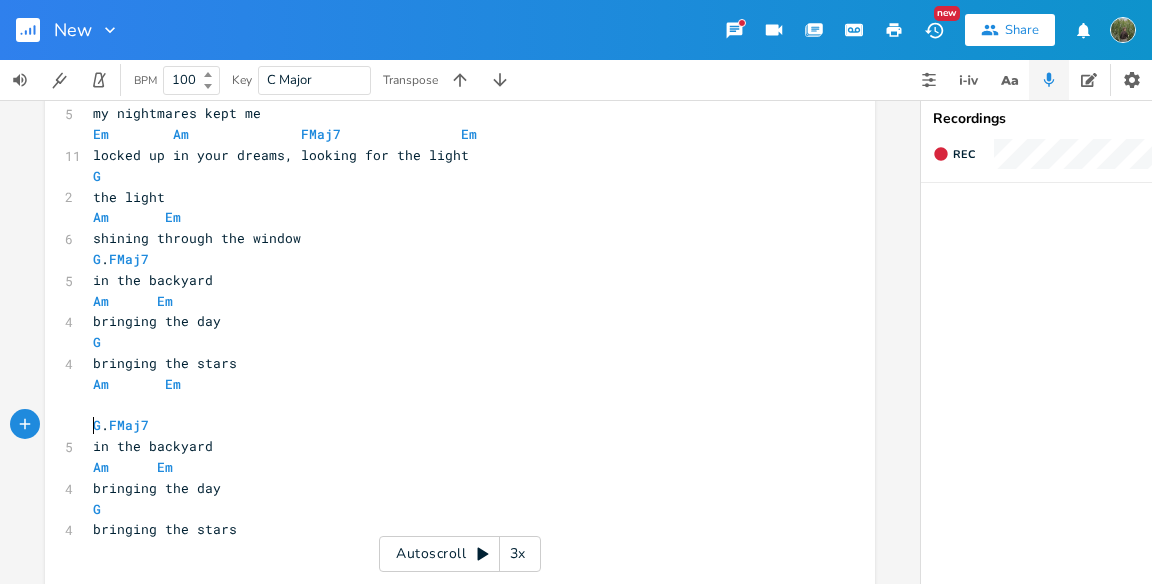 click on "​" at bounding box center (450, 405) 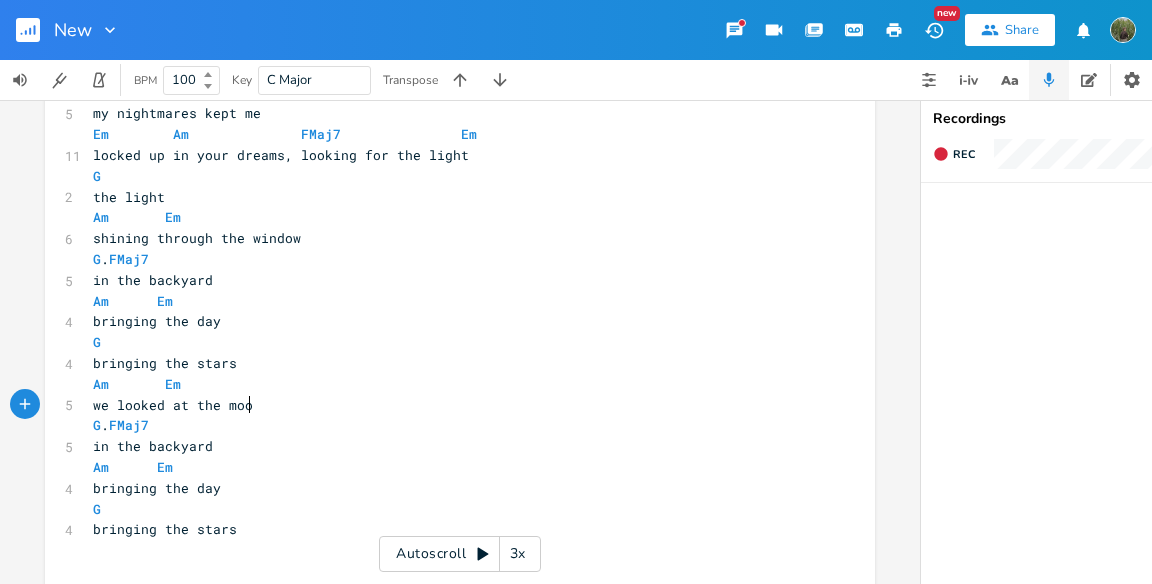 type on "we looked at the moon" 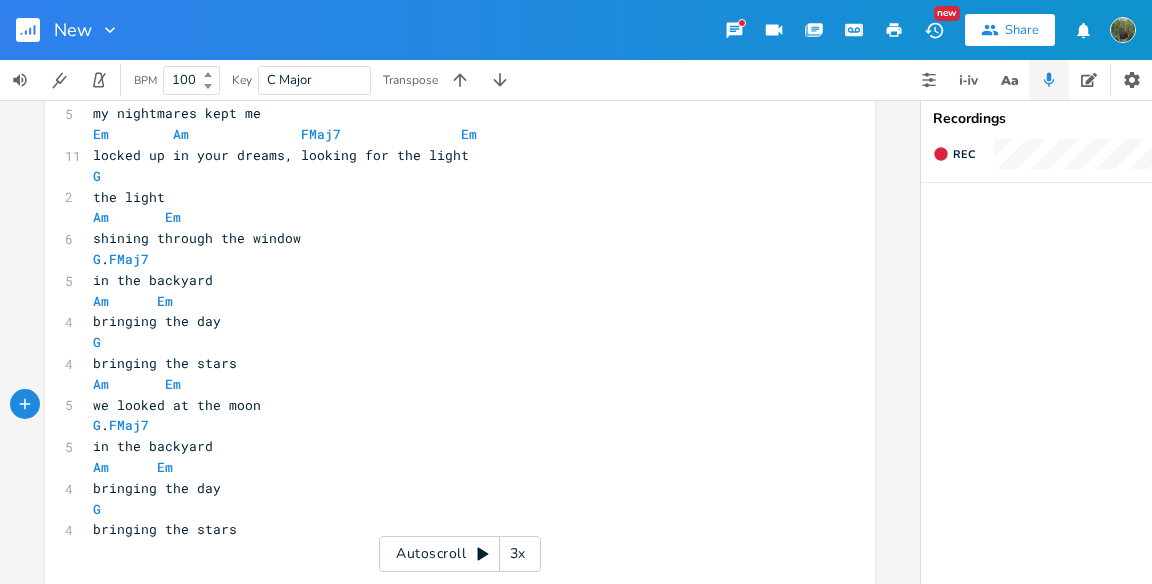 click on "in the backyard" at bounding box center (153, 446) 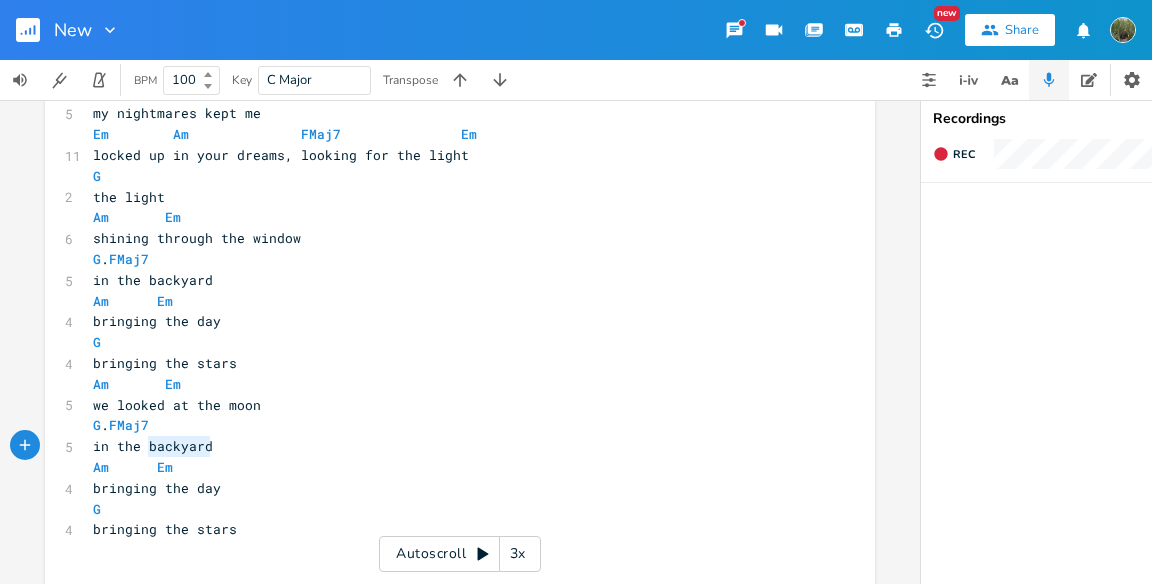 click on "in the backyard" at bounding box center [153, 446] 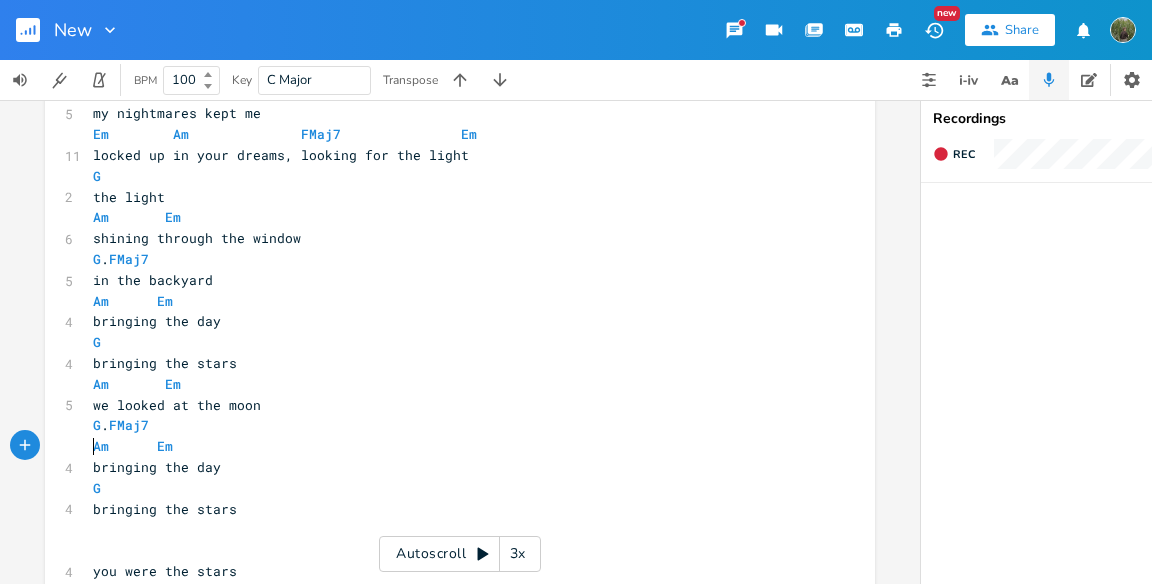 type on "y" 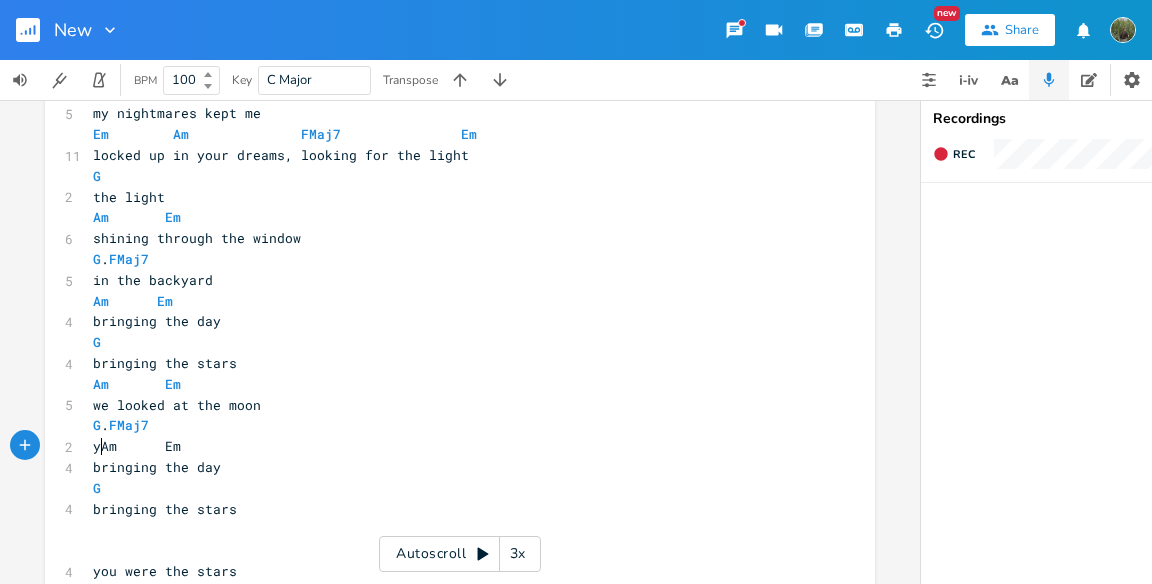 scroll, scrollTop: 0, scrollLeft: 7, axis: horizontal 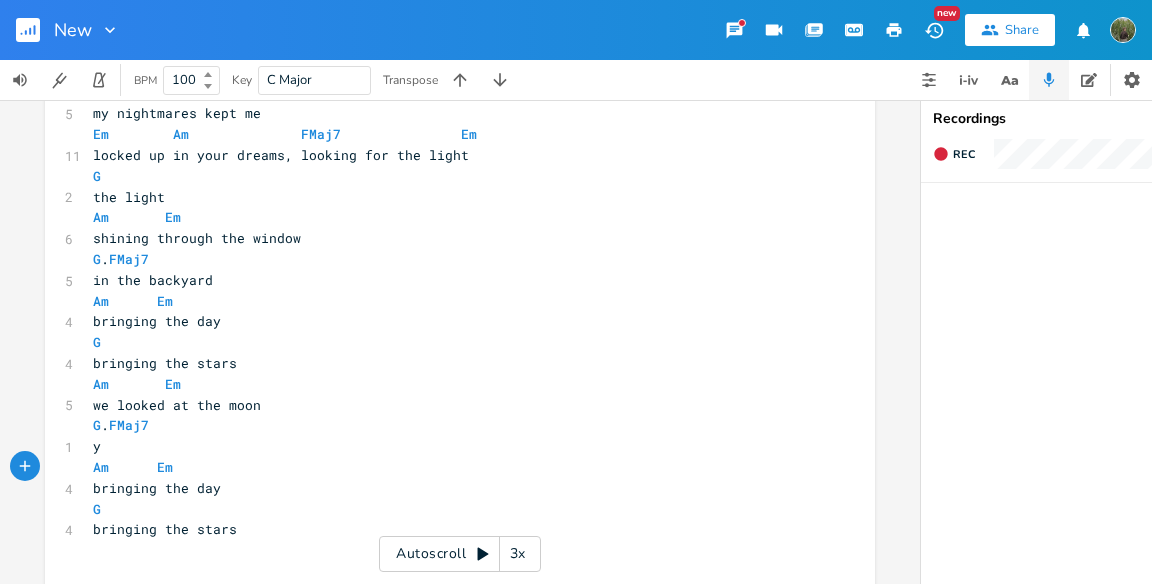 click on "y" at bounding box center (450, 446) 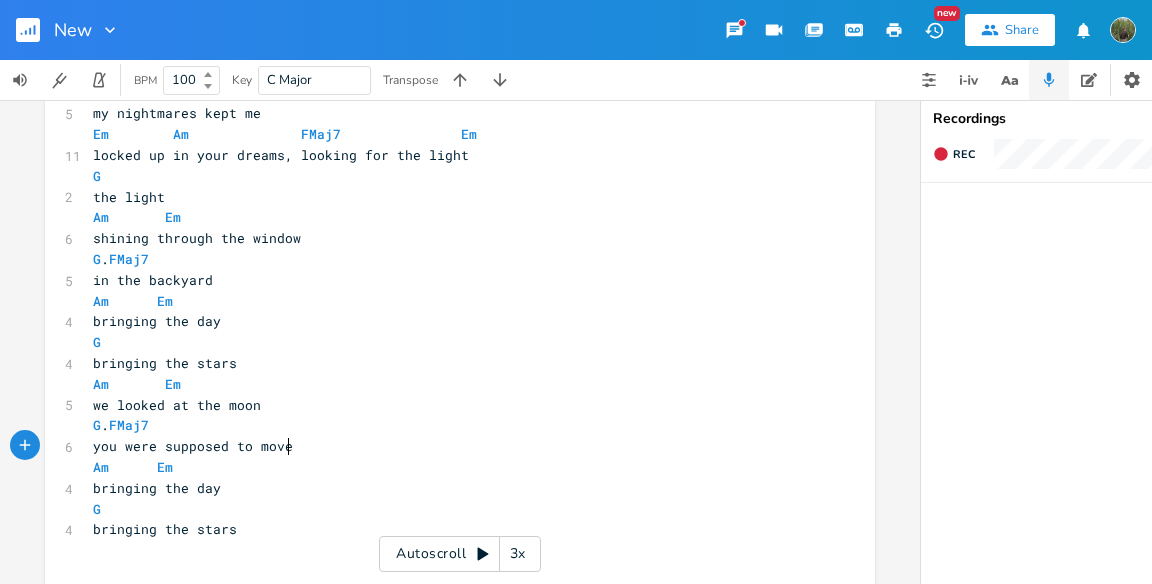 type on "ou were supposed to move in" 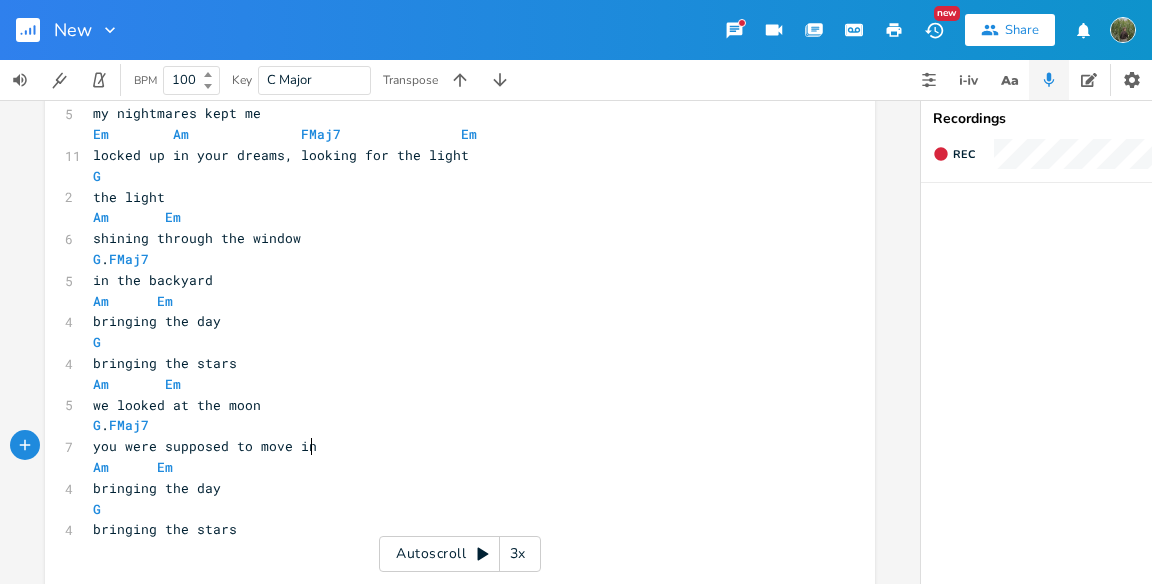 scroll, scrollTop: 0, scrollLeft: 174, axis: horizontal 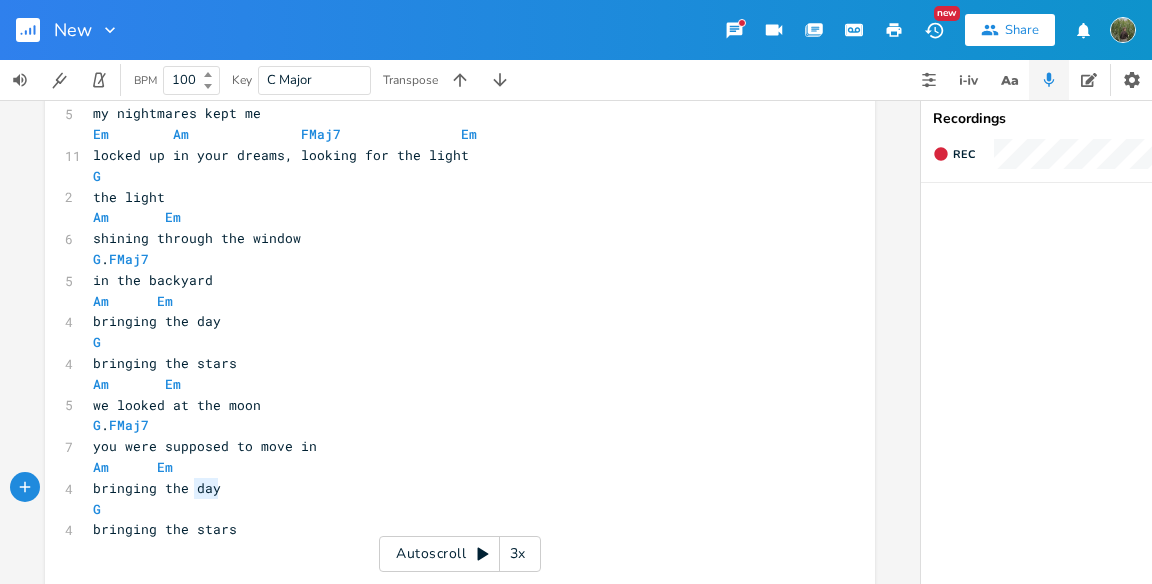 type on "G" 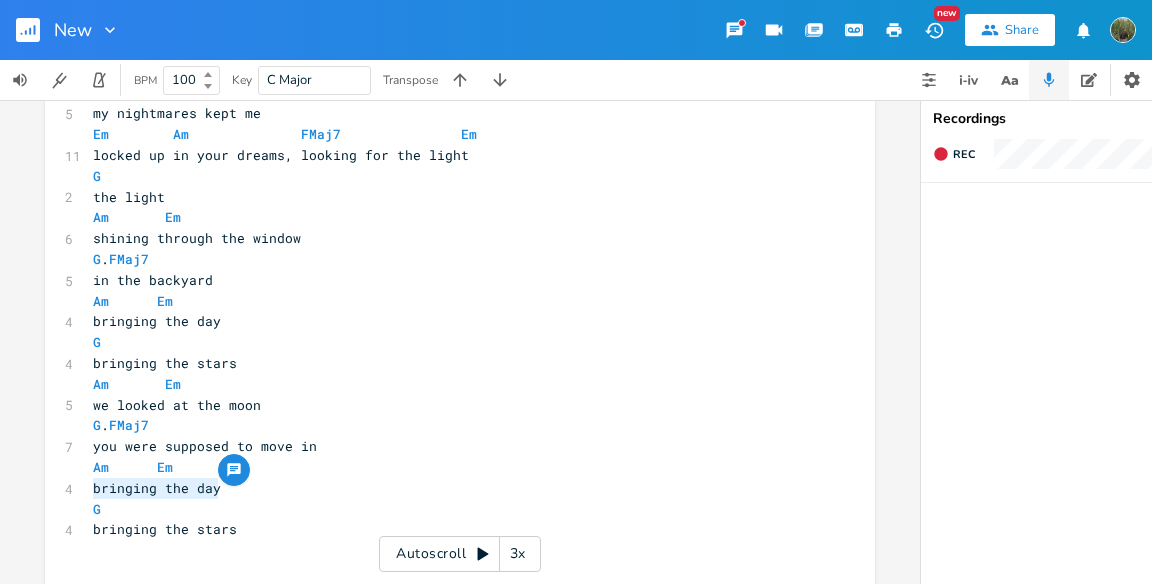 drag, startPoint x: 220, startPoint y: 488, endPoint x: 60, endPoint y: 491, distance: 160.02812 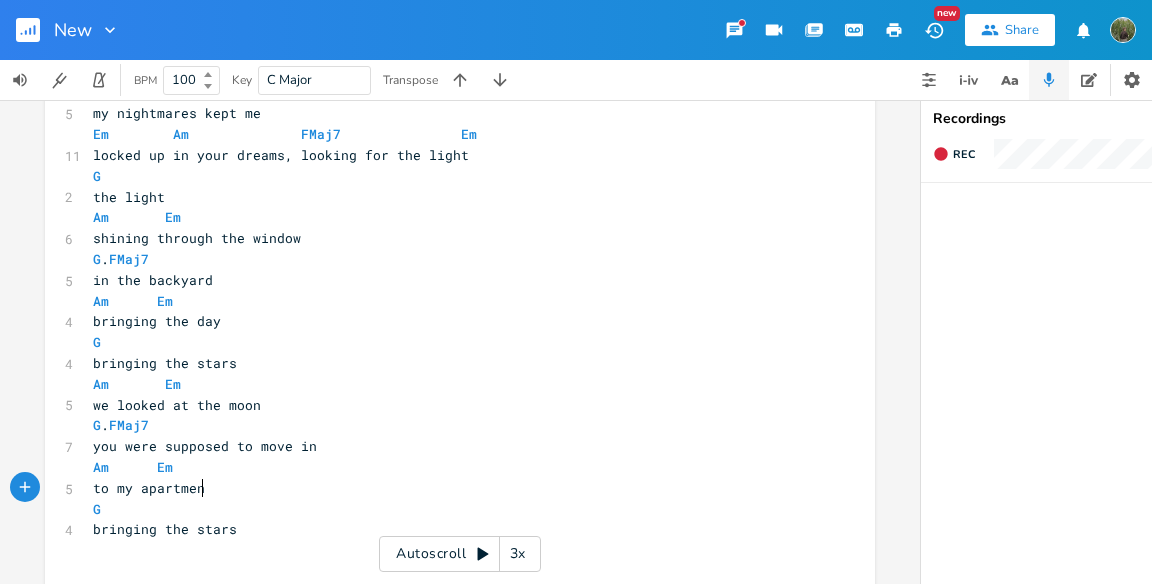 type on "to my apartment" 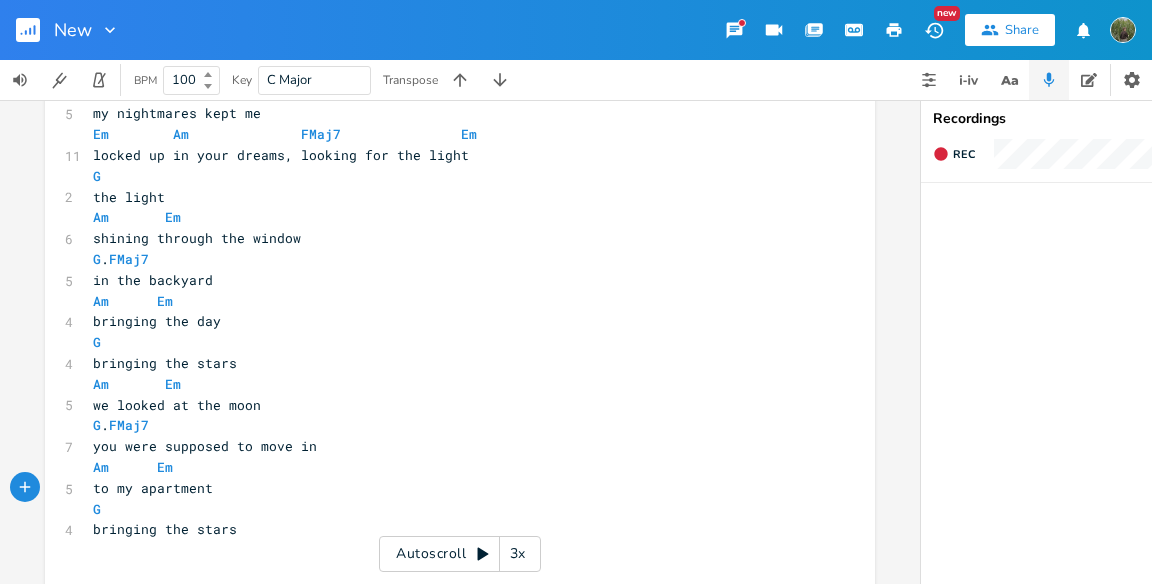 click on "bringing the stars" at bounding box center (165, 529) 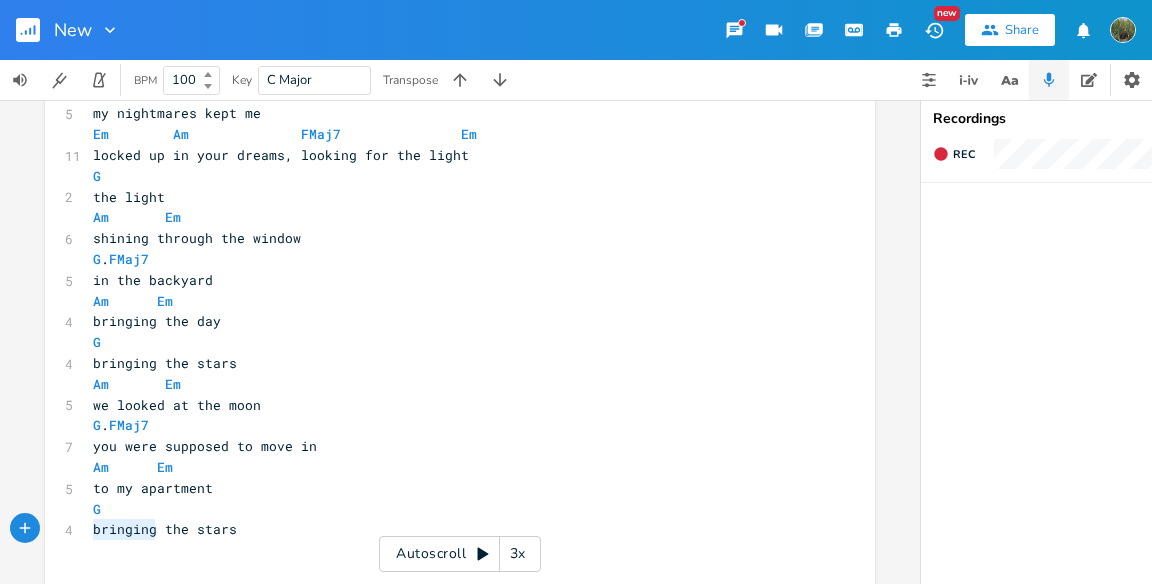 click on "bringing the stars" at bounding box center (165, 529) 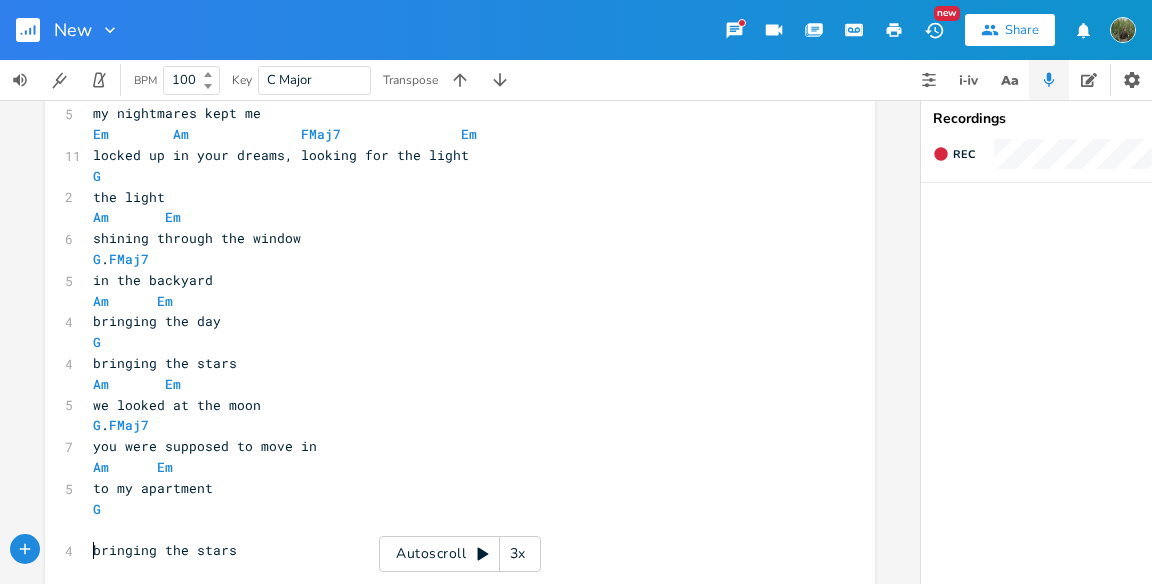 click on "​" at bounding box center (450, 529) 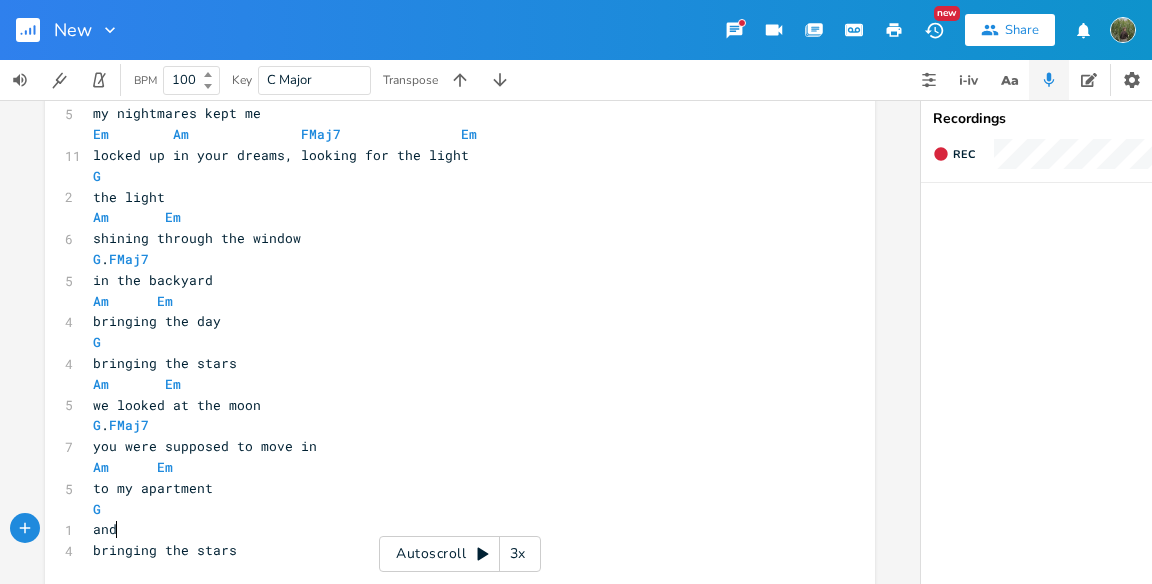 type on "and" 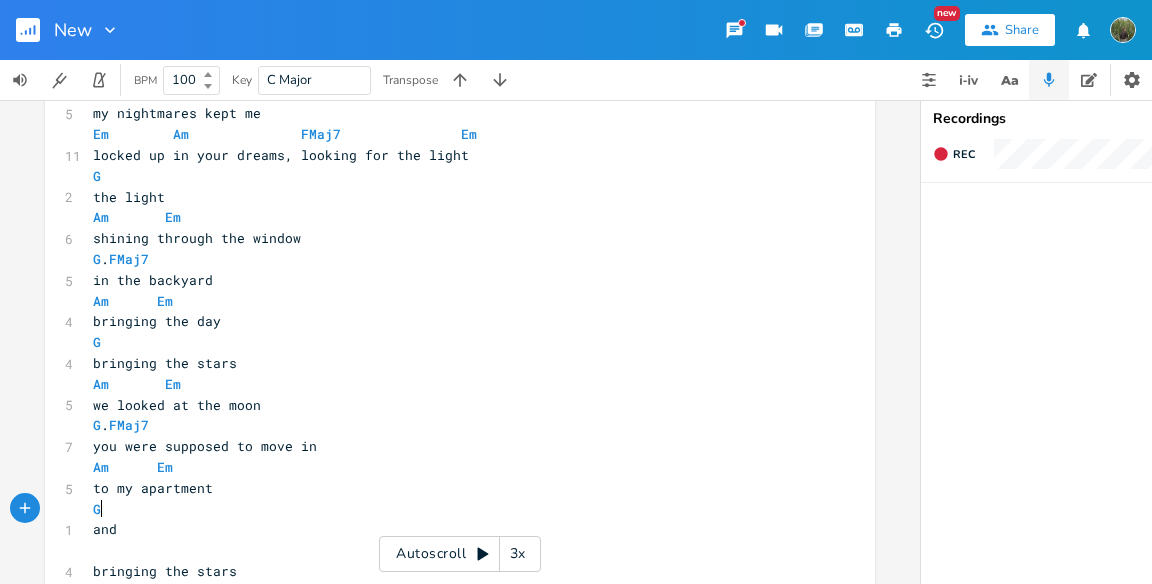 click on "G" at bounding box center (450, 509) 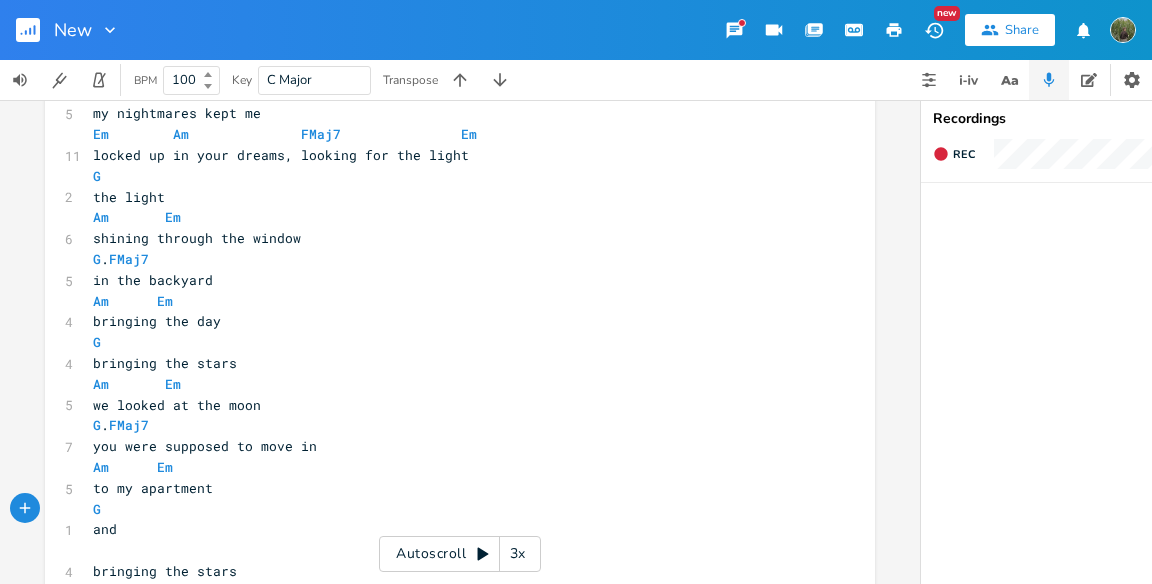 click on "​" at bounding box center (450, 550) 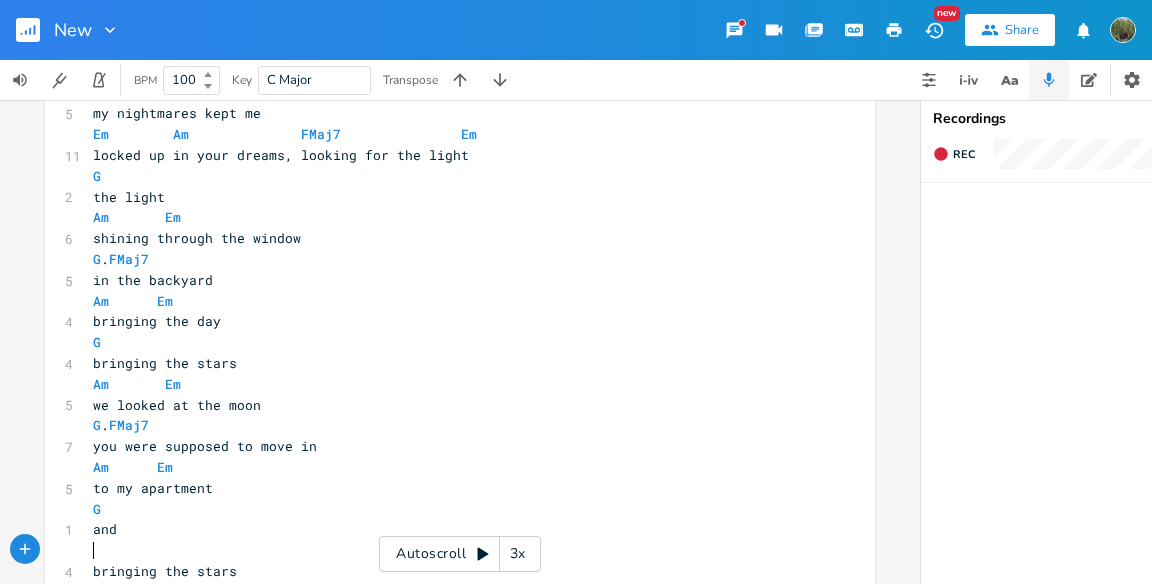 scroll, scrollTop: 281, scrollLeft: 0, axis: vertical 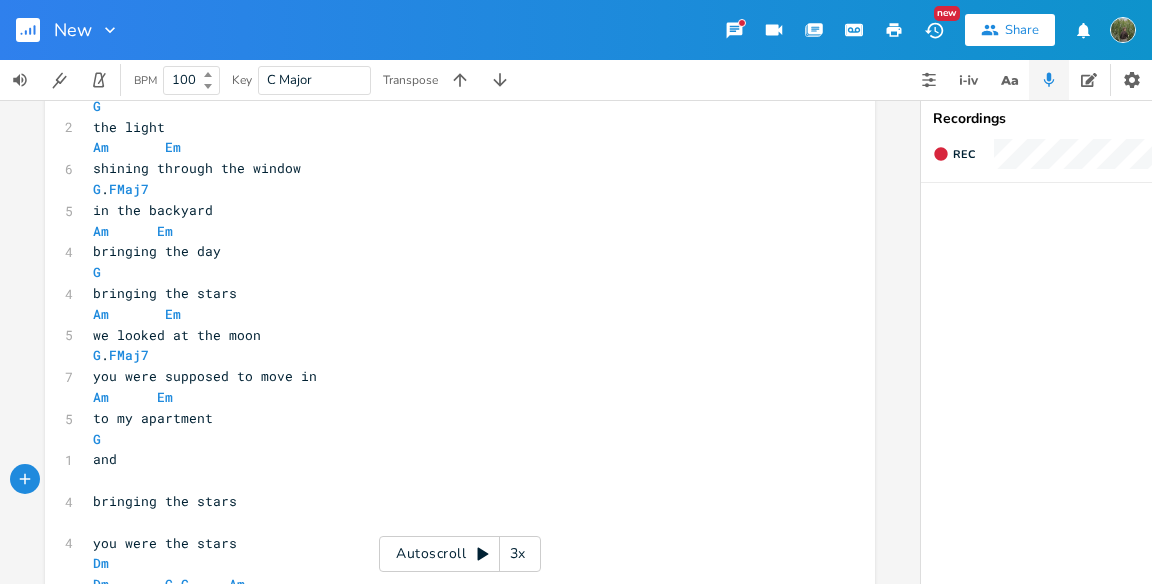 click on "and" at bounding box center [105, 459] 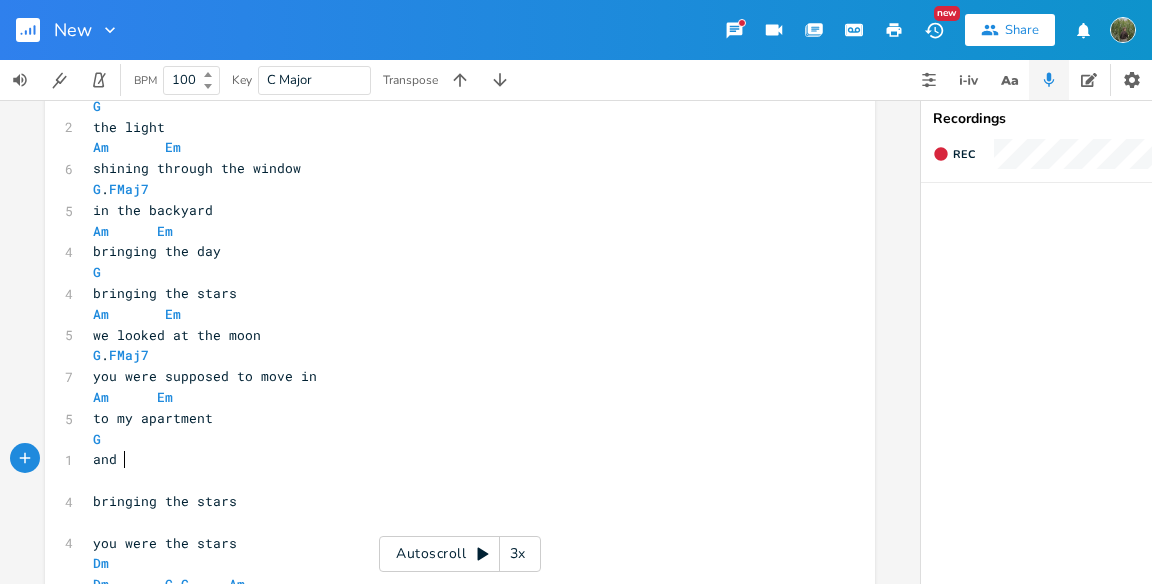 scroll, scrollTop: 0, scrollLeft: 4, axis: horizontal 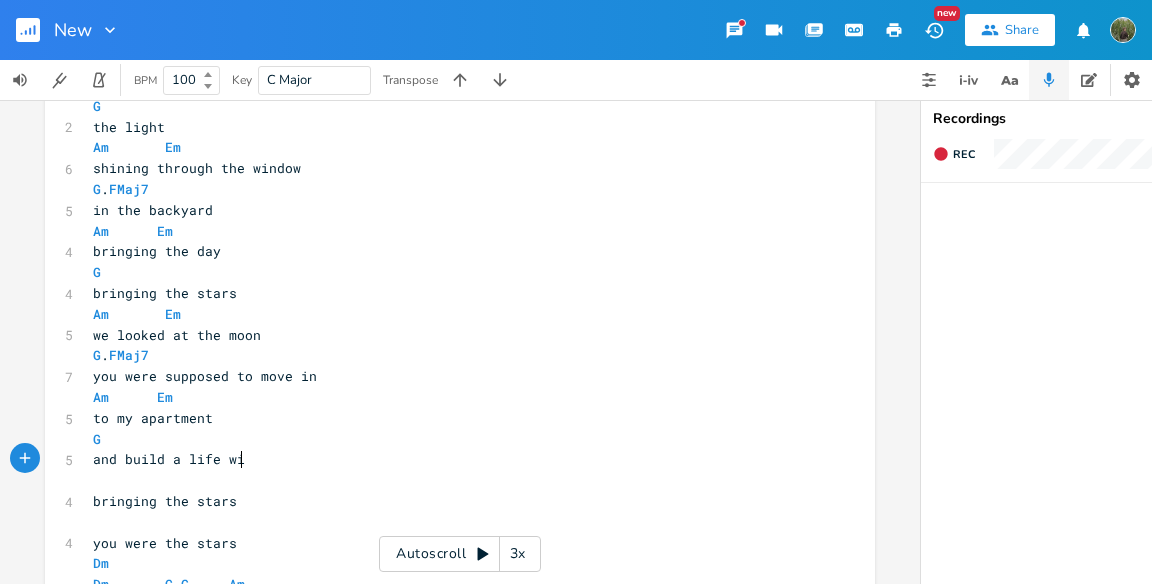 type on "build a life with" 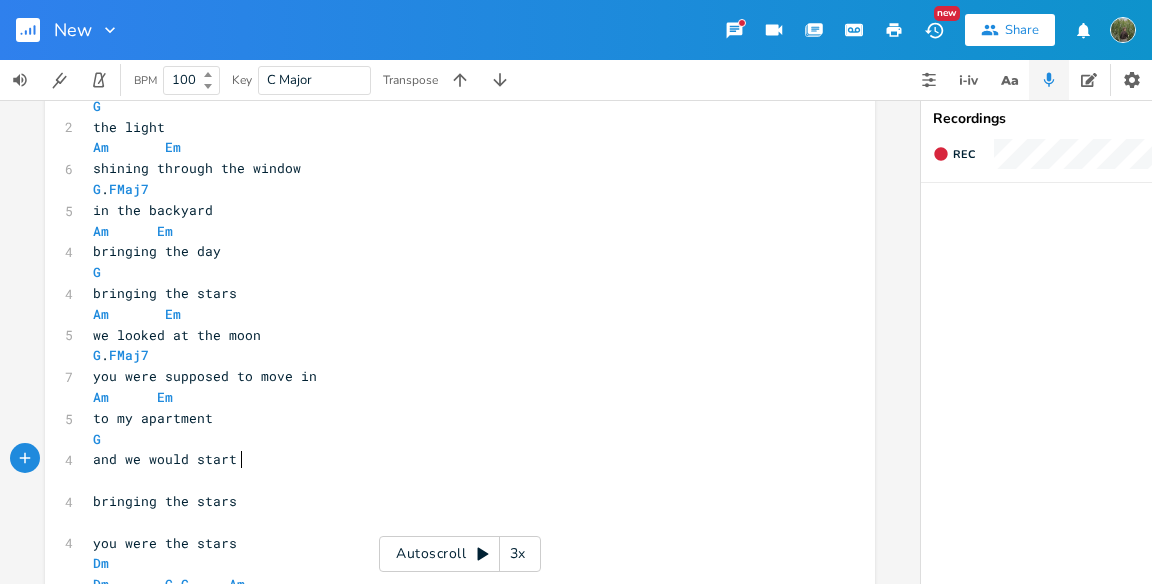 type on "we would start a" 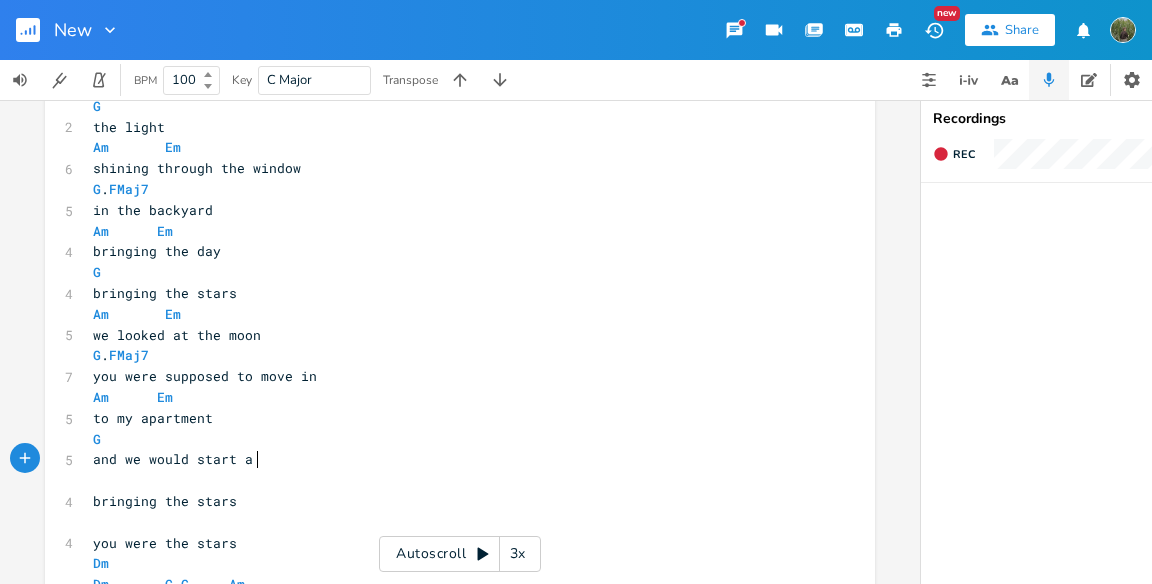 scroll, scrollTop: 0, scrollLeft: 102, axis: horizontal 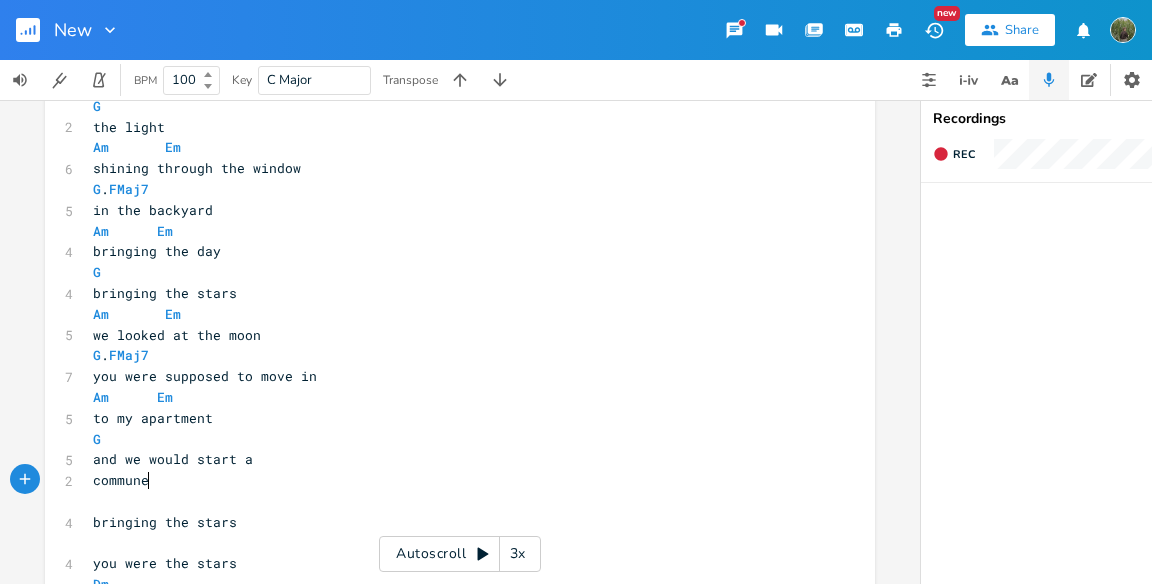 type on "commune y" 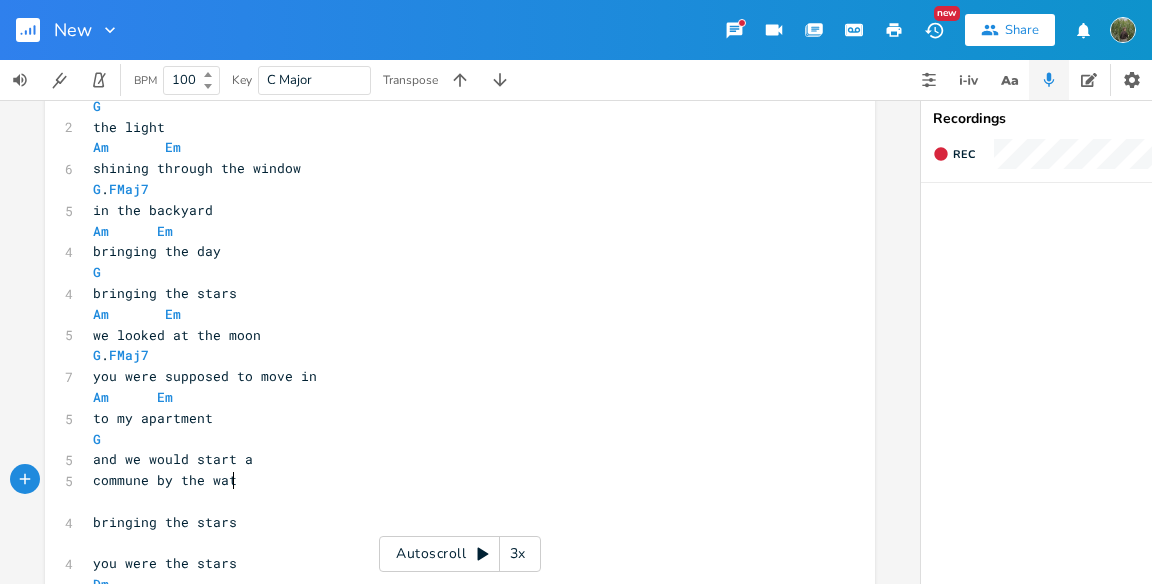 type on "by the water" 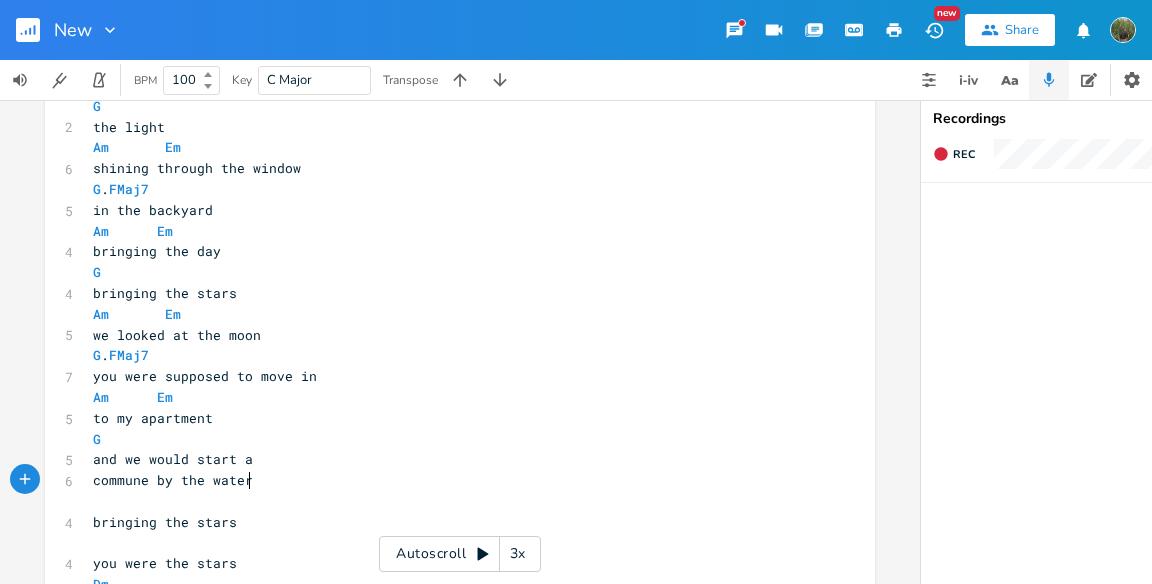 scroll, scrollTop: 0, scrollLeft: 74, axis: horizontal 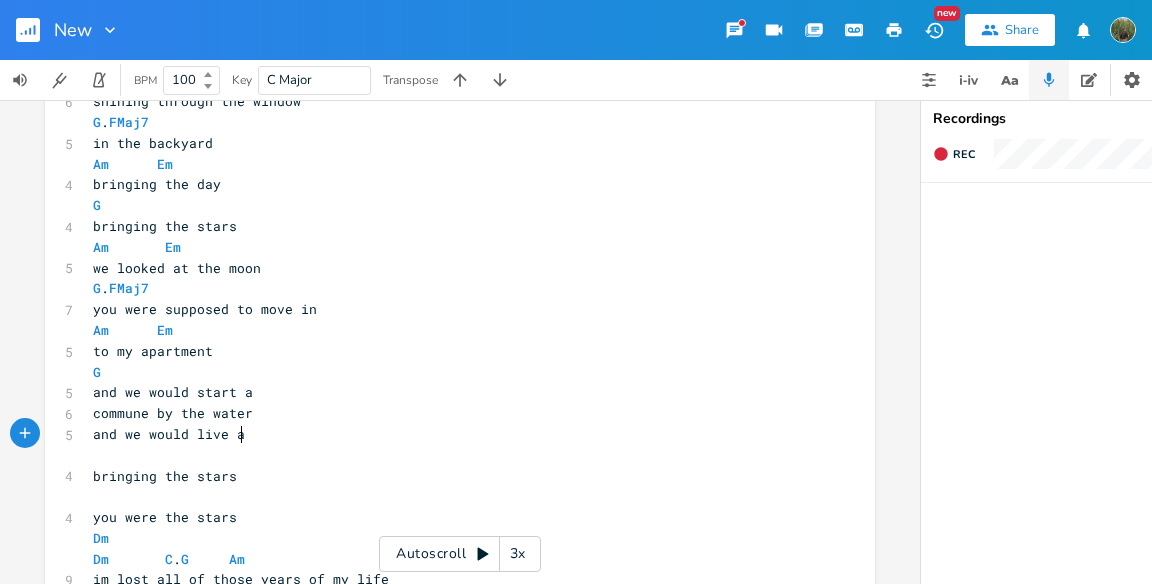 type on "and we would live a" 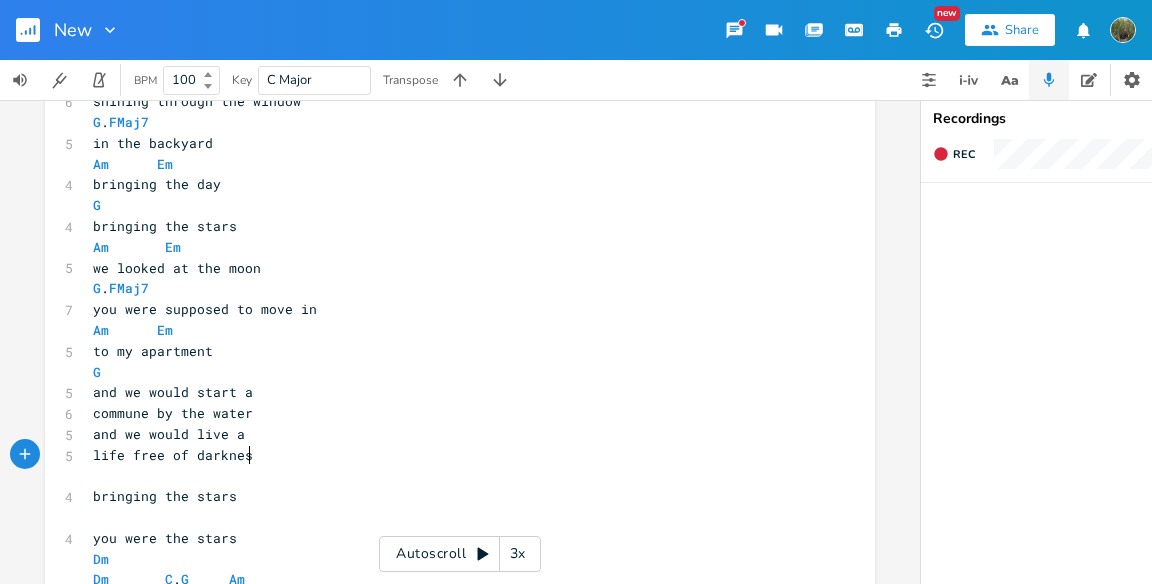 type on "life free of darkness" 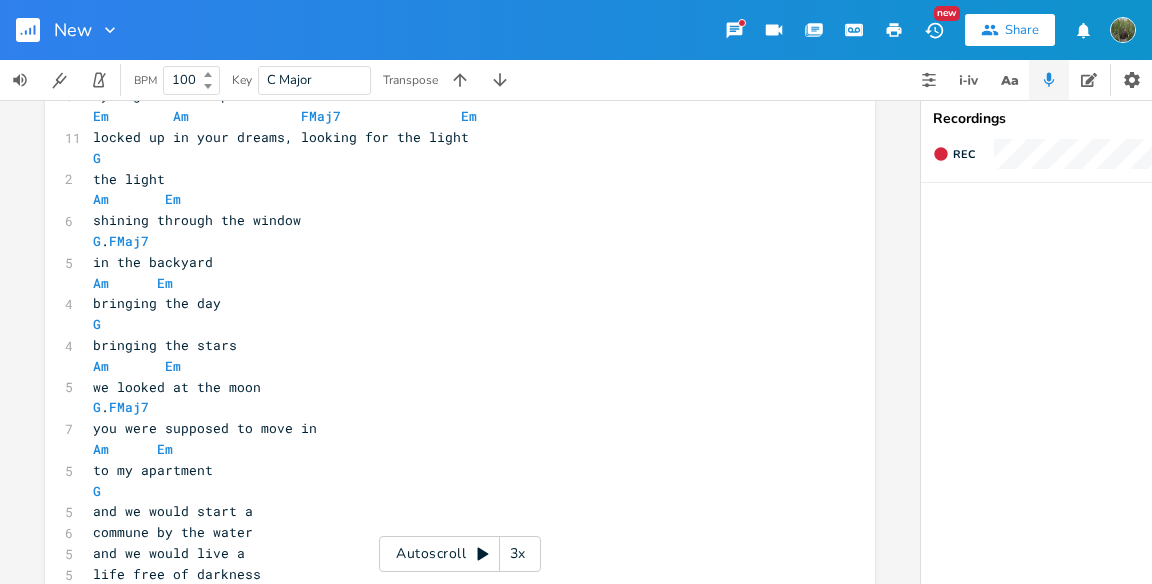 scroll, scrollTop: 288, scrollLeft: 0, axis: vertical 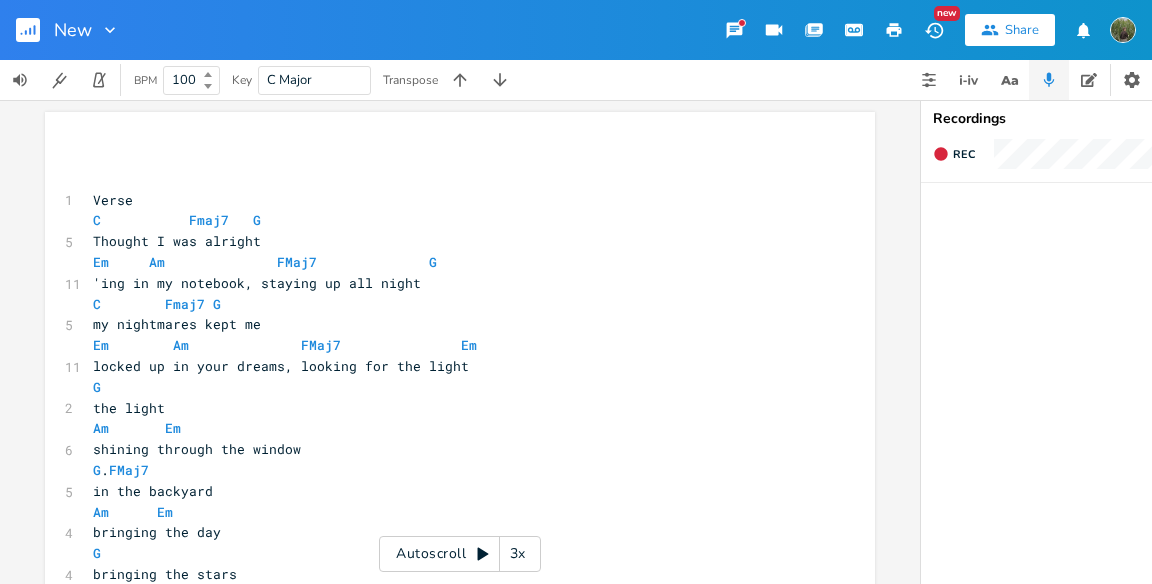 click on "'ing in my notebook, staying up all night" at bounding box center [257, 283] 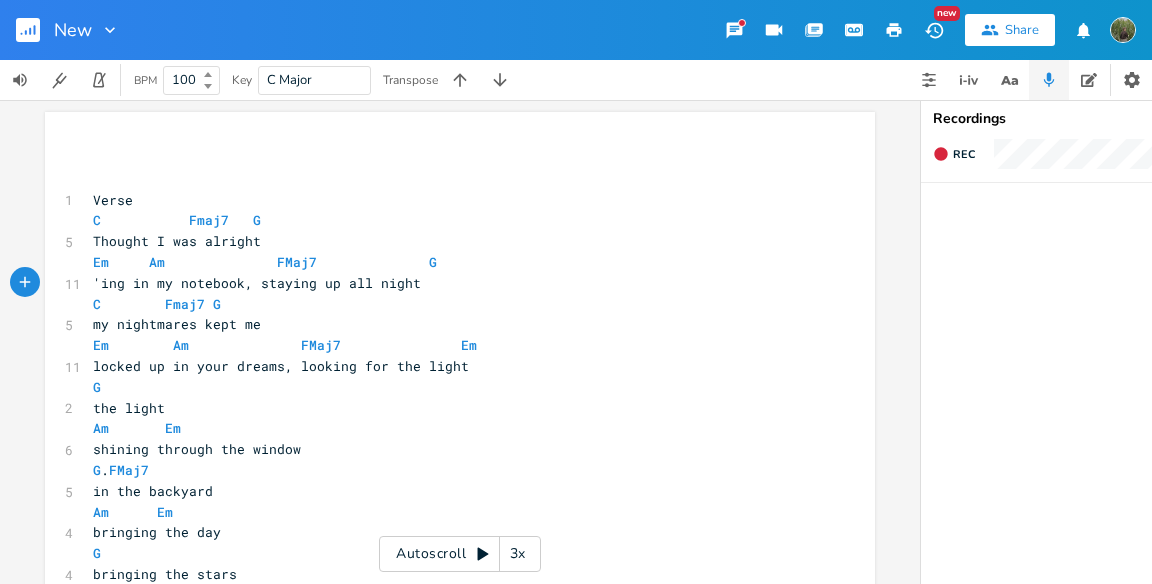 type on "\" 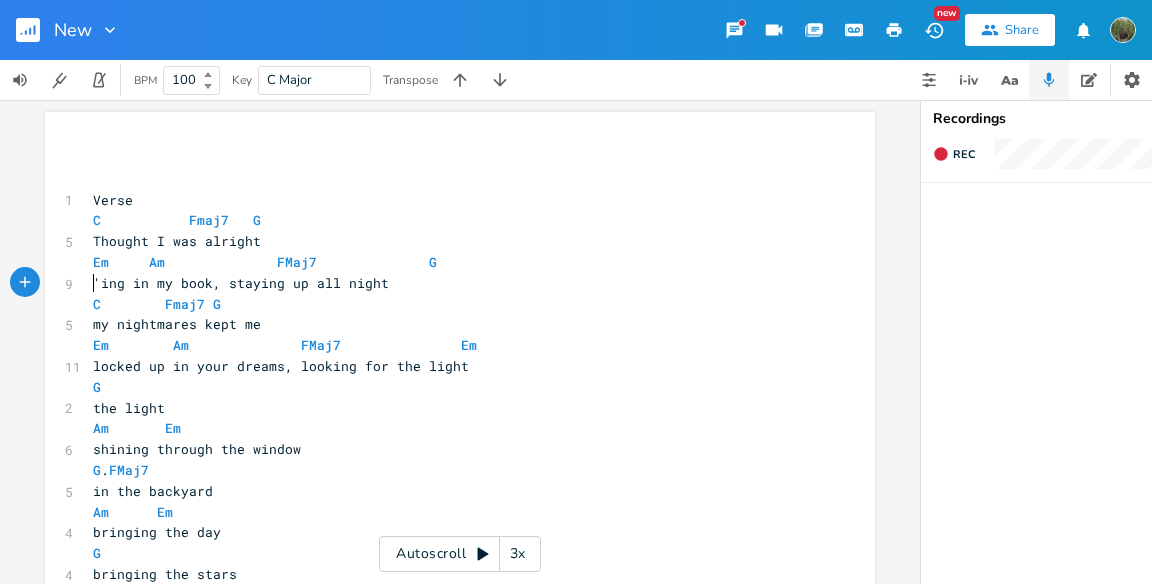 click on "'ing in my book, staying up all night" at bounding box center [241, 283] 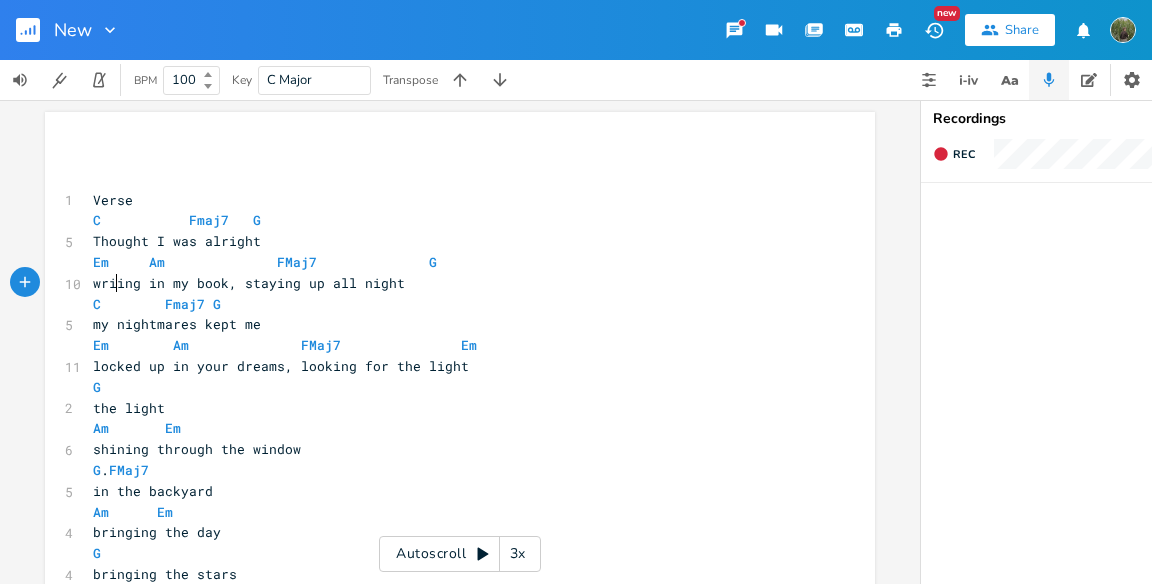 scroll, scrollTop: 0, scrollLeft: 22, axis: horizontal 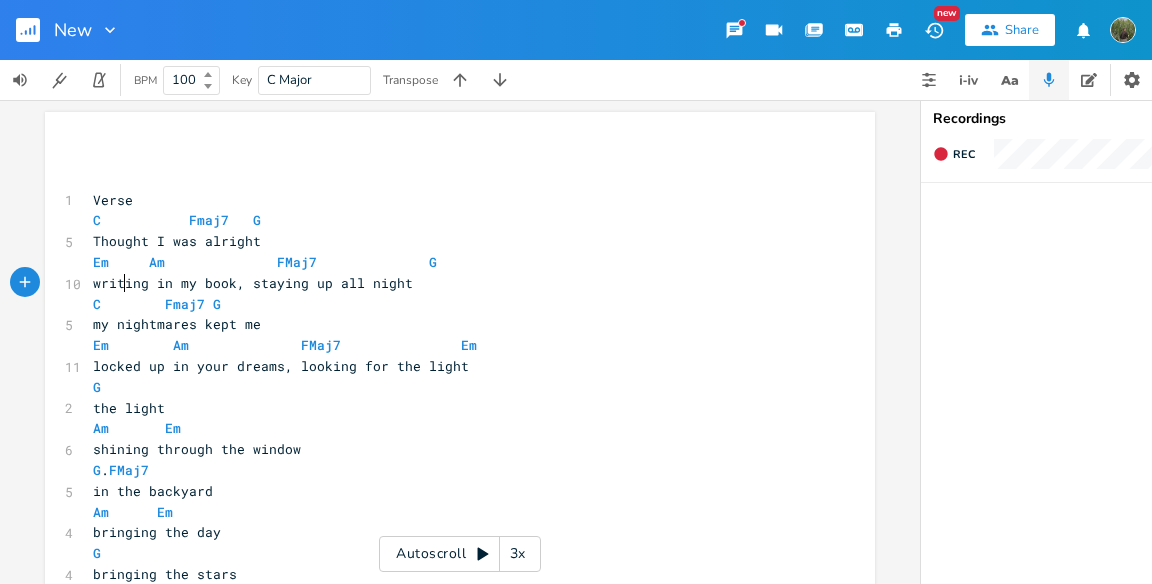 click on "locked up in your dreams, looking for the light" at bounding box center [281, 366] 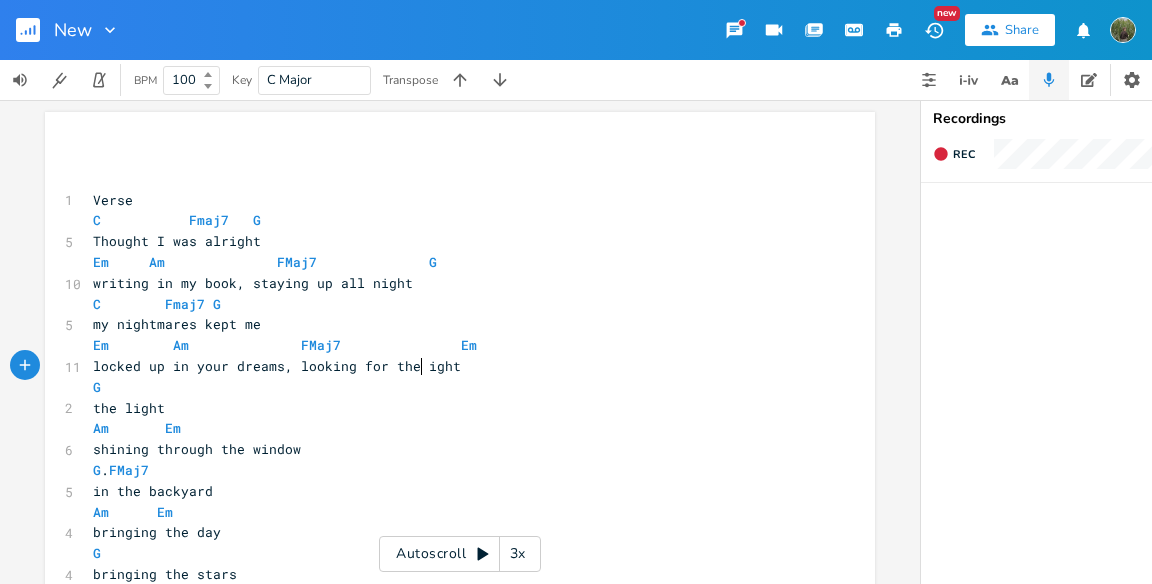 type on "f" 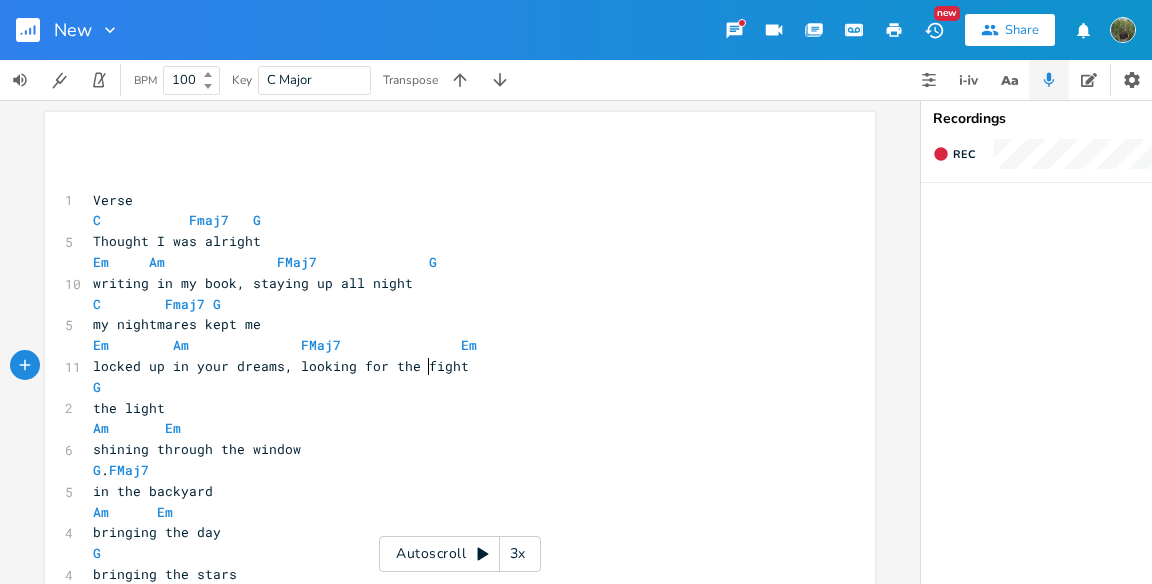 scroll, scrollTop: 0, scrollLeft: 4, axis: horizontal 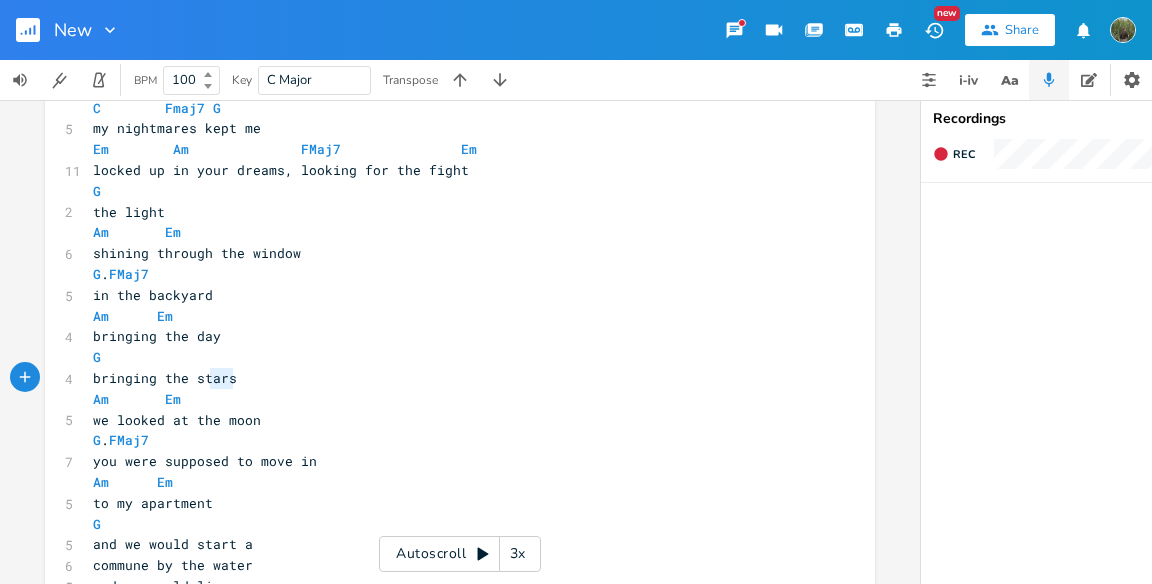 type on "Am" 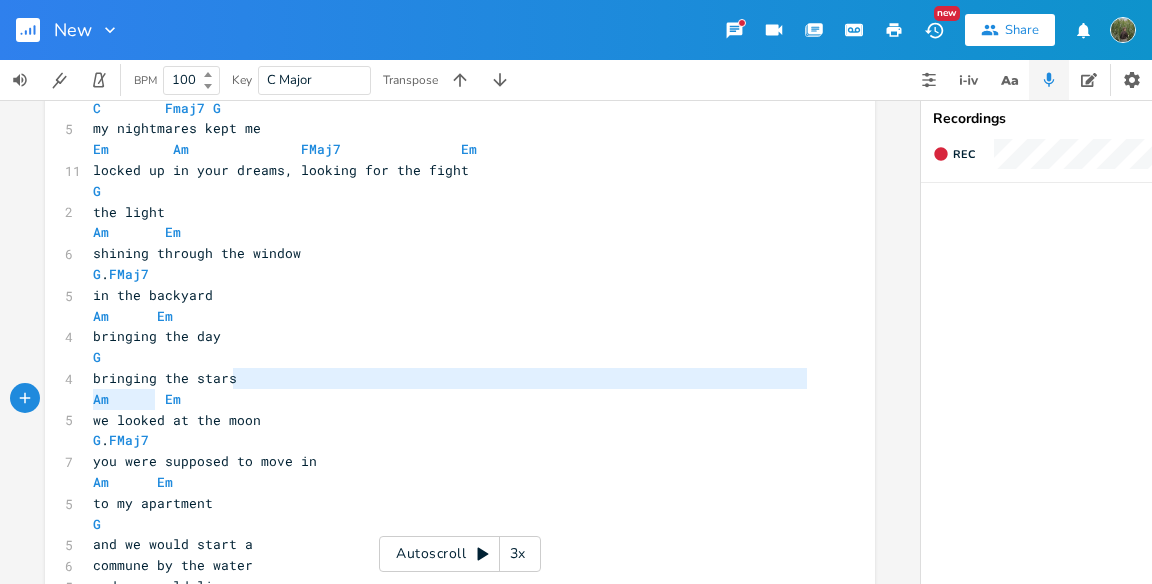 drag, startPoint x: 311, startPoint y: 371, endPoint x: 147, endPoint y: 389, distance: 164.98485 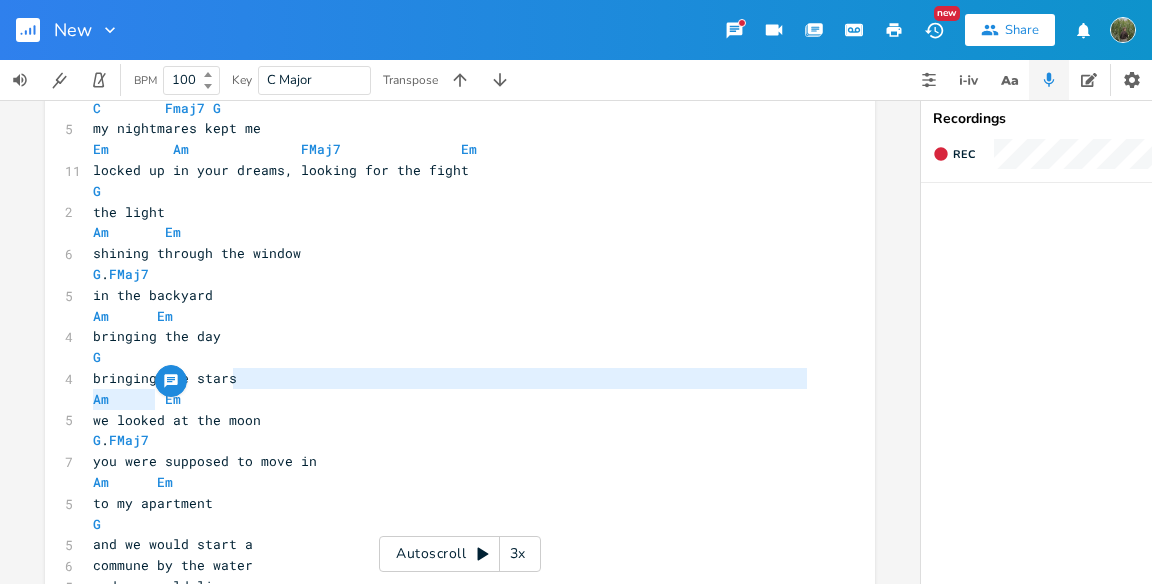 click on "G" at bounding box center (450, 357) 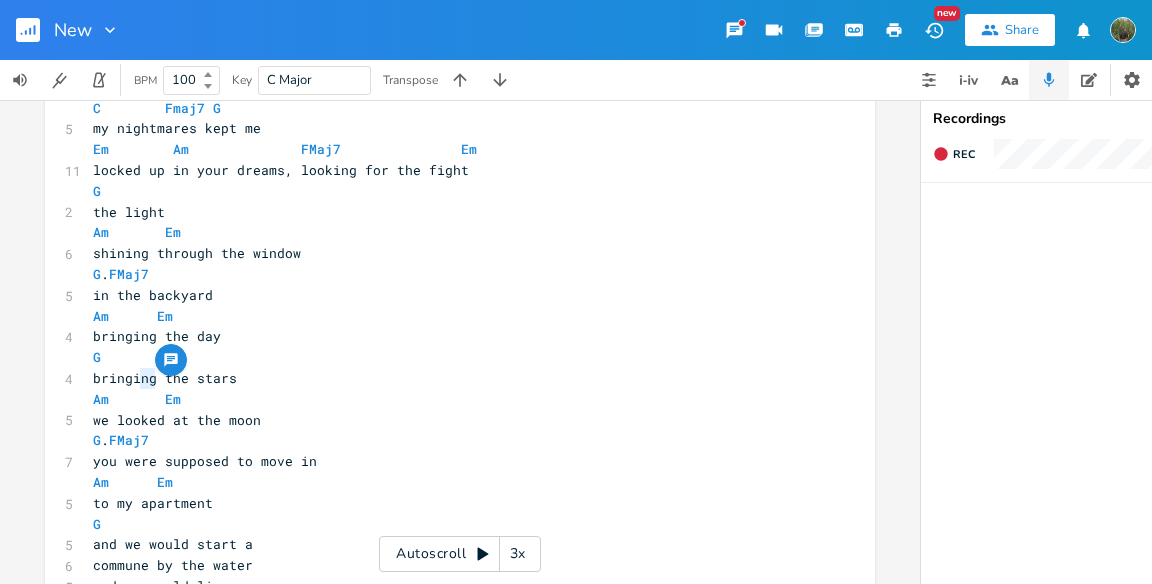 type on "ing" 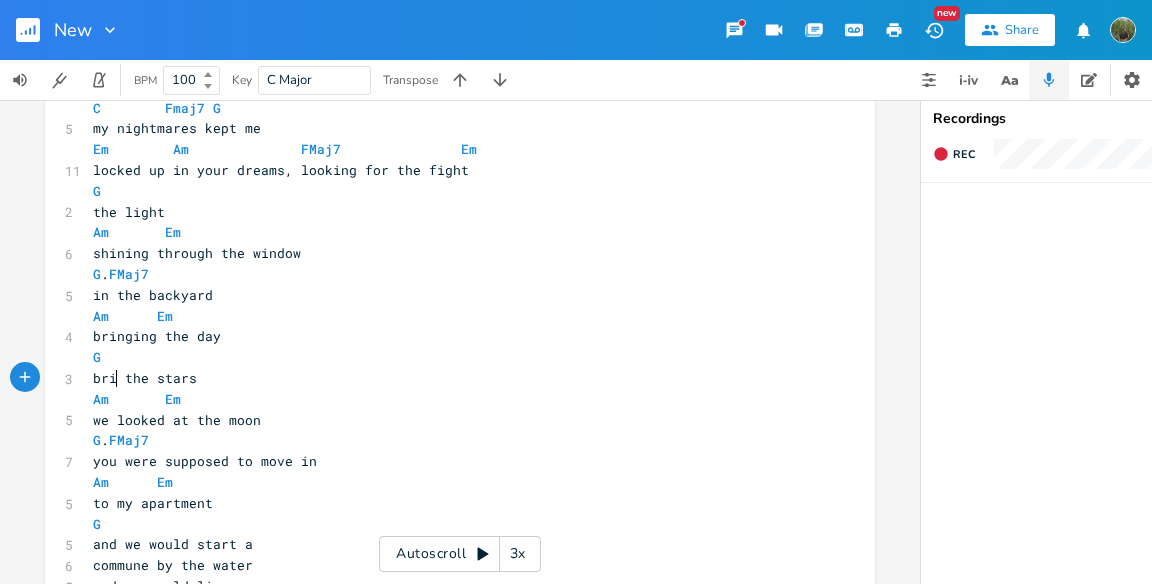 type on "f" 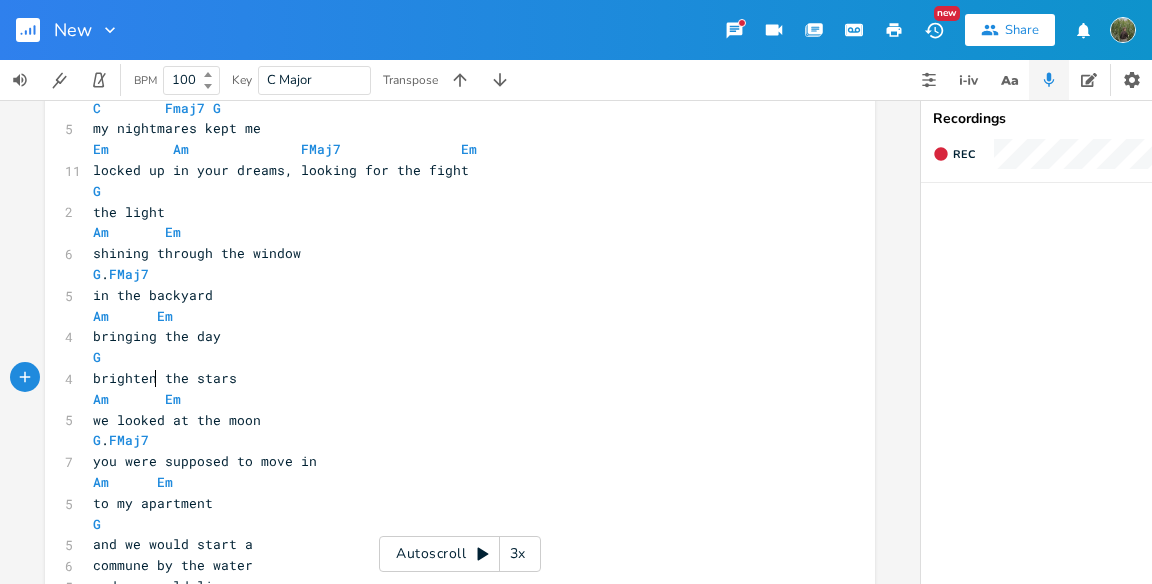 type on "ghtening" 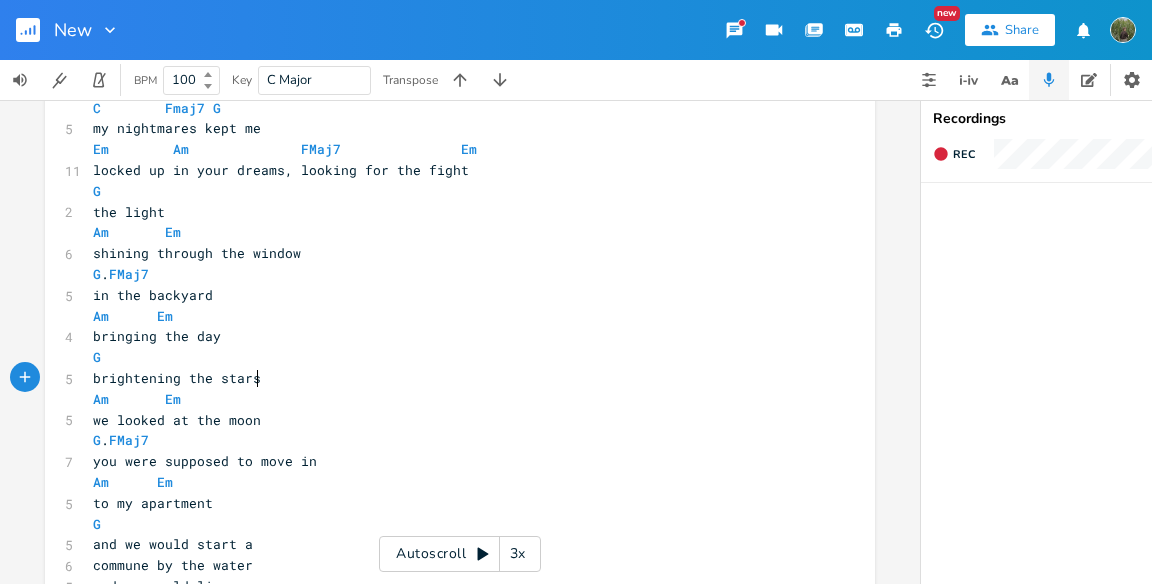 click on "brightening the stars" at bounding box center (450, 378) 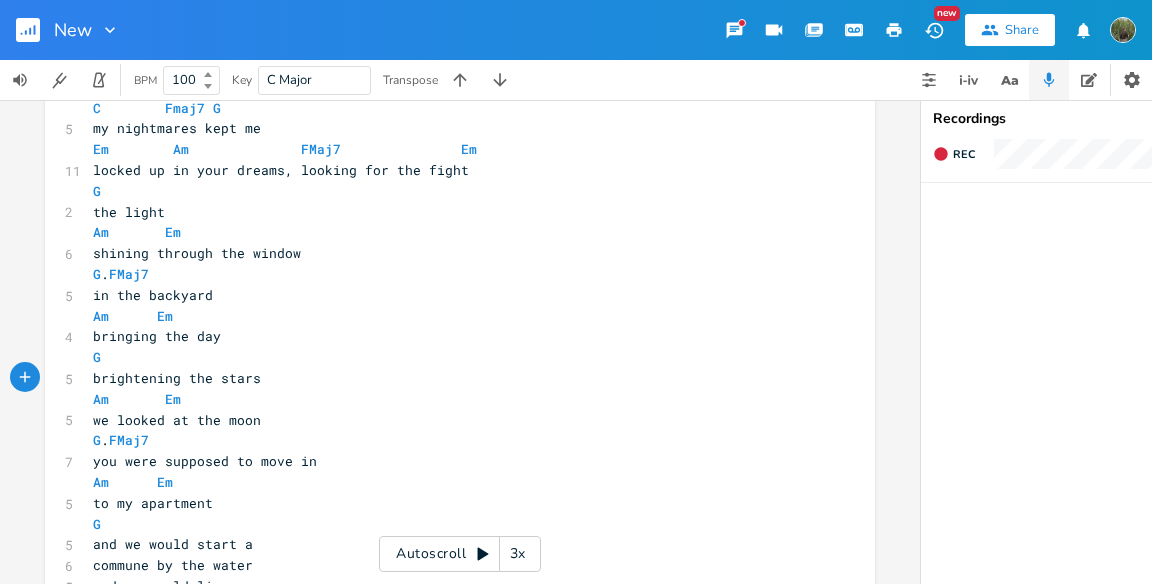 click on "we looked at the moon" at bounding box center (177, 420) 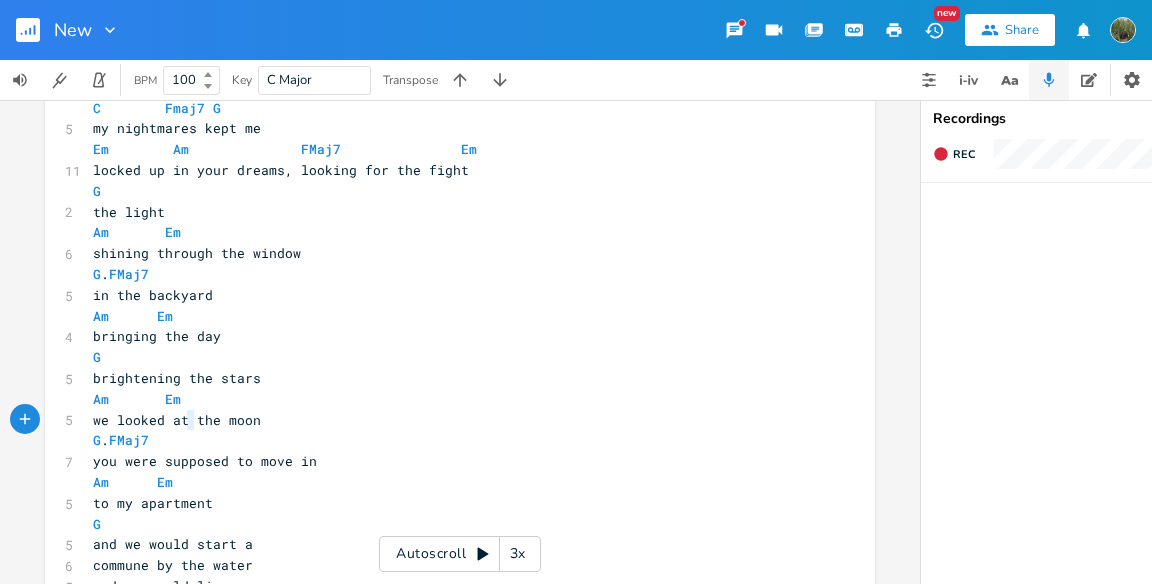 click on "we looked at the moon" at bounding box center [177, 420] 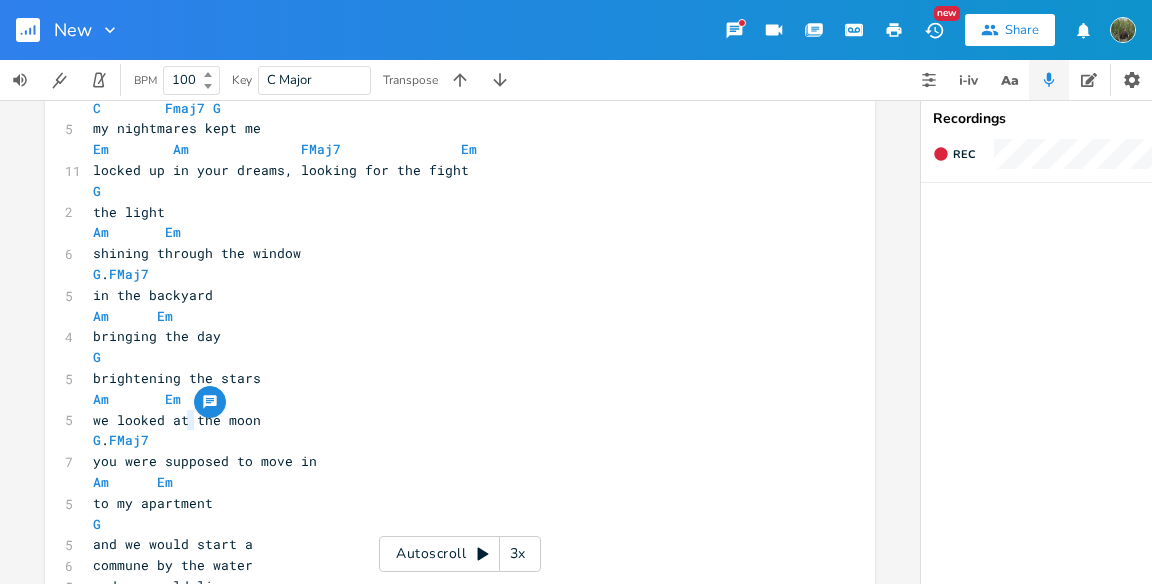 click on "we looked at the moon" at bounding box center [177, 420] 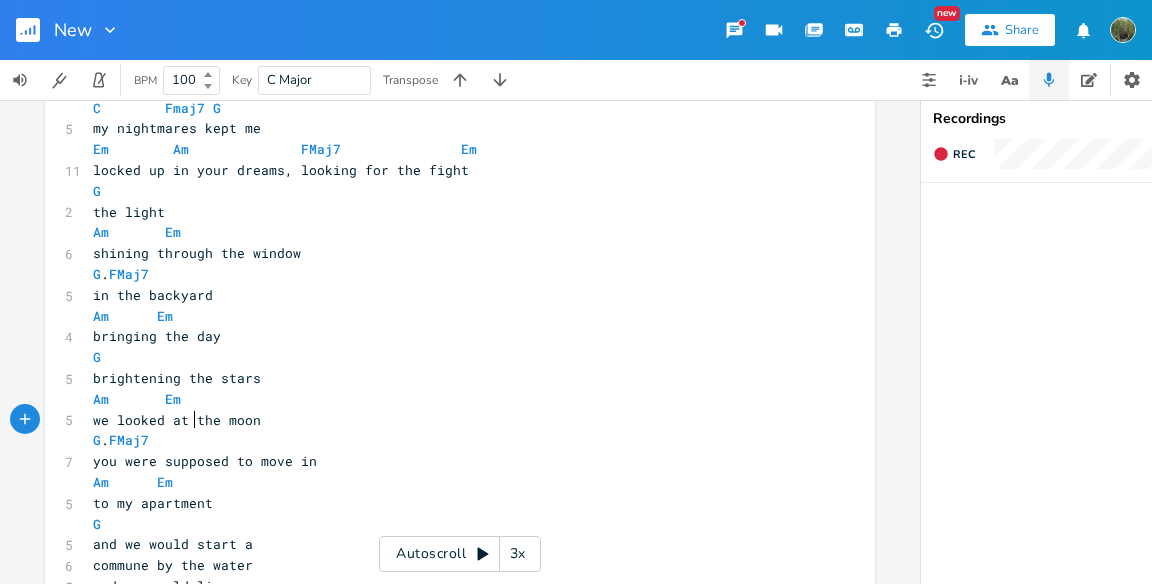 click on "we looked at the moon" at bounding box center (177, 420) 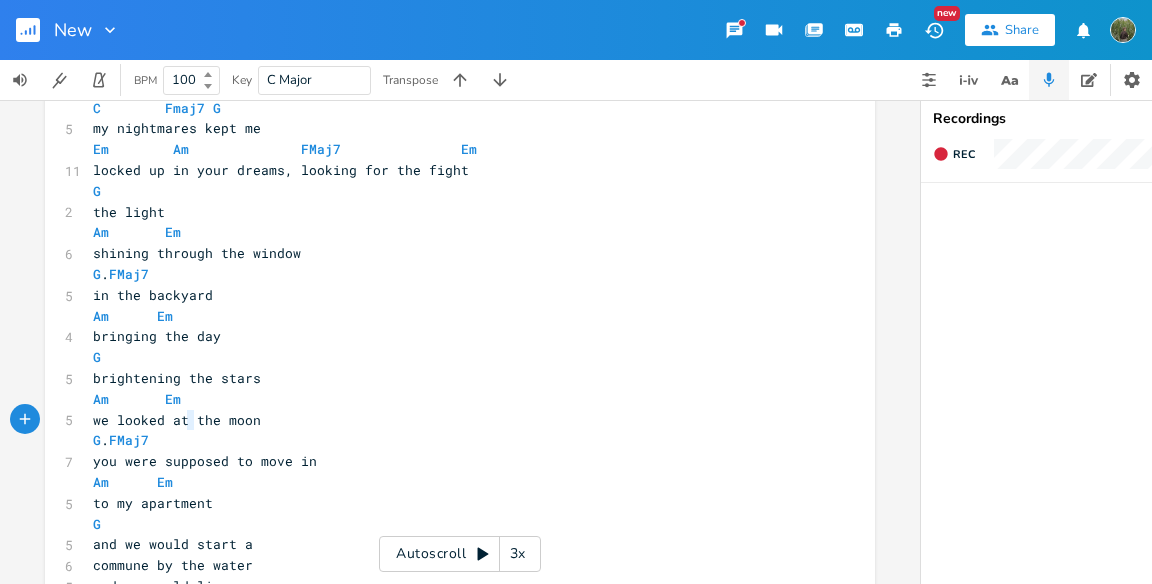 type on "we looked at the moon" 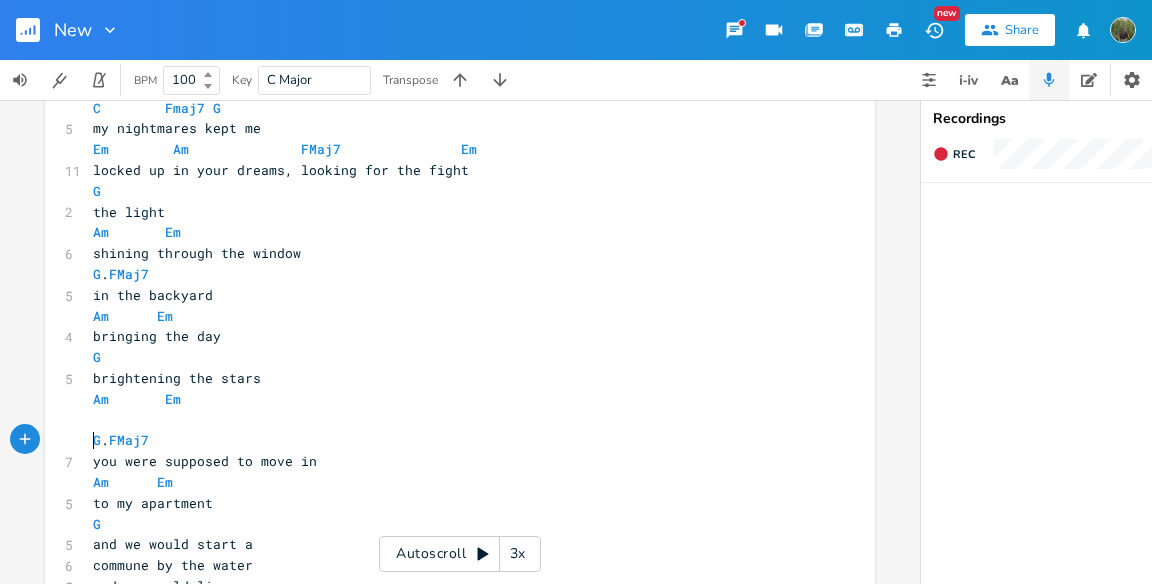 click on "​" at bounding box center (450, 420) 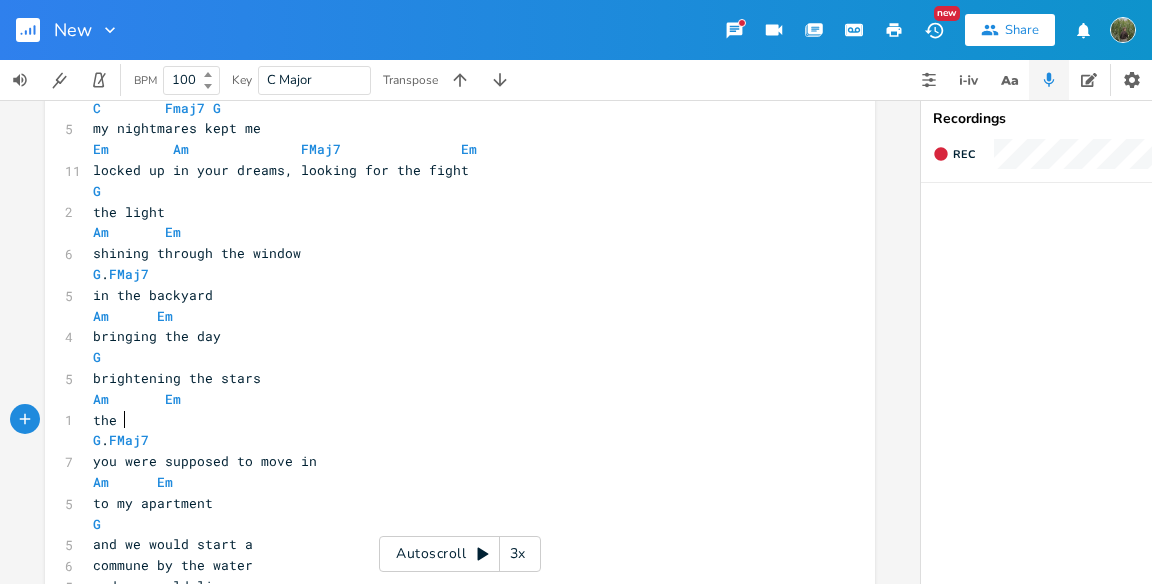 type on "the yo" 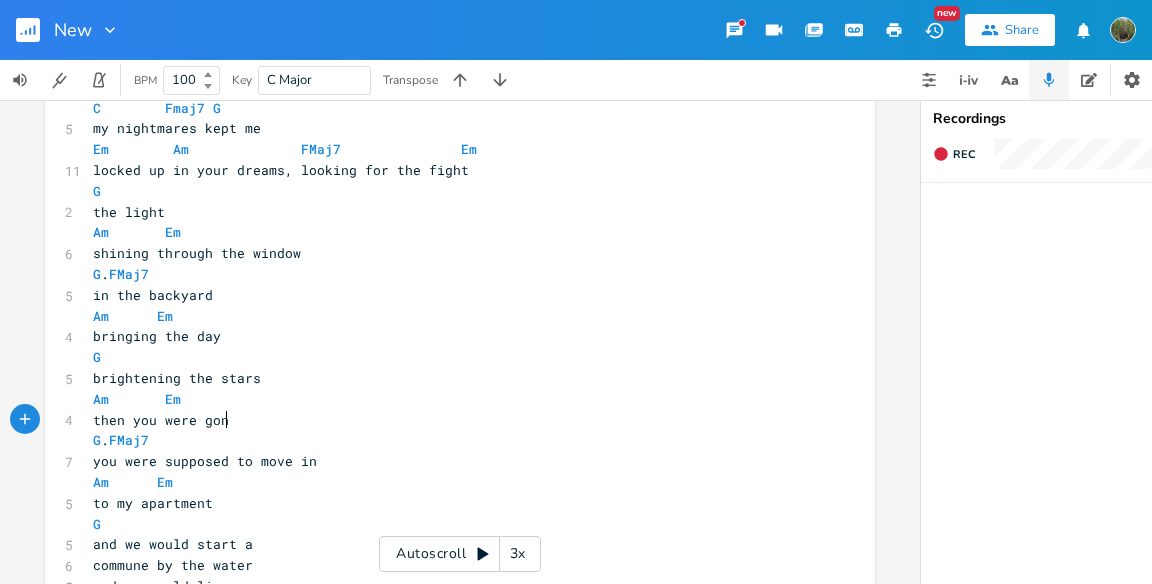 type on "n you were gone." 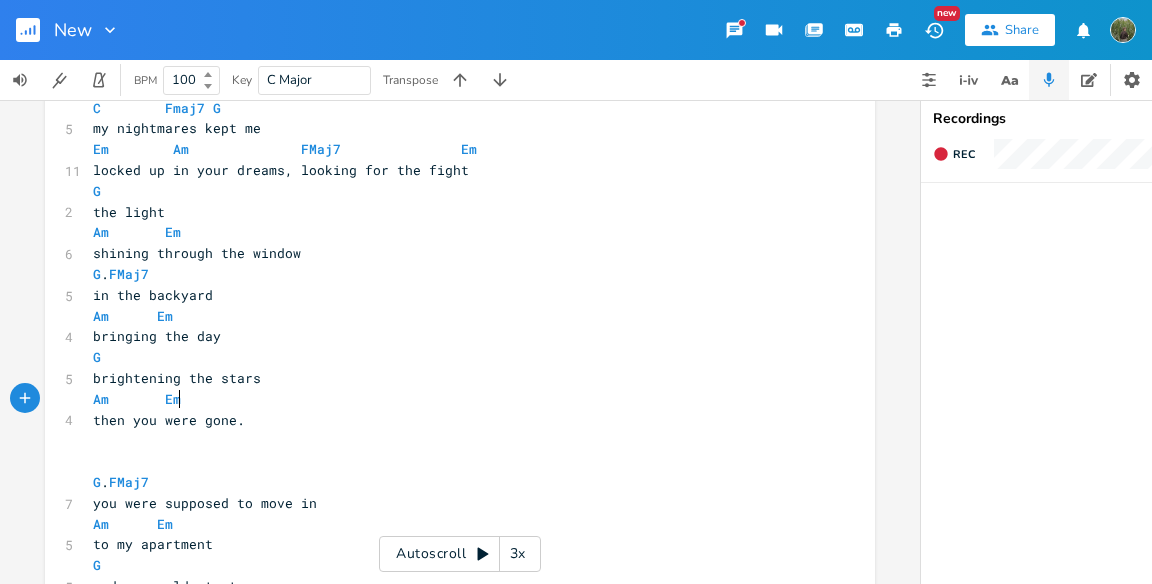 click on "Am         Em" at bounding box center [450, 399] 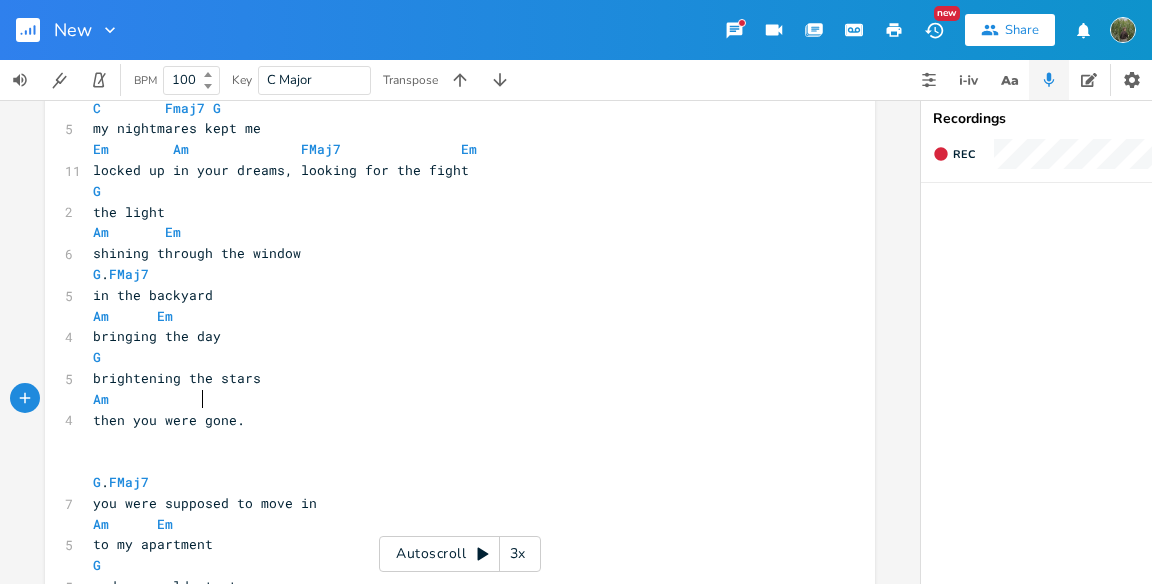type on "G" 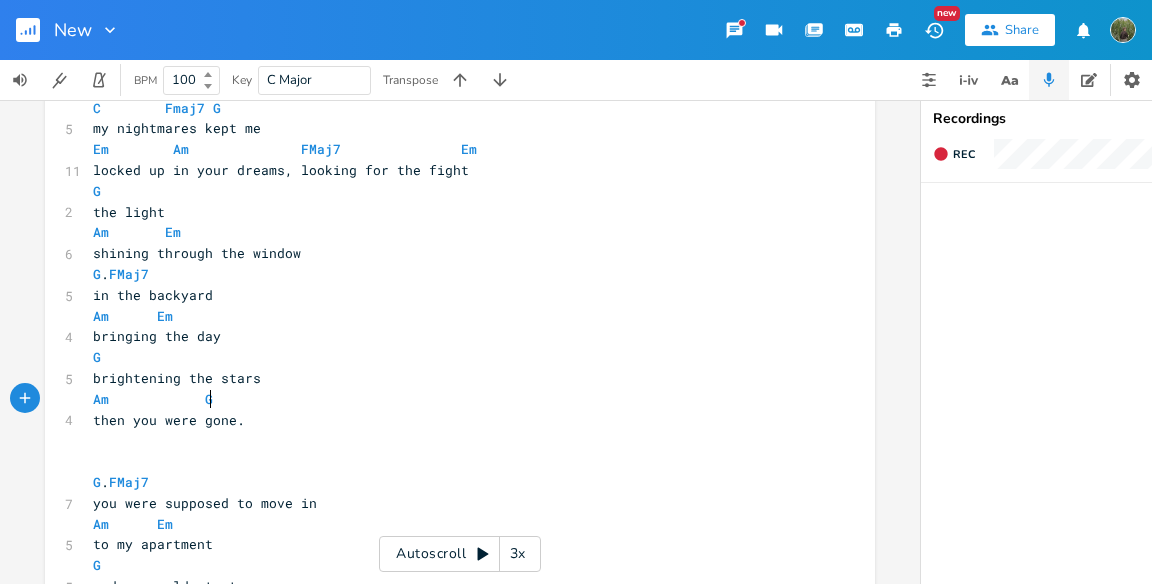 scroll, scrollTop: 0, scrollLeft: 25, axis: horizontal 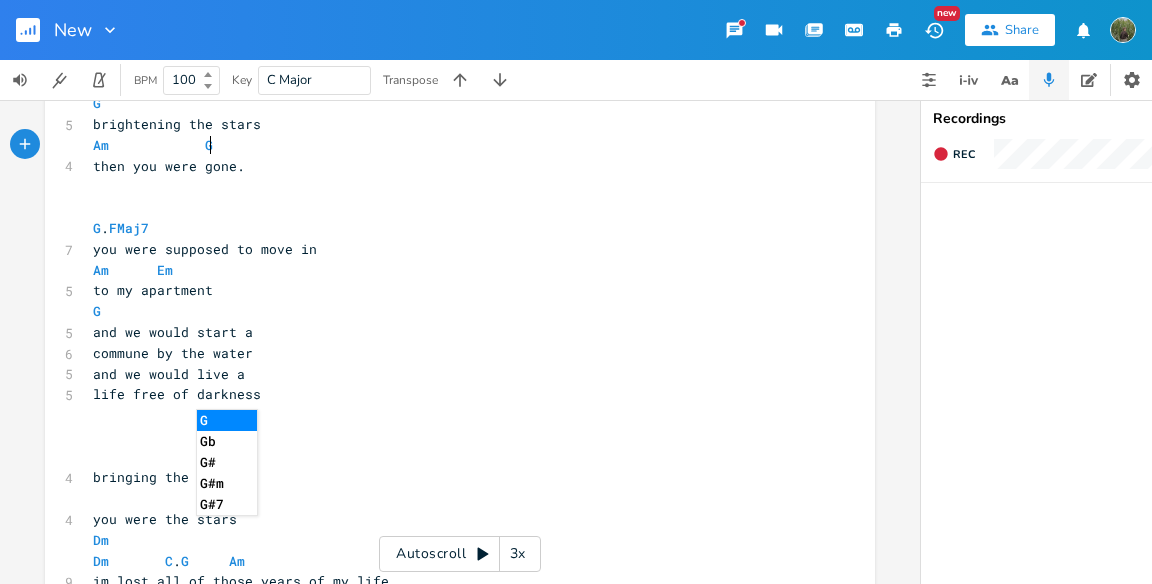 click on "life free of darkness" at bounding box center (177, 394) 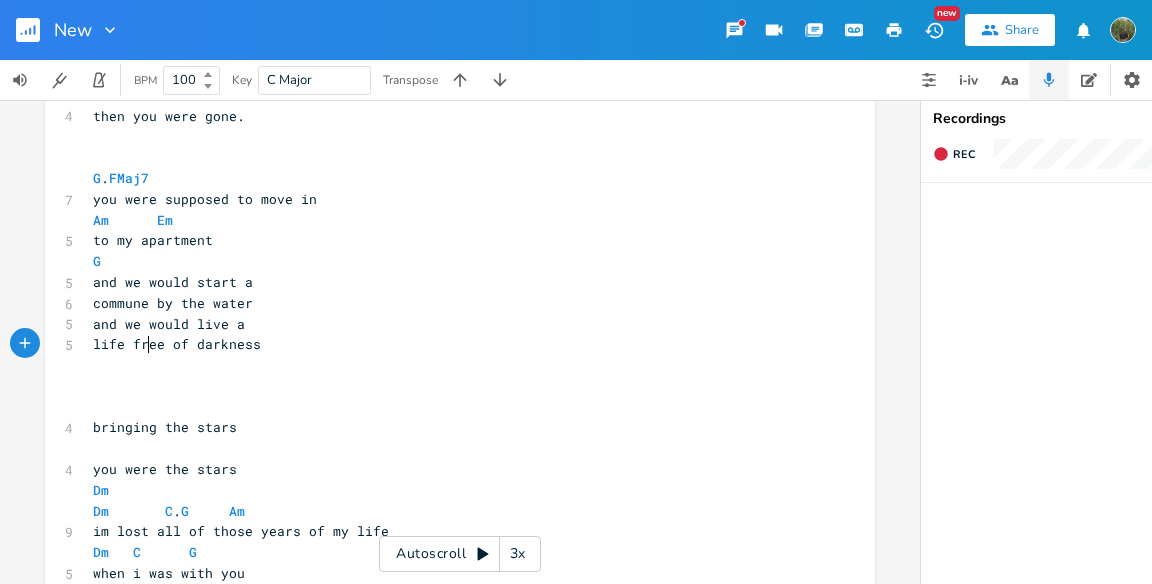 scroll, scrollTop: 499, scrollLeft: 0, axis: vertical 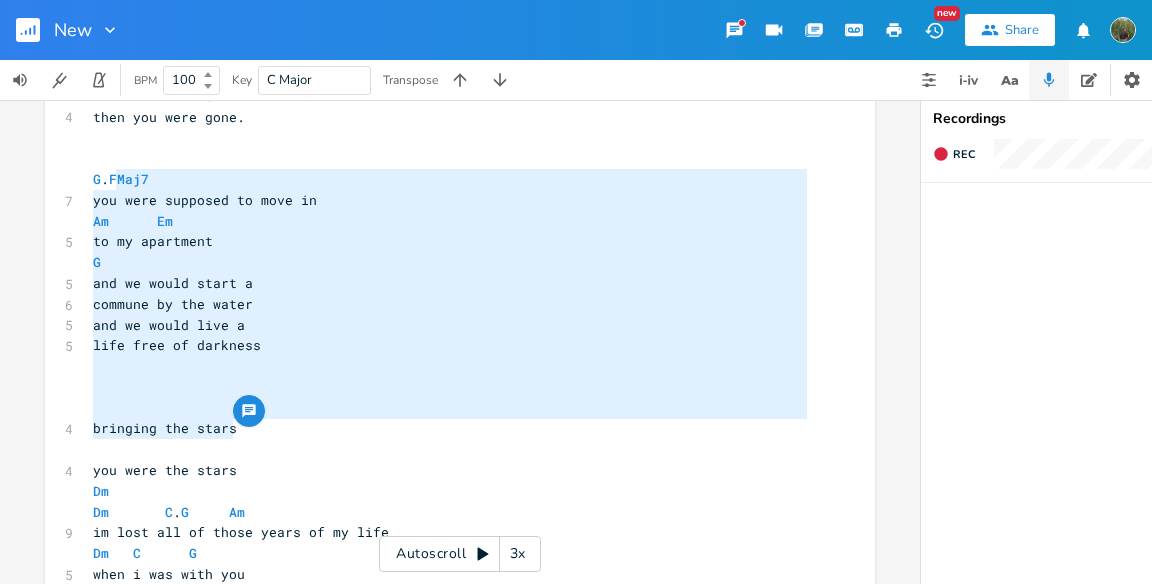 type on "G.       FMaj7
you were supposed to move in
Am      Em
to my apartment
G
and we would start a
commune by the water
and we would live a
life free of darkness
bringing the stars" 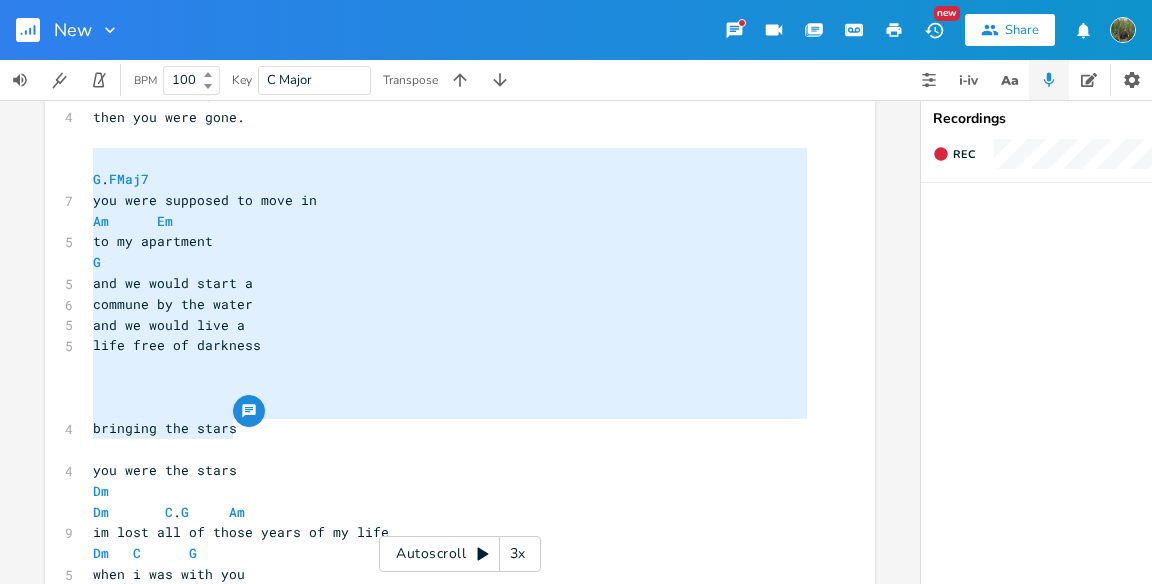 drag, startPoint x: 252, startPoint y: 433, endPoint x: 87, endPoint y: 167, distance: 313.01917 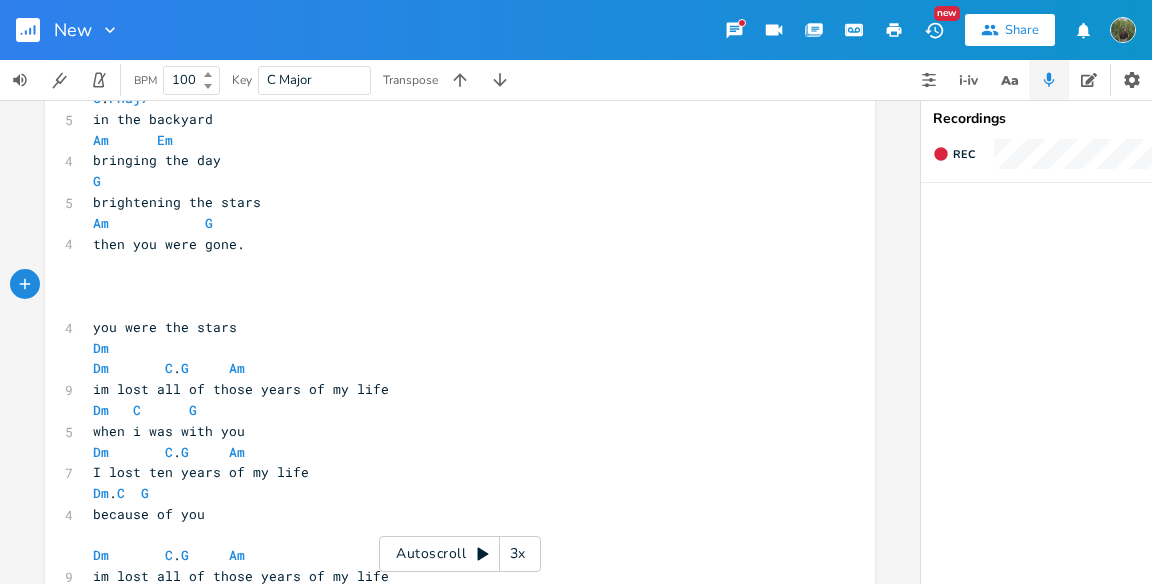 scroll, scrollTop: 368, scrollLeft: 0, axis: vertical 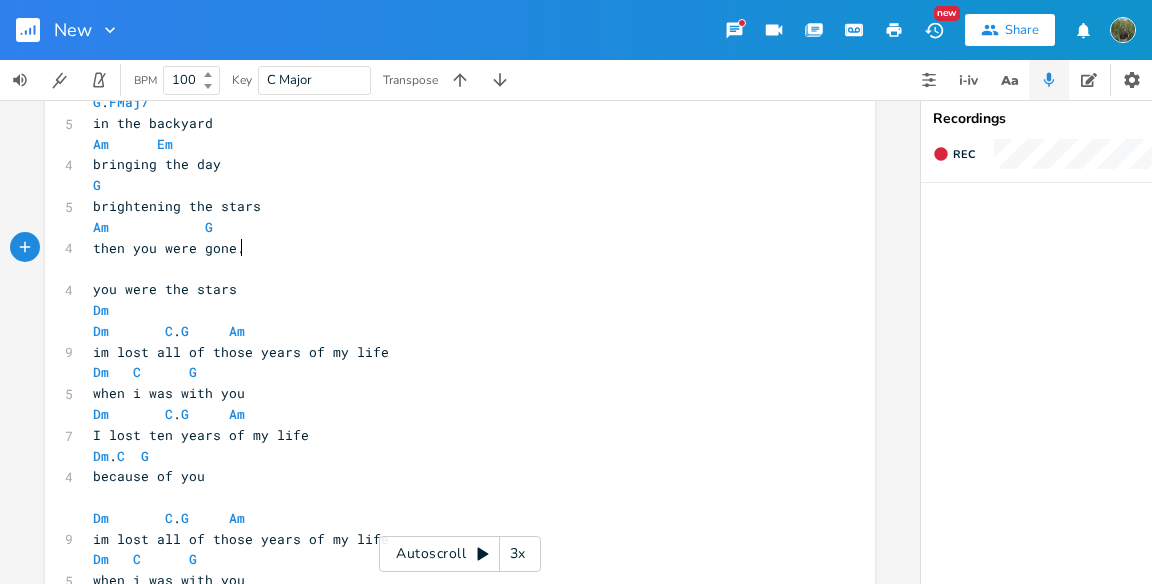 type on "G.       FMaj7
you were supposed to move in
Am      Em
to my apartment
G
and we would start a
commune by the water
and we would live a
life free of darkness
bringing the stars" 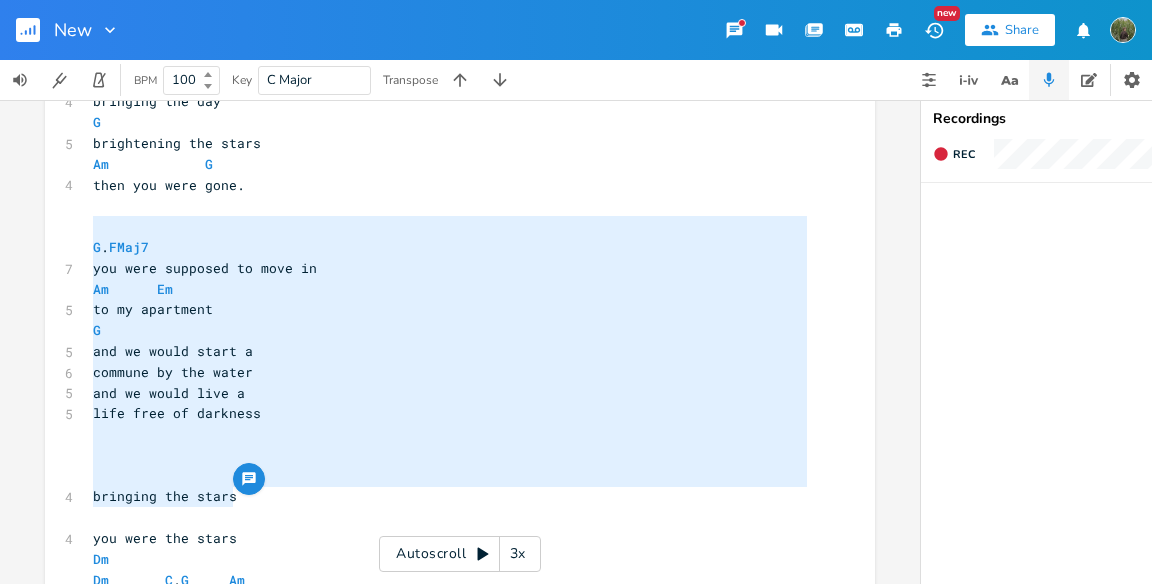 scroll, scrollTop: 442, scrollLeft: 0, axis: vertical 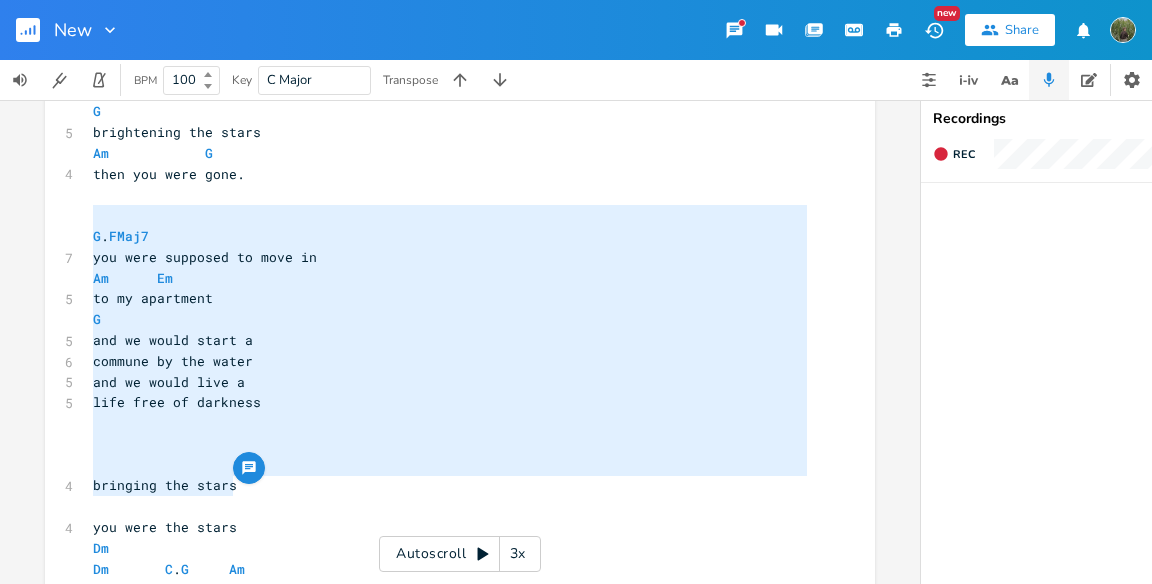 click on "Dm" at bounding box center [450, 548] 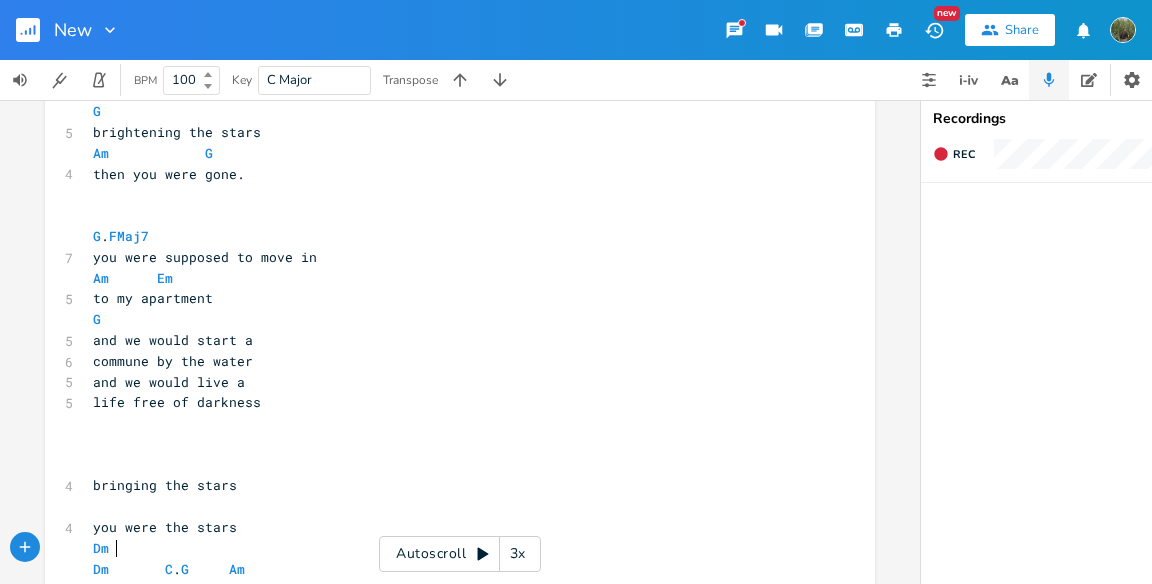 click on "you were the stars" at bounding box center (165, 527) 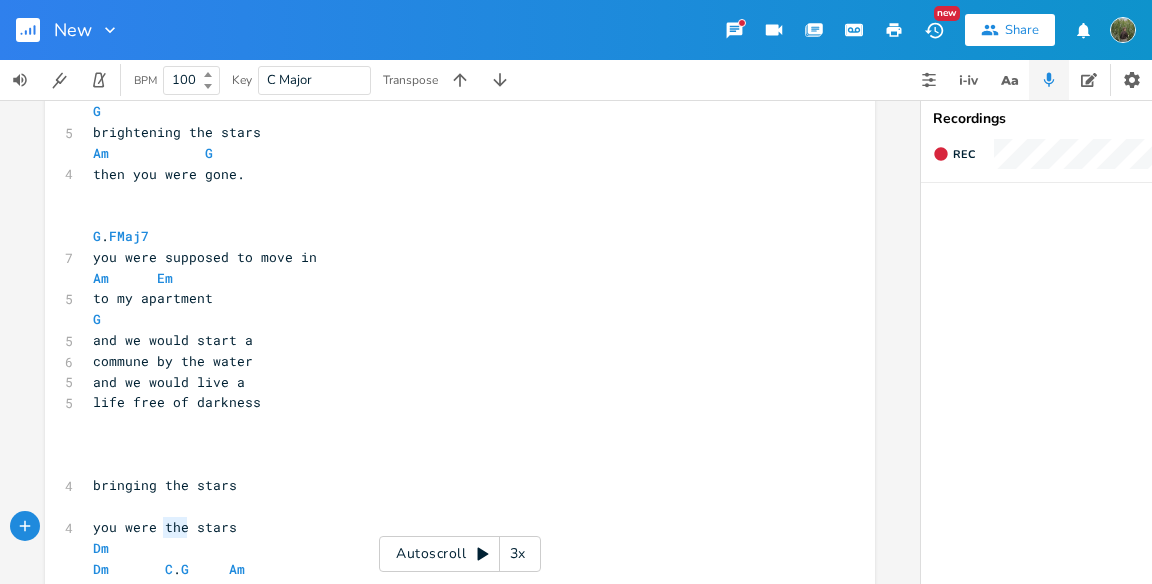 click on "you were the stars" at bounding box center [165, 527] 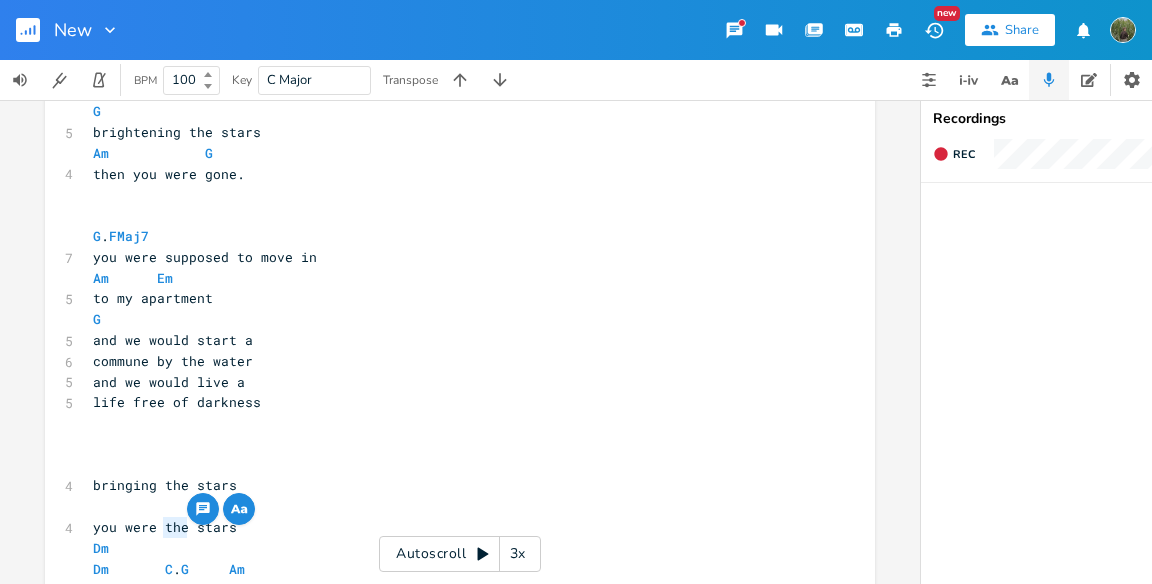 type on "the" 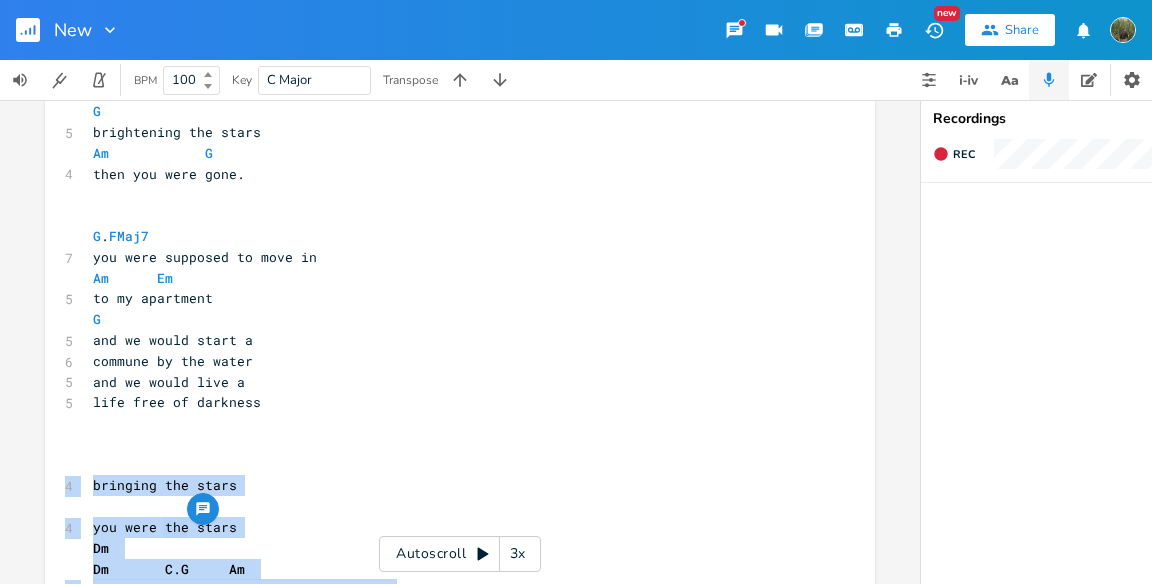 drag, startPoint x: 237, startPoint y: 524, endPoint x: 157, endPoint y: 451, distance: 108.30051 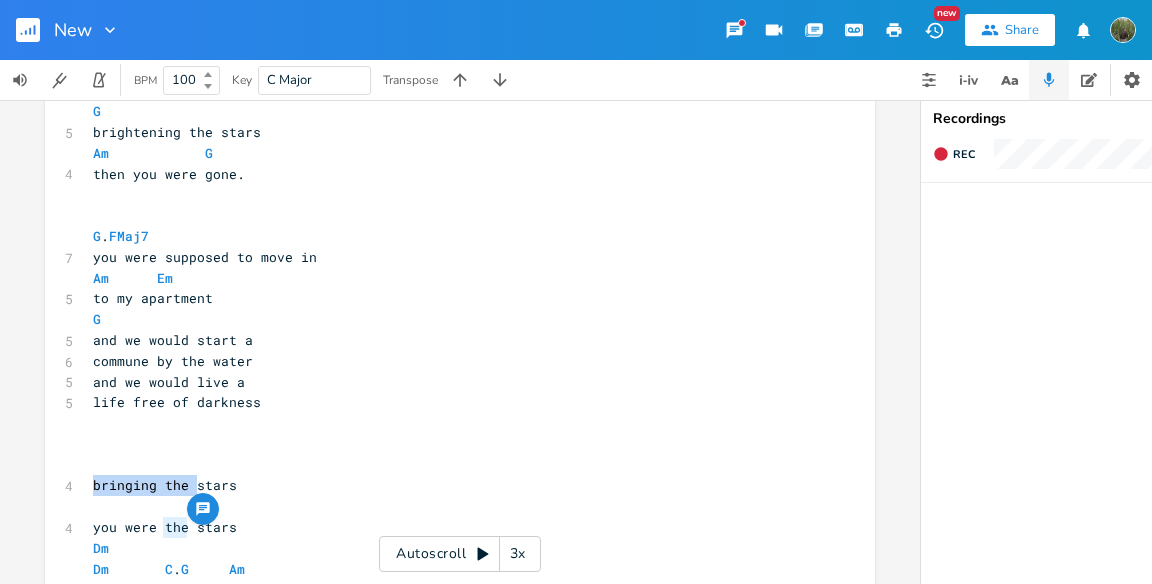 drag, startPoint x: 79, startPoint y: 482, endPoint x: 191, endPoint y: 488, distance: 112.1606 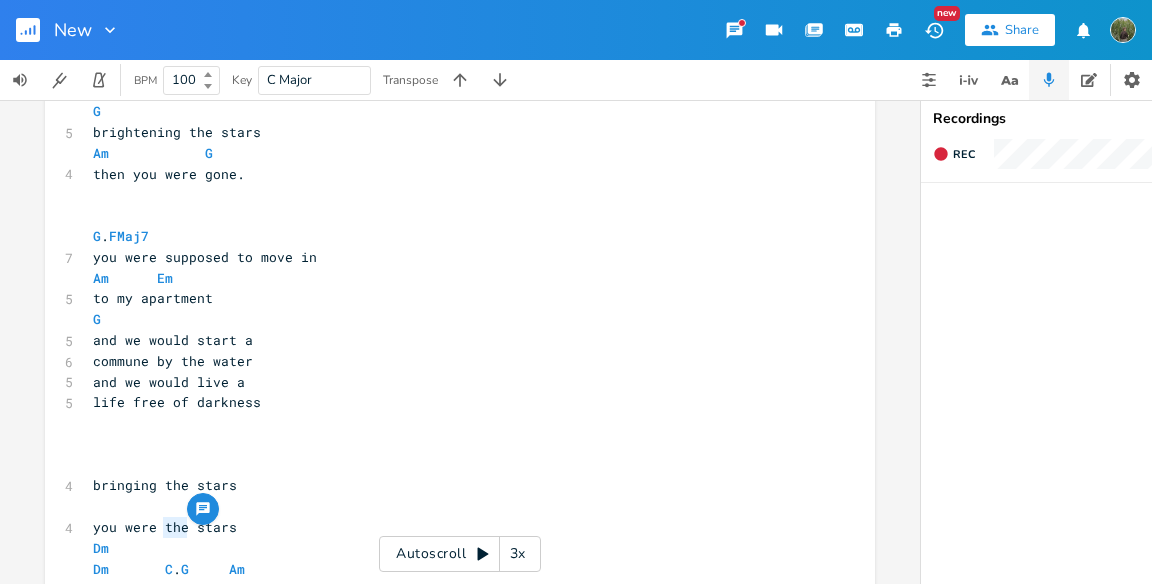 click on "​" at bounding box center [450, 506] 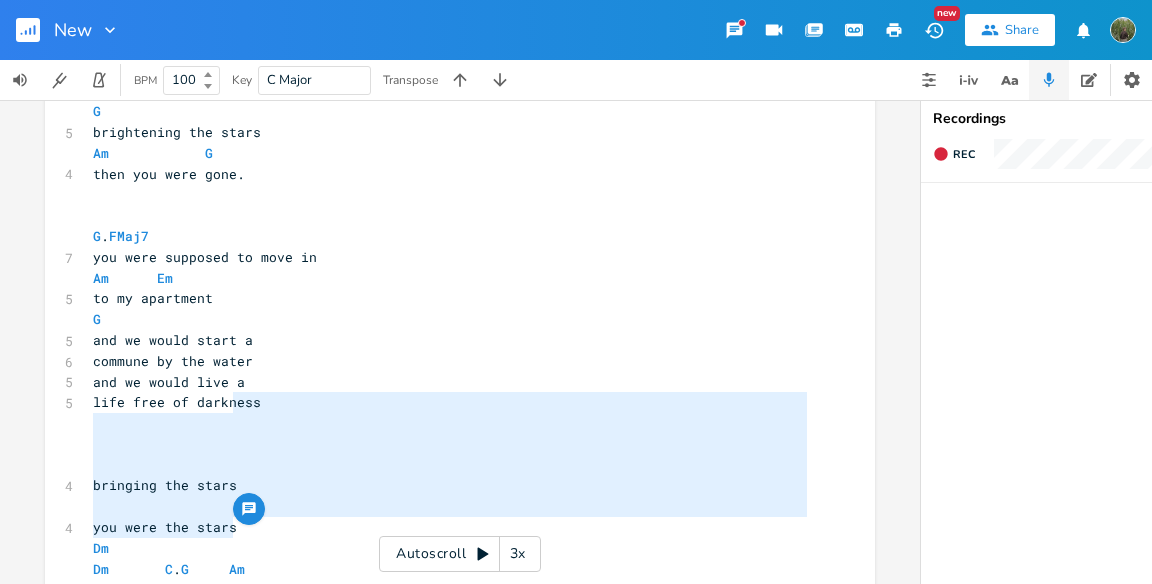 type on "a
life free of darkness
bringing the stars
you were the stars" 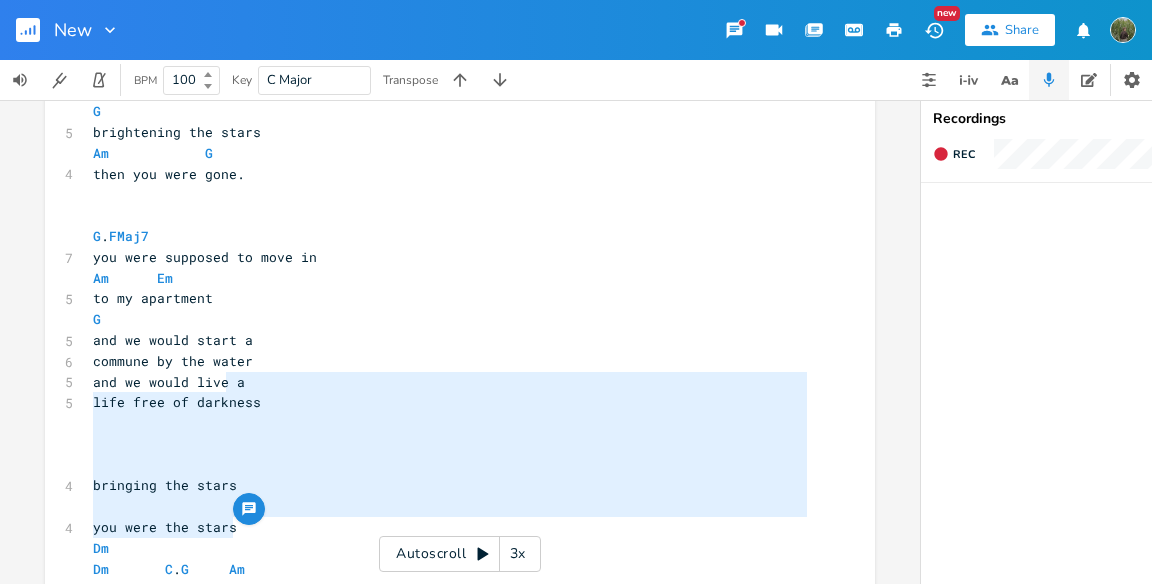 drag, startPoint x: 241, startPoint y: 529, endPoint x: 220, endPoint y: 388, distance: 142.55525 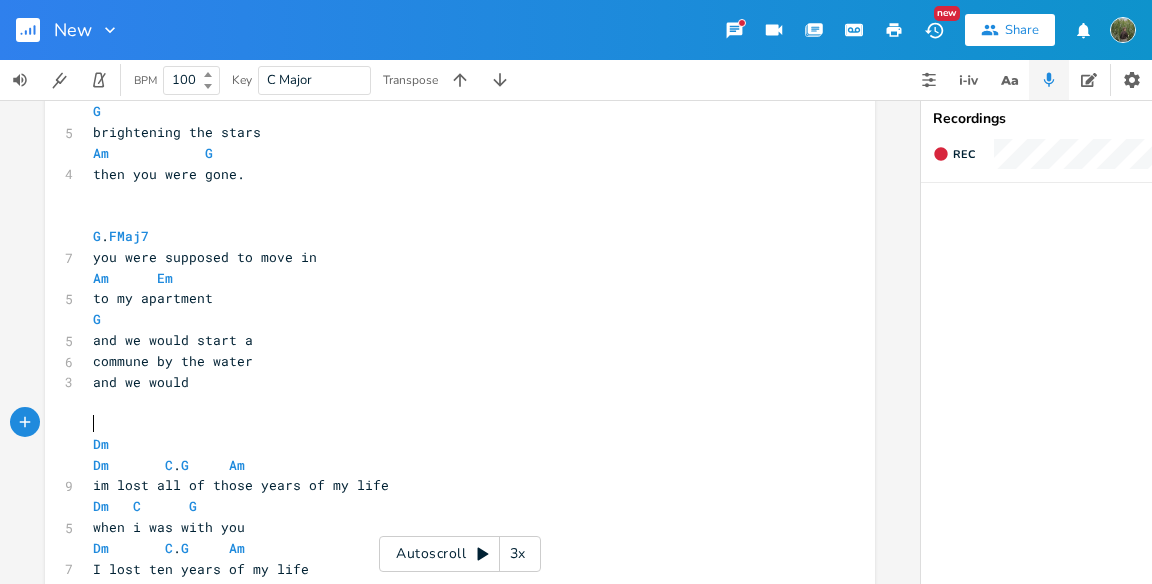 click on "and we would" at bounding box center [450, 382] 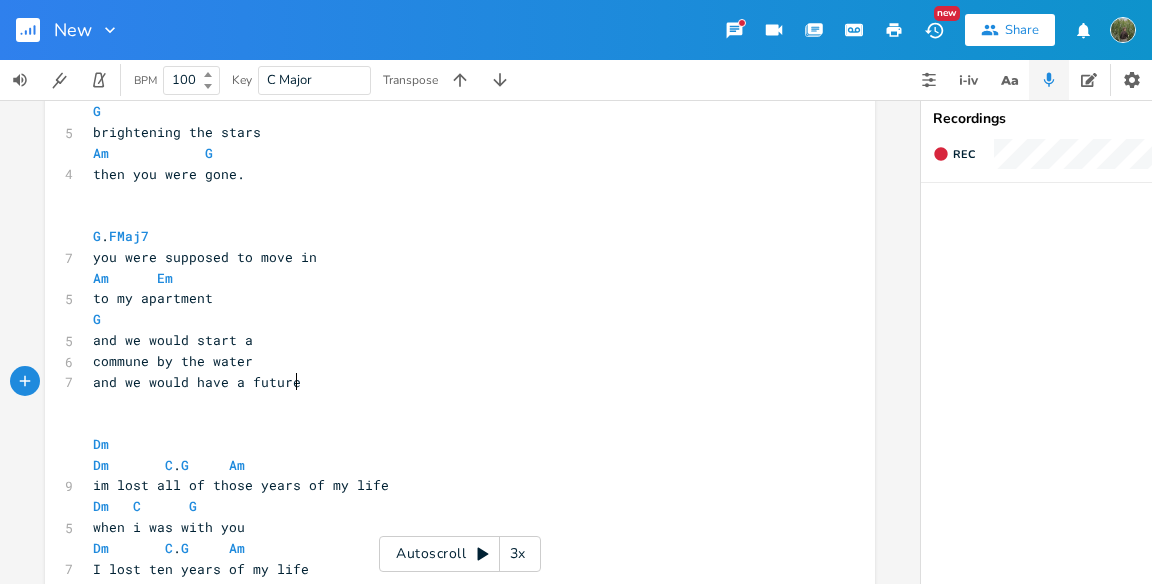 scroll, scrollTop: 0, scrollLeft: 80, axis: horizontal 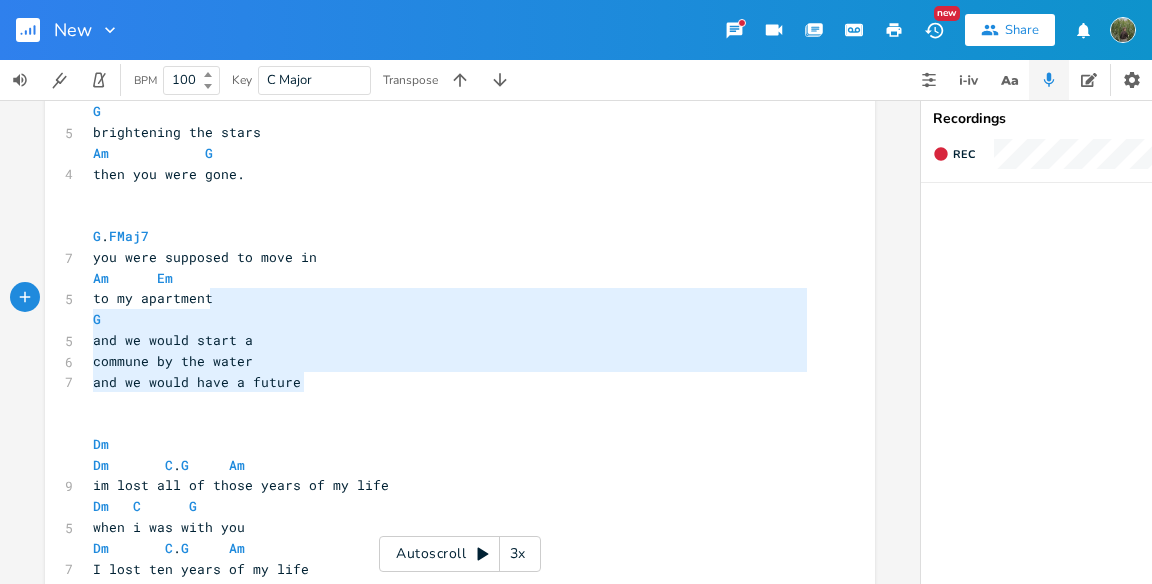 type on "G.       FMaj7
you were supposed to move in
Am      Em
to my apartment
G
and we would start a
commune by the water
and we would have a future" 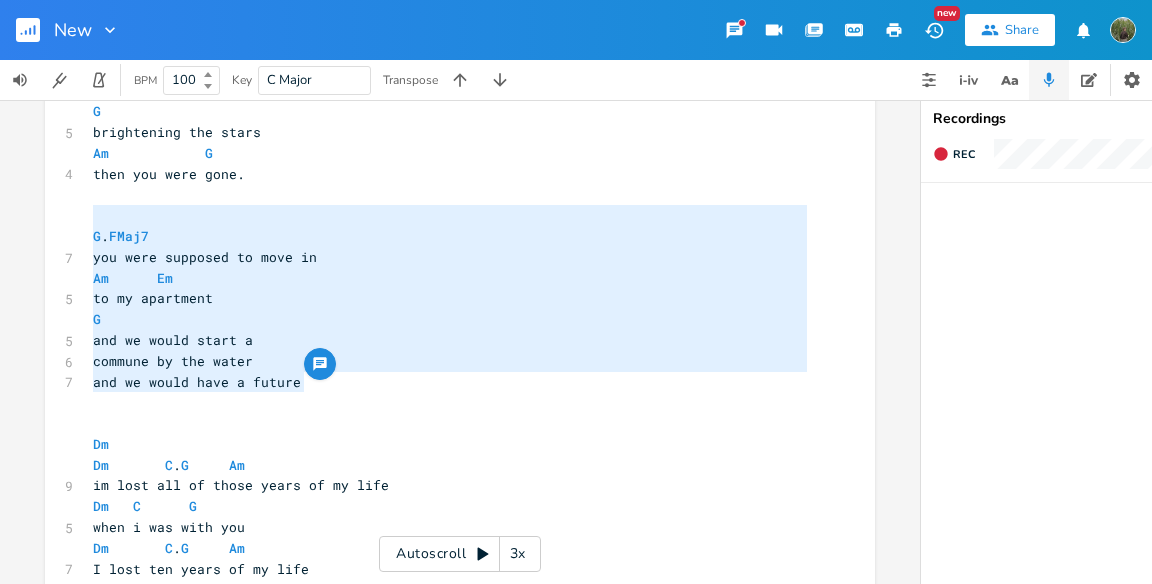 drag, startPoint x: 311, startPoint y: 379, endPoint x: 284, endPoint y: 214, distance: 167.1945 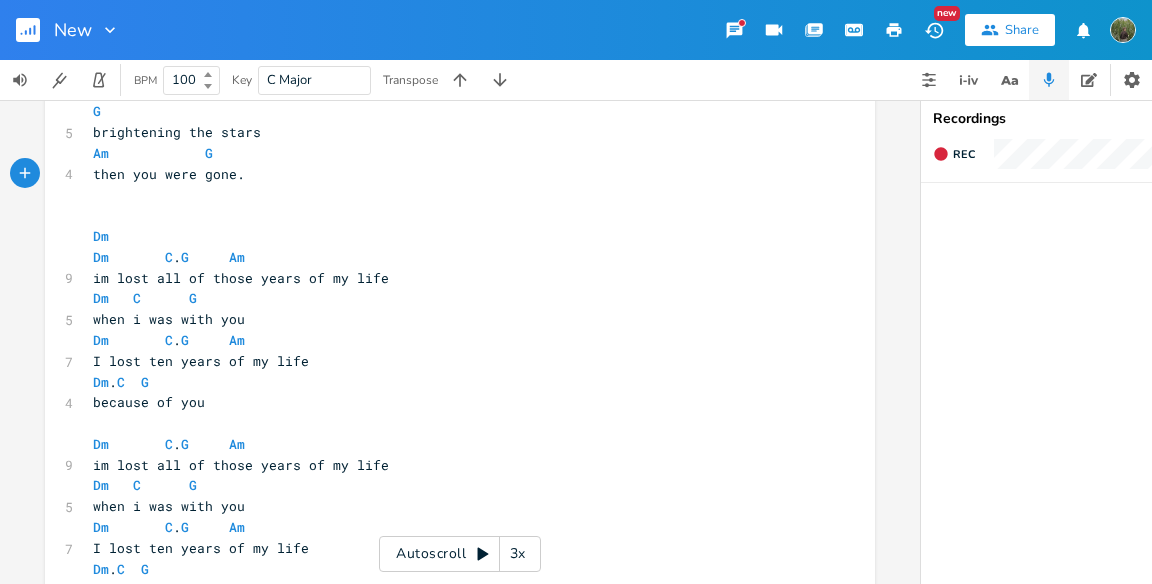 scroll, scrollTop: 554, scrollLeft: 0, axis: vertical 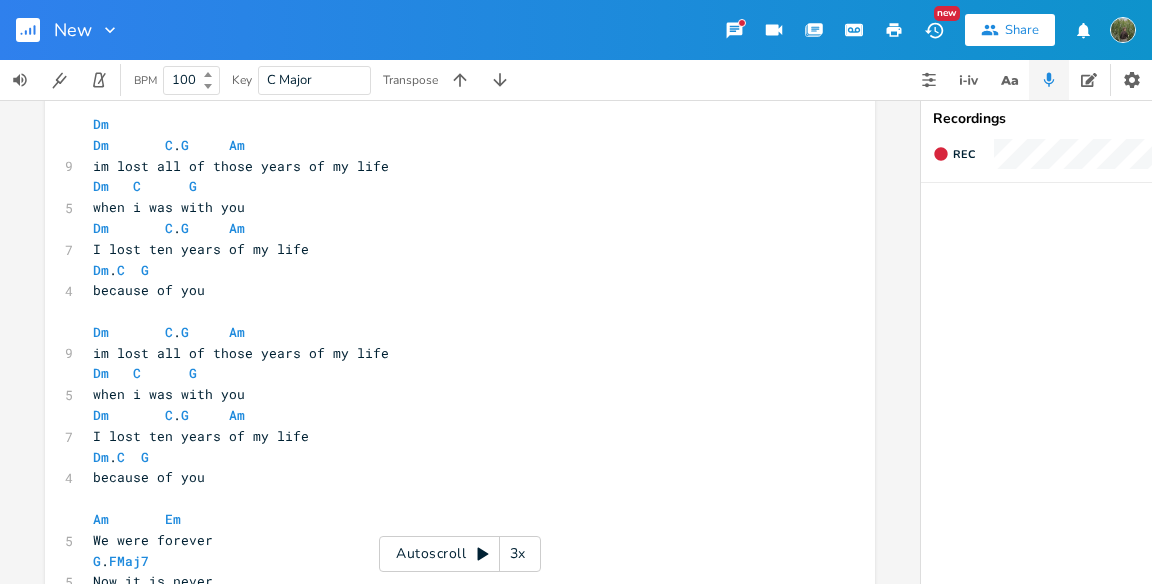 click on "Dm" at bounding box center (450, 124) 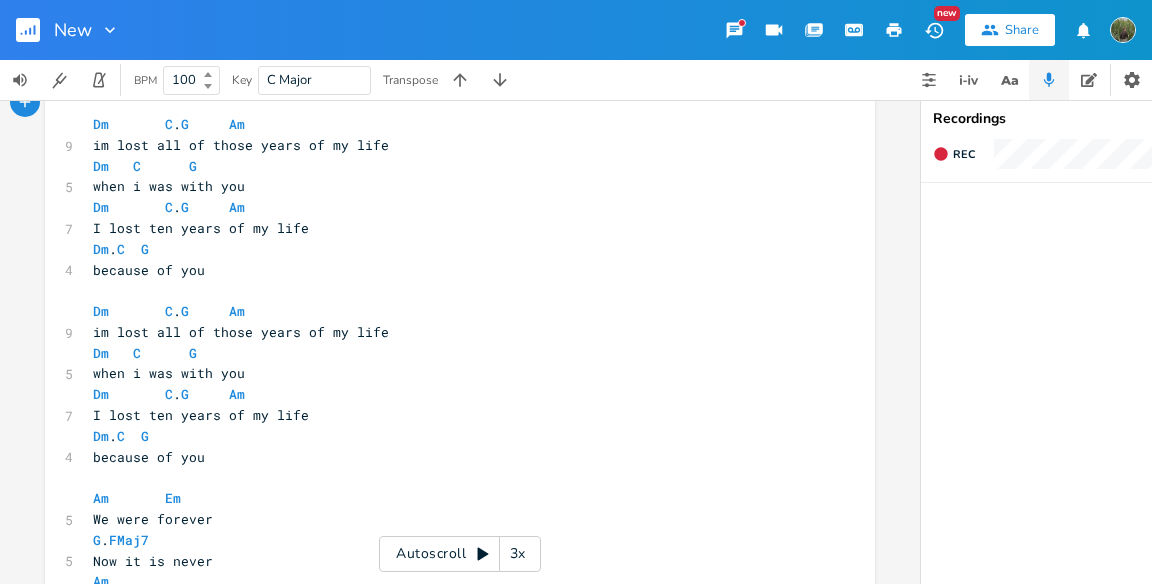 scroll, scrollTop: 635, scrollLeft: 0, axis: vertical 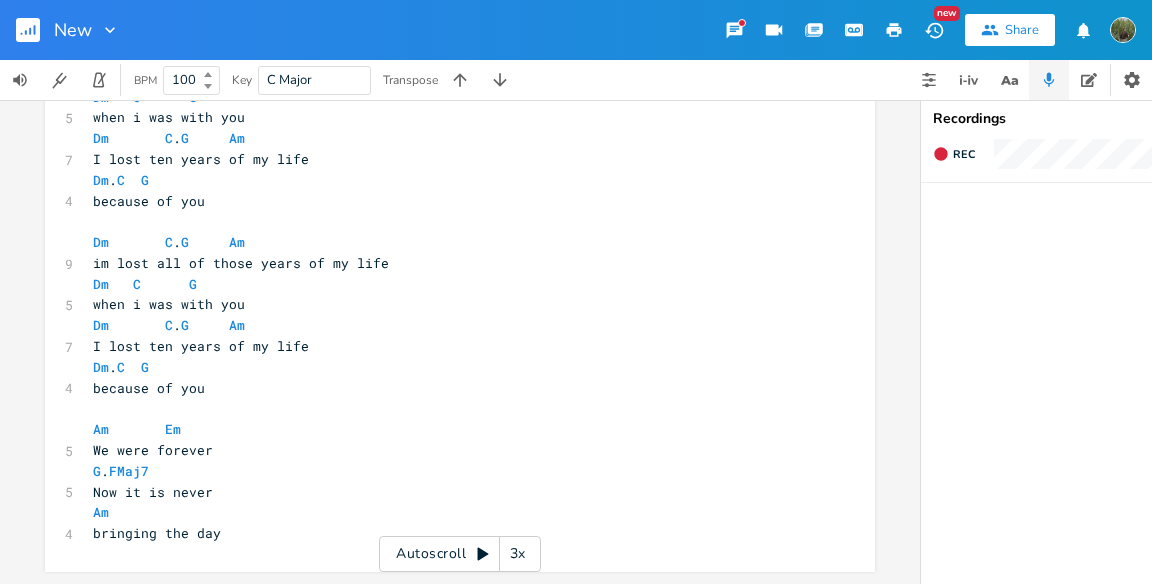 click on "x   ​ ​ 1 Verse C             Fmaj7     G 5 Thought I was alright Em       Am                FMaj7                G 10 writing in my book, staying up all night C          Fmaj7   G 5 my nightmares kept me Em          Am                FMaj7                 Em 11 locked up in your dreams, looking for the fight G 2 the light Am         Em 6 shining through the window G .        FMaj7    5 in the backyard Am        Em 4 bringing the day G 5 brightening the stars Am              G 4 then you were gone. ​ ​ [PERSON_NAME]     G       Am   9 im lost all of those years of my life  Dm     C        G 5 when i was with you [PERSON_NAME]     G       Am              7 I lost ten years of my life Dm .   C    G 4 because of you ​ [PERSON_NAME]     G       Am   9 im lost all of those years of my life  Dm     C        G 5 when i was with you [PERSON_NAME]     G       Am              7 Dm .   C    G 4" at bounding box center [475, 49] 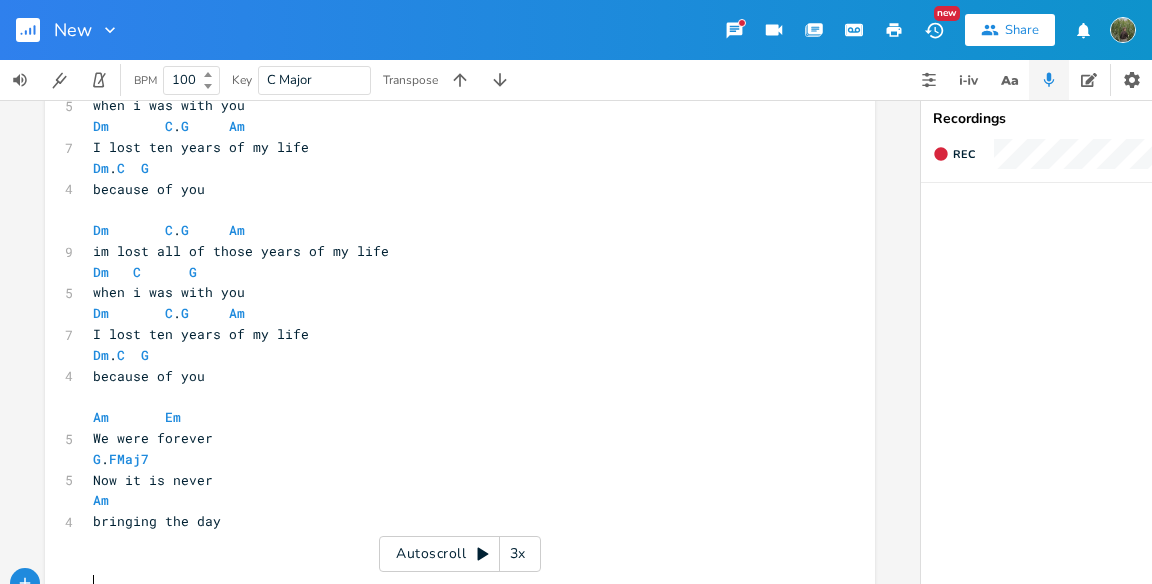 scroll, scrollTop: 0, scrollLeft: 0, axis: both 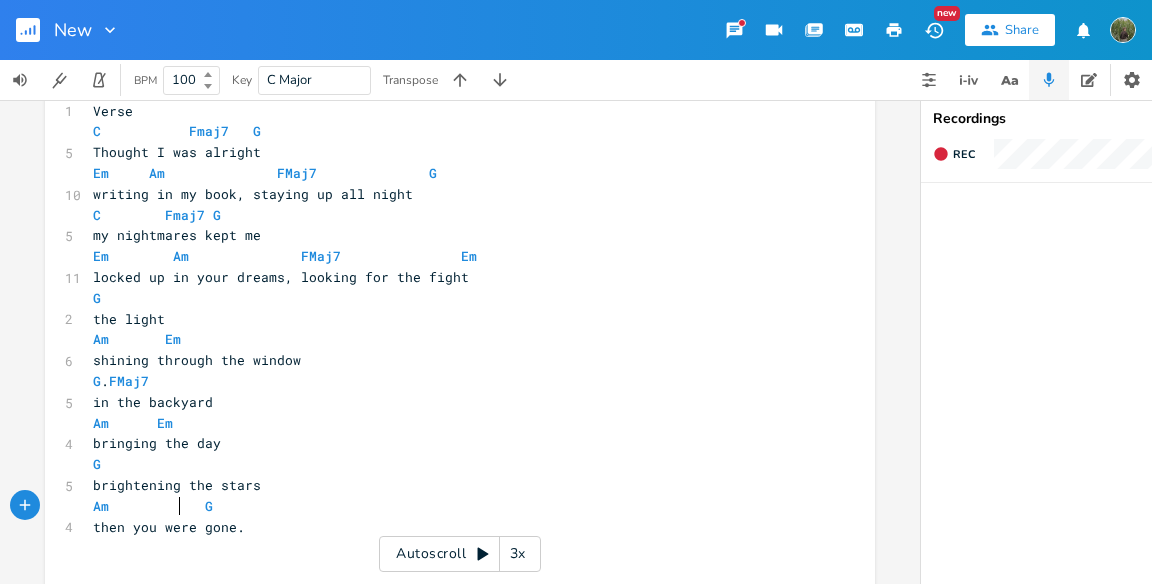 click on "Am              G" at bounding box center [153, 506] 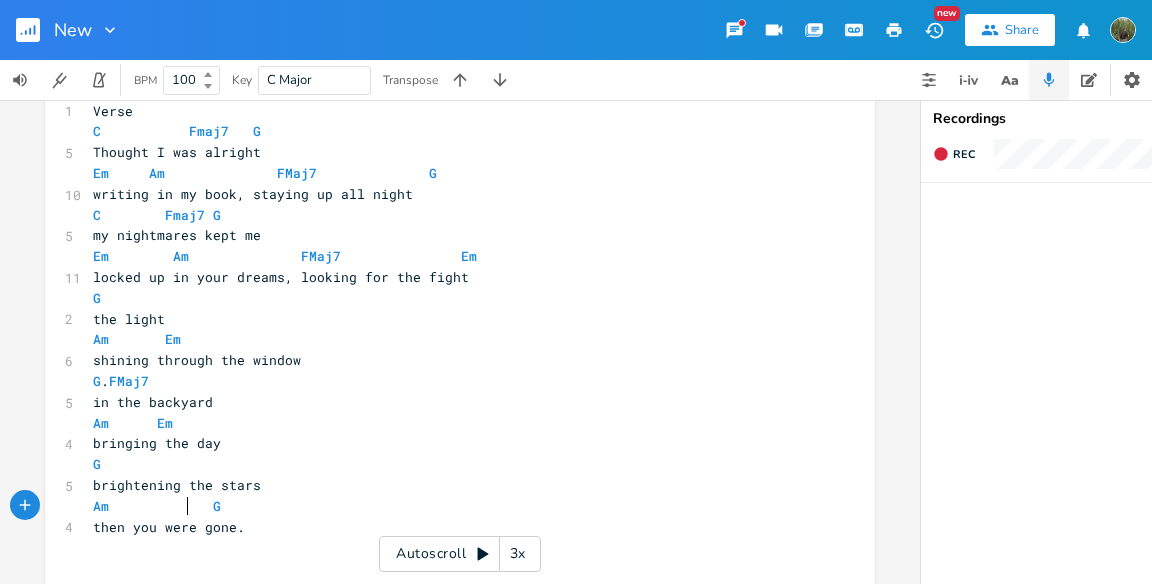 scroll, scrollTop: 0, scrollLeft: 3, axis: horizontal 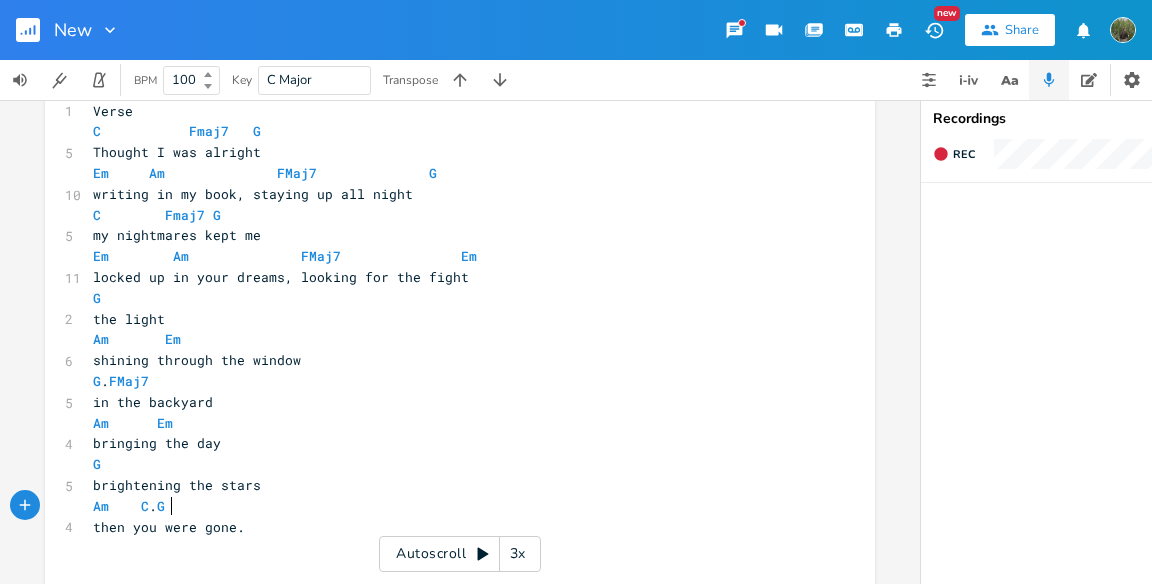 type on "C." 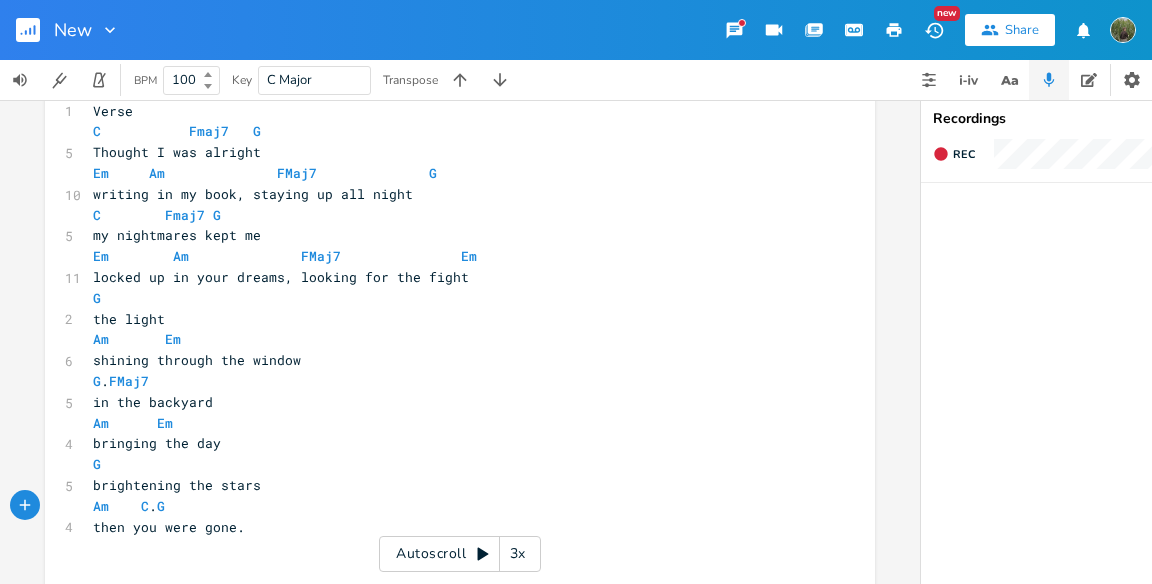 click on "brightening the stars" at bounding box center (450, 485) 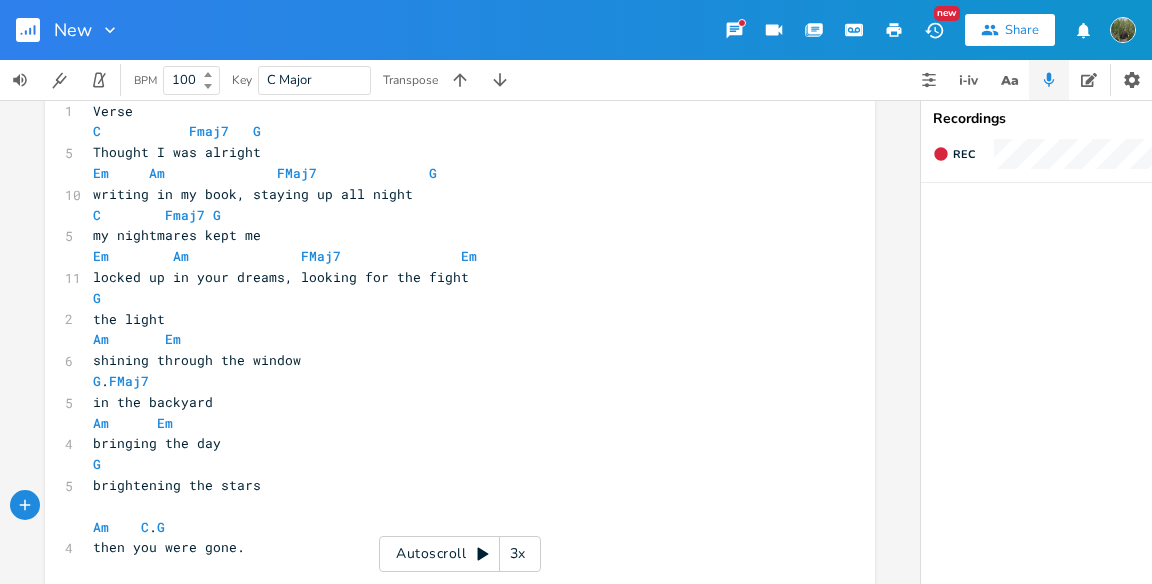 click on "in the backyard" at bounding box center (153, 402) 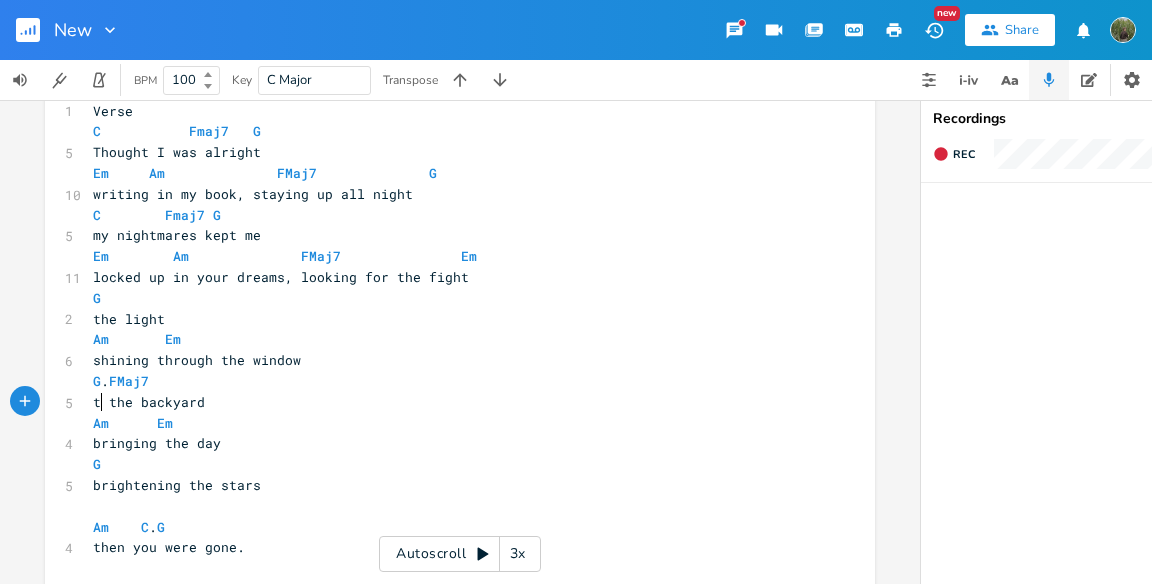 scroll, scrollTop: 0, scrollLeft: 10, axis: horizontal 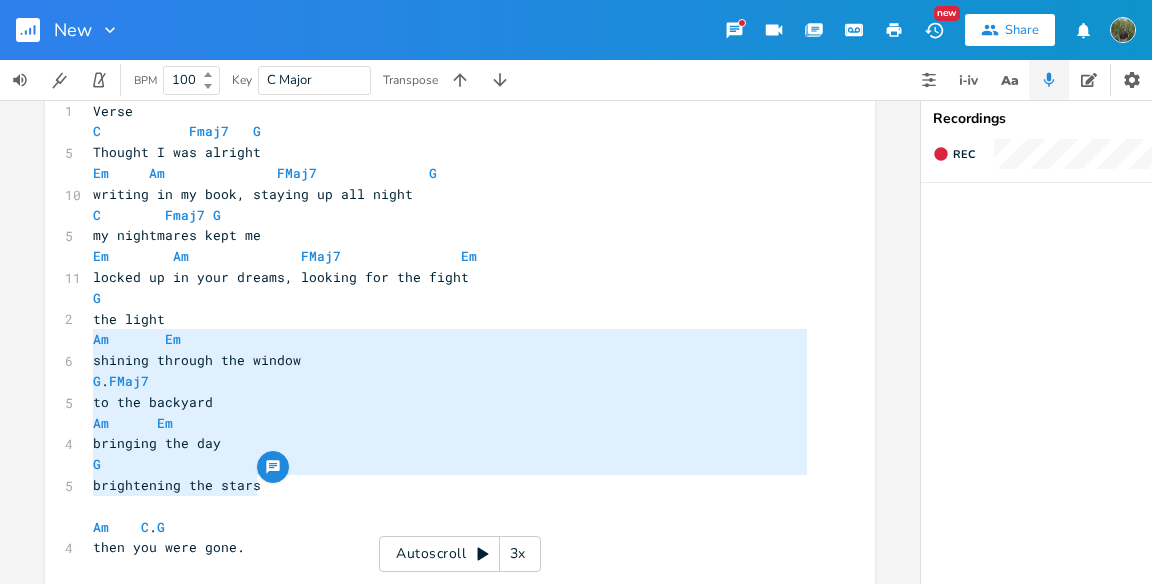 drag, startPoint x: 283, startPoint y: 483, endPoint x: 66, endPoint y: 338, distance: 260.9866 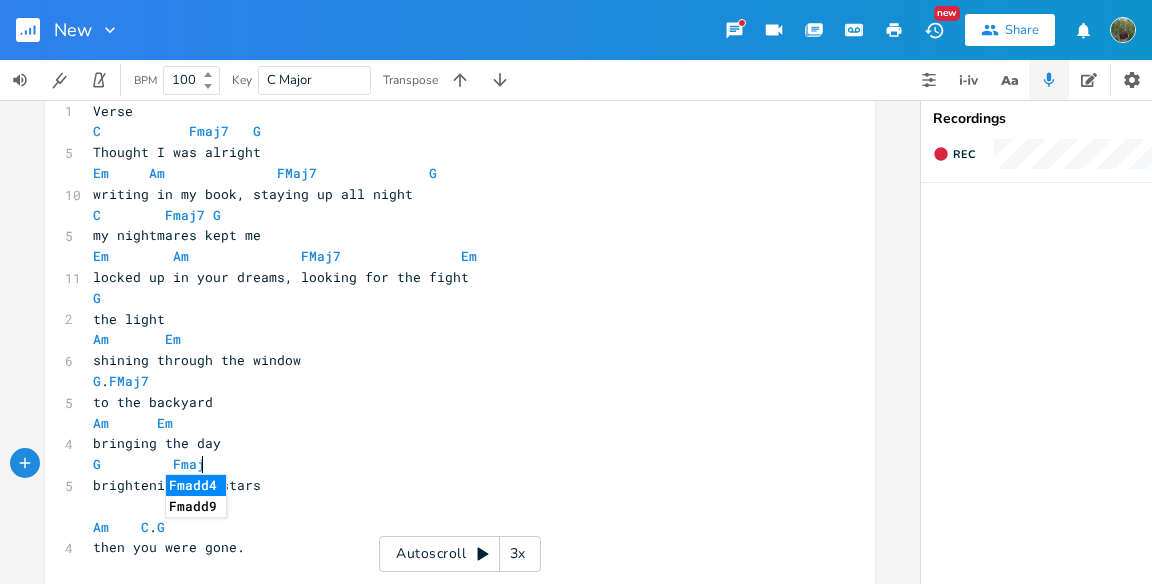 scroll, scrollTop: 0, scrollLeft: 58, axis: horizontal 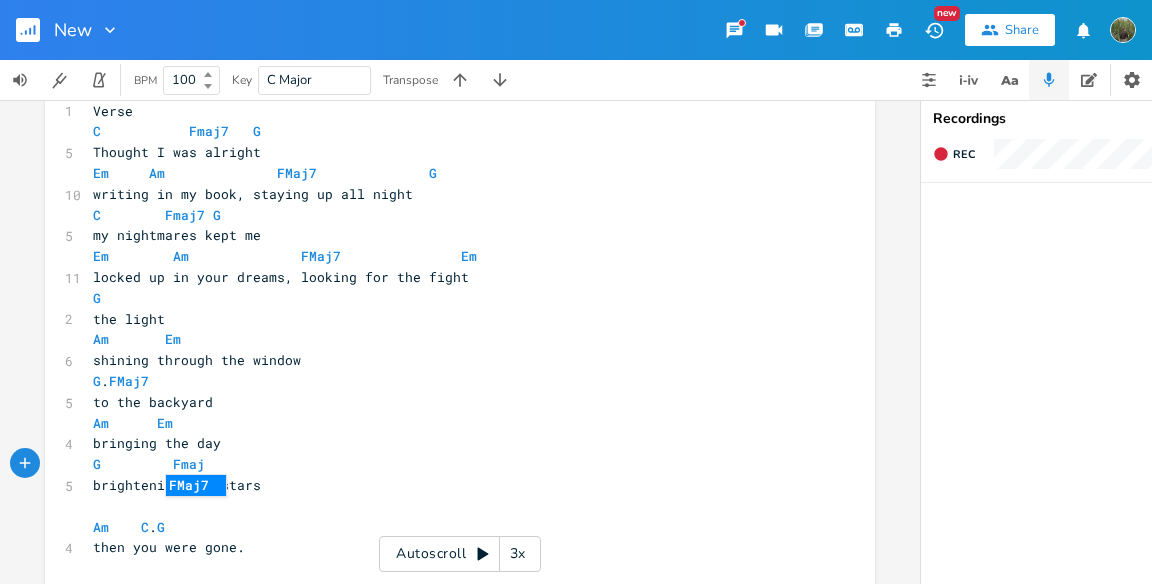 type on "Fmaj" 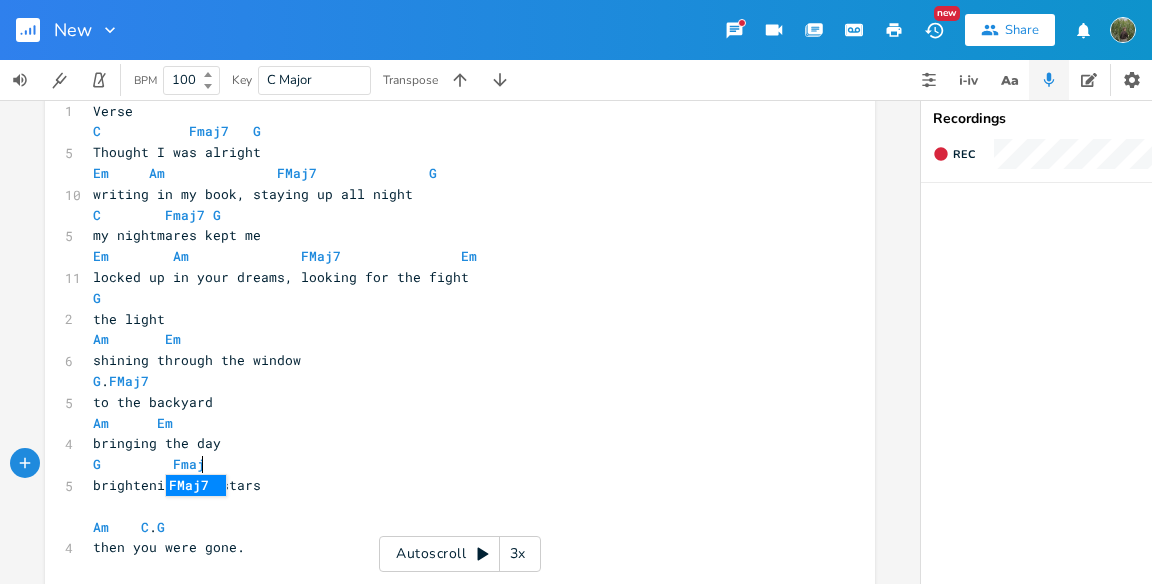 click on "FMaj7" at bounding box center (196, 485) 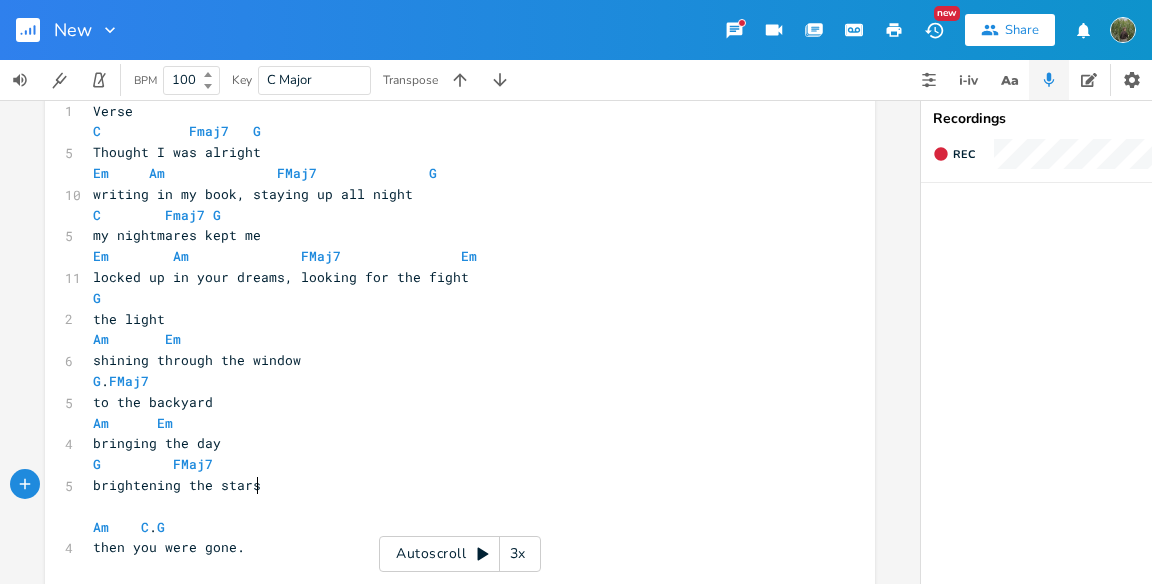 scroll, scrollTop: 0, scrollLeft: 0, axis: both 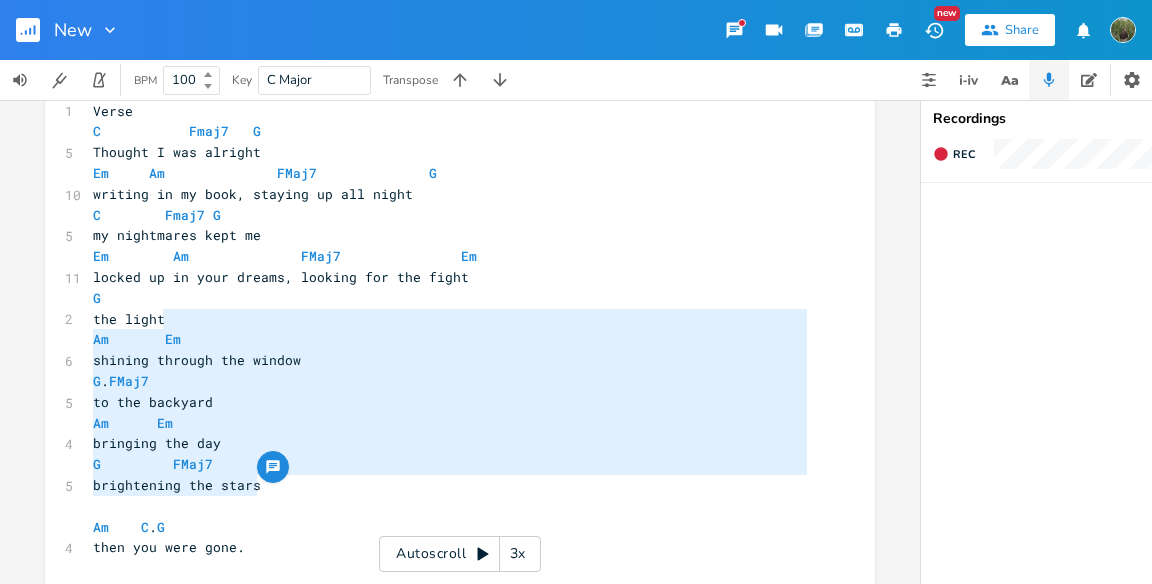 type on "Am       Em
shining through the window
G.       FMaj7
to the backyard
Am      Em
bringing the day
G         FMaj7
brightening the stars" 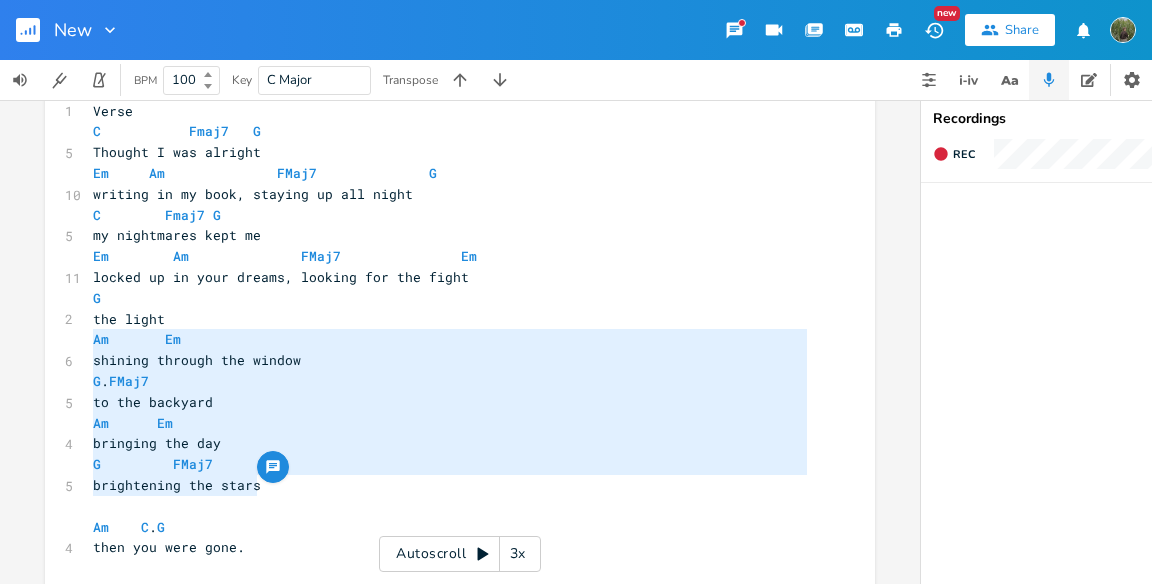 drag, startPoint x: 315, startPoint y: 489, endPoint x: 80, endPoint y: 343, distance: 276.66043 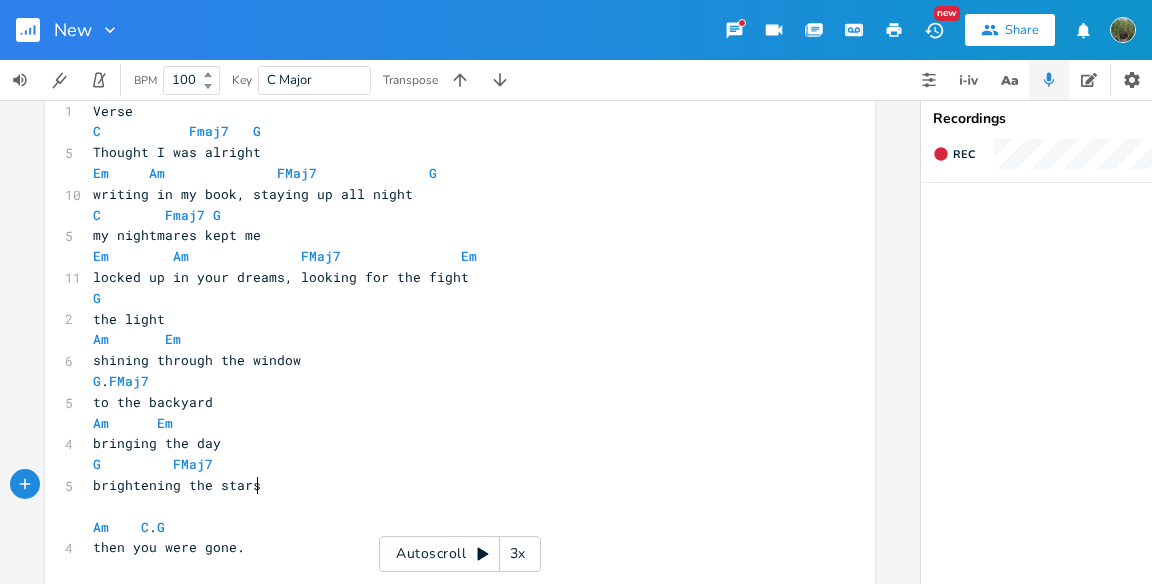 click on "brightening the stars" at bounding box center [450, 485] 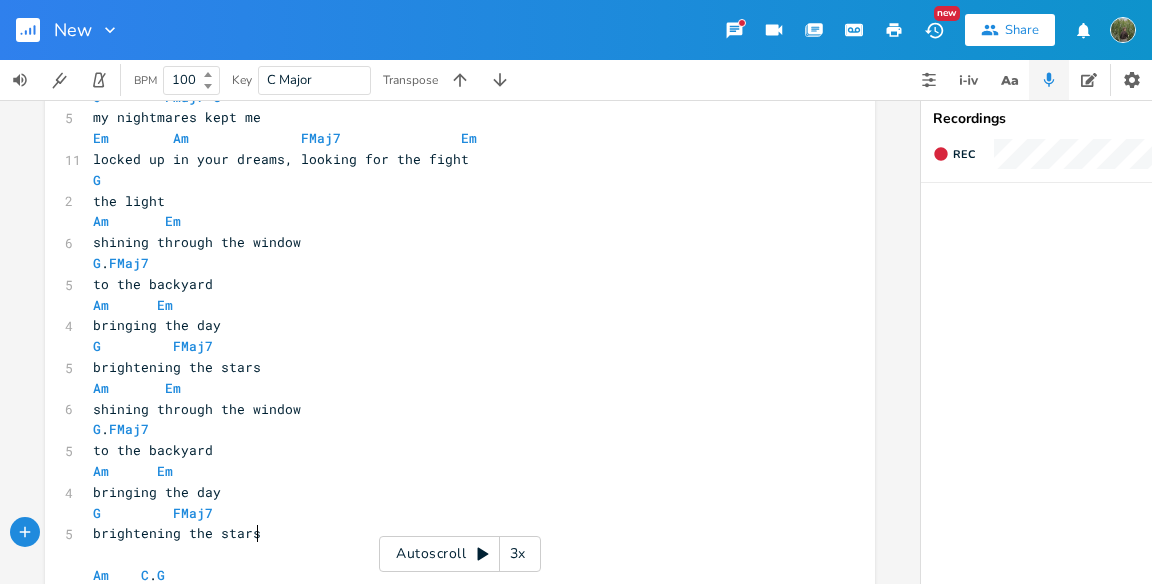 scroll, scrollTop: 223, scrollLeft: 0, axis: vertical 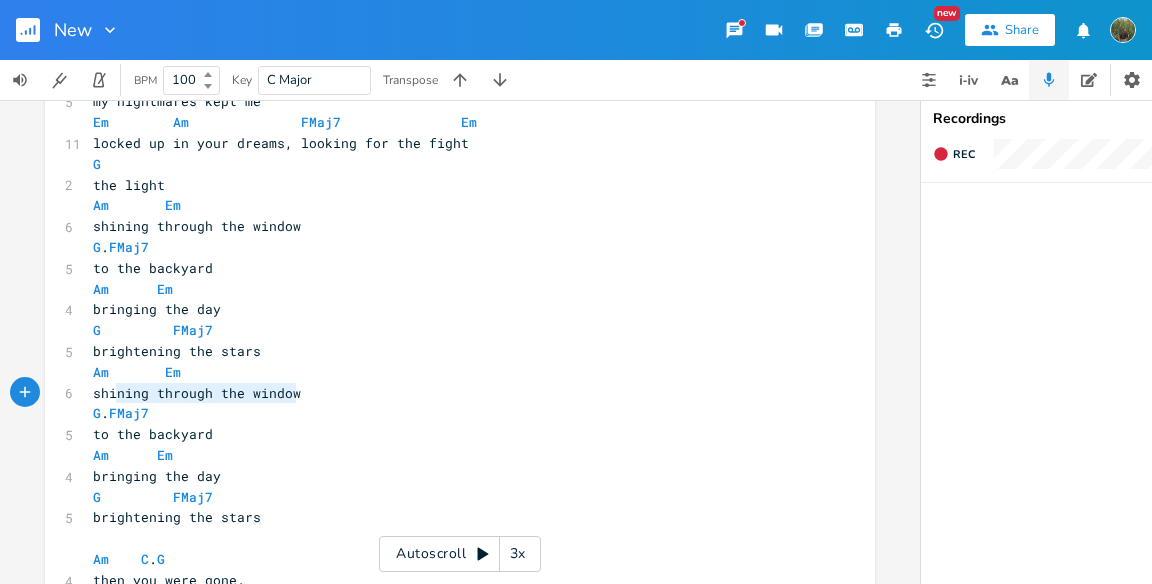 type on "hining through the window" 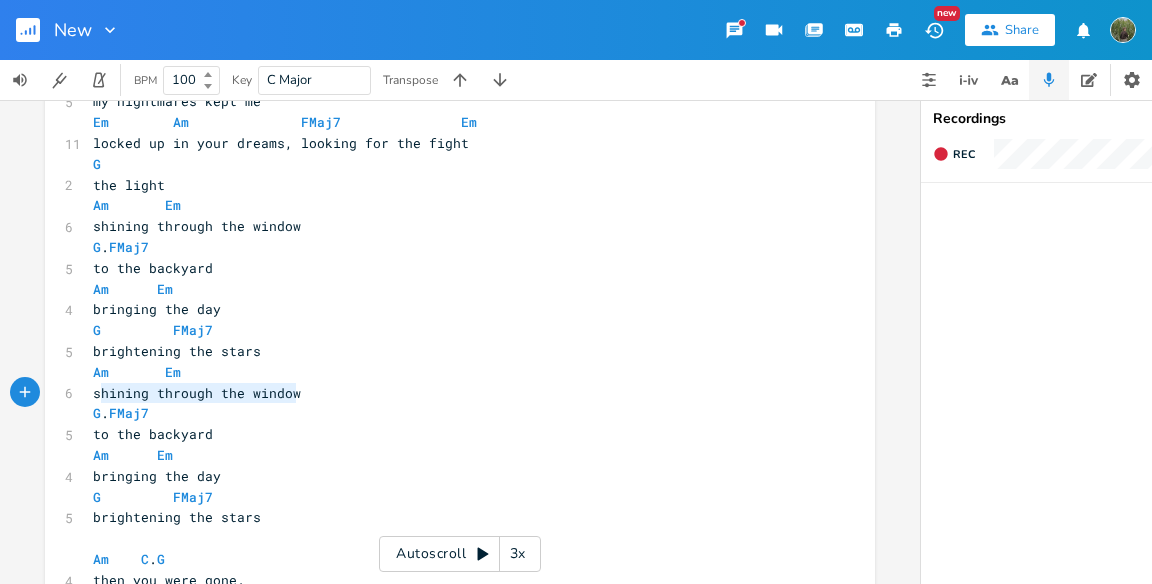 drag, startPoint x: 316, startPoint y: 393, endPoint x: 93, endPoint y: 391, distance: 223.00897 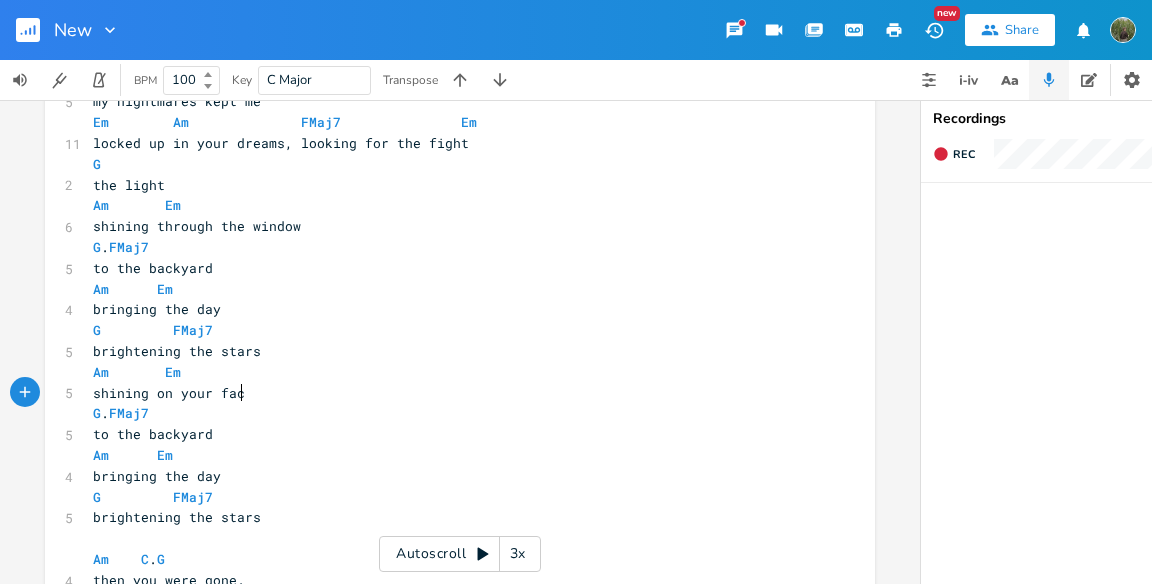 type on "shining on your face" 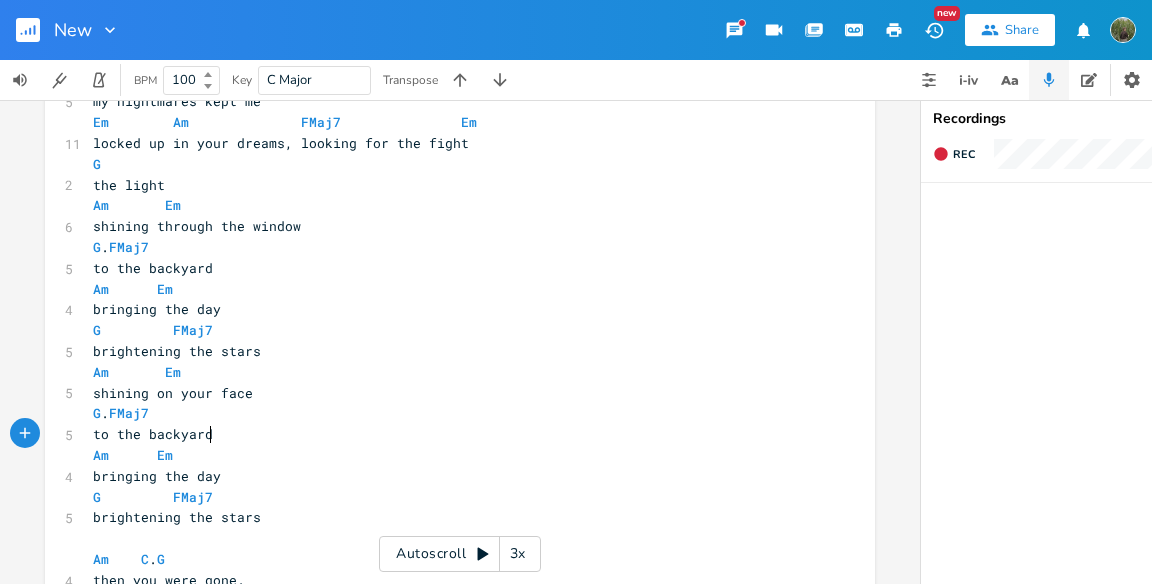 type on "to the backyard" 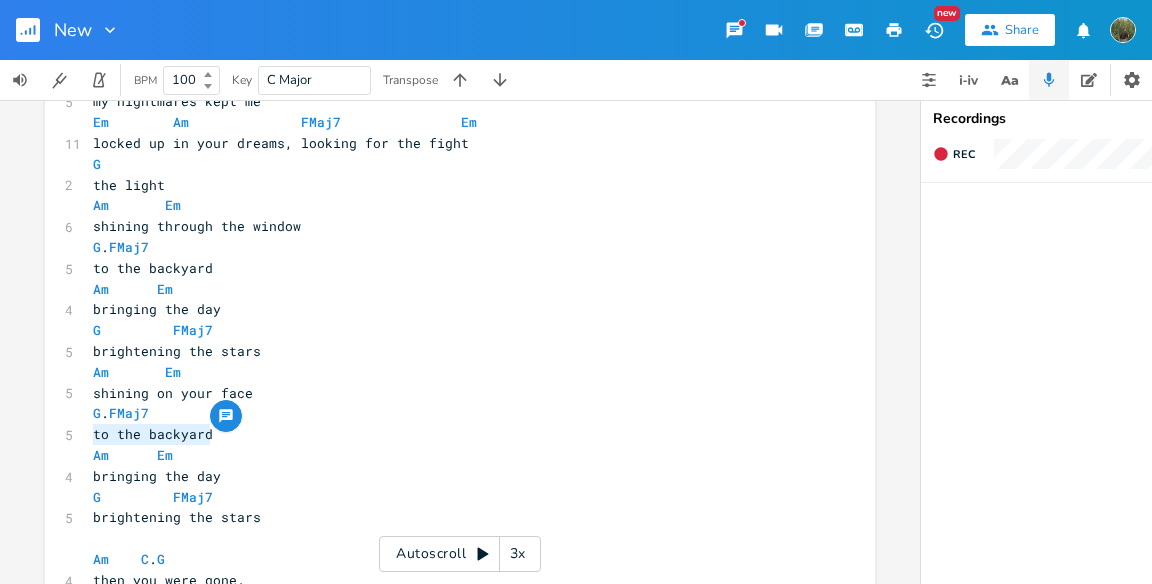 drag, startPoint x: 234, startPoint y: 432, endPoint x: 80, endPoint y: 432, distance: 154 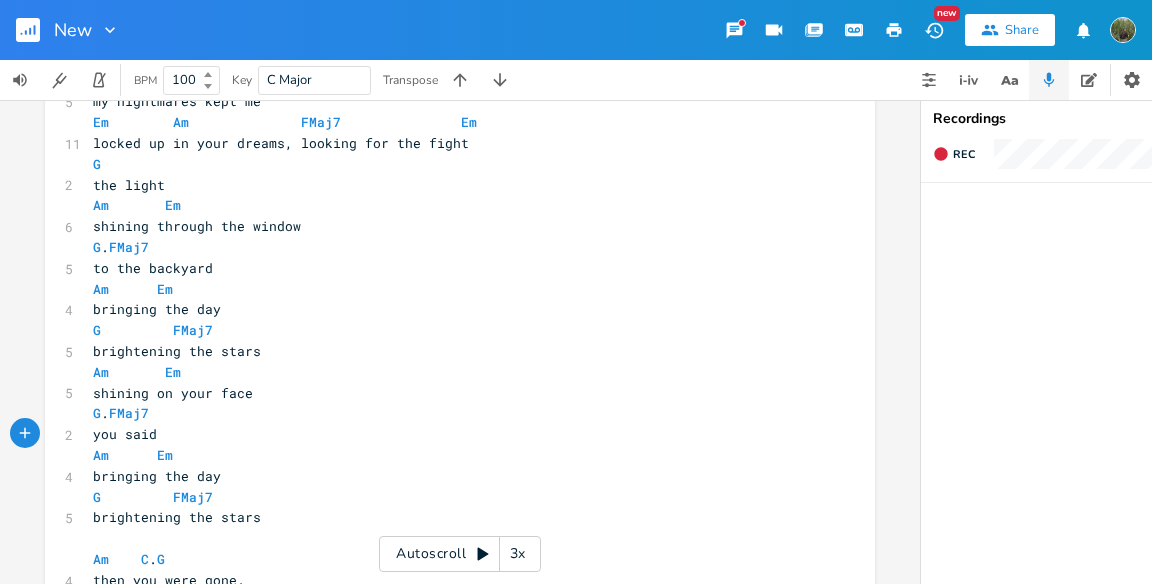 scroll, scrollTop: 0, scrollLeft: 51, axis: horizontal 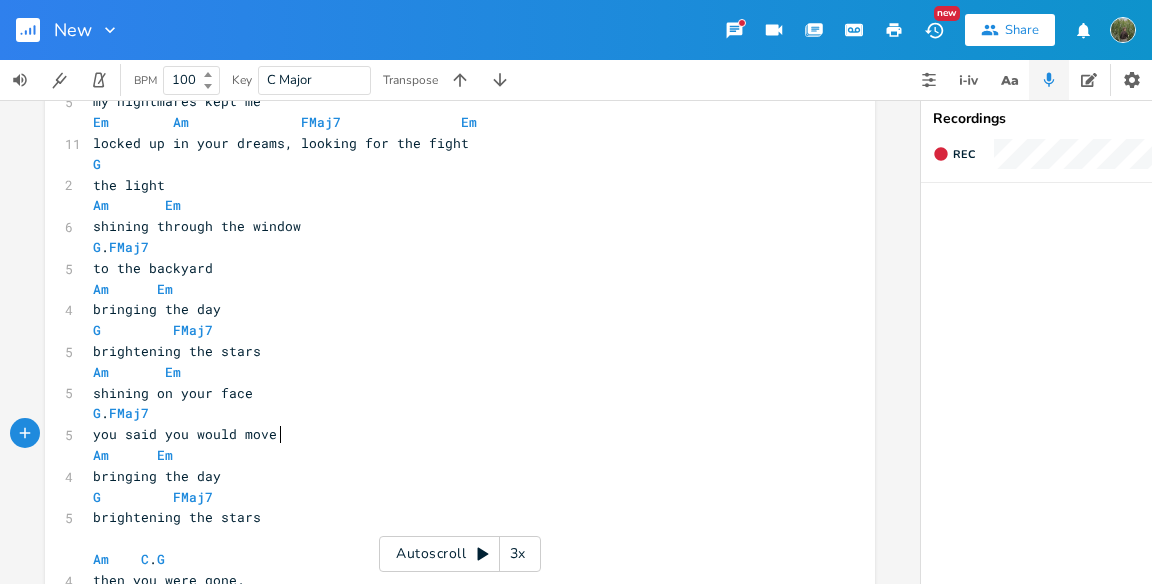 type on "you said you would move in" 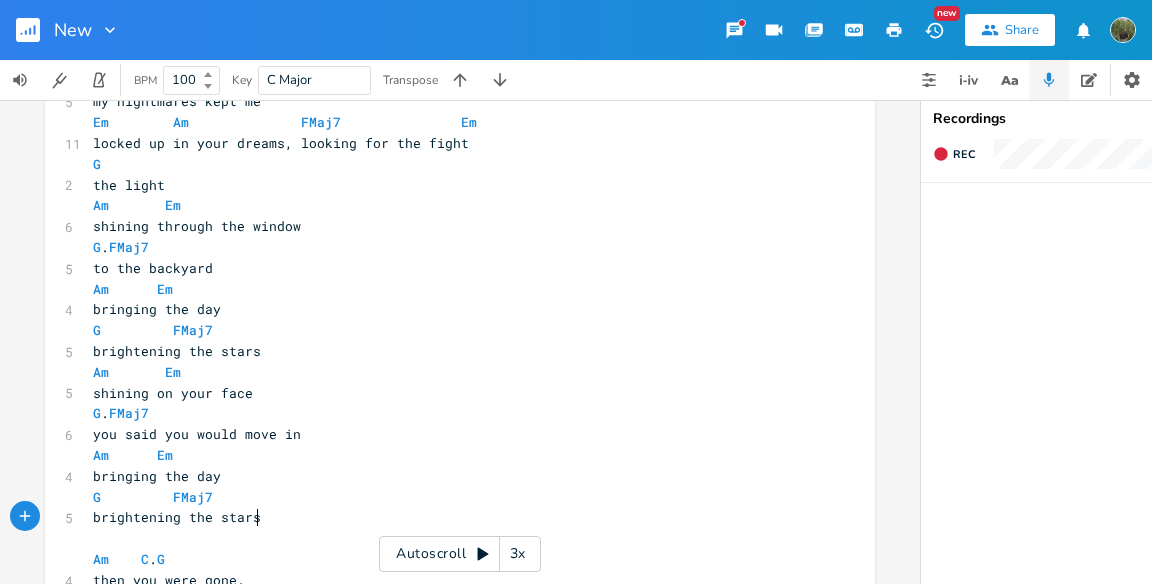 scroll, scrollTop: 0, scrollLeft: 1, axis: horizontal 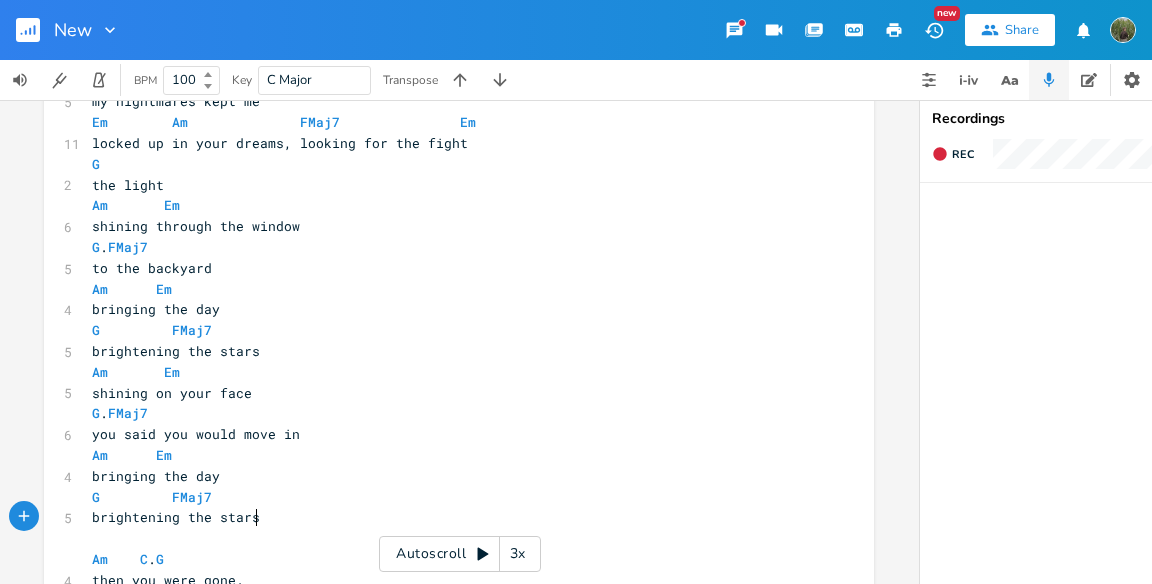 type on "brightening the stars" 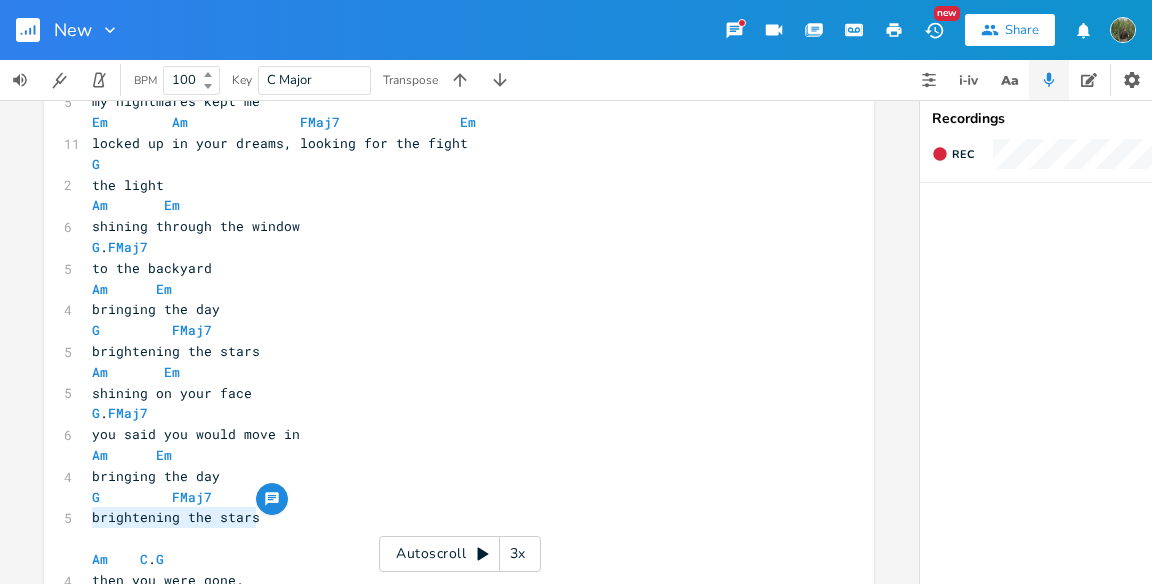 drag, startPoint x: 285, startPoint y: 513, endPoint x: 74, endPoint y: 524, distance: 211.28653 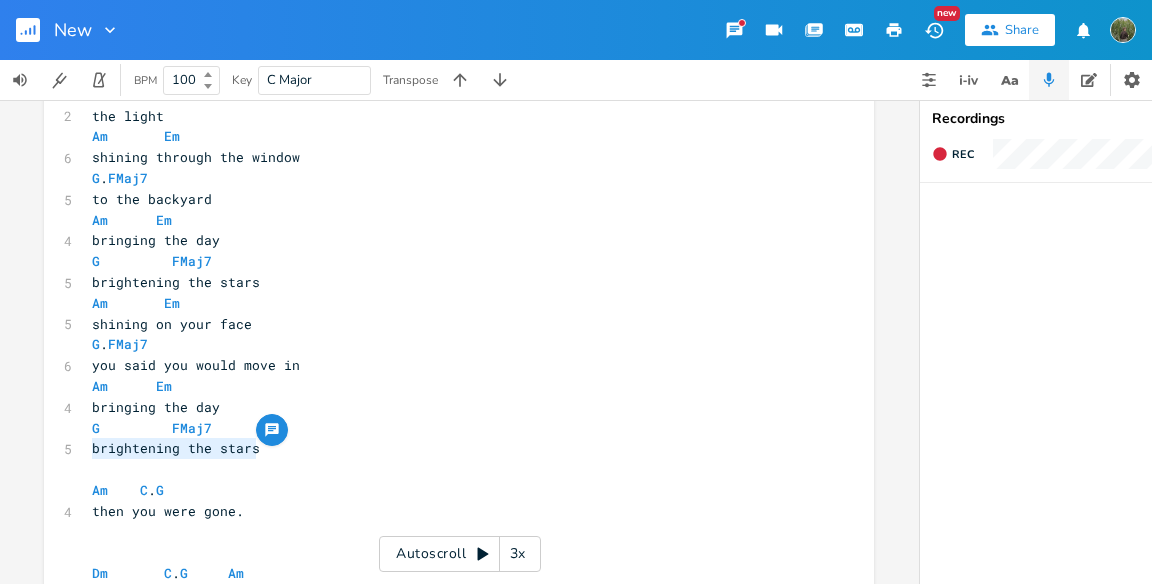 scroll, scrollTop: 293, scrollLeft: 0, axis: vertical 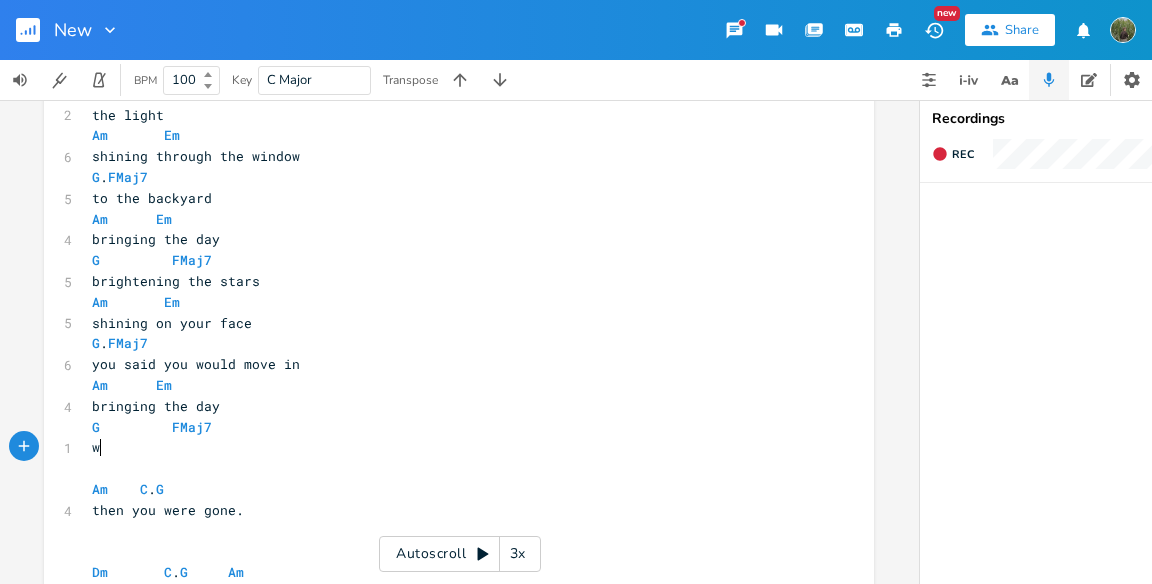 type on "we" 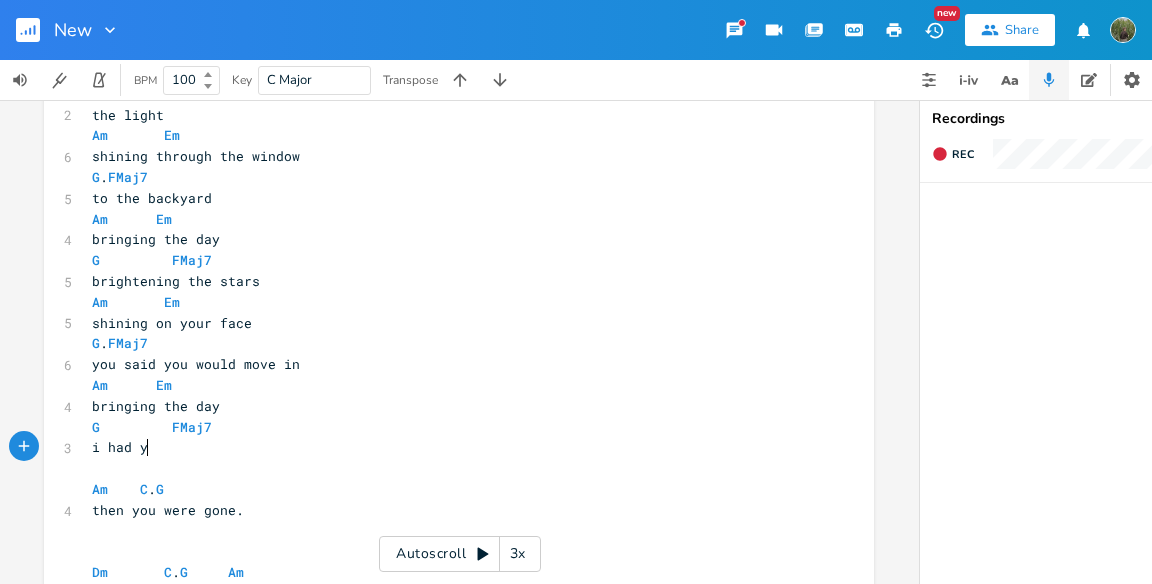 type on "i had yu" 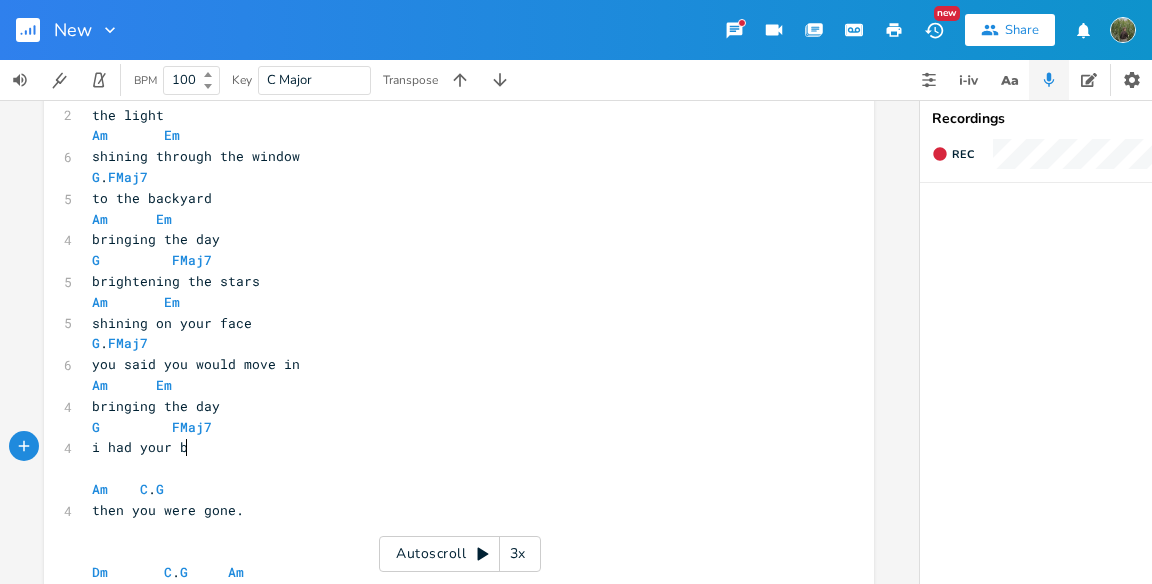 type on "our bopx" 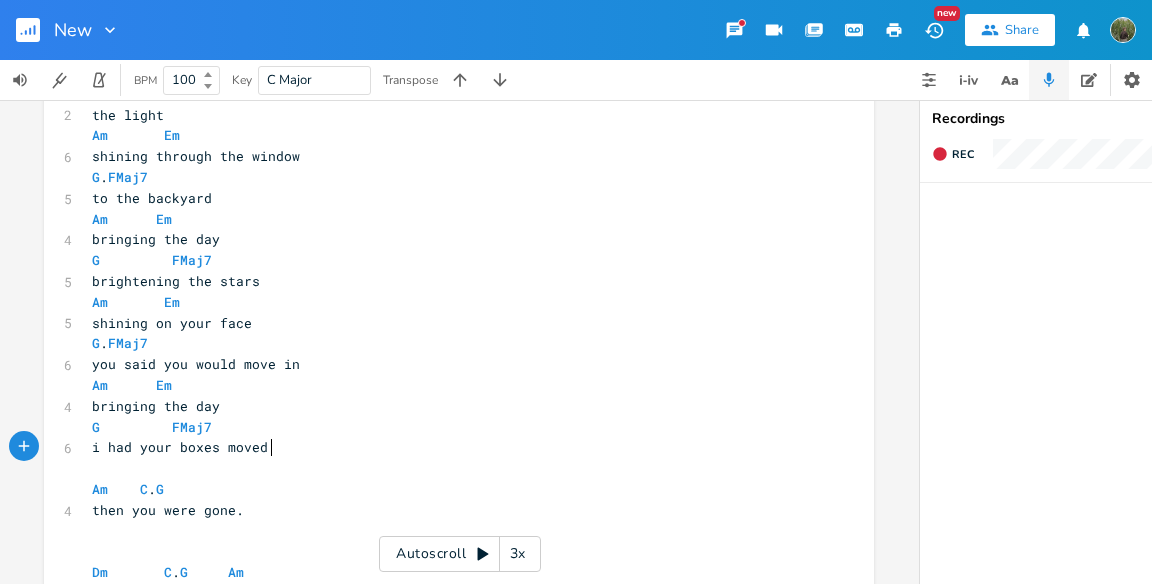 type on "xes moved in" 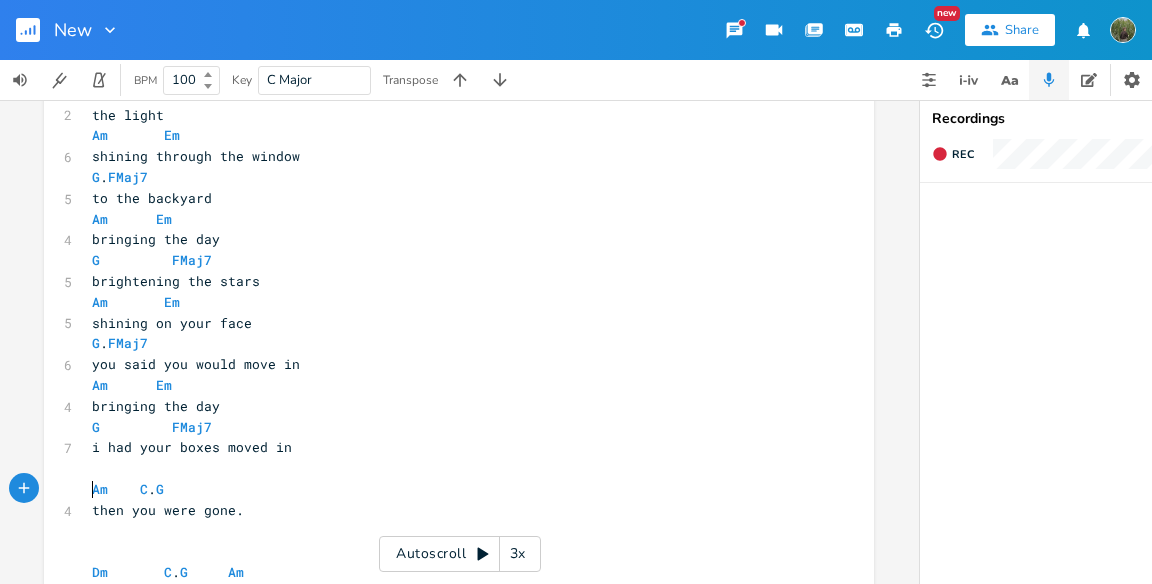 click on "Am      C .       G" at bounding box center [449, 489] 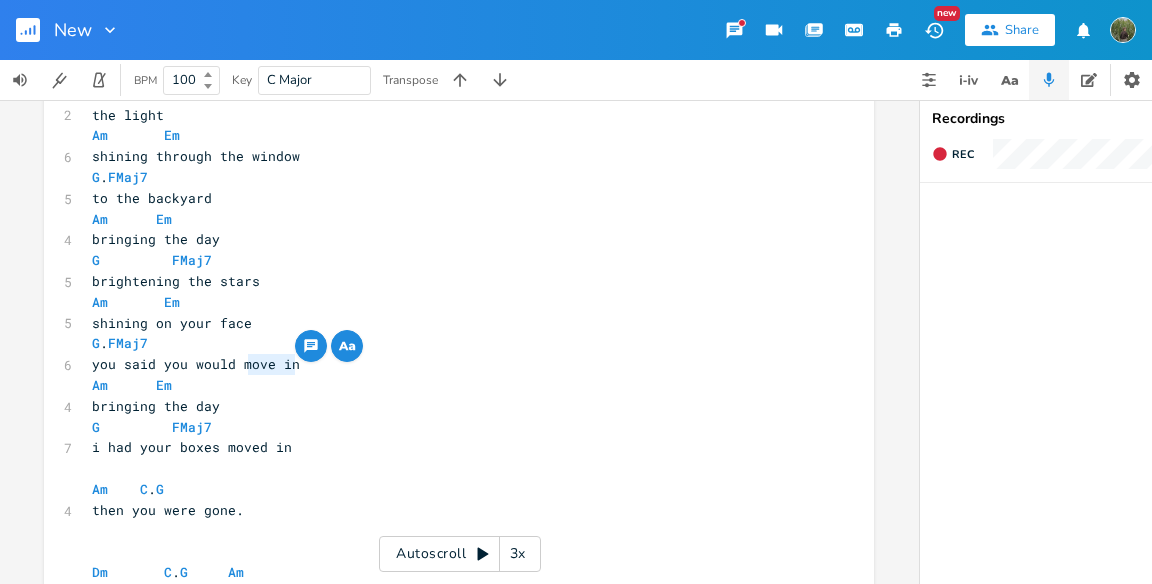 type on "in" 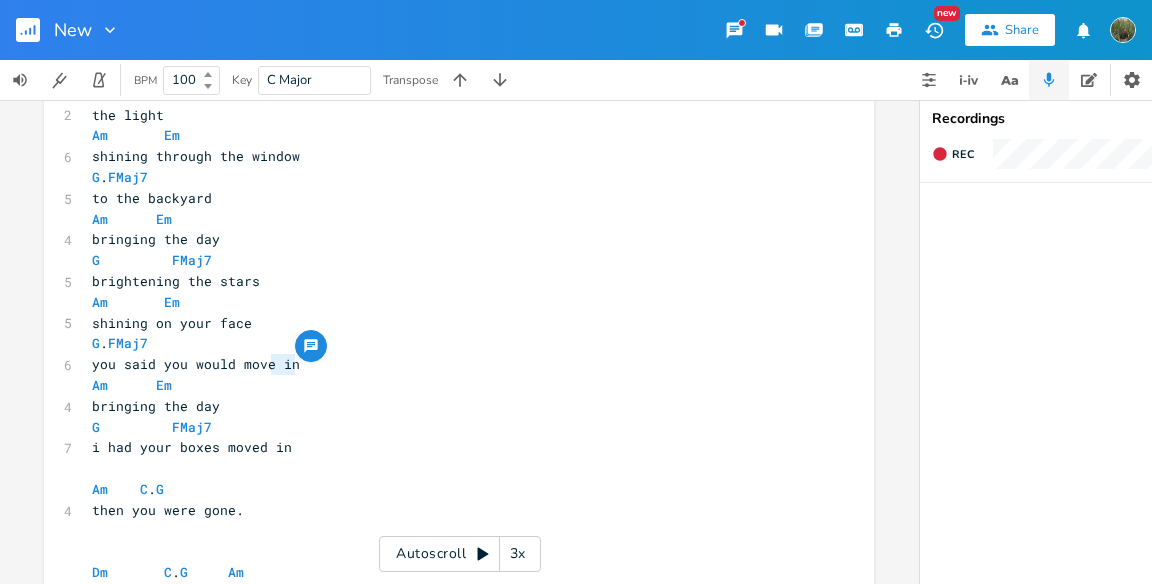 drag, startPoint x: 287, startPoint y: 355, endPoint x: 267, endPoint y: 360, distance: 20.615528 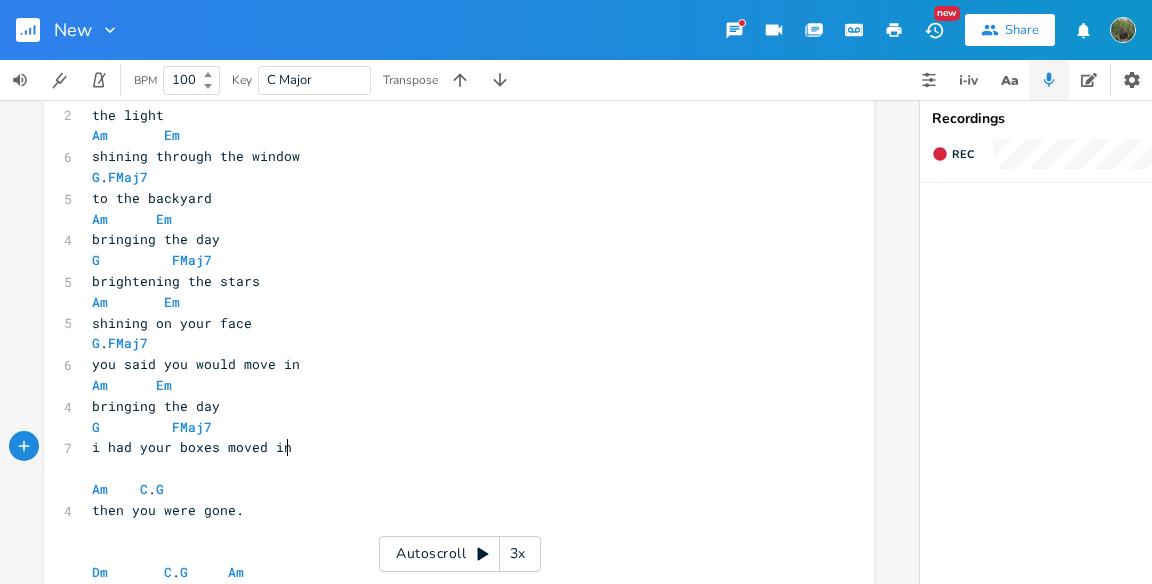 click on "i had your boxes moved in" at bounding box center [449, 447] 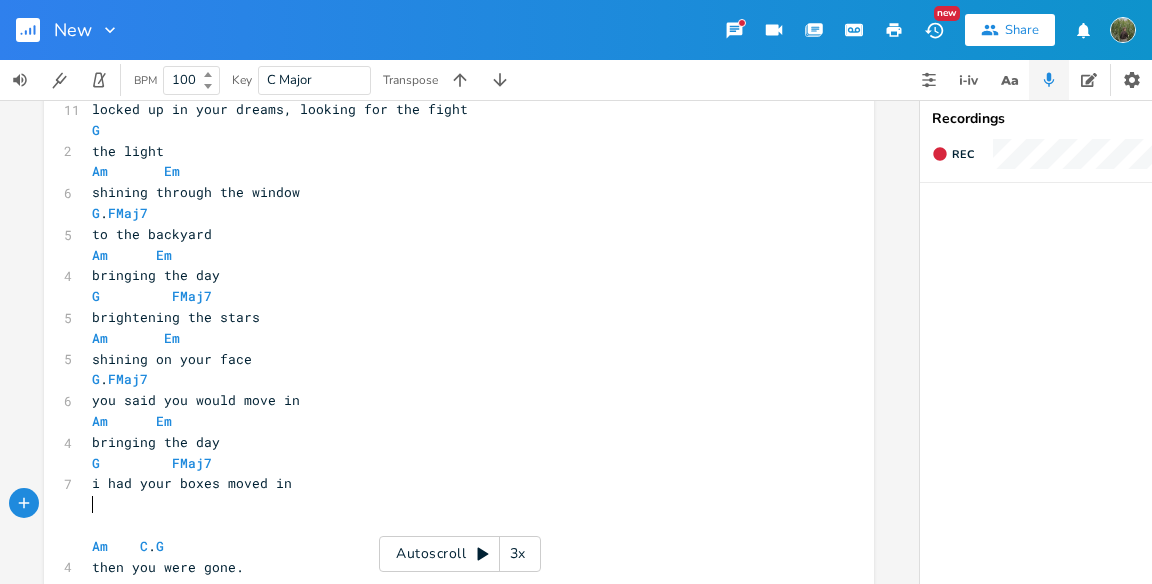 scroll, scrollTop: 255, scrollLeft: 0, axis: vertical 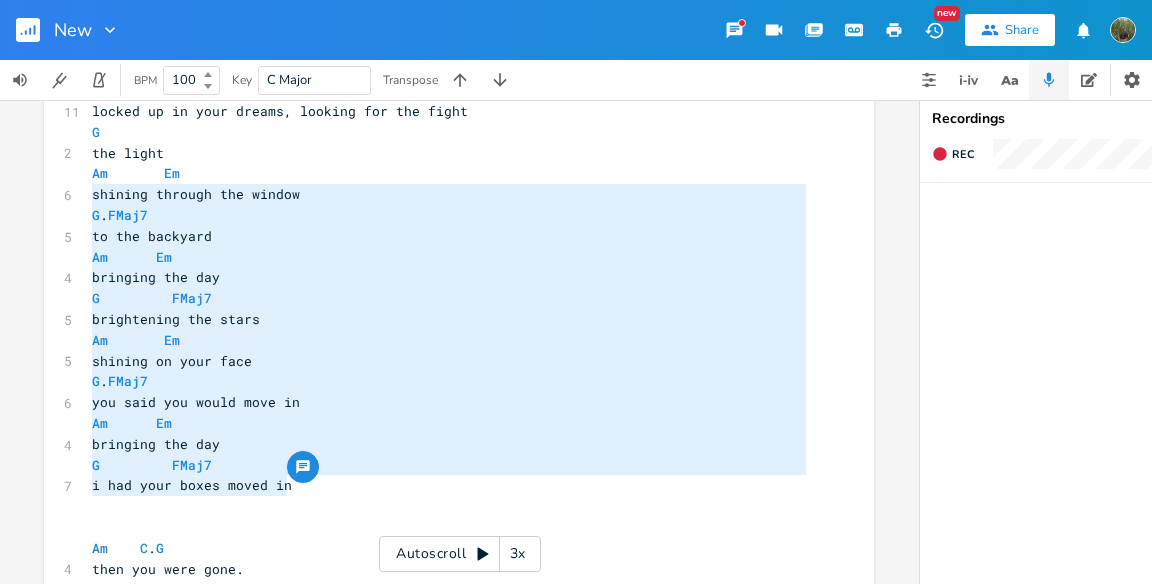 type on "Am       Em
shining through the window
G.       FMaj7
to the backyard
Am      Em
bringing the day
G         FMaj7
brightening the stars
Am       Em
shining on your face
G.       FMaj7
you said you would move in
Am      Em
bringing the day
G         FMaj7
i had your boxes moved in" 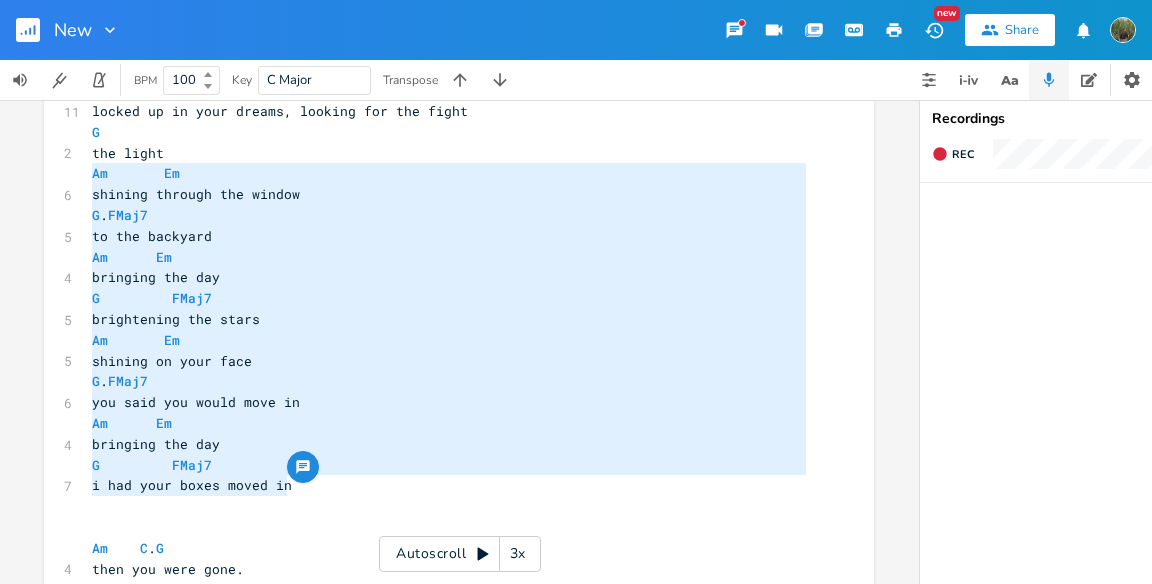 drag, startPoint x: 284, startPoint y: 488, endPoint x: 72, endPoint y: 176, distance: 377.21082 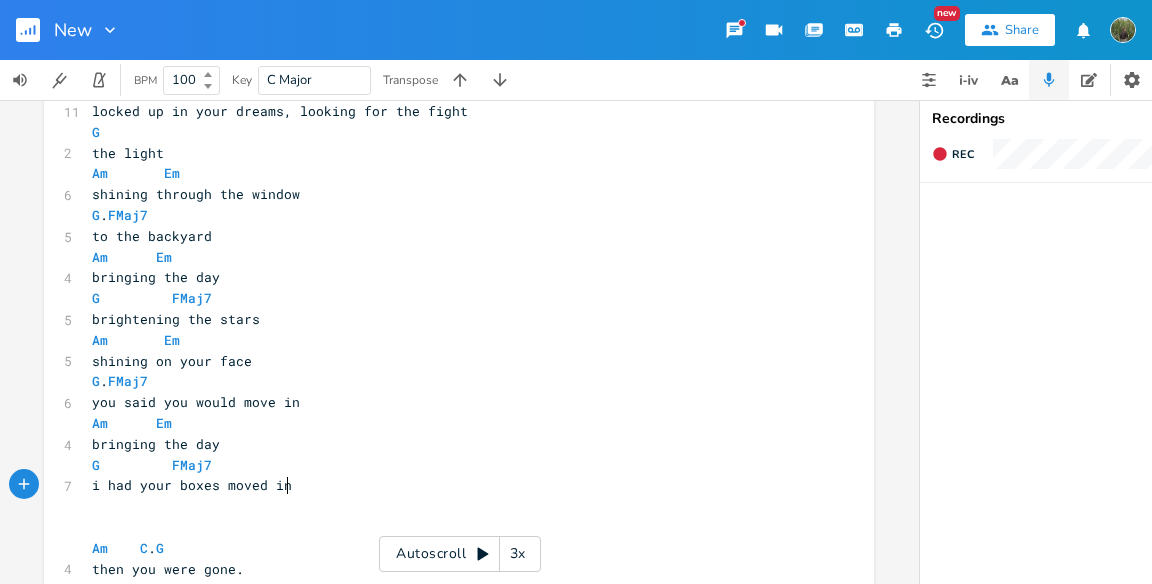 click on "i had your boxes moved in" at bounding box center [449, 485] 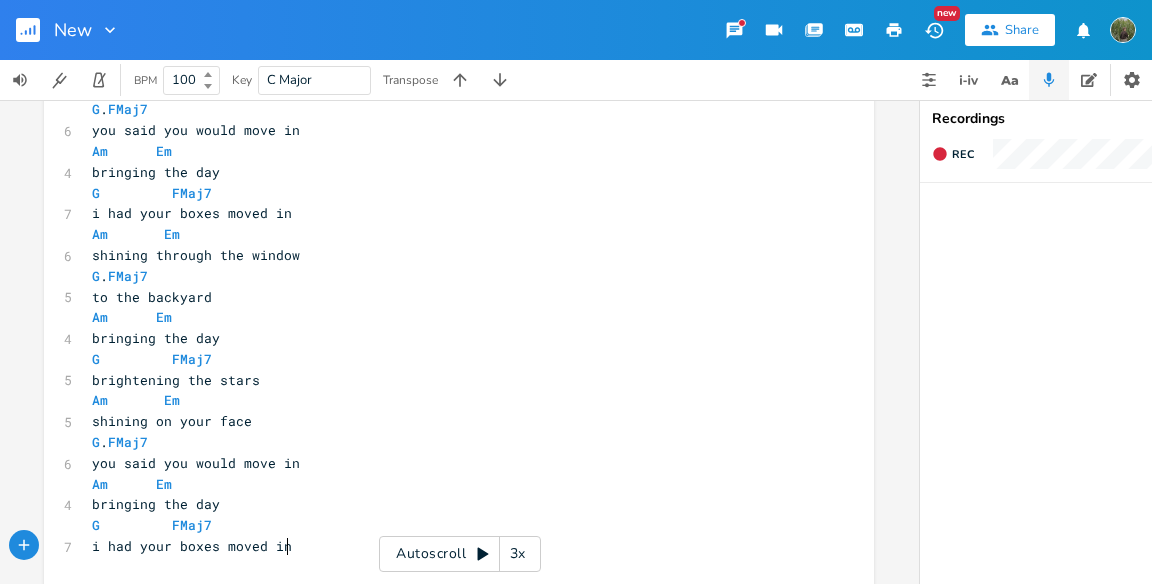 scroll, scrollTop: 525, scrollLeft: 0, axis: vertical 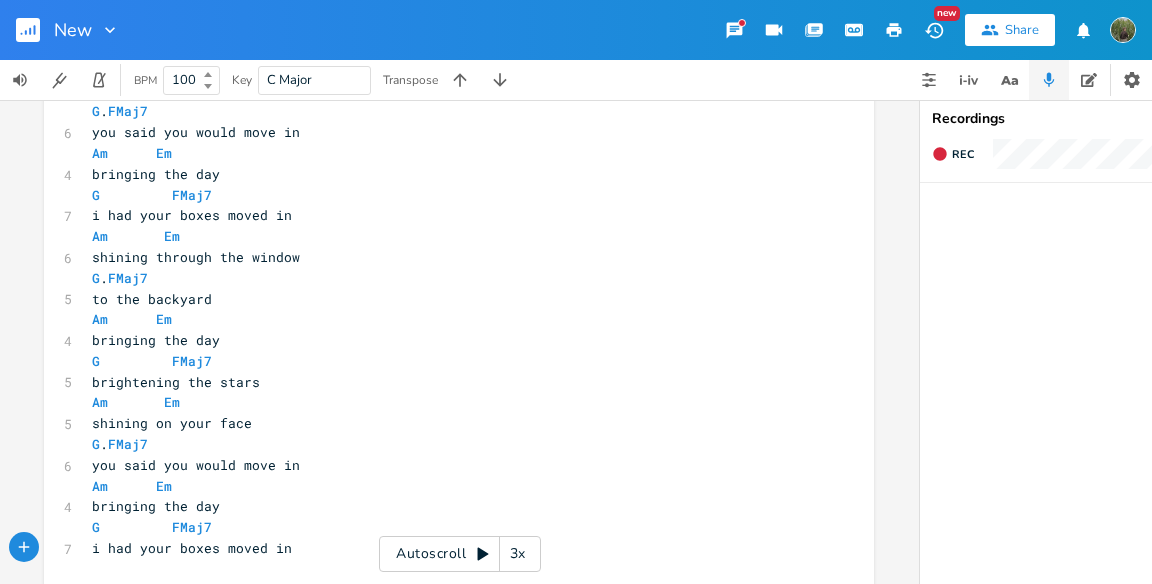 click on "shining through the window" at bounding box center (196, 257) 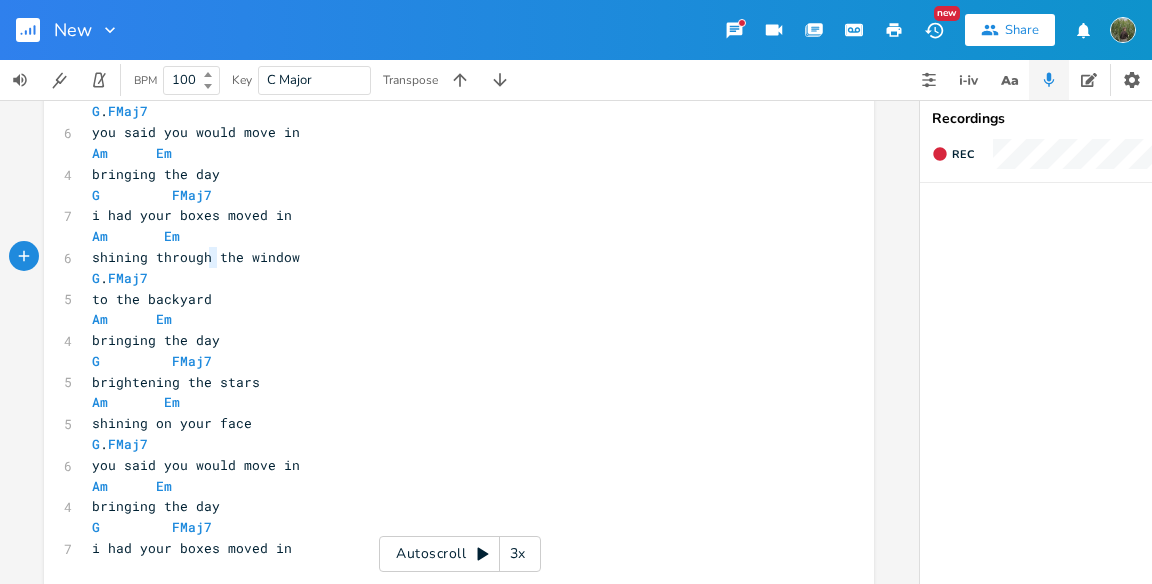 click on "shining through the window" at bounding box center [196, 257] 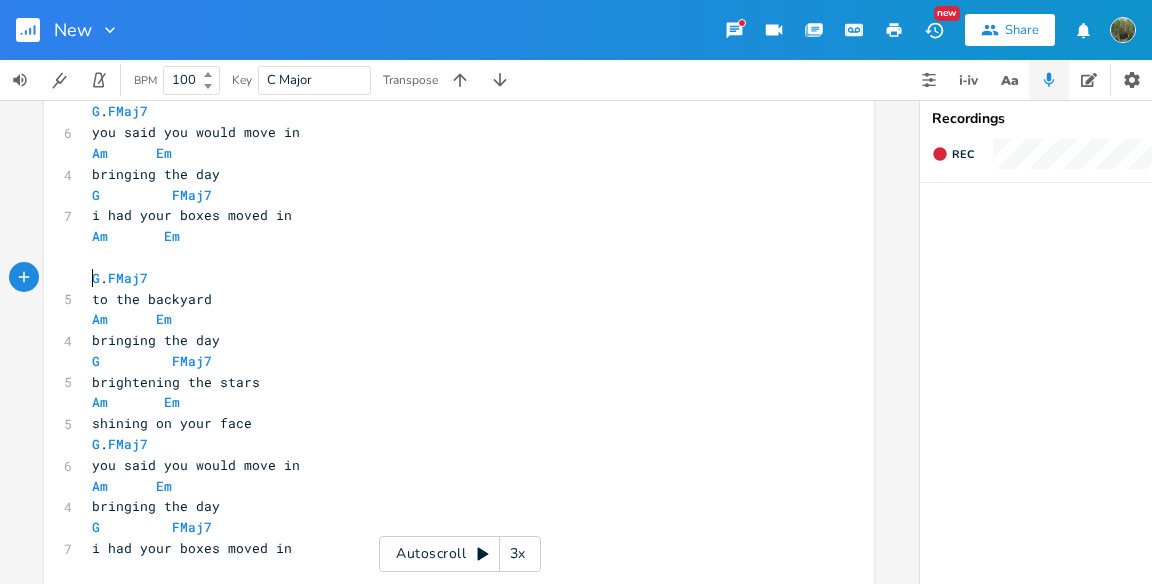 click on "​" at bounding box center (449, 257) 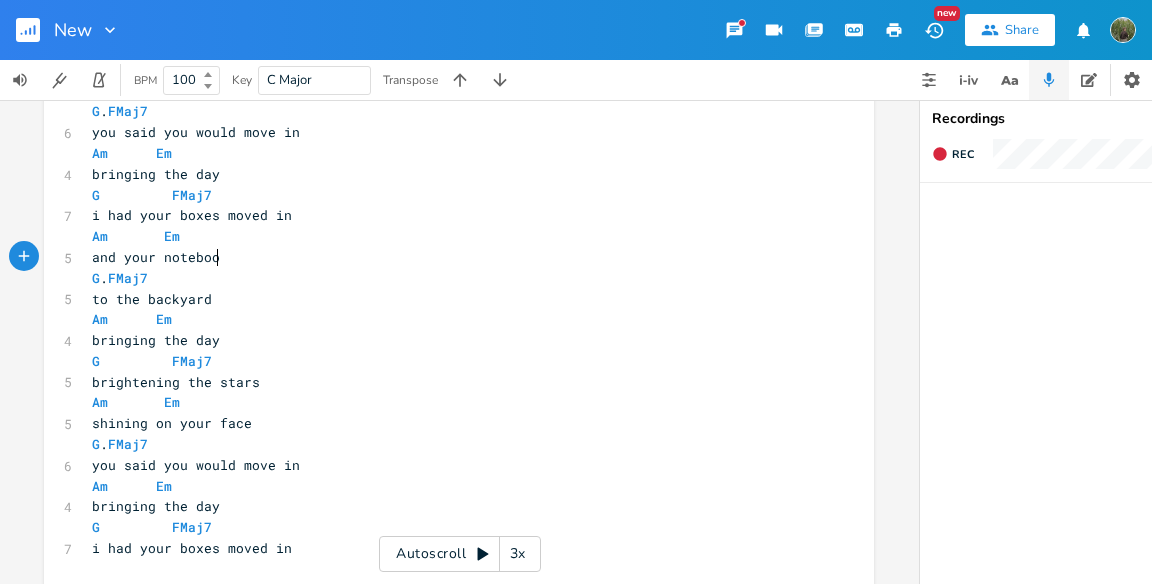 type on "and your notebook" 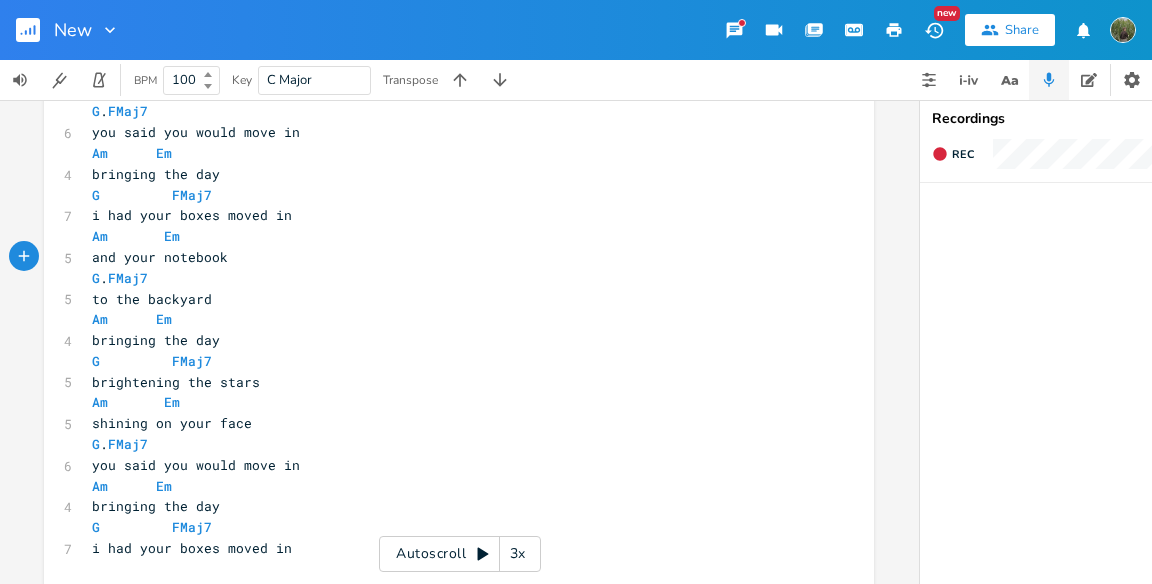 click on "to the backyard" at bounding box center [152, 299] 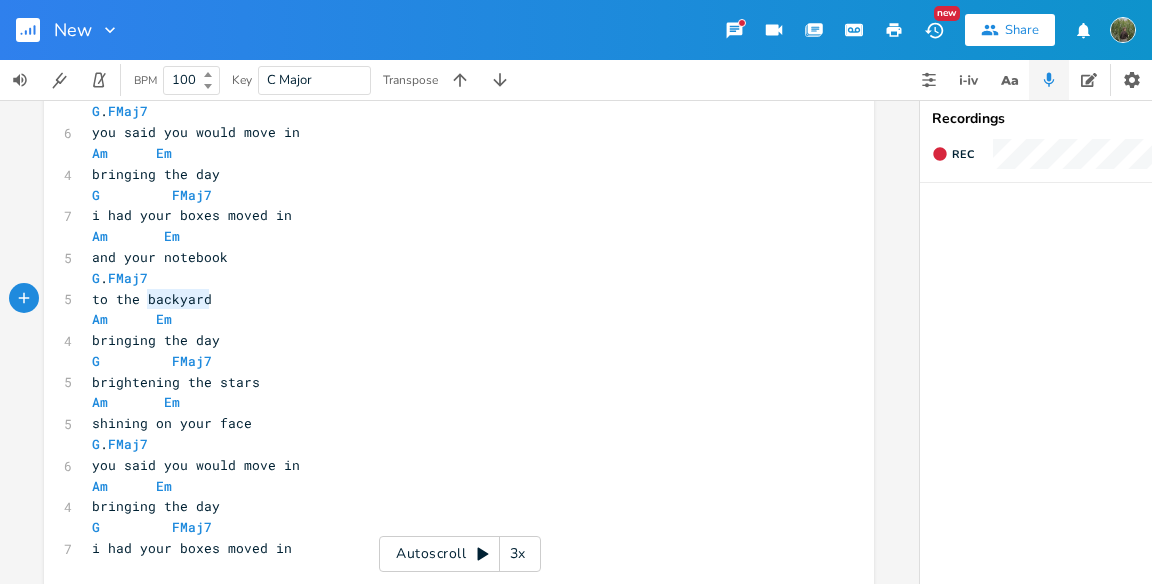 click on "to the backyard" at bounding box center (152, 299) 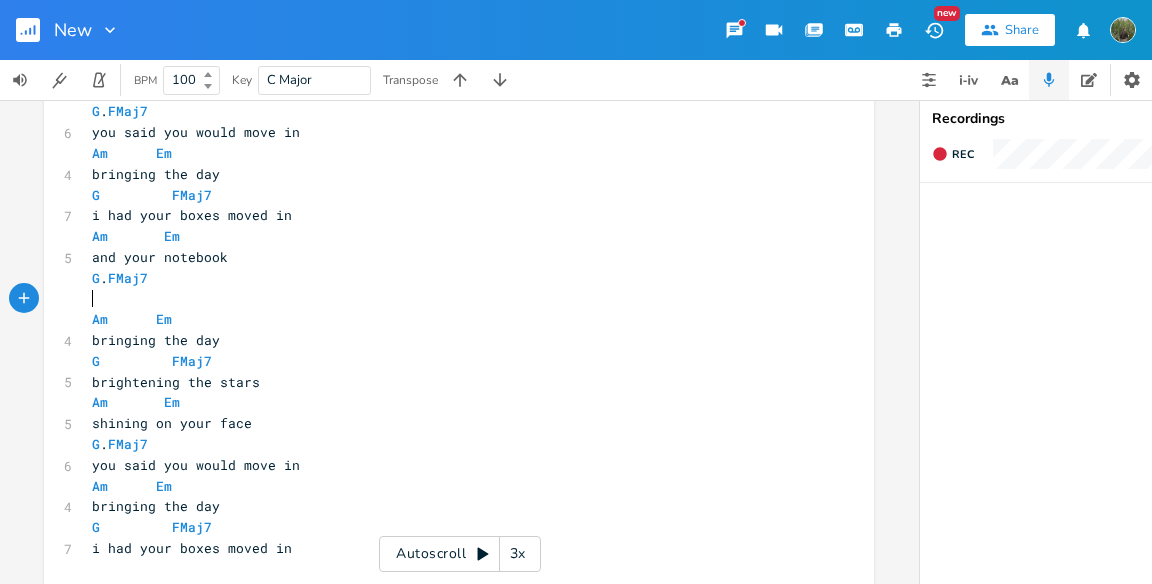 click on "​" at bounding box center (449, 299) 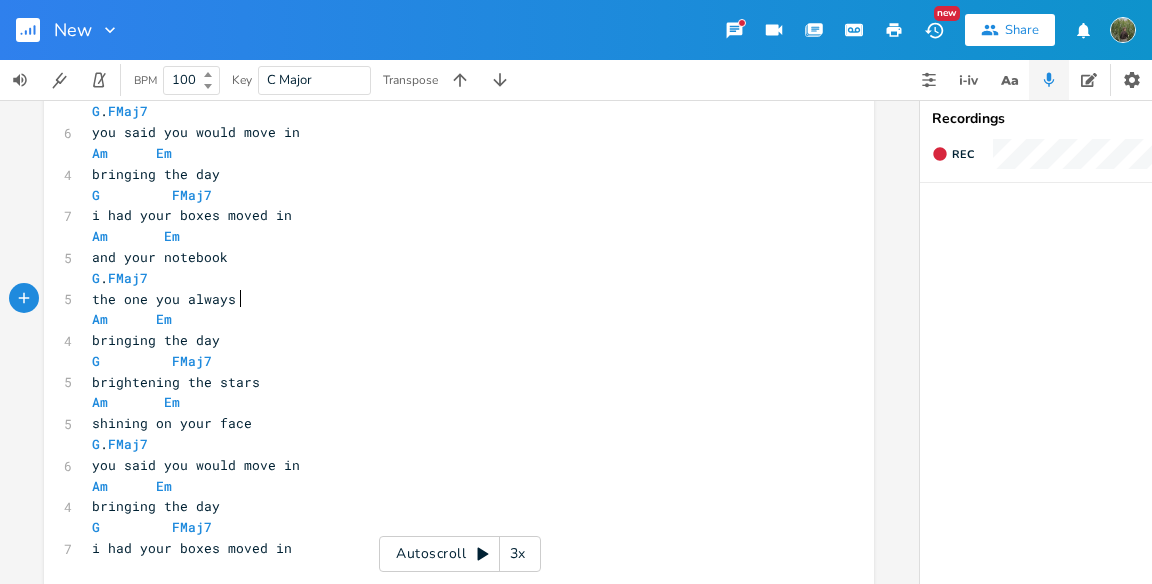 type on "the one you always e" 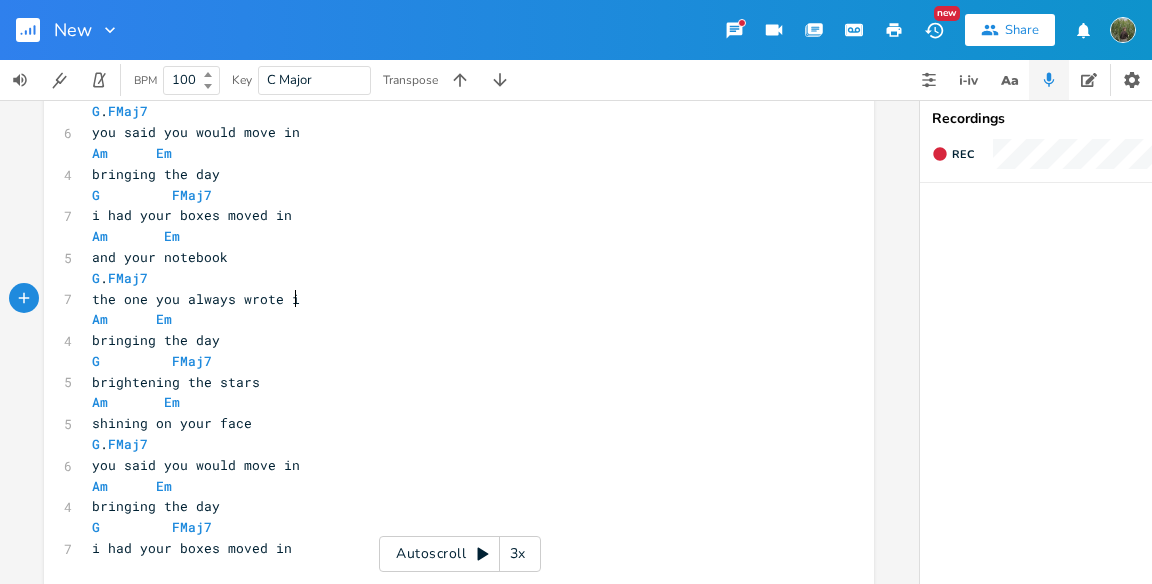 type on "wrote in" 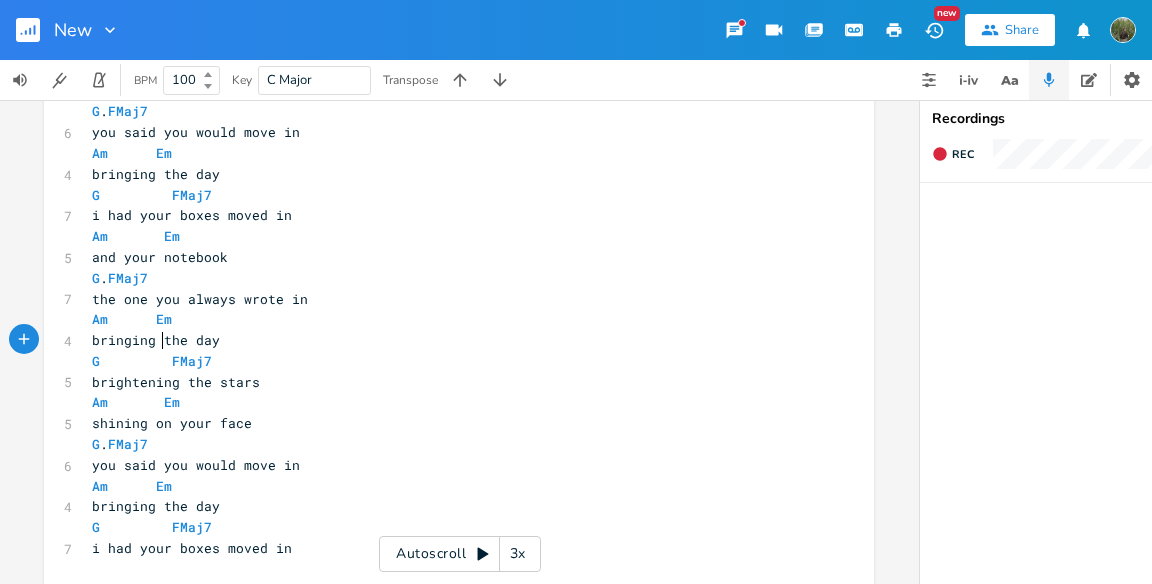 click on "bringing the day" at bounding box center [156, 340] 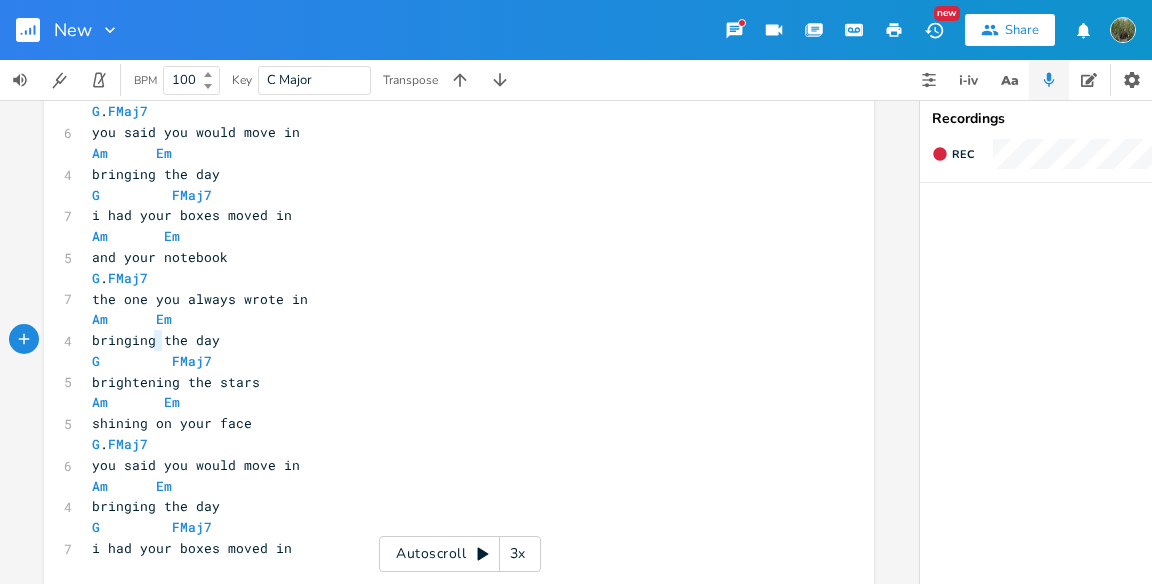 type on "bringing the day" 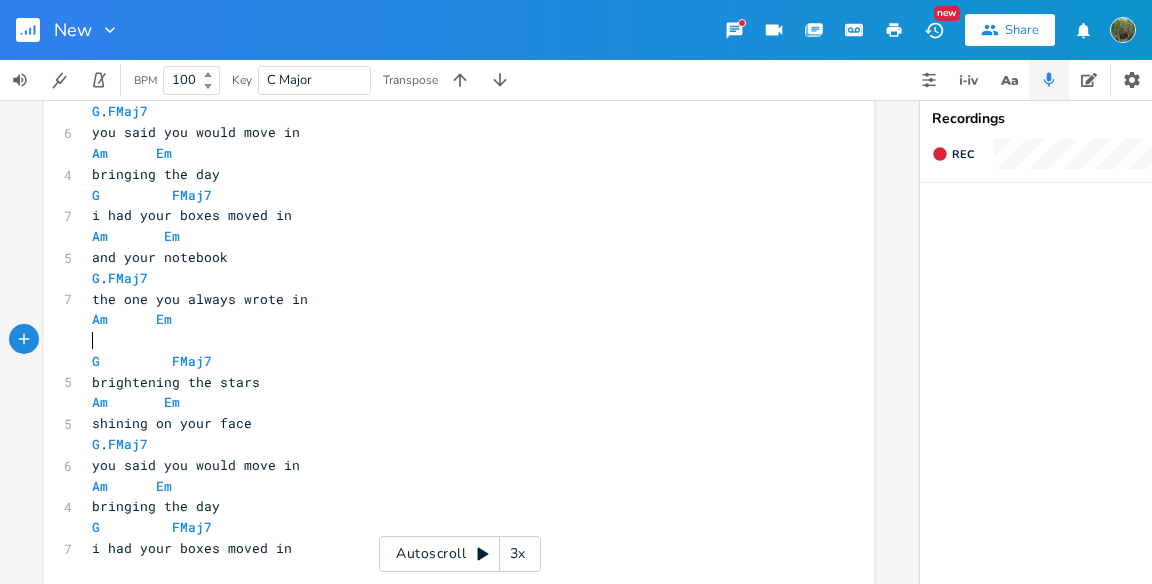 click on "​" at bounding box center [449, 340] 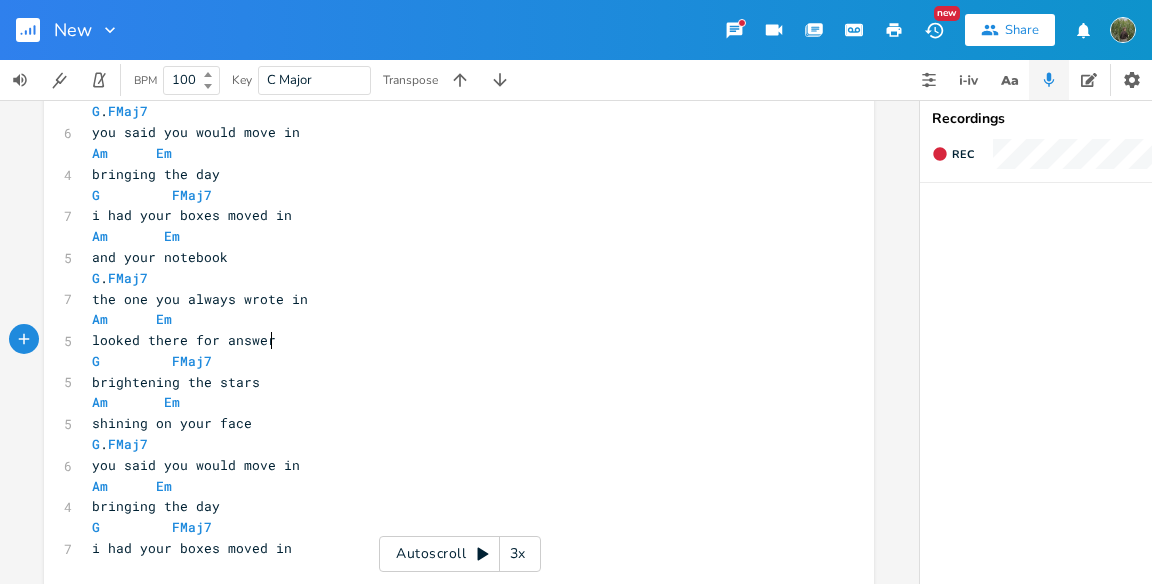 type on "looked there for answers" 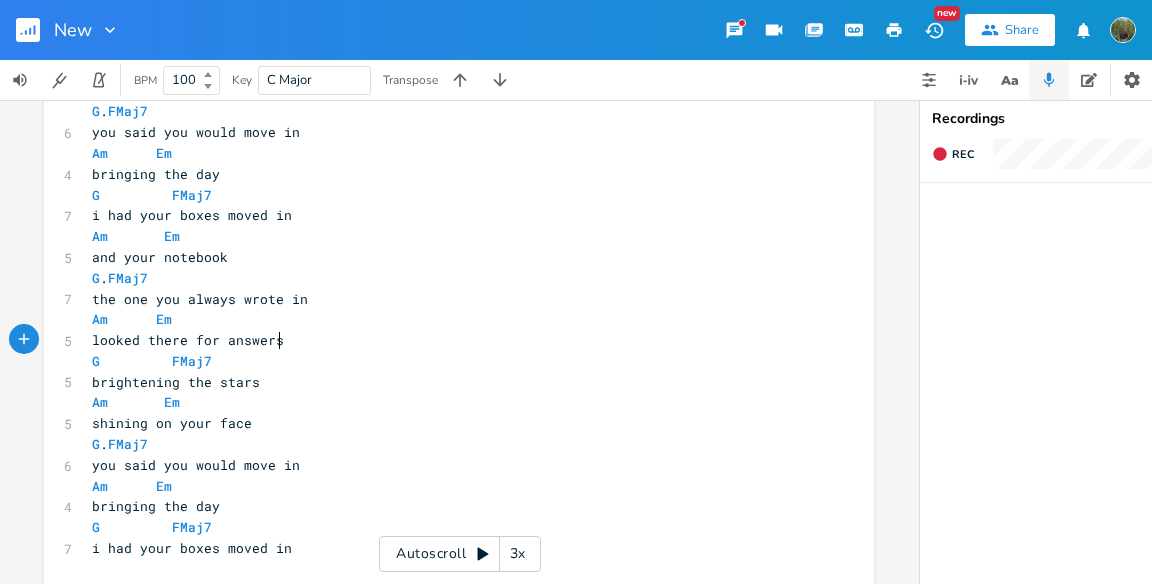 scroll, scrollTop: 0, scrollLeft: 146, axis: horizontal 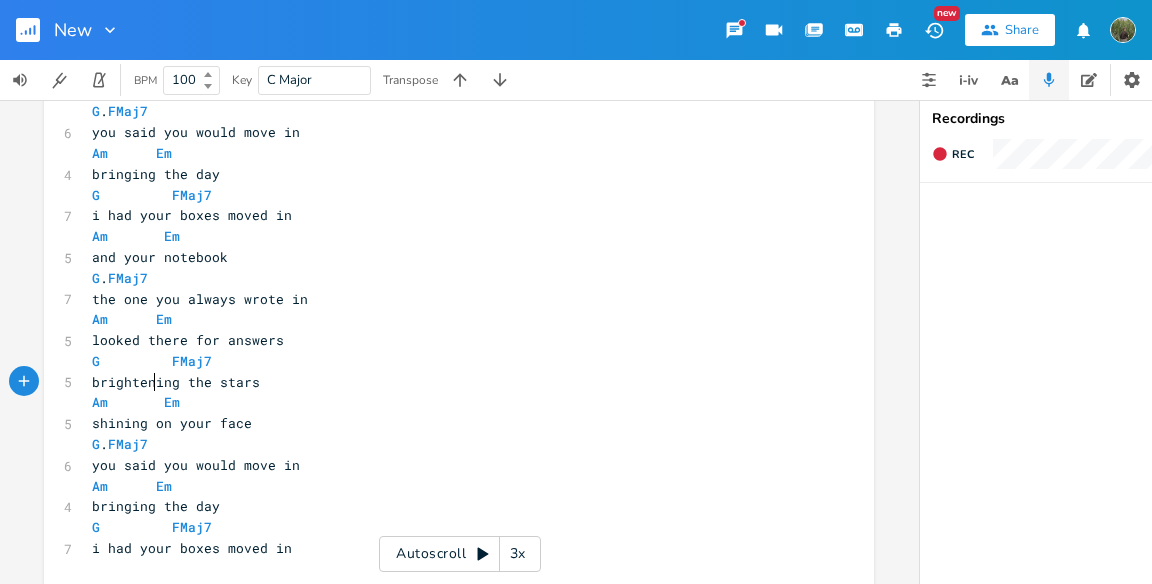 click on "brightening the stars" at bounding box center [176, 382] 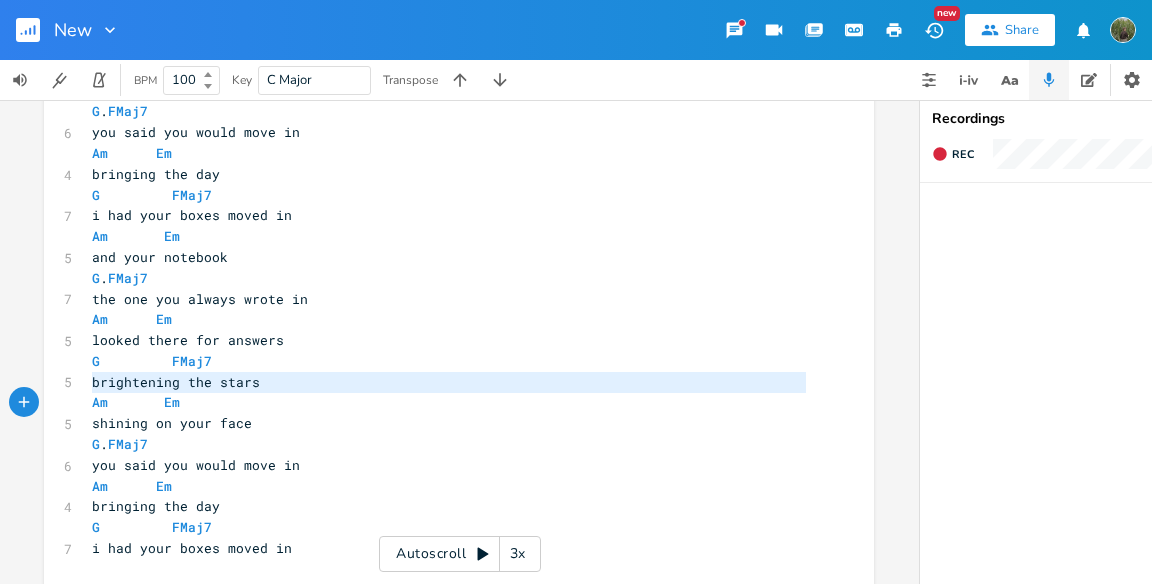 click on "brightening the stars" at bounding box center (176, 382) 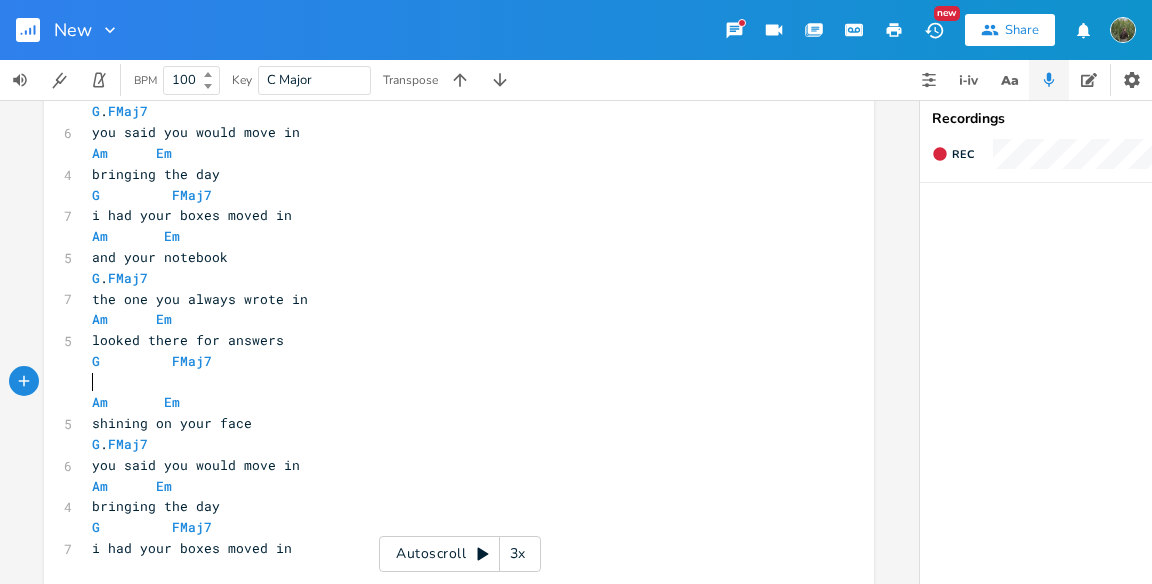 click on "​" at bounding box center (449, 382) 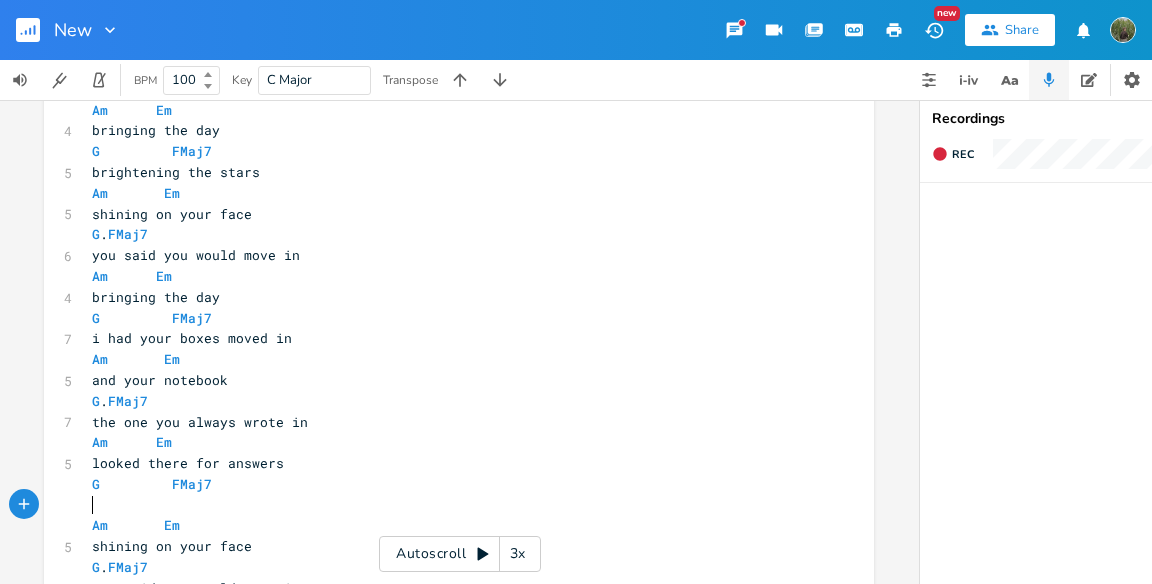 scroll, scrollTop: 401, scrollLeft: 0, axis: vertical 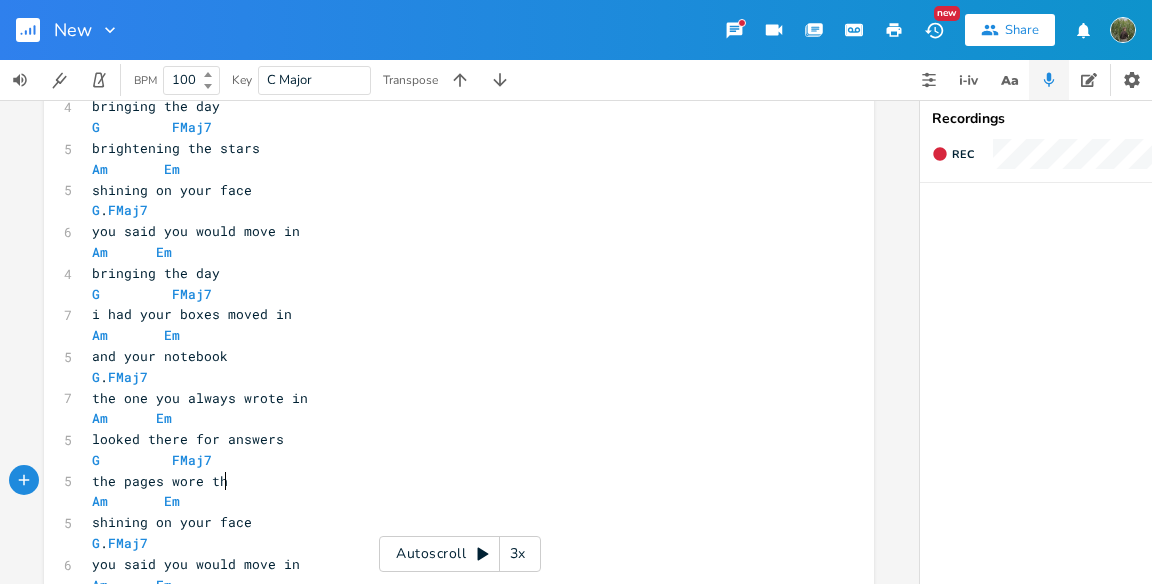type on "the pages wore thin" 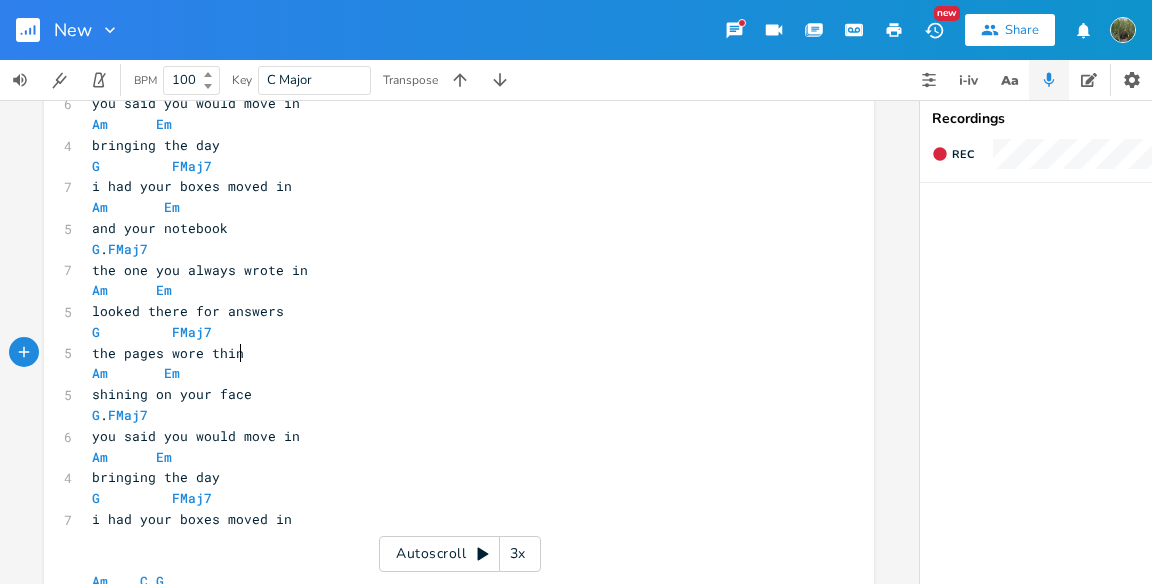 scroll, scrollTop: 558, scrollLeft: 0, axis: vertical 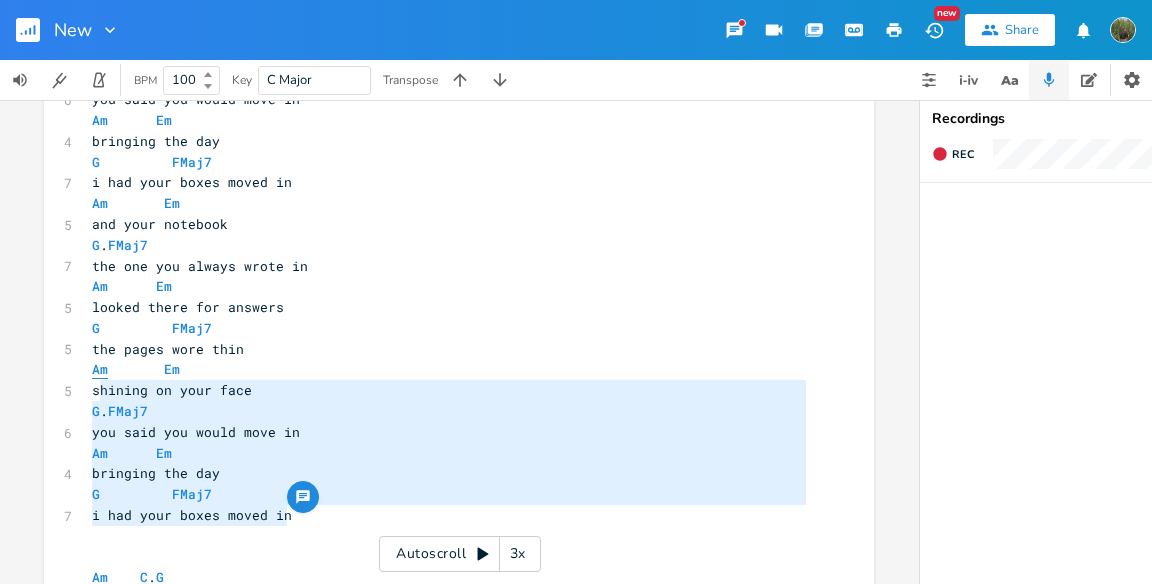 type on "Am       Em
shining on your face
G.       FMaj7
you said you would move in
Am      Em
bringing the day
G         FMaj7
i had your boxes moved in" 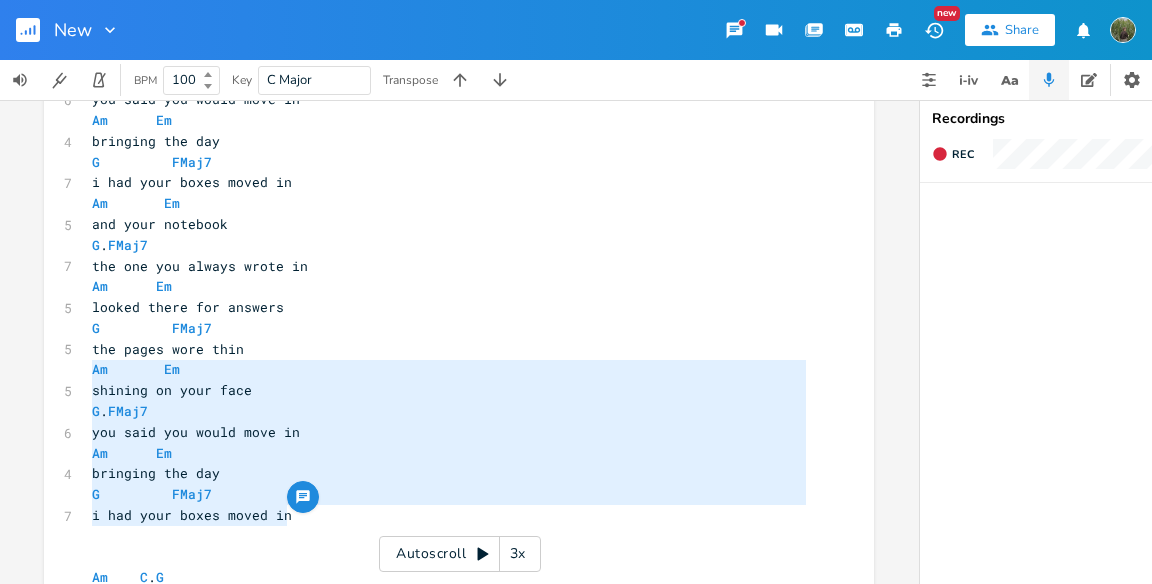 drag, startPoint x: 321, startPoint y: 516, endPoint x: 80, endPoint y: 375, distance: 279.21677 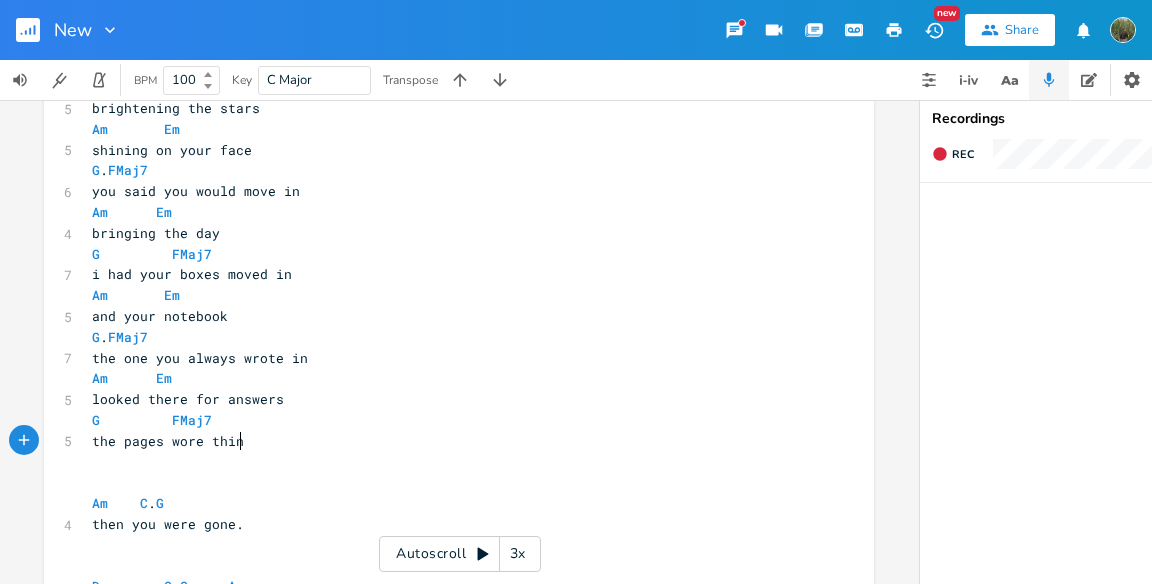 scroll, scrollTop: 508, scrollLeft: 0, axis: vertical 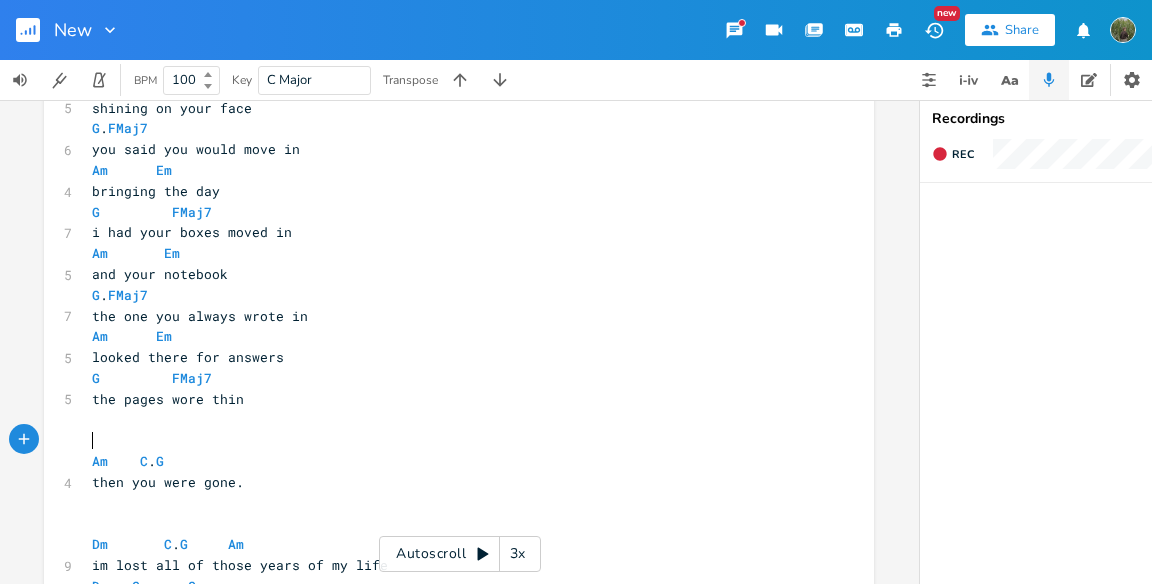 click on "​" at bounding box center (449, 440) 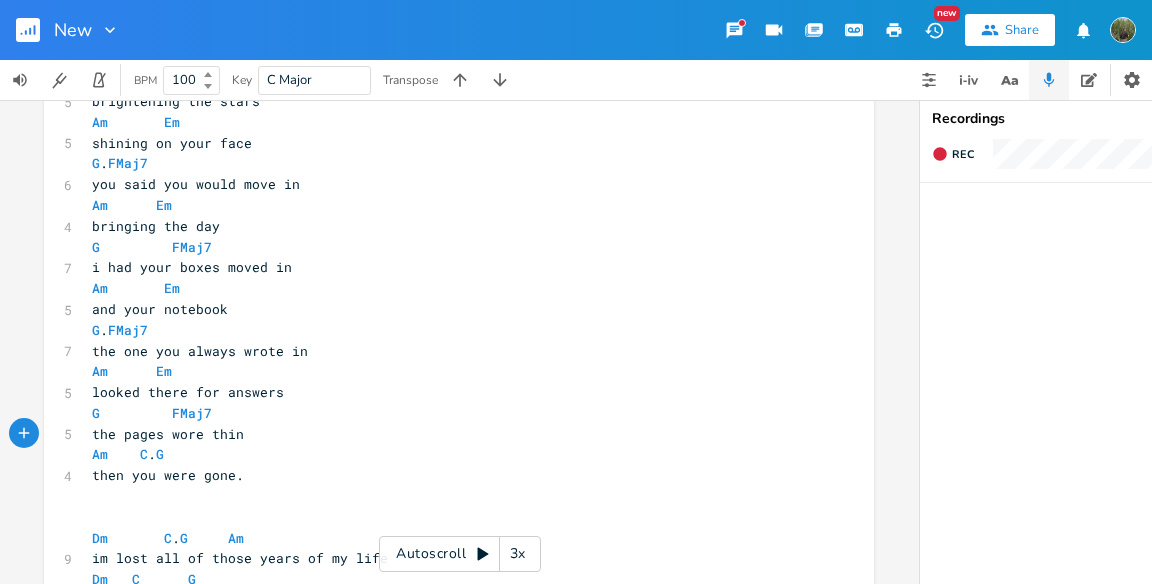 scroll, scrollTop: 462, scrollLeft: 0, axis: vertical 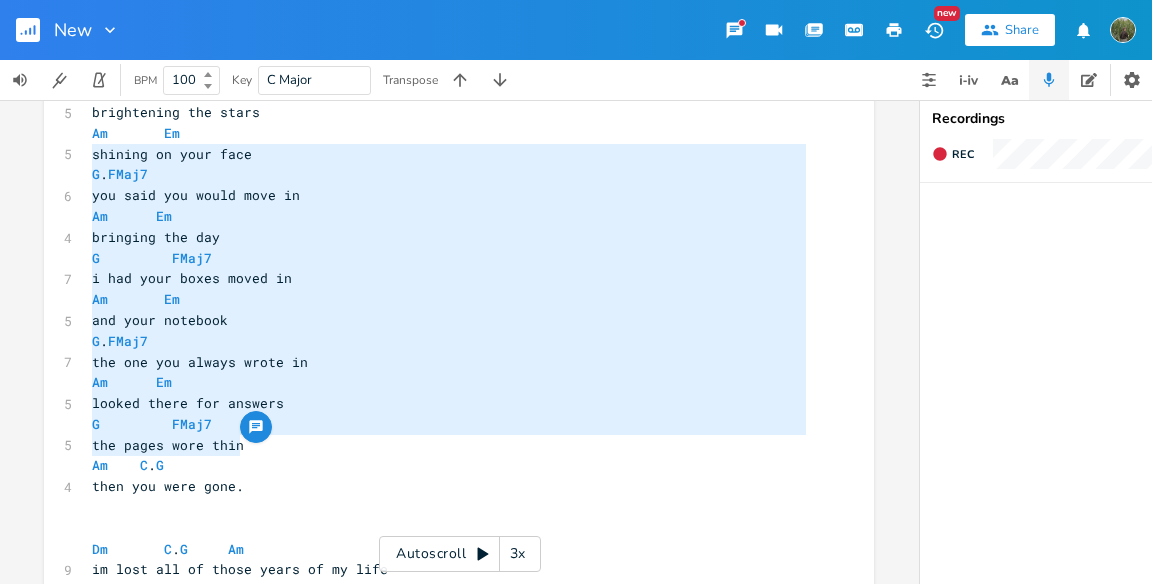 type 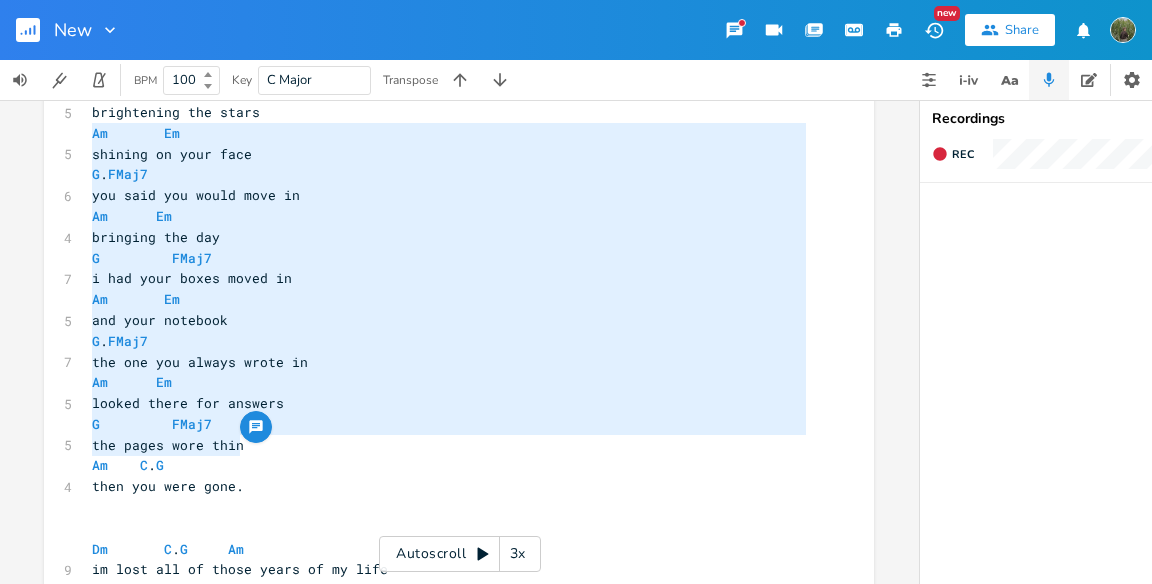 drag, startPoint x: 242, startPoint y: 442, endPoint x: 75, endPoint y: 137, distance: 347.7269 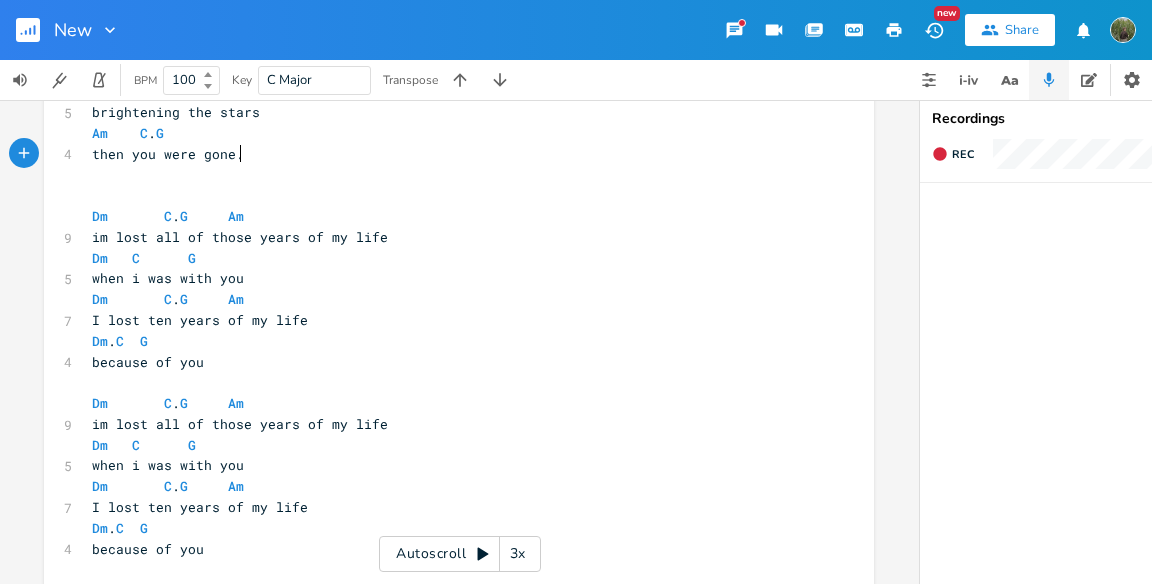 click on "then you were gone." at bounding box center (449, 154) 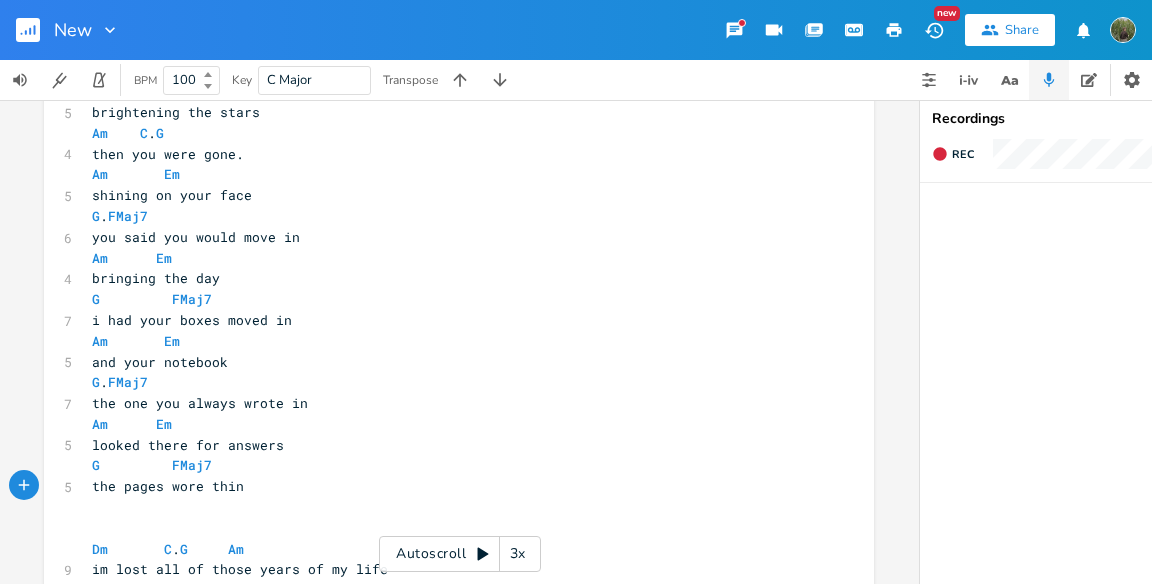 click on "then you were gone." at bounding box center [449, 154] 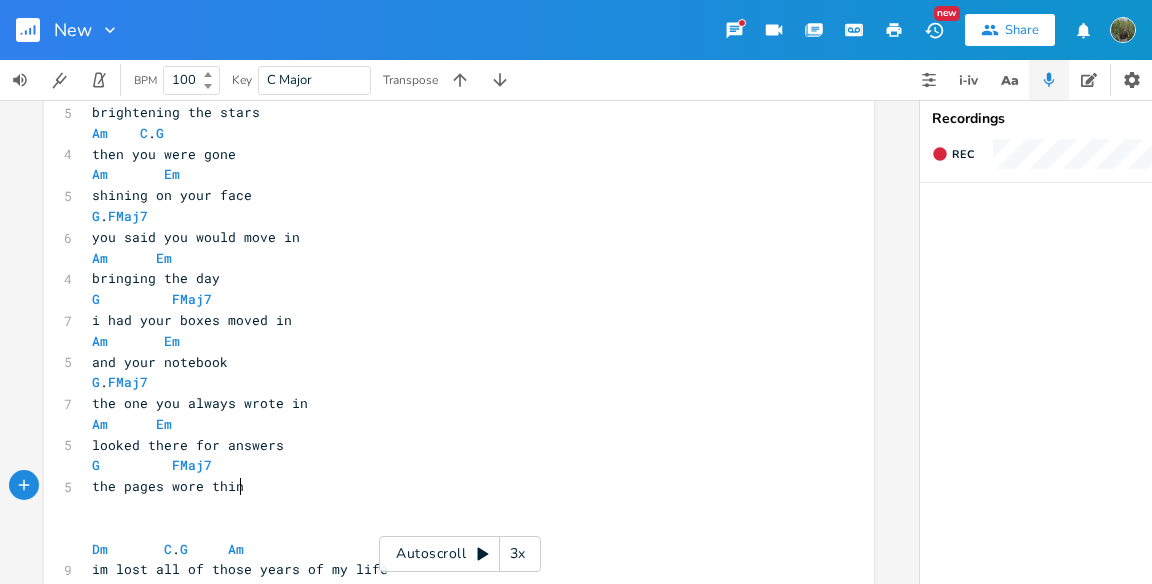drag, startPoint x: 248, startPoint y: 483, endPoint x: 231, endPoint y: 482, distance: 17.029387 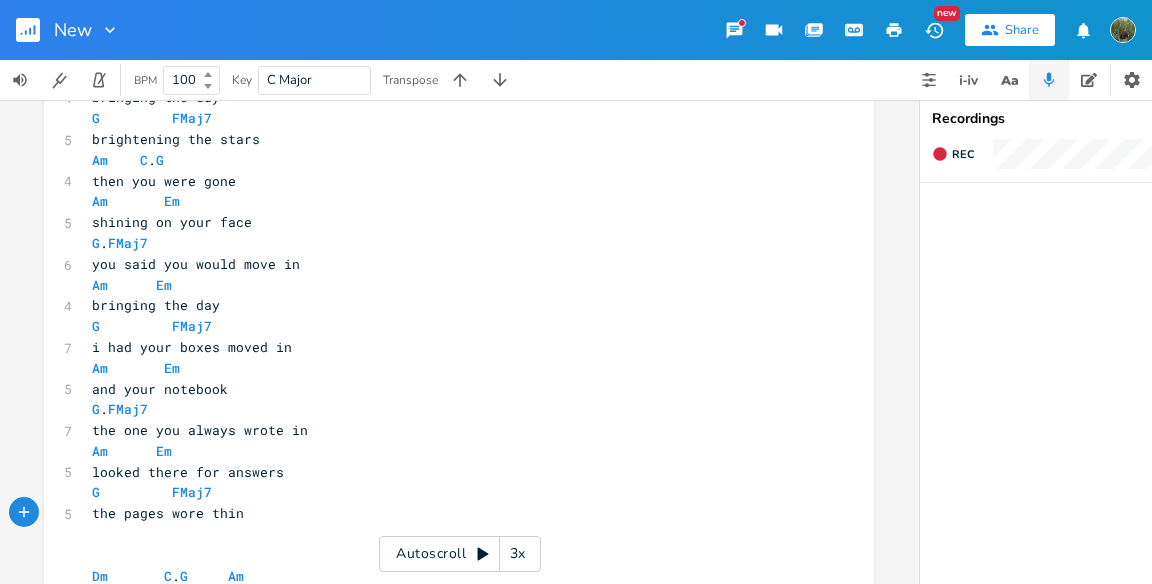 scroll, scrollTop: 436, scrollLeft: 0, axis: vertical 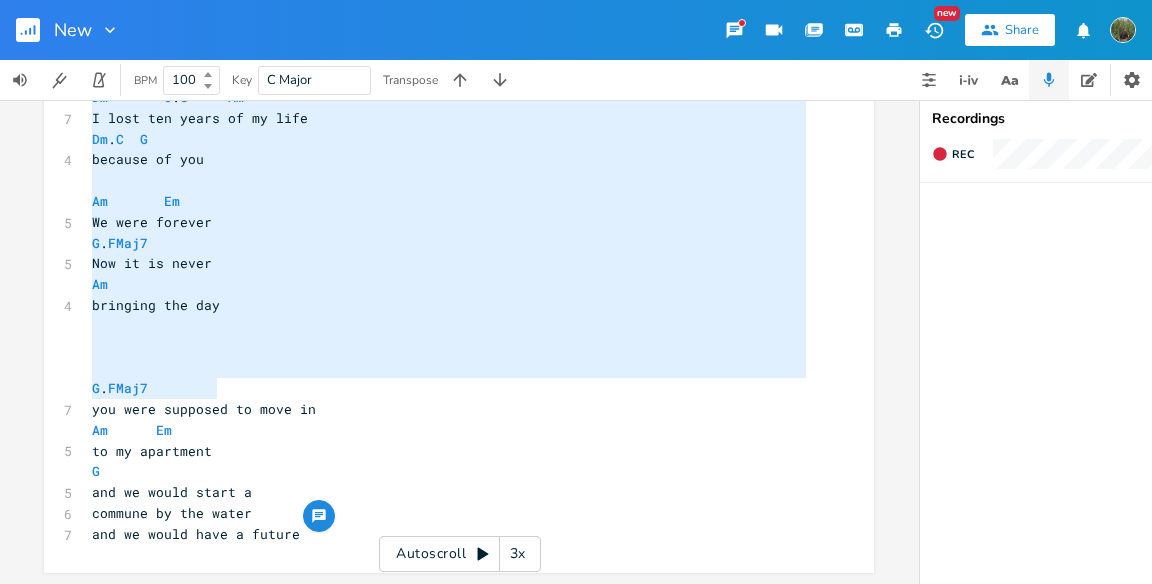 drag, startPoint x: 244, startPoint y: 174, endPoint x: 376, endPoint y: 382, distance: 246.34935 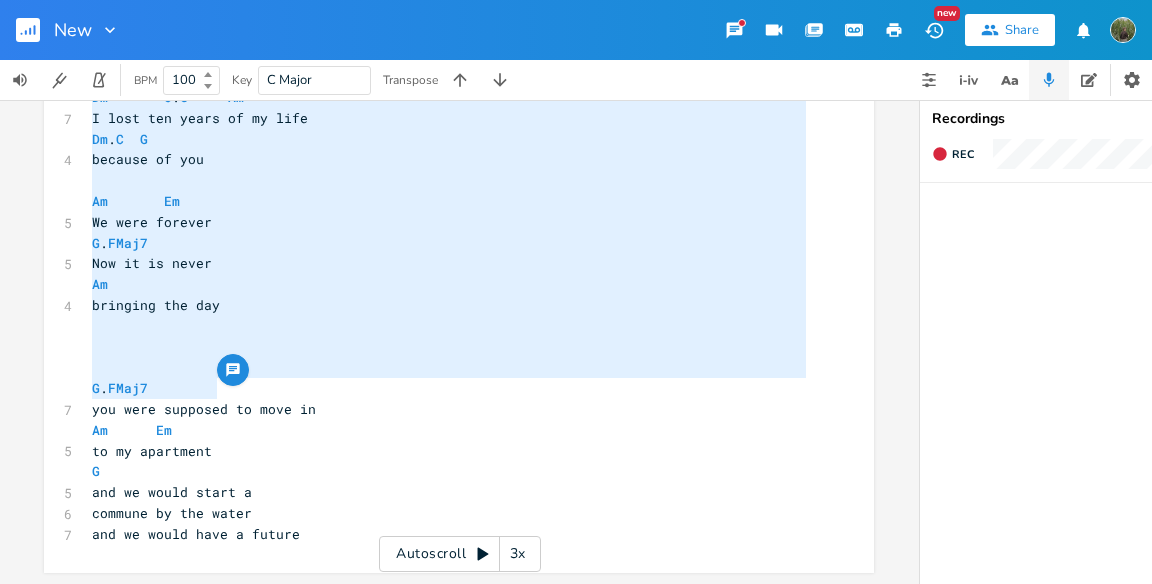 click on "​" at bounding box center (449, 347) 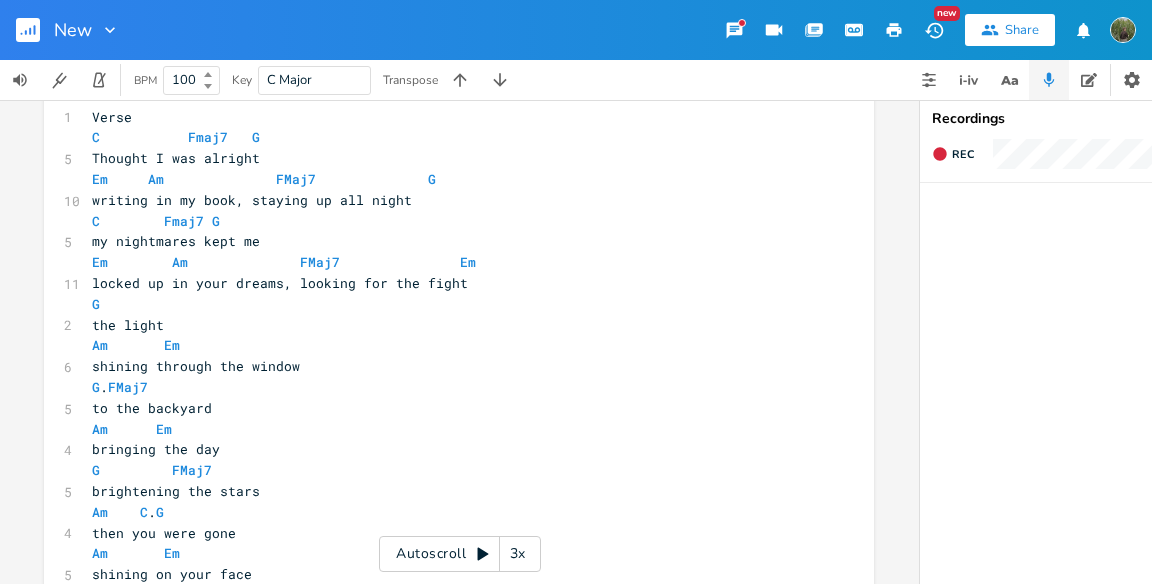 scroll, scrollTop: 88, scrollLeft: 0, axis: vertical 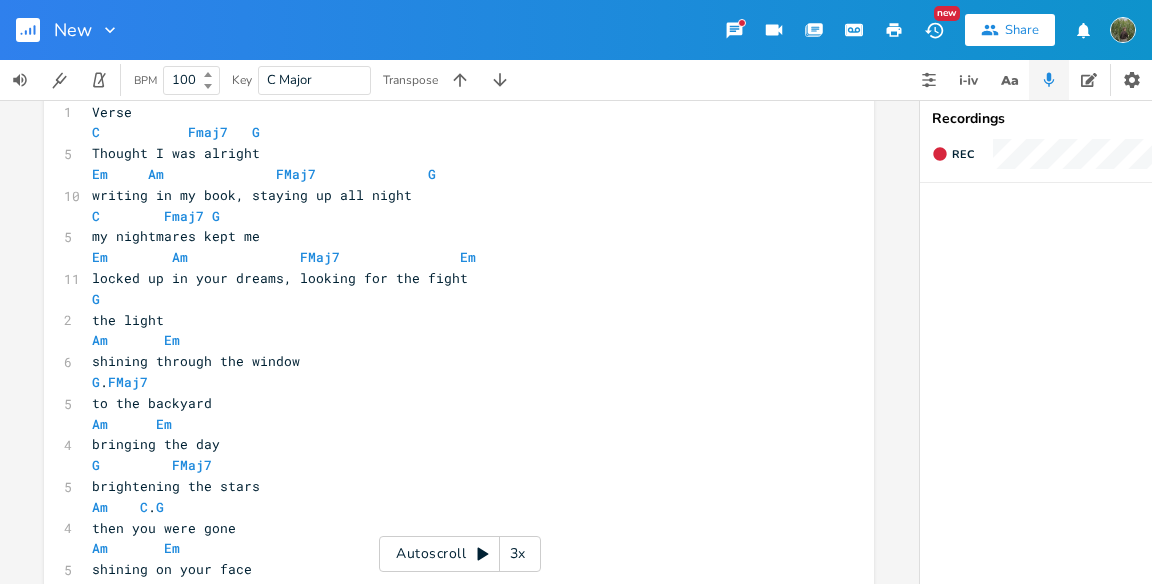 click on "Autoscroll 3x" at bounding box center (460, 554) 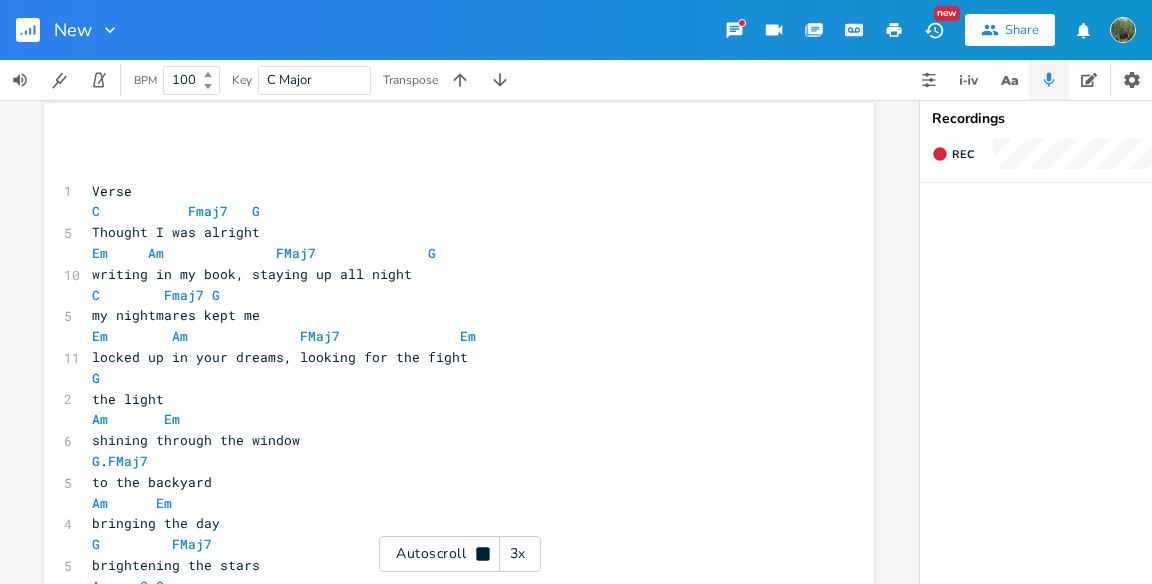 scroll, scrollTop: 0, scrollLeft: 0, axis: both 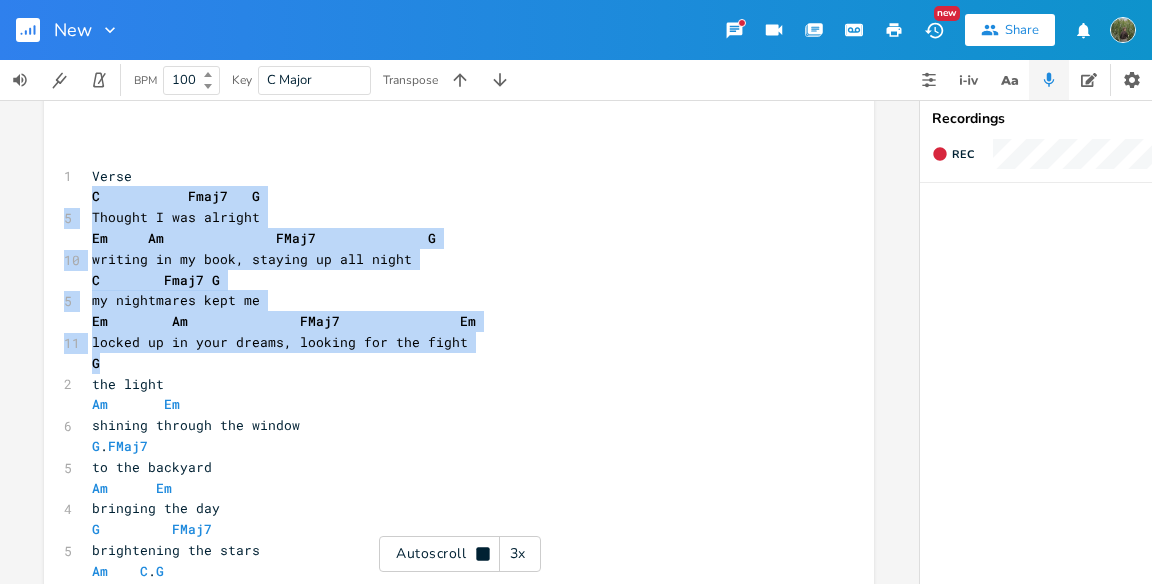 drag, startPoint x: 74, startPoint y: 214, endPoint x: 489, endPoint y: 366, distance: 441.96042 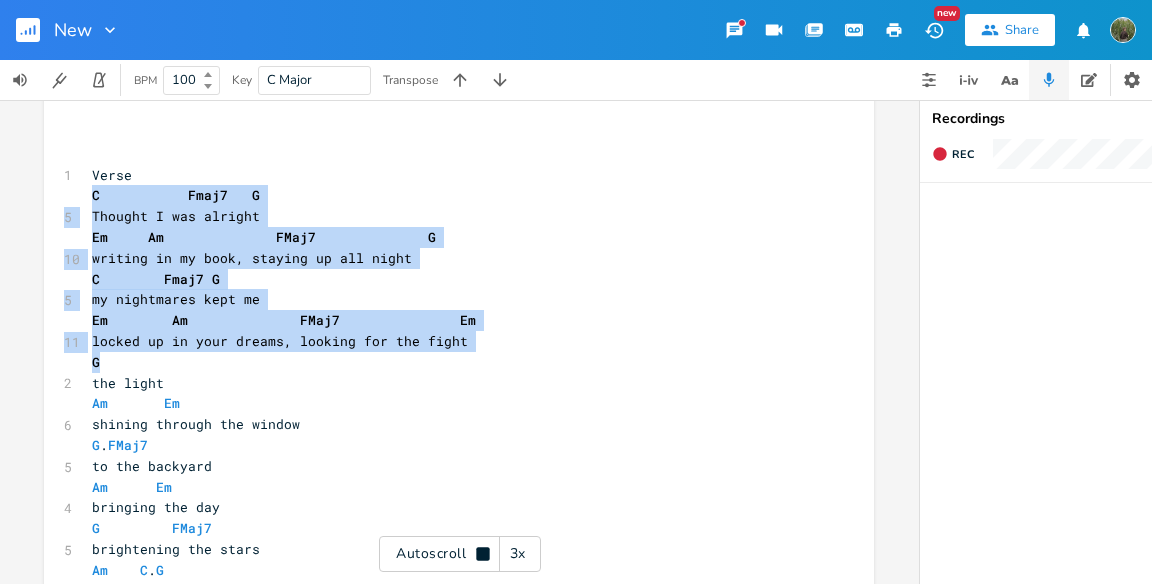 copy on "C             Fmaj7     G 5 Thought I was alright Em       Am                FMaj7                G 10 writing in my book, staying up all night C          Fmaj7   G 5 my nightmares kept me Em          Am                FMaj7                 Em 11 locked up in your dreams, looking for the fight G" 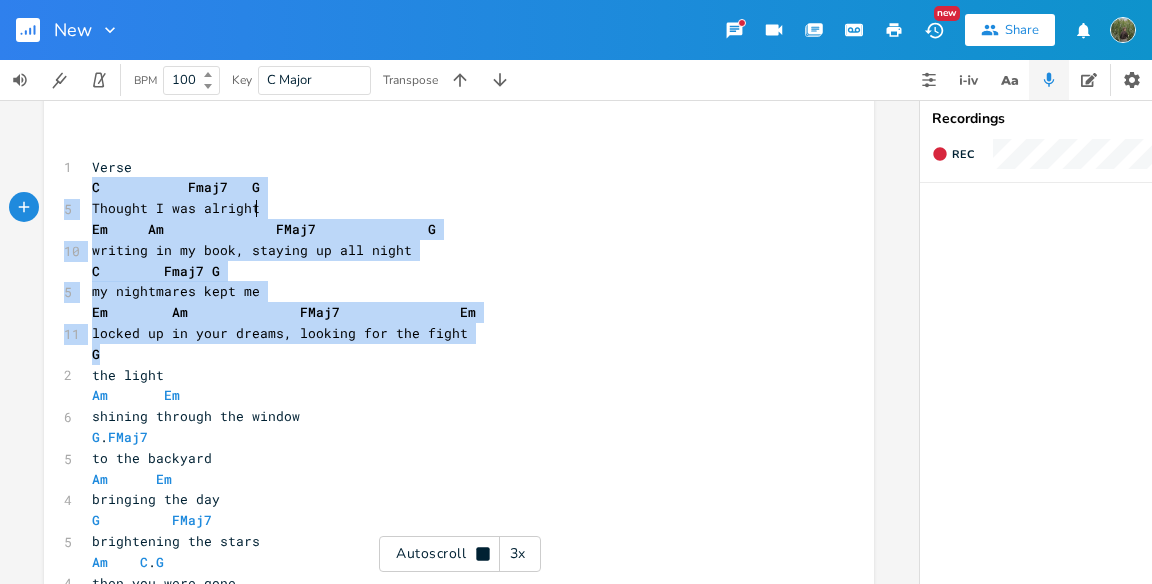 scroll, scrollTop: 34, scrollLeft: 0, axis: vertical 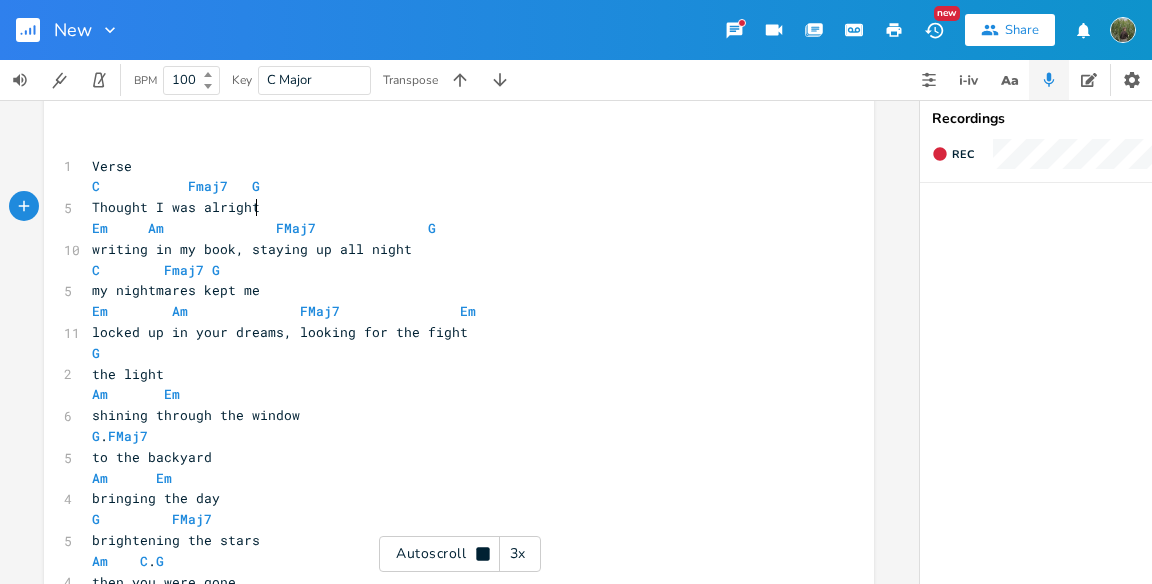 click on "Thought I was alright" at bounding box center [449, 207] 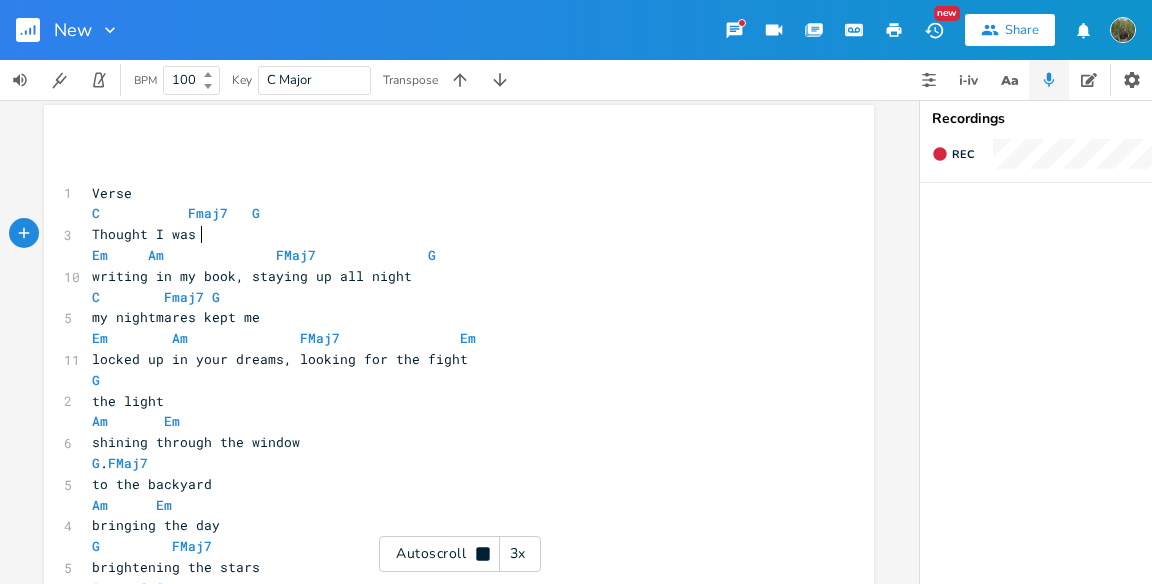 scroll, scrollTop: 9, scrollLeft: 0, axis: vertical 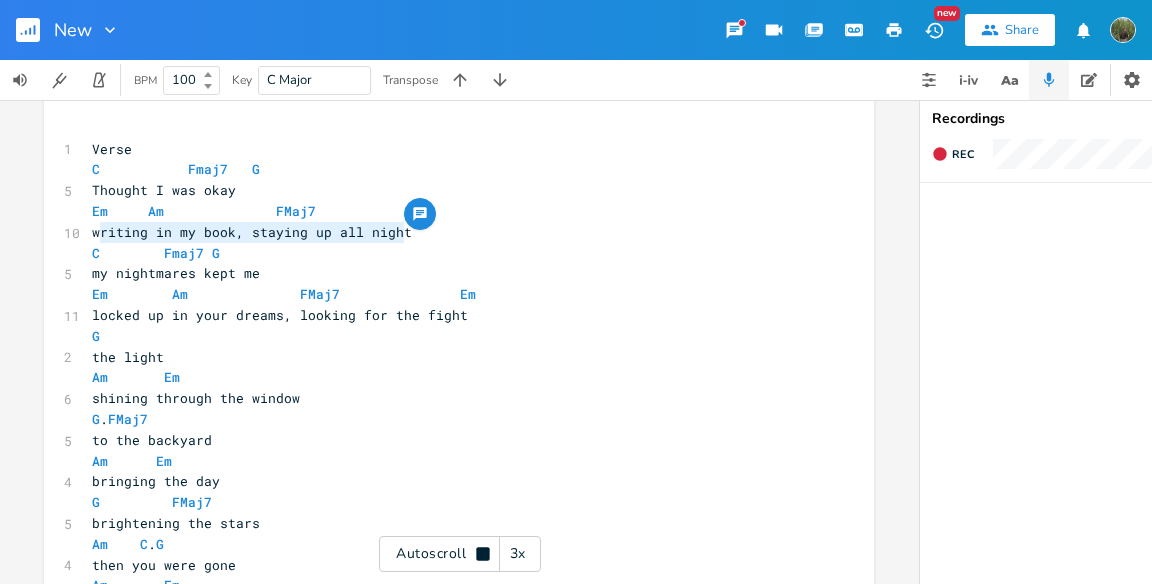 drag, startPoint x: 426, startPoint y: 262, endPoint x: 94, endPoint y: 228, distance: 333.73642 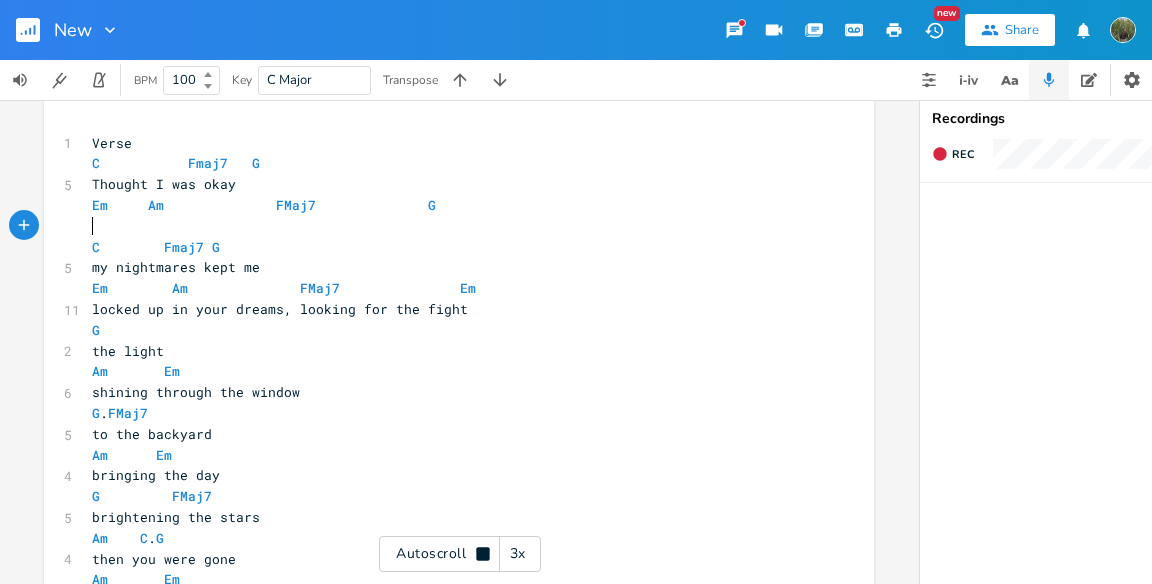 scroll, scrollTop: 61, scrollLeft: 0, axis: vertical 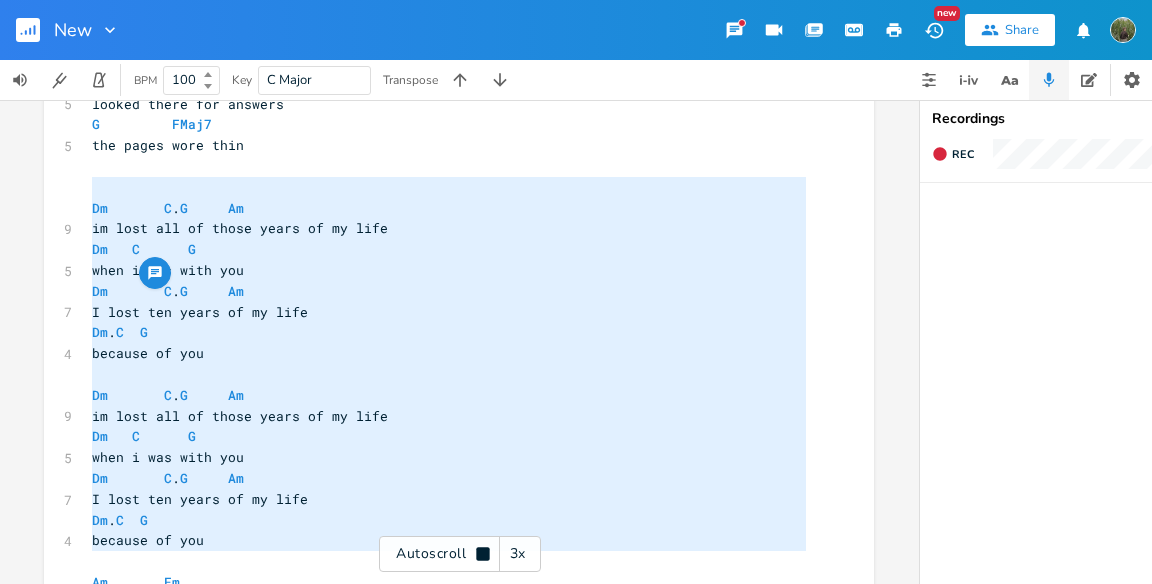 drag, startPoint x: 92, startPoint y: 195, endPoint x: 97, endPoint y: 564, distance: 369.03387 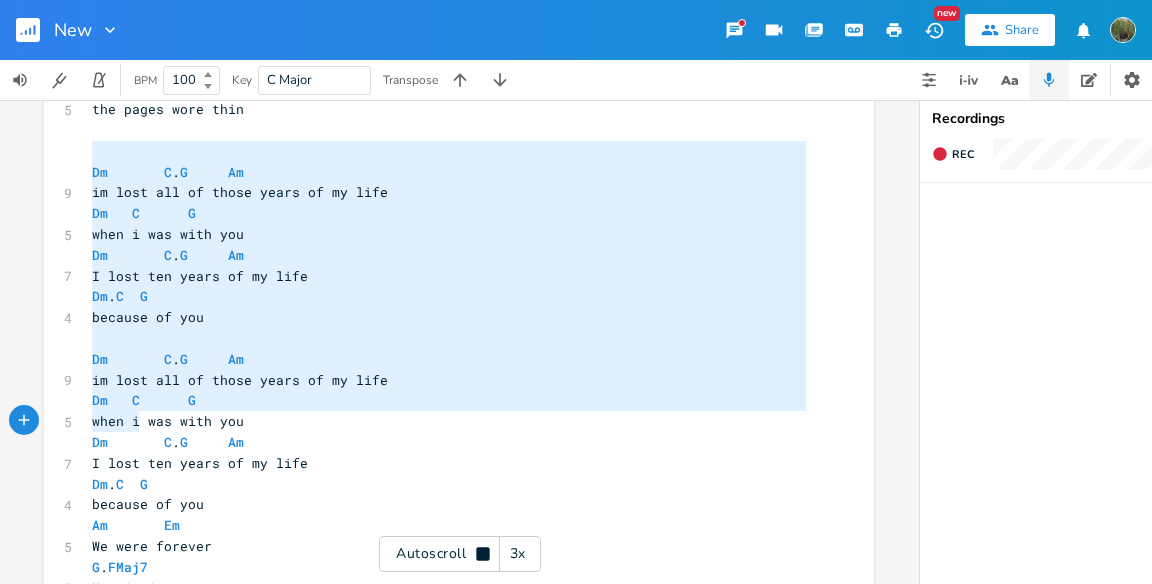 drag, startPoint x: 91, startPoint y: 156, endPoint x: 169, endPoint y: 591, distance: 441.93777 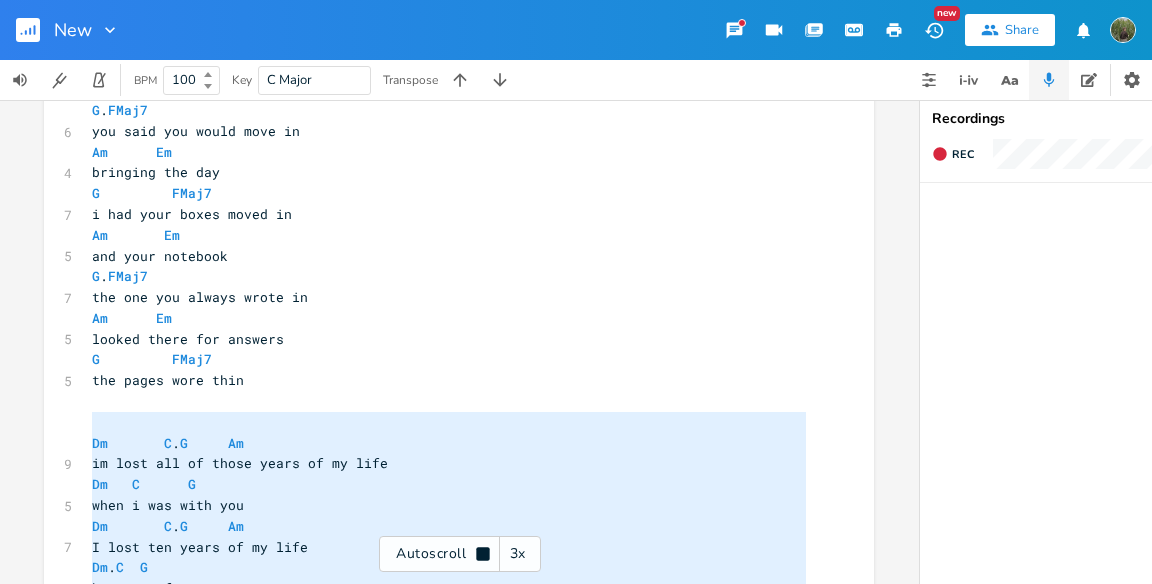 click on "Am        Em" at bounding box center (449, 318) 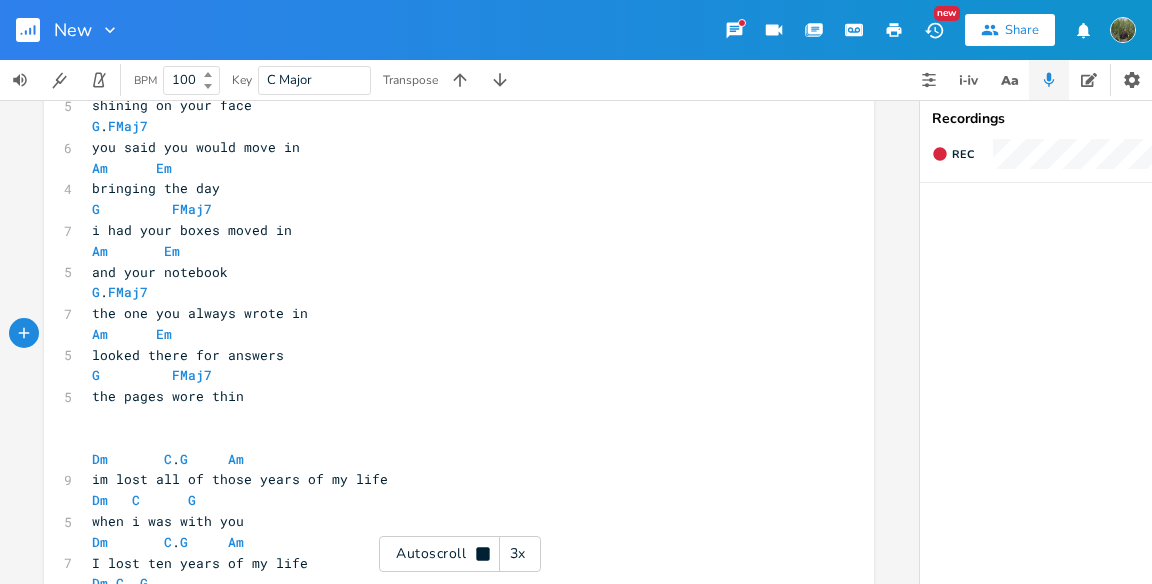 click on "​ ​ 1 Verse C             Fmaj7     G 5 Thought I was okay Em       Am                FMaj7                G 6 been ten years since that day C          Fmaj7   G 5 my nightmares kept me Em          Am                FMaj7                 Em 11 locked up in your dreams, looking for the fight G 2 the light Am         Em 6 shining through the window G .        FMaj7    5 to the backyard Am        Em 4 bringing the day G           FMaj7 5 brightening the stars Am      C .       G 4 then you were gone Am         Em 5 shining on your face G .        FMaj7    6 you said you would move in Am        Em 4 bringing the day G           FMaj7 7 i had your boxes moved in Am         Em 5 and your notebook G .        FMaj7    7 the one you always wrote in Am        Em 5 looked there for answers G           FMaj7 5 the pages wore thin ​ ​ [PERSON_NAME]     G       Am   9 im lost all of those years of my life  Dm     C G" at bounding box center [449, 376] 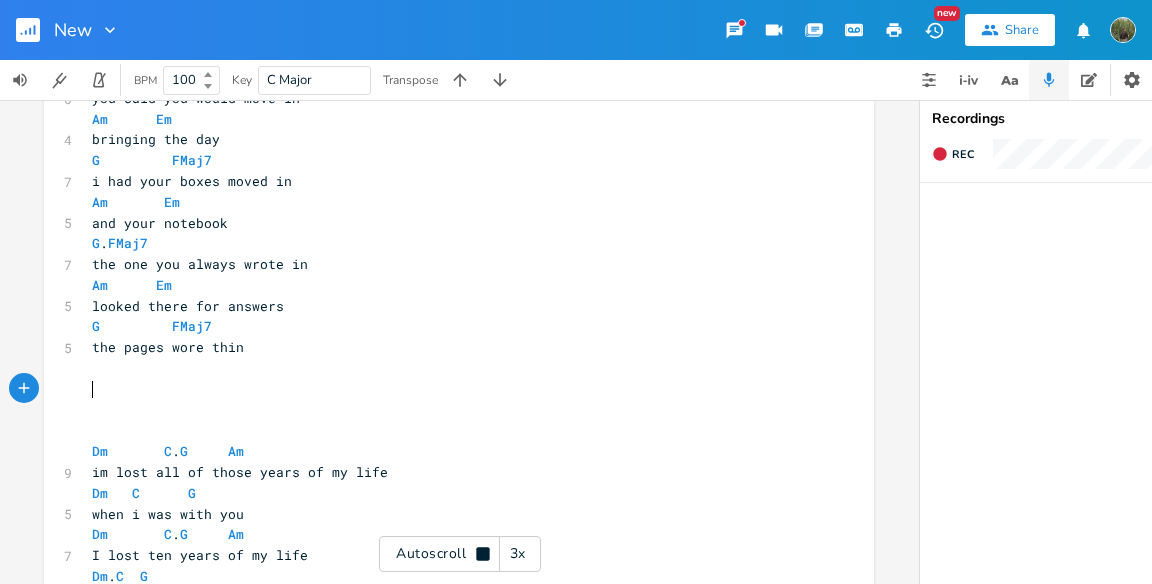 paste on "A" 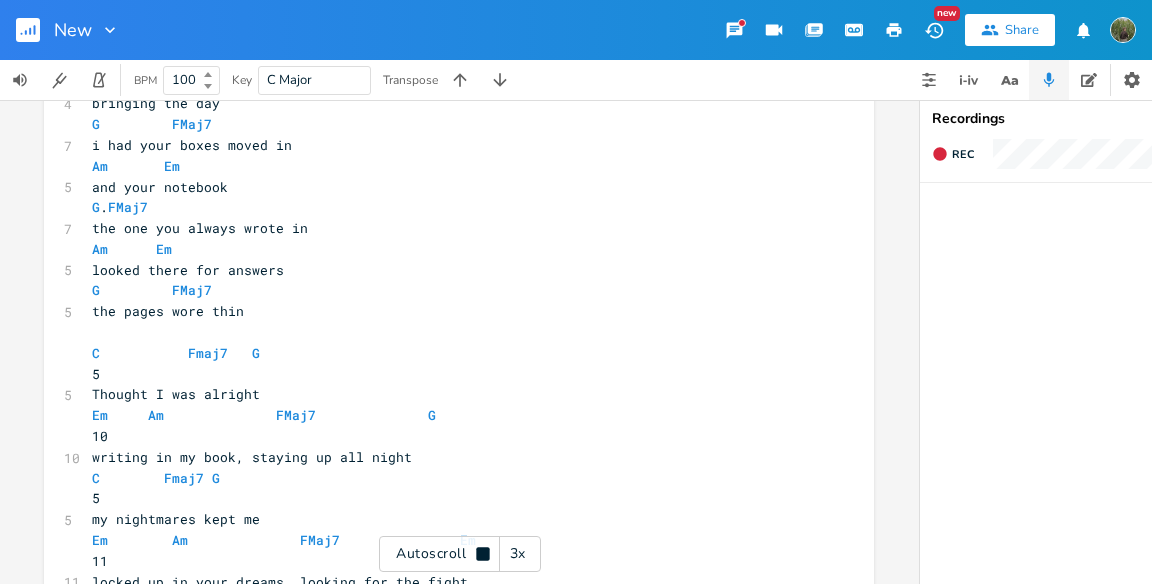 click on "the pages wore thin" at bounding box center (449, 311) 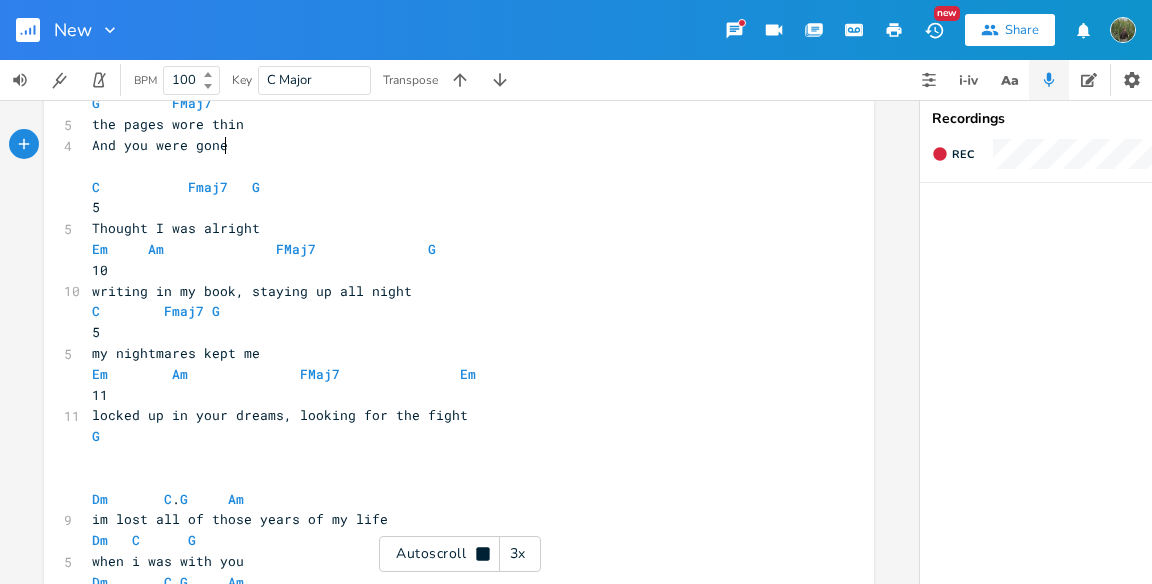 click on "​" at bounding box center (449, 457) 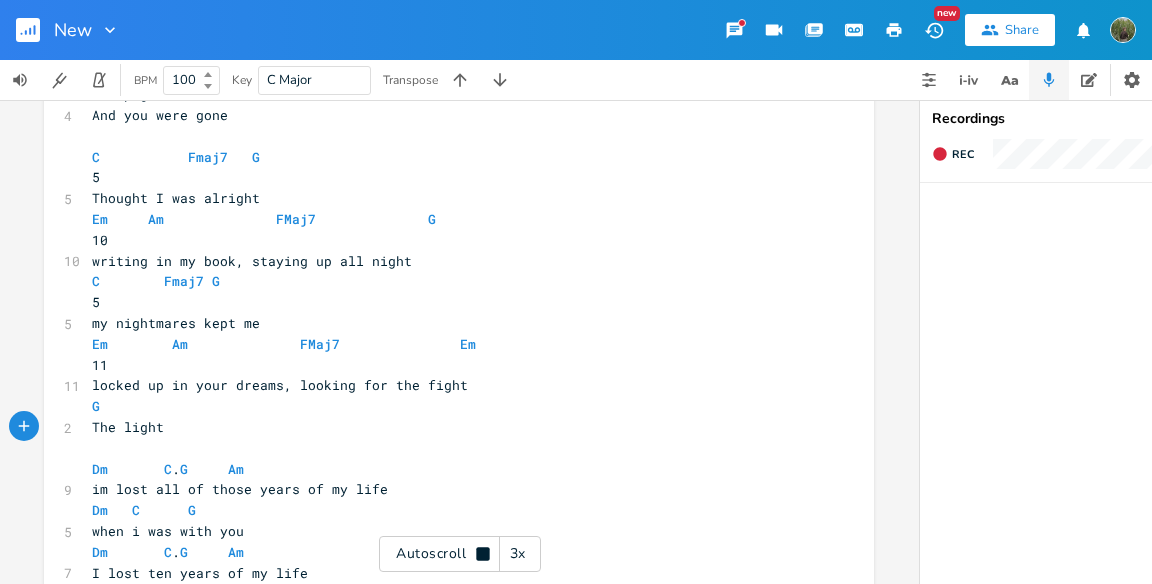 click on "The light" at bounding box center [449, 427] 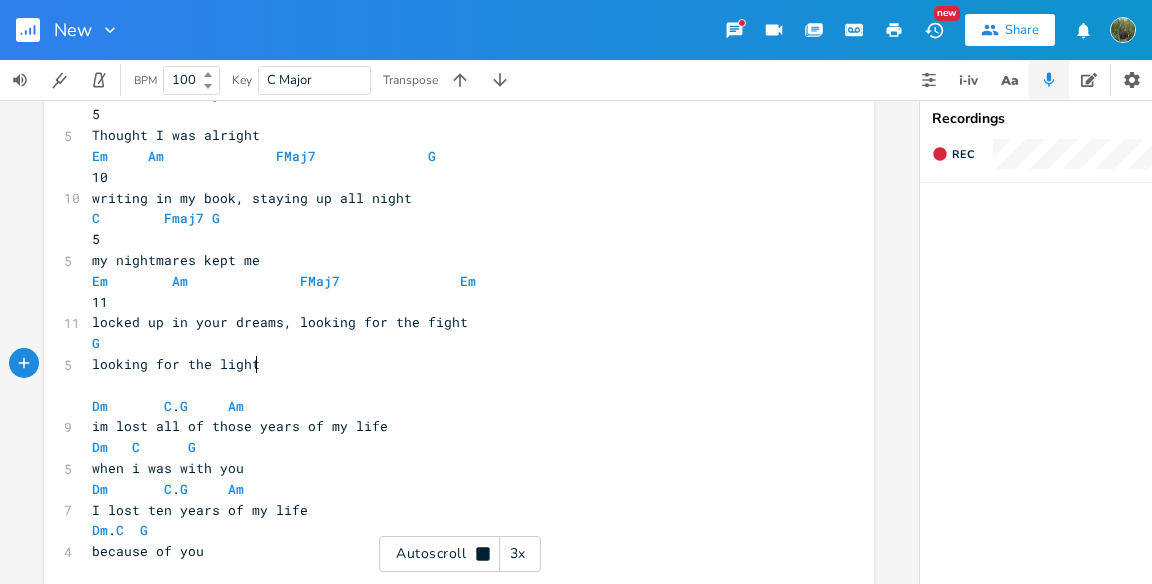 click on "looking for the light" at bounding box center [449, 364] 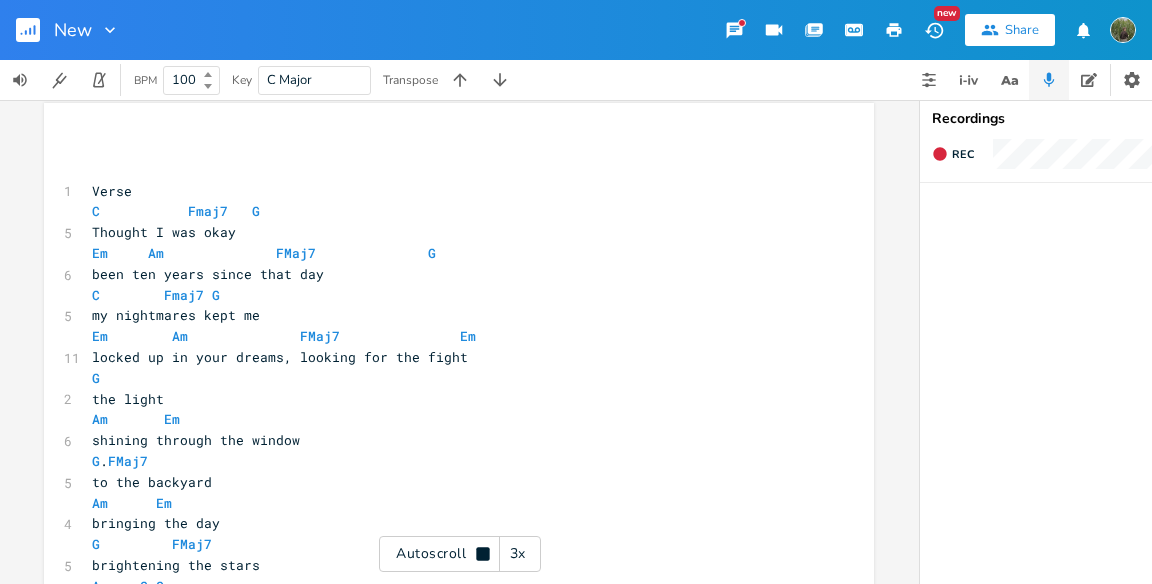 click on "Autoscroll 3x" at bounding box center [460, 554] 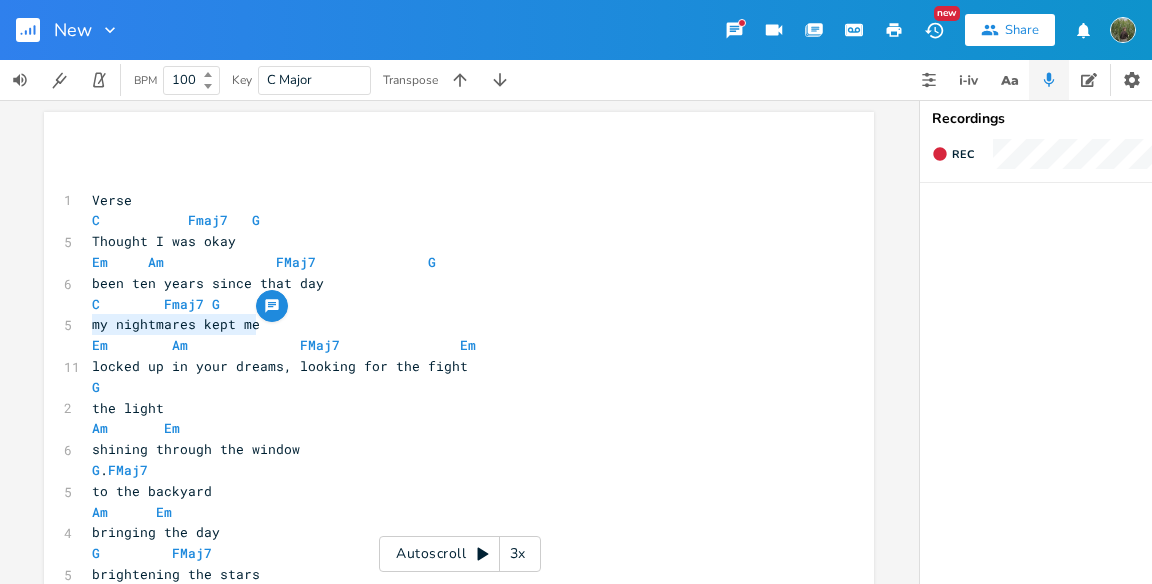 drag, startPoint x: 265, startPoint y: 330, endPoint x: 88, endPoint y: 332, distance: 177.01129 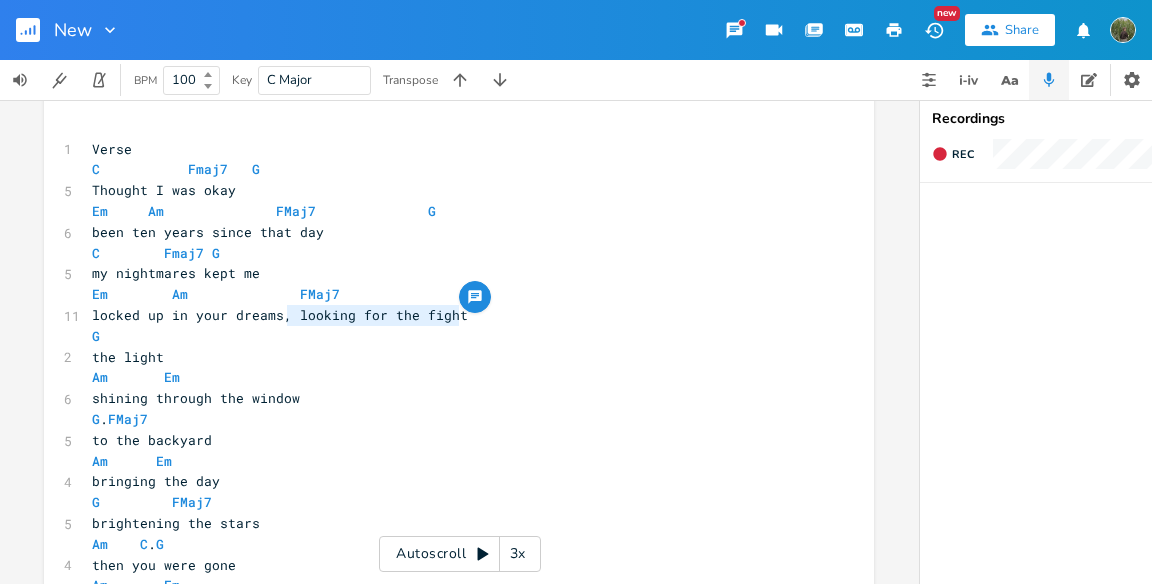drag, startPoint x: 462, startPoint y: 314, endPoint x: 278, endPoint y: 312, distance: 184.01086 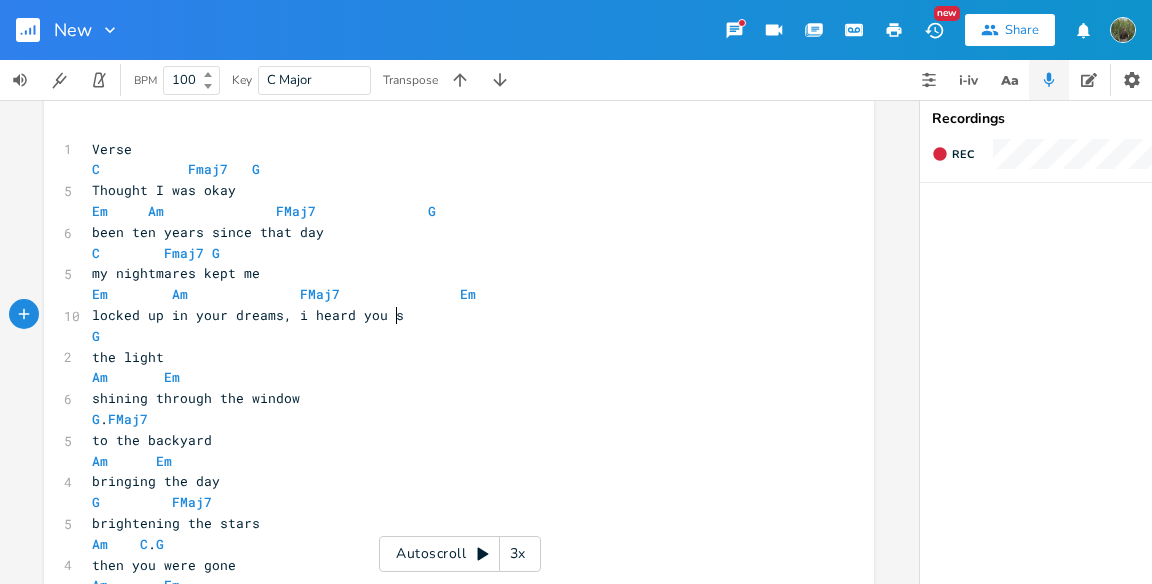 scroll, scrollTop: 0, scrollLeft: 91, axis: horizontal 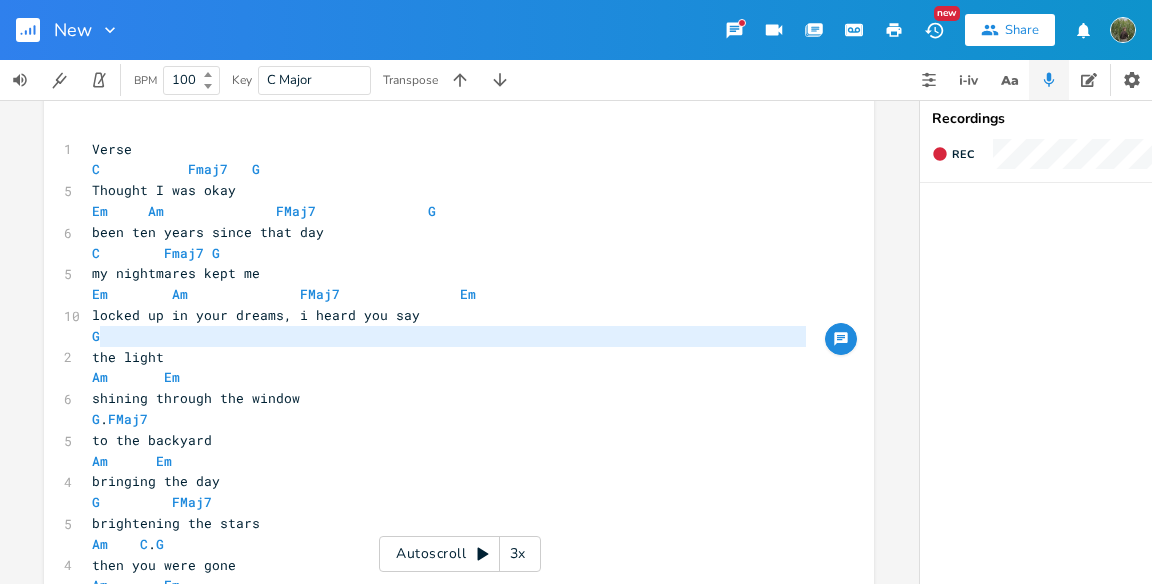 drag, startPoint x: 177, startPoint y: 345, endPoint x: 66, endPoint y: 355, distance: 111.44954 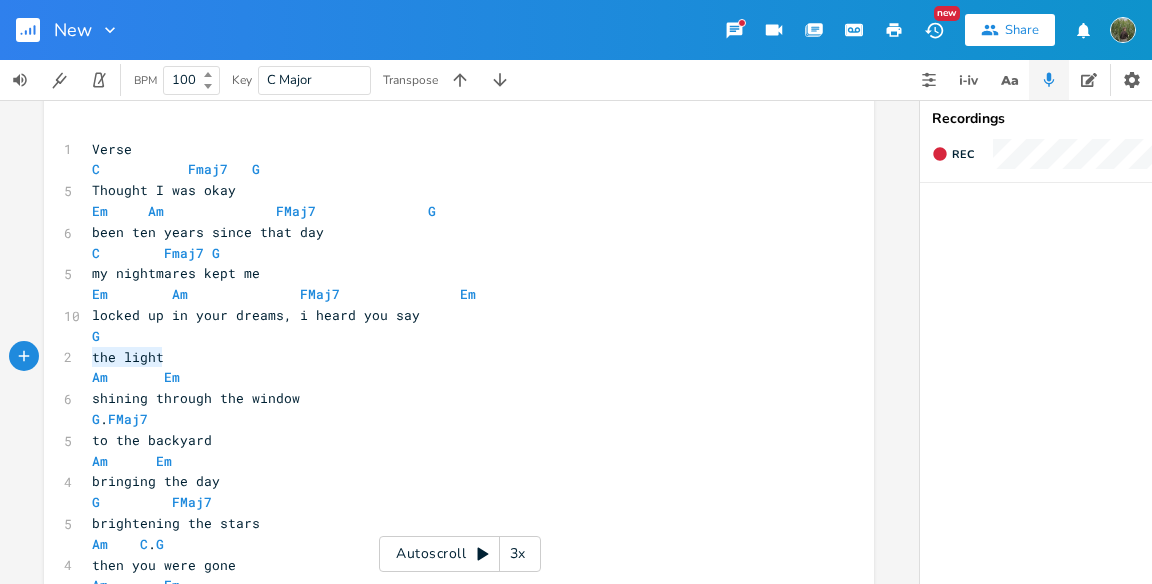 drag, startPoint x: 169, startPoint y: 355, endPoint x: 81, endPoint y: 354, distance: 88.005684 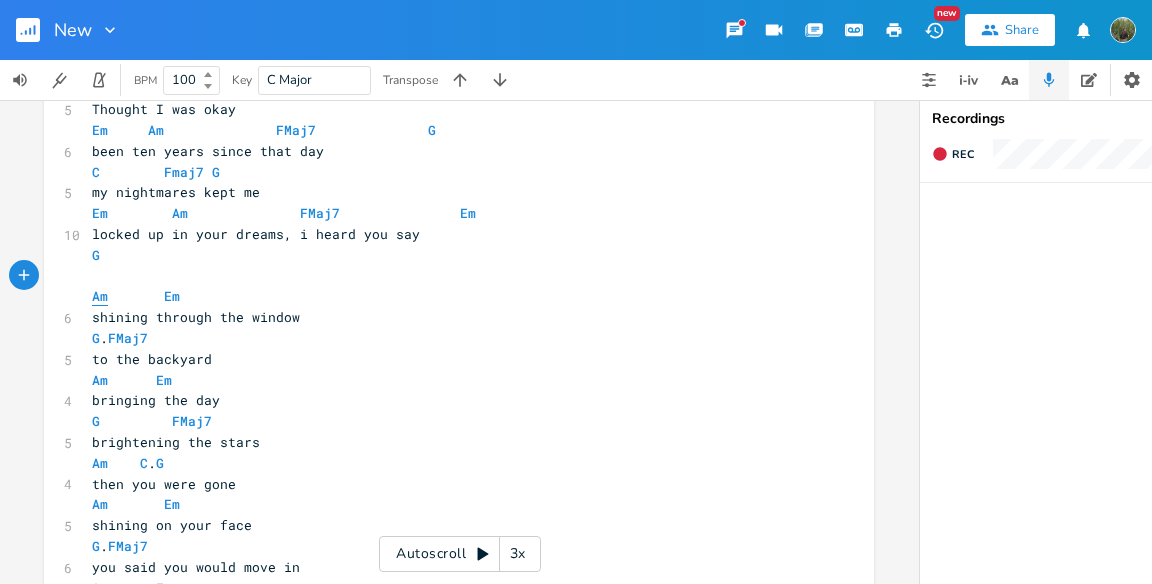 scroll, scrollTop: 136, scrollLeft: 0, axis: vertical 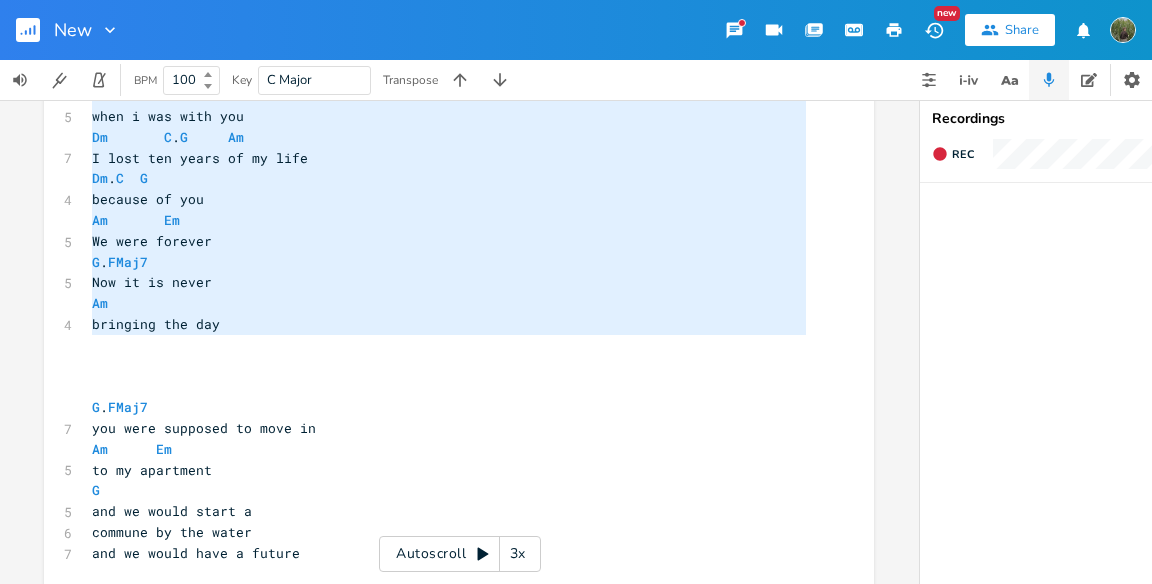 drag, startPoint x: 83, startPoint y: 283, endPoint x: 242, endPoint y: 337, distance: 167.91962 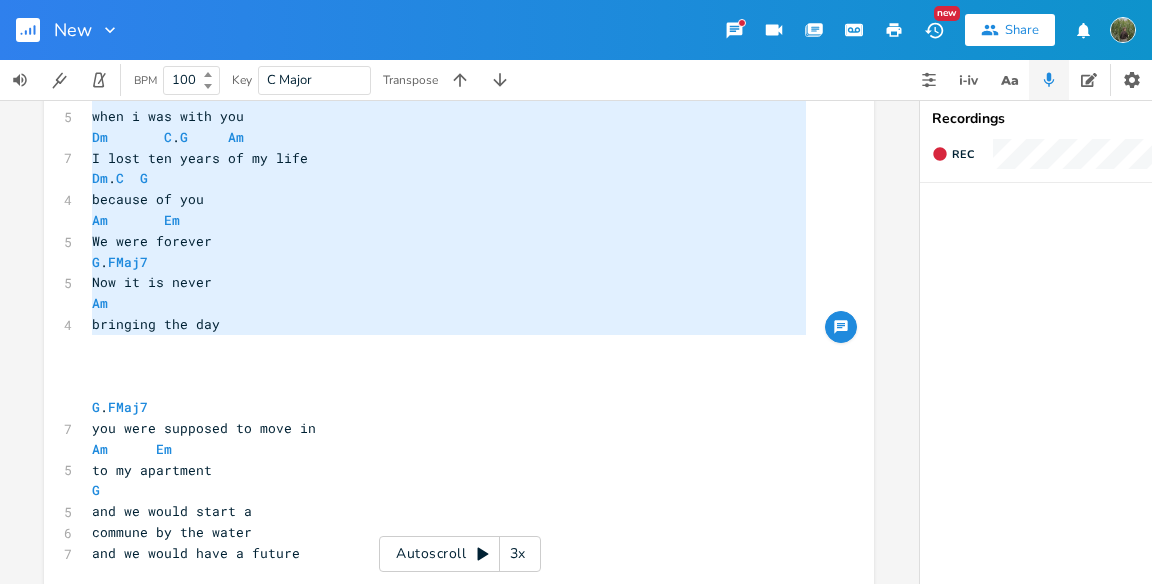 scroll, scrollTop: 0, scrollLeft: 0, axis: both 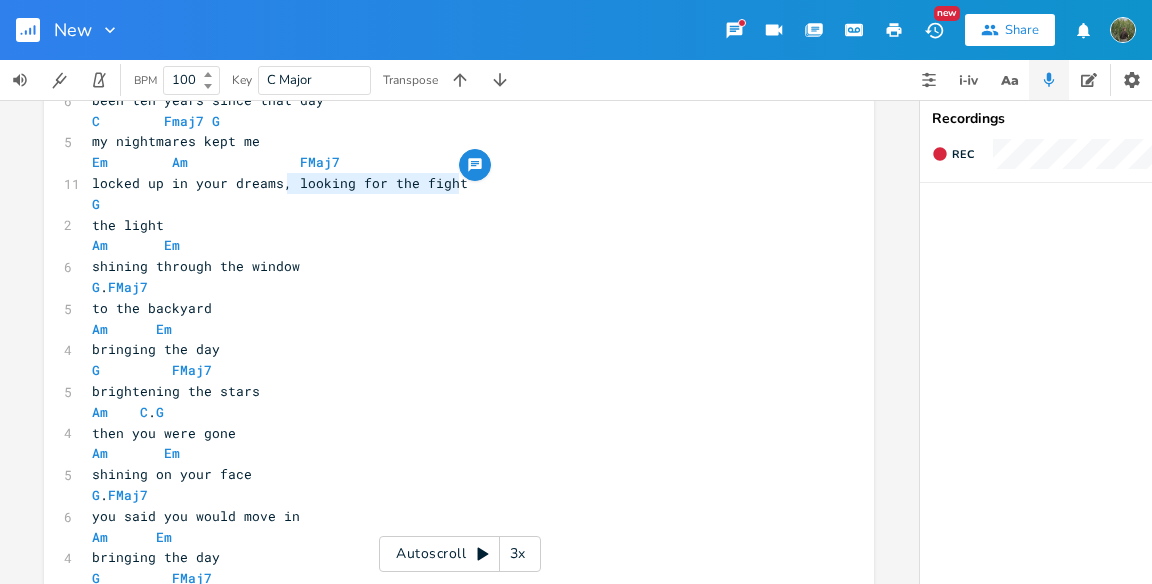 click on "to the backyard" at bounding box center [449, 308] 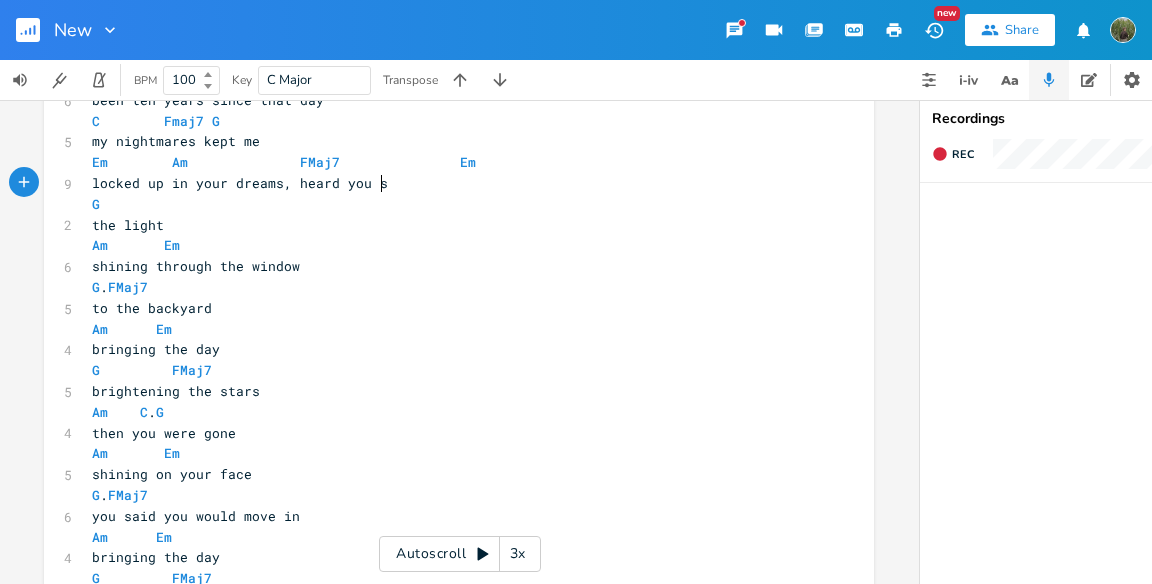 scroll, scrollTop: 0, scrollLeft: 84, axis: horizontal 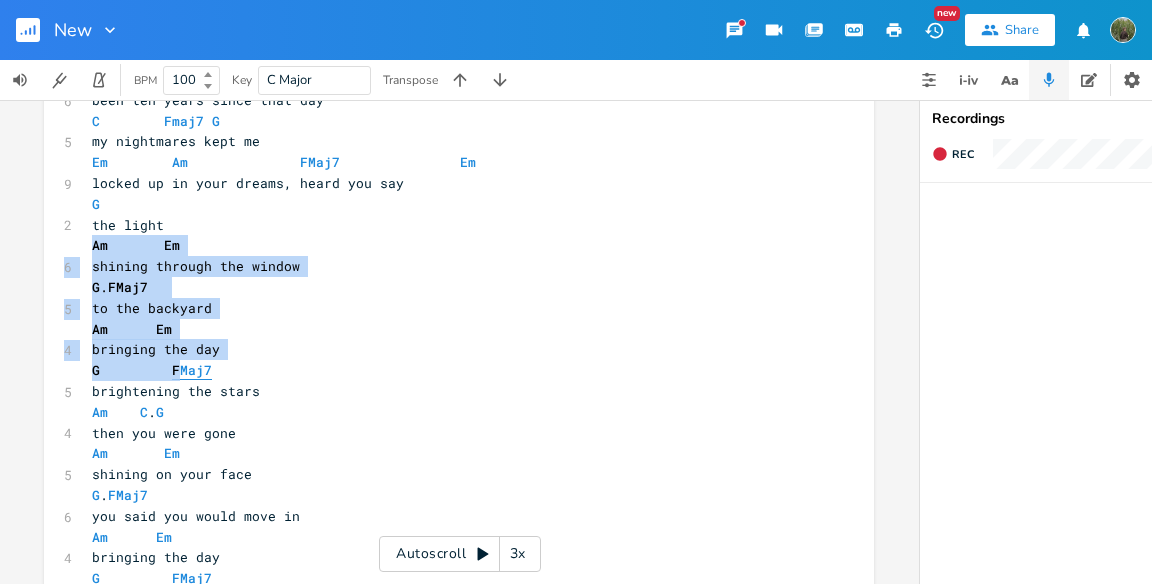 drag, startPoint x: 79, startPoint y: 244, endPoint x: 170, endPoint y: 361, distance: 148.22281 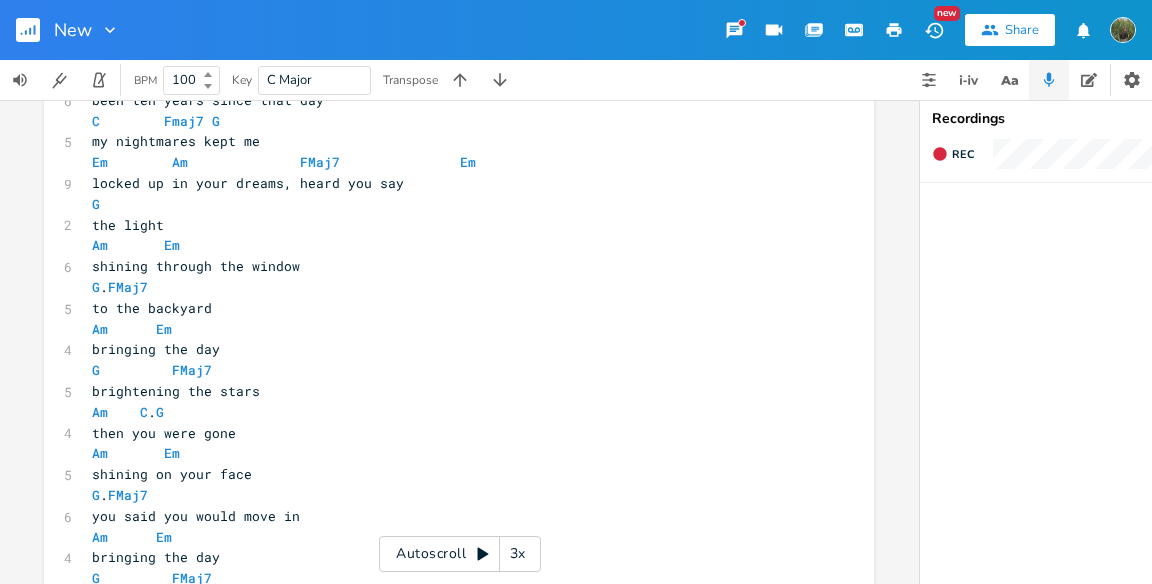 click on "locked up in your dreams, heard you say" at bounding box center [248, 183] 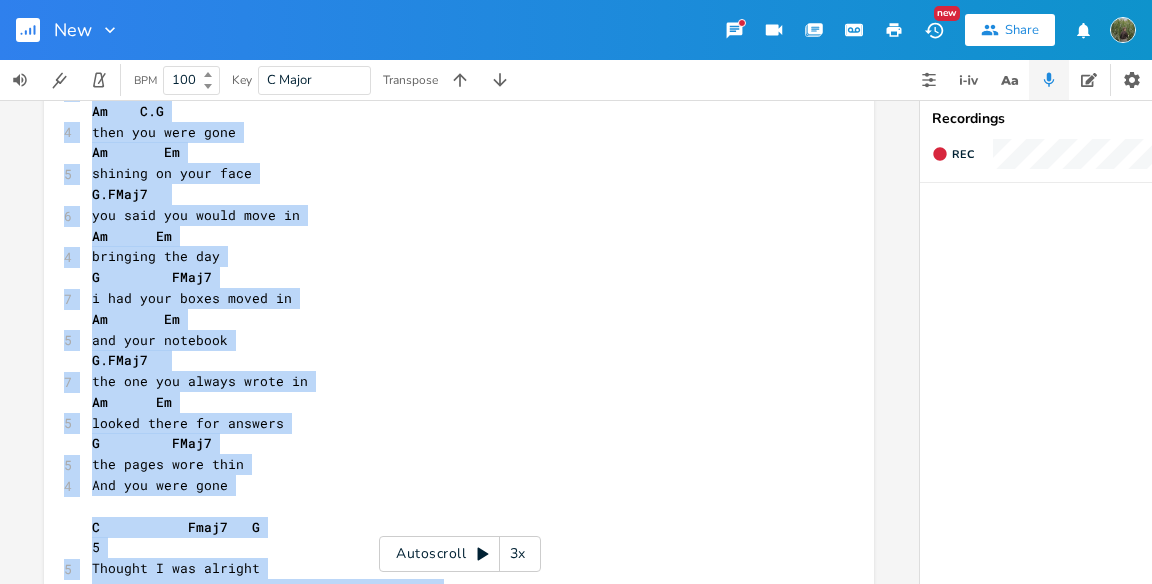 scroll, scrollTop: 641, scrollLeft: 0, axis: vertical 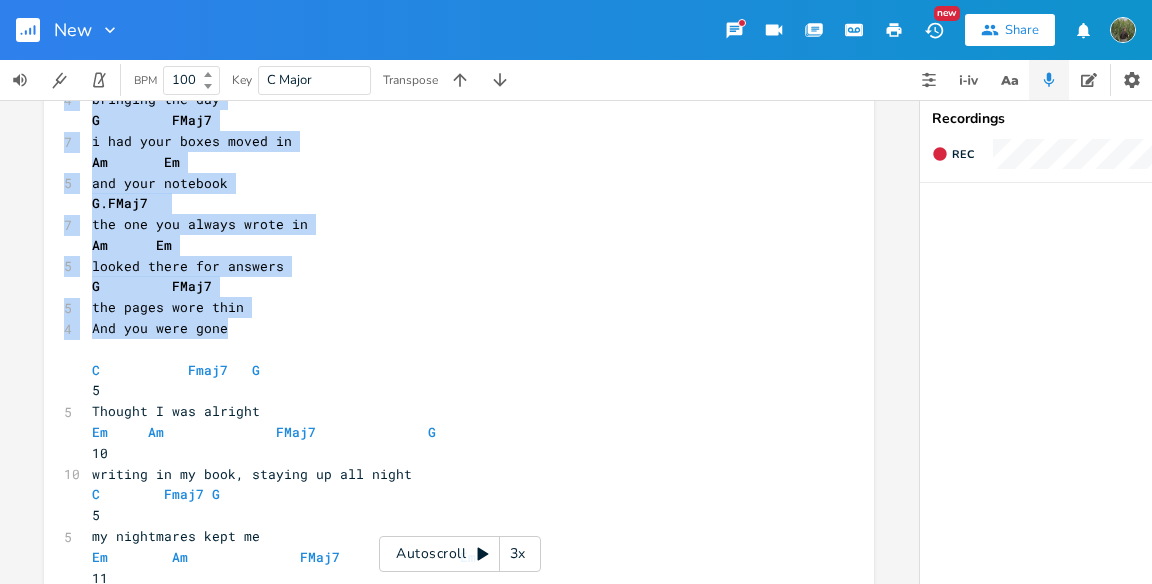 drag, startPoint x: 75, startPoint y: 199, endPoint x: 226, endPoint y: 333, distance: 201.88364 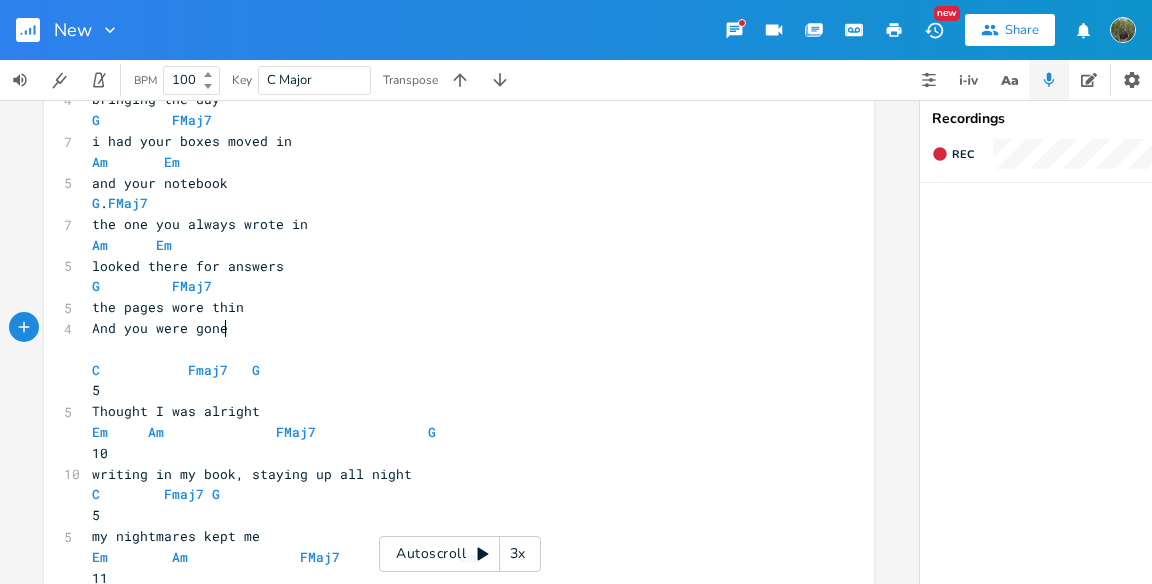 scroll, scrollTop: 0, scrollLeft: 0, axis: both 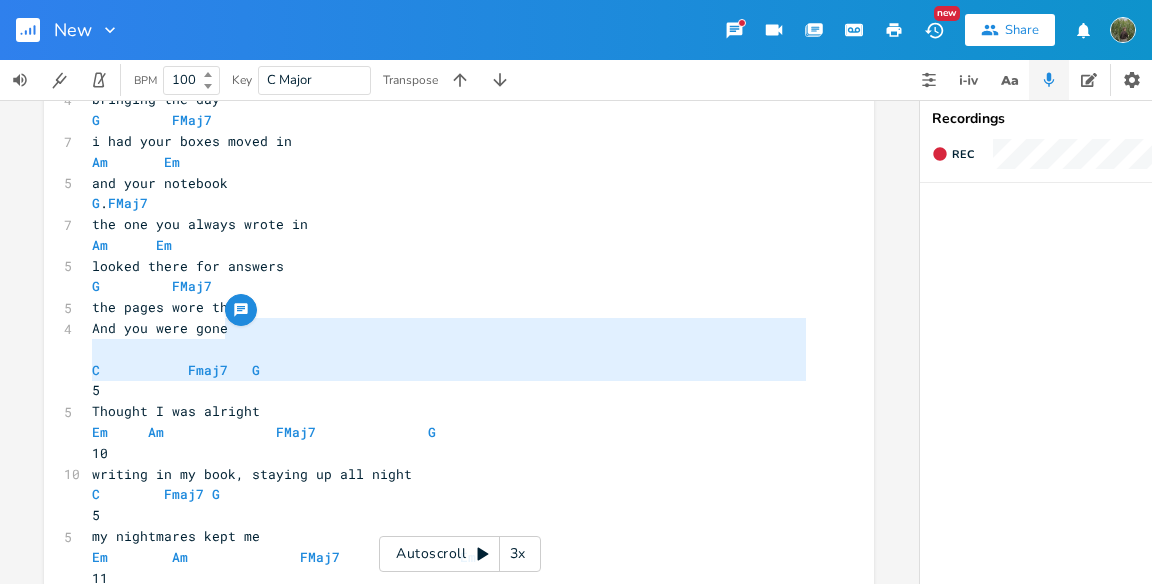 drag, startPoint x: 250, startPoint y: 330, endPoint x: 72, endPoint y: 383, distance: 185.72292 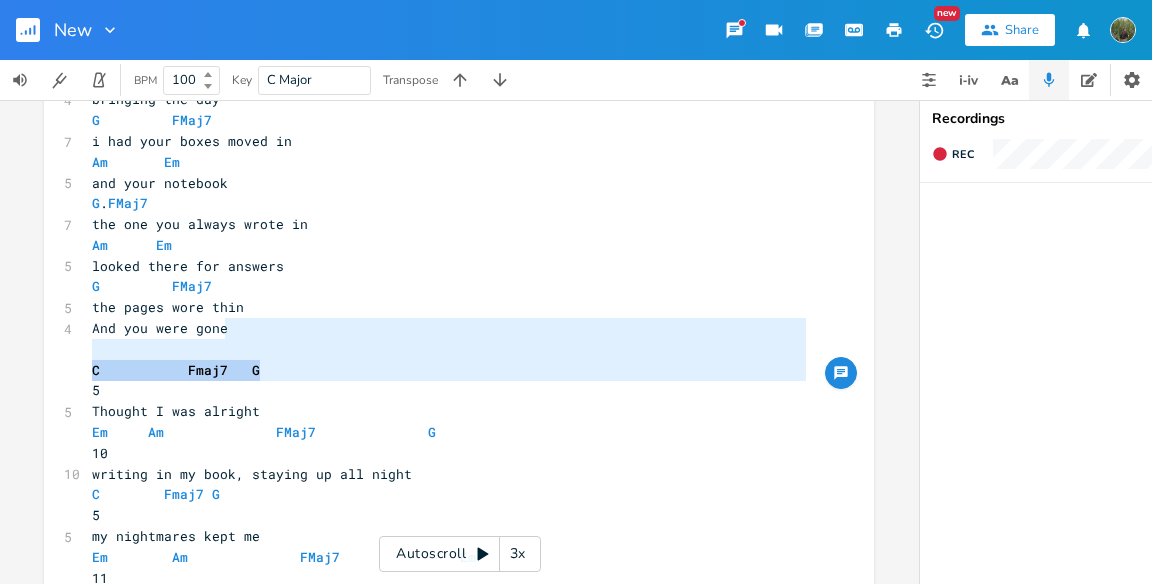 drag, startPoint x: 72, startPoint y: 383, endPoint x: 209, endPoint y: 339, distance: 143.89232 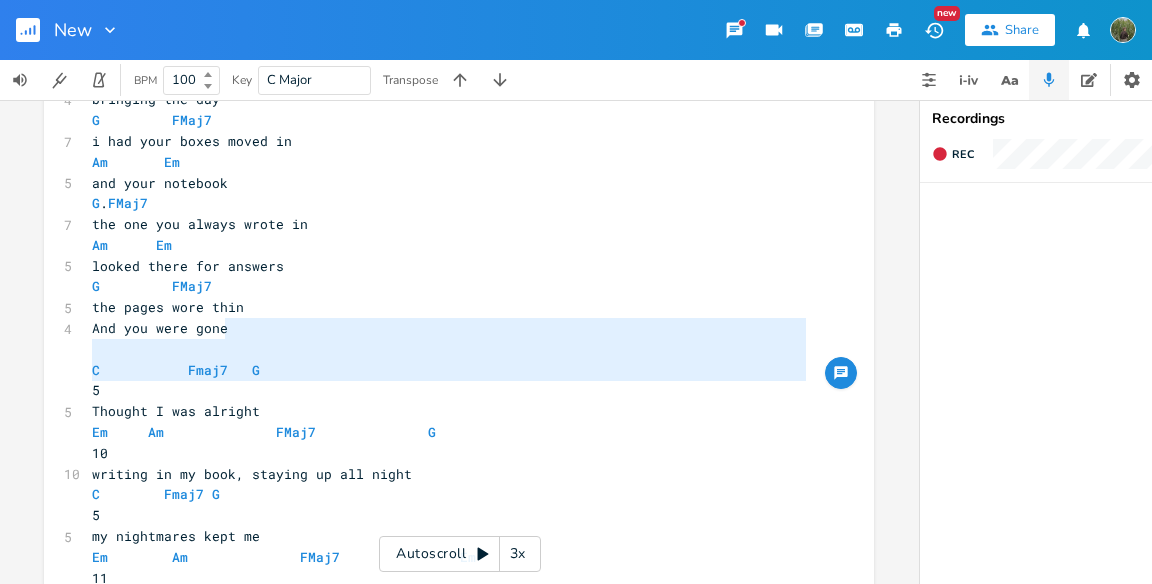 click on "​" at bounding box center [449, 349] 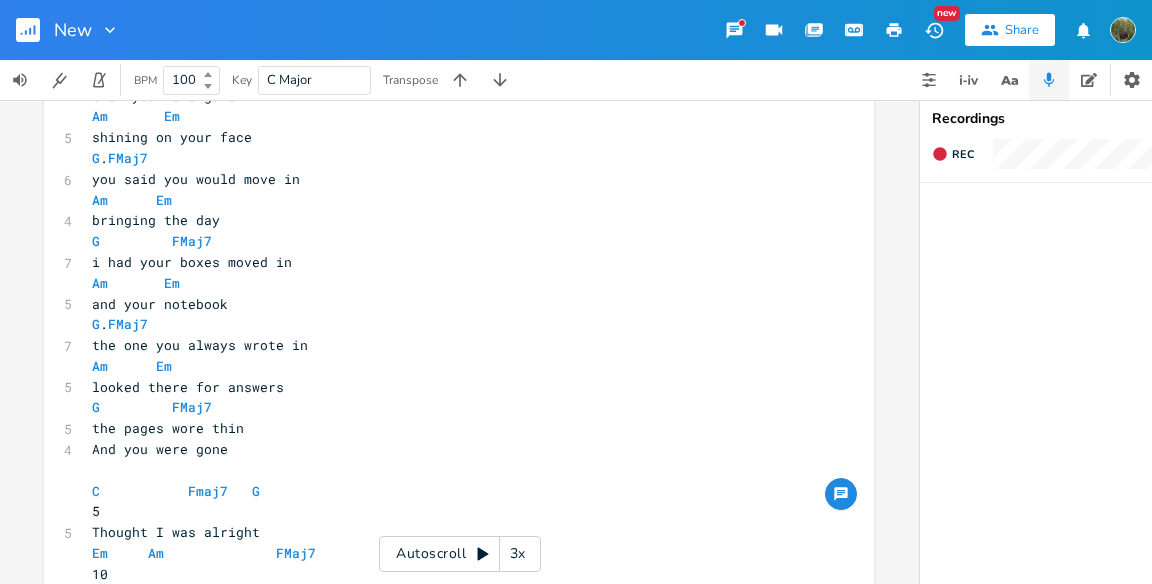 scroll, scrollTop: 458, scrollLeft: 0, axis: vertical 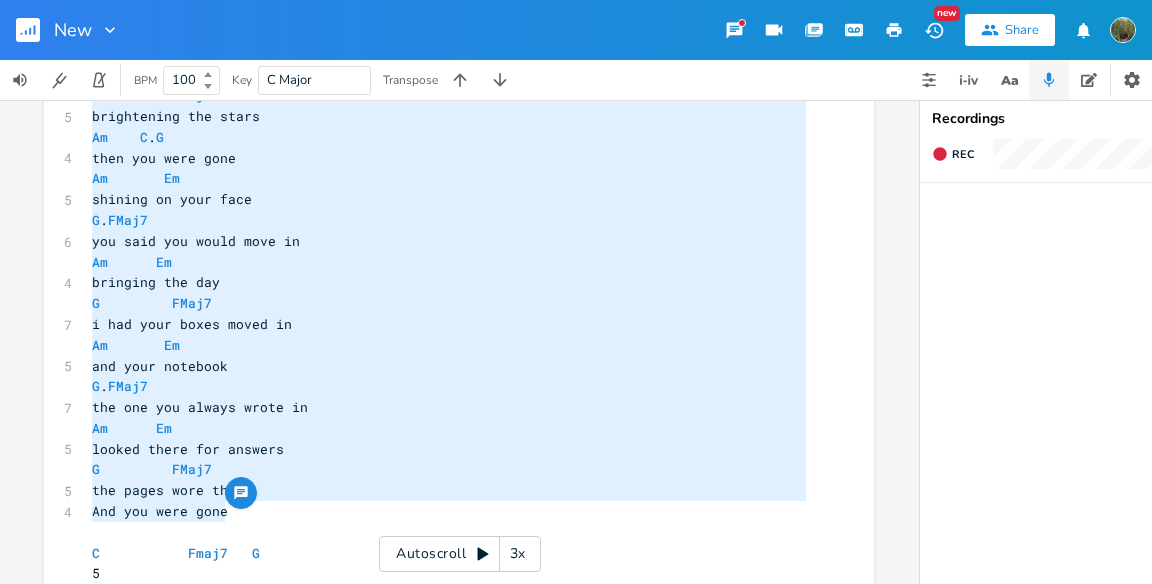 drag, startPoint x: 255, startPoint y: 512, endPoint x: 148, endPoint y: 3, distance: 520.125 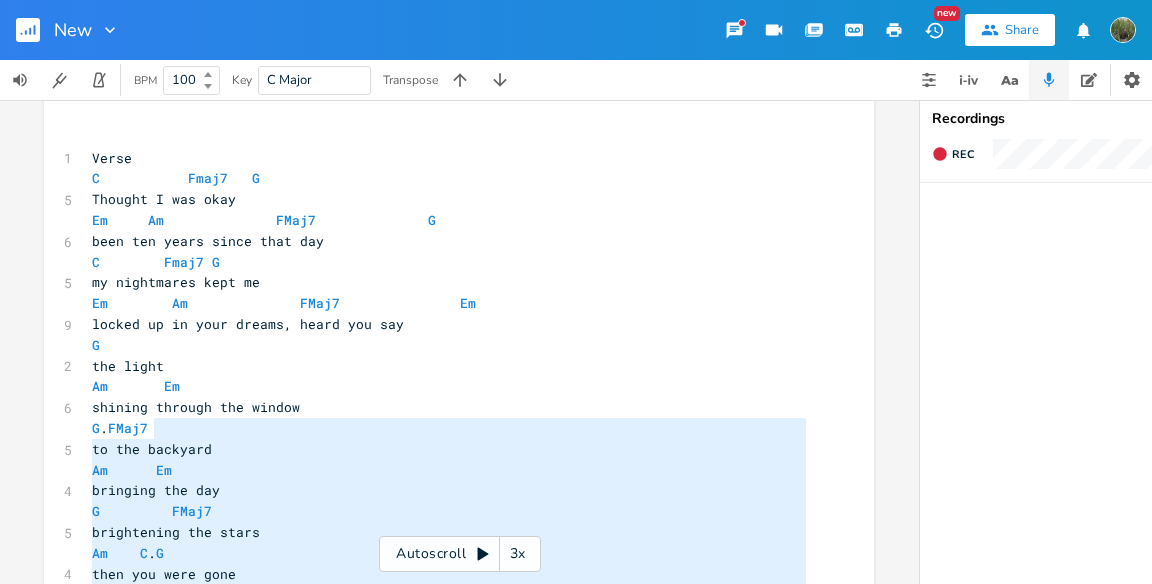 scroll, scrollTop: 0, scrollLeft: 0, axis: both 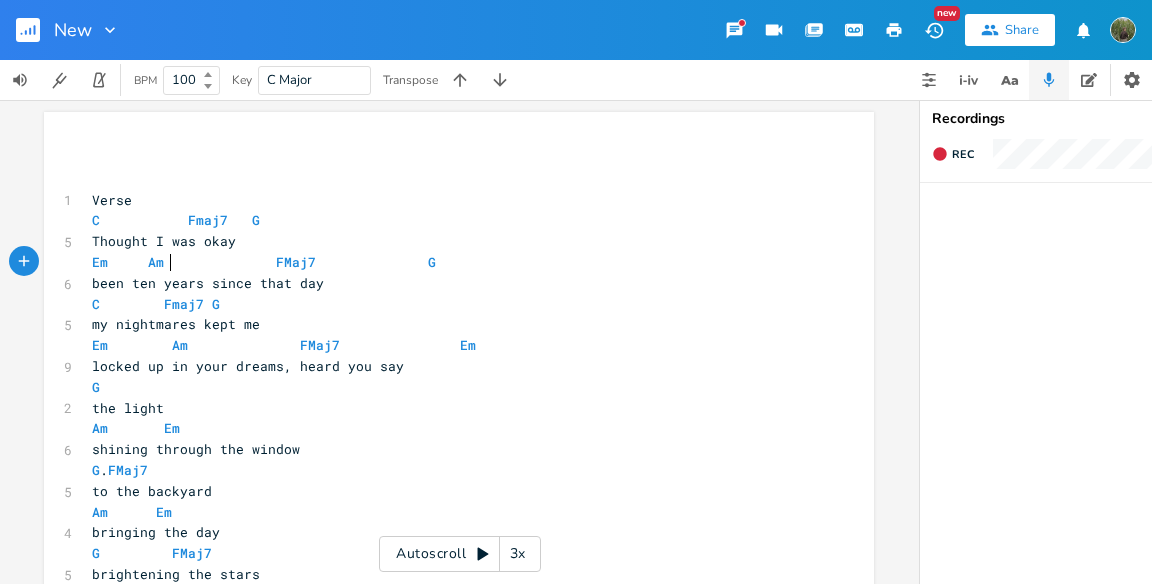 click on "Em       Am                FMaj7                G" at bounding box center (264, 262) 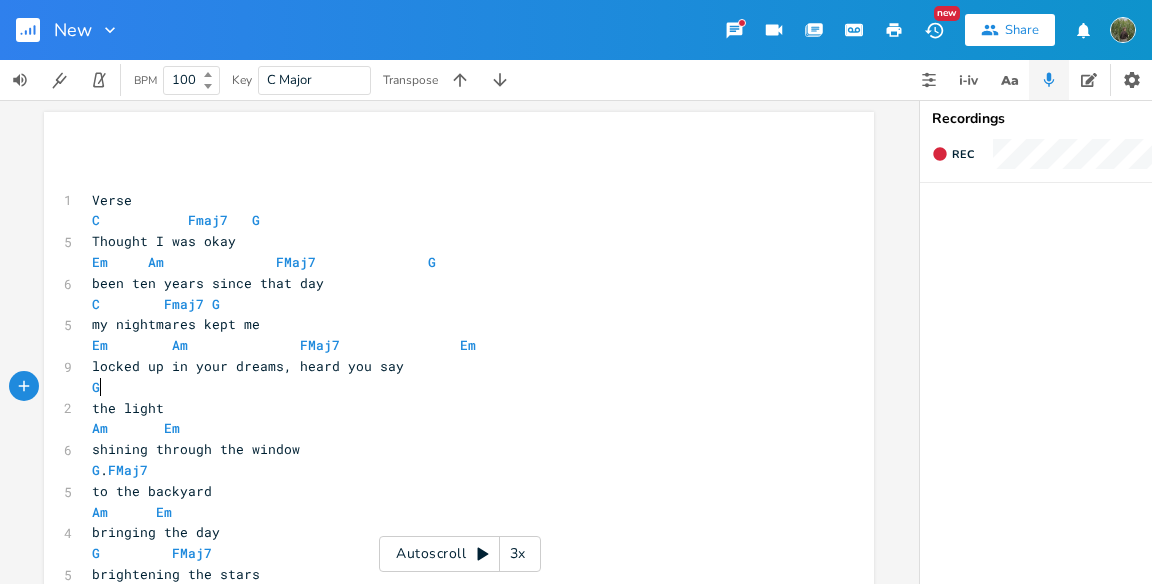 click on "G" at bounding box center (449, 387) 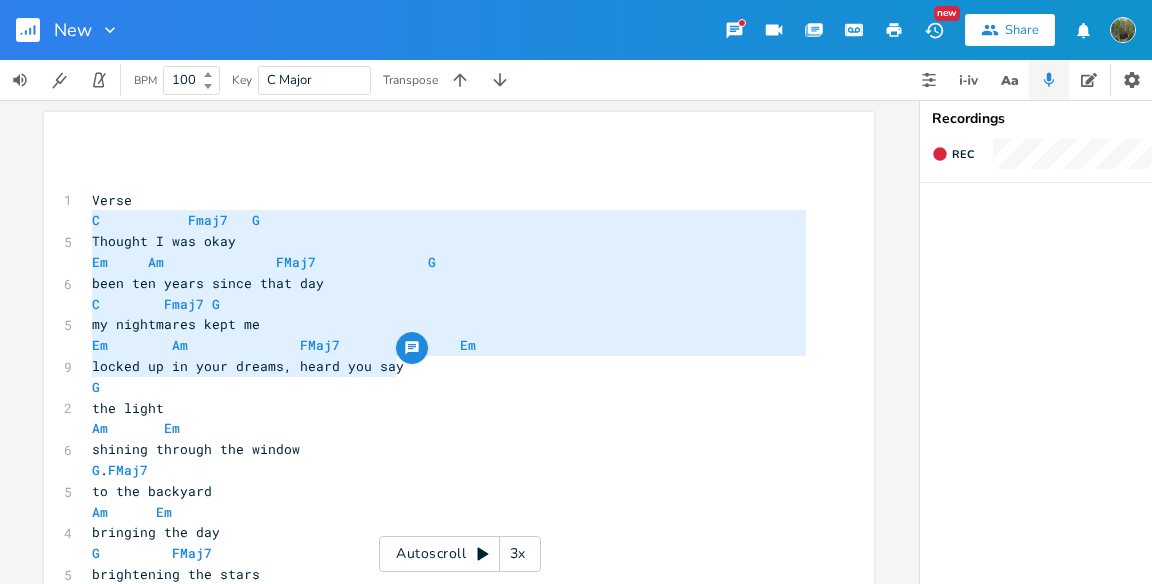 drag, startPoint x: 441, startPoint y: 372, endPoint x: 50, endPoint y: 222, distance: 418.78516 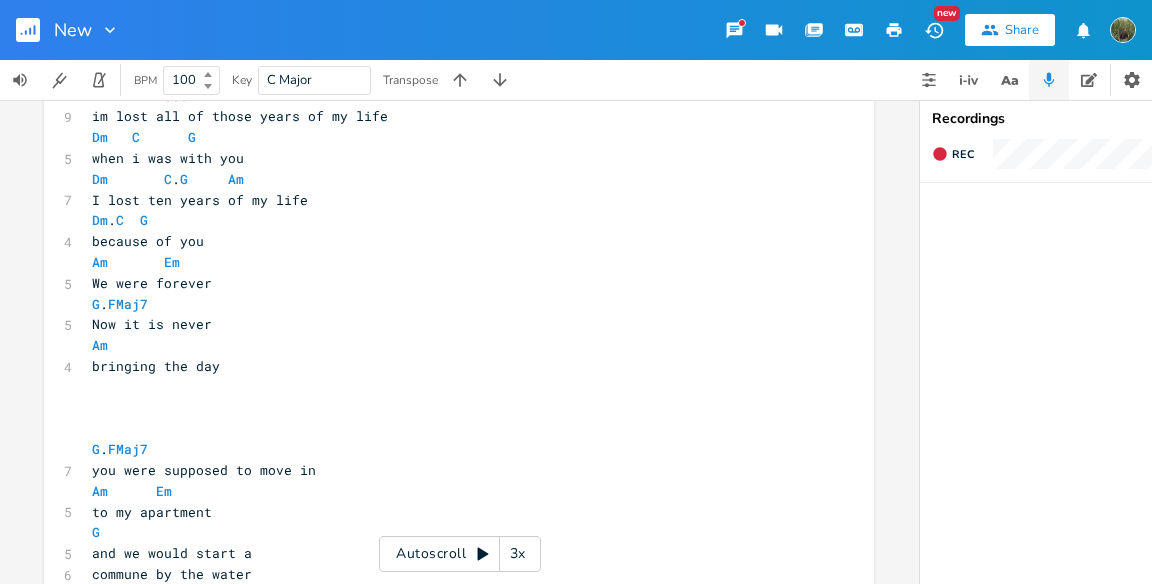 scroll, scrollTop: 1509, scrollLeft: 0, axis: vertical 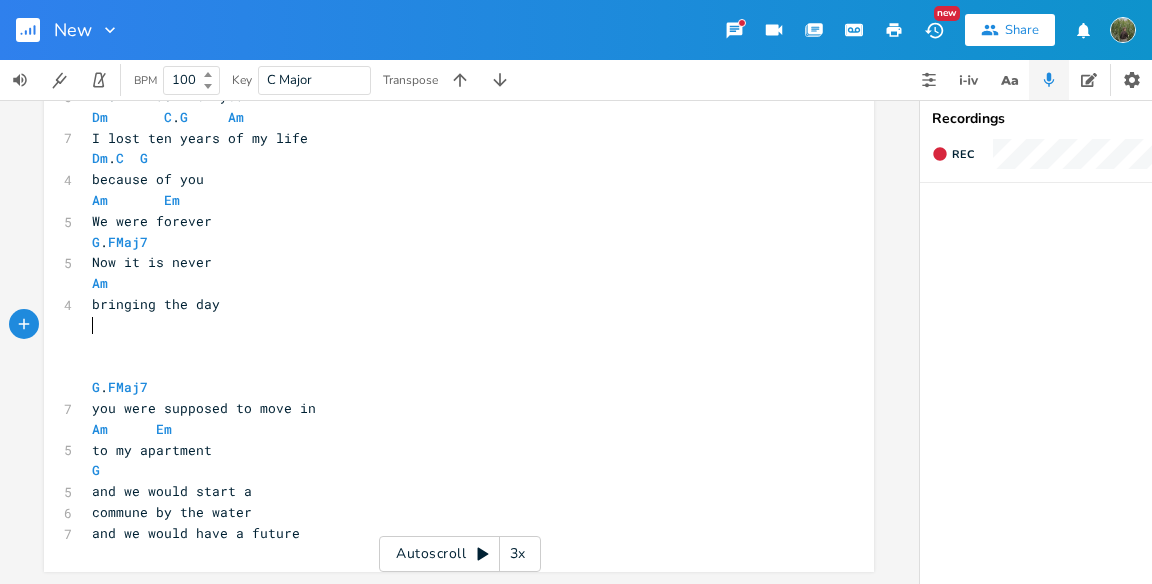 click on "​" at bounding box center (449, 325) 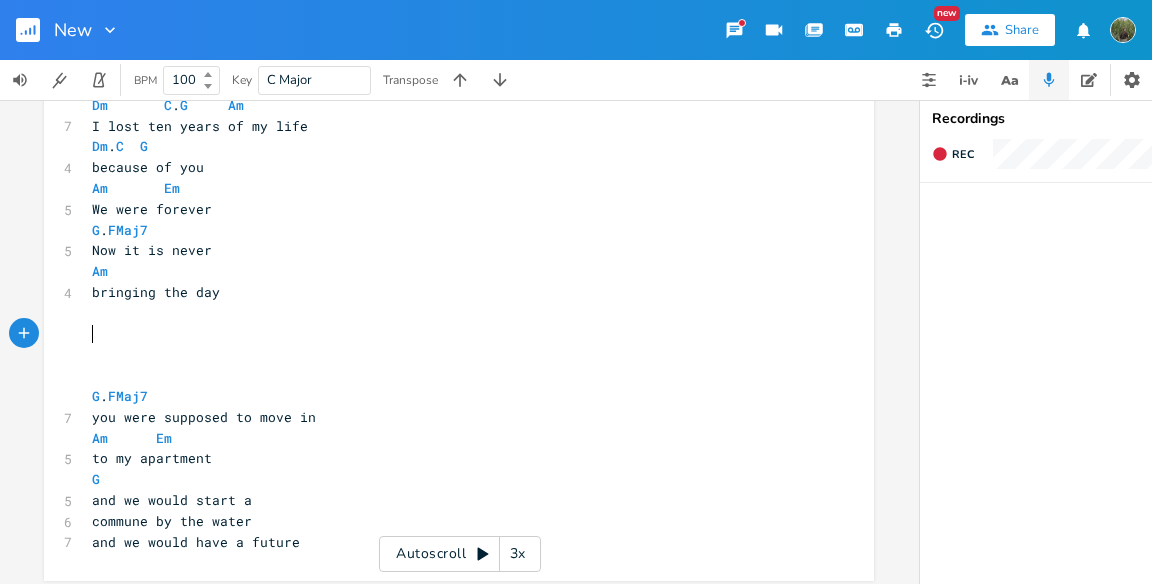 paste on "t" 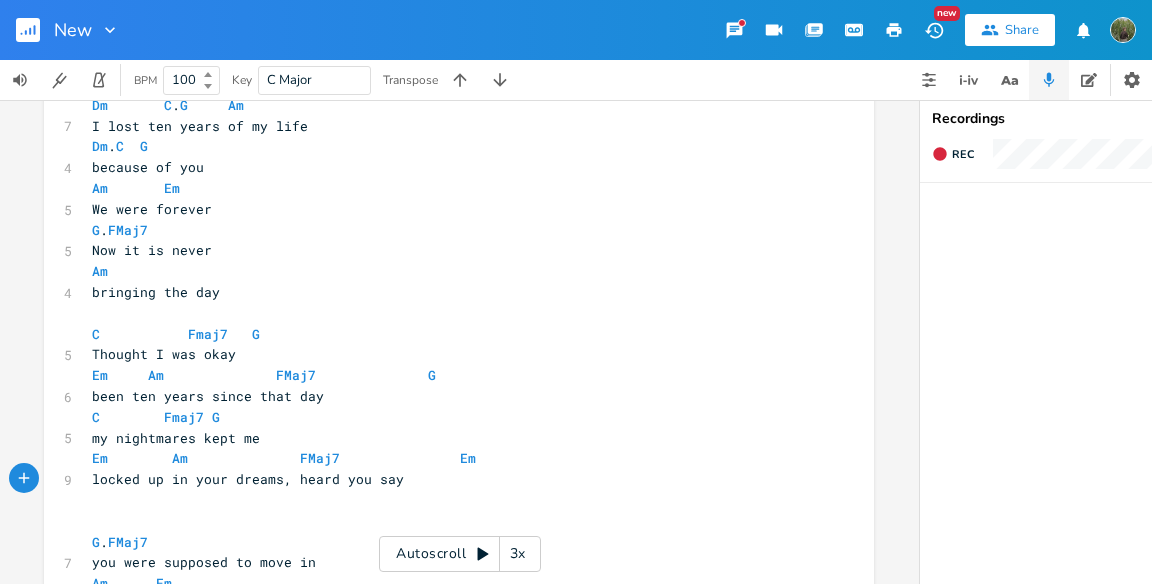 scroll, scrollTop: 1569, scrollLeft: 0, axis: vertical 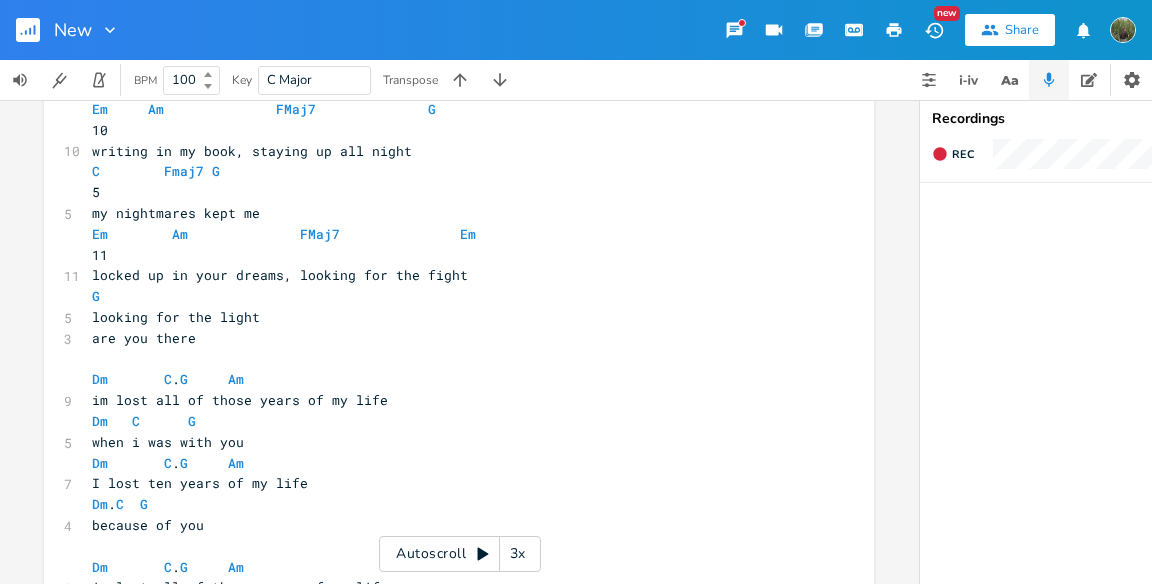 click on "x   ​ ​ 1 Verse C             Fmaj7     G 5 Thought I was okay Em       Am                FMaj7                G 6 been ten years since that day C          Fmaj7   G 5 my nightmares kept me Em          Am                FMaj7                 Em 9 locked up in your dreams, heard you say G 2 the light Am         Em 6 shining through the window G .        FMaj7    5 to the backyard Am        Em 4 bringing the day G           FMaj7 5 brightening the stars Am      C .       G 4 then you were gone Am         Em 5 shining on your face G .        FMaj7    6 you said you would move in Am        Em 4 bringing the day G           FMaj7 7 i had your boxes moved in Am         Em 5 and your notebook G .        FMaj7    7 the one you always wrote in Am        Em 5 looked there for answers G           FMaj7 5 the pages wore thin 4 And you were gone ​ C             Fmaj7     G 5 5 Thought I was alright Em       Am FMaj7 G" at bounding box center (459, 251) 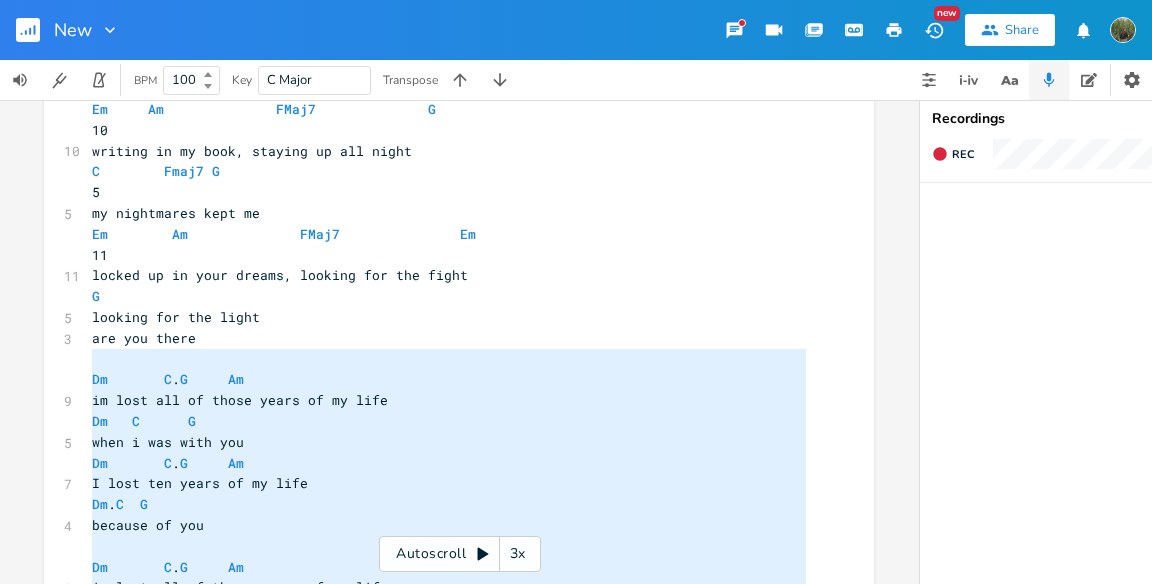 scroll, scrollTop: 1746, scrollLeft: 0, axis: vertical 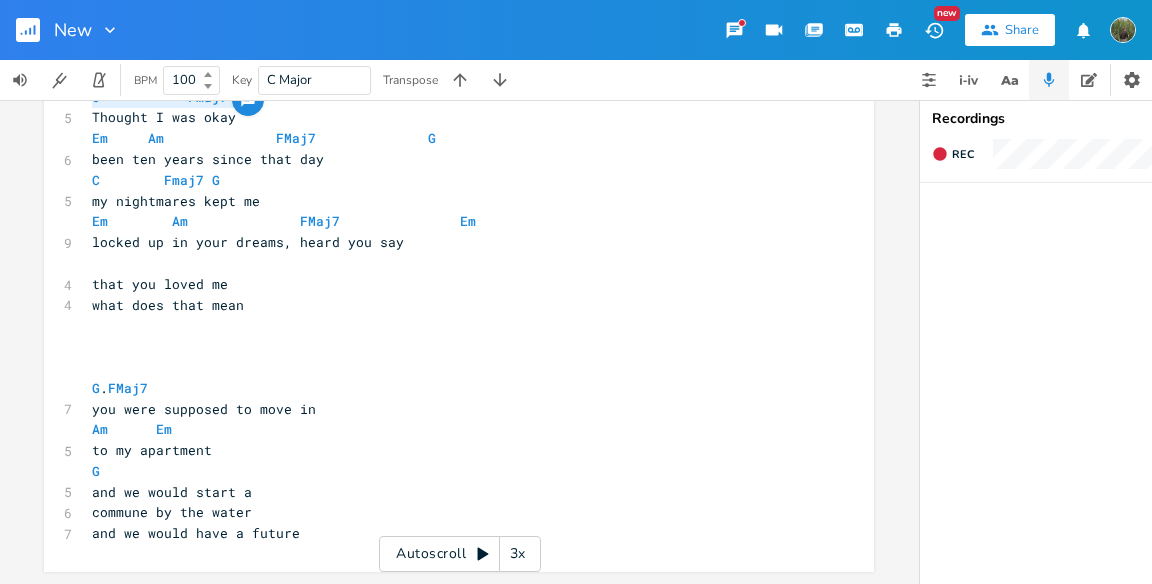 drag, startPoint x: 86, startPoint y: 365, endPoint x: 345, endPoint y: 103, distance: 368.40875 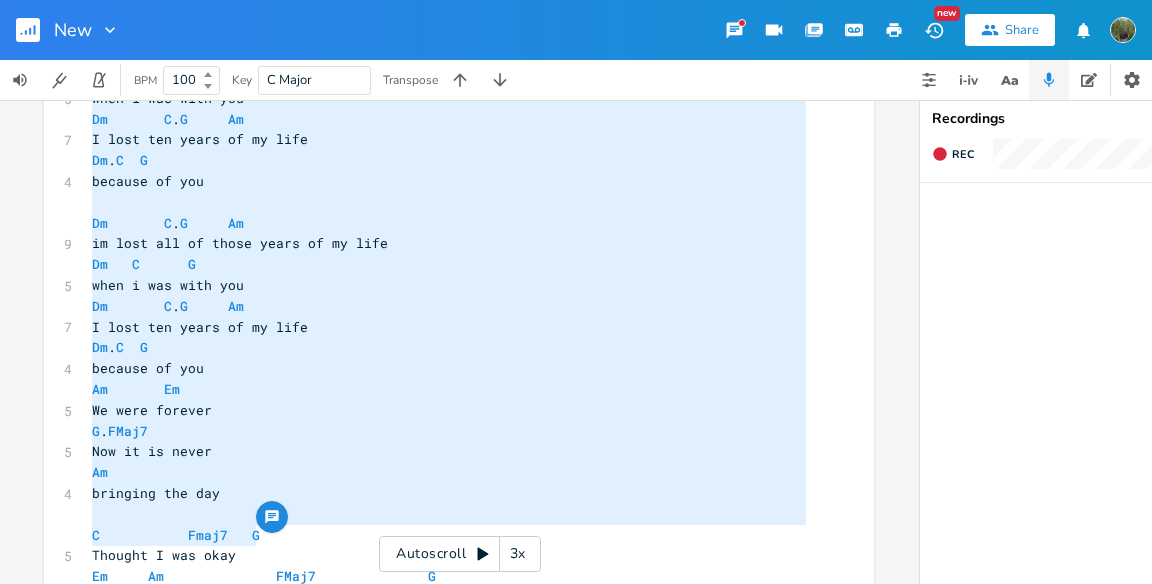 scroll, scrollTop: 1310, scrollLeft: 0, axis: vertical 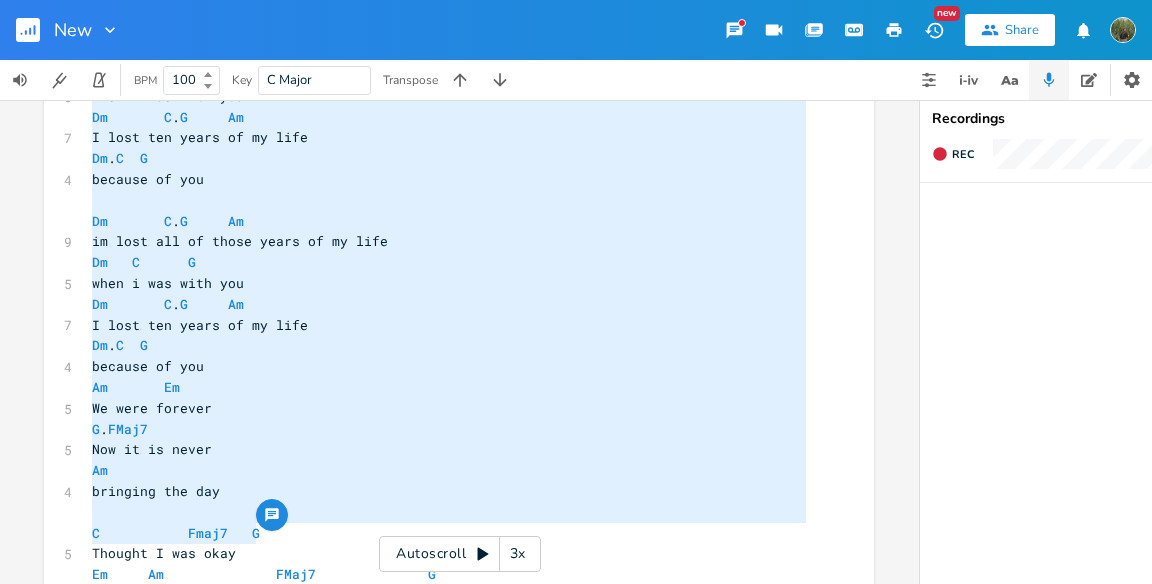 click on "bringing the day" at bounding box center [449, 491] 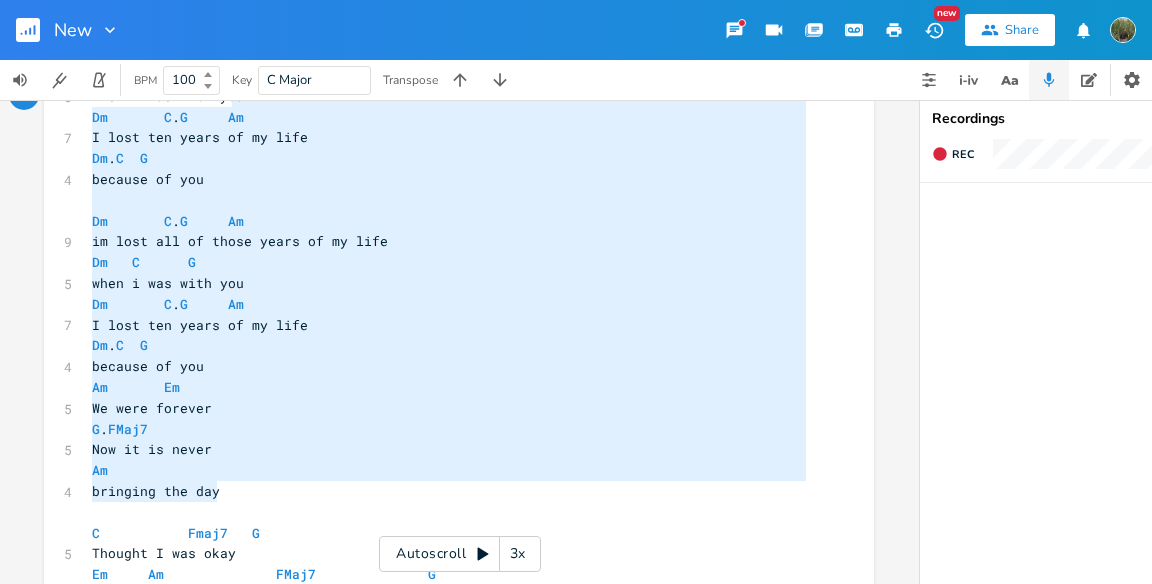 scroll, scrollTop: 0, scrollLeft: 0, axis: both 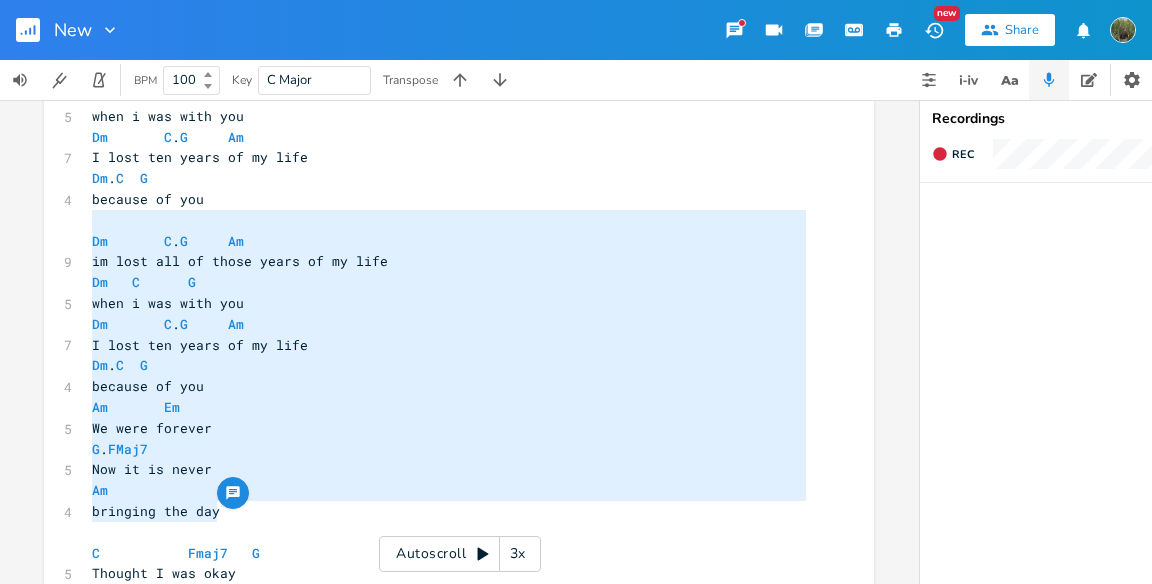 drag, startPoint x: 225, startPoint y: 481, endPoint x: 86, endPoint y: 223, distance: 293.06143 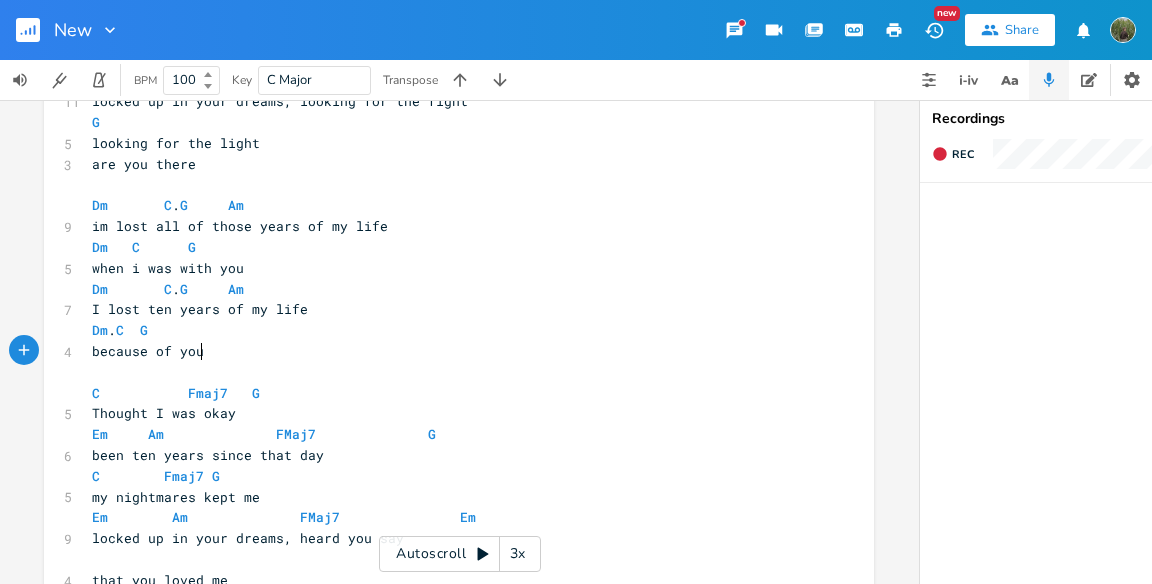 scroll, scrollTop: 1136, scrollLeft: 0, axis: vertical 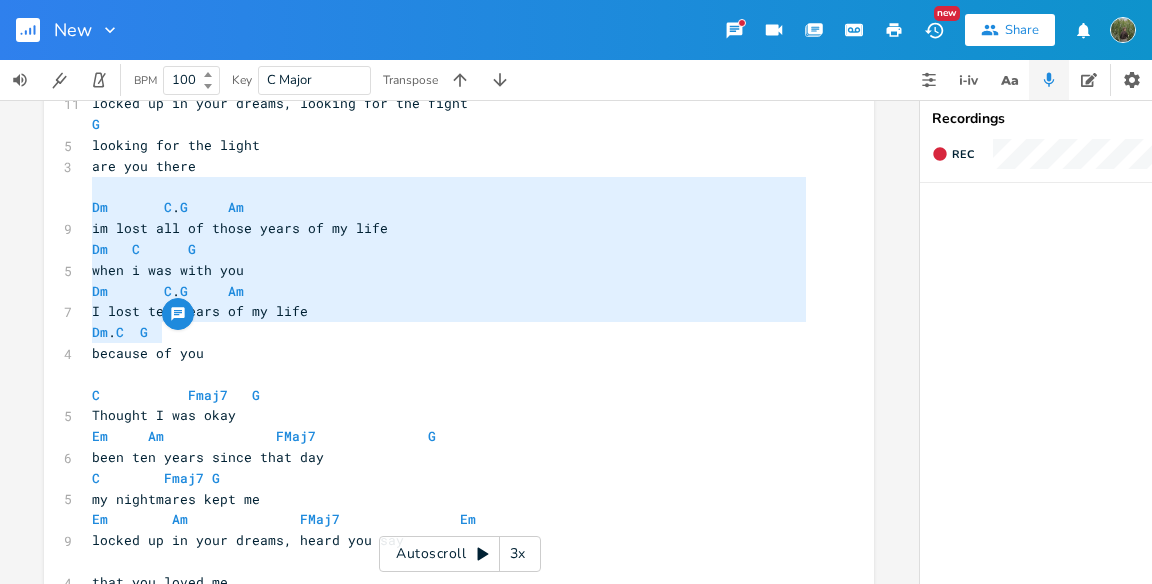 drag, startPoint x: 219, startPoint y: 342, endPoint x: 133, endPoint y: 186, distance: 178.13478 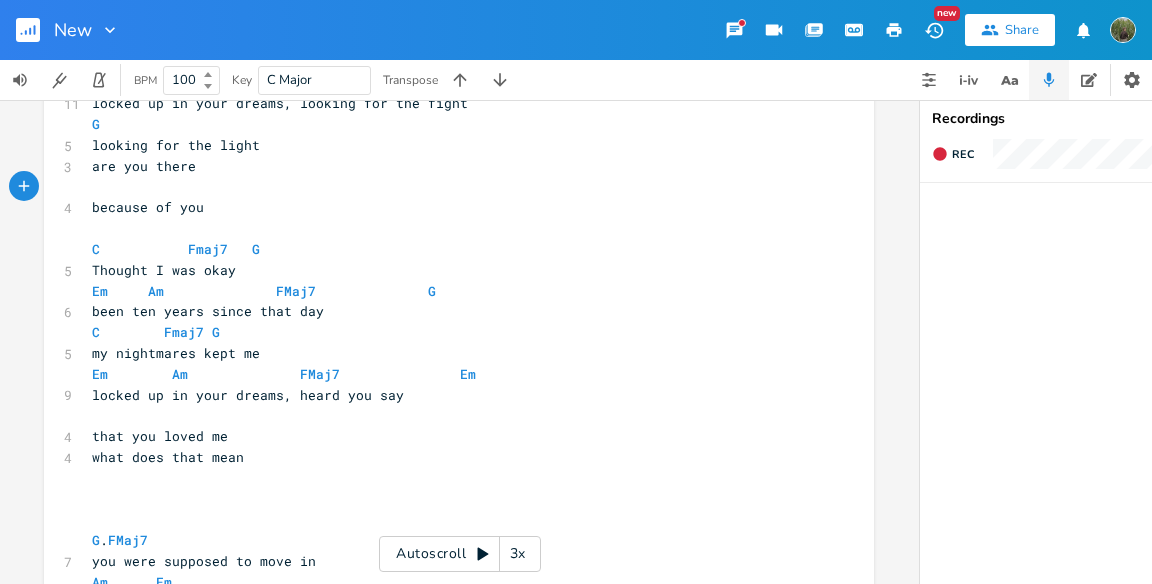 click on "​" at bounding box center (449, 187) 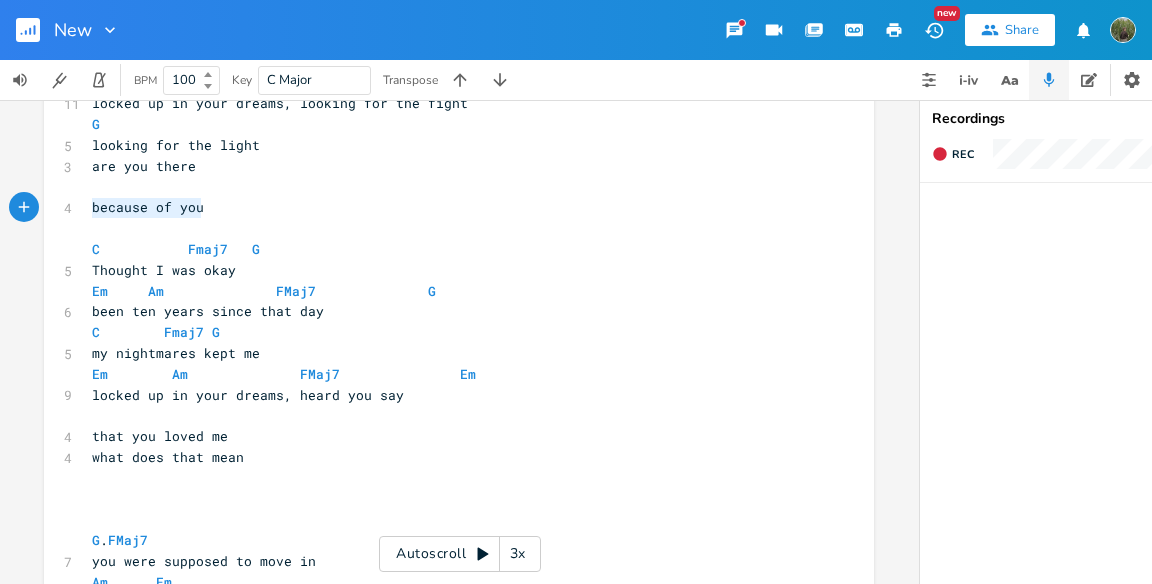 drag, startPoint x: 223, startPoint y: 217, endPoint x: 60, endPoint y: 209, distance: 163.1962 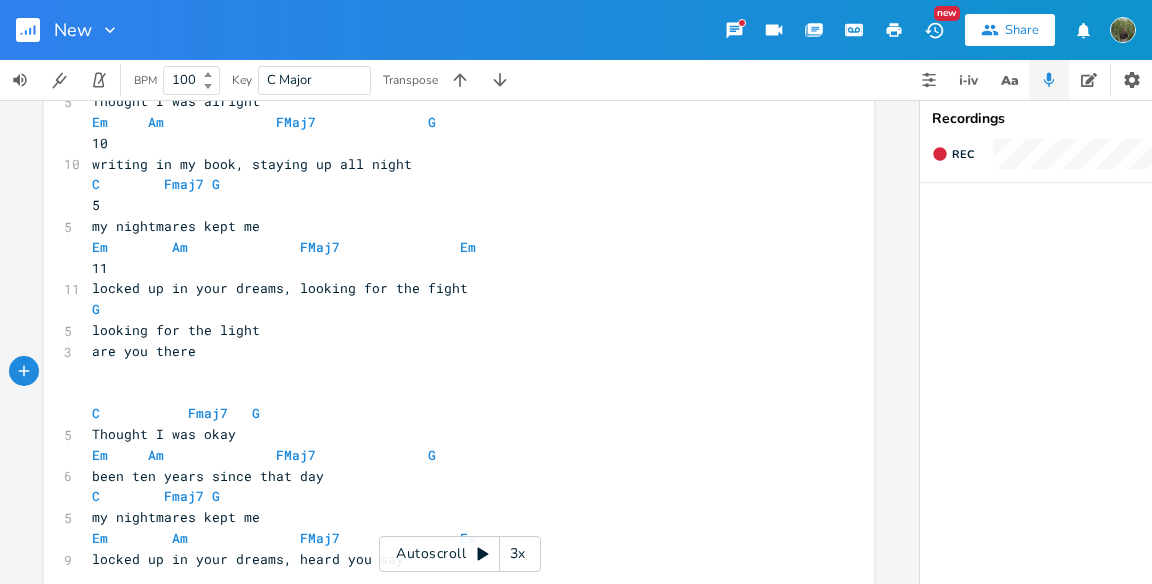 scroll, scrollTop: 918, scrollLeft: 0, axis: vertical 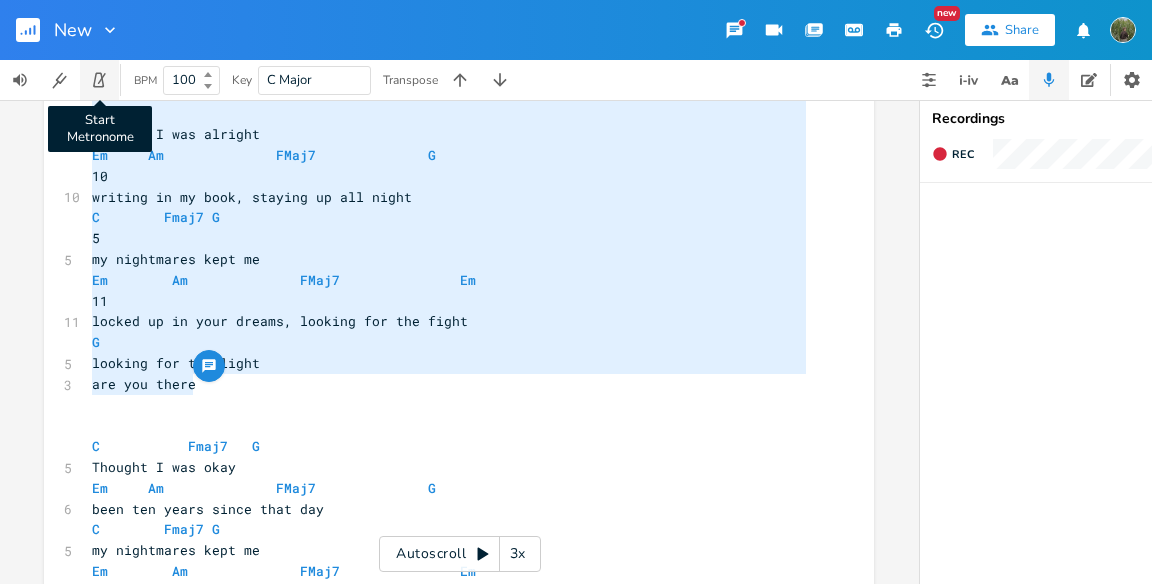 drag, startPoint x: 229, startPoint y: 378, endPoint x: 93, endPoint y: 80, distance: 327.56677 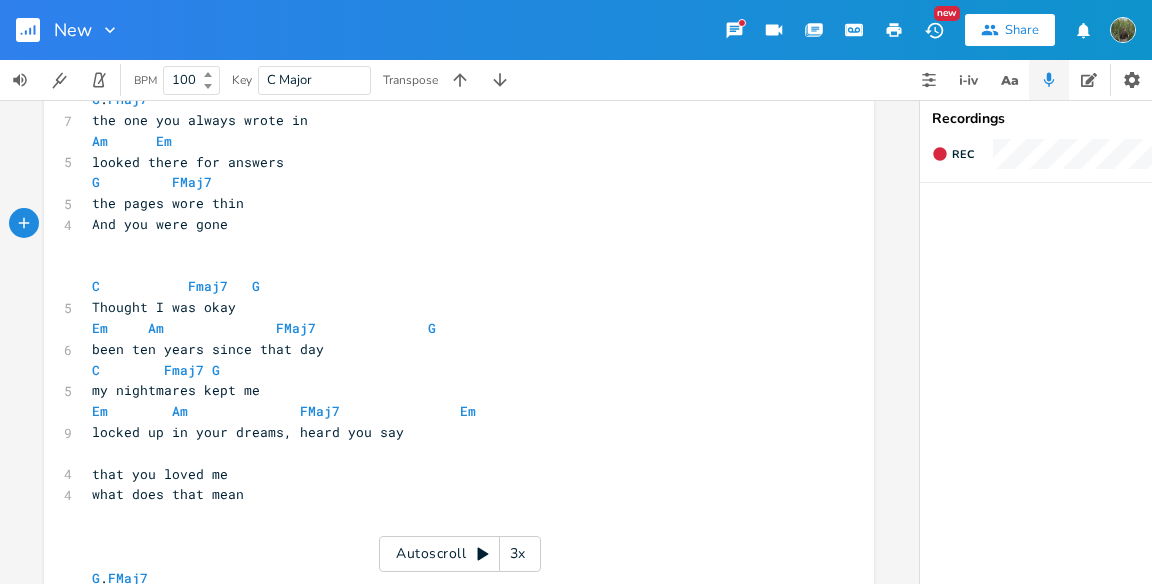 scroll, scrollTop: 0, scrollLeft: 0, axis: both 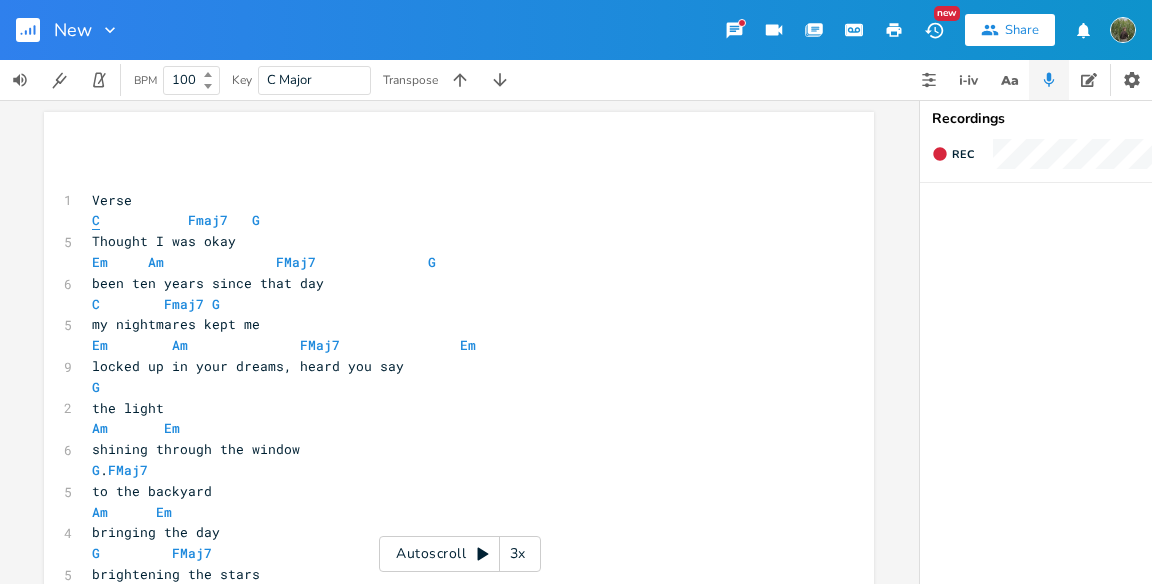 click on "C" at bounding box center (96, 220) 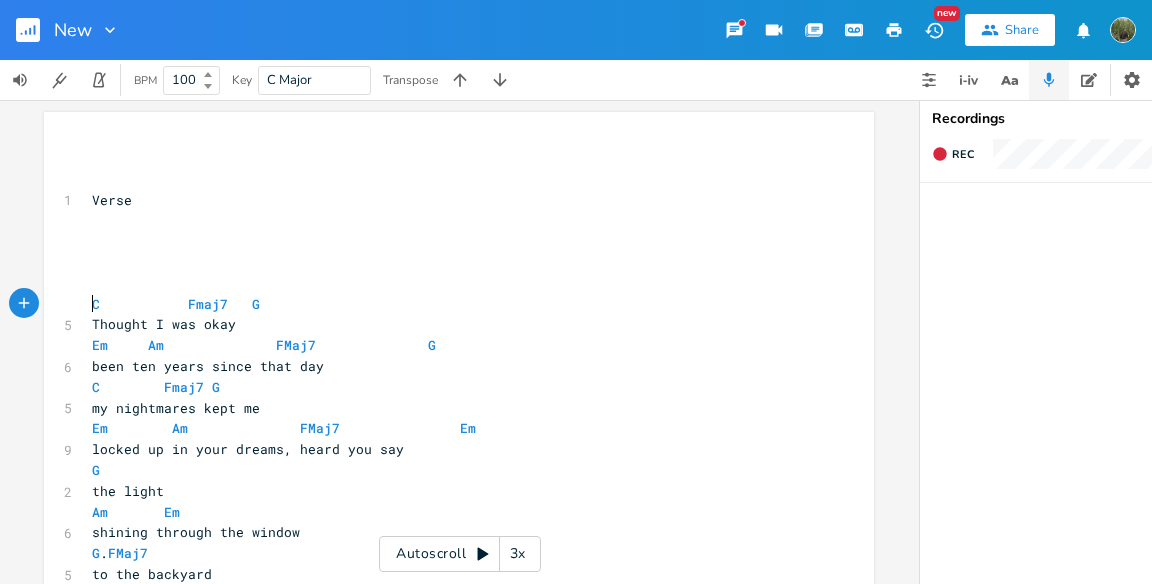 click on "​" at bounding box center (449, 241) 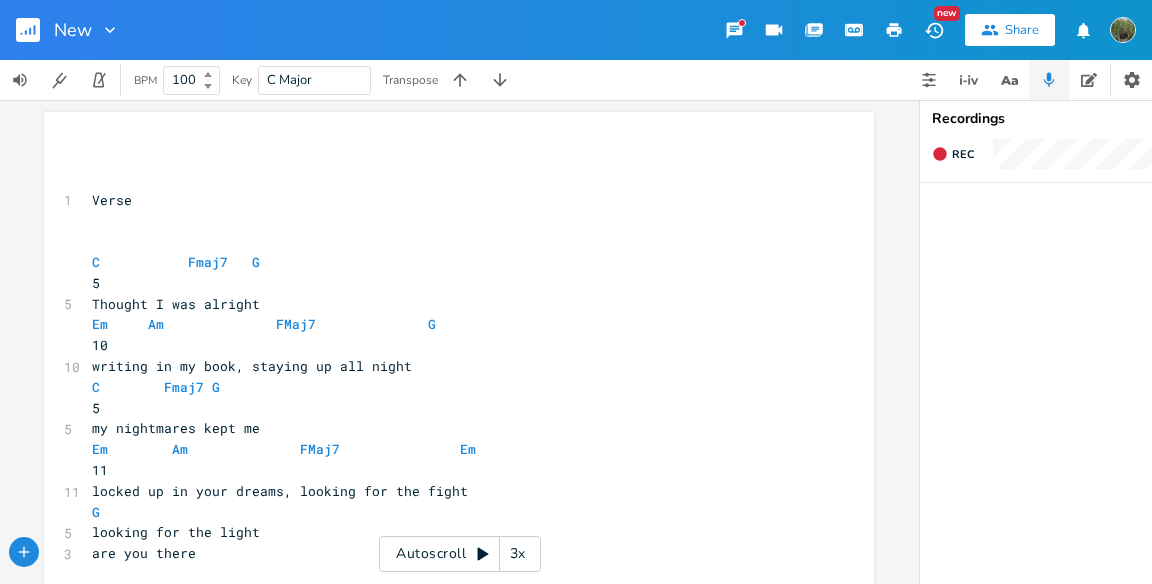 click on "​" at bounding box center [449, 241] 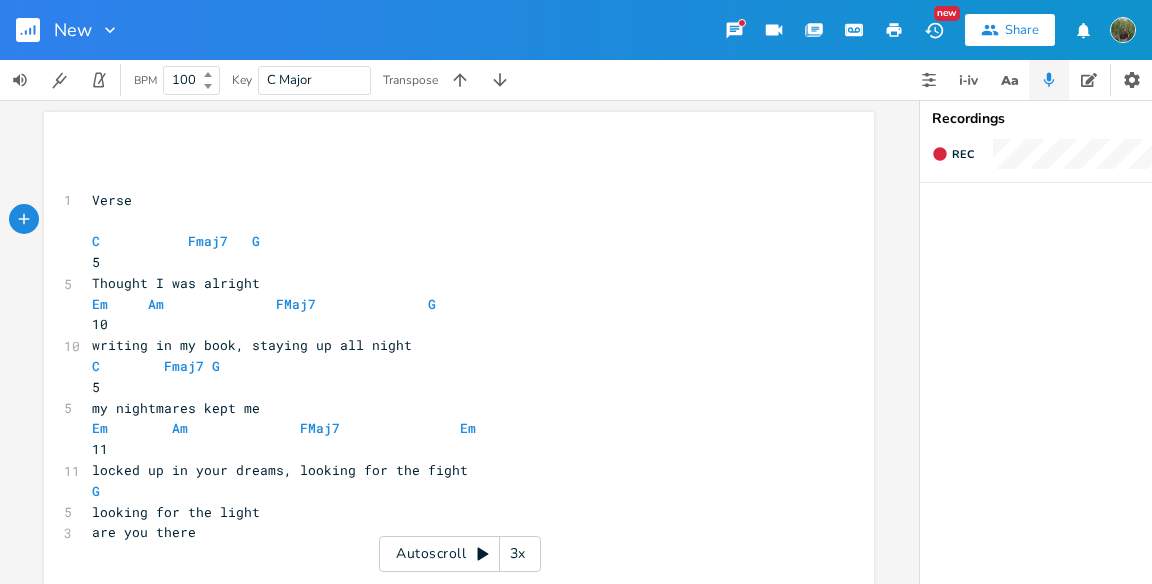 scroll, scrollTop: 23, scrollLeft: 0, axis: vertical 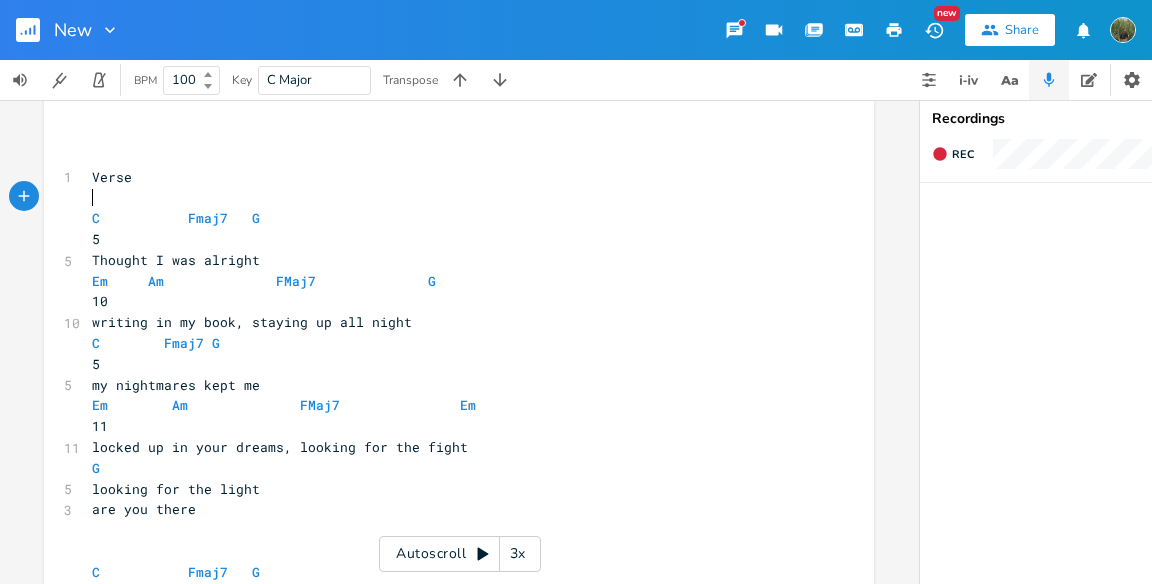 click on "10" at bounding box center (449, 301) 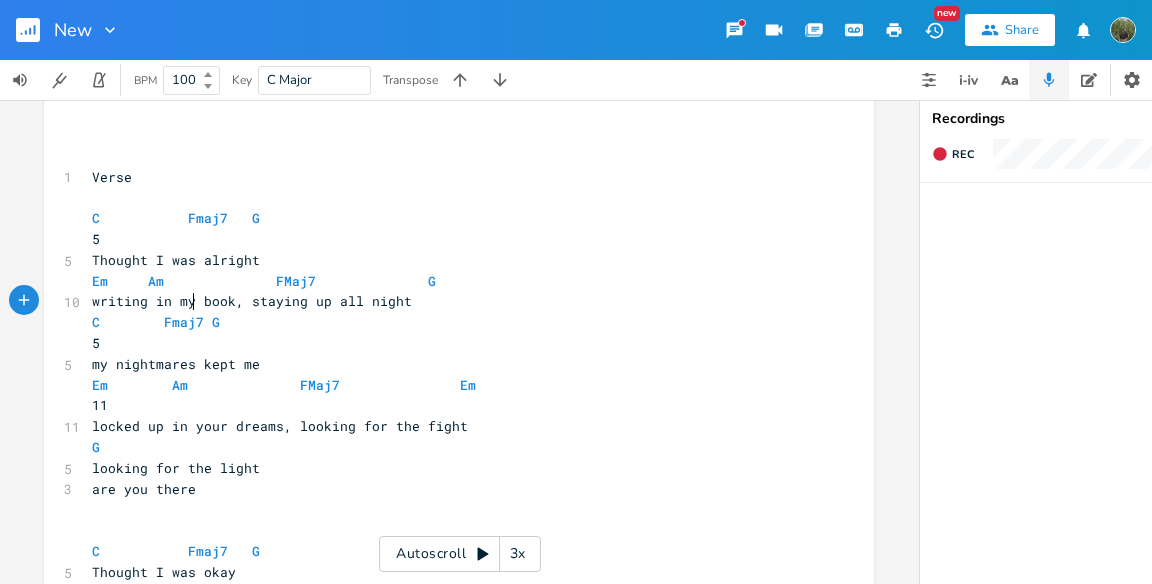 click on "writing in my book, staying up all night" at bounding box center [252, 301] 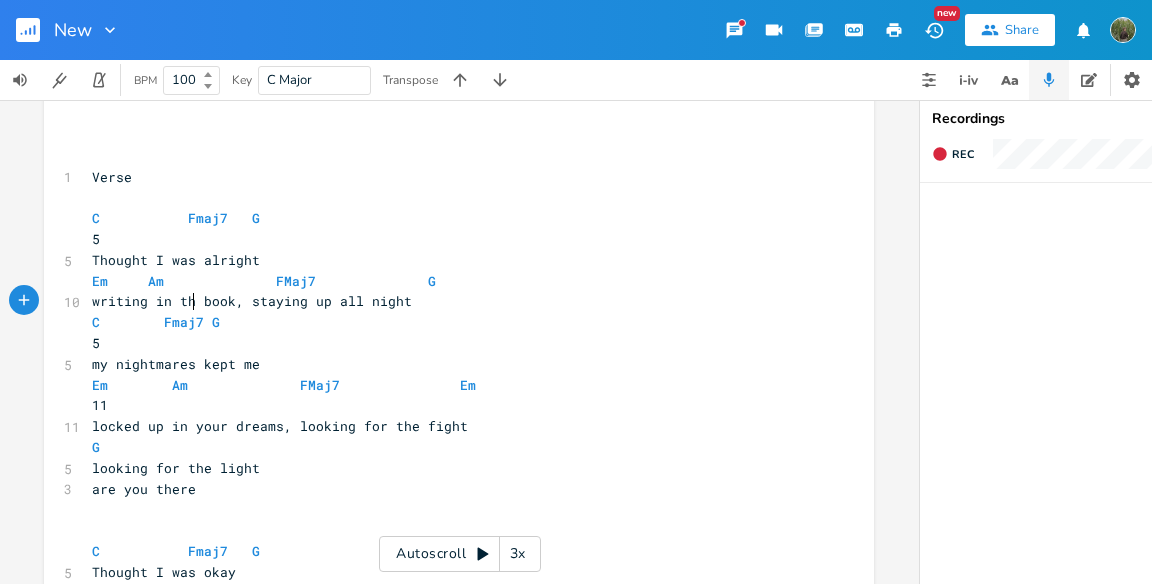 scroll, scrollTop: 0, scrollLeft: 22, axis: horizontal 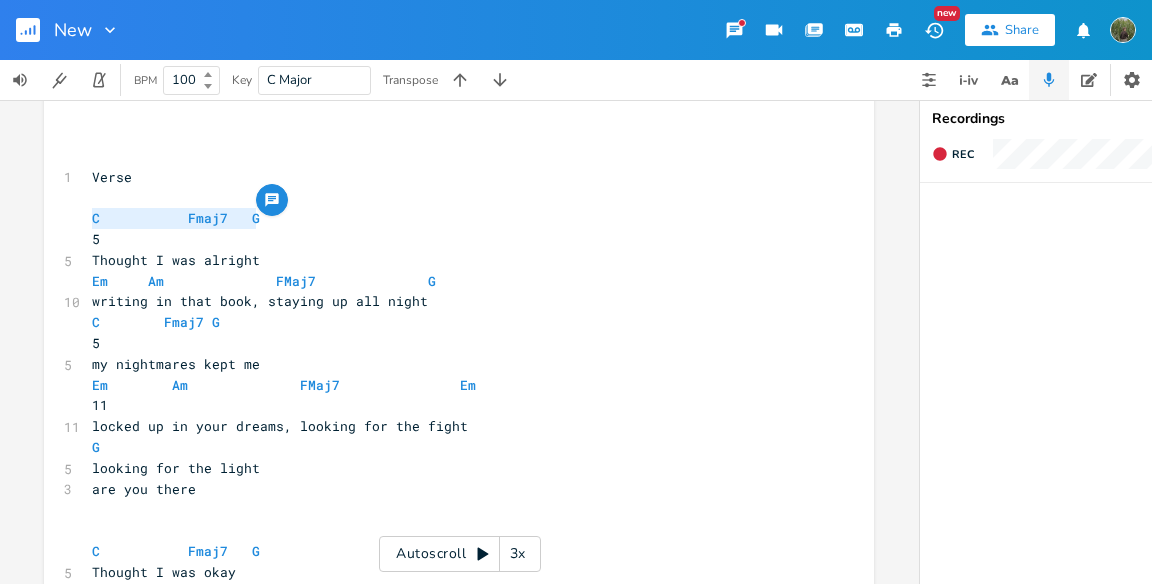 drag, startPoint x: 268, startPoint y: 211, endPoint x: 81, endPoint y: 212, distance: 187.00267 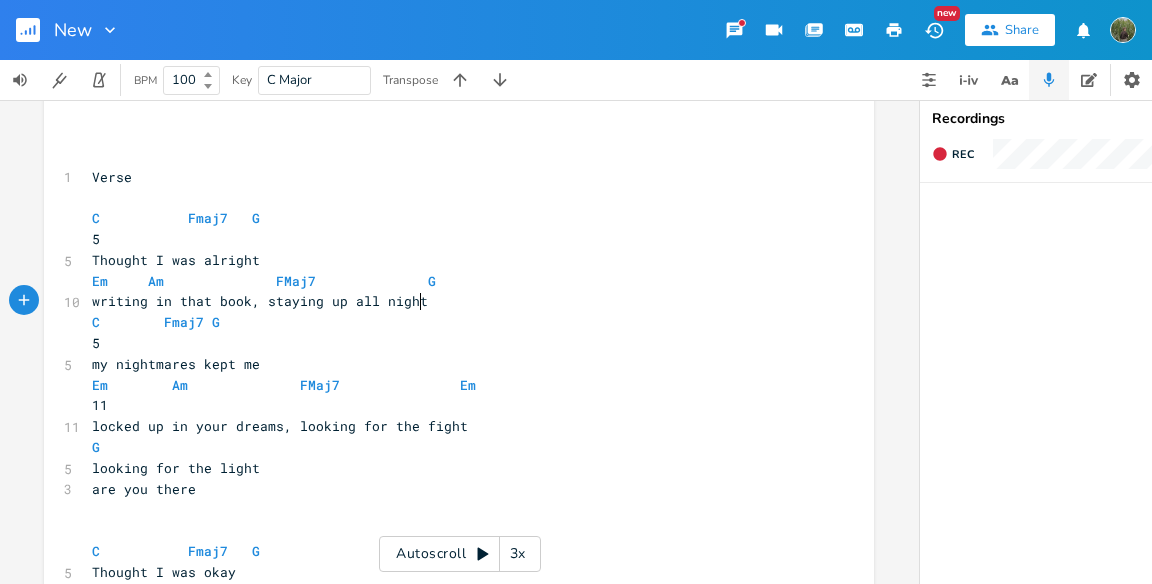 click on "writing in that book, staying up all night" at bounding box center [449, 301] 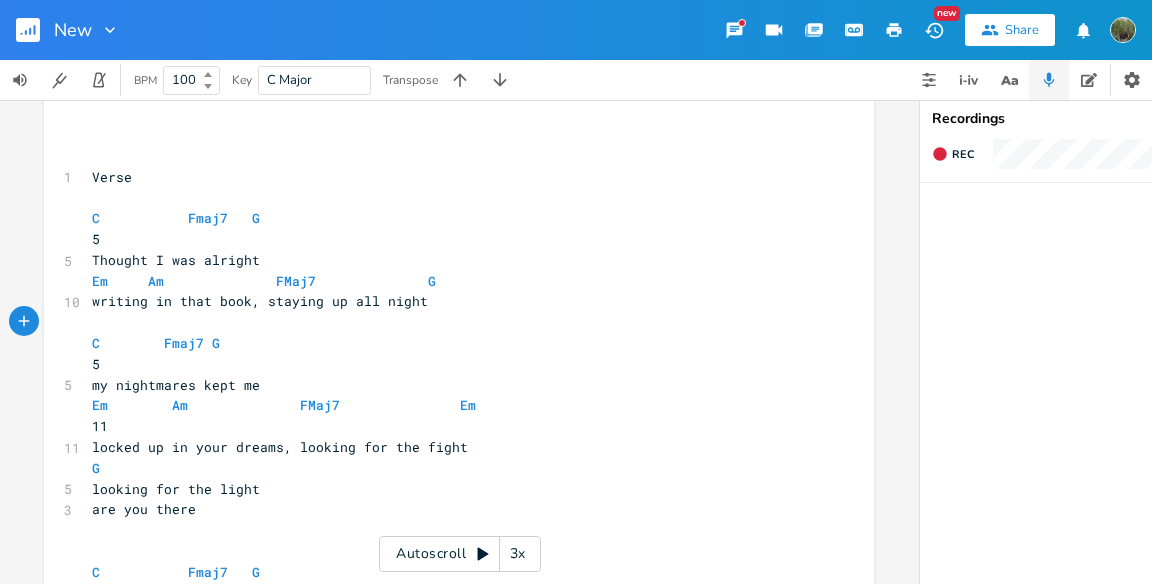 click on "5" at bounding box center (449, 364) 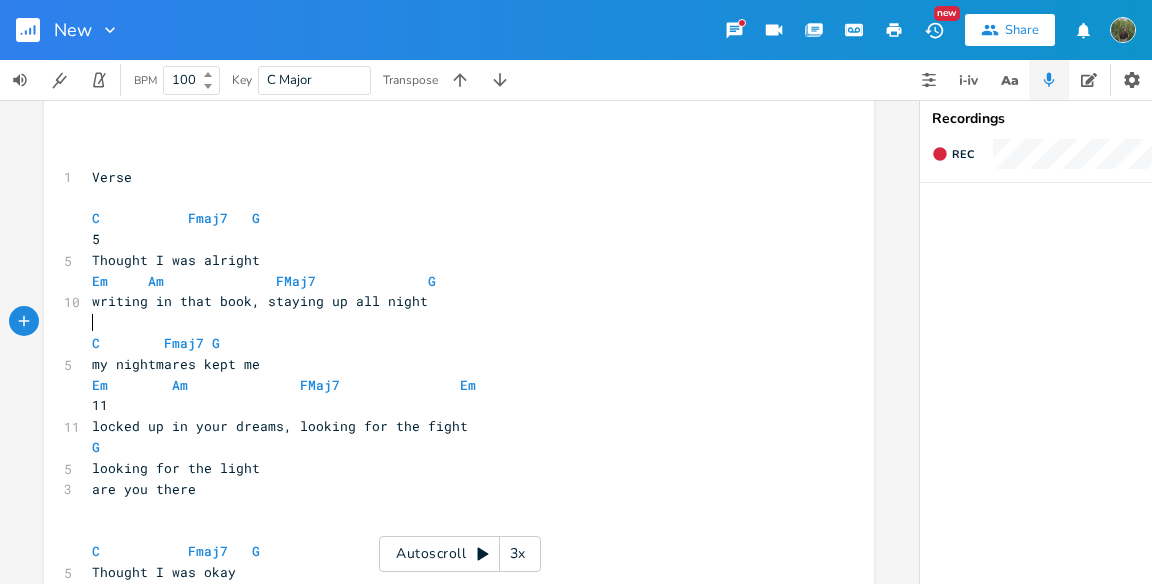 click on "​" at bounding box center [449, 322] 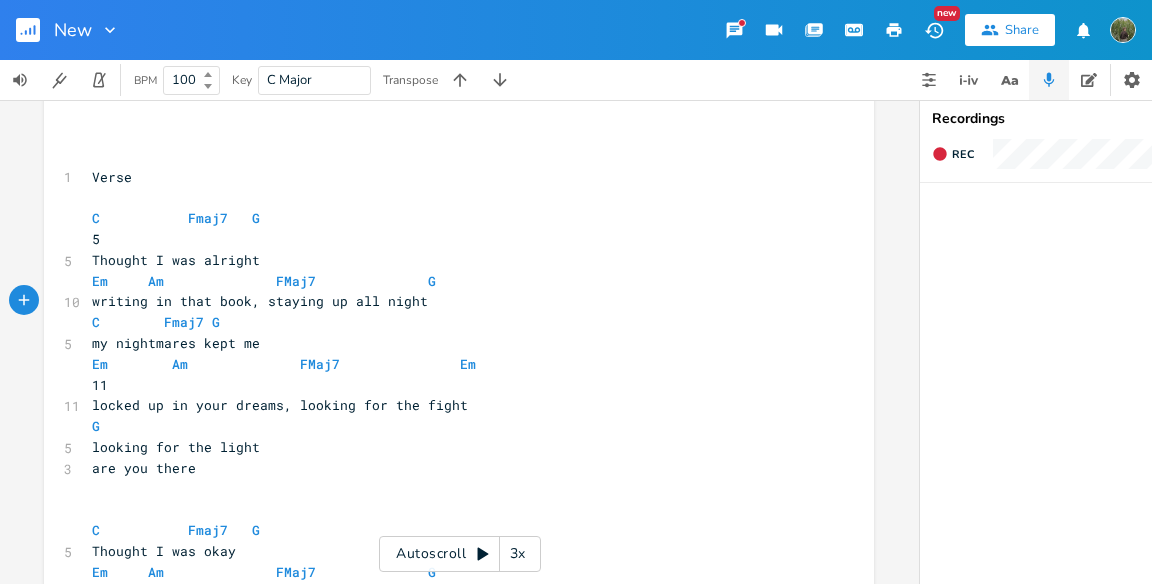 click on "11" at bounding box center [449, 385] 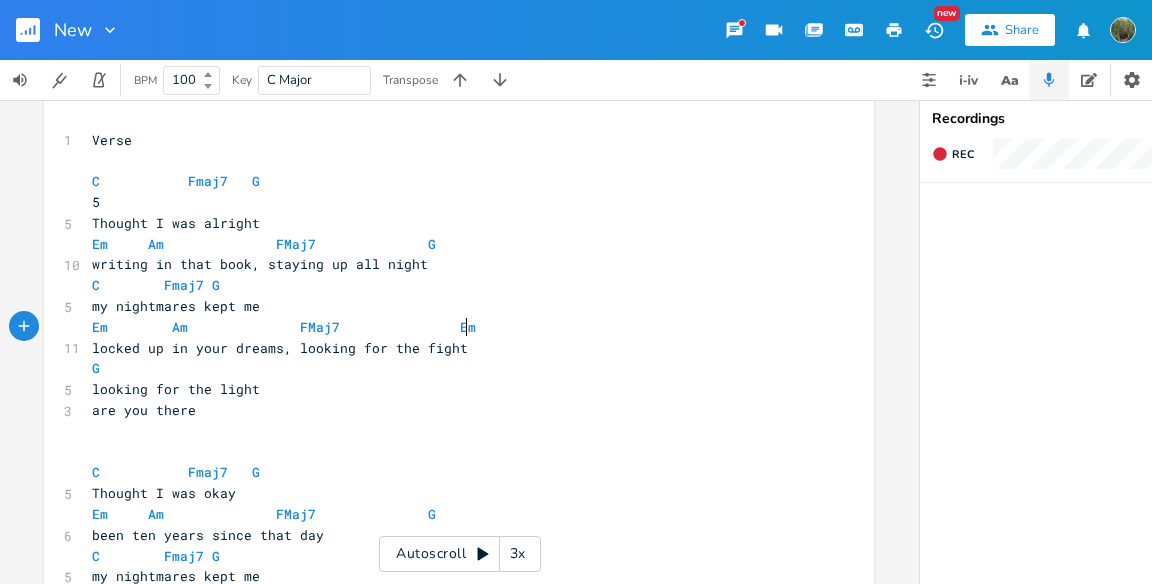 scroll, scrollTop: 61, scrollLeft: 0, axis: vertical 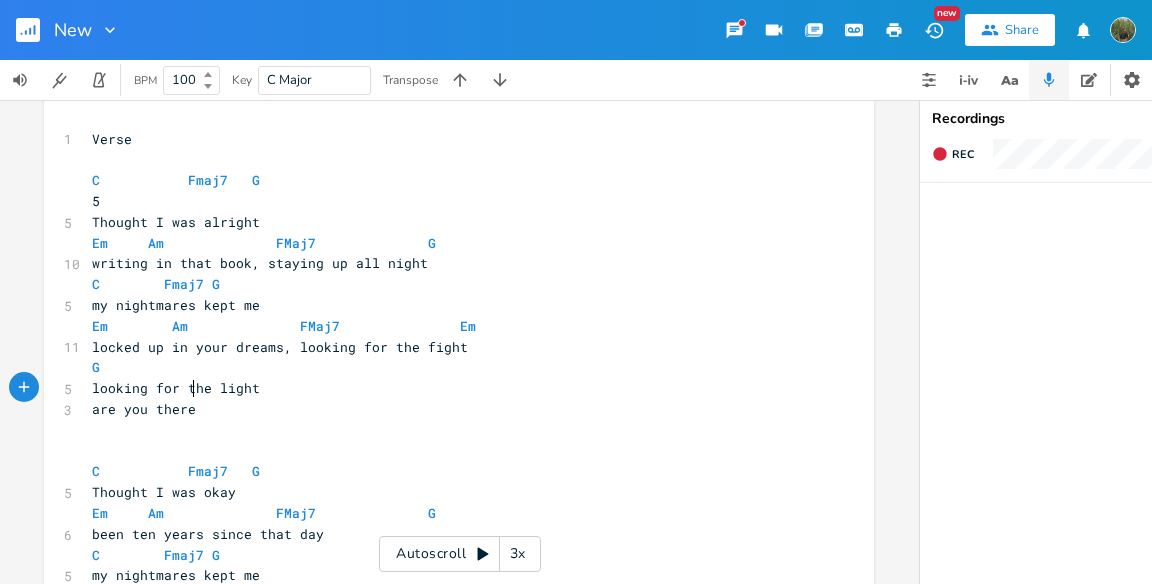 click on "looking for the light" at bounding box center [176, 388] 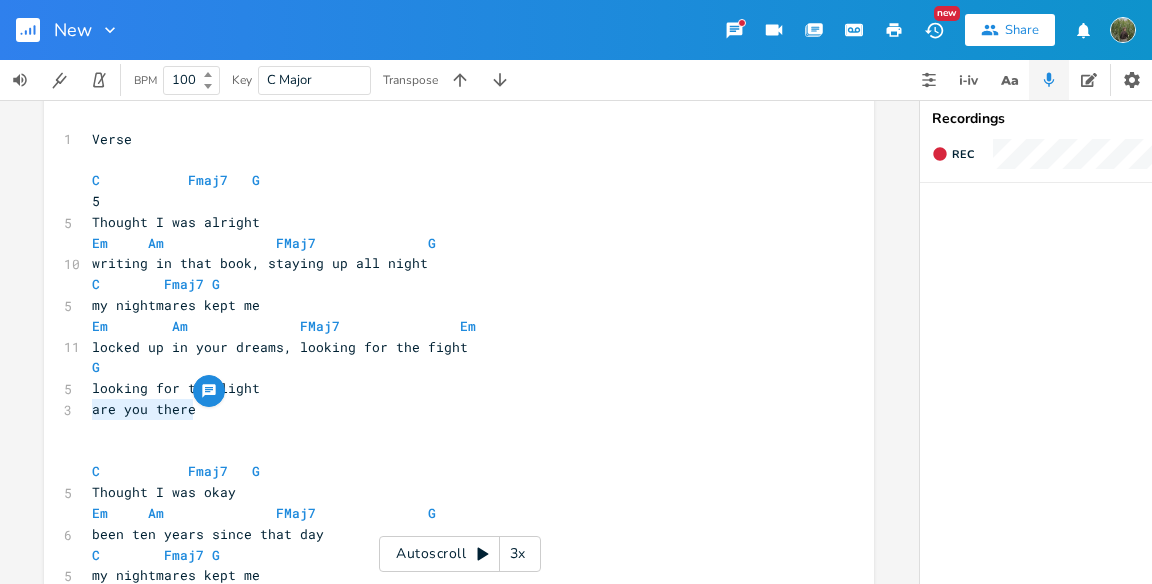 drag, startPoint x: 202, startPoint y: 408, endPoint x: 87, endPoint y: 405, distance: 115.03912 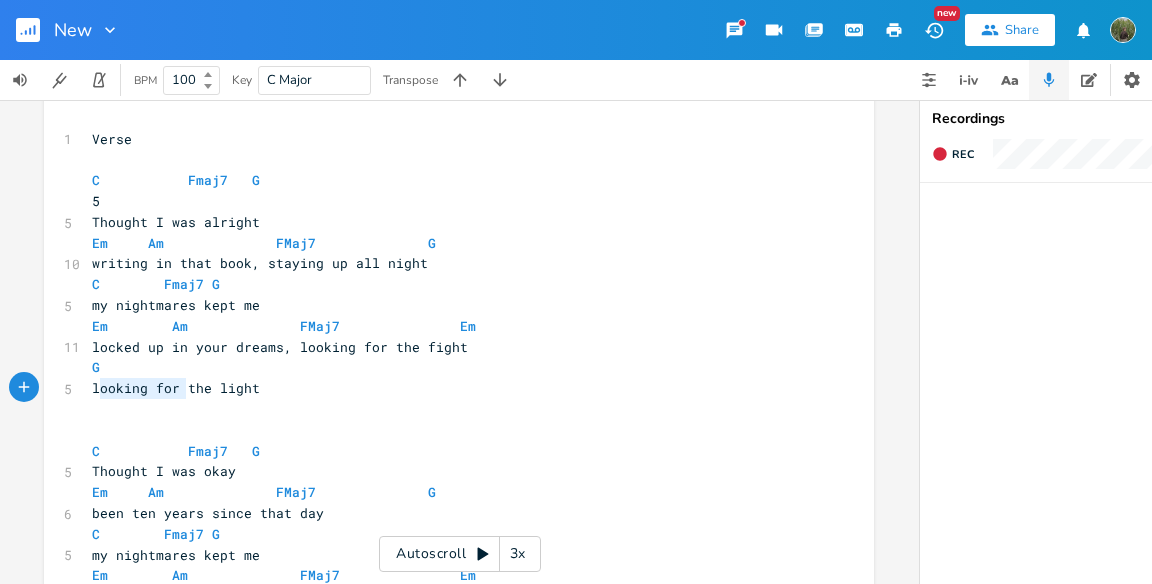 drag, startPoint x: 178, startPoint y: 391, endPoint x: 78, endPoint y: 387, distance: 100.07997 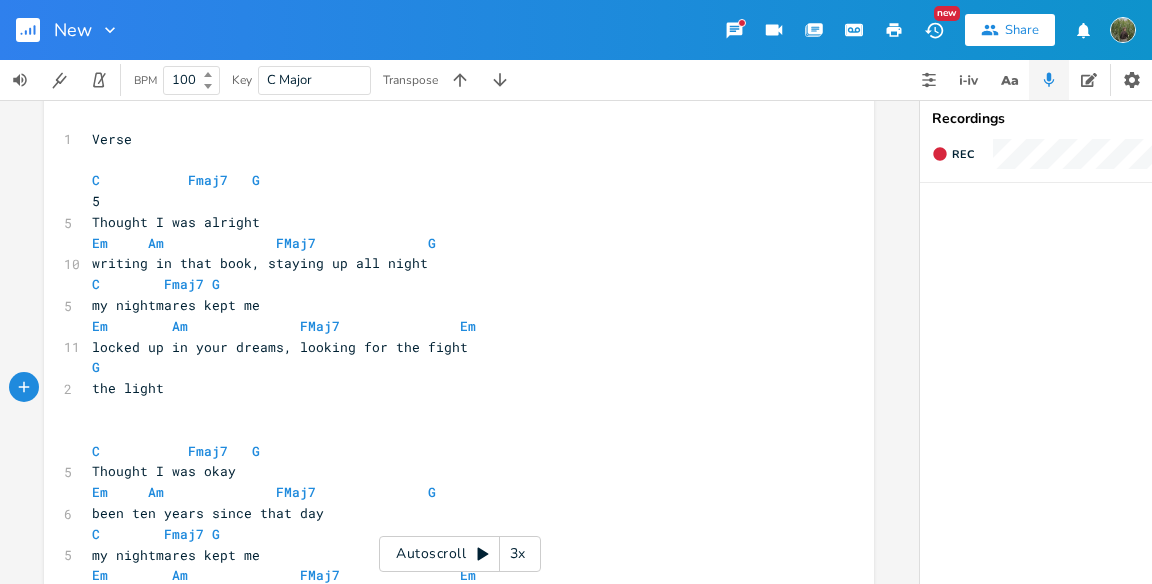 click on "​" at bounding box center [449, 430] 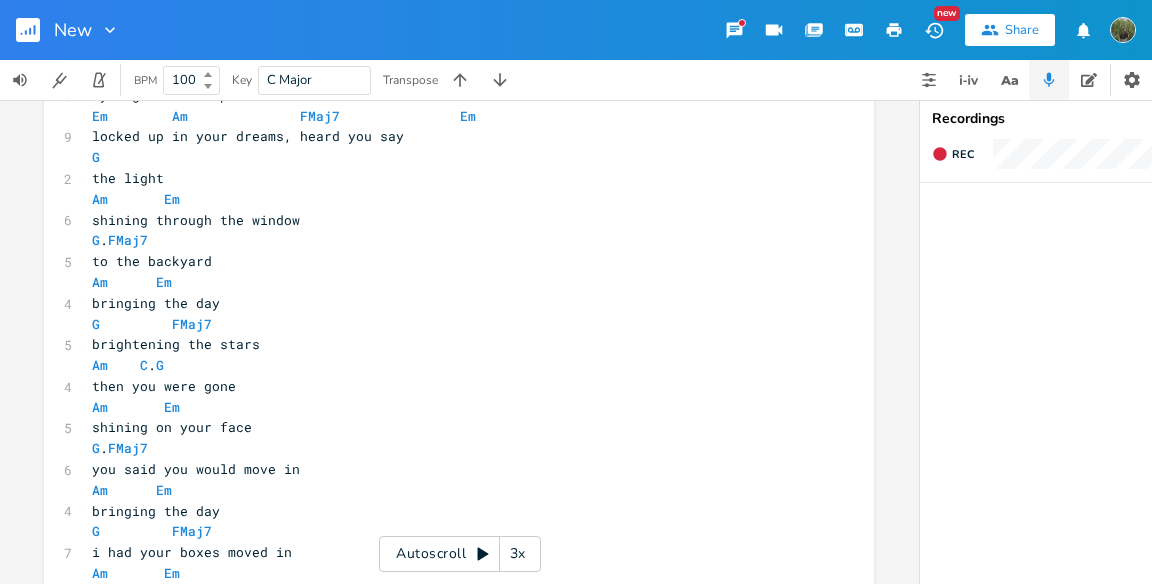 scroll, scrollTop: 382, scrollLeft: 0, axis: vertical 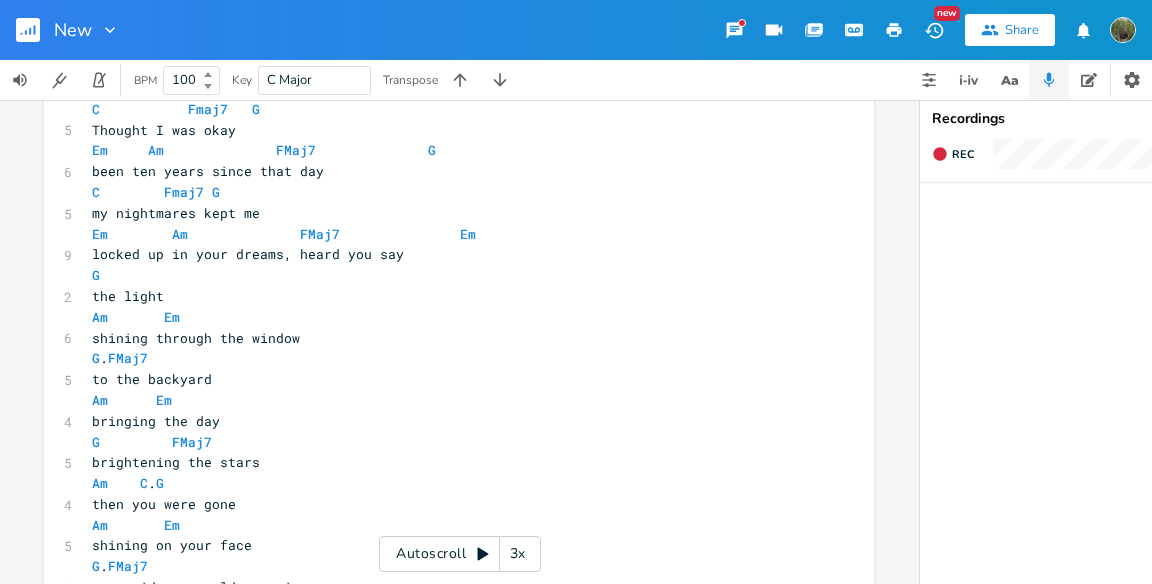 click on "the light" at bounding box center [449, 296] 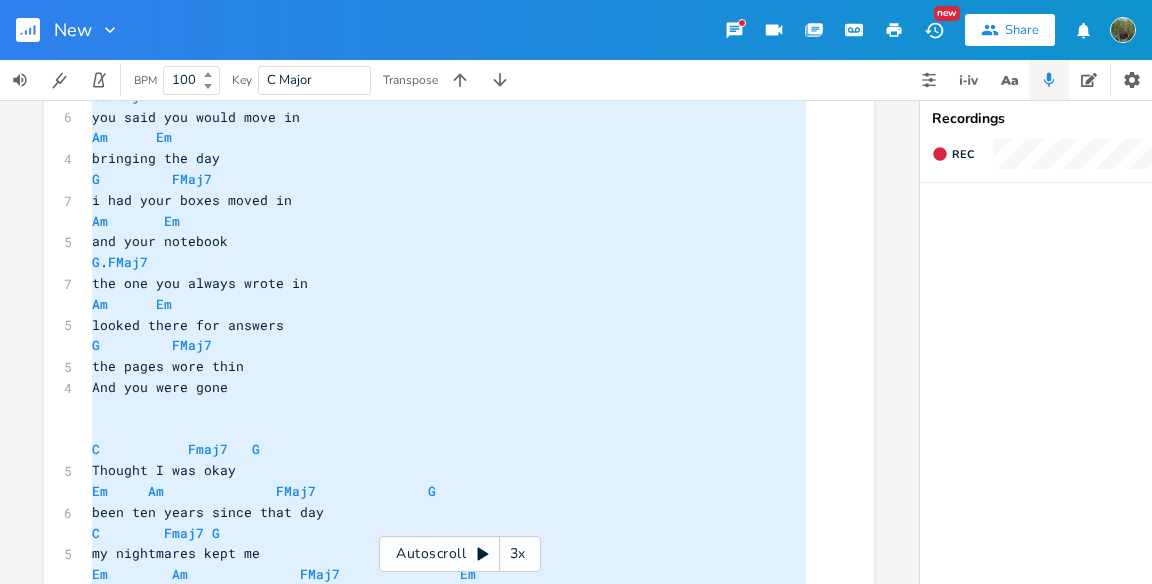 scroll, scrollTop: 1247, scrollLeft: 0, axis: vertical 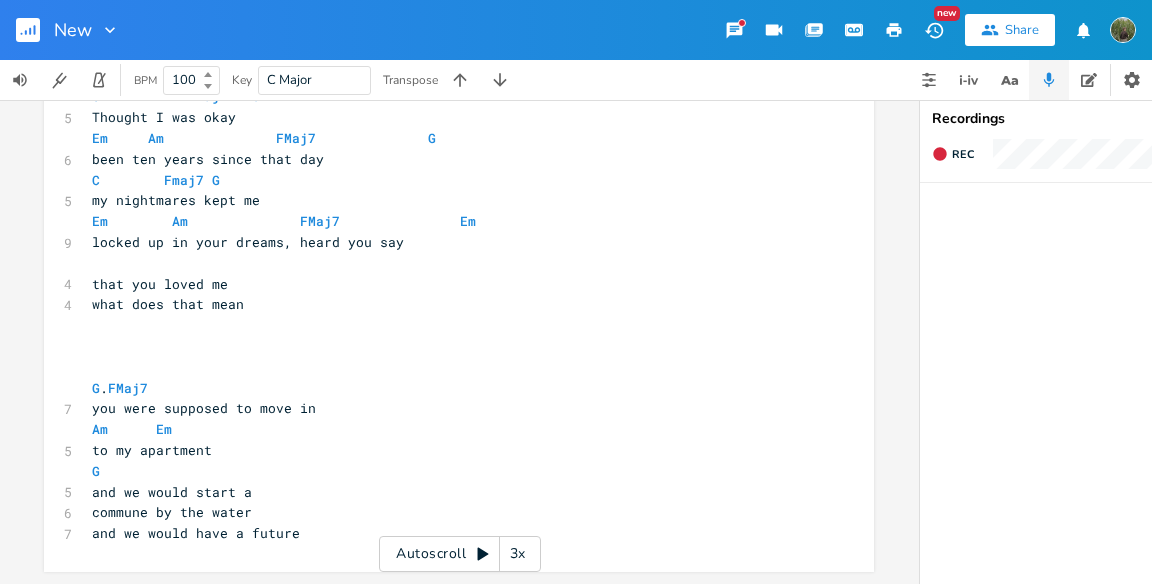 drag, startPoint x: 88, startPoint y: 335, endPoint x: 313, endPoint y: 65, distance: 351.46124 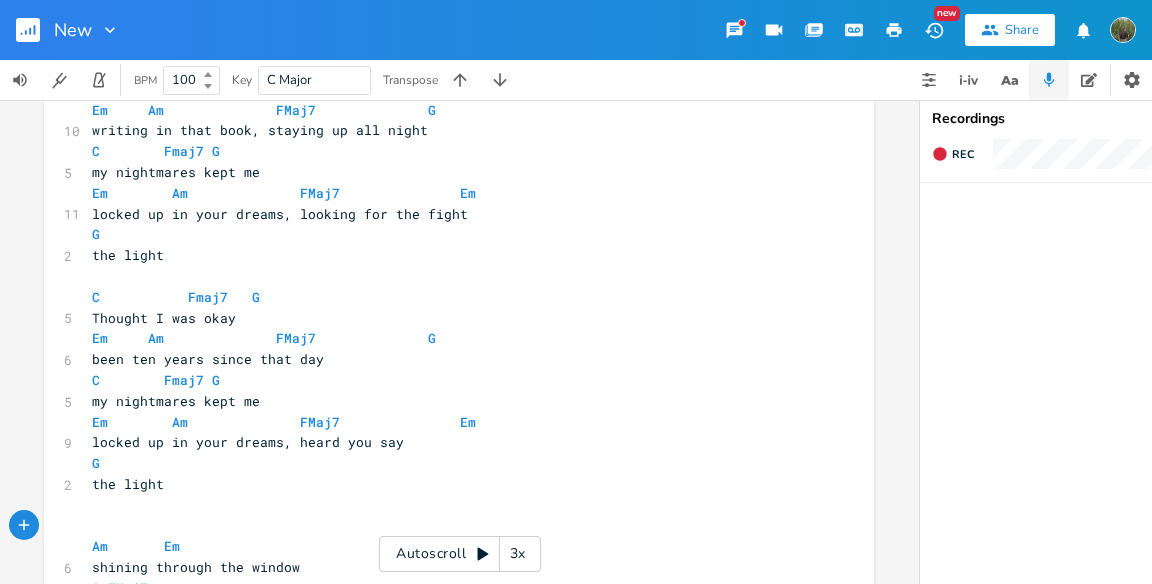 scroll, scrollTop: 180, scrollLeft: 0, axis: vertical 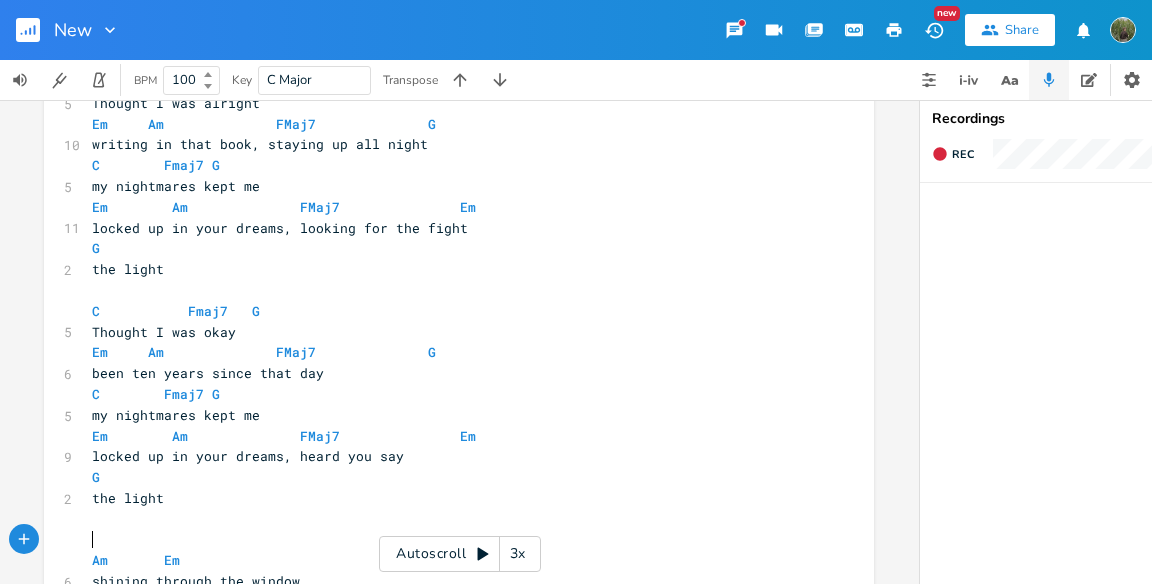 click on "C             Fmaj7     G" at bounding box center (449, 311) 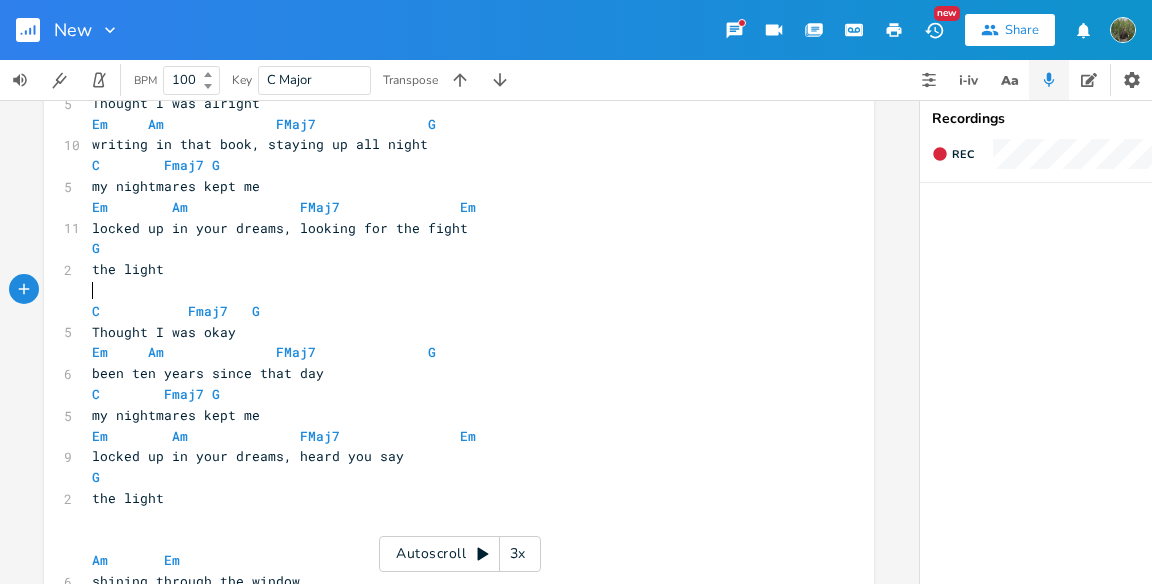 click on "​" at bounding box center (449, 290) 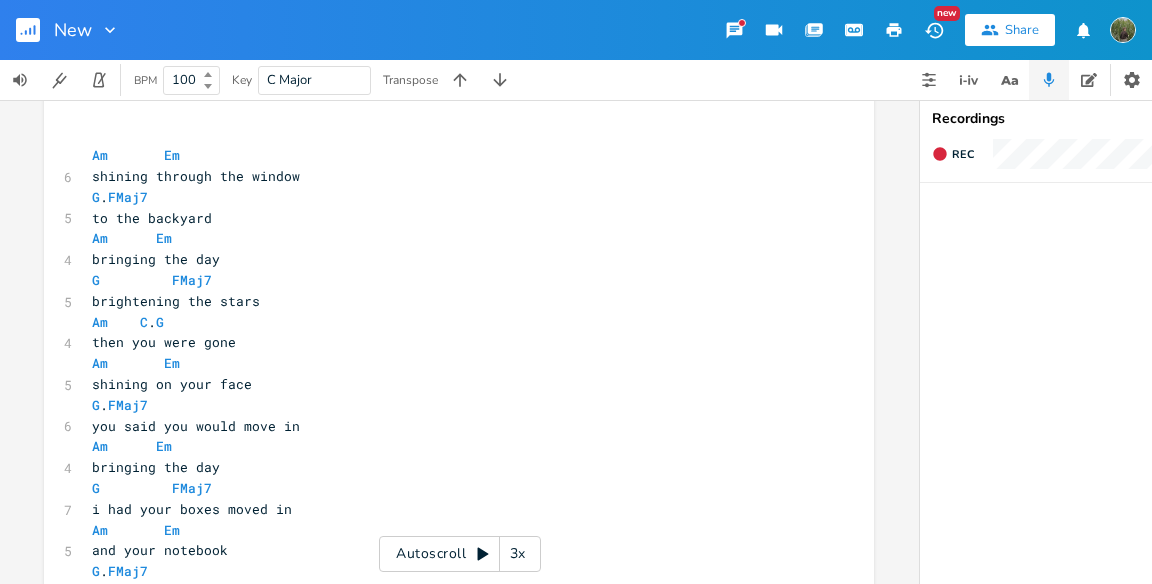 scroll, scrollTop: 1207, scrollLeft: 0, axis: vertical 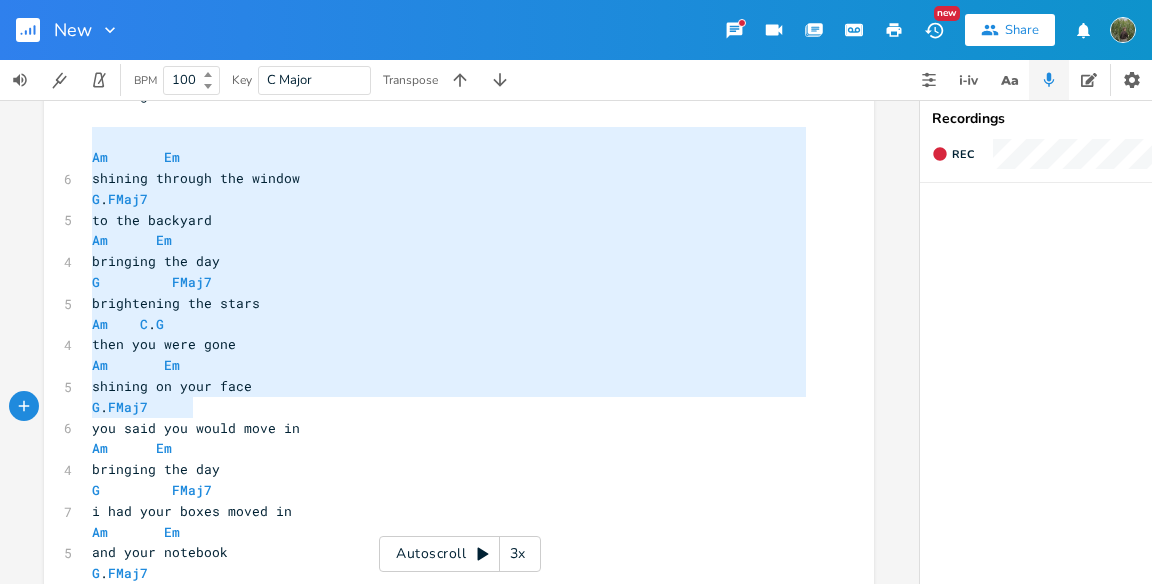 drag, startPoint x: 86, startPoint y: 141, endPoint x: 197, endPoint y: 429, distance: 308.6503 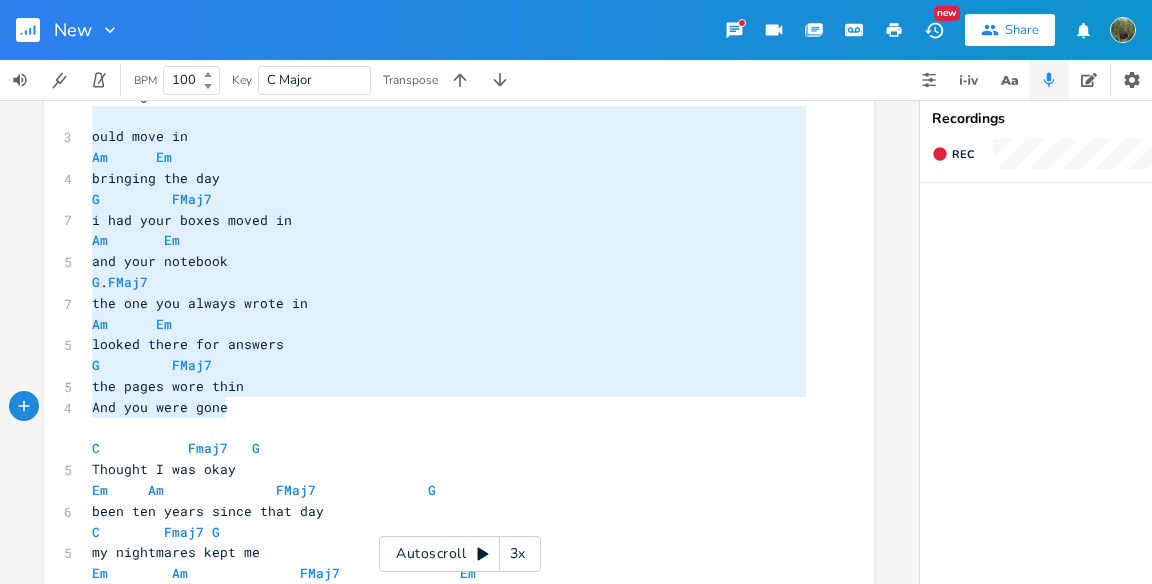 drag, startPoint x: 88, startPoint y: 119, endPoint x: 266, endPoint y: 420, distance: 349.69272 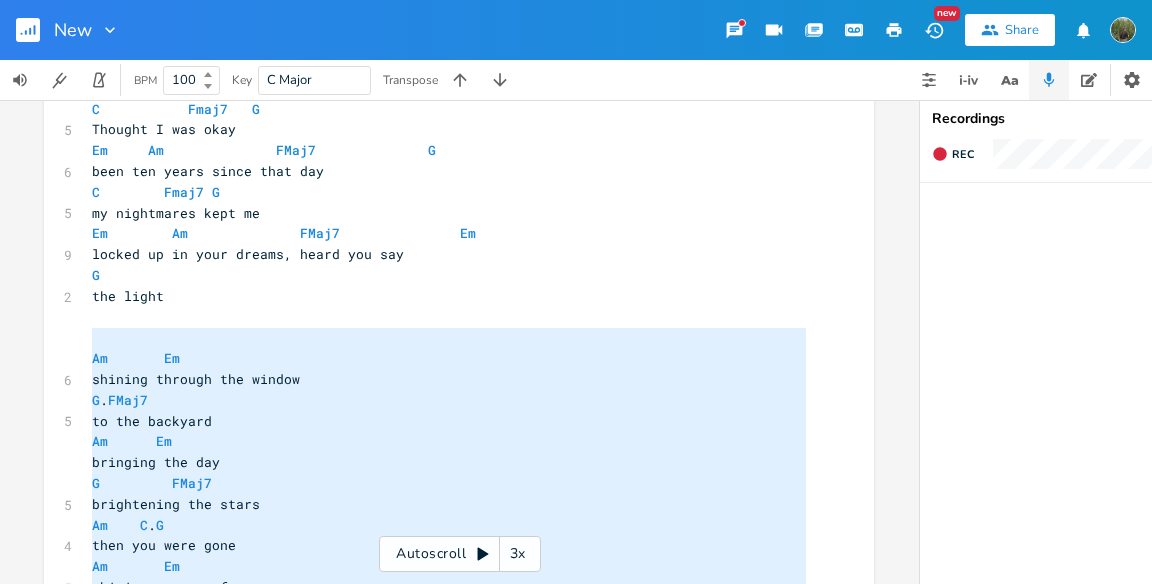 scroll, scrollTop: 967, scrollLeft: 0, axis: vertical 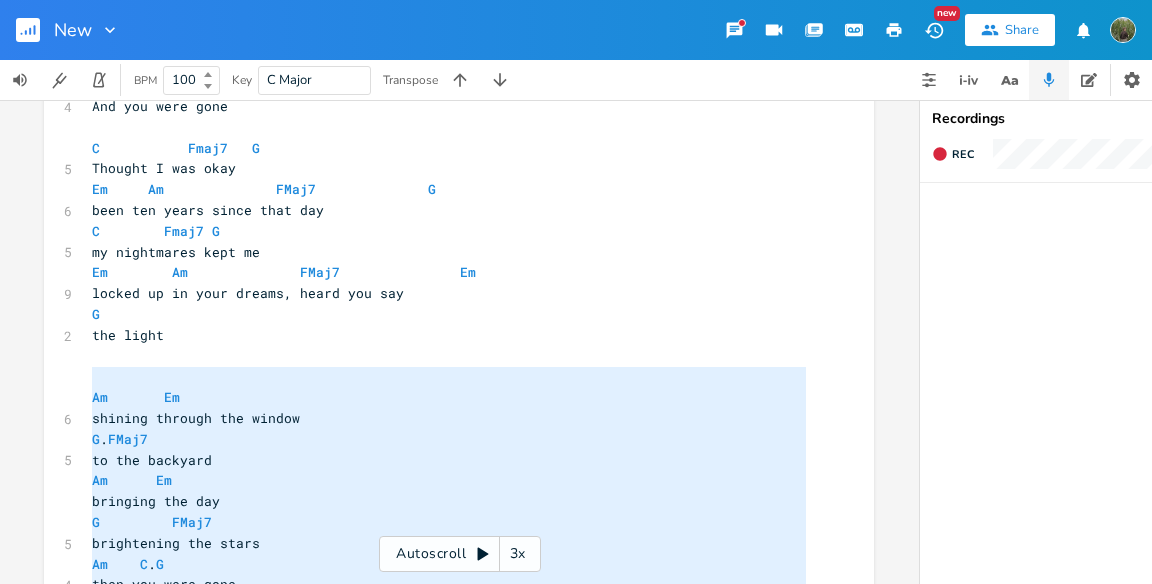 click on "the light" at bounding box center (449, 335) 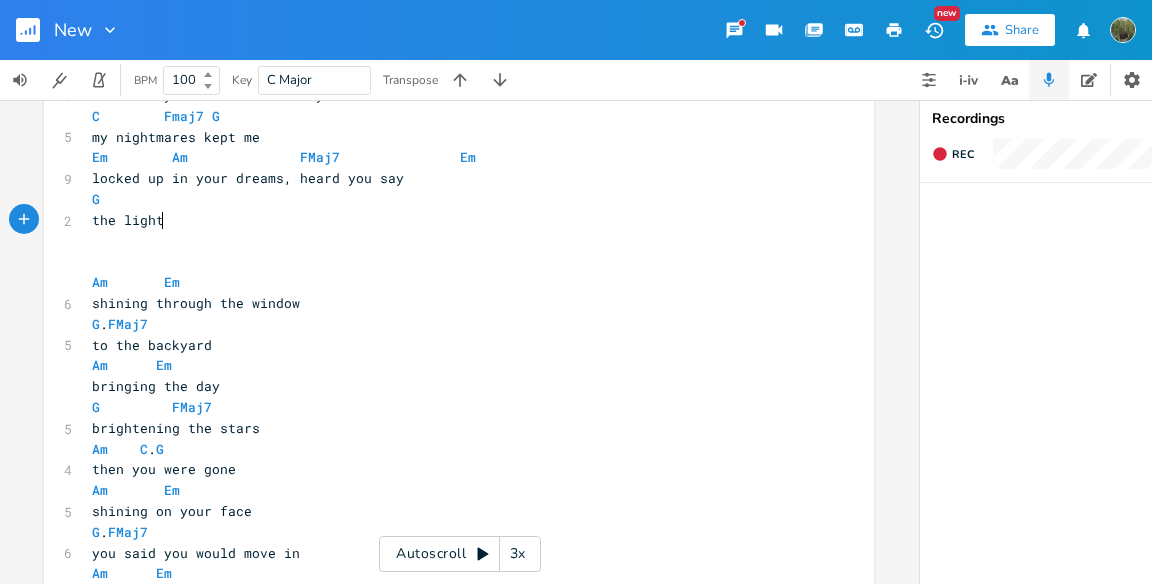scroll, scrollTop: 1094, scrollLeft: 0, axis: vertical 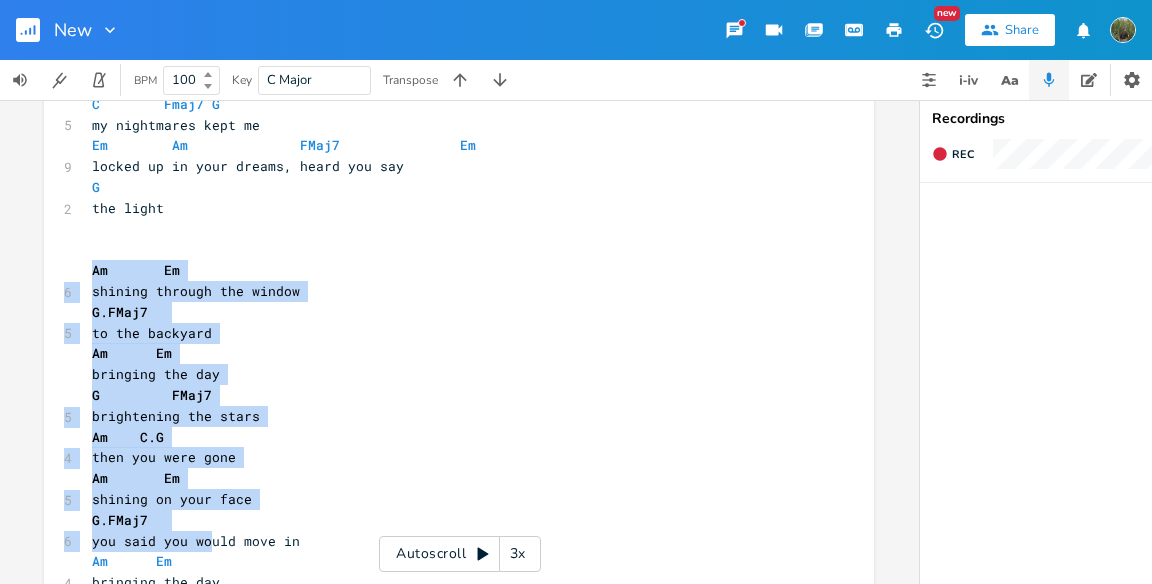 drag, startPoint x: 73, startPoint y: 252, endPoint x: 204, endPoint y: 534, distance: 310.9421 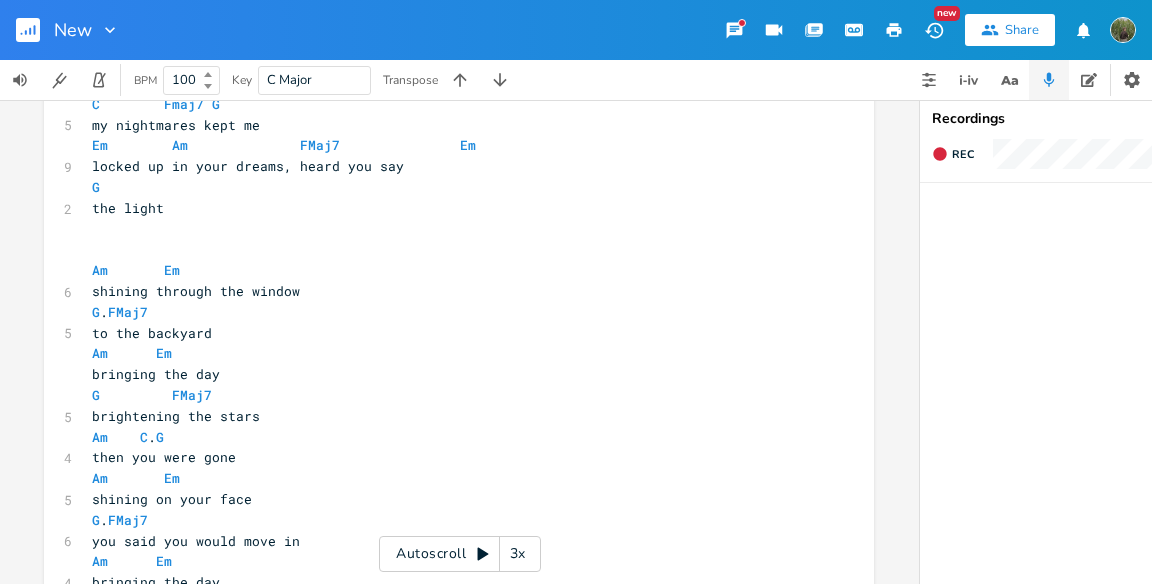 click on "to the backyard" at bounding box center (152, 333) 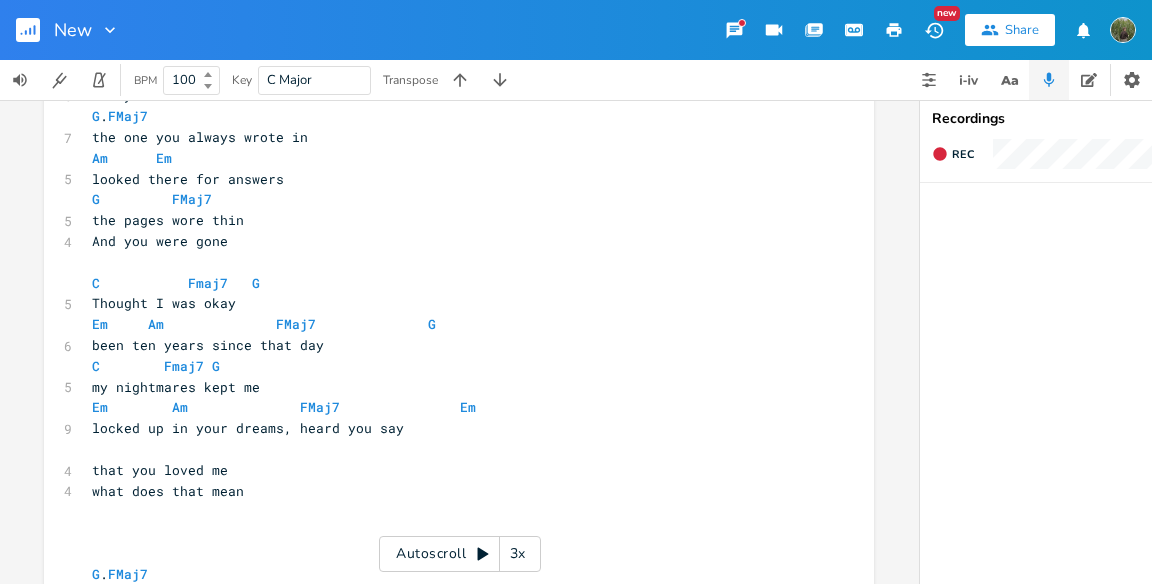 scroll, scrollTop: 1850, scrollLeft: 0, axis: vertical 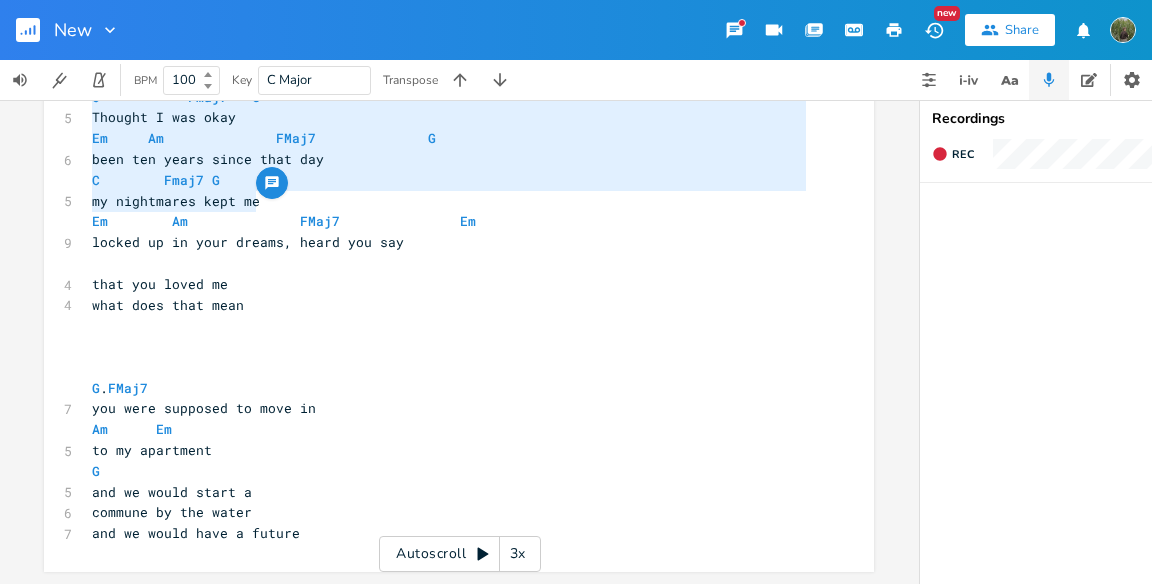 drag, startPoint x: 82, startPoint y: 263, endPoint x: 400, endPoint y: 203, distance: 323.61087 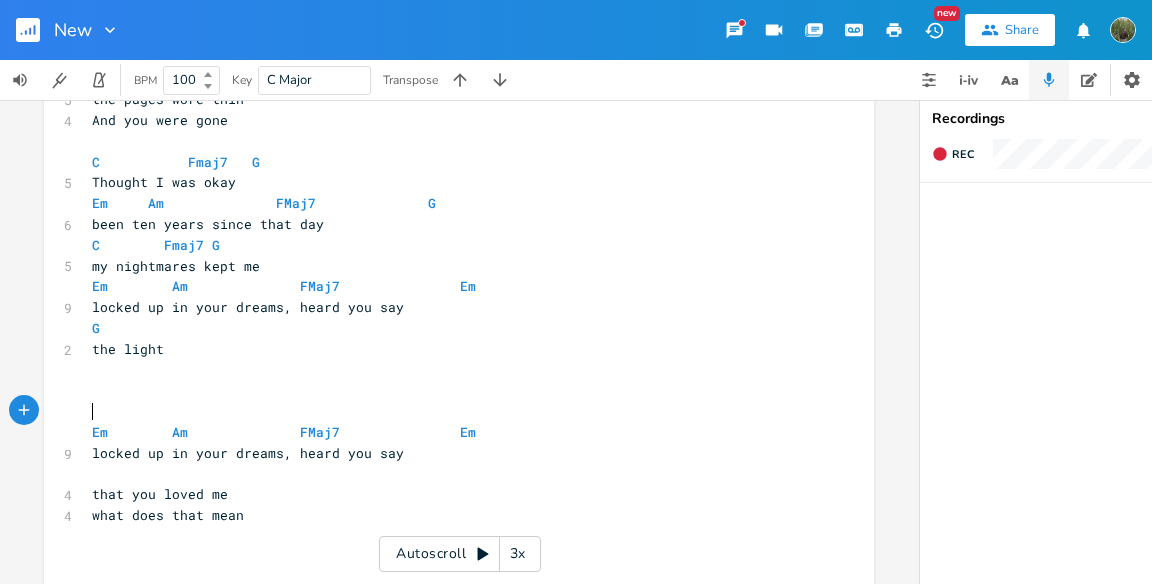 scroll, scrollTop: 954, scrollLeft: 0, axis: vertical 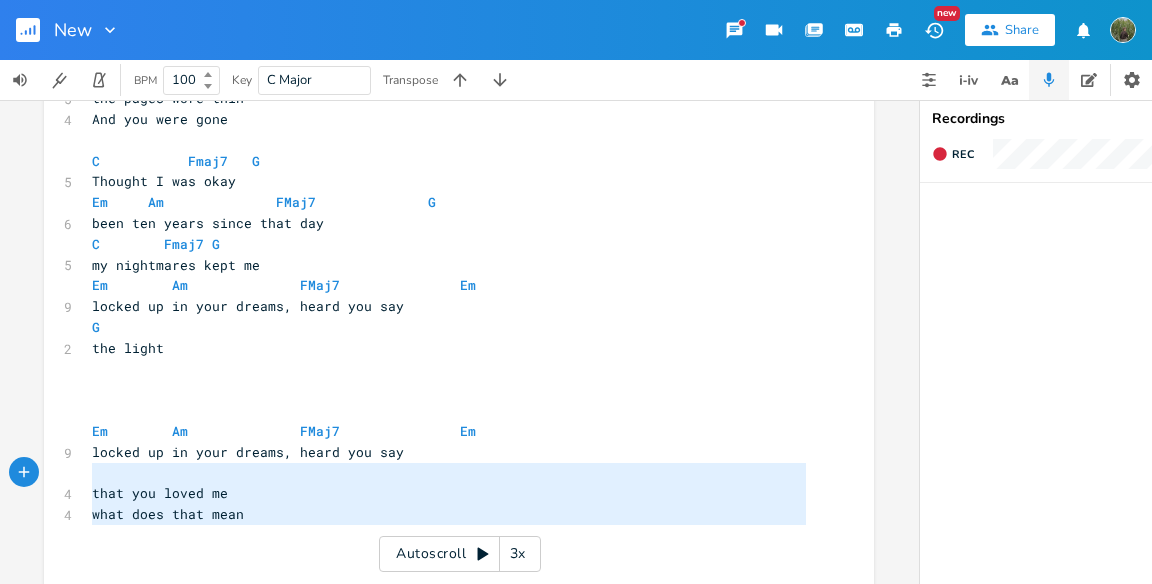 drag, startPoint x: 284, startPoint y: 530, endPoint x: 283, endPoint y: 465, distance: 65.00769 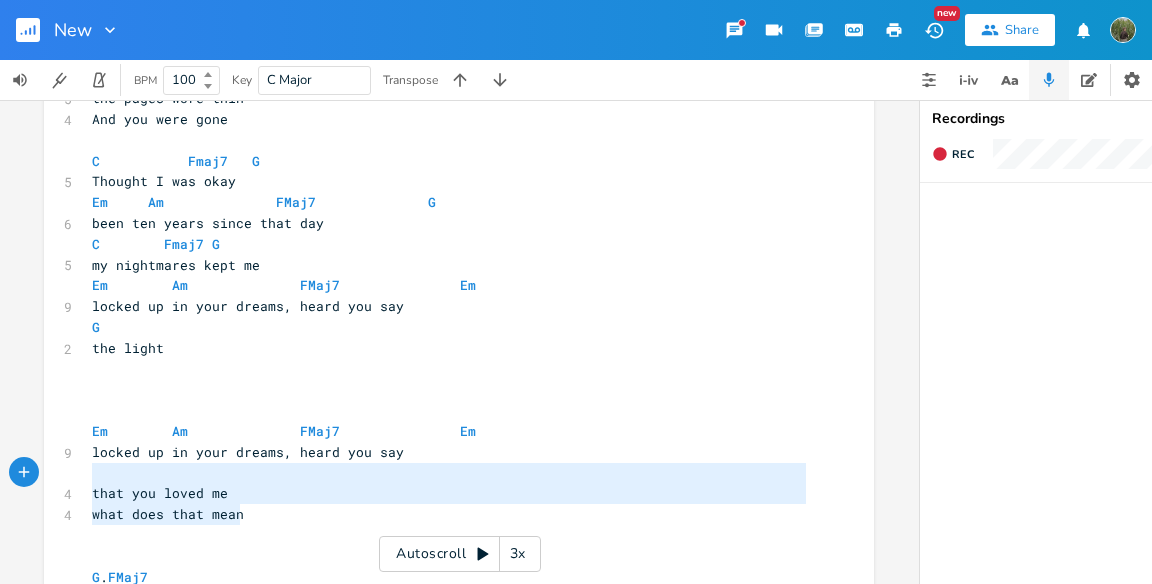 drag, startPoint x: 267, startPoint y: 506, endPoint x: 262, endPoint y: 478, distance: 28.442924 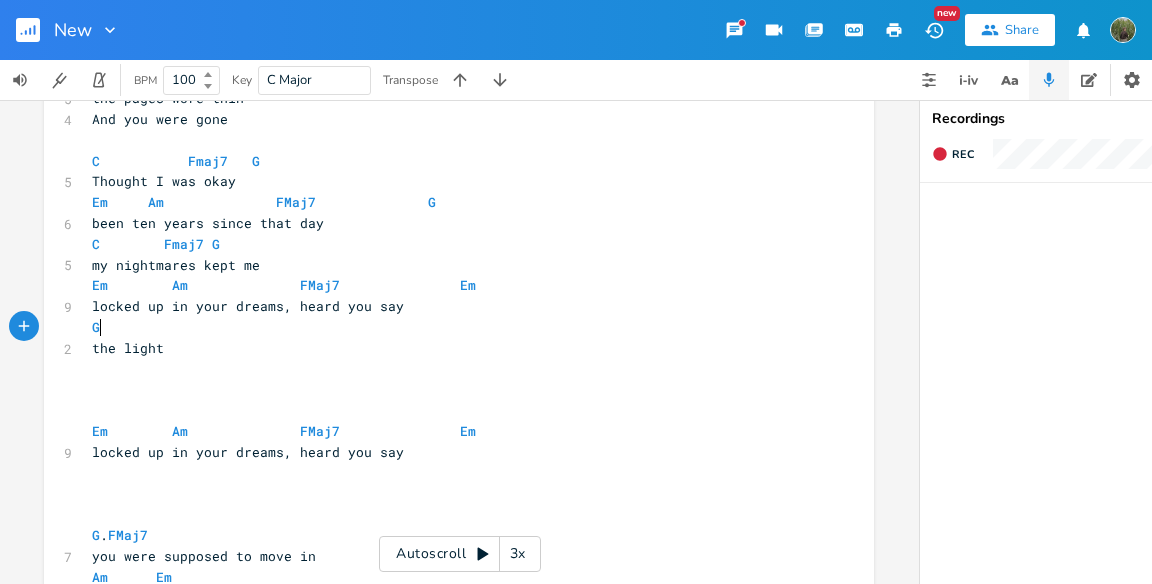 click on "G" at bounding box center (449, 327) 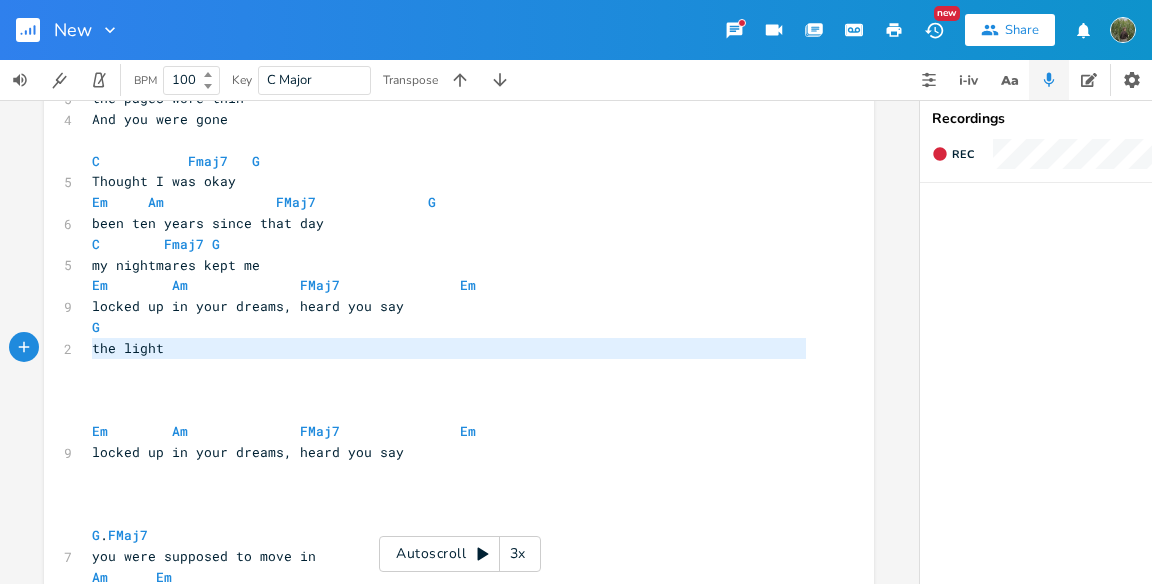 drag, startPoint x: 163, startPoint y: 361, endPoint x: 47, endPoint y: 347, distance: 116.841774 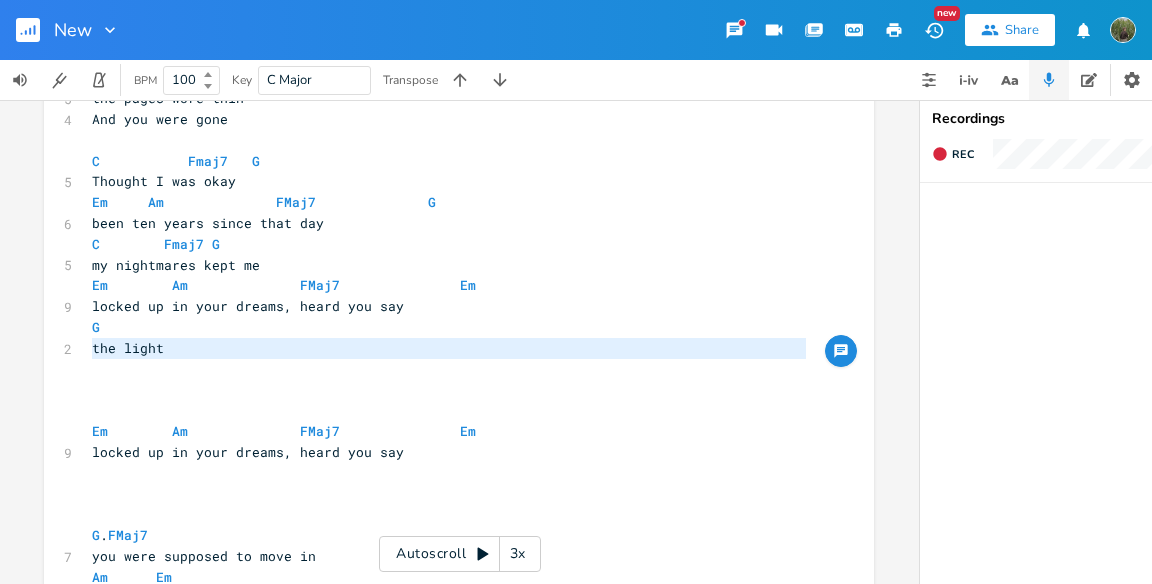 paste 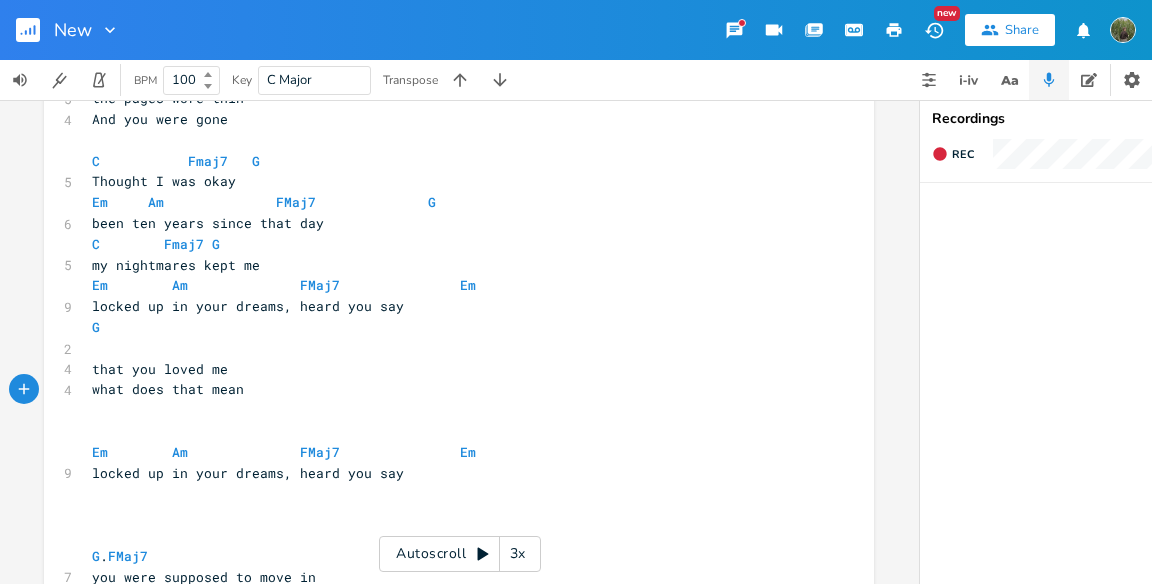 click on "​" at bounding box center (449, 348) 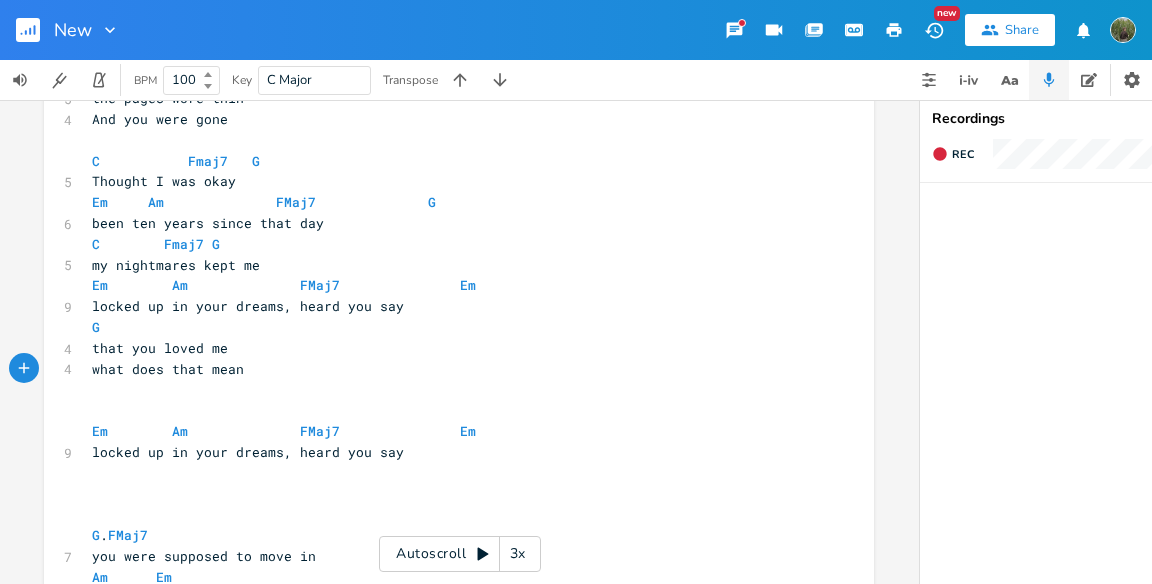 click on "what does that mean" at bounding box center [168, 369] 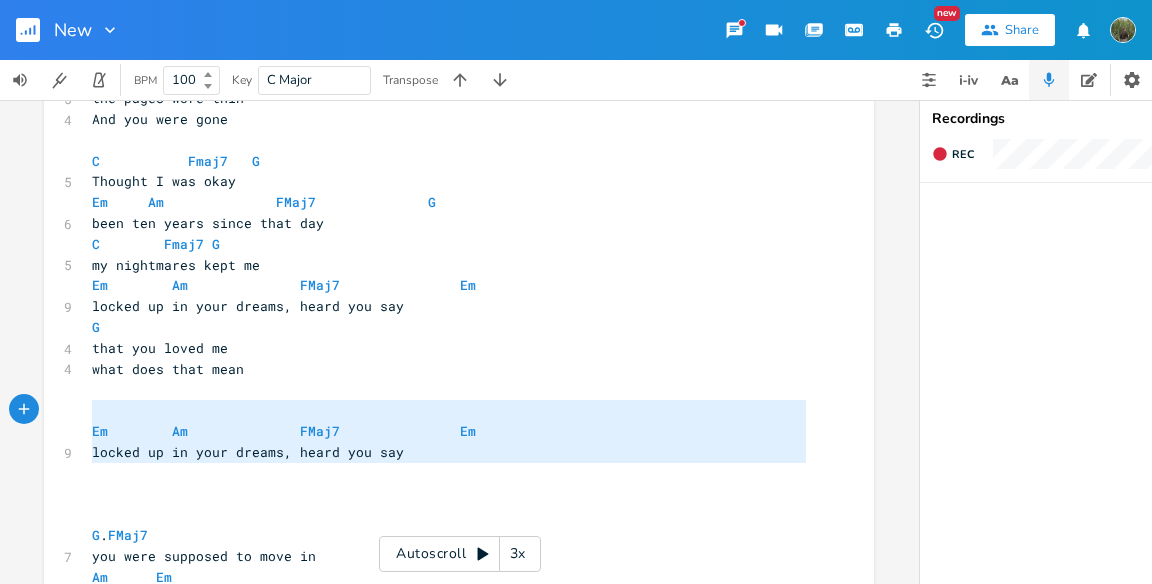drag, startPoint x: 374, startPoint y: 477, endPoint x: 374, endPoint y: 418, distance: 59 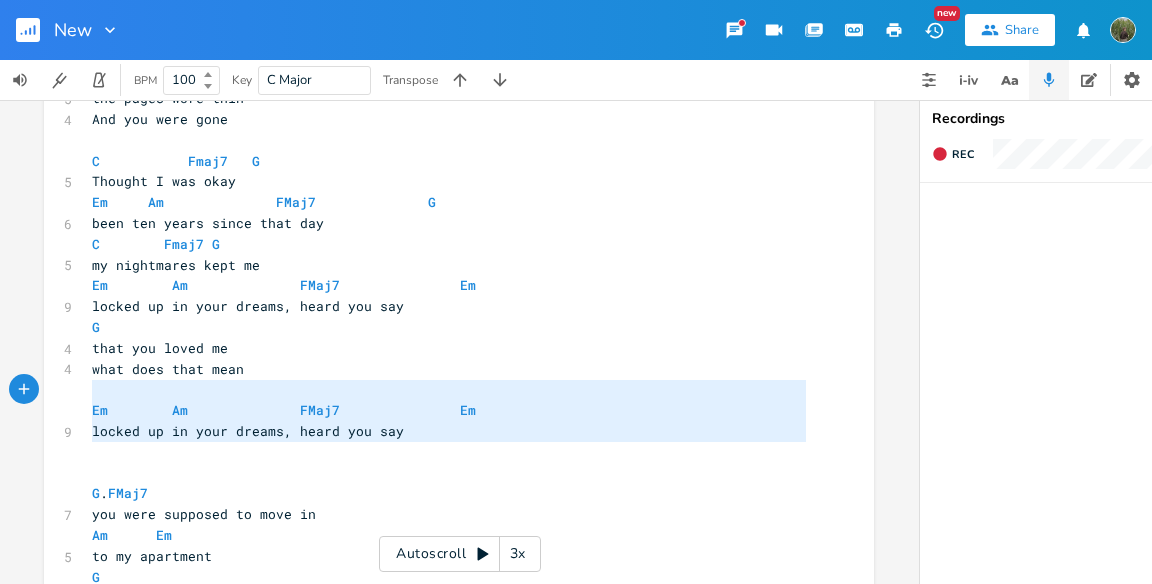 drag, startPoint x: 452, startPoint y: 445, endPoint x: 447, endPoint y: 389, distance: 56.22277 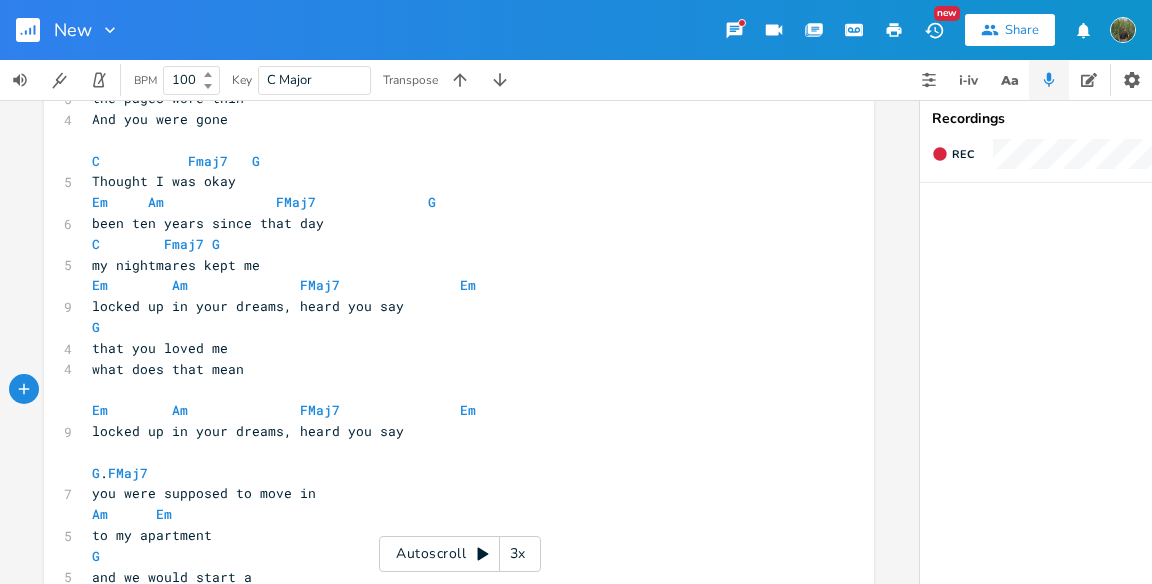 click on "Em          Am                FMaj7                 Em" at bounding box center (284, 410) 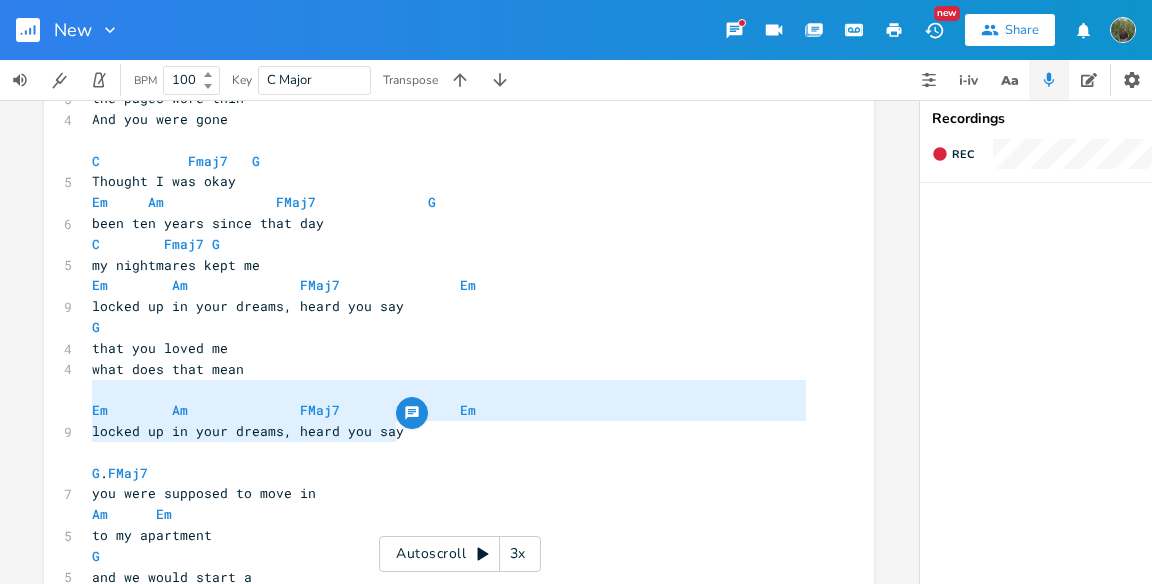drag, startPoint x: 426, startPoint y: 429, endPoint x: 423, endPoint y: 393, distance: 36.124783 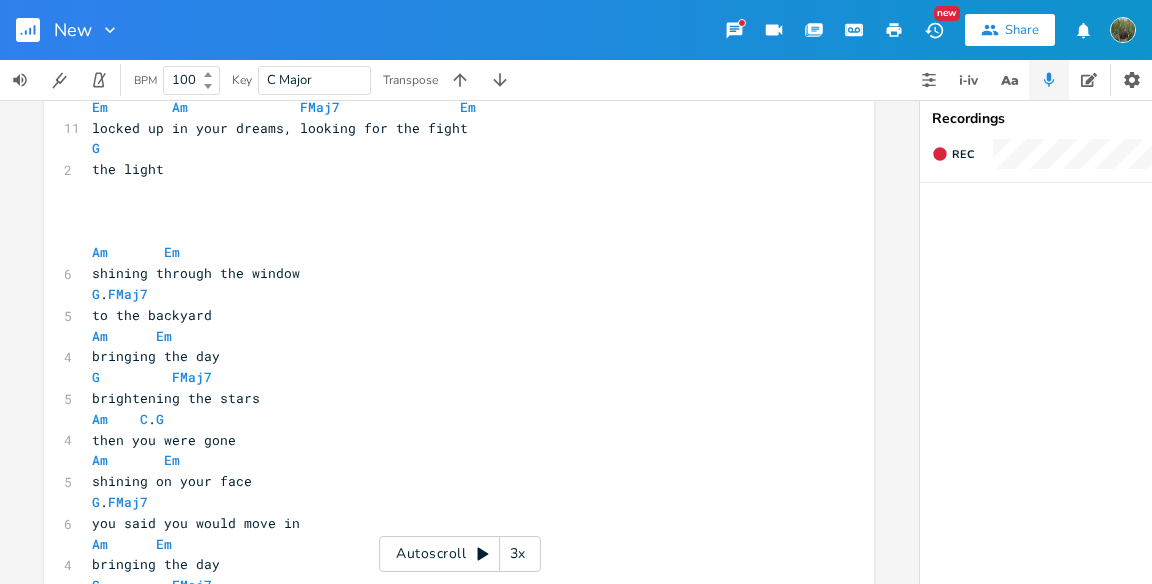 scroll, scrollTop: 0, scrollLeft: 0, axis: both 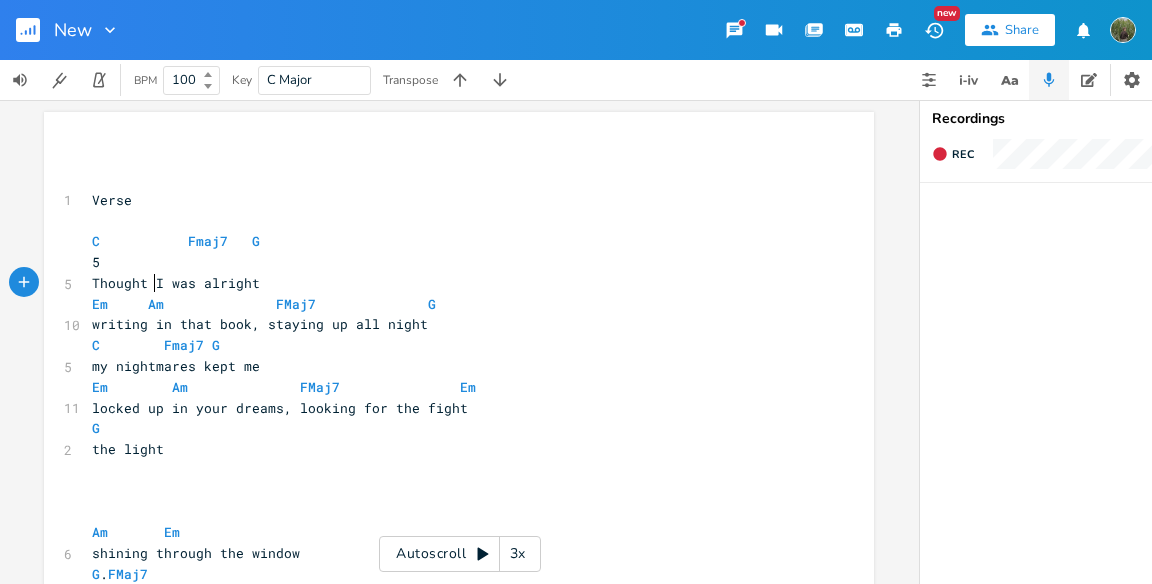 click on "Thought I was alright" at bounding box center [176, 283] 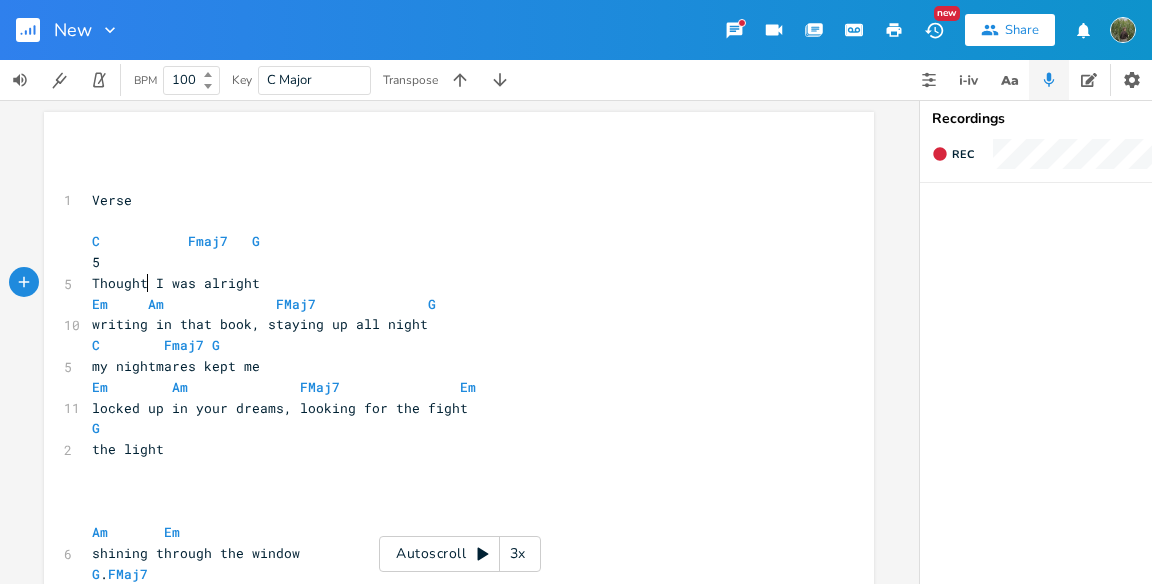 click on "Thought I was alright" at bounding box center (176, 283) 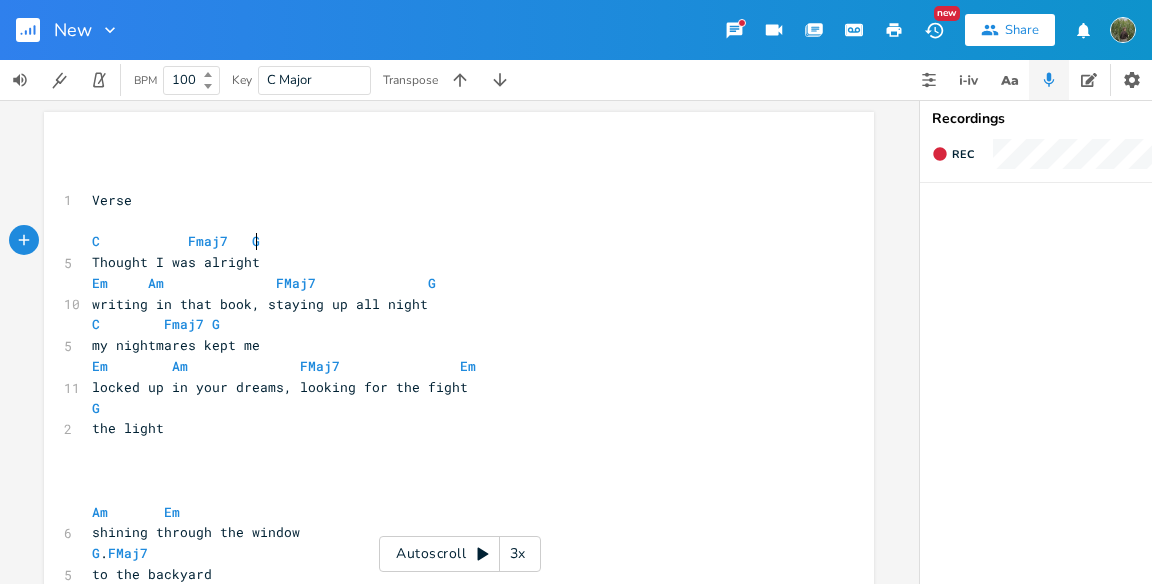 click on "Autoscroll 3x" at bounding box center (460, 554) 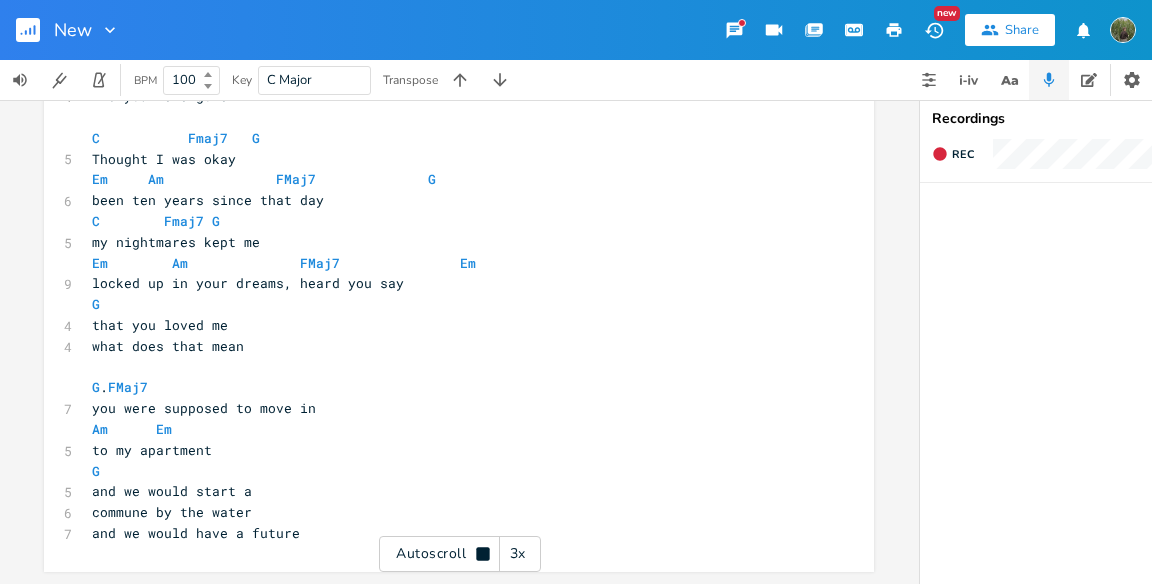 click on "Em          Am                FMaj7                 Em" at bounding box center (449, 263) 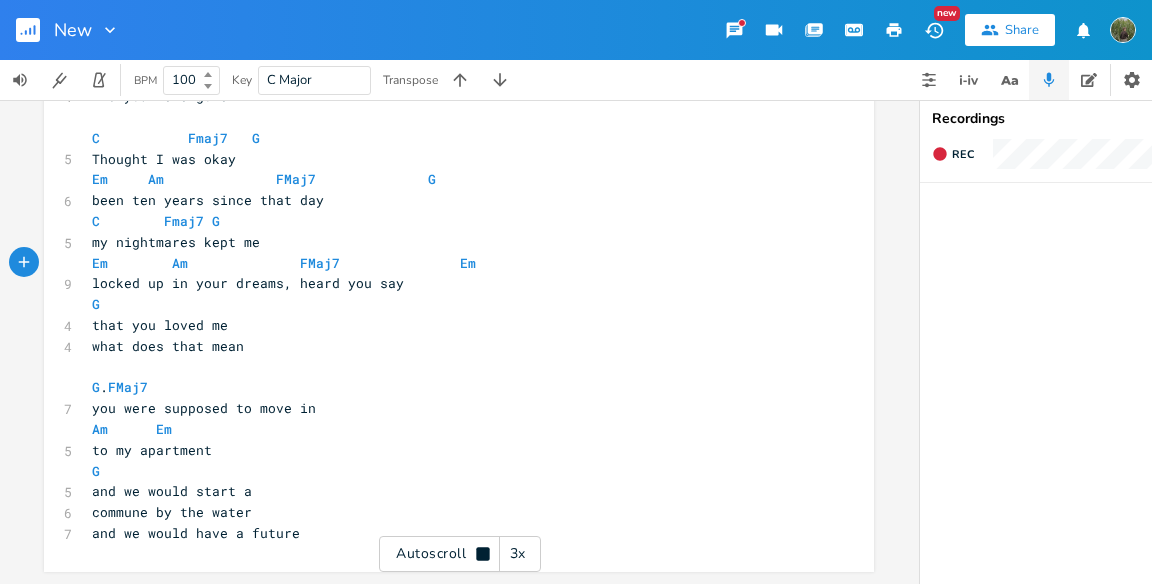 scroll, scrollTop: 968, scrollLeft: 0, axis: vertical 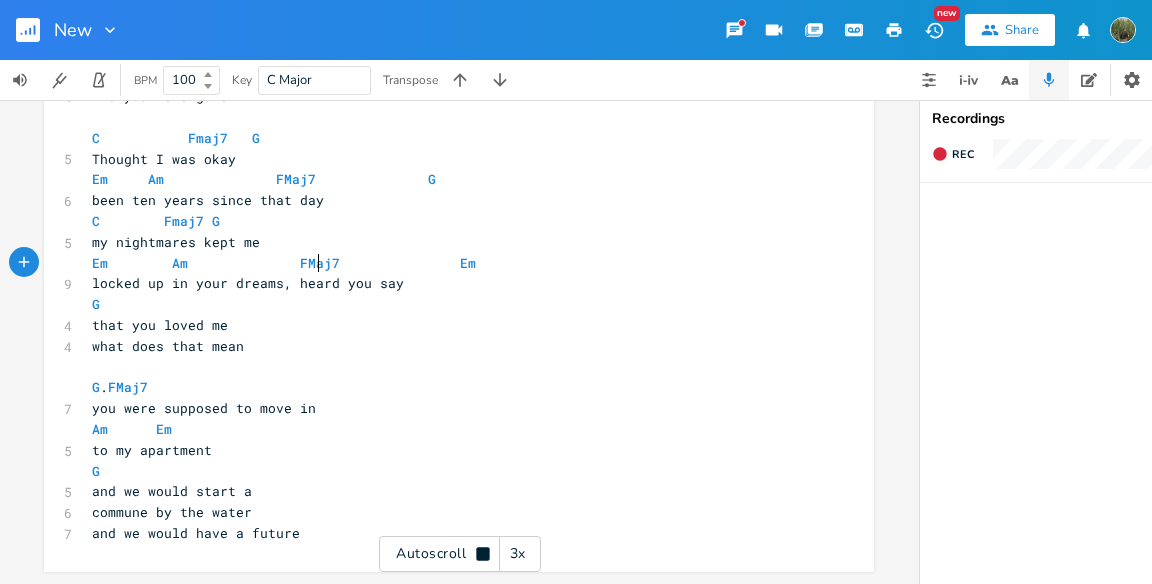 click on "Autoscroll 3x" at bounding box center (460, 554) 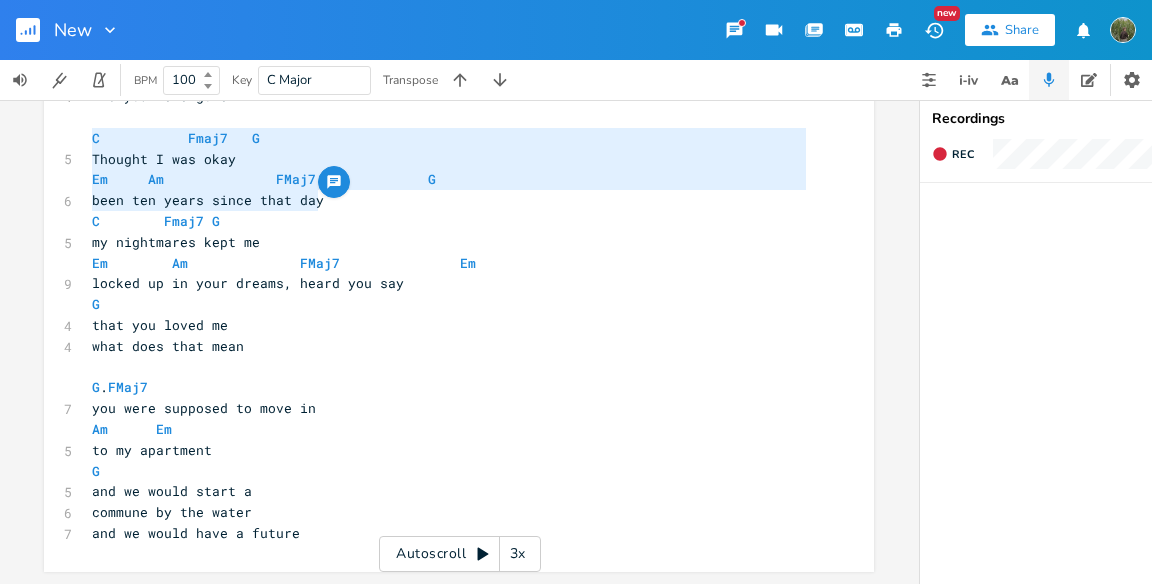 drag, startPoint x: 463, startPoint y: 188, endPoint x: 76, endPoint y: 124, distance: 392.2563 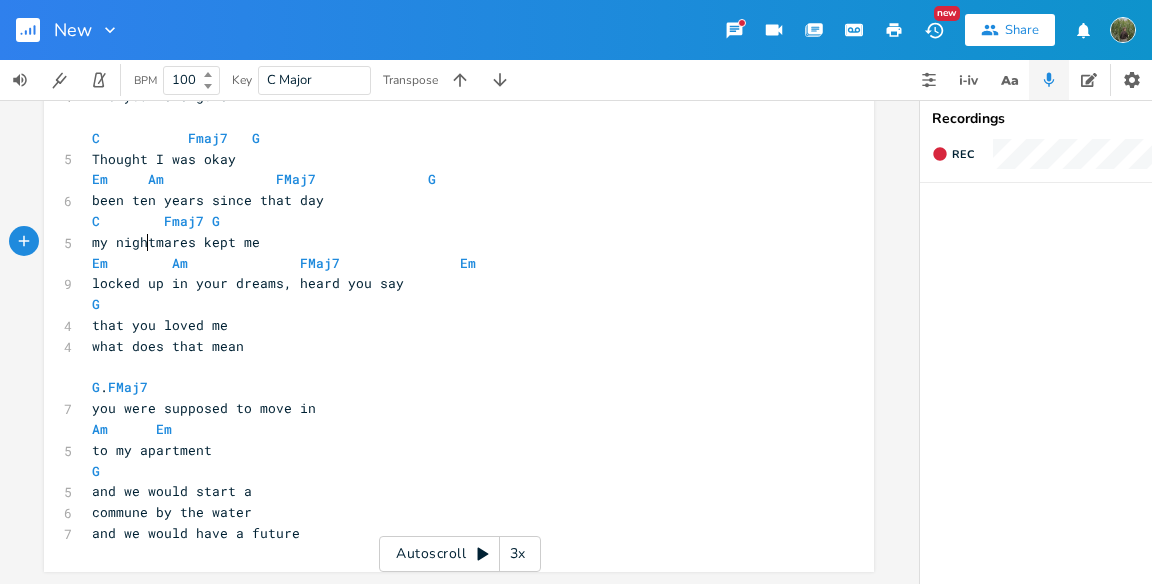 click on "my nightmares kept me" at bounding box center (176, 242) 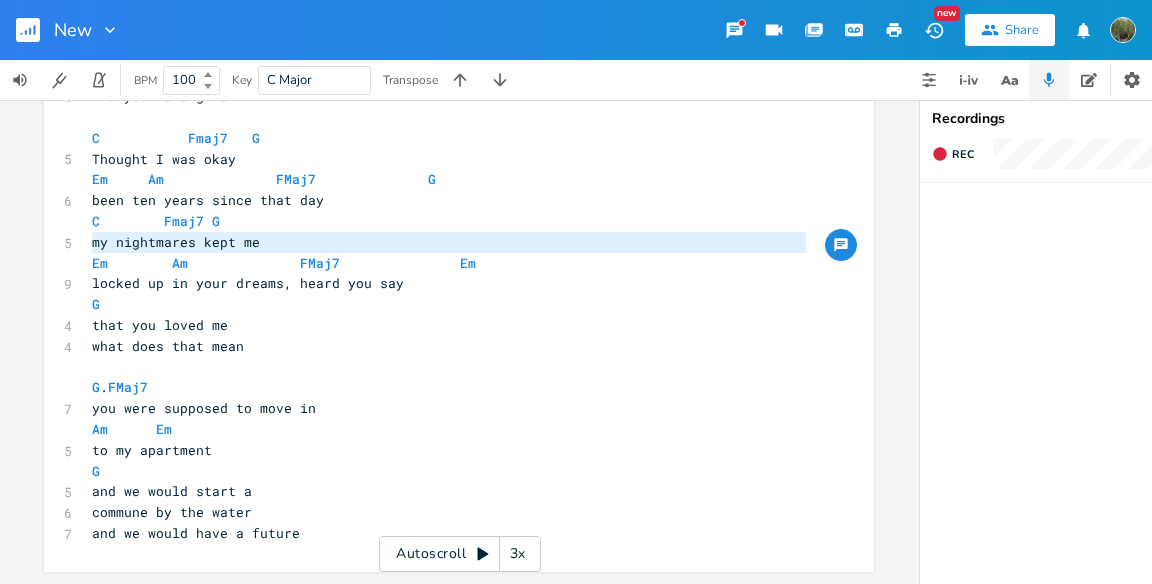 scroll, scrollTop: 0, scrollLeft: 2, axis: horizontal 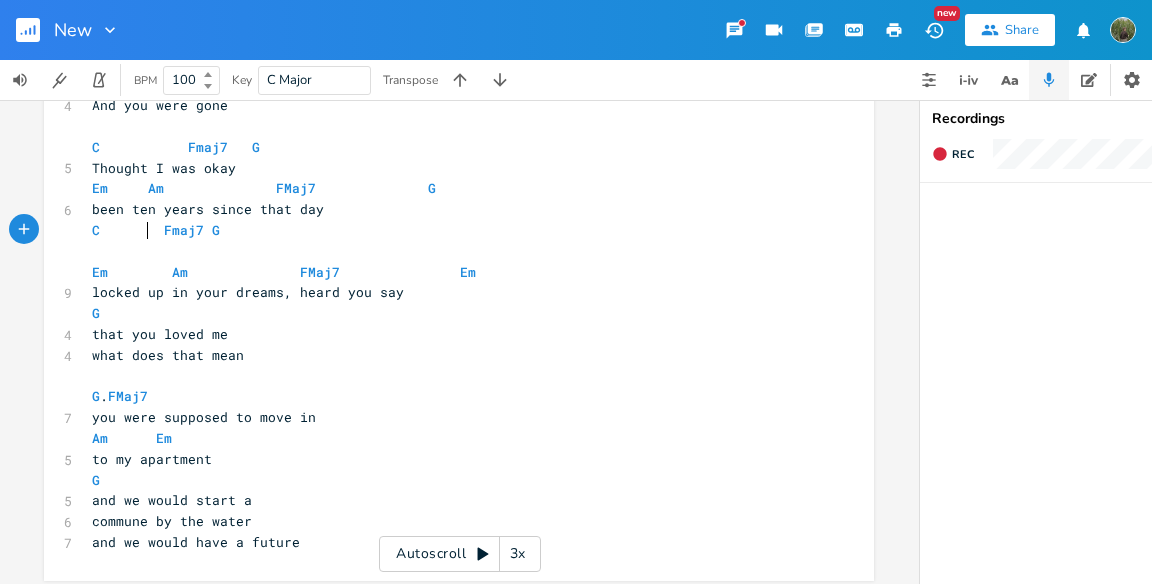 click on "C          Fmaj7   G" at bounding box center (156, 230) 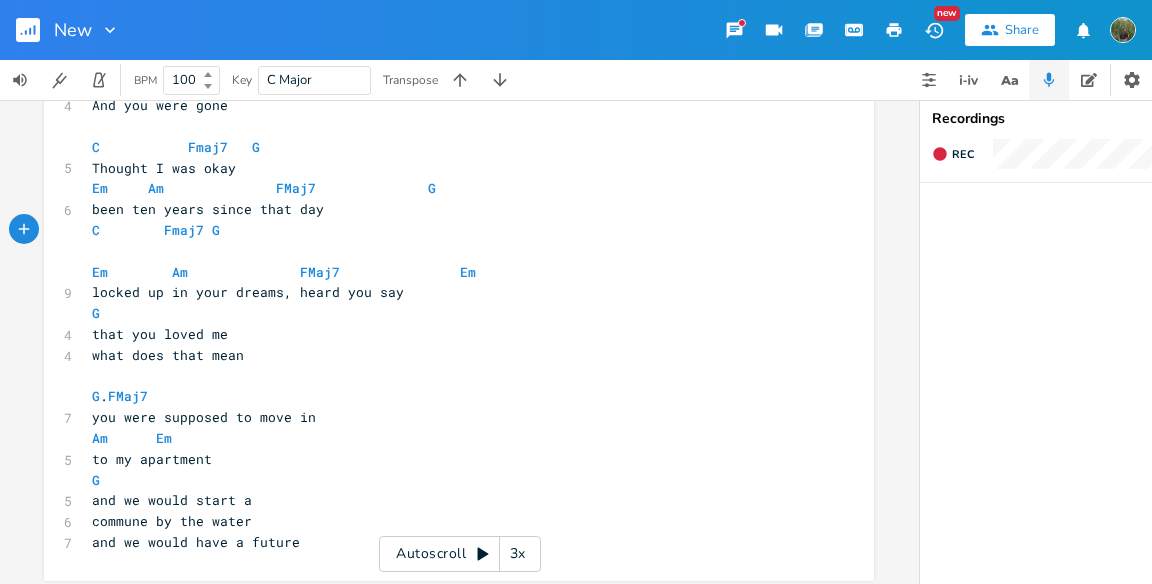 click on "​" at bounding box center (449, 251) 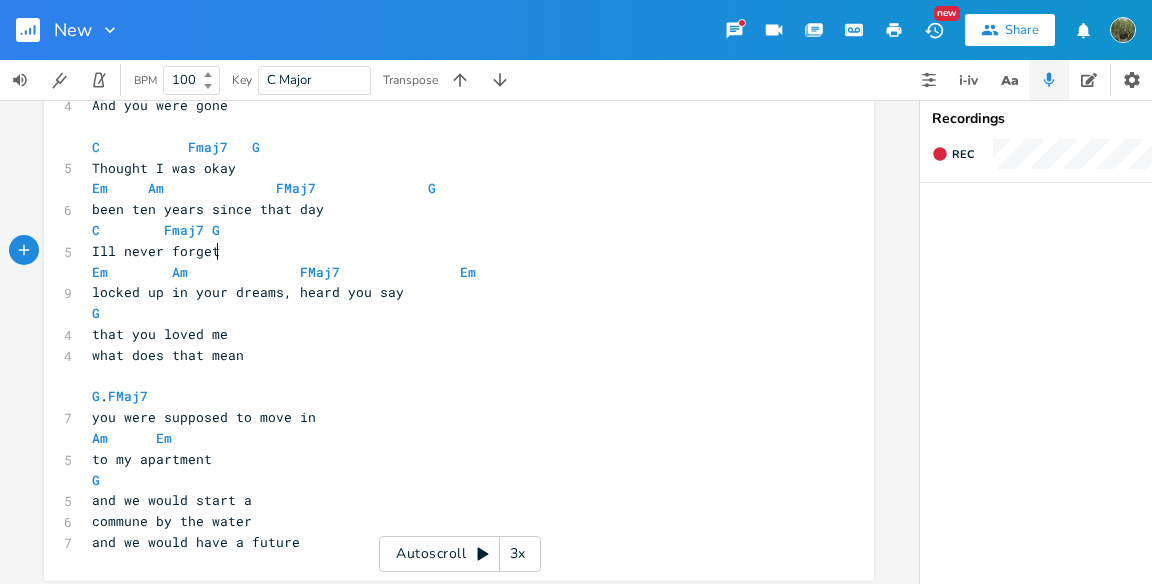 scroll, scrollTop: 0, scrollLeft: 85, axis: horizontal 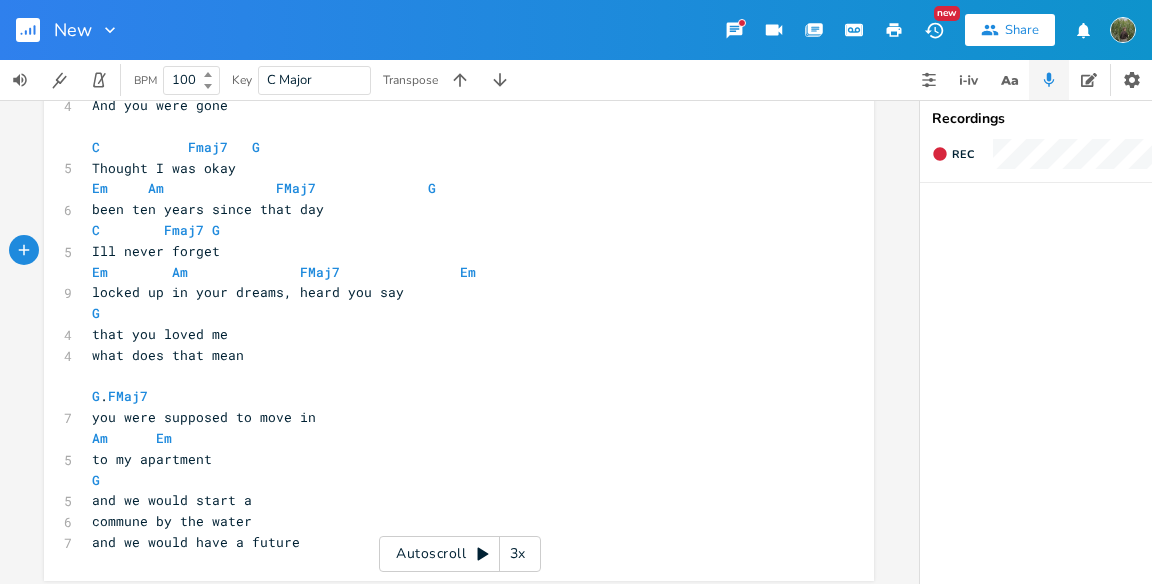 click on "locked up in your dreams, heard you say" at bounding box center [248, 292] 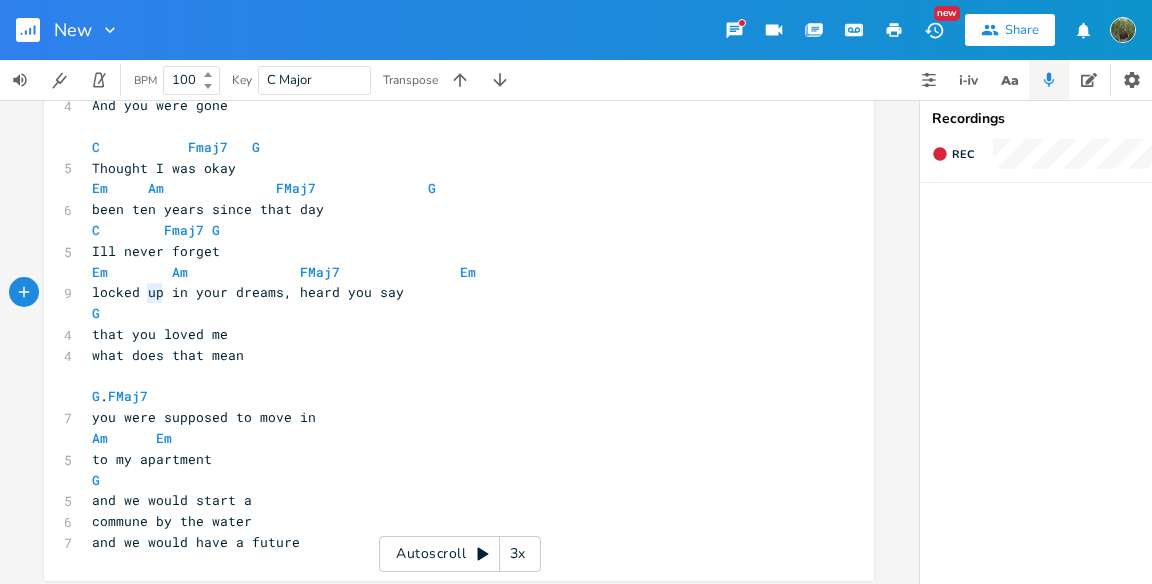 click on "locked up in your dreams, heard you say" at bounding box center [248, 292] 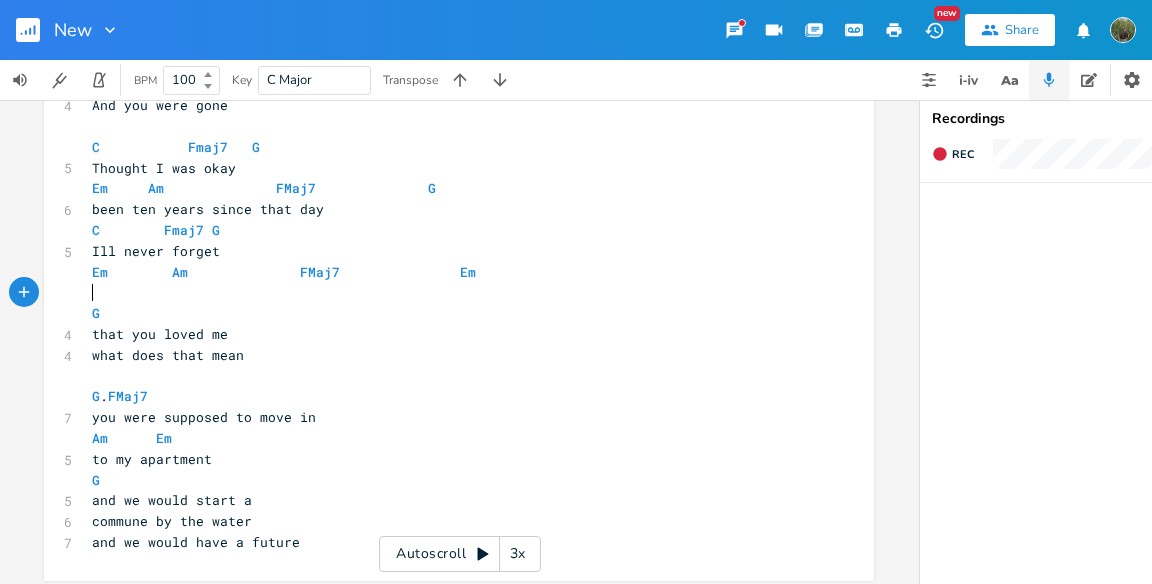 click on "​" at bounding box center (449, 292) 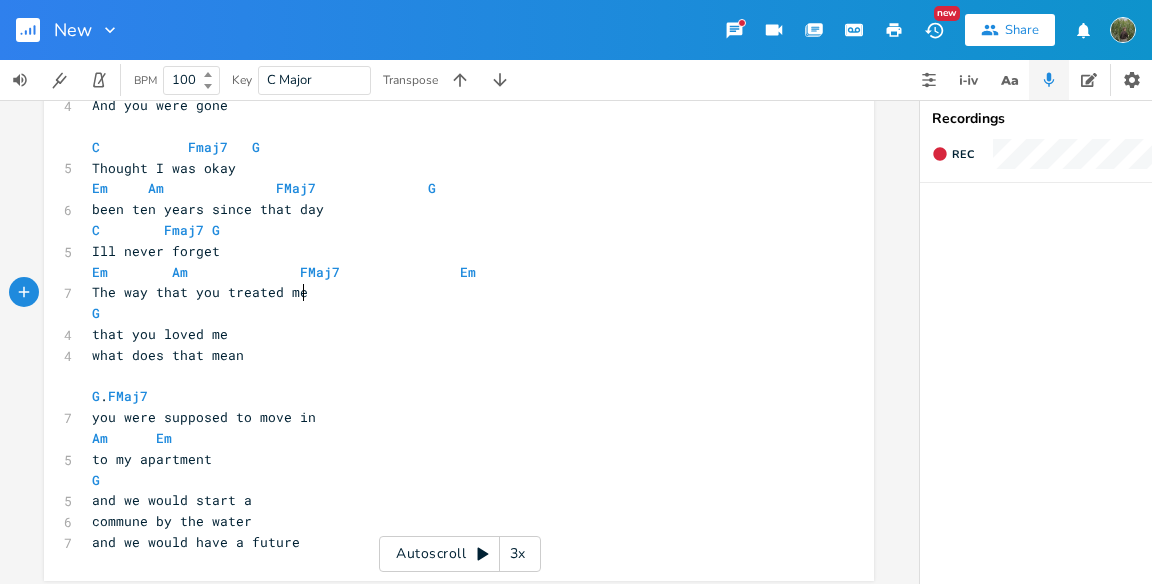 scroll, scrollTop: 0, scrollLeft: 174, axis: horizontal 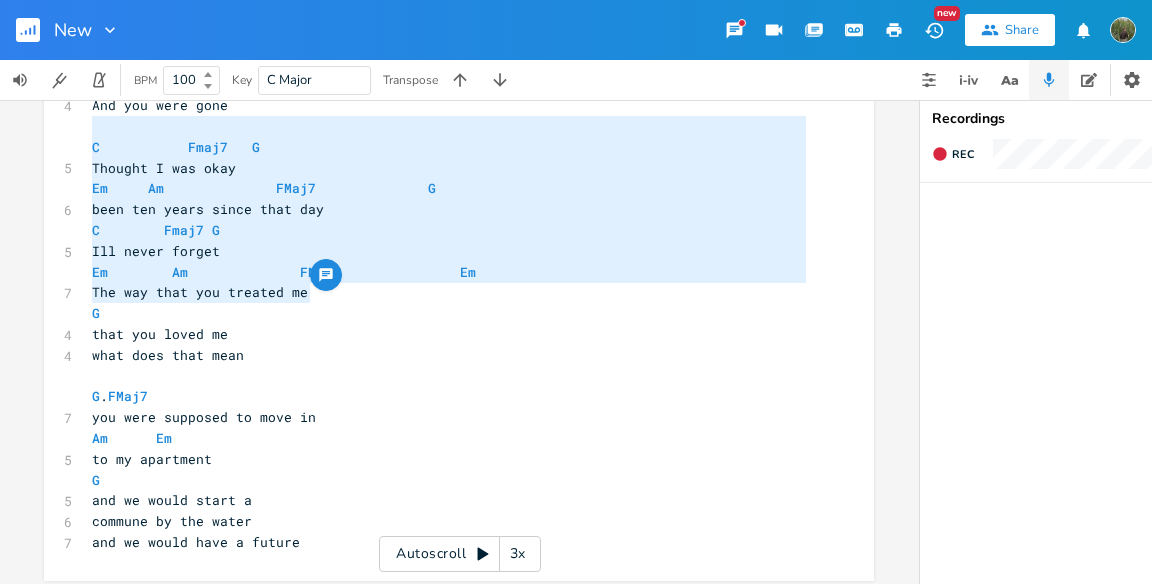 drag, startPoint x: 310, startPoint y: 298, endPoint x: 242, endPoint y: 132, distance: 179.38785 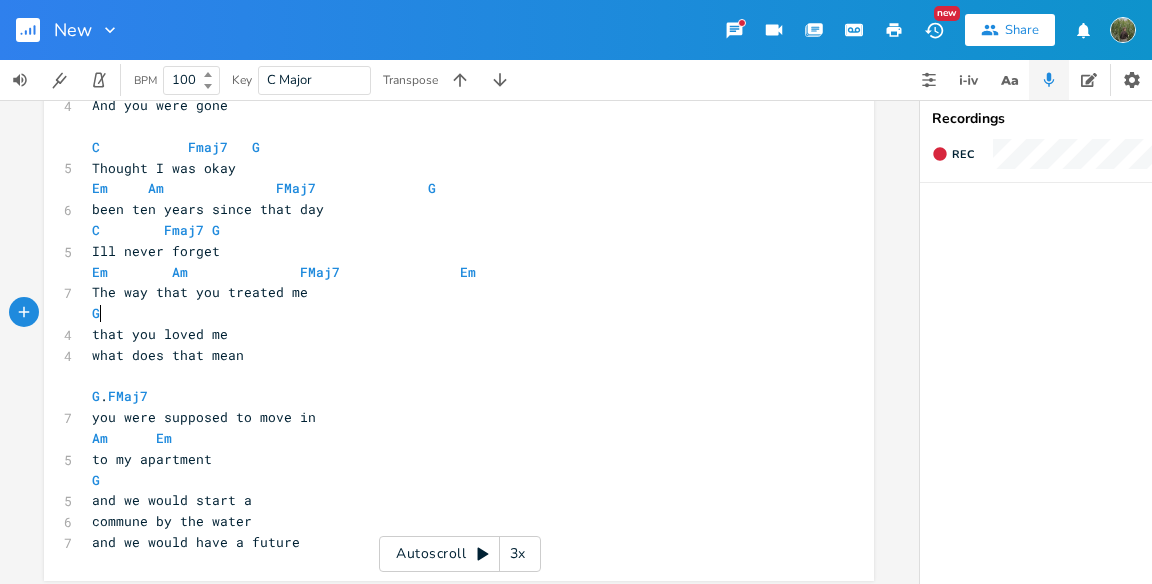 click on "G" at bounding box center (449, 313) 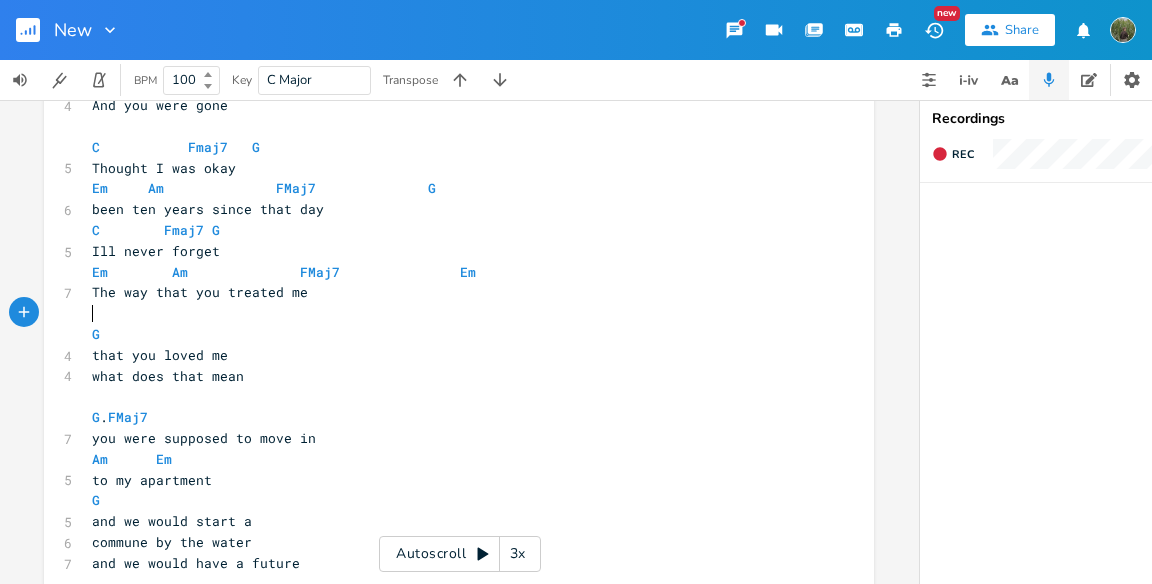 paste on "was" 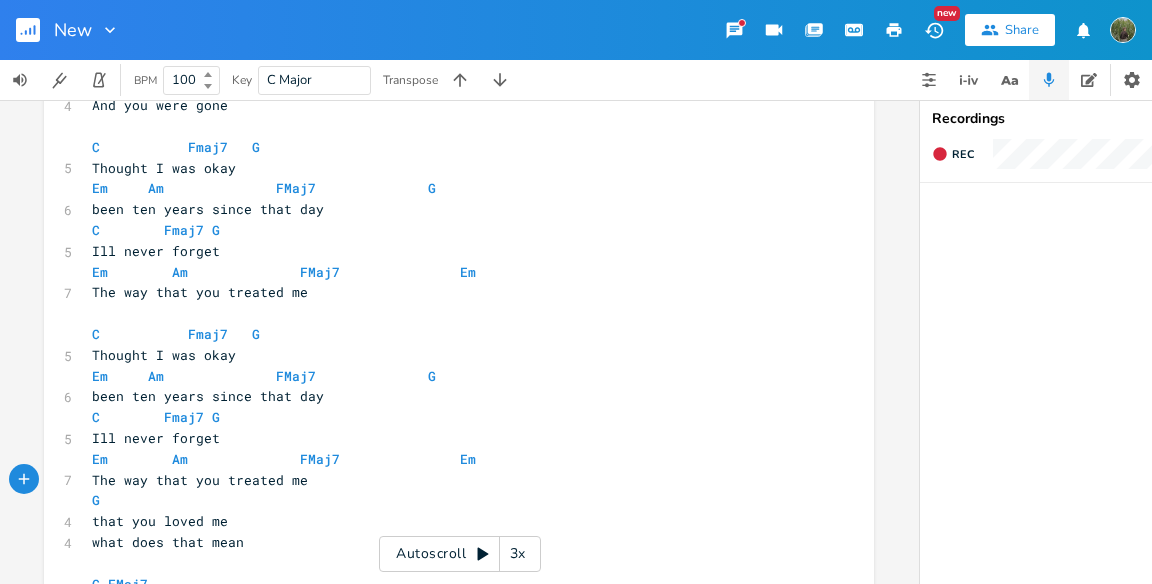 click on "​" at bounding box center [449, 313] 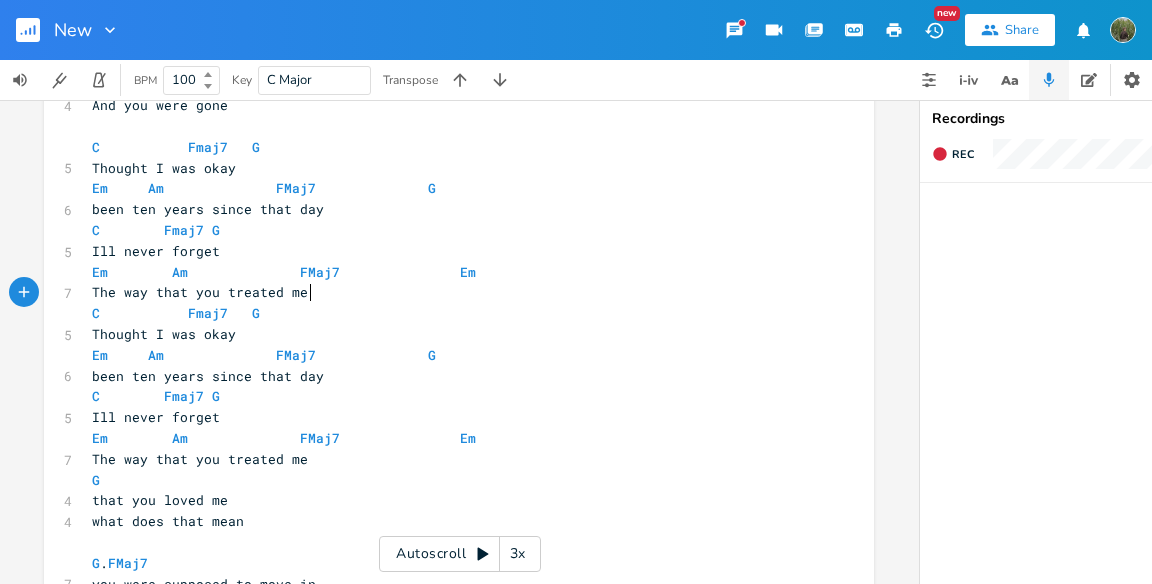 click on "Thought I was okay" at bounding box center [164, 334] 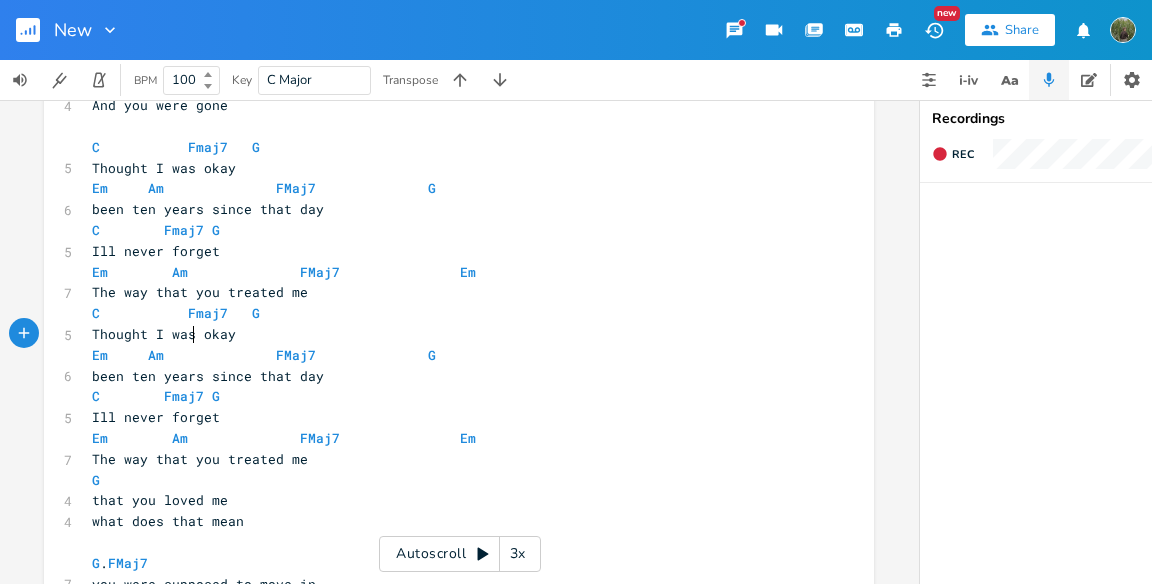 click on "Thought I was okay" at bounding box center (164, 334) 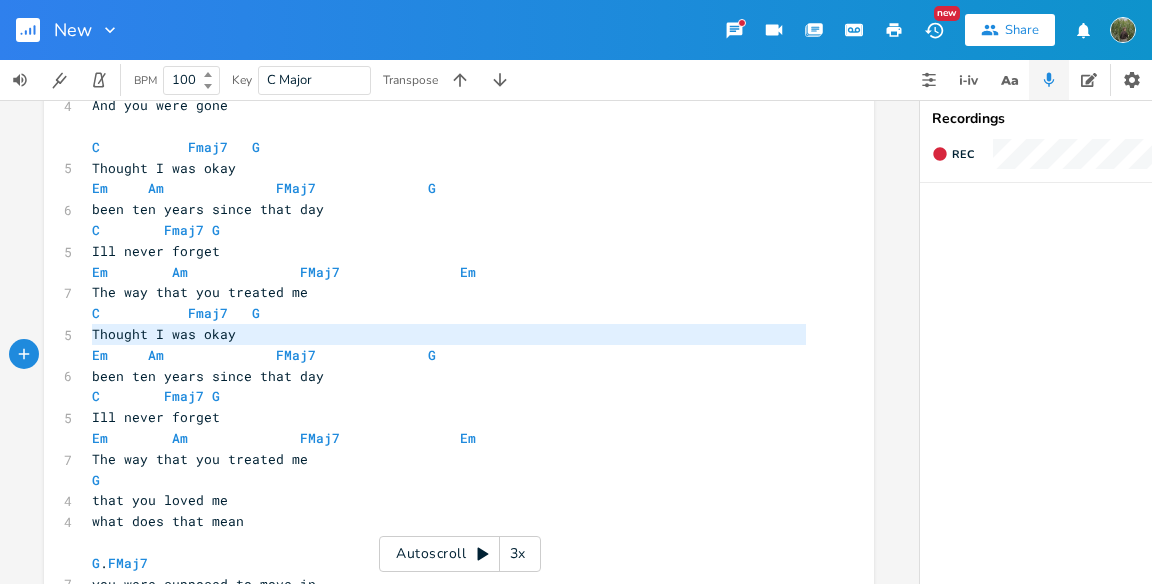 click on "Thought I was okay" at bounding box center (164, 334) 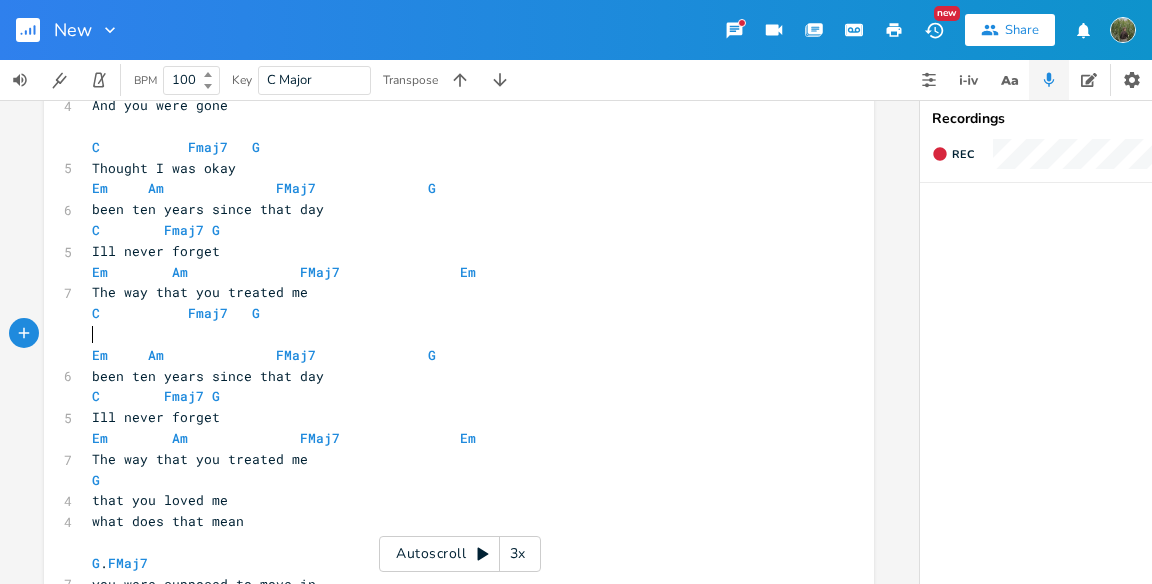 click on "​" at bounding box center (449, 334) 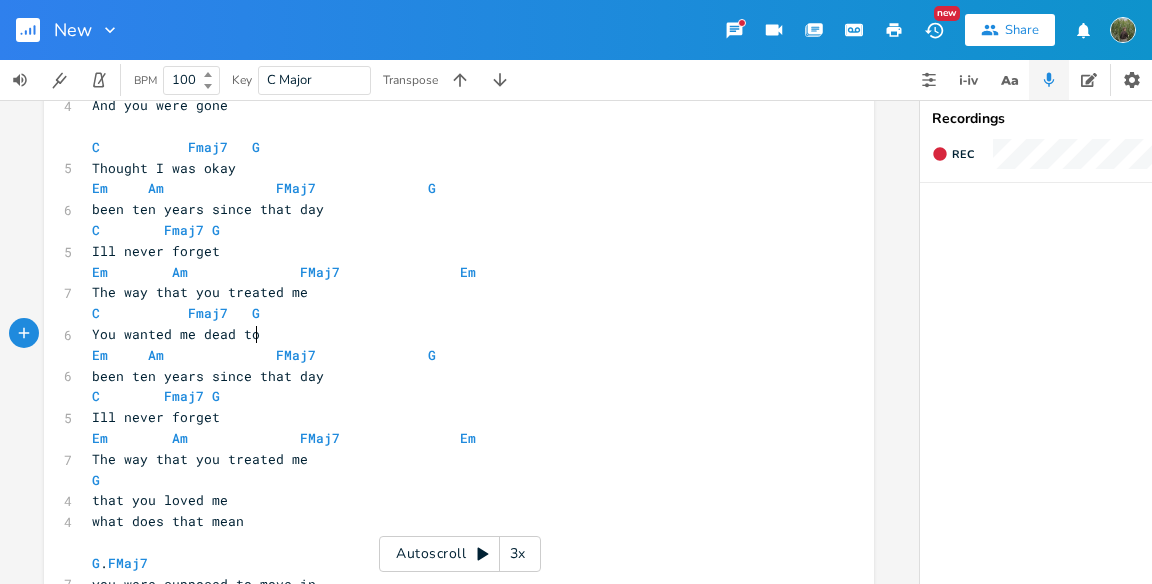 scroll, scrollTop: 0, scrollLeft: 13, axis: horizontal 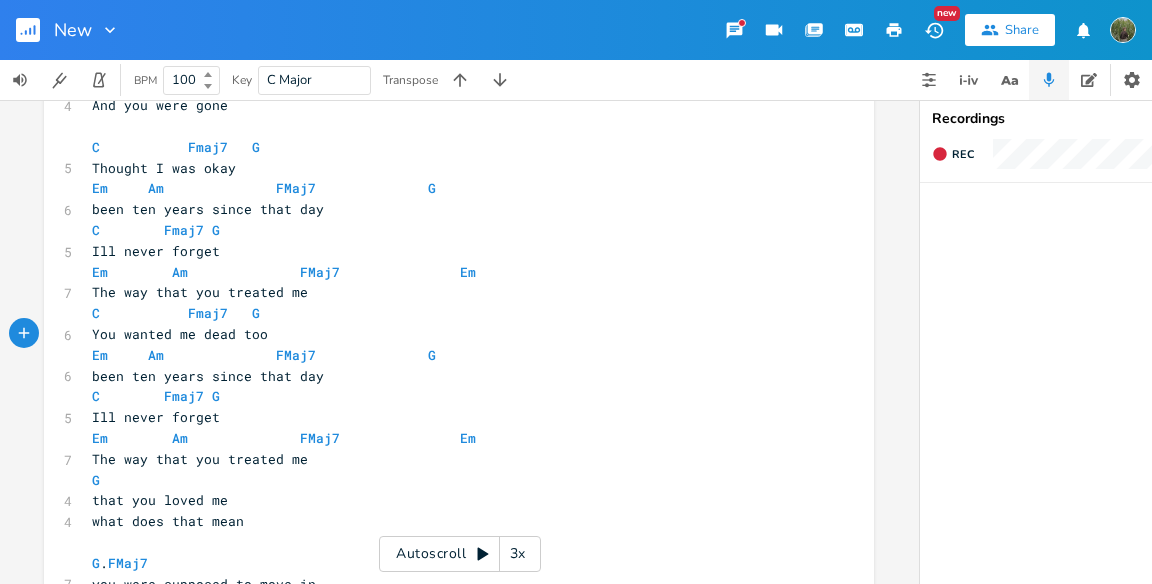 click on "been ten years since that day" at bounding box center (449, 376) 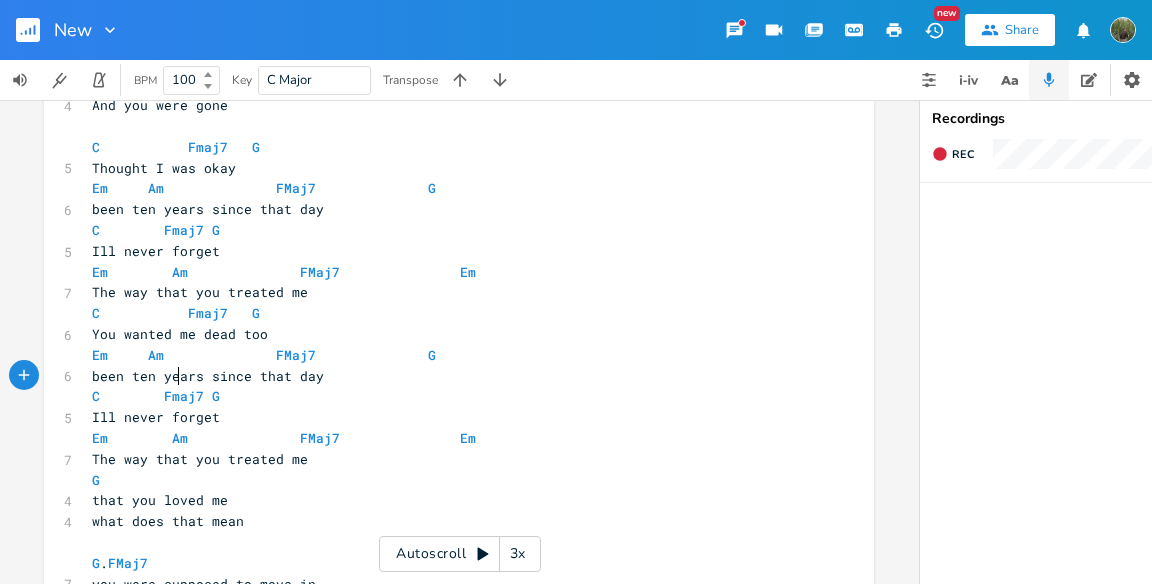 click on "been ten years since that day" at bounding box center (449, 376) 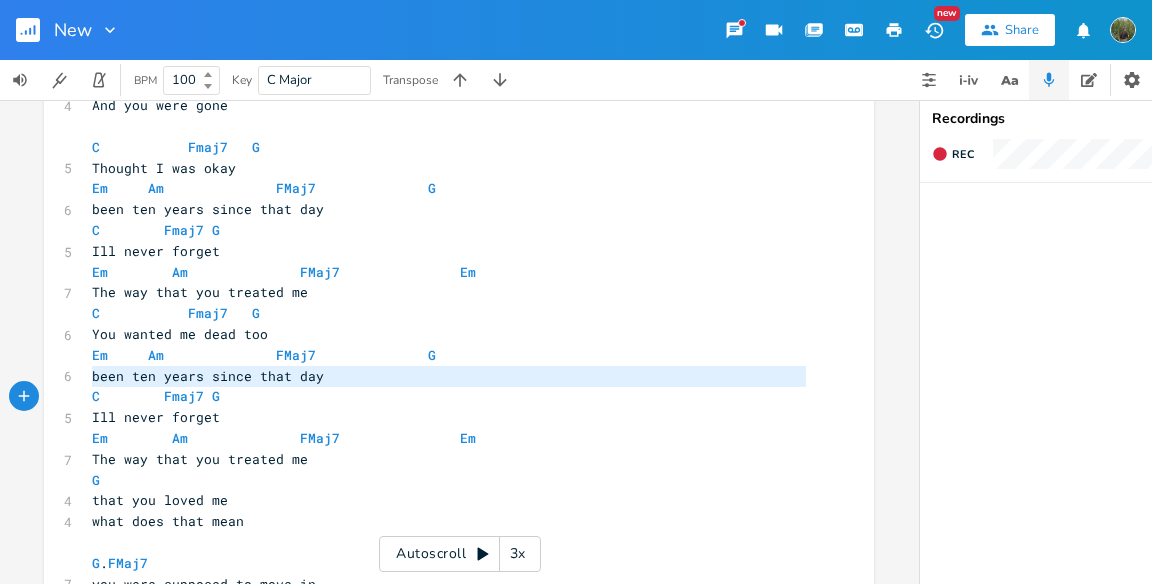 click on "been ten years since that day" at bounding box center [449, 376] 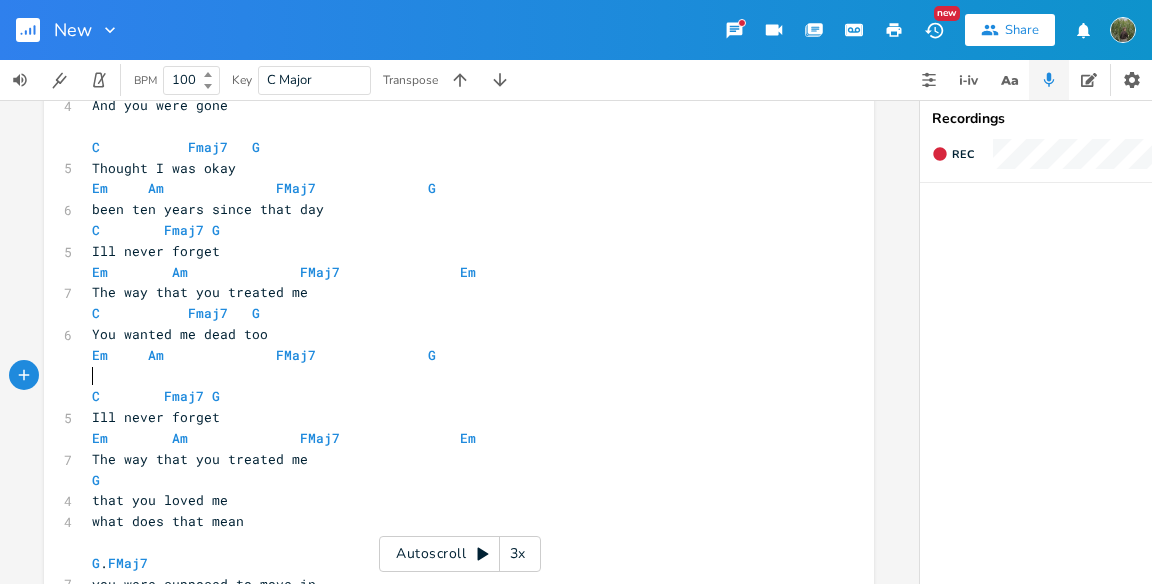 click on "​" at bounding box center (449, 376) 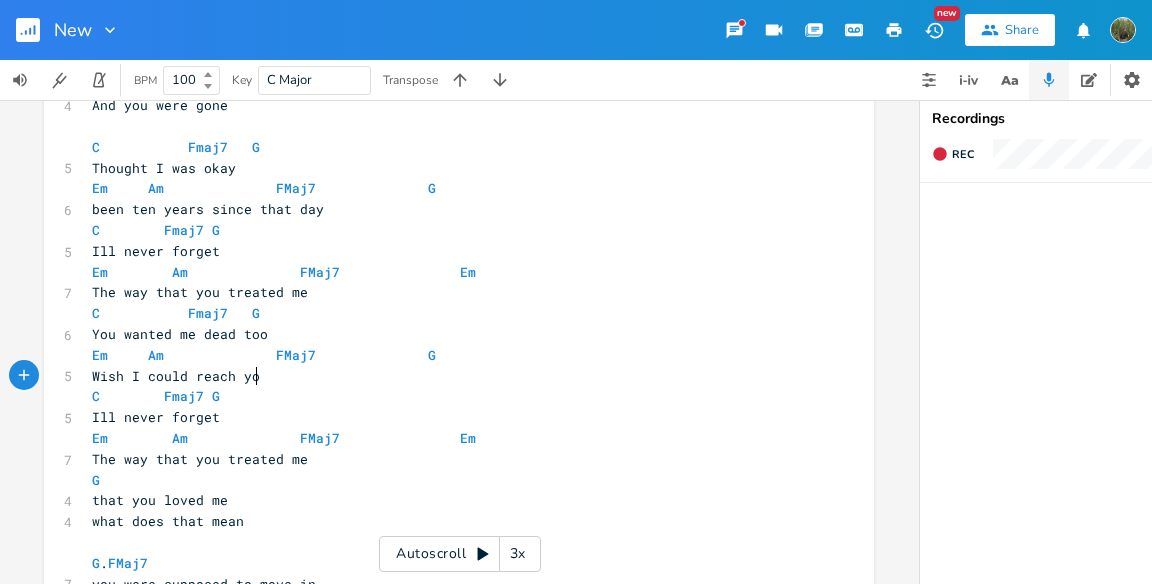 scroll, scrollTop: 0, scrollLeft: 134, axis: horizontal 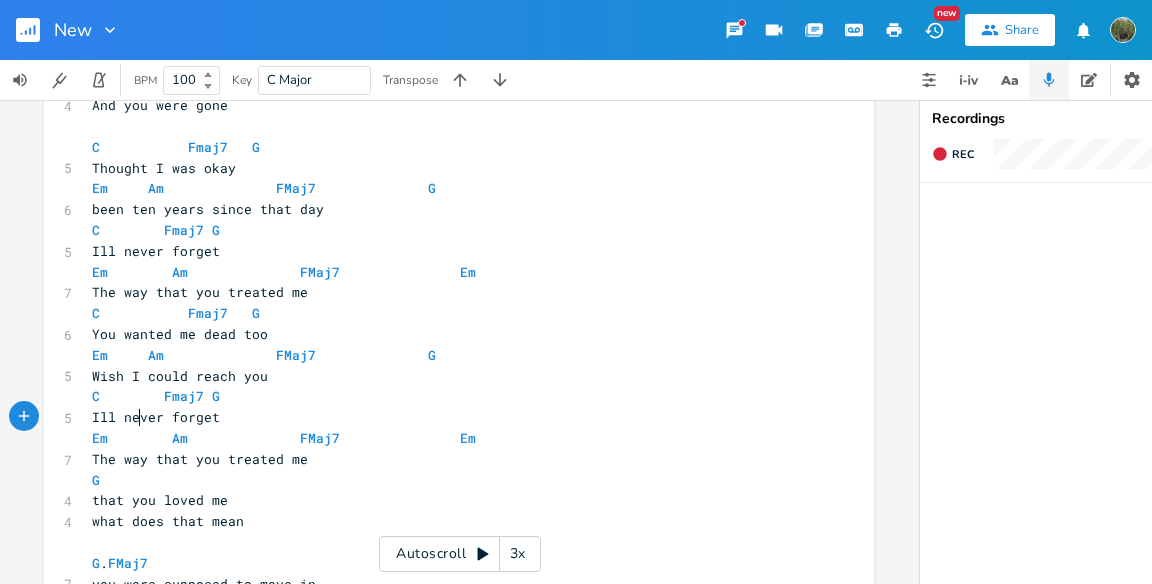 click on "Ill never forget" at bounding box center (156, 417) 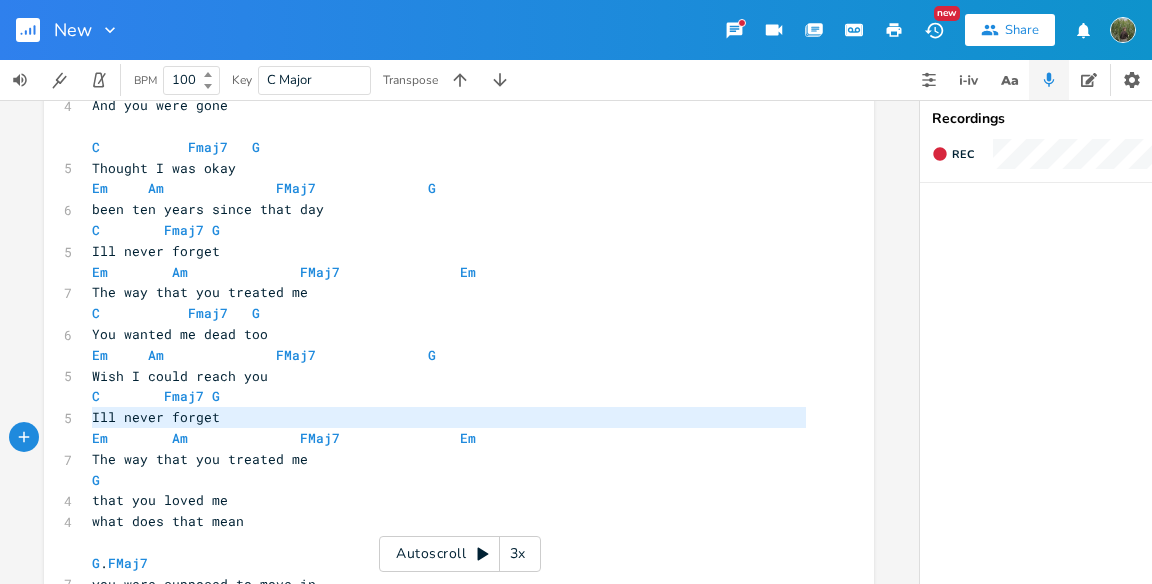 click on "Ill never forget" at bounding box center [156, 417] 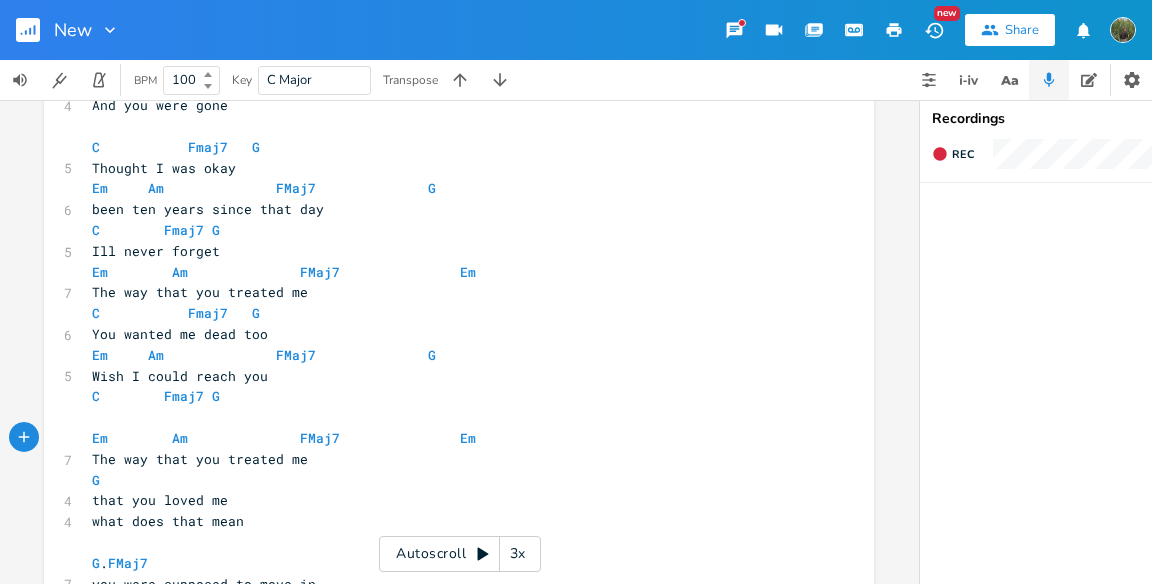 click on "​" at bounding box center (449, 417) 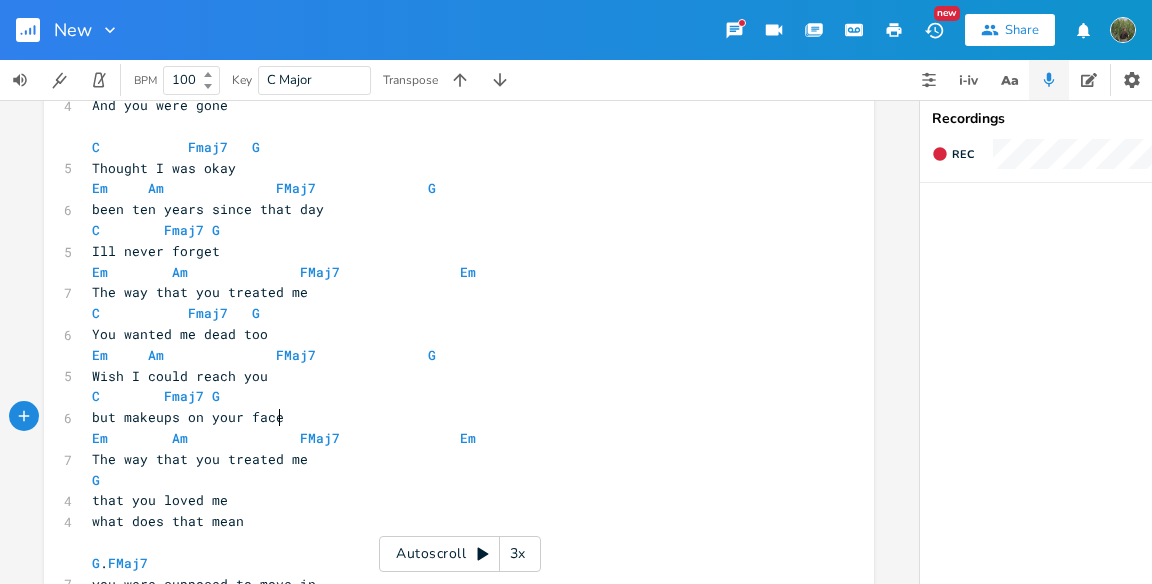 scroll, scrollTop: 0, scrollLeft: 155, axis: horizontal 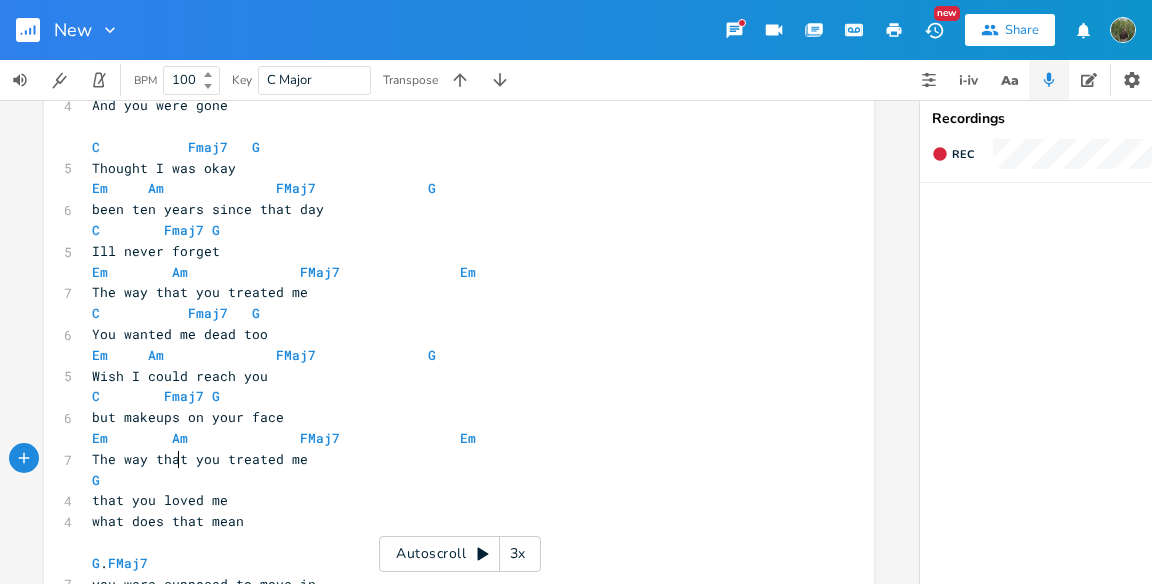 click on "The way that you treated me" at bounding box center [200, 459] 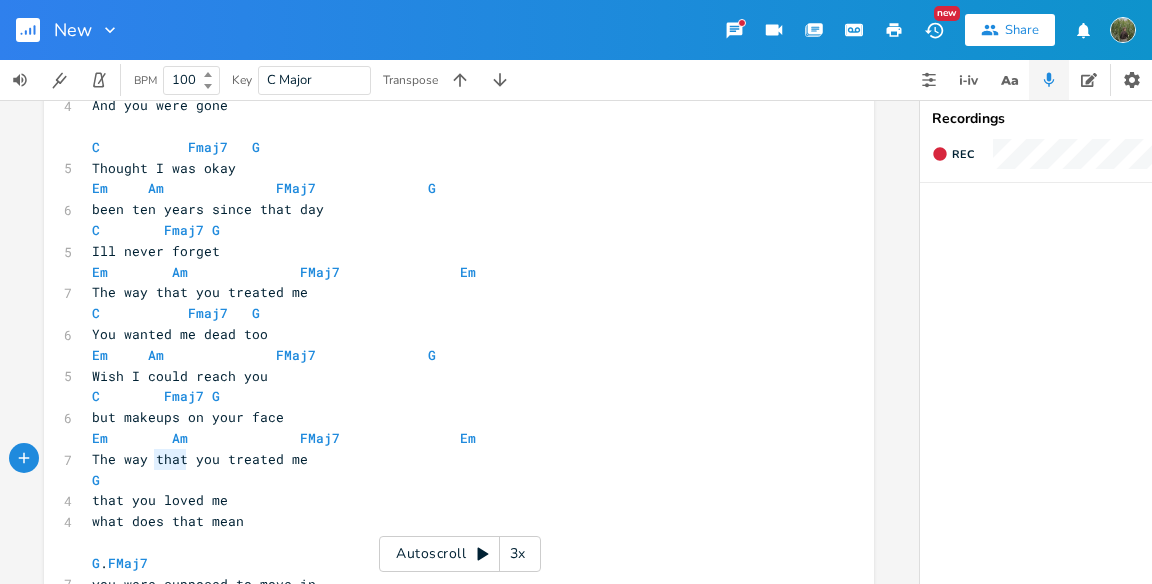 click on "The way that you treated me" at bounding box center [200, 459] 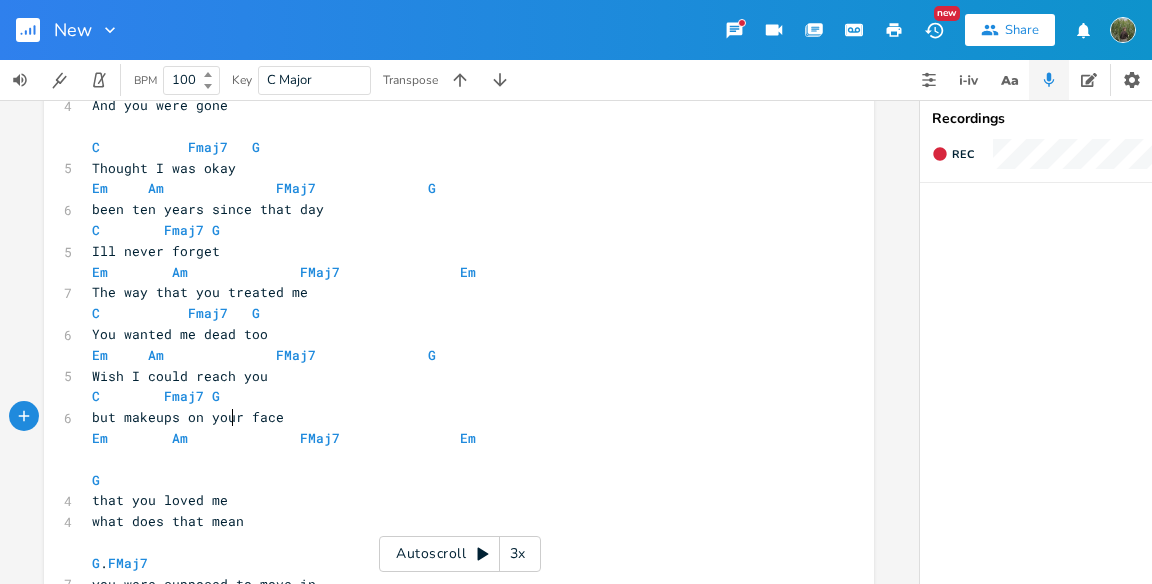 click on "but makeups on your face" at bounding box center (188, 417) 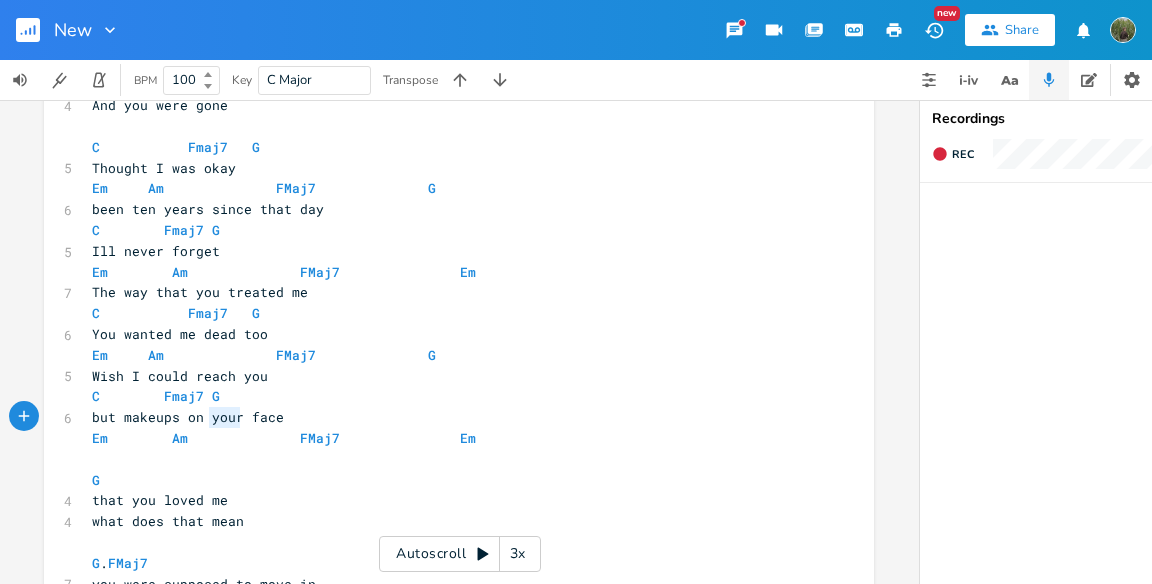 click on "but makeups on your face" at bounding box center (188, 417) 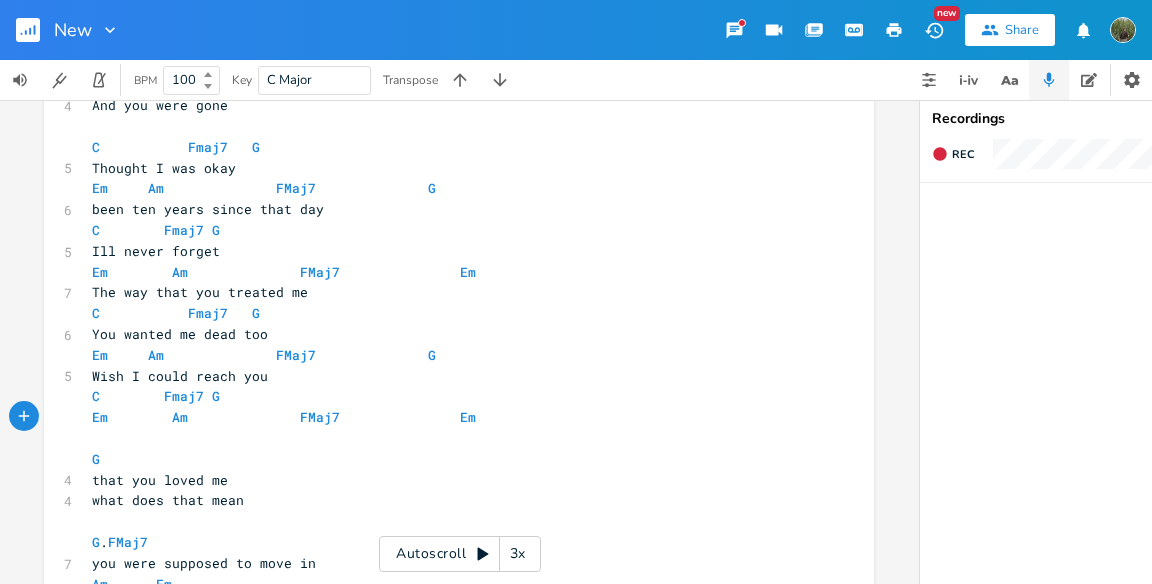 click on "Wish I could reach you" at bounding box center [449, 376] 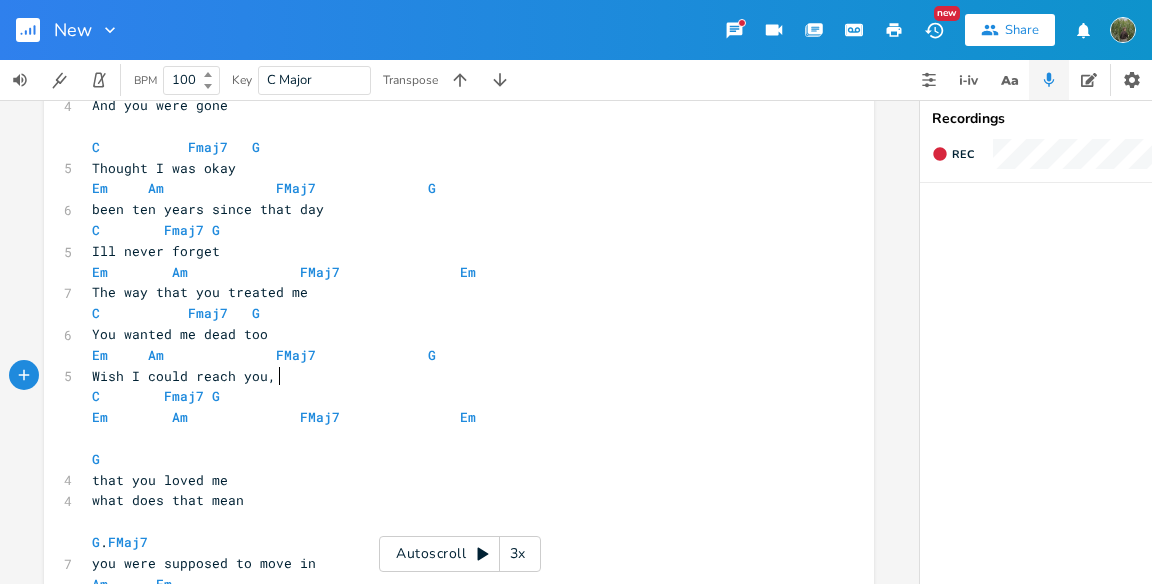 scroll, scrollTop: 0, scrollLeft: 4, axis: horizontal 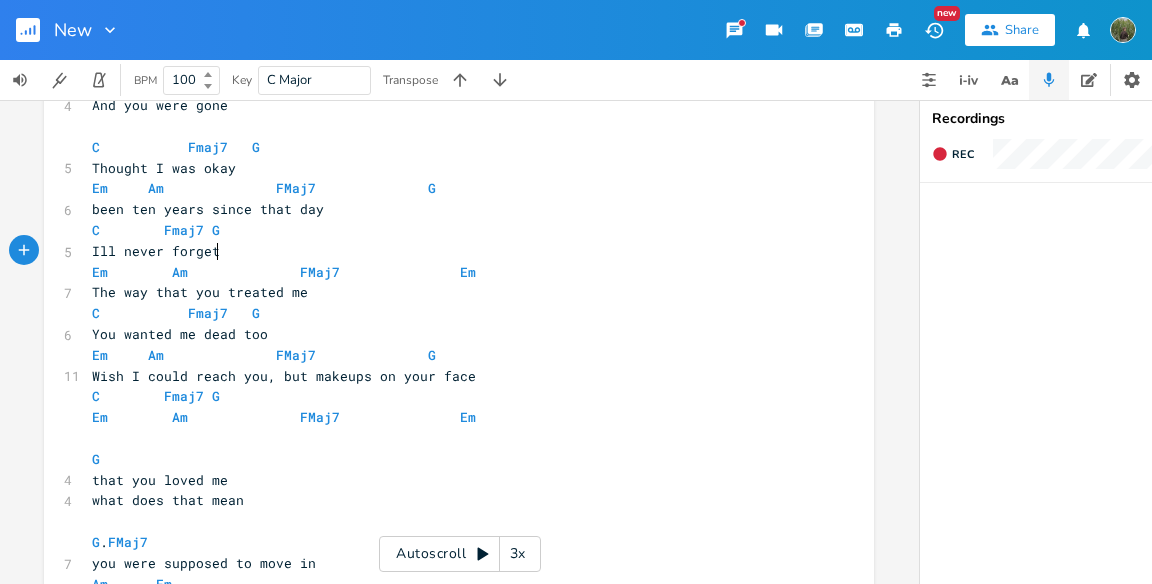 click on "Ill never forget" at bounding box center [449, 251] 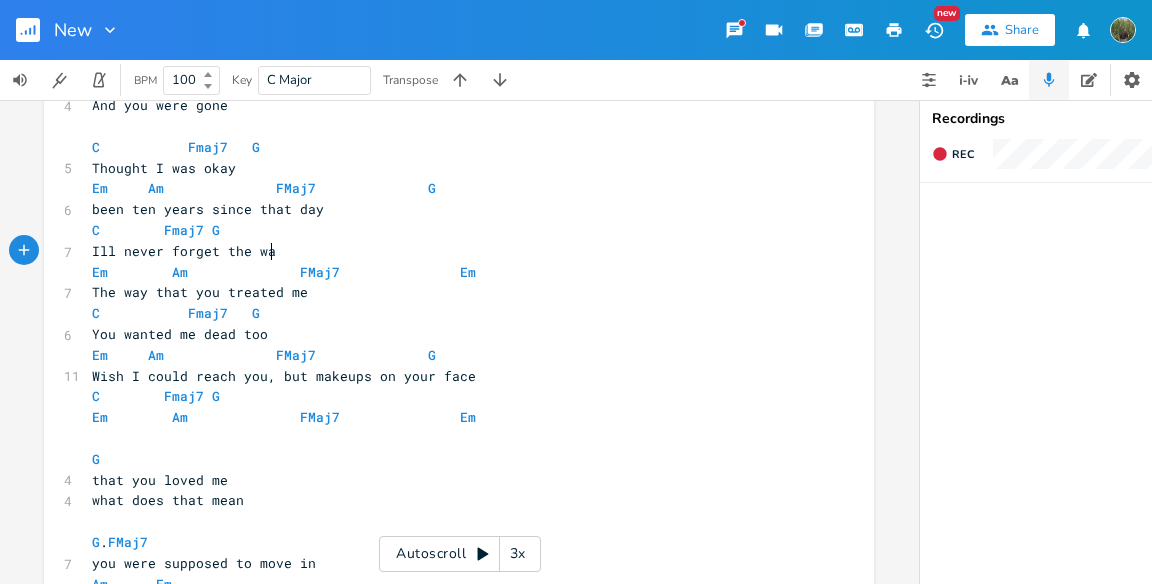 scroll, scrollTop: 0, scrollLeft: 46, axis: horizontal 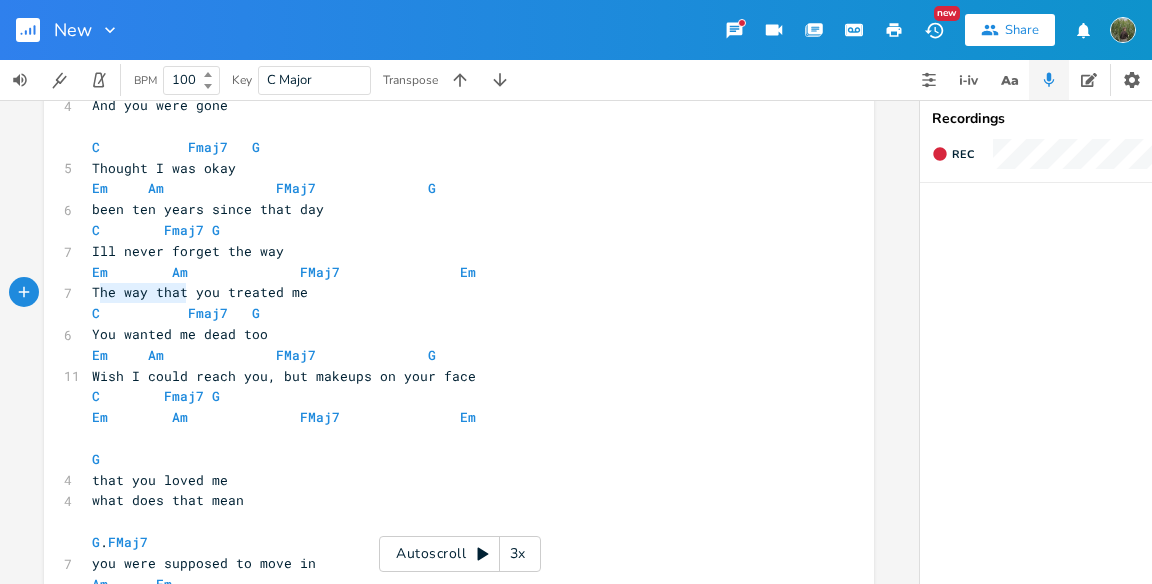 drag, startPoint x: 180, startPoint y: 290, endPoint x: 93, endPoint y: 294, distance: 87.0919 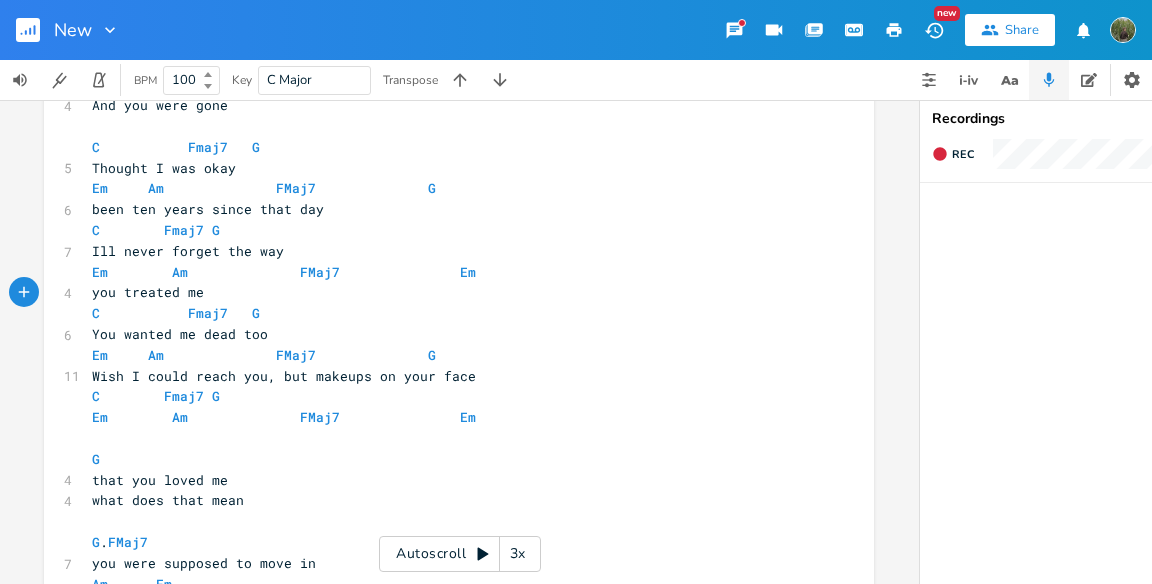 click on "you treated me" at bounding box center [449, 292] 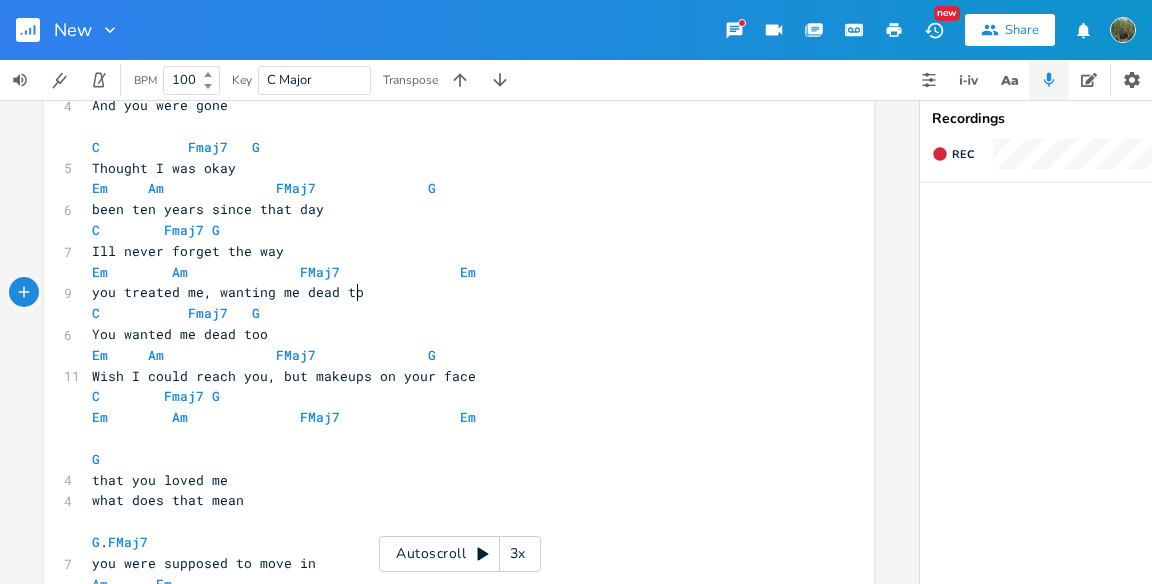 scroll, scrollTop: 0, scrollLeft: 131, axis: horizontal 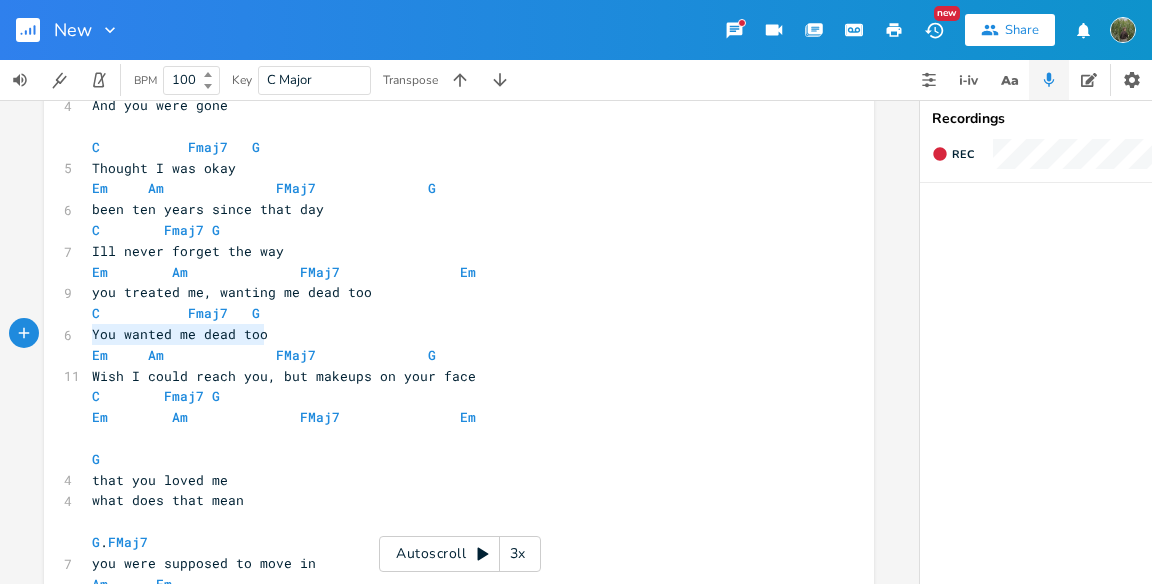 drag, startPoint x: 277, startPoint y: 328, endPoint x: 79, endPoint y: 332, distance: 198.0404 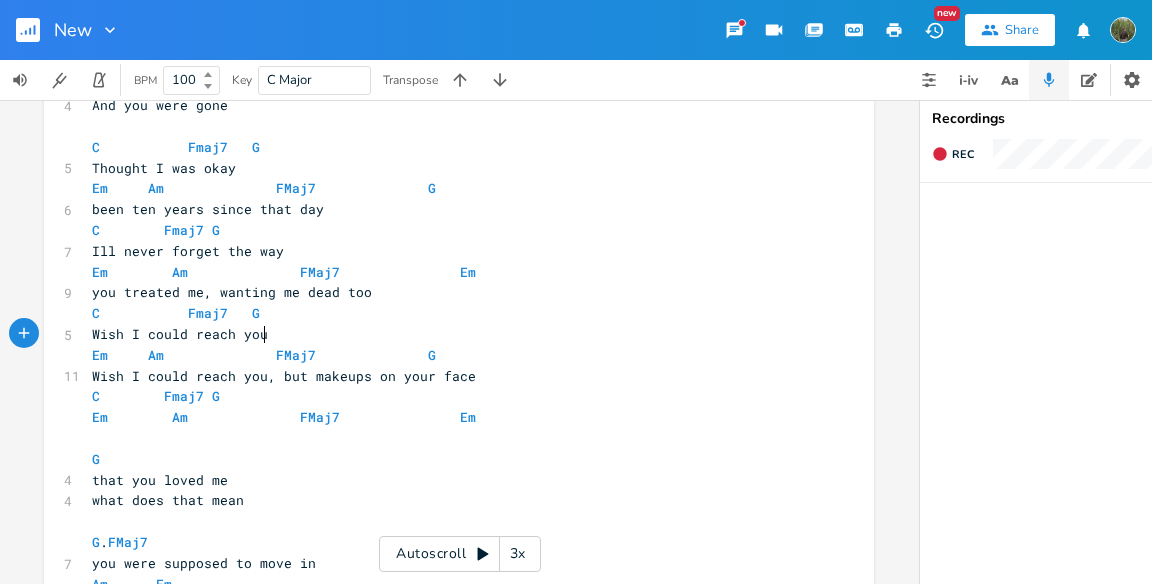 scroll, scrollTop: 0, scrollLeft: 134, axis: horizontal 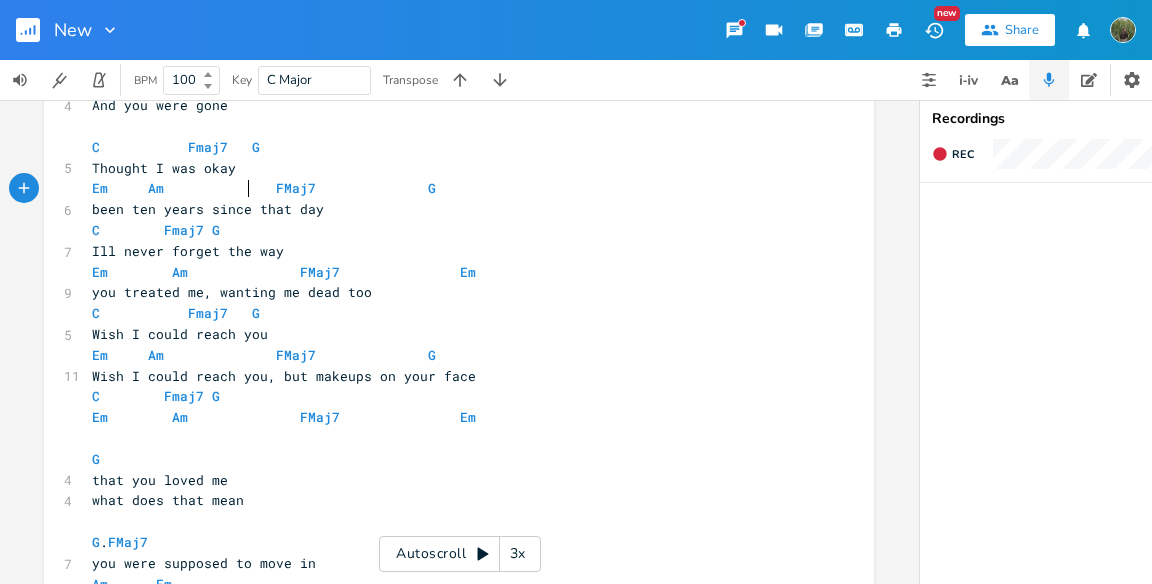 click on "Em       Am                FMaj7                G" at bounding box center [264, 188] 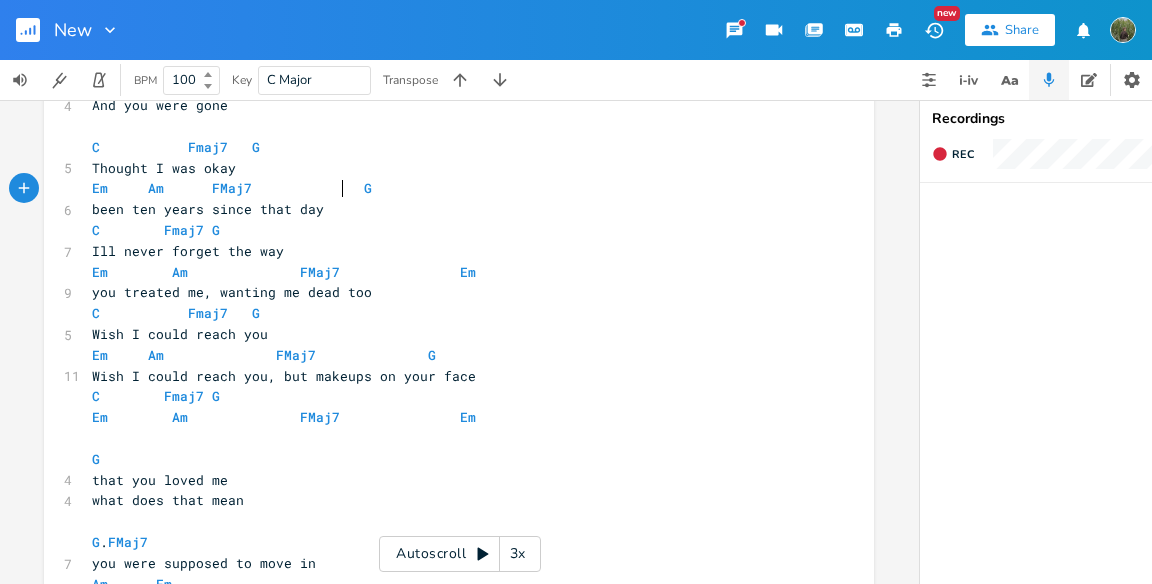 click on "Em       Am        FMaj7                G" at bounding box center (232, 188) 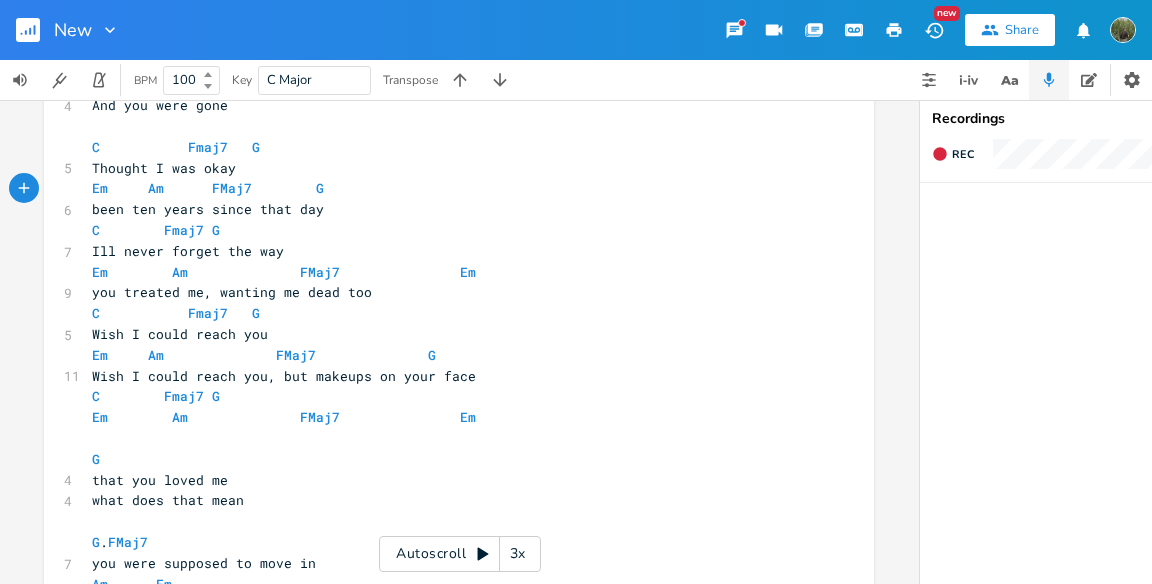 click on "Em          Am                FMaj7                 Em" at bounding box center [284, 272] 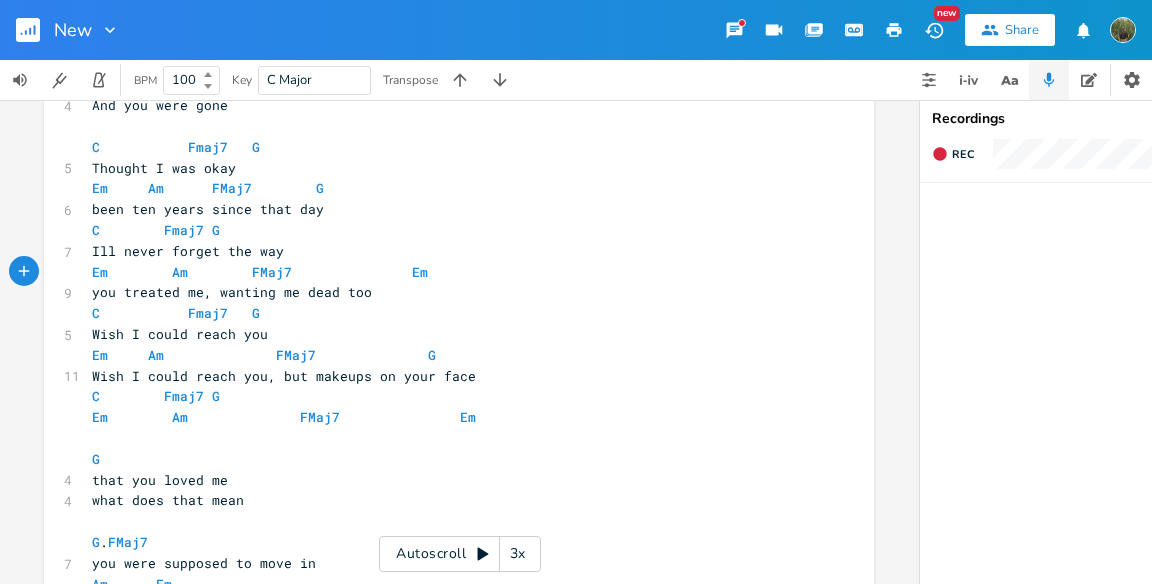 click on "Em          Am          FMaj7                 Em" at bounding box center (260, 272) 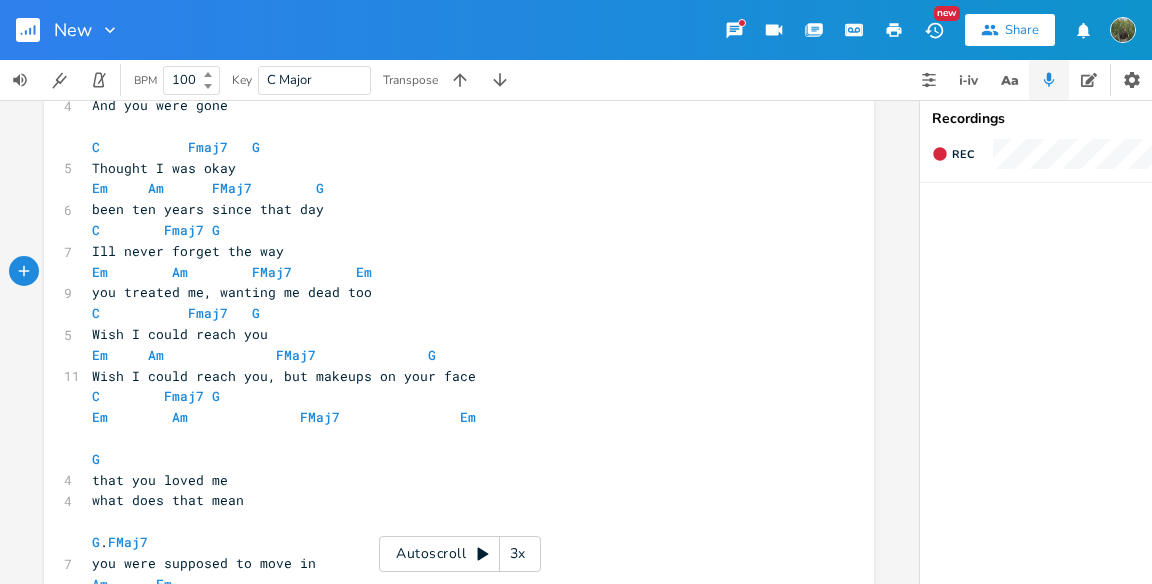 click on "Wish I could reach you, but makeups on your face" at bounding box center [284, 376] 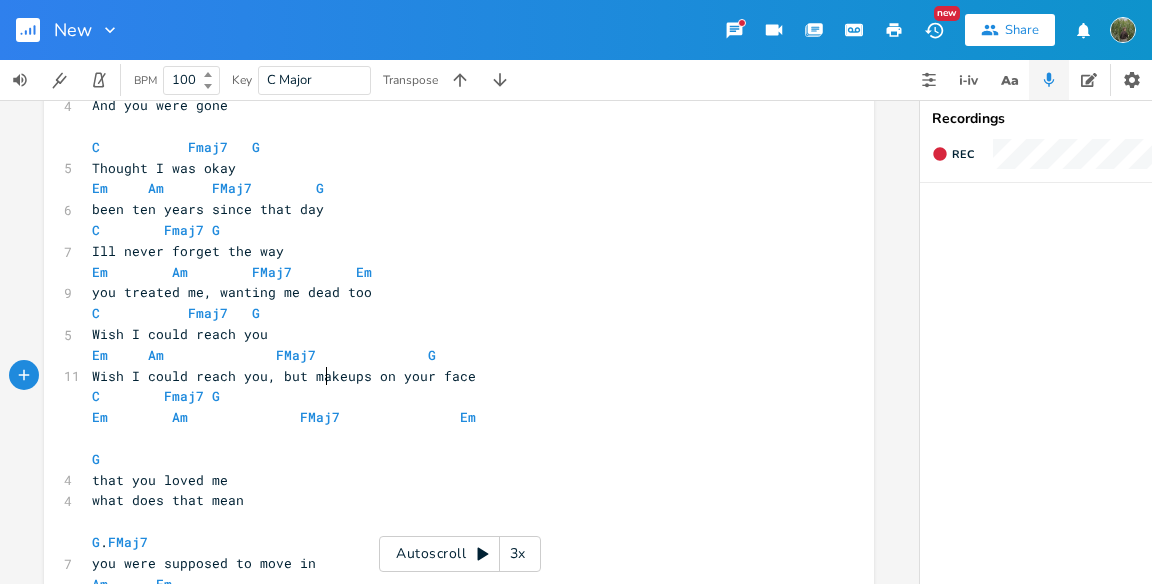 click on "Wish I could reach you, but makeups on your face" at bounding box center (284, 376) 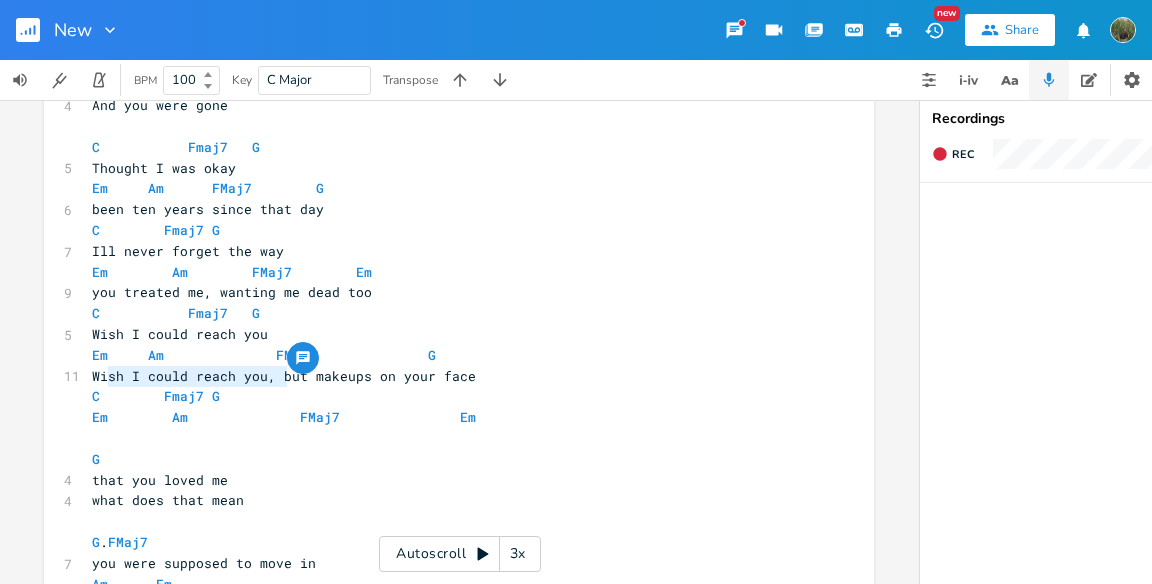 drag, startPoint x: 277, startPoint y: 375, endPoint x: 99, endPoint y: 372, distance: 178.02528 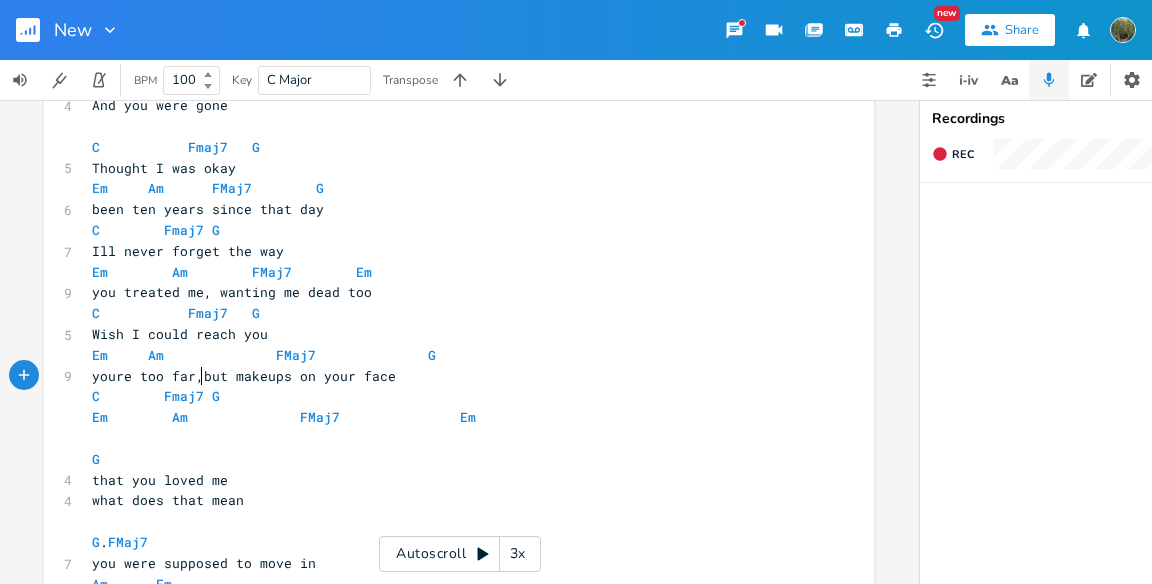 scroll, scrollTop: 0, scrollLeft: 54, axis: horizontal 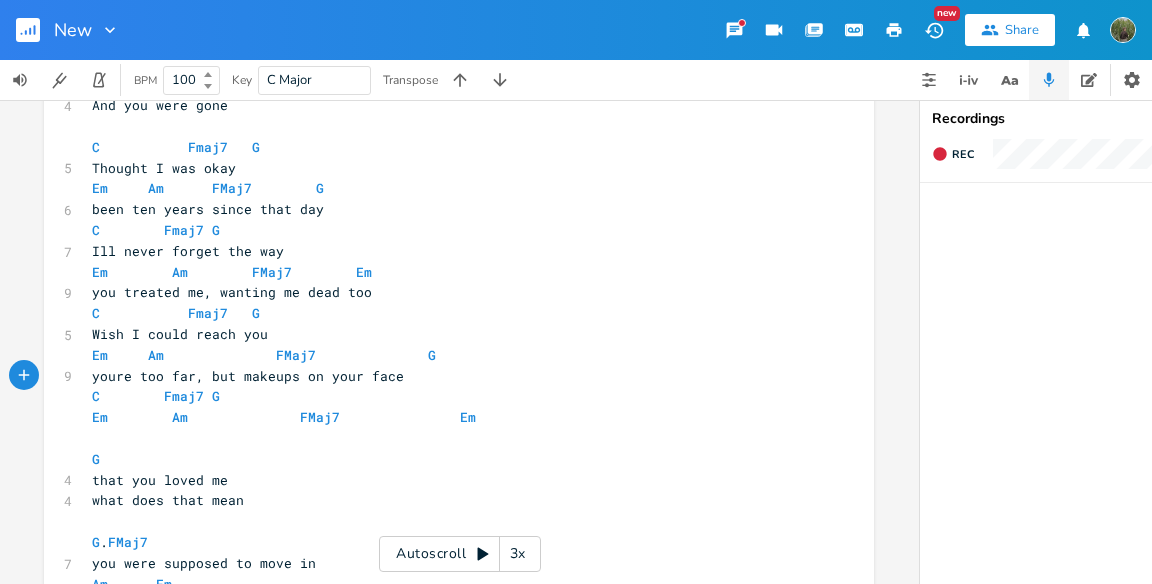 click on "youre too far, but makeups on your face" at bounding box center [248, 376] 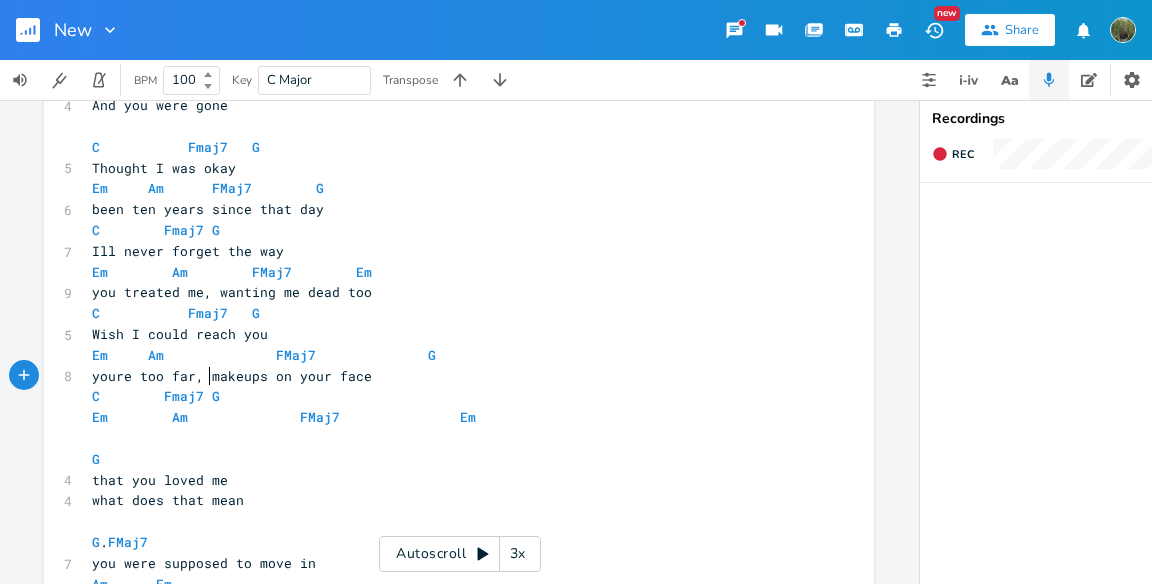 click on "youre too far, makeups on your face" at bounding box center (232, 376) 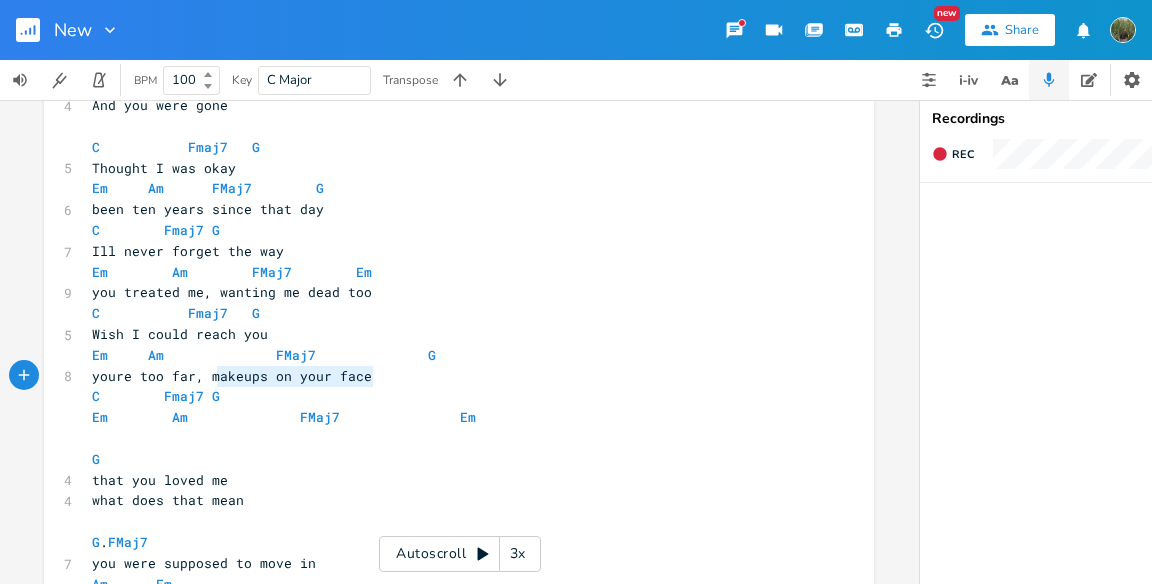 drag, startPoint x: 366, startPoint y: 376, endPoint x: 214, endPoint y: 369, distance: 152.1611 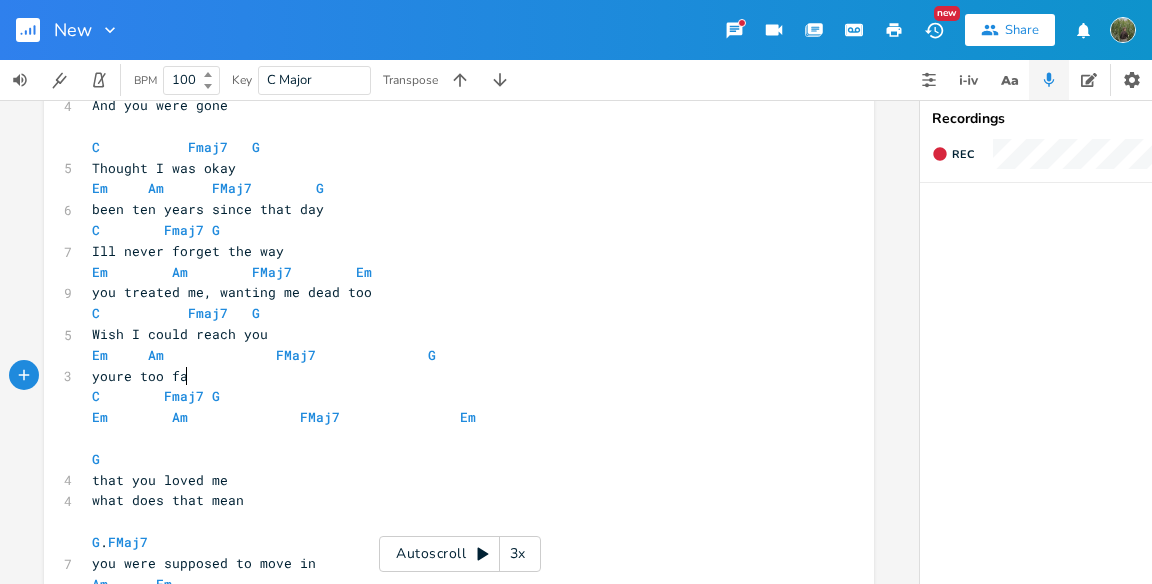 scroll, scrollTop: 0, scrollLeft: 5, axis: horizontal 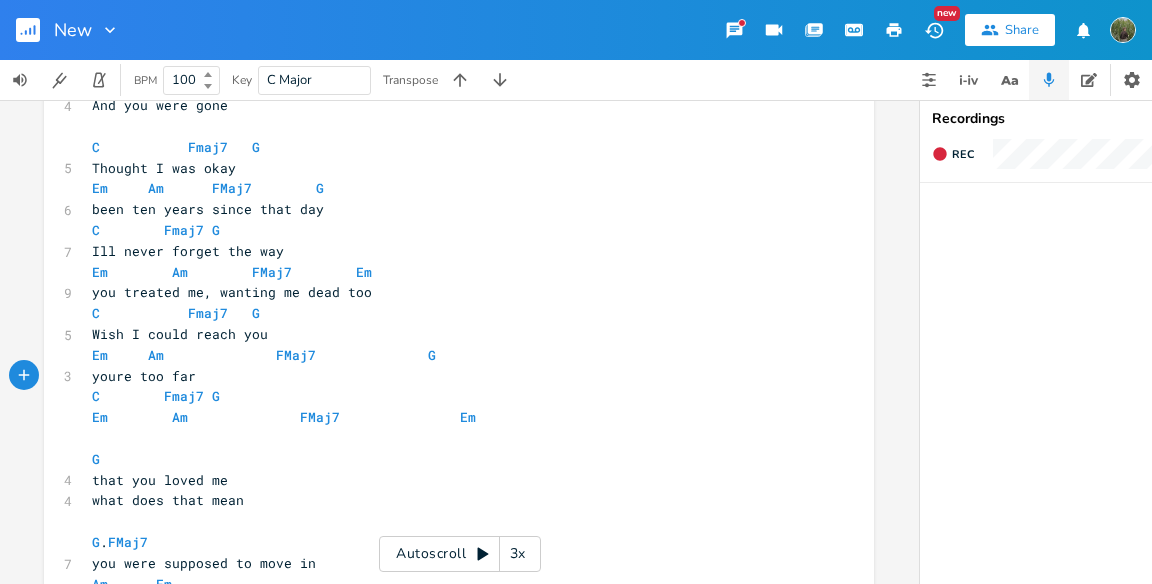 click on "Wish I could reach you" at bounding box center [449, 334] 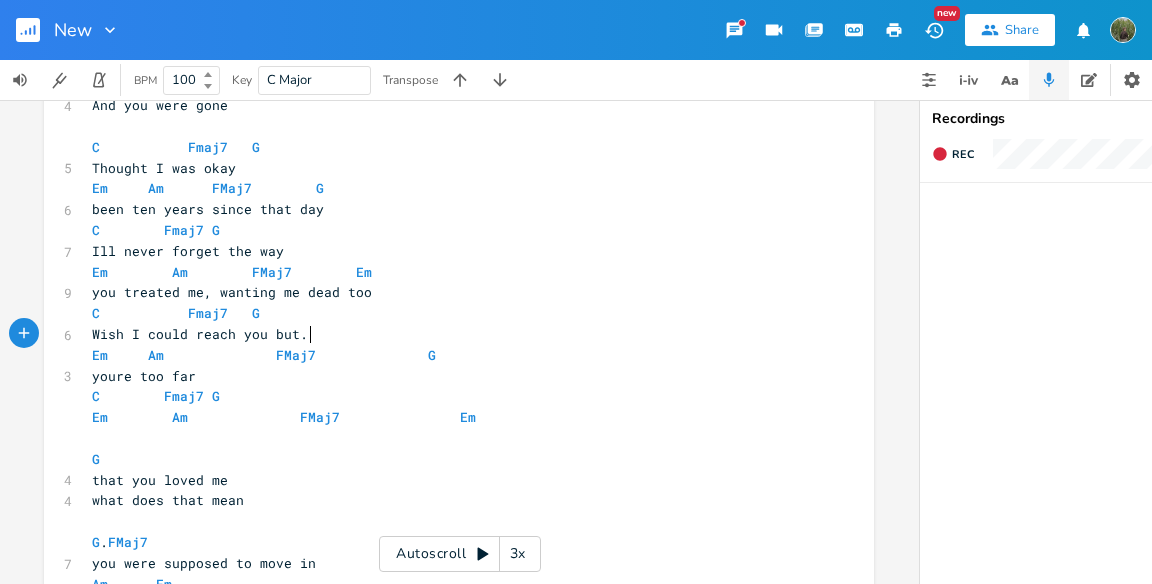 scroll, scrollTop: 0, scrollLeft: 28, axis: horizontal 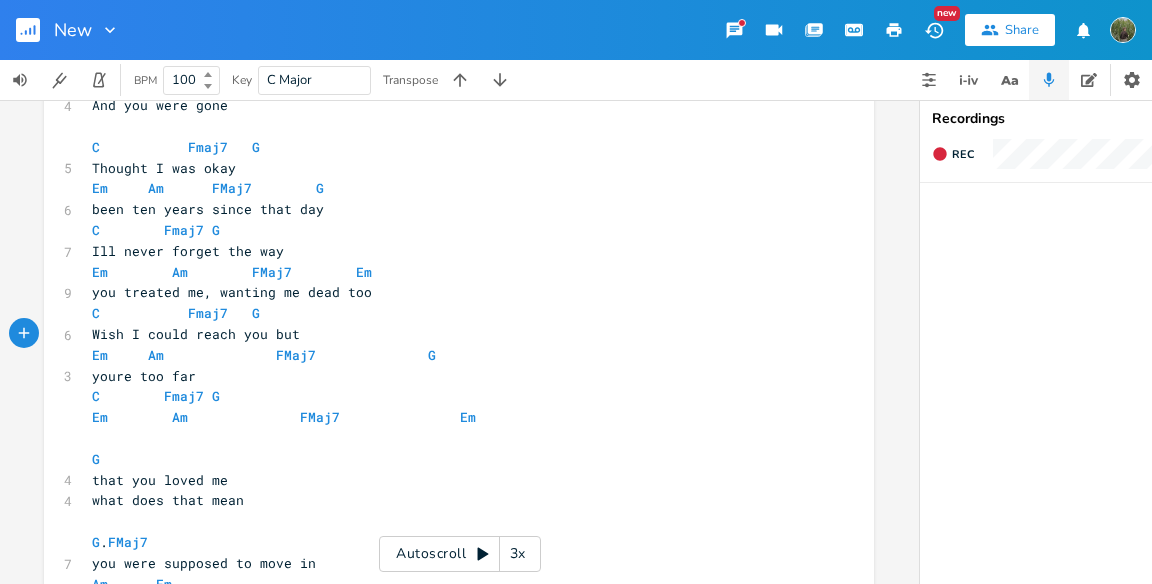 click on "Em       Am                FMaj7                G" at bounding box center [264, 355] 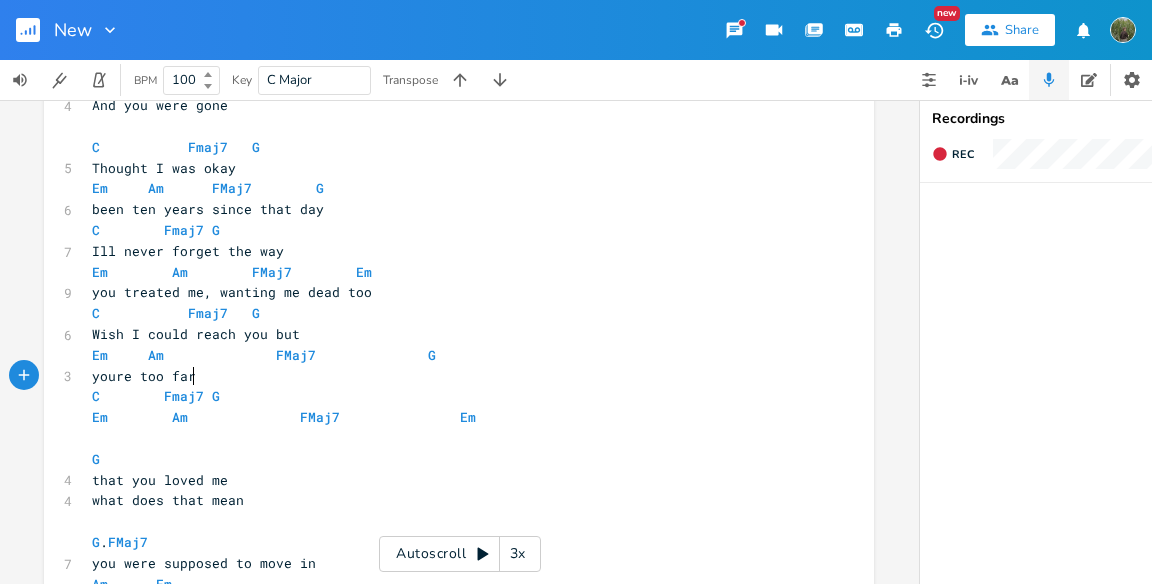 click on "youre too far" at bounding box center [449, 376] 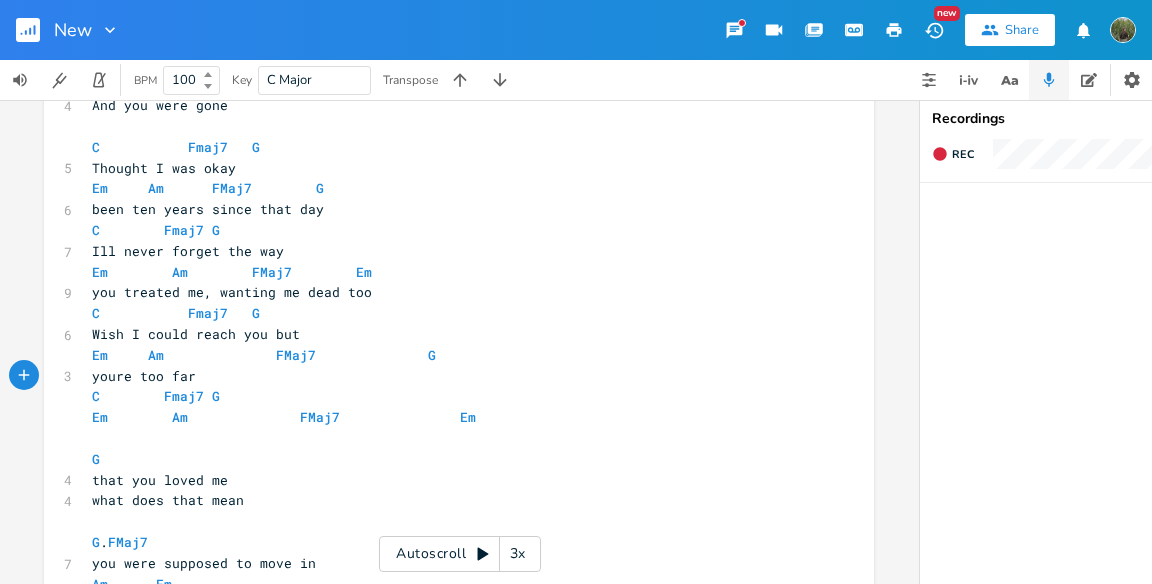 click on "C          Fmaj7   G" at bounding box center (449, 396) 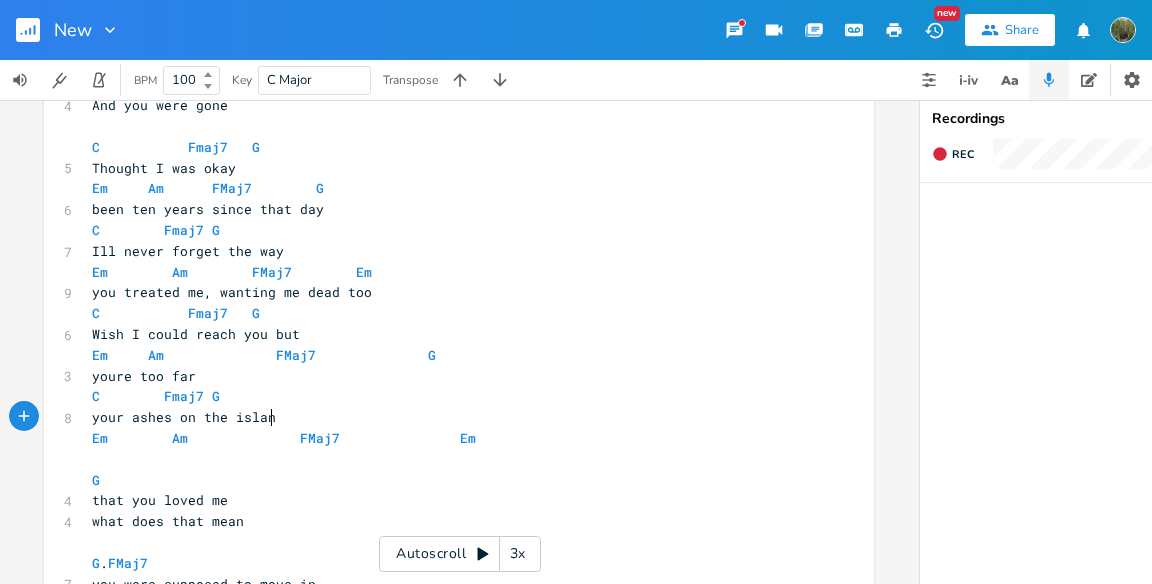scroll, scrollTop: 0, scrollLeft: 143, axis: horizontal 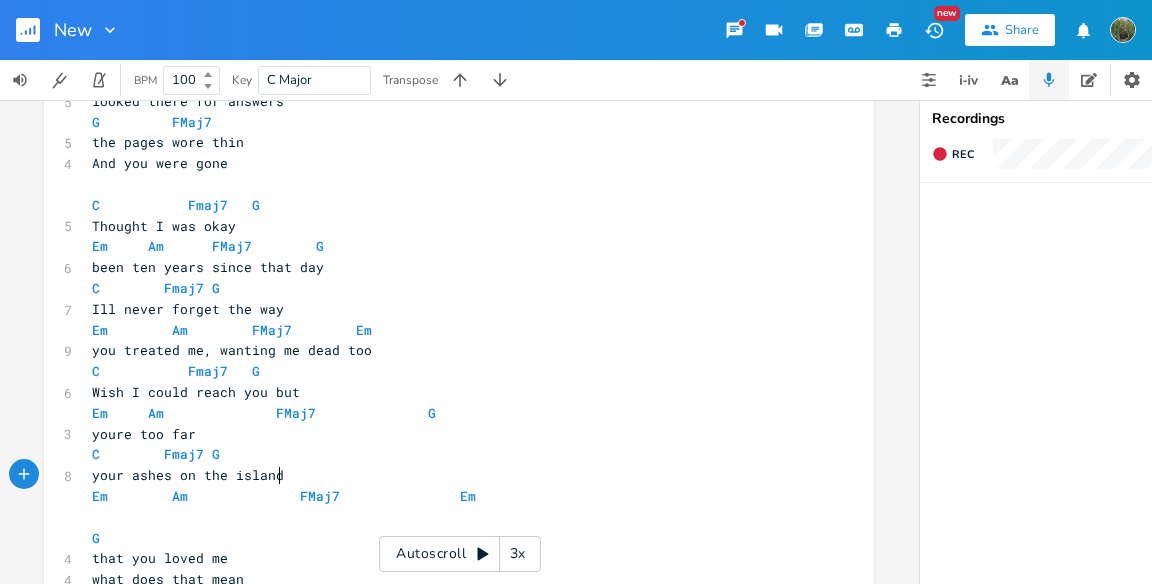 click on "Em          Am          FMaj7          Em" at bounding box center [449, 330] 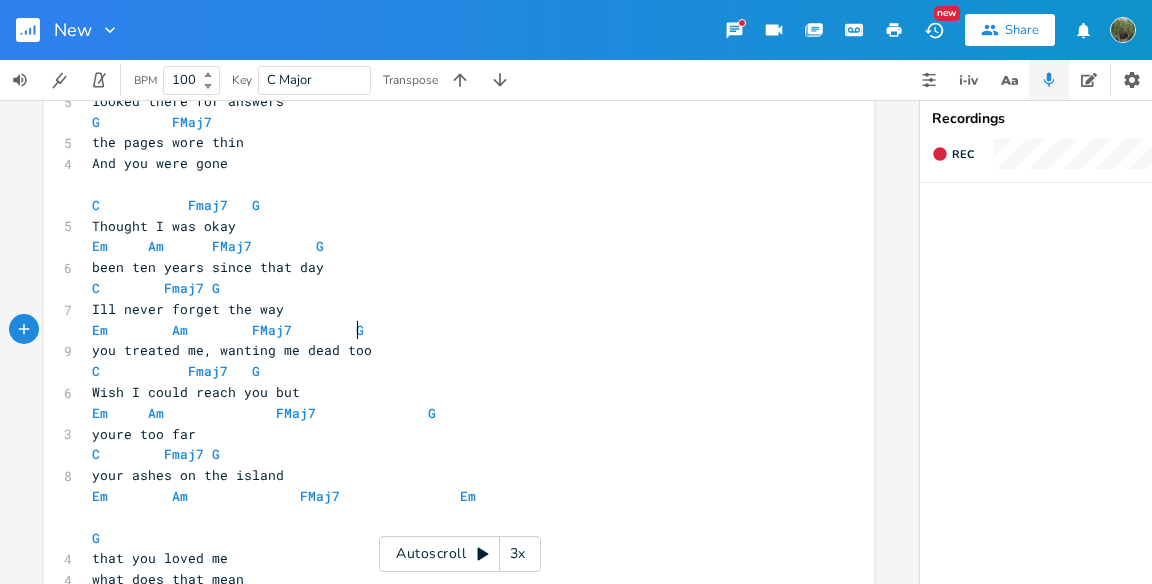 scroll, scrollTop: 0, scrollLeft: 9, axis: horizontal 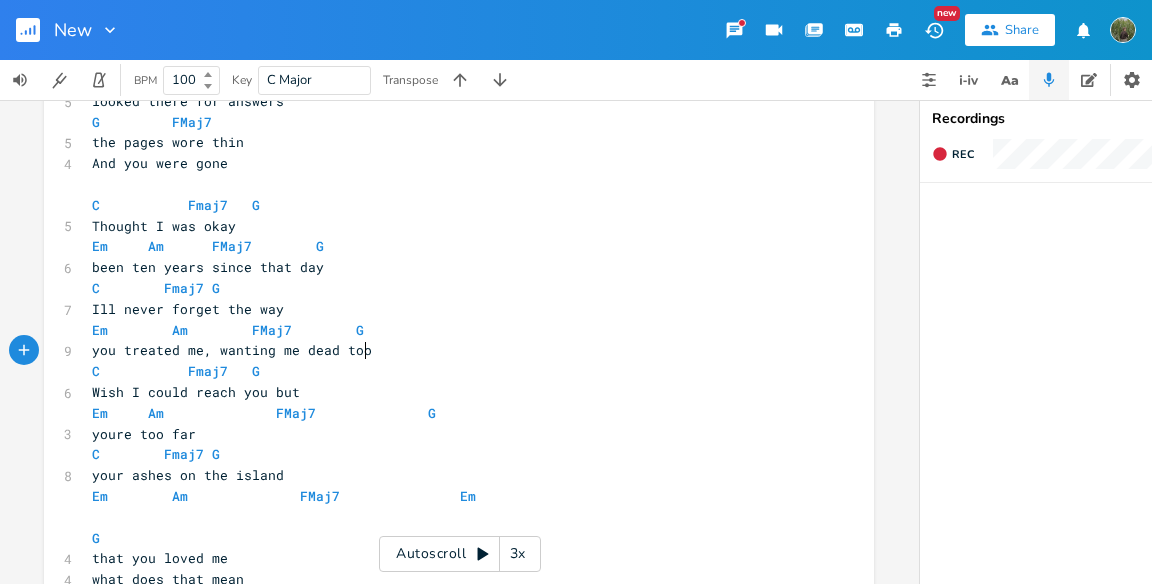 click on "you treated me, wanting me dead too" at bounding box center (449, 350) 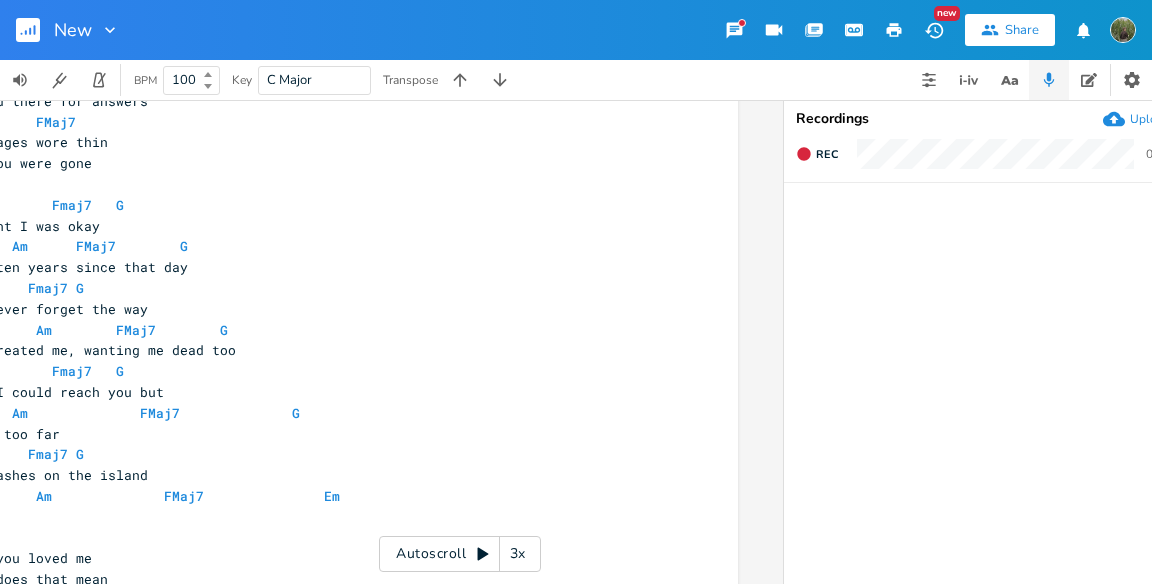 scroll, scrollTop: 0, scrollLeft: 0, axis: both 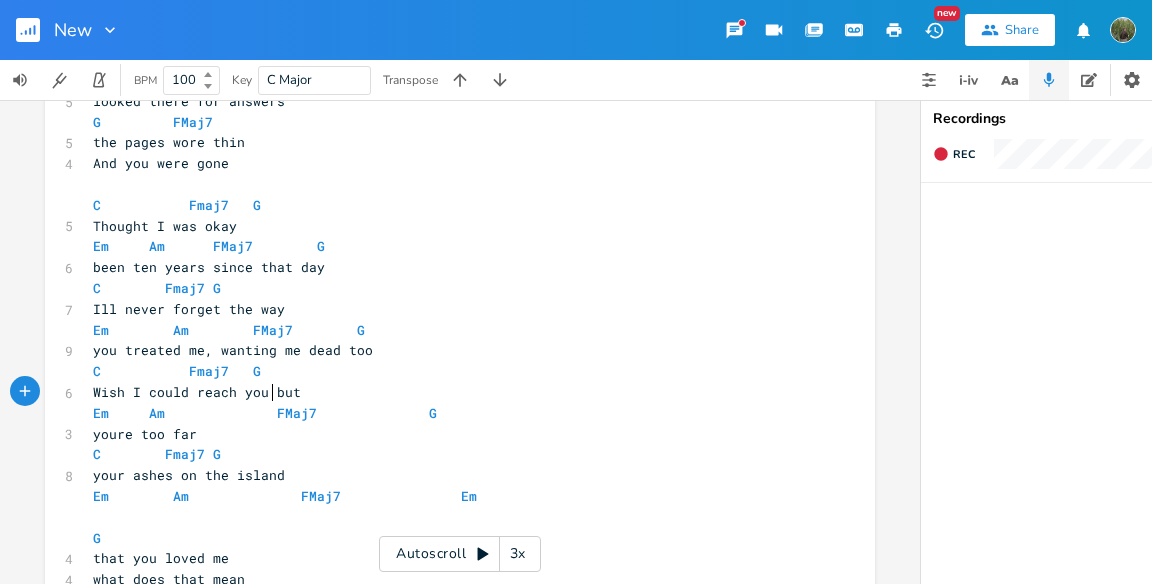 click on "Wish I could reach you but" at bounding box center (197, 392) 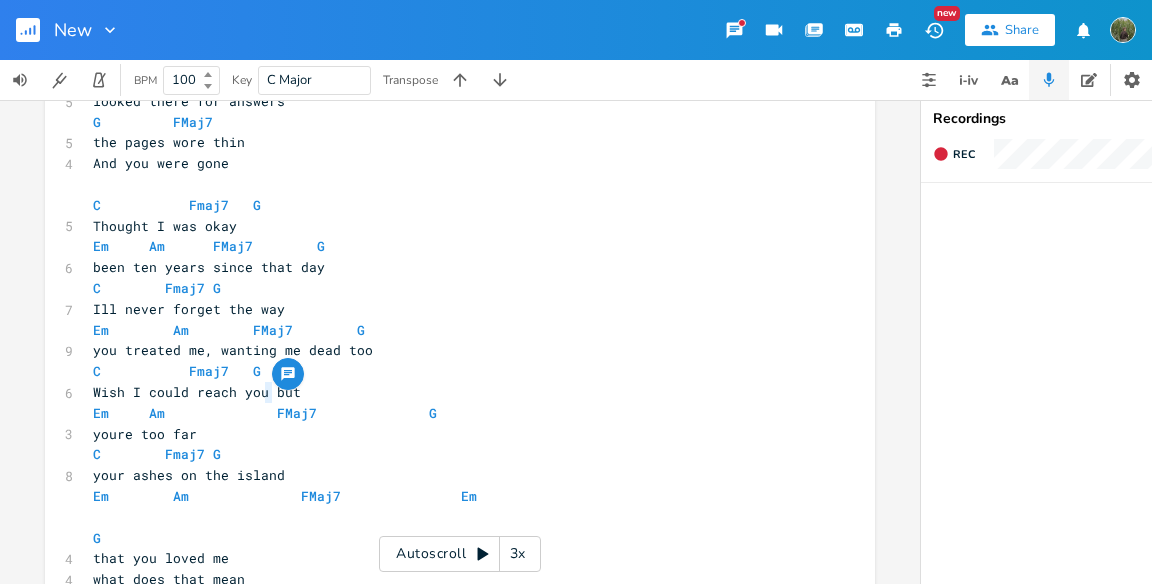 click on "Wish I could reach you but" at bounding box center (197, 392) 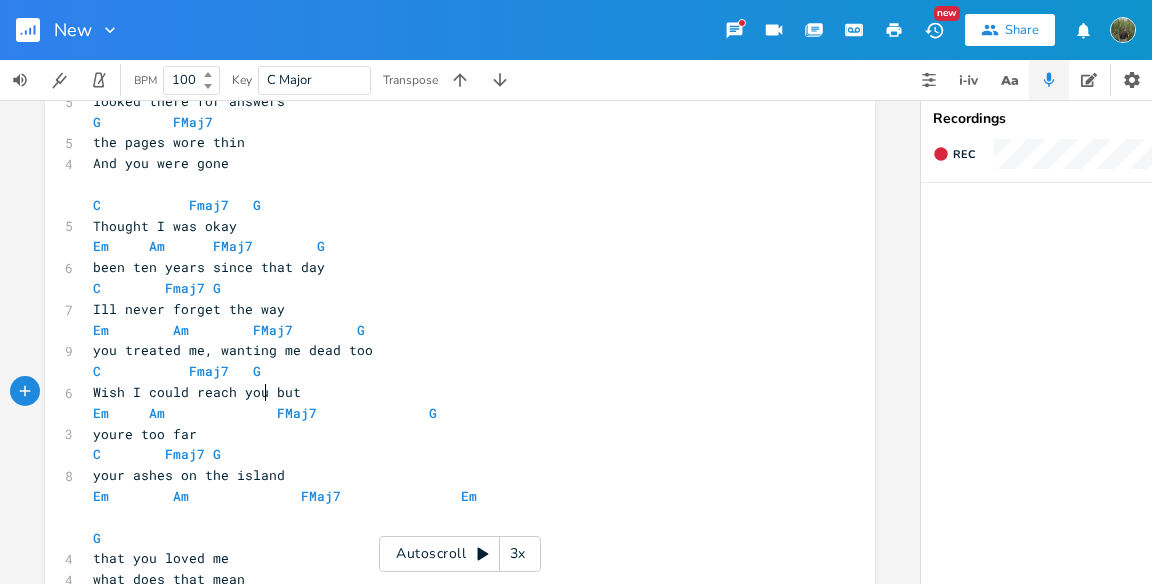 click on "you treated me, wanting me dead too" at bounding box center (450, 350) 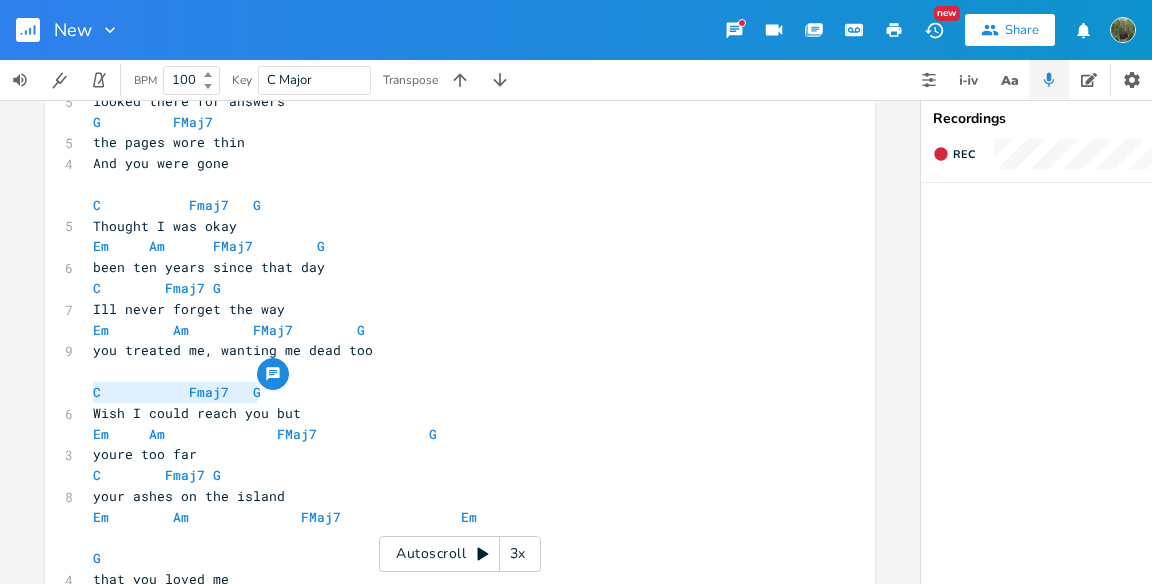 drag, startPoint x: 262, startPoint y: 397, endPoint x: 79, endPoint y: 389, distance: 183.17477 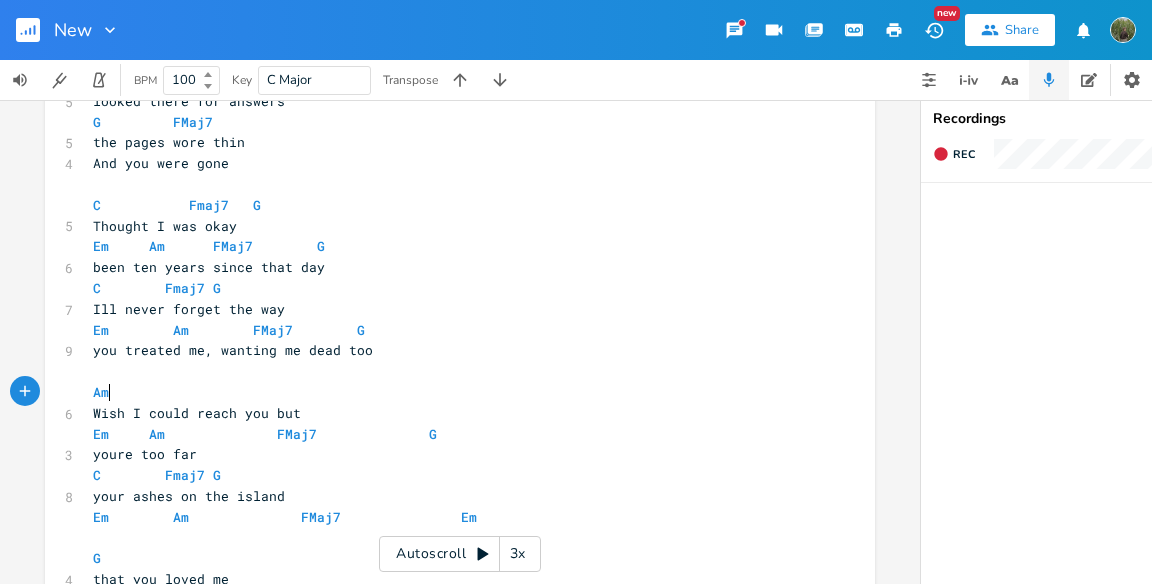 scroll, scrollTop: 0, scrollLeft: 19, axis: horizontal 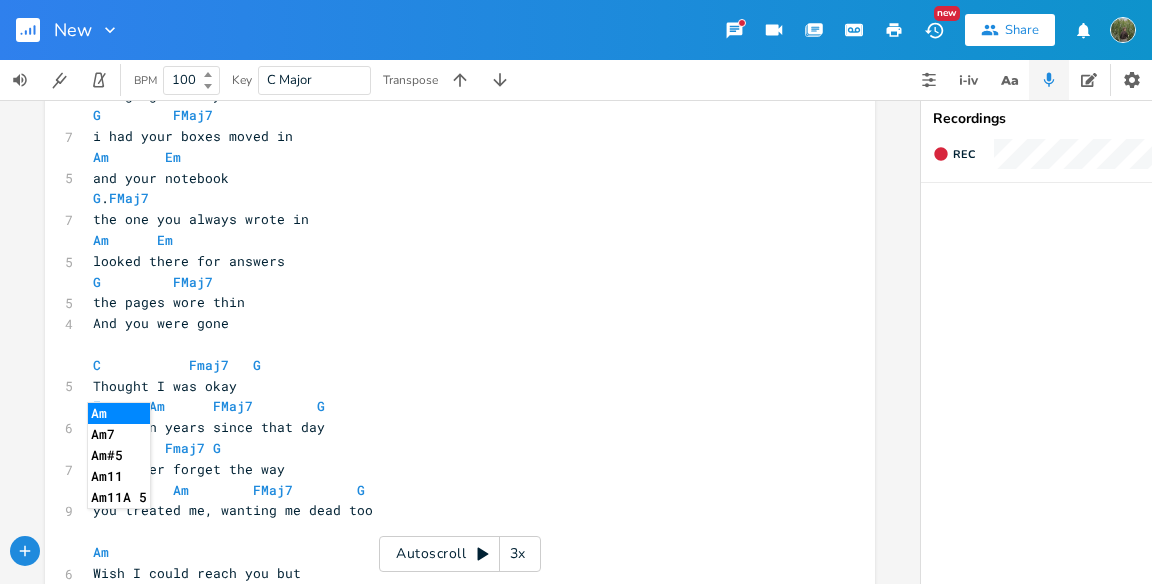 click on "the pages wore thin" at bounding box center [169, 302] 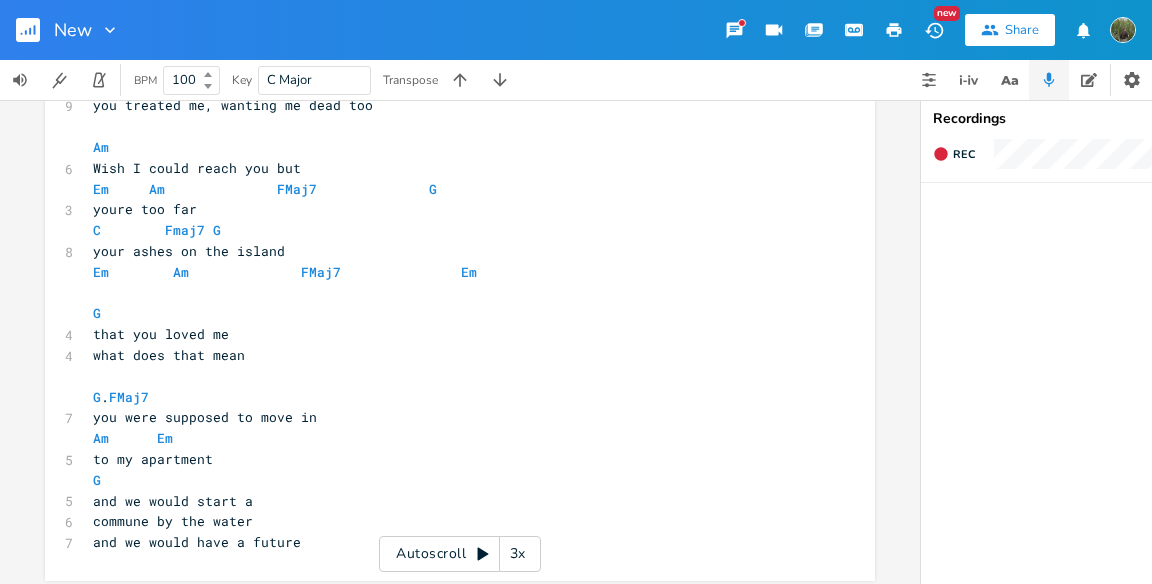 scroll, scrollTop: 1155, scrollLeft: 0, axis: vertical 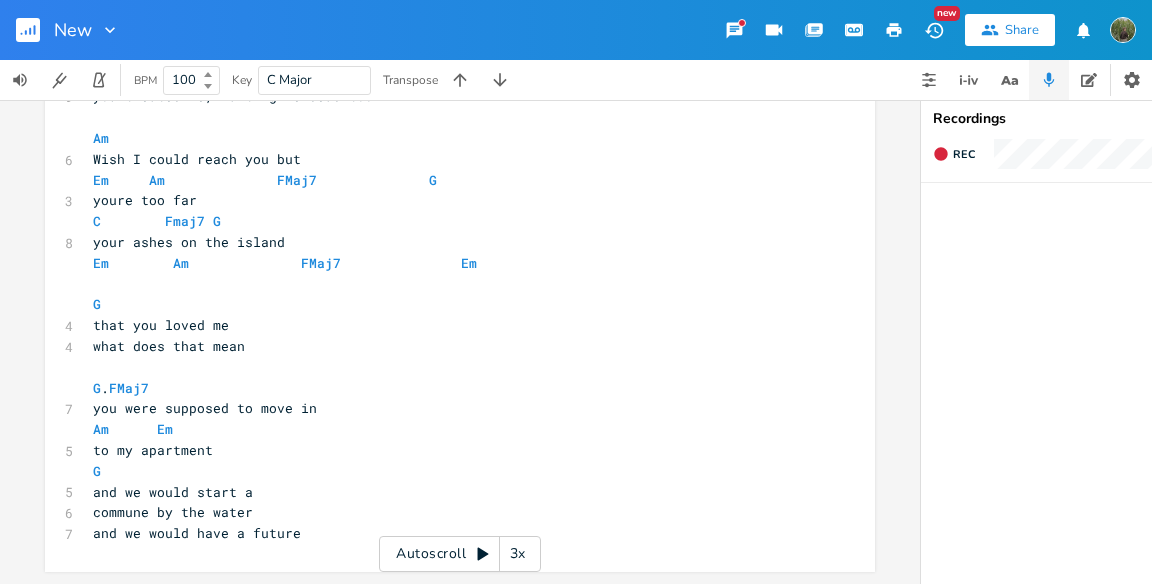 click on "G" at bounding box center (450, 304) 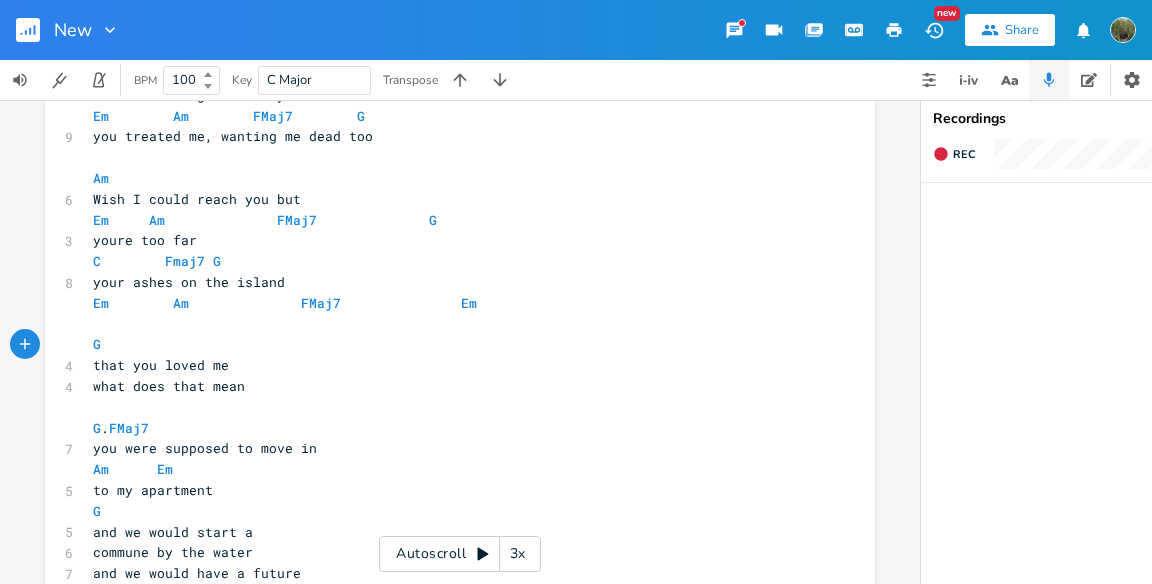 scroll, scrollTop: 1090, scrollLeft: 0, axis: vertical 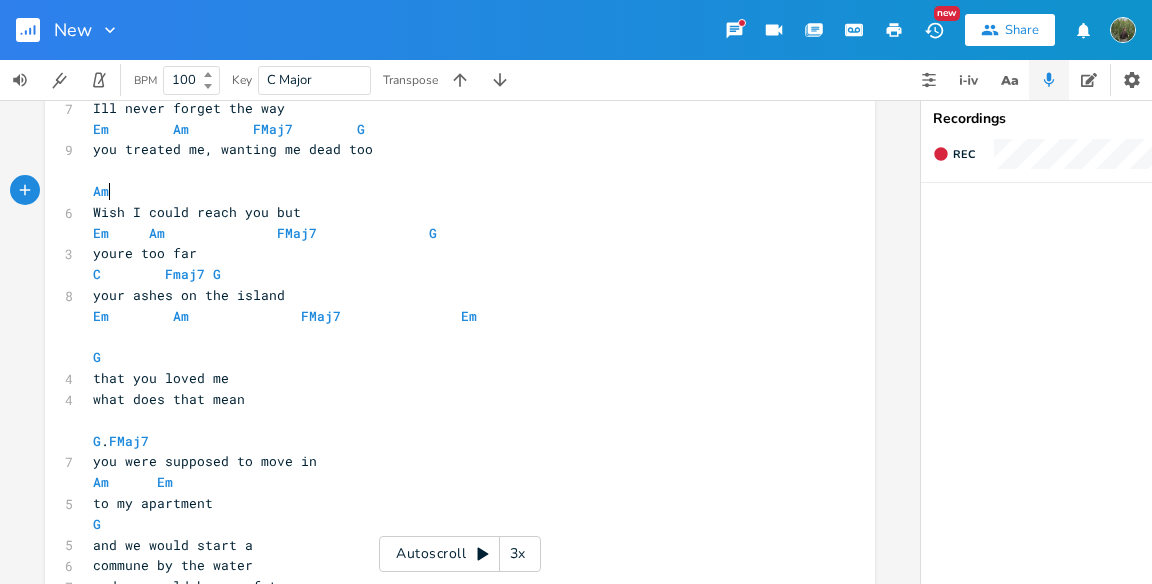 click on "Am" at bounding box center (450, 191) 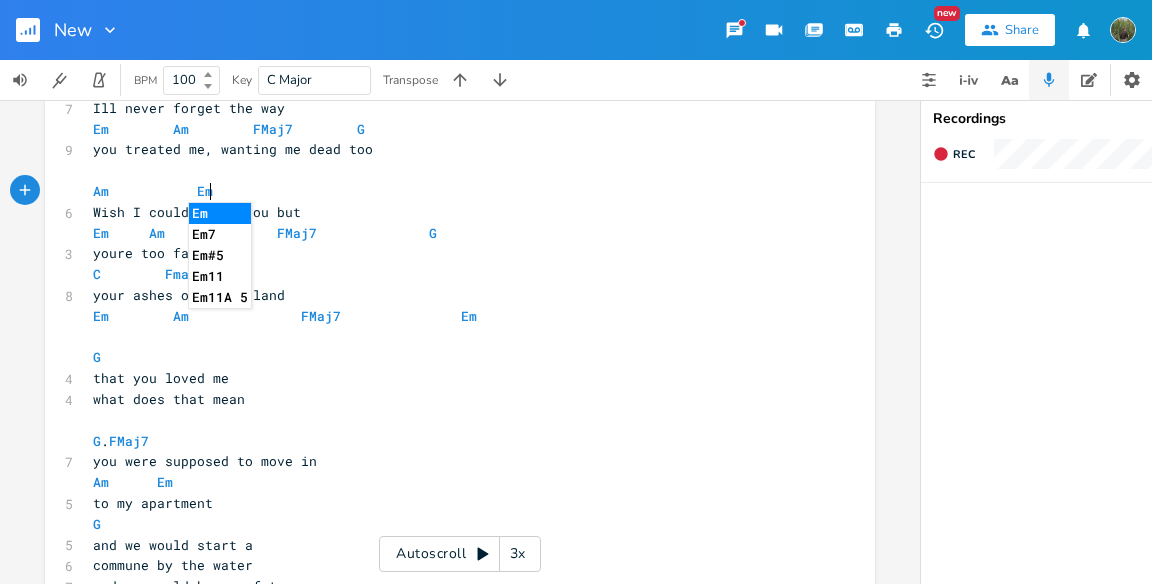 scroll, scrollTop: 0, scrollLeft: 58, axis: horizontal 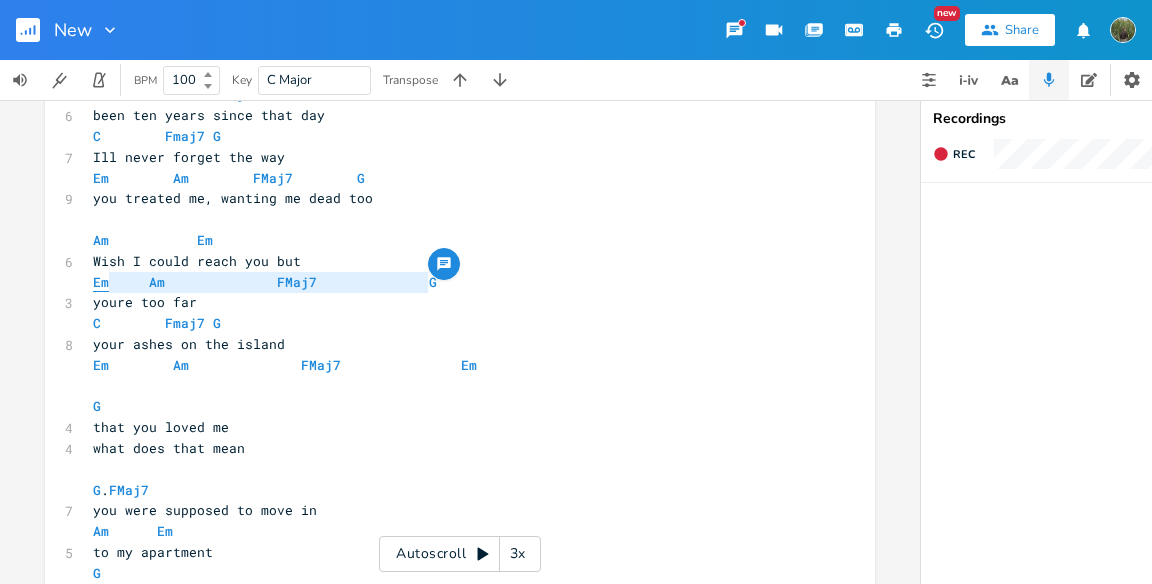 drag, startPoint x: 457, startPoint y: 282, endPoint x: 90, endPoint y: 284, distance: 367.00546 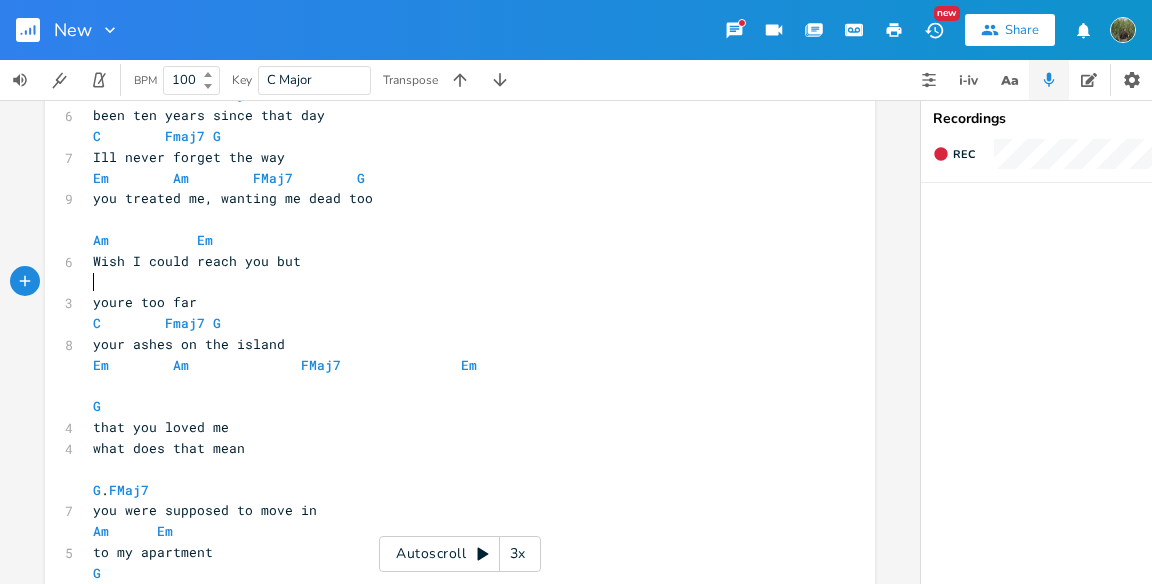 click on "​" at bounding box center (450, 282) 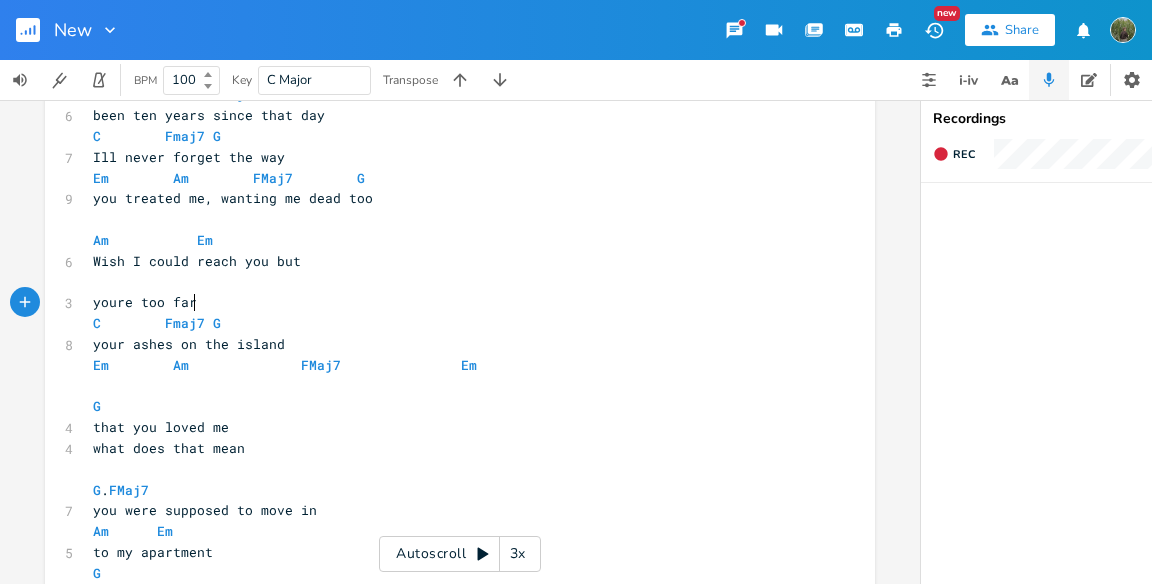 click on "youre too far" at bounding box center (450, 302) 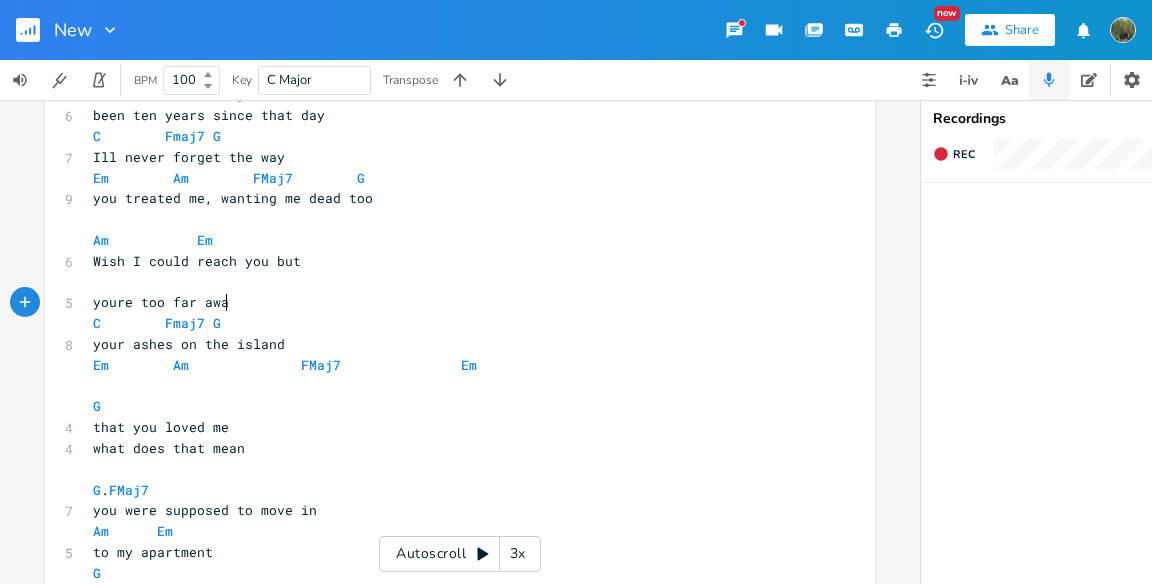 scroll, scrollTop: 0, scrollLeft: 33, axis: horizontal 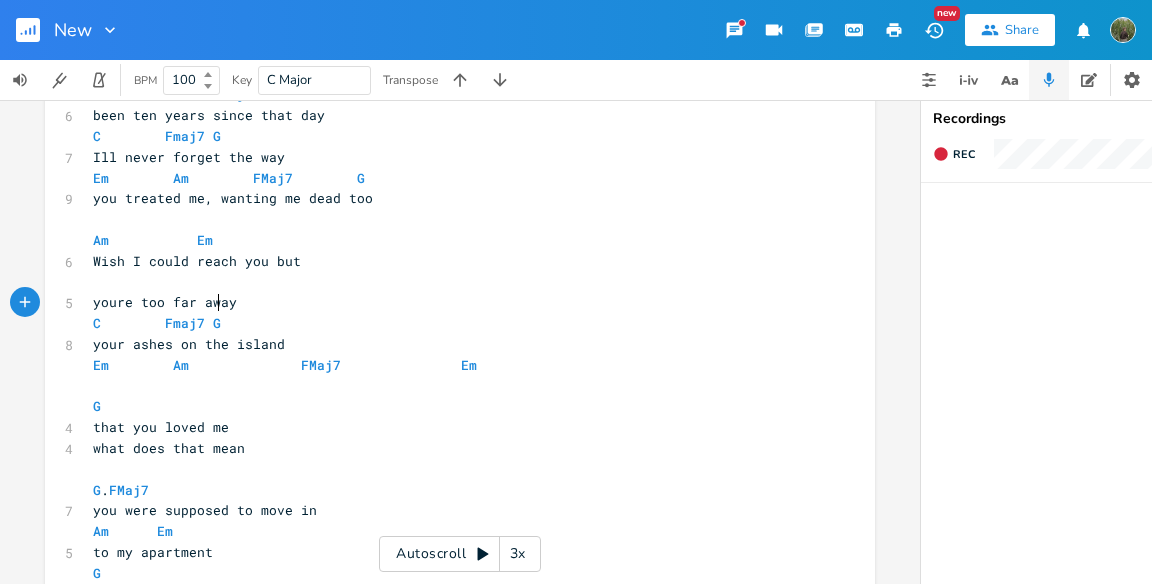 click on "youre too far away" at bounding box center [165, 302] 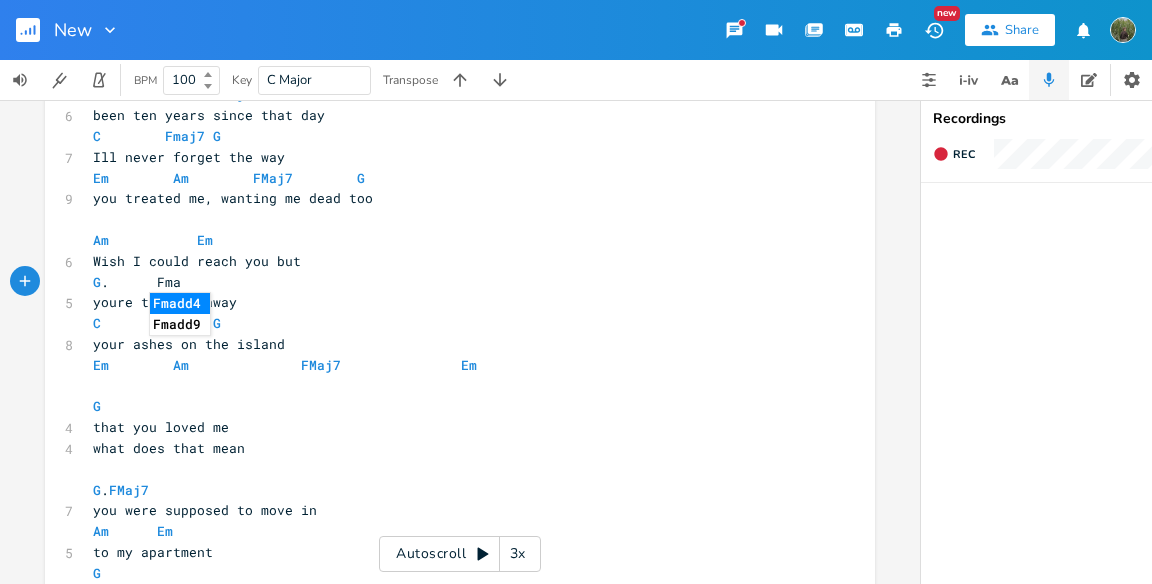 scroll, scrollTop: 0, scrollLeft: 60, axis: horizontal 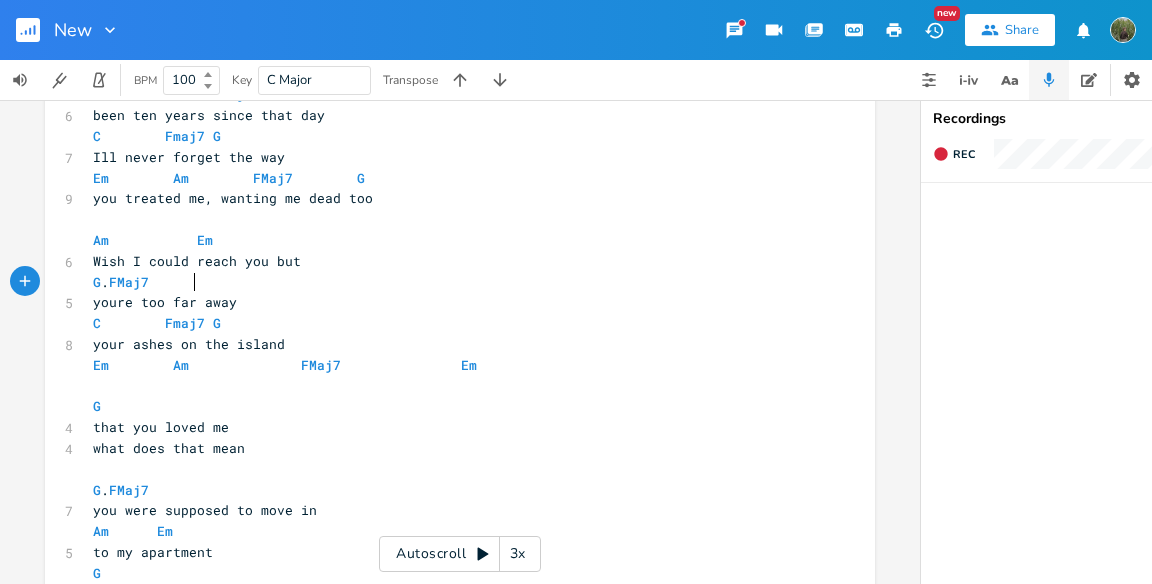 click on "C          Fmaj7   G" at bounding box center [450, 323] 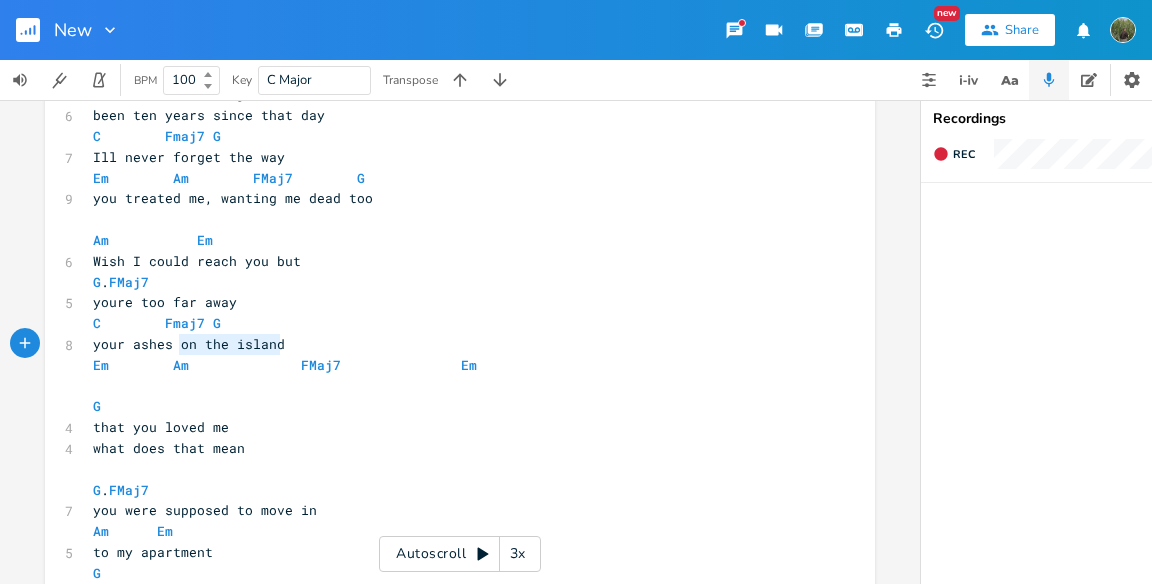 drag, startPoint x: 282, startPoint y: 338, endPoint x: 176, endPoint y: 345, distance: 106.23088 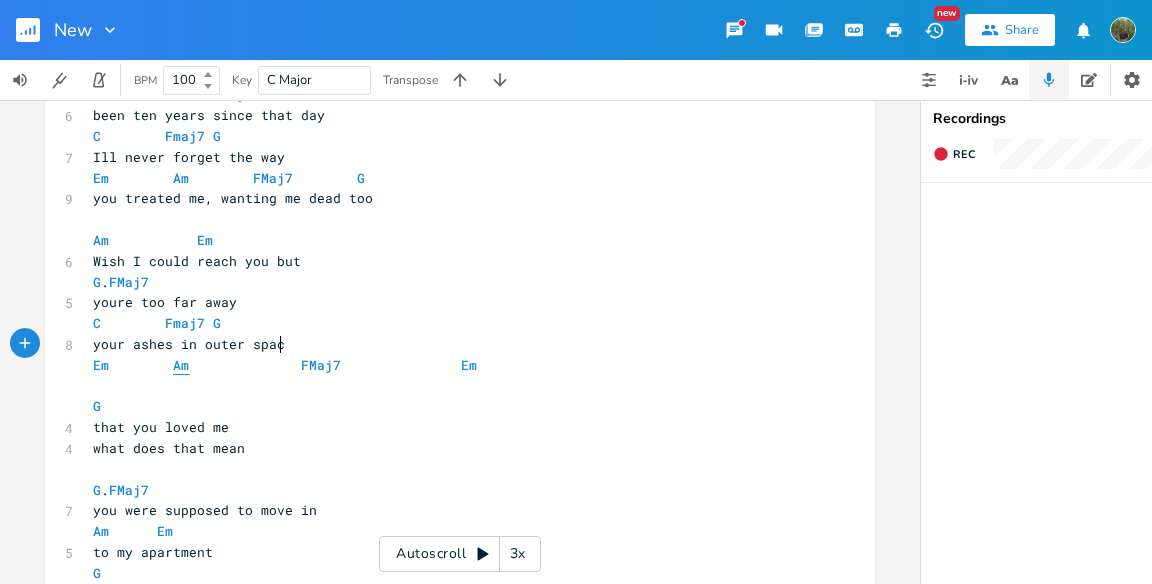 scroll, scrollTop: 0, scrollLeft: 81, axis: horizontal 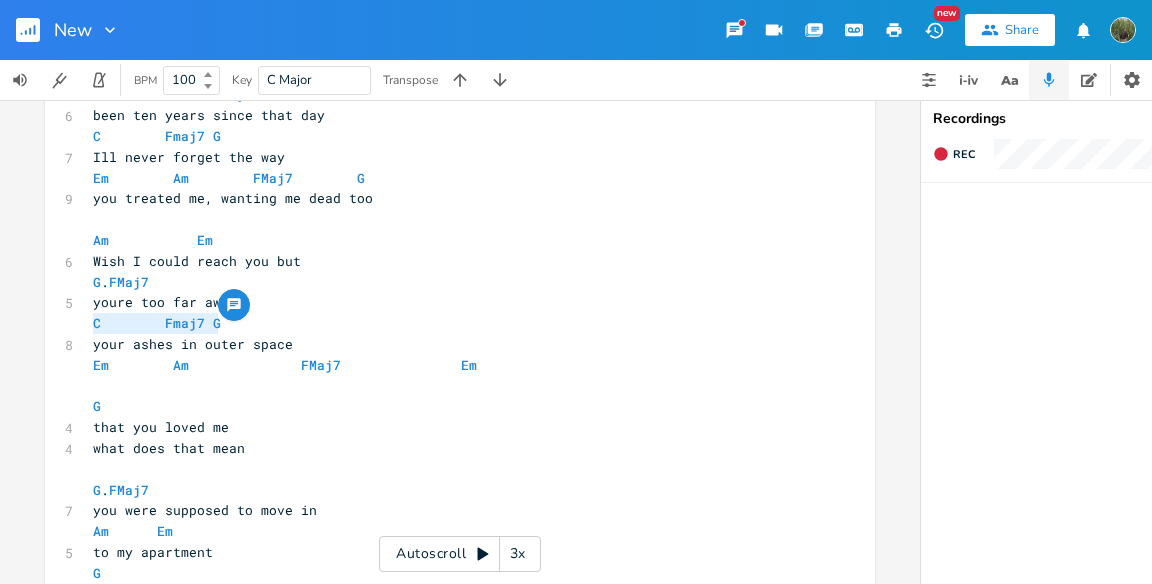 drag, startPoint x: 222, startPoint y: 313, endPoint x: 79, endPoint y: 323, distance: 143.34923 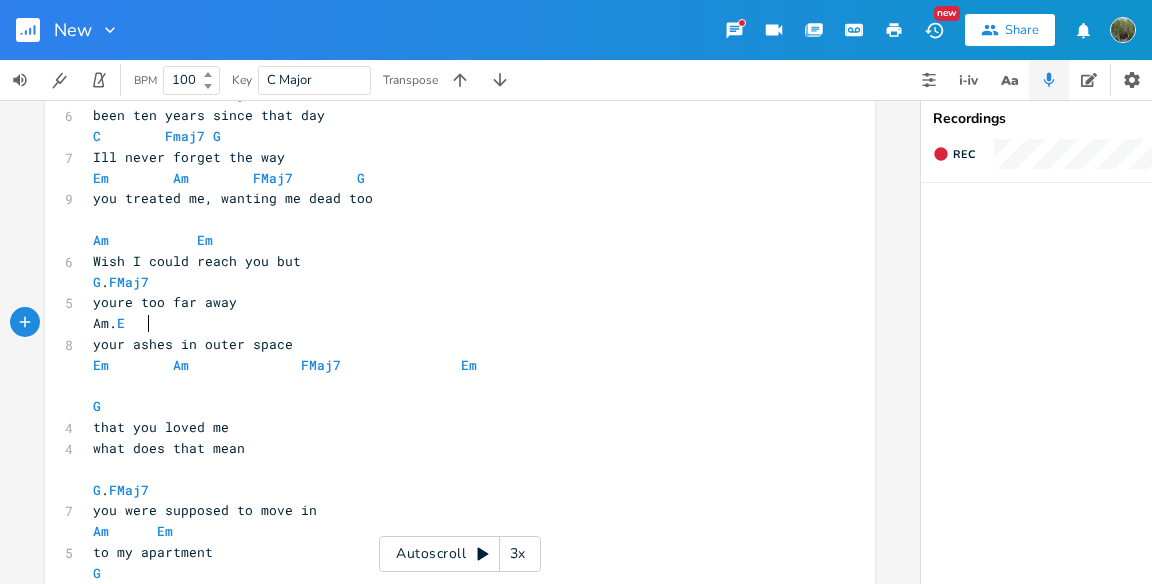 scroll, scrollTop: 0, scrollLeft: 52, axis: horizontal 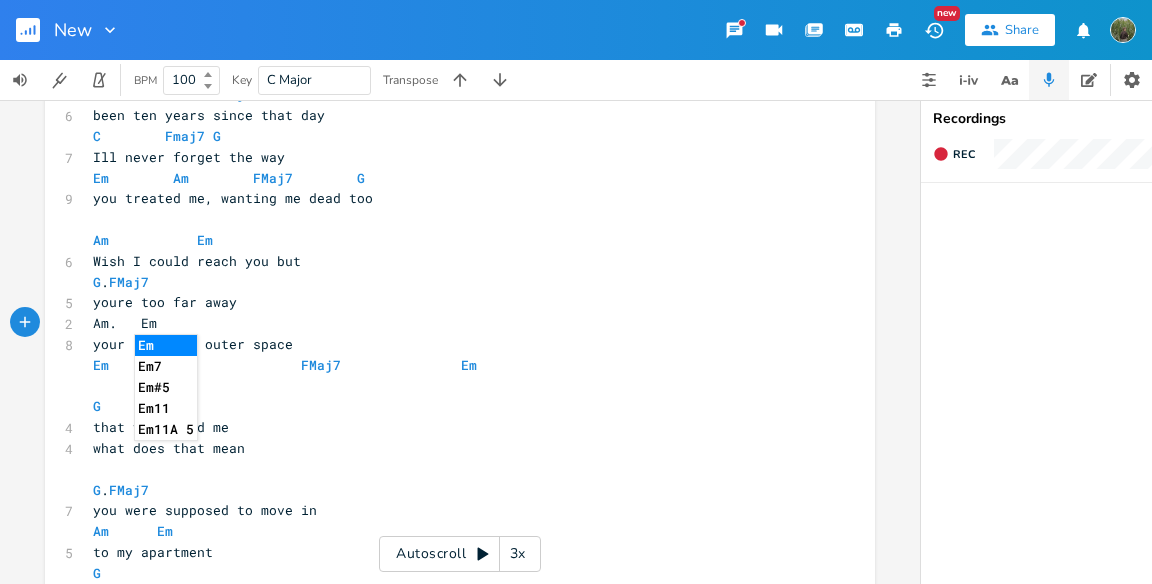 click on "Am.   Em" at bounding box center (450, 323) 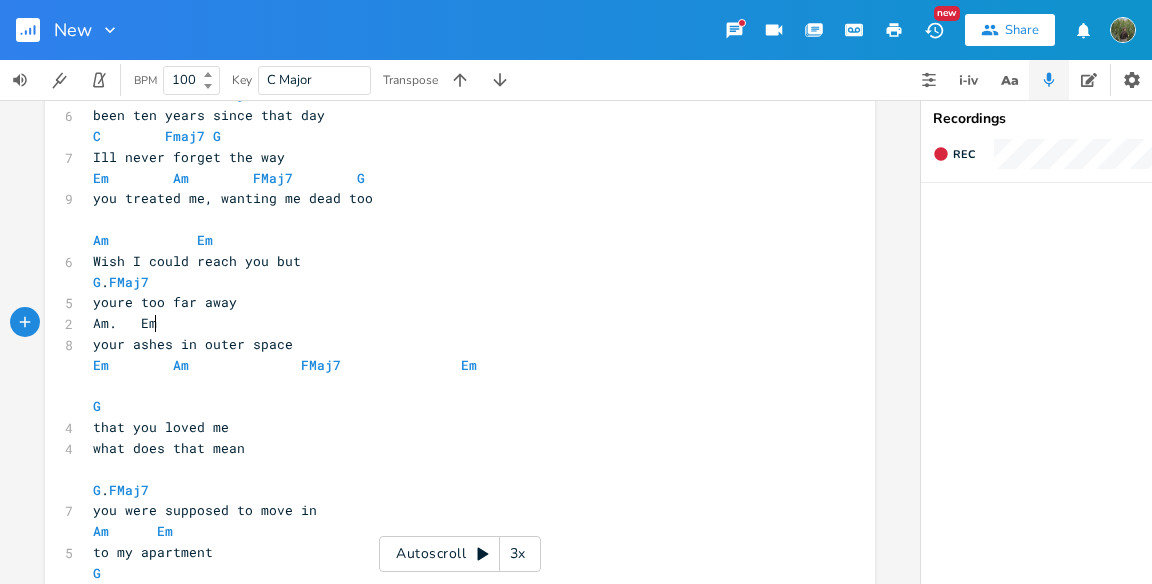click on "Am.   Em" at bounding box center (125, 323) 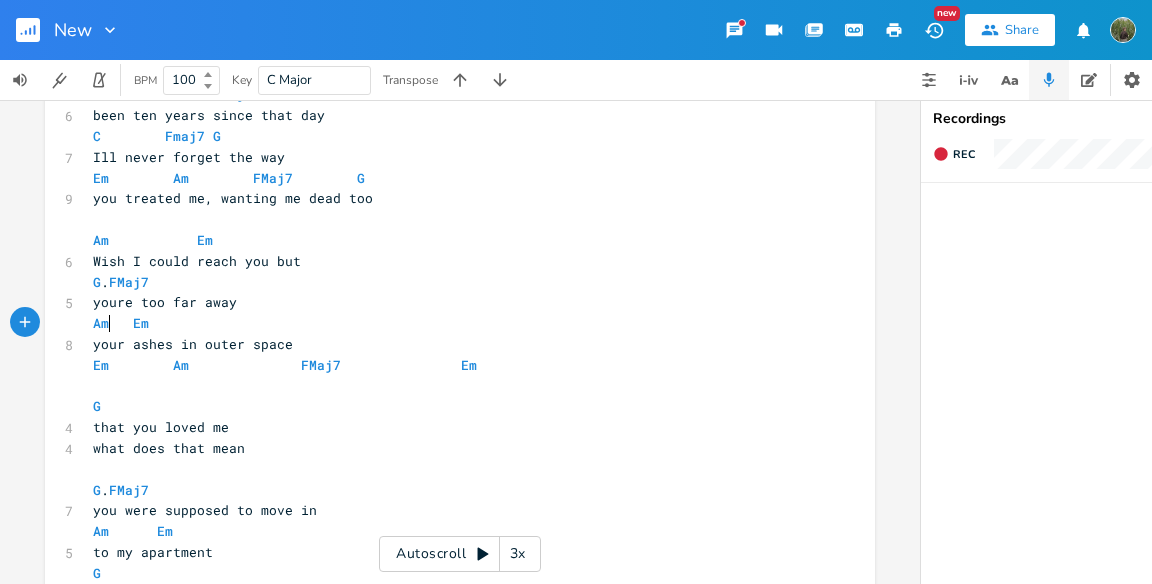 click on "your ashes in outer space" at bounding box center (193, 344) 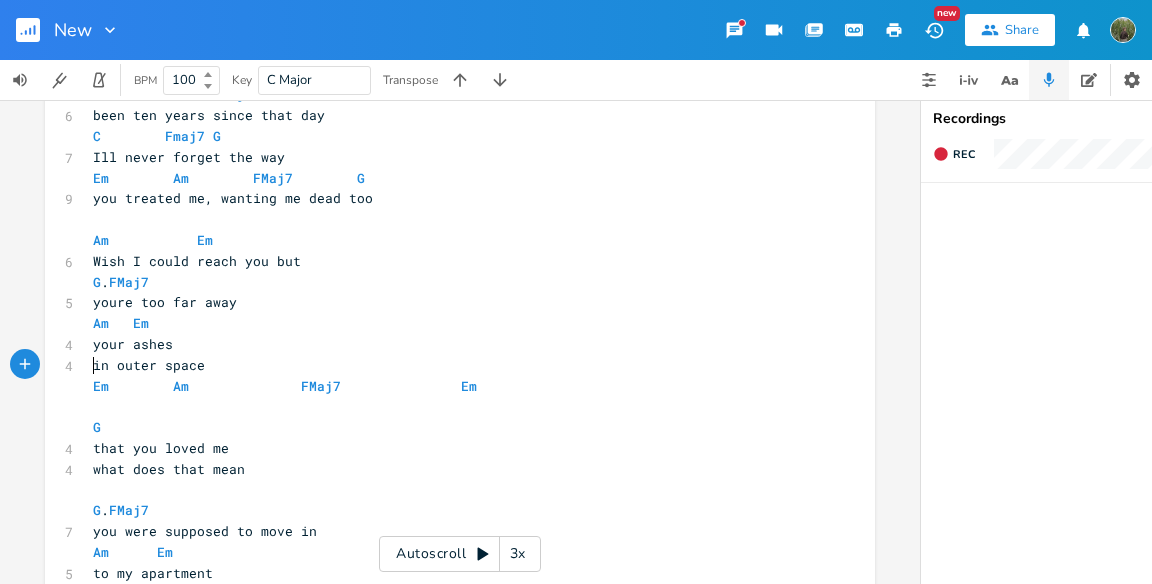 click on "your ashes" at bounding box center (450, 344) 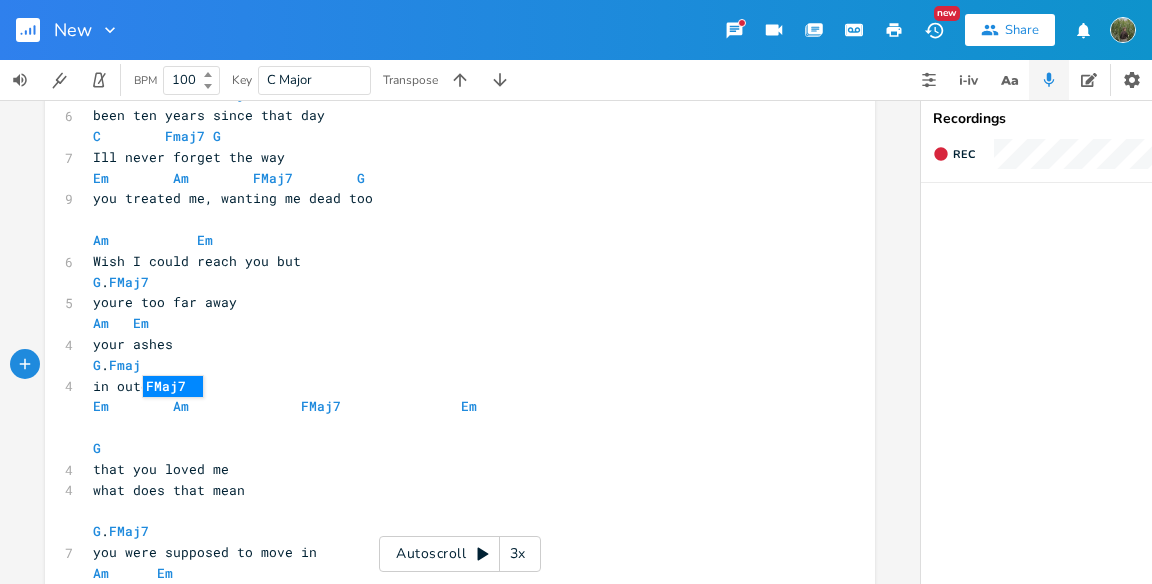 scroll, scrollTop: 0, scrollLeft: 35, axis: horizontal 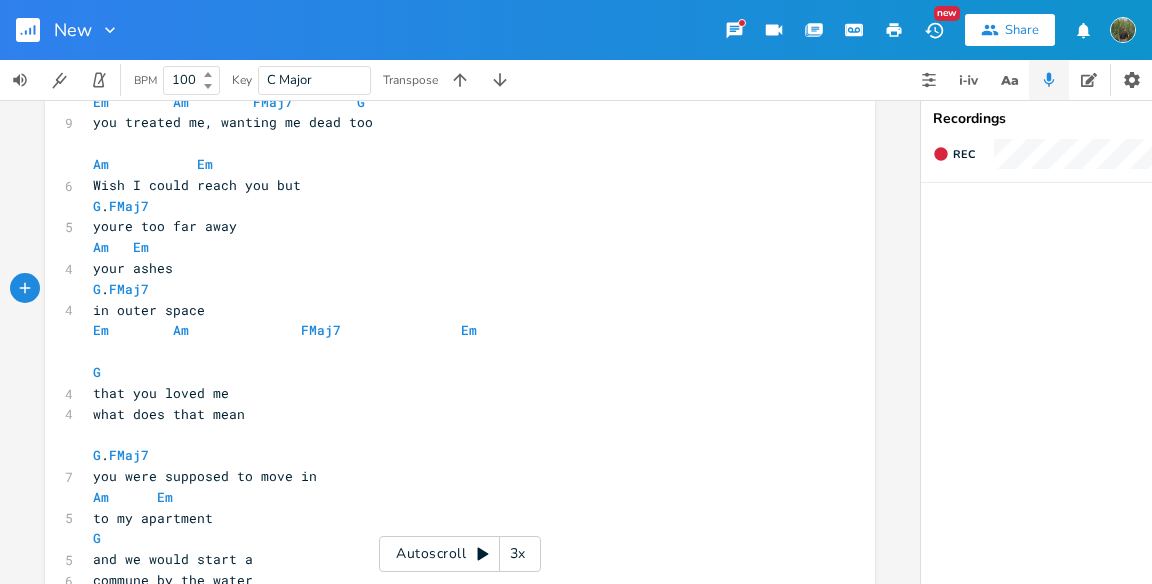 click on "G" at bounding box center [450, 372] 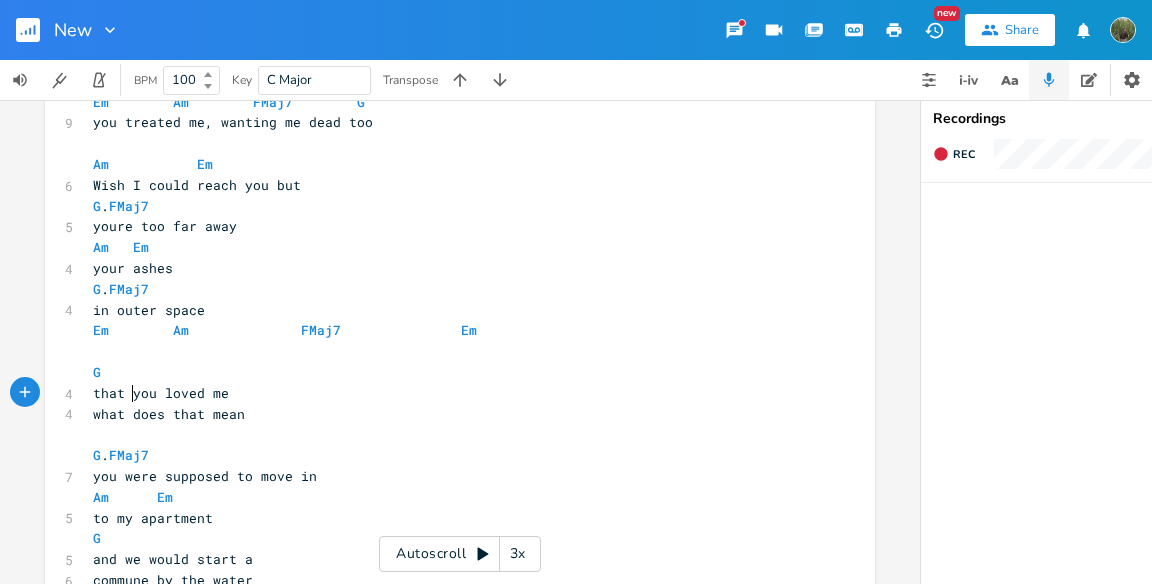 click on "that you loved me" at bounding box center [161, 393] 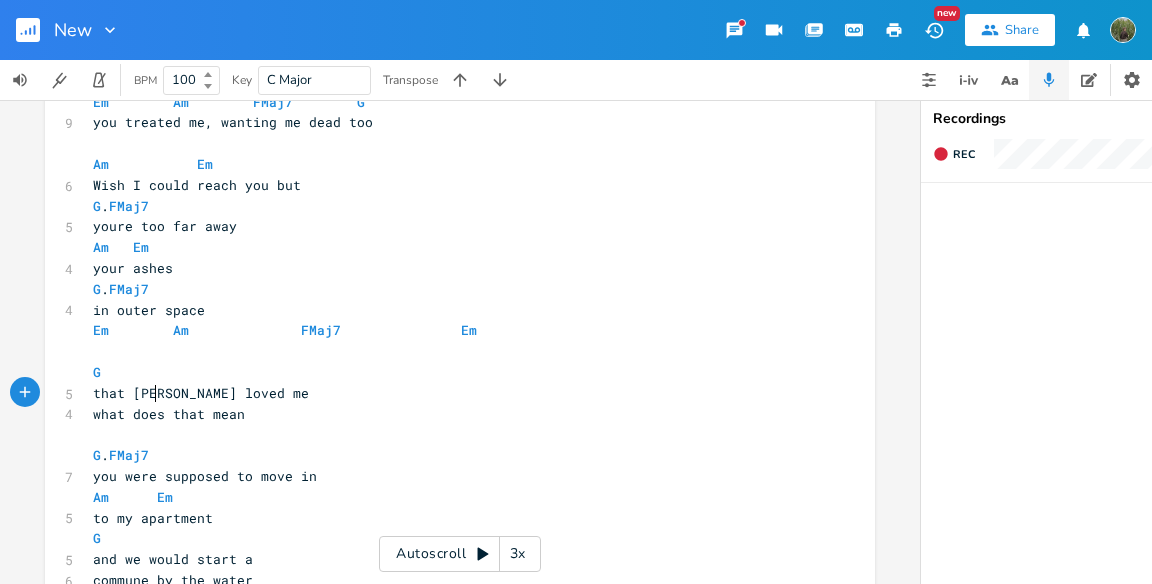 scroll, scrollTop: 0, scrollLeft: 26, axis: horizontal 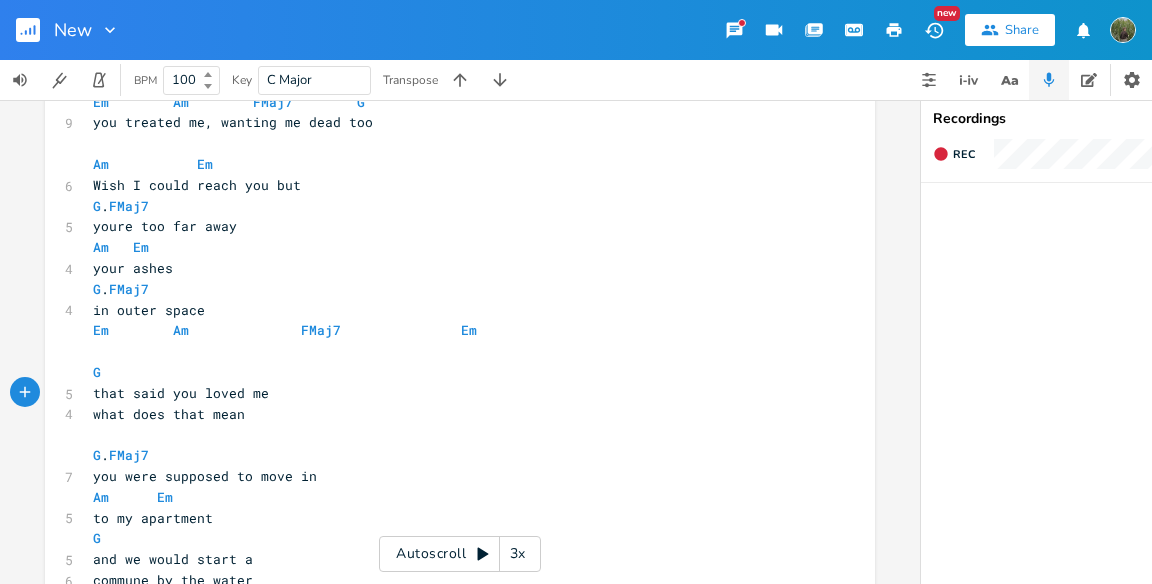 click on "G" at bounding box center (450, 372) 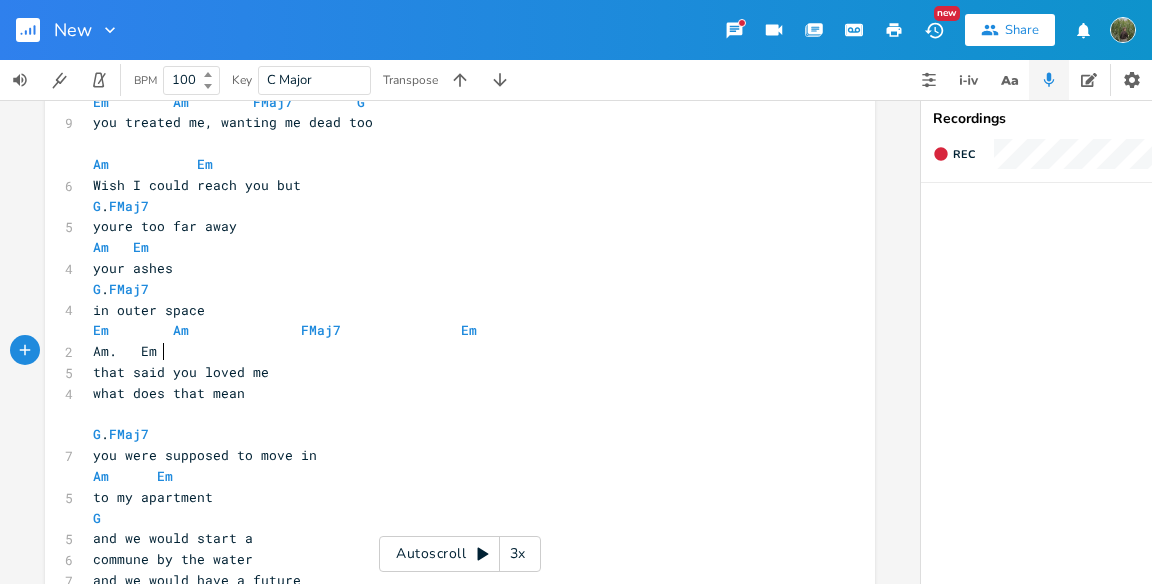 scroll, scrollTop: 0, scrollLeft: 55, axis: horizontal 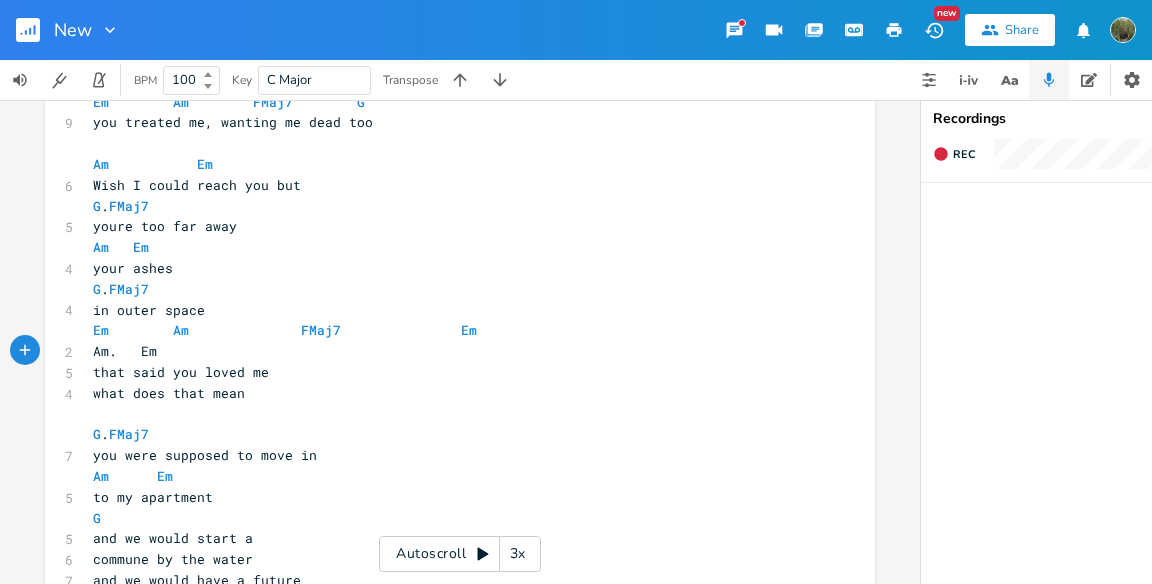 click on "Am.   Em" at bounding box center (125, 351) 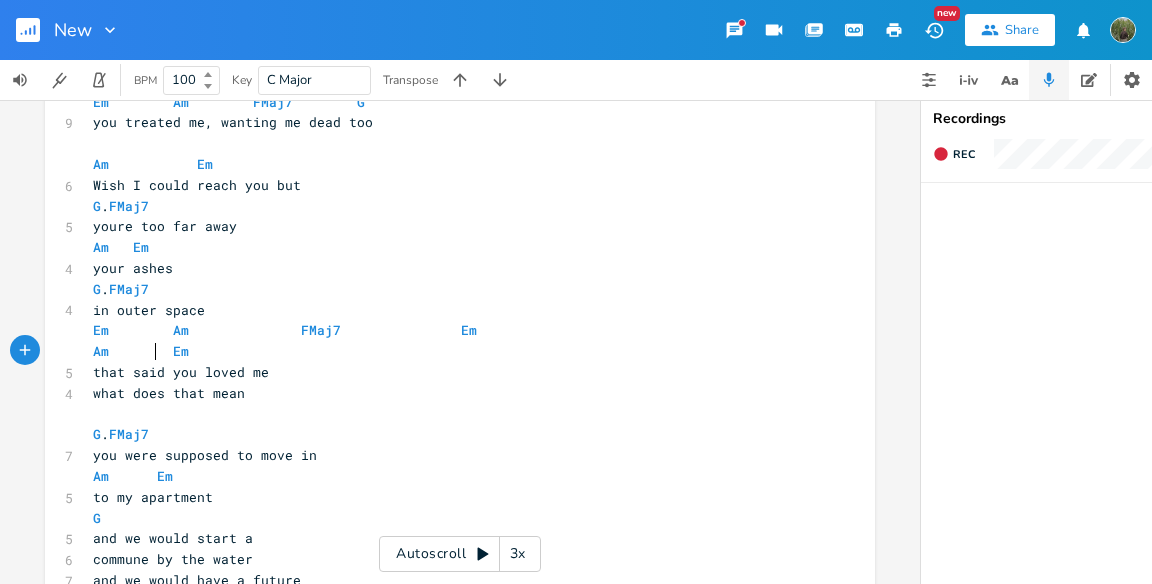 scroll, scrollTop: 0, scrollLeft: 19, axis: horizontal 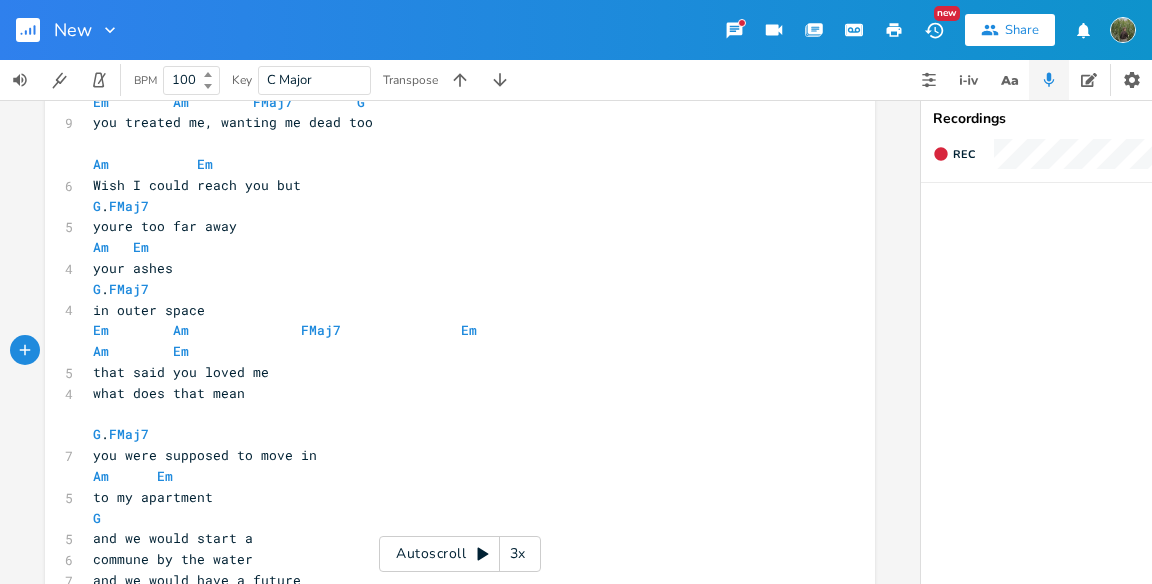 click on "what does that mean" at bounding box center [169, 393] 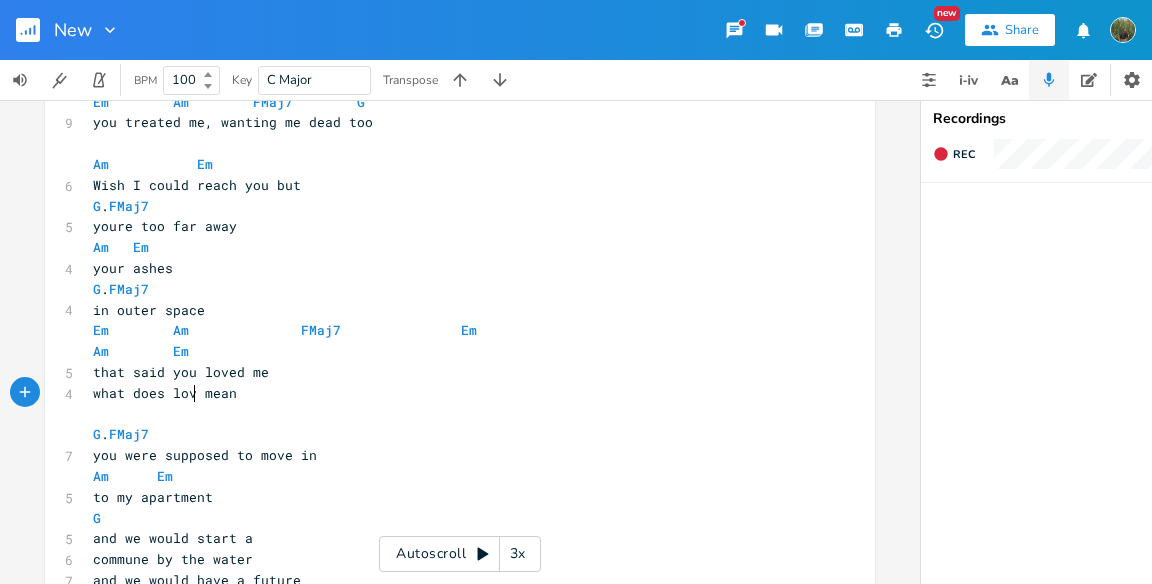 scroll, scrollTop: 0, scrollLeft: 23, axis: horizontal 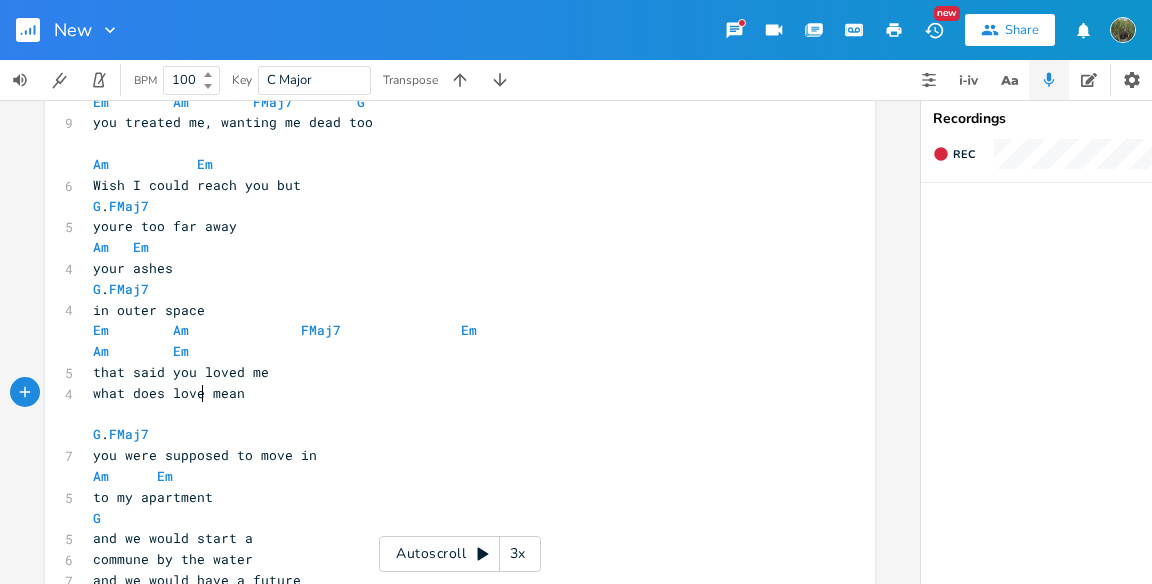 click on "that said you loved me" at bounding box center (450, 372) 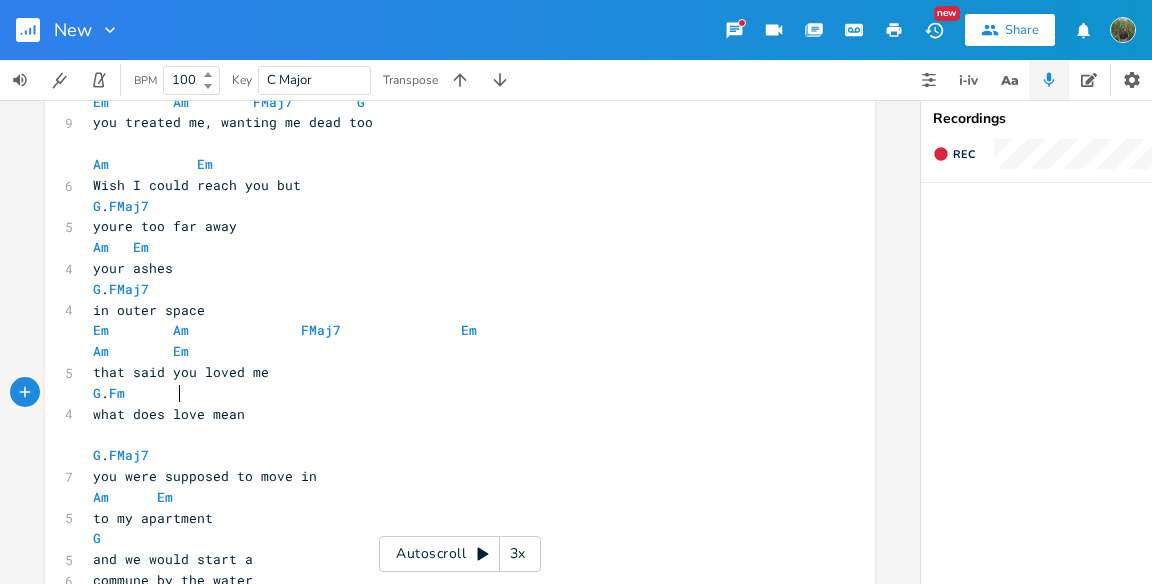 scroll, scrollTop: 0, scrollLeft: 64, axis: horizontal 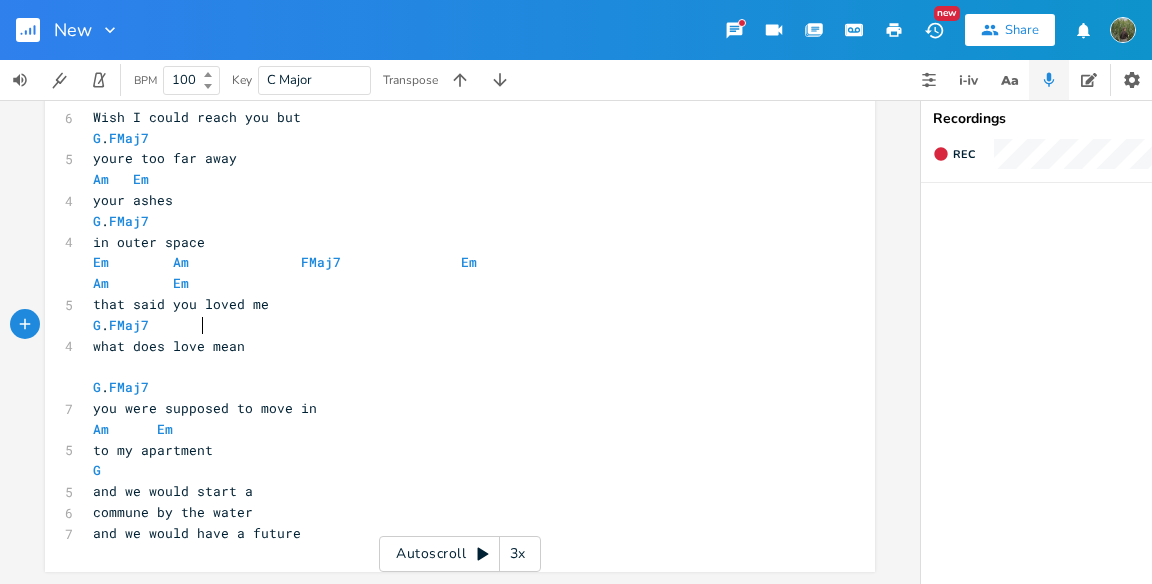 click on "​" at bounding box center (450, 366) 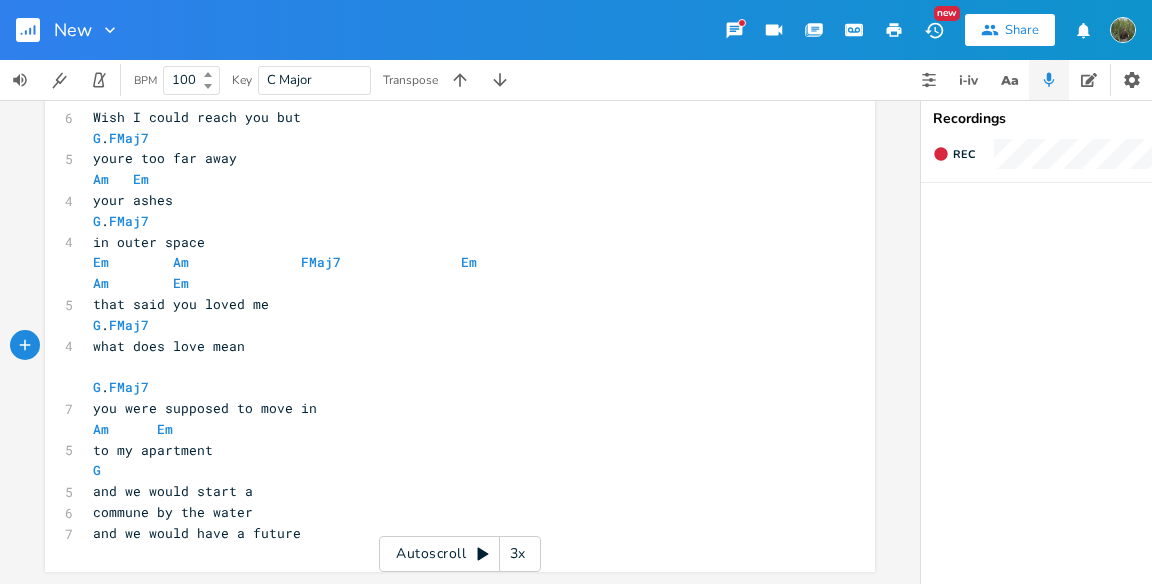 click on "​" at bounding box center (450, 366) 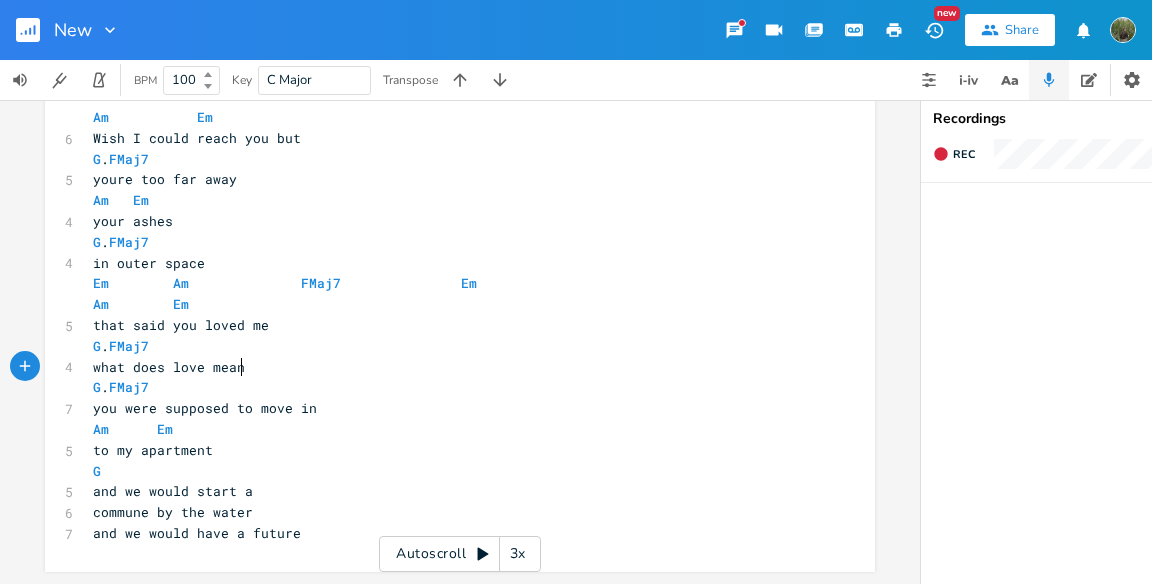 scroll, scrollTop: 1176, scrollLeft: 0, axis: vertical 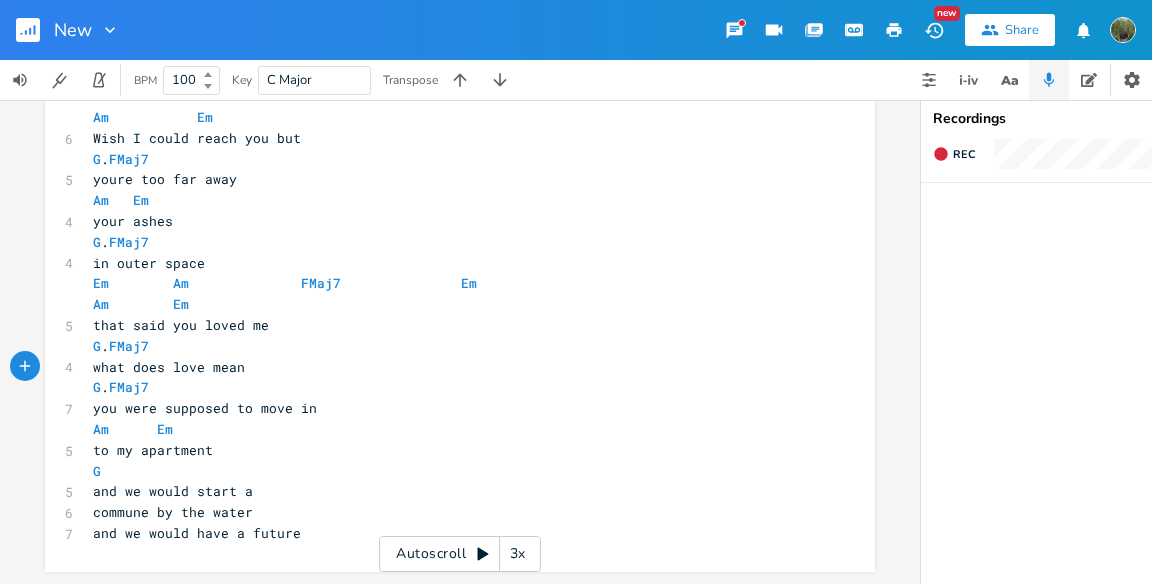 click on "to my apartment" at bounding box center (153, 450) 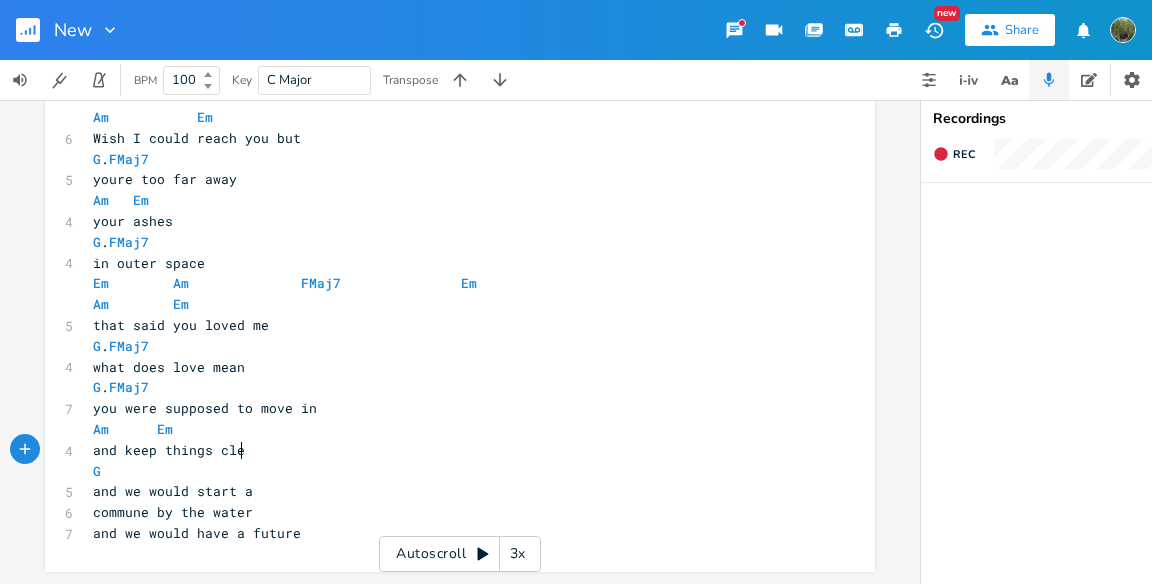 scroll, scrollTop: 0, scrollLeft: 128, axis: horizontal 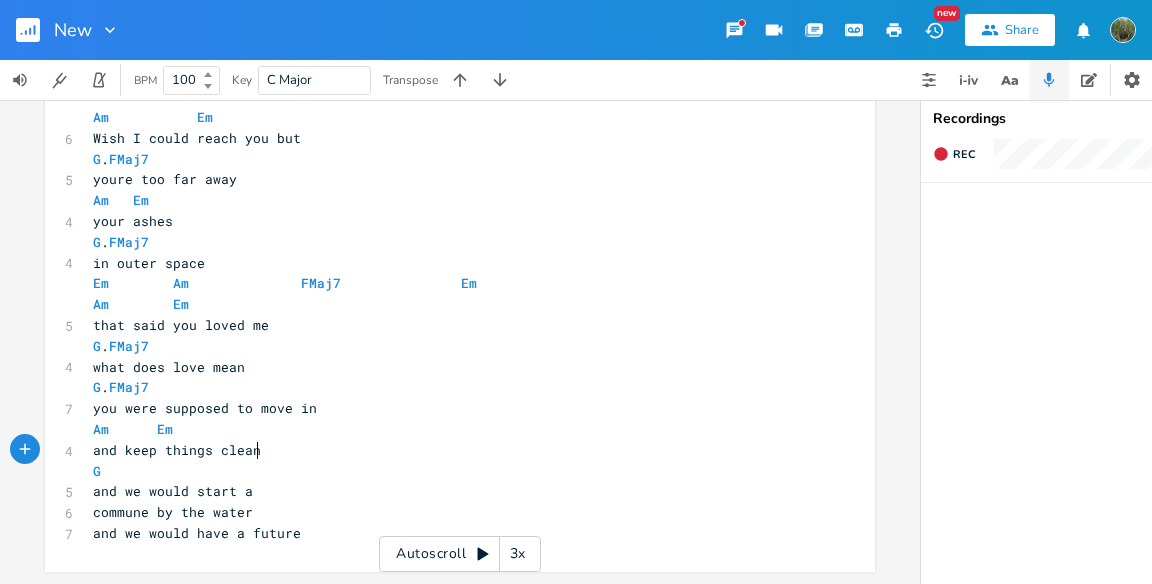 click on "and we would start a" at bounding box center (173, 491) 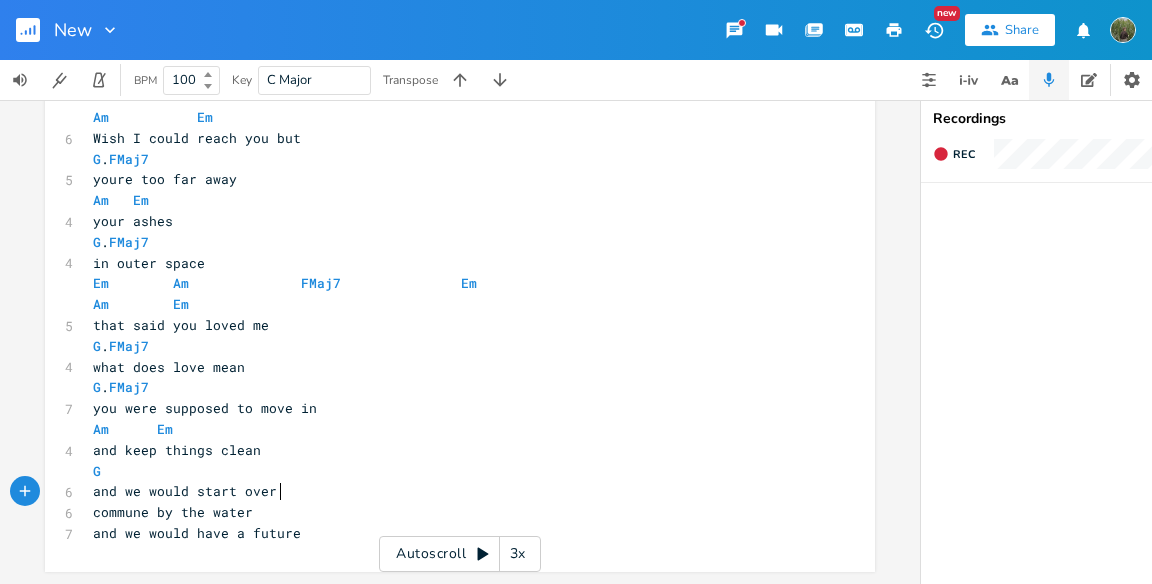 scroll, scrollTop: 0, scrollLeft: 27, axis: horizontal 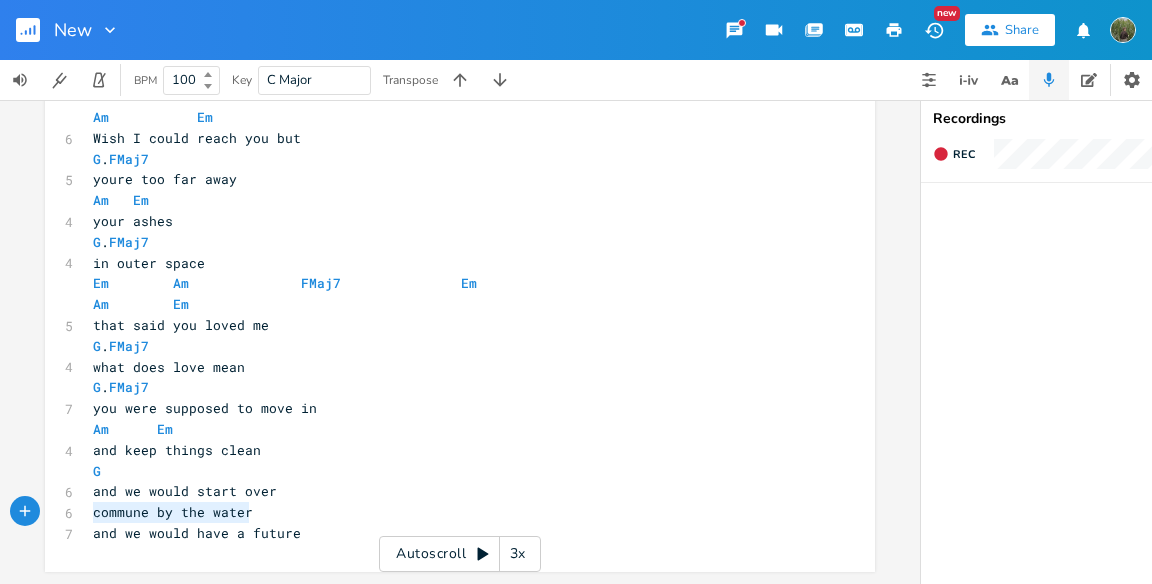 drag, startPoint x: 246, startPoint y: 499, endPoint x: 78, endPoint y: 503, distance: 168.0476 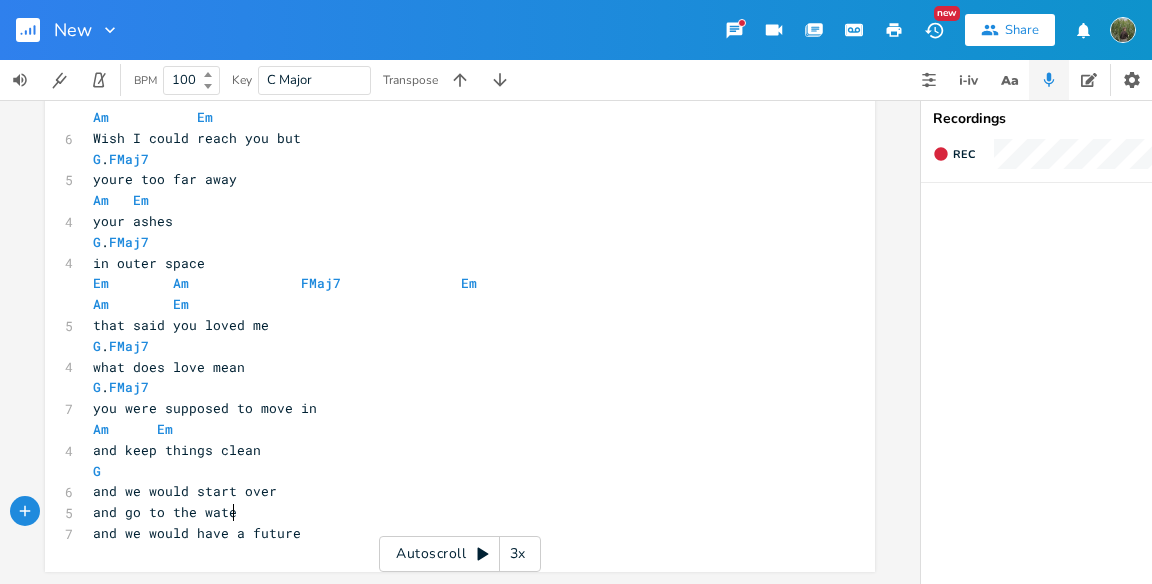 scroll, scrollTop: 0, scrollLeft: 115, axis: horizontal 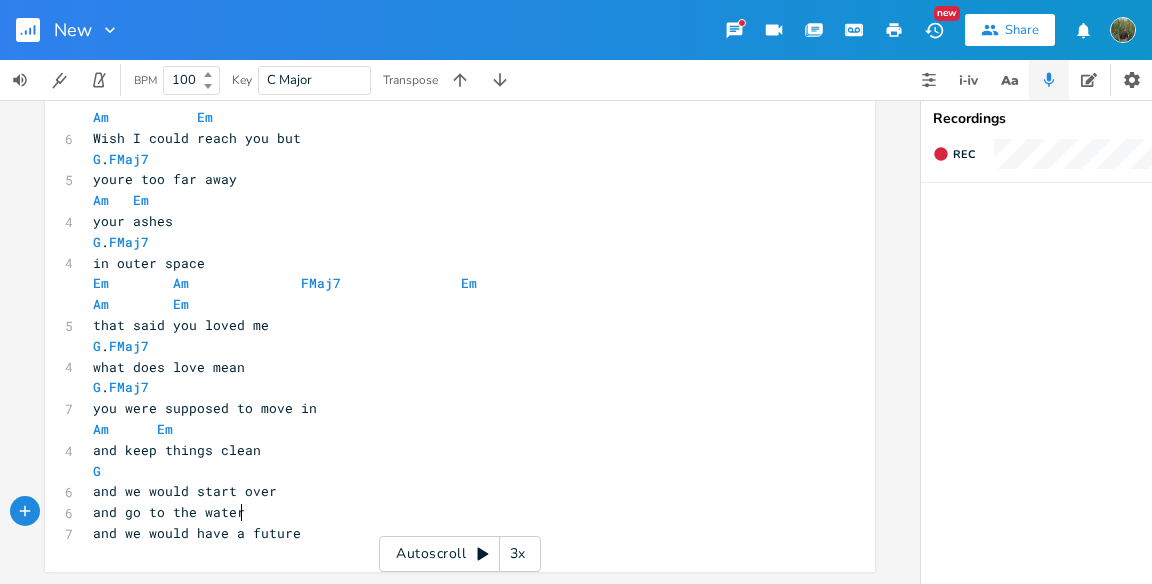 click on "and we would have a future" at bounding box center [197, 533] 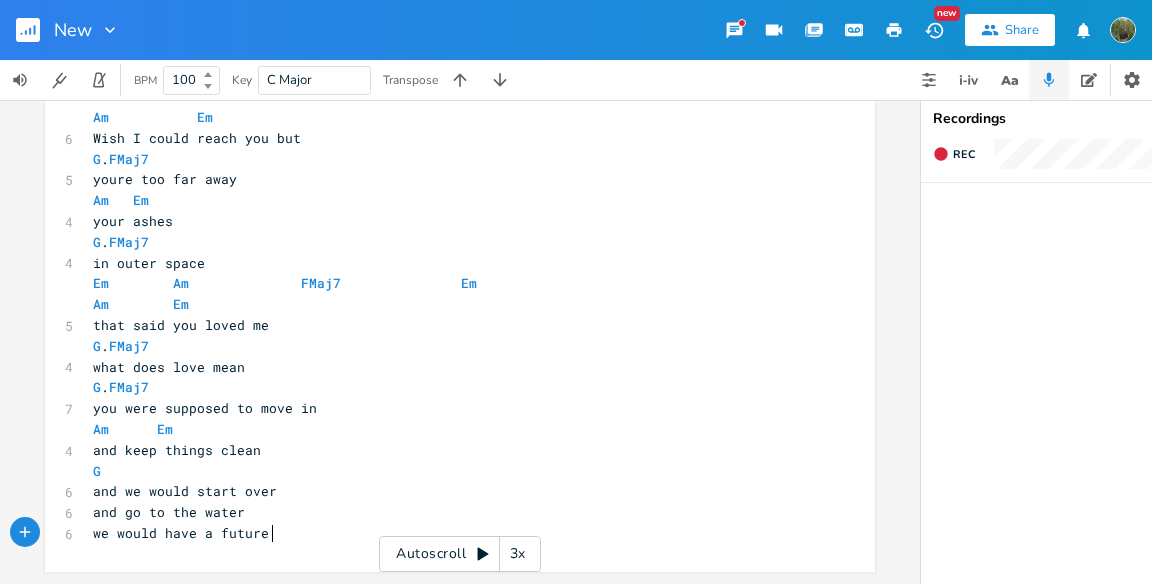 click on "we would have a future" at bounding box center (450, 533) 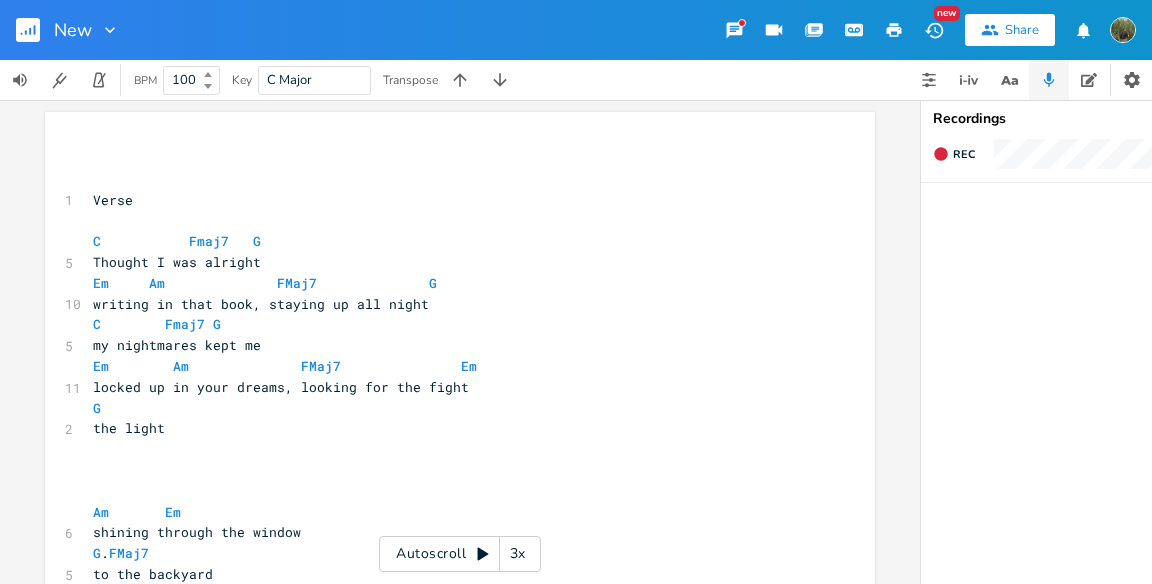 scroll, scrollTop: 121, scrollLeft: 0, axis: vertical 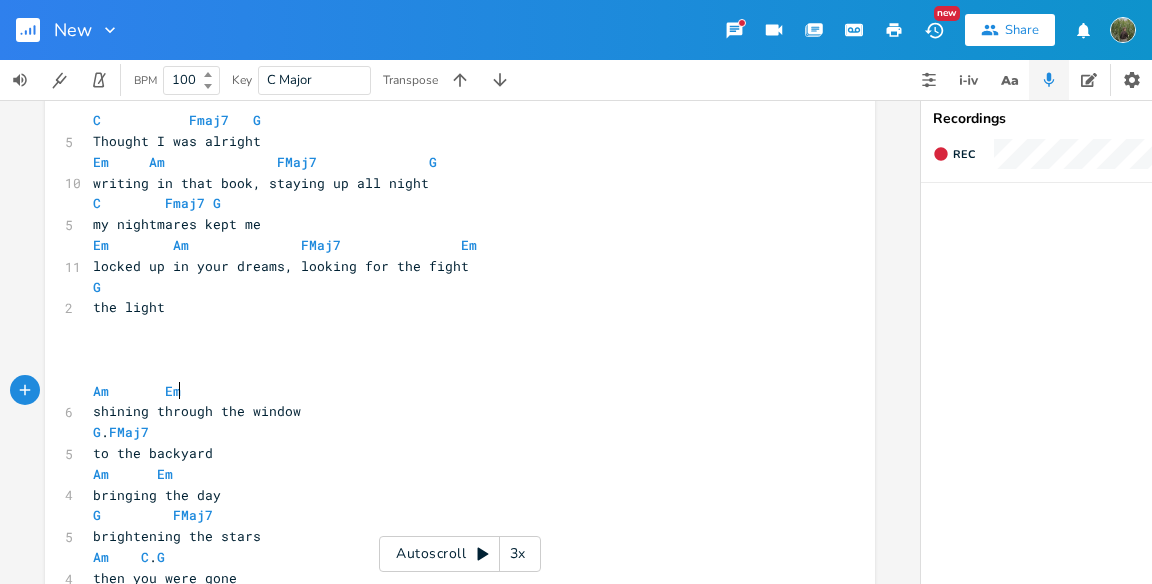 click on "Am         Em" at bounding box center (450, 391) 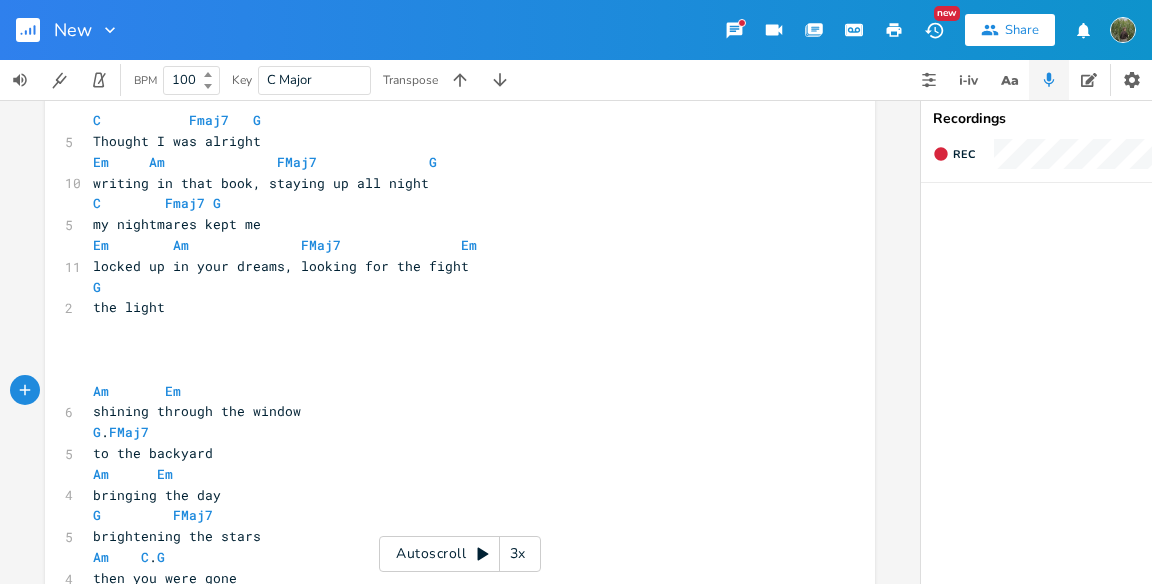 click on "​" at bounding box center (450, 349) 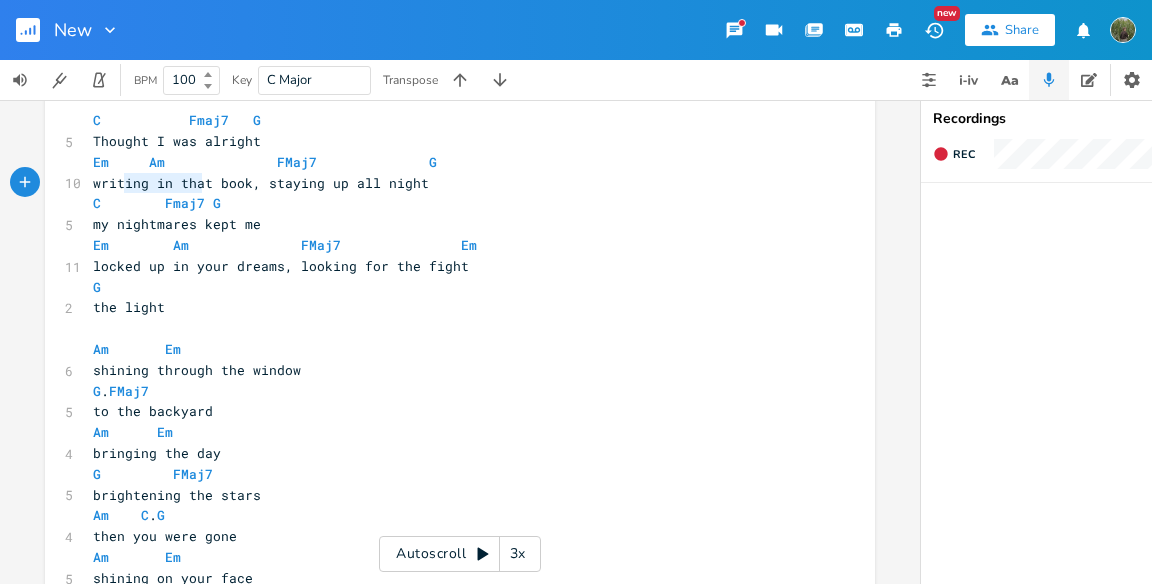 drag, startPoint x: 199, startPoint y: 178, endPoint x: 107, endPoint y: 182, distance: 92.086914 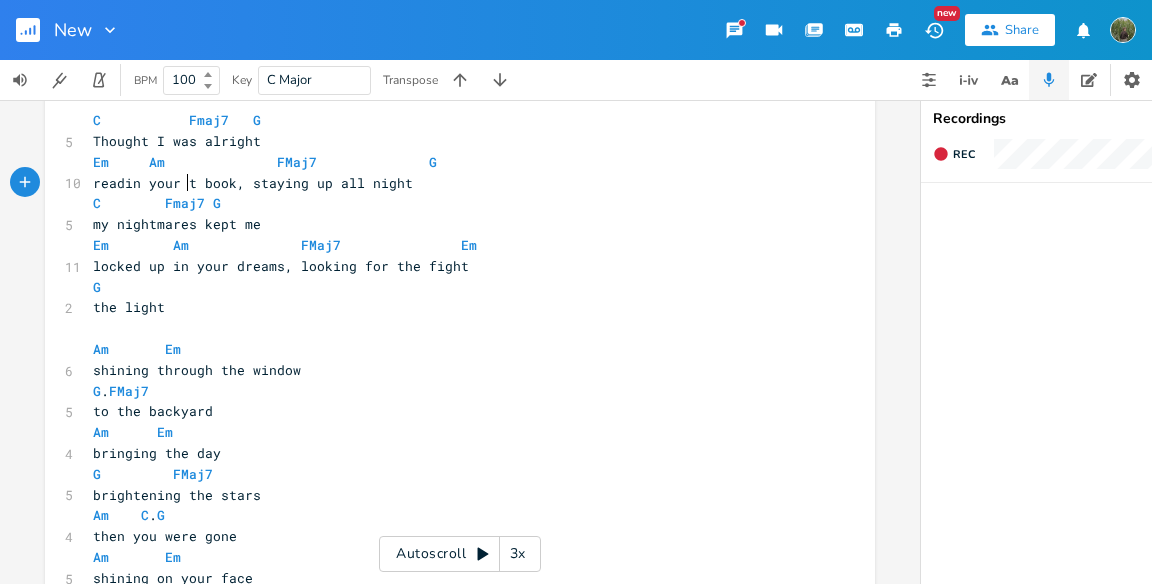 scroll, scrollTop: 0, scrollLeft: 28, axis: horizontal 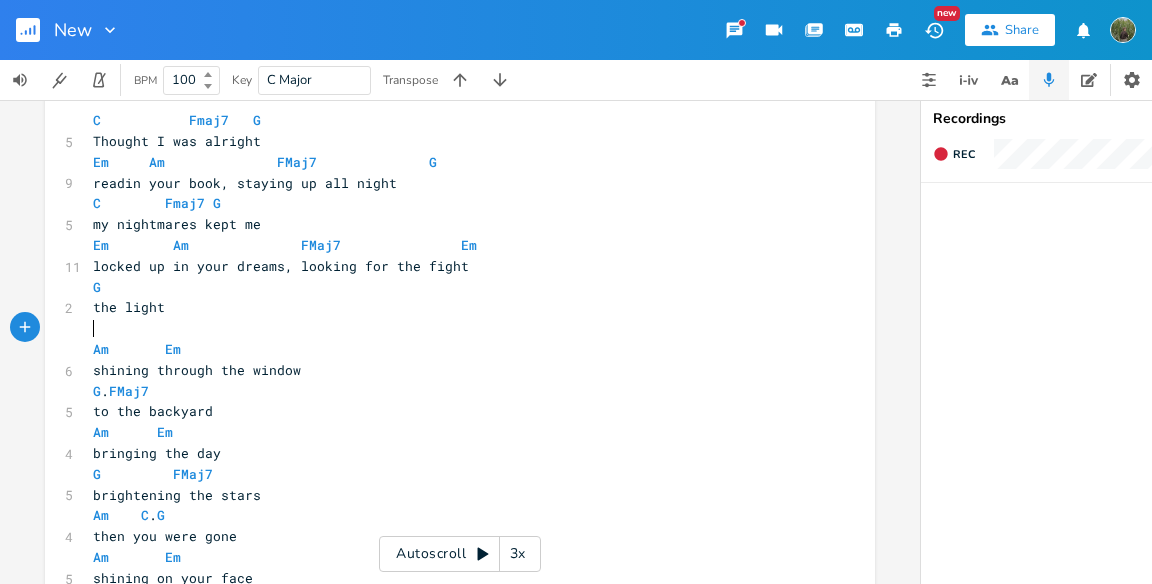 click on "​" at bounding box center [450, 328] 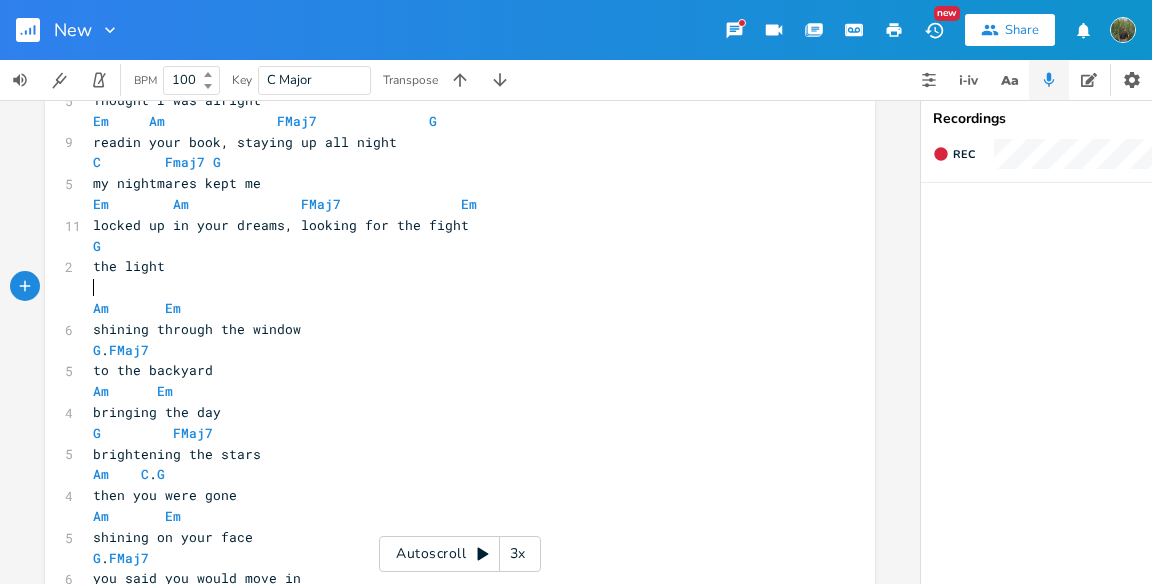 scroll, scrollTop: 173, scrollLeft: 0, axis: vertical 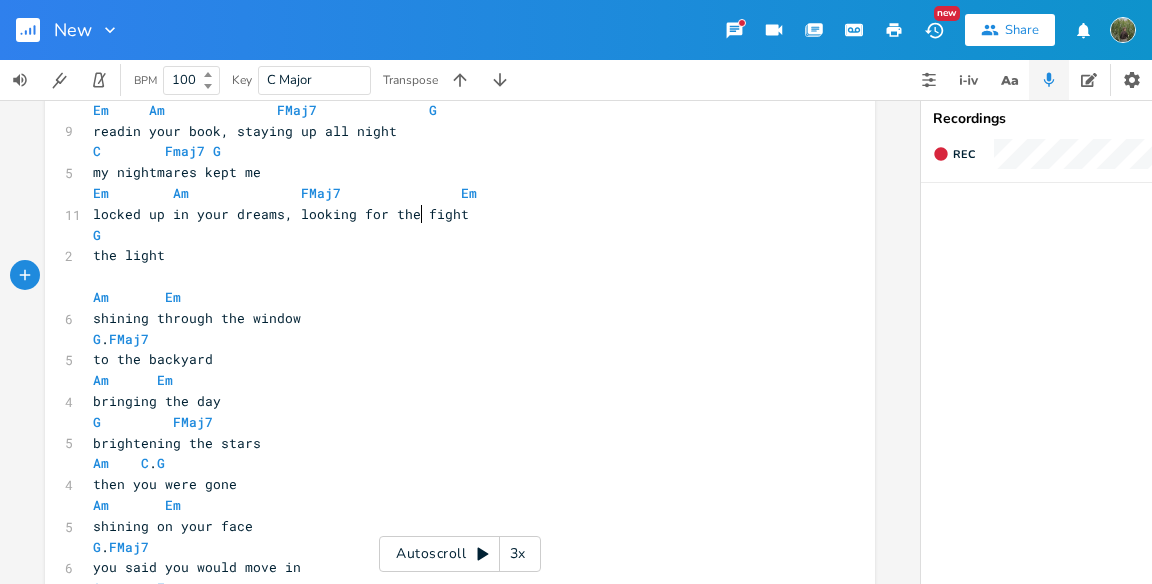 click on "locked up in your dreams, looking for the fight" at bounding box center (281, 214) 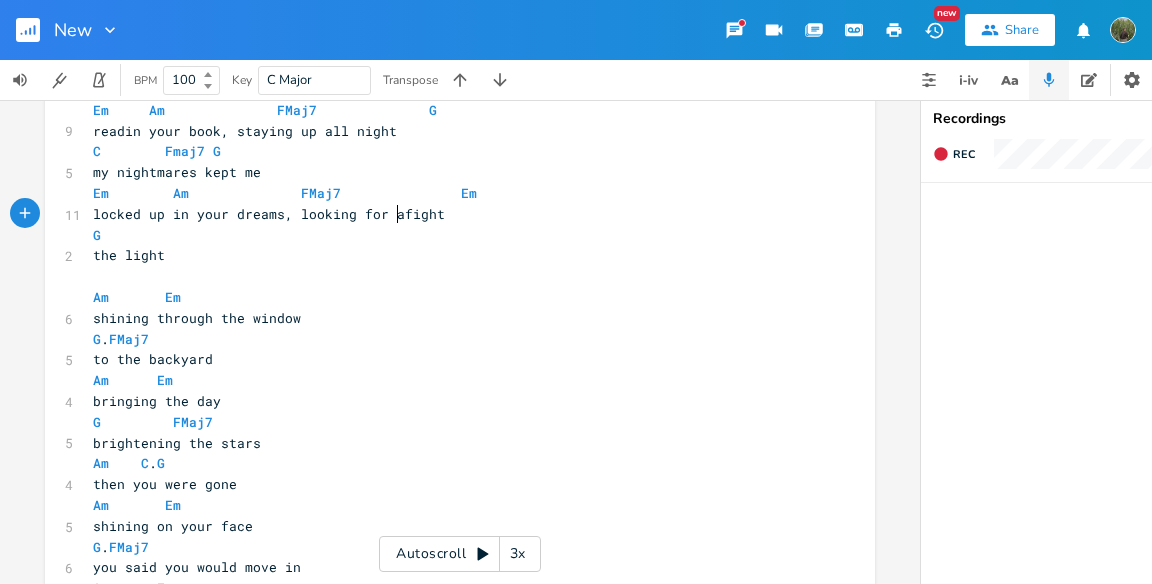 scroll, scrollTop: 0, scrollLeft: 8, axis: horizontal 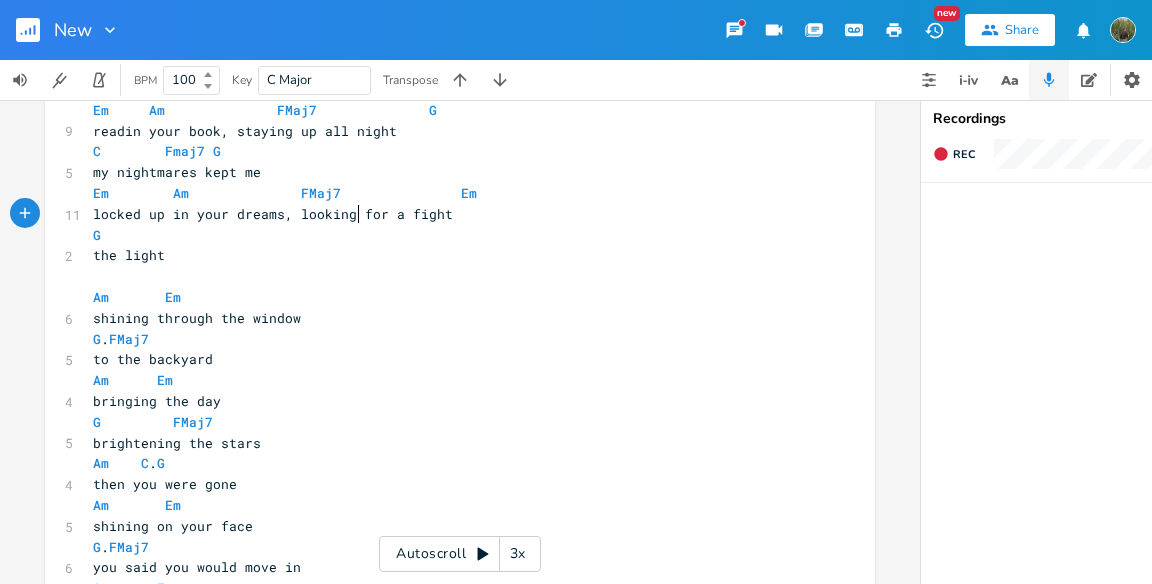click on "locked up in your dreams, looking for a fight" at bounding box center (273, 214) 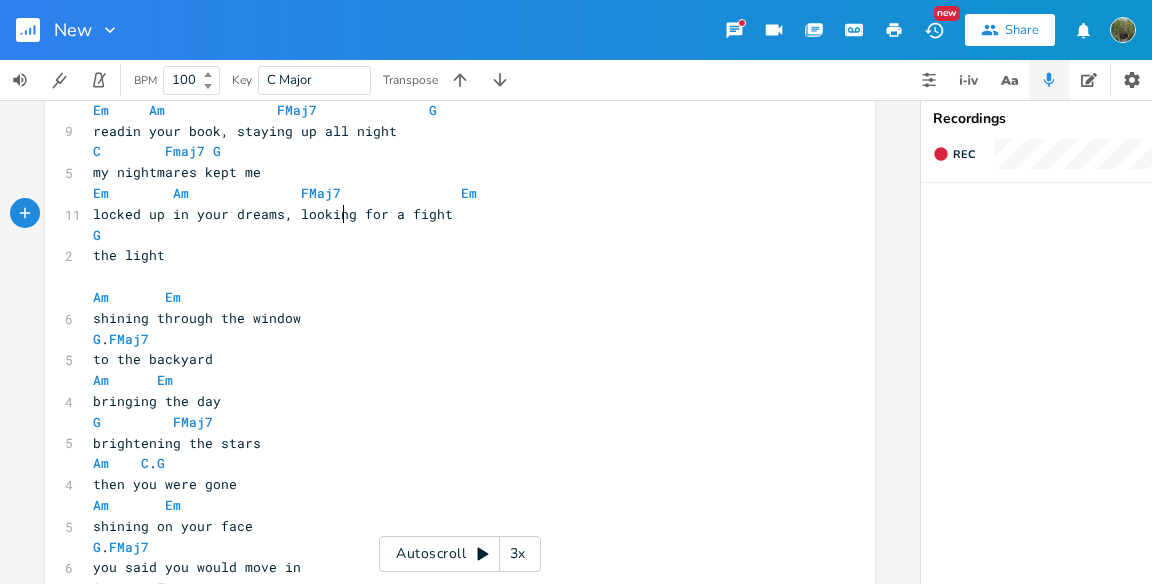 click on "locked up in your dreams, looking for a fight" at bounding box center [273, 214] 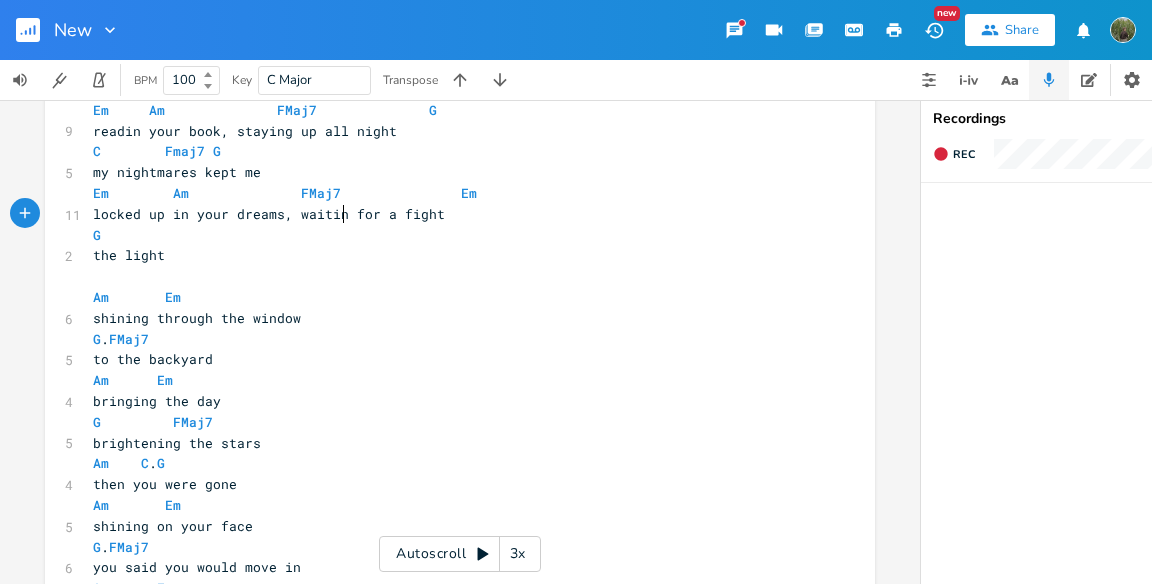 scroll, scrollTop: 0, scrollLeft: 42, axis: horizontal 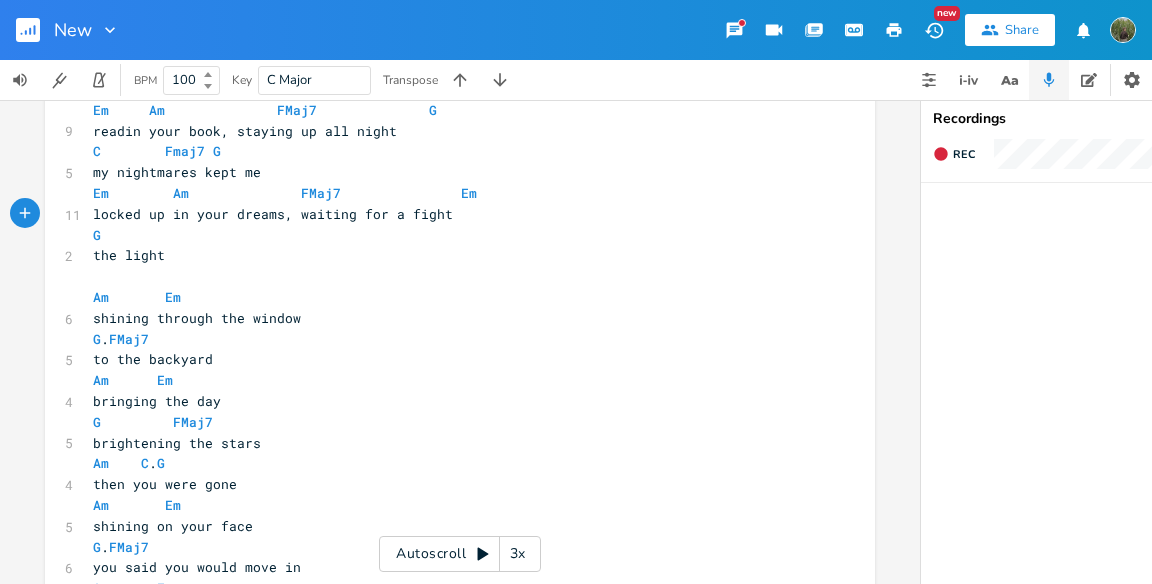 click on "the light" at bounding box center [129, 255] 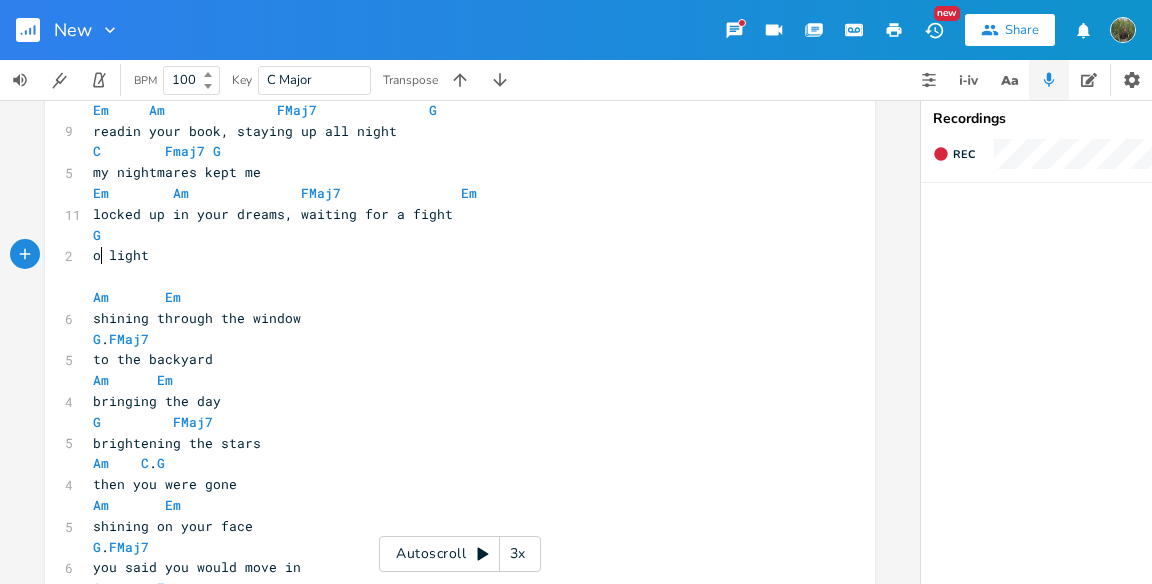scroll, scrollTop: 0, scrollLeft: 10, axis: horizontal 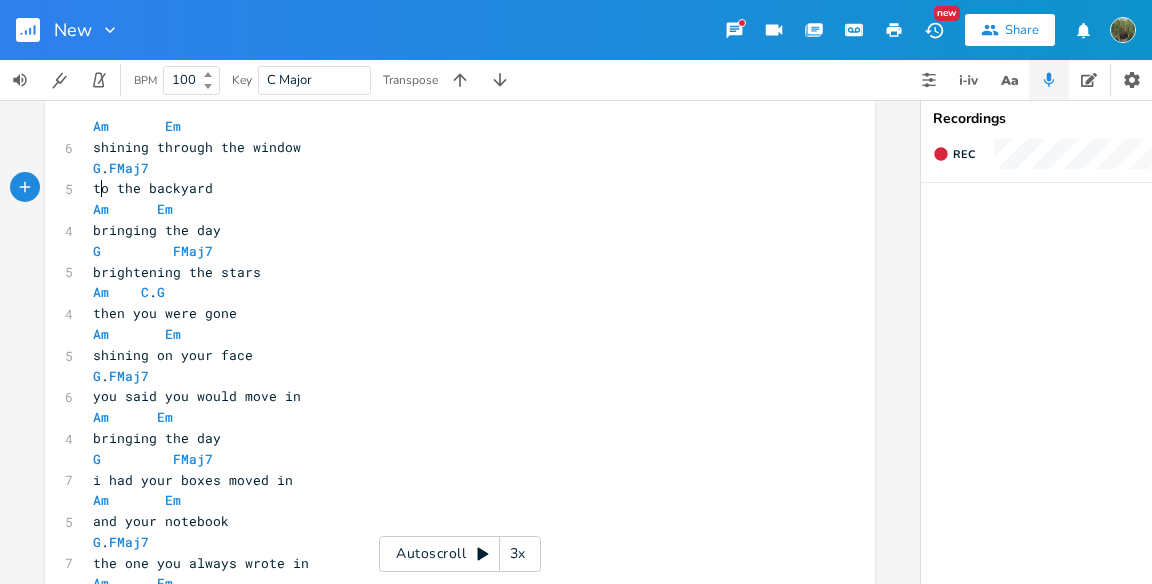 click on "to the backyard" at bounding box center [153, 188] 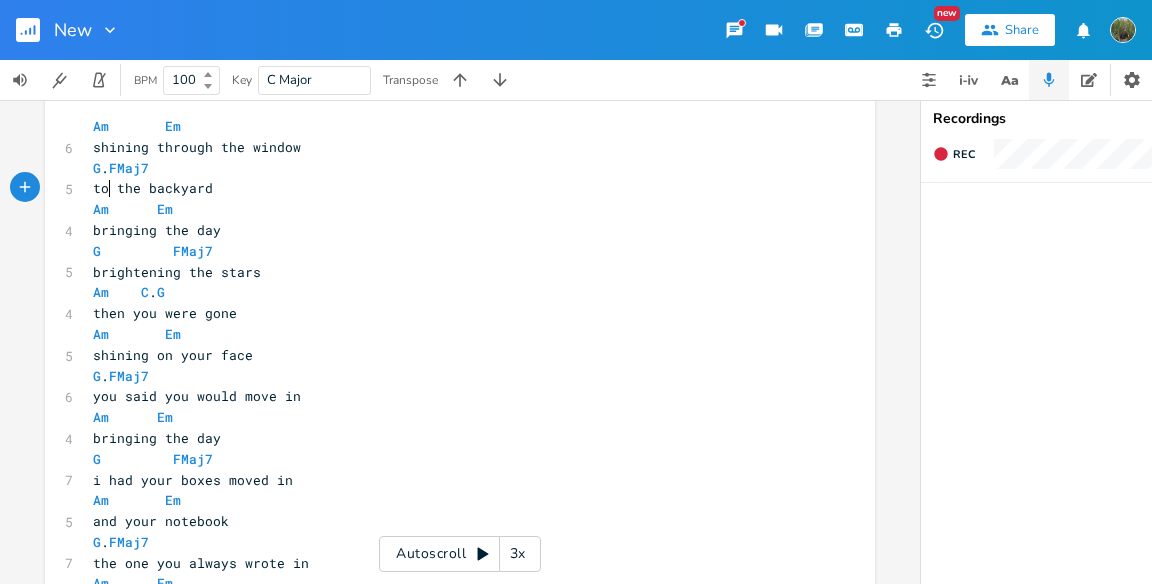 click on "to the backyard" at bounding box center (153, 188) 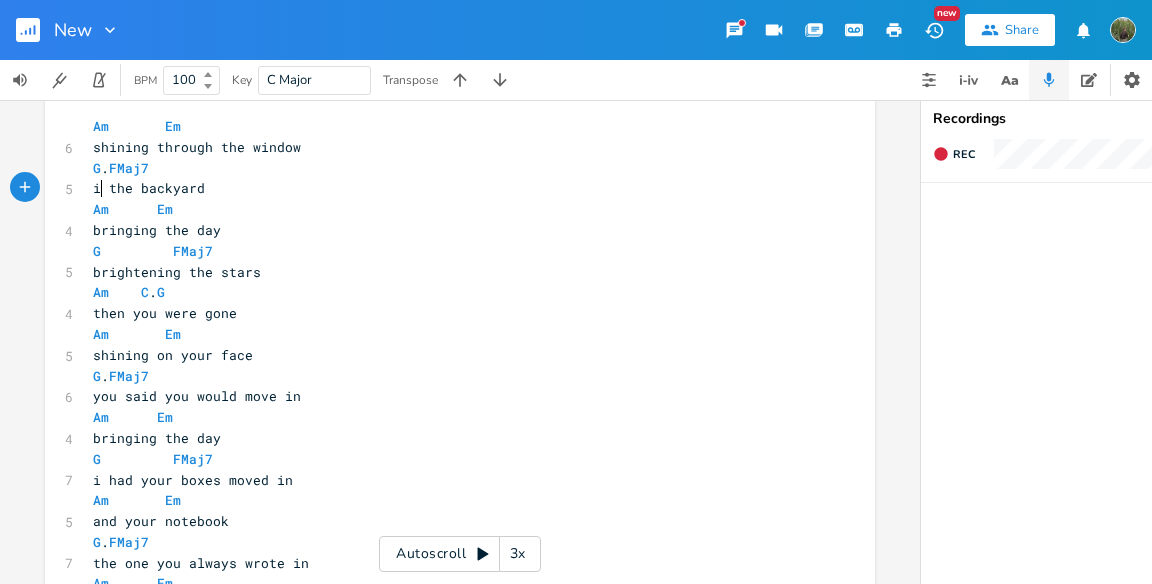 scroll, scrollTop: 0, scrollLeft: 9, axis: horizontal 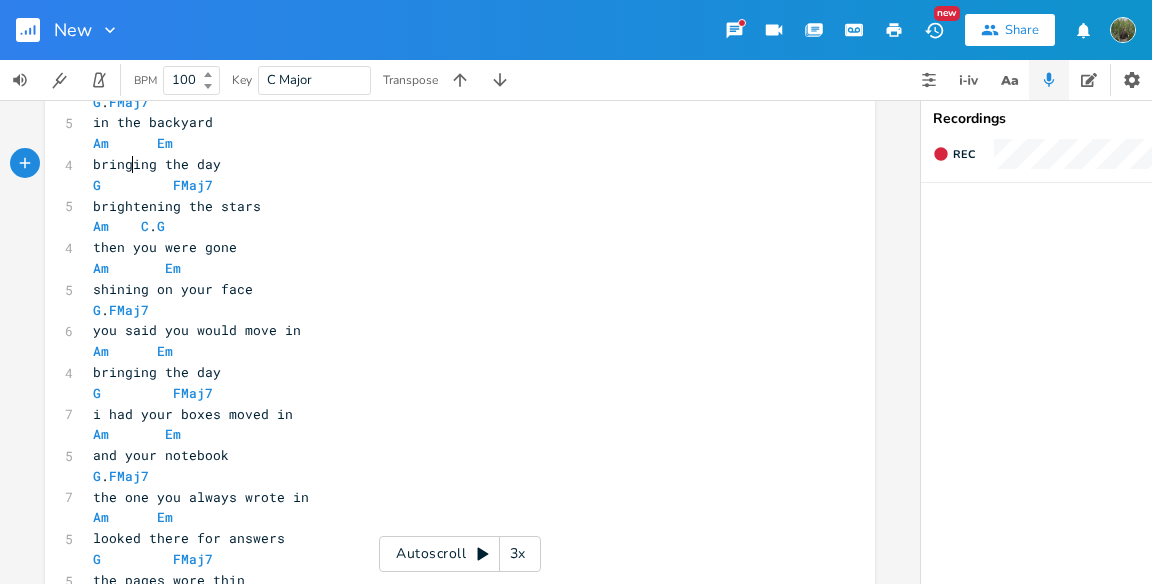 click on "bringing the day" at bounding box center [450, 164] 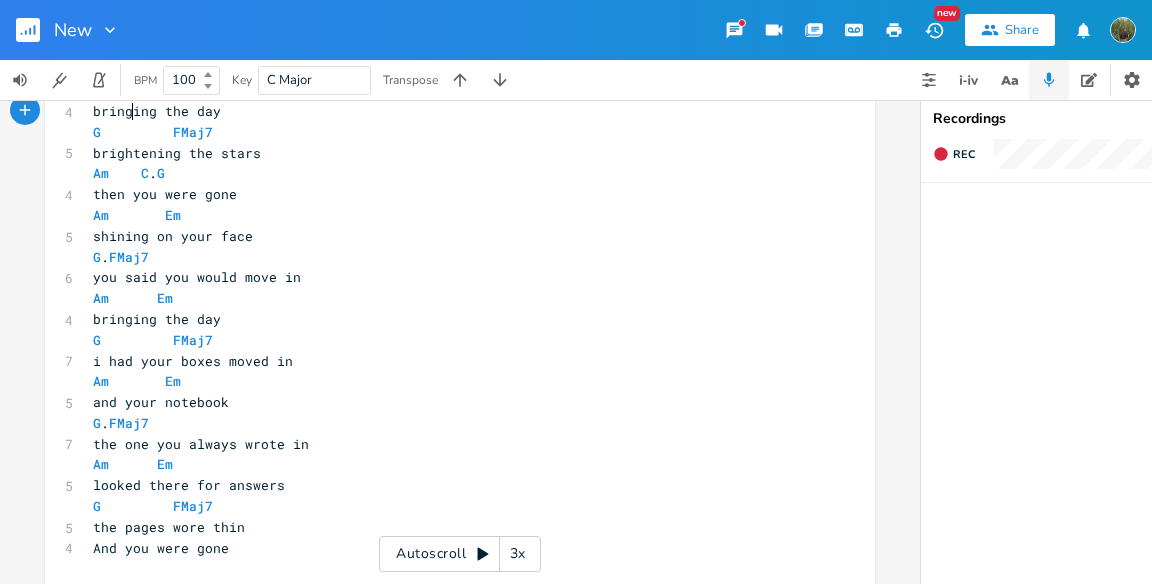 scroll, scrollTop: 464, scrollLeft: 0, axis: vertical 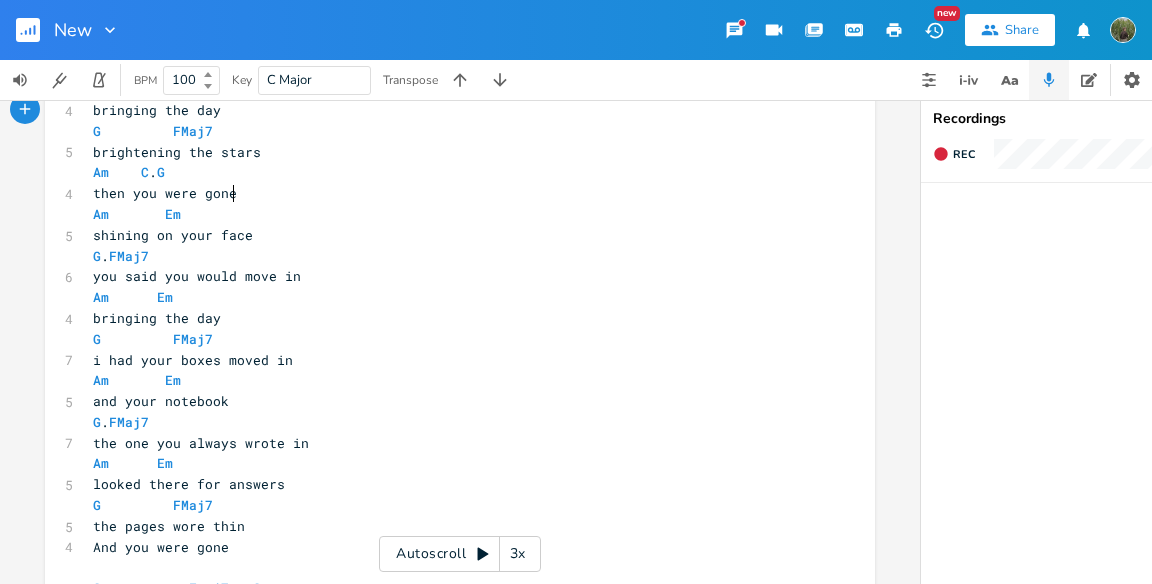 click on "then you were gone" at bounding box center (450, 193) 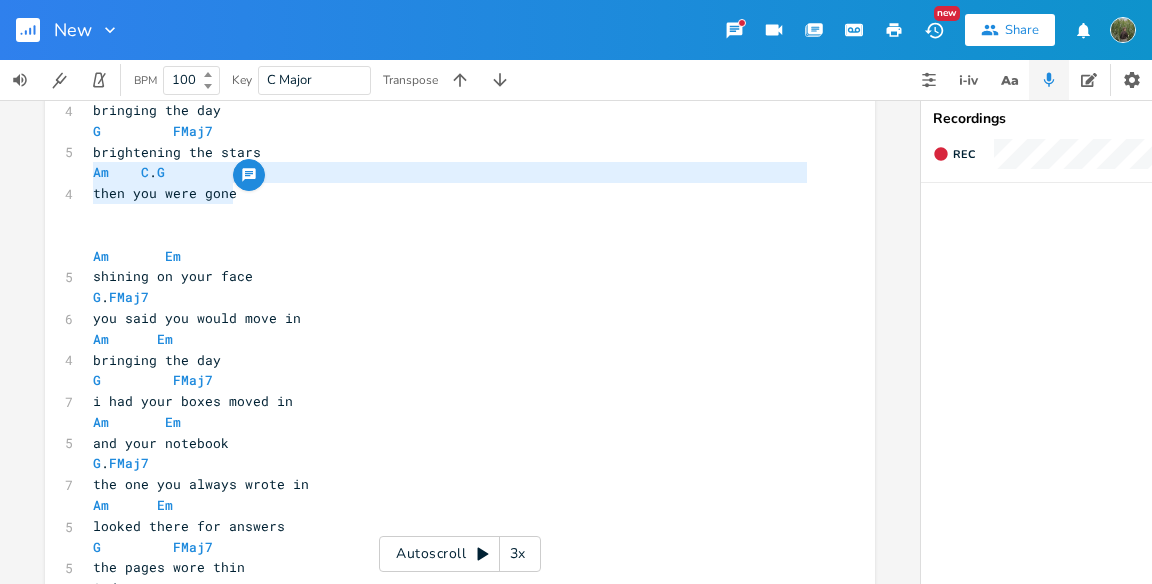 drag, startPoint x: 244, startPoint y: 194, endPoint x: 52, endPoint y: 174, distance: 193.03885 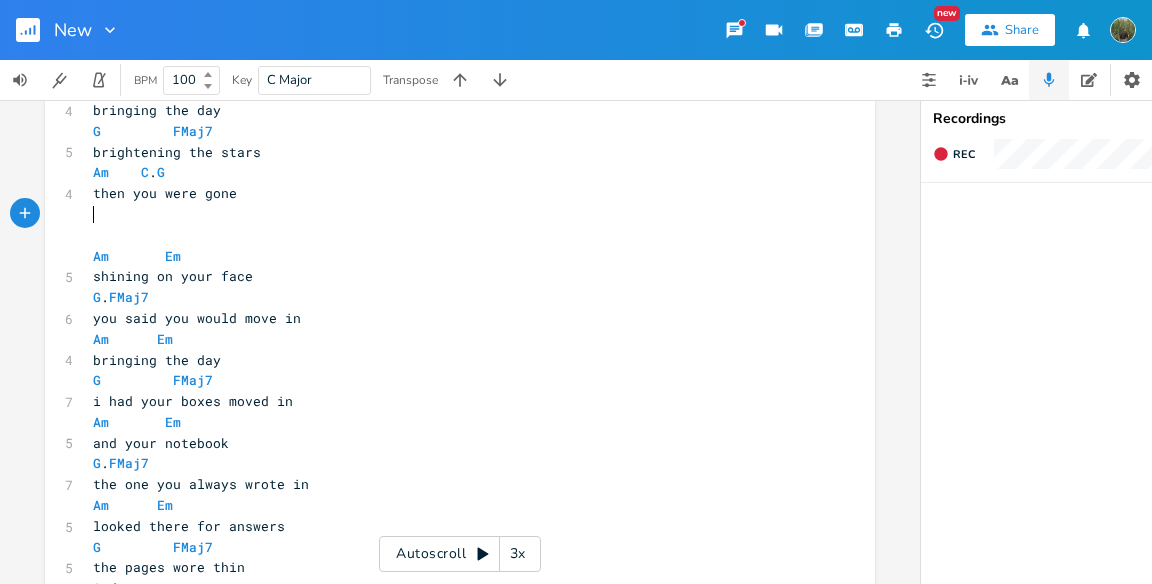 click on "​" at bounding box center [450, 214] 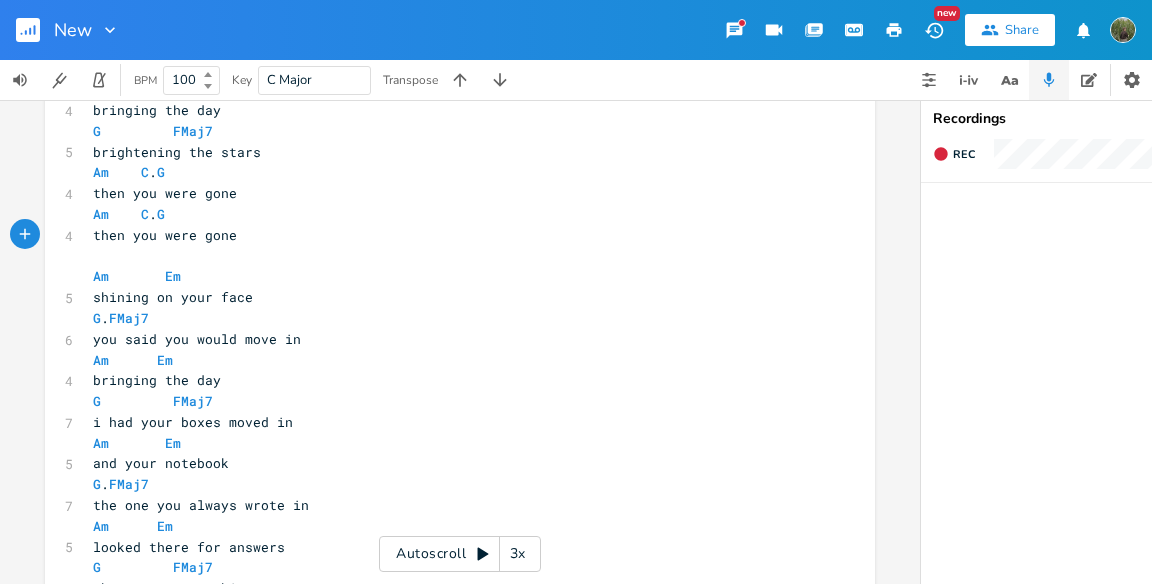 click on "then you were gone" at bounding box center (165, 235) 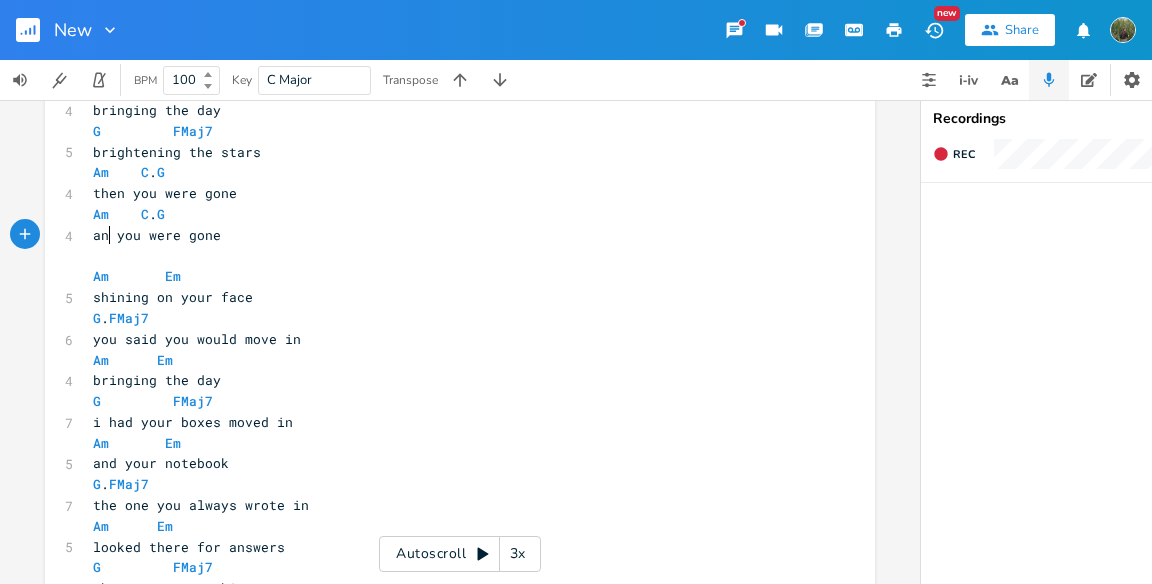 scroll, scrollTop: 0, scrollLeft: 20, axis: horizontal 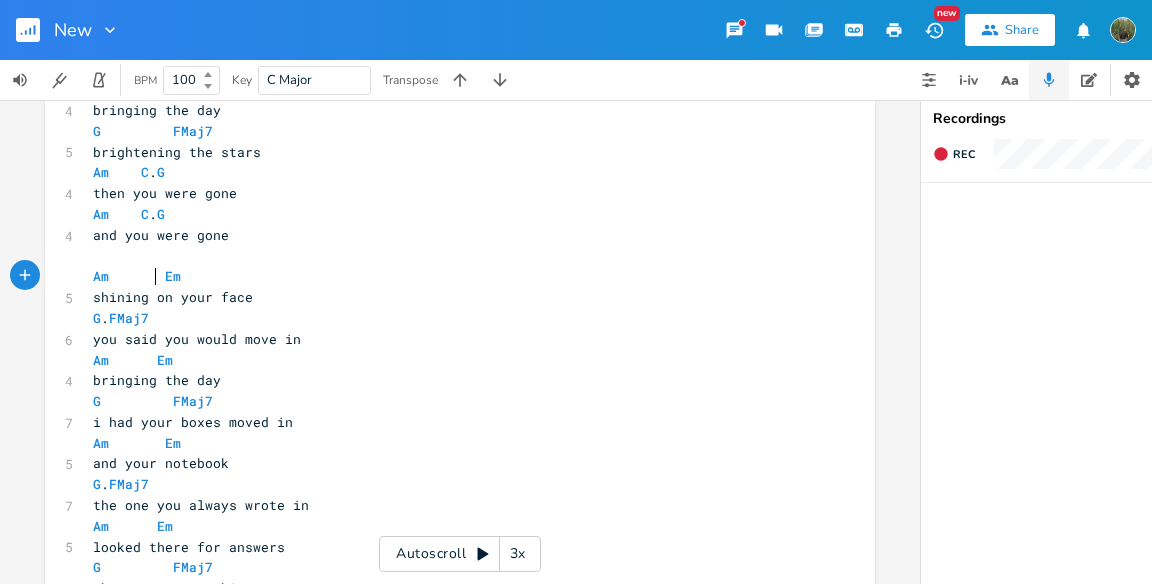 click on "Am         Em" at bounding box center (137, 276) 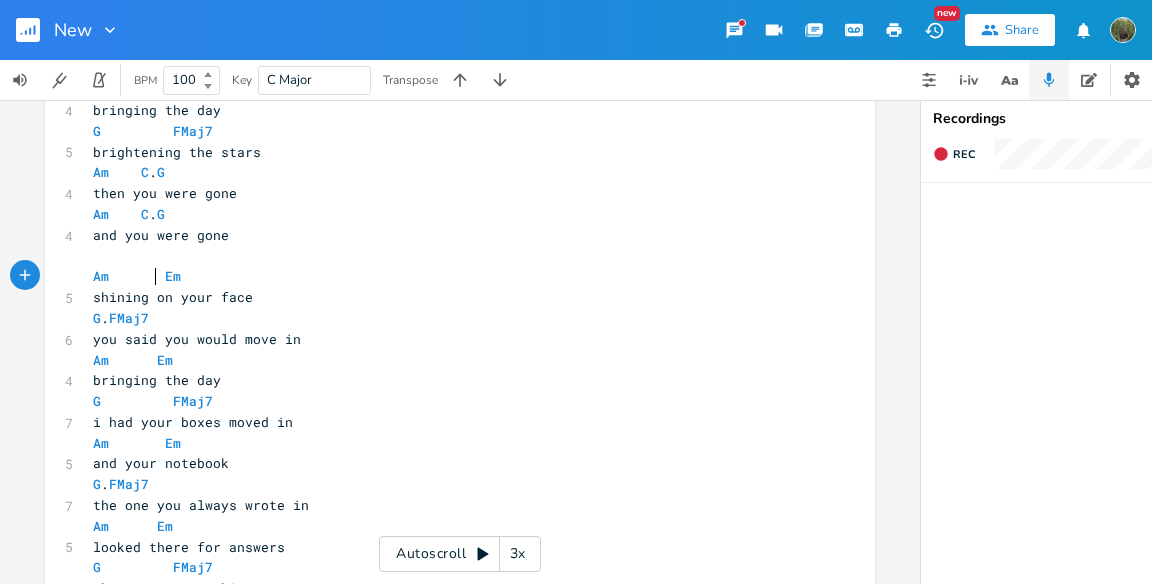 click on "shining on your face" at bounding box center [173, 297] 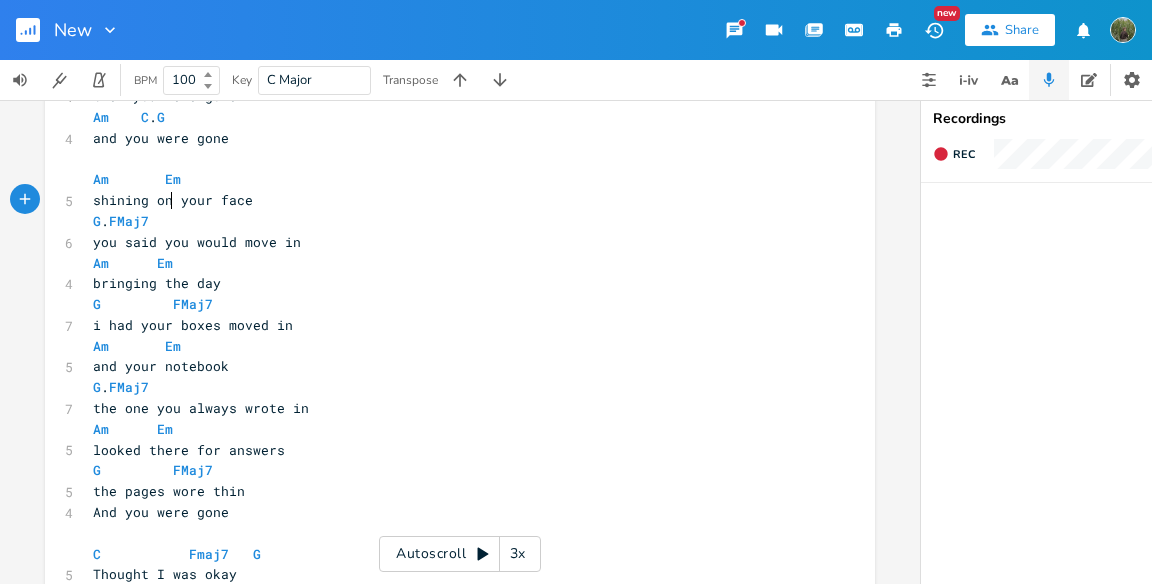 scroll, scrollTop: 562, scrollLeft: 0, axis: vertical 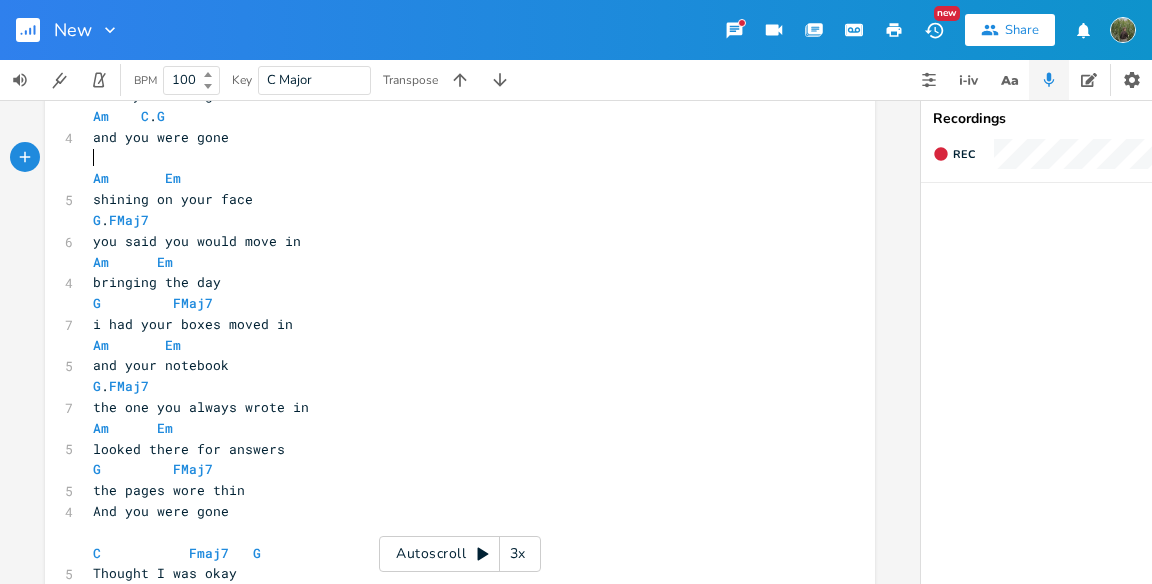 click on "​" at bounding box center (450, 158) 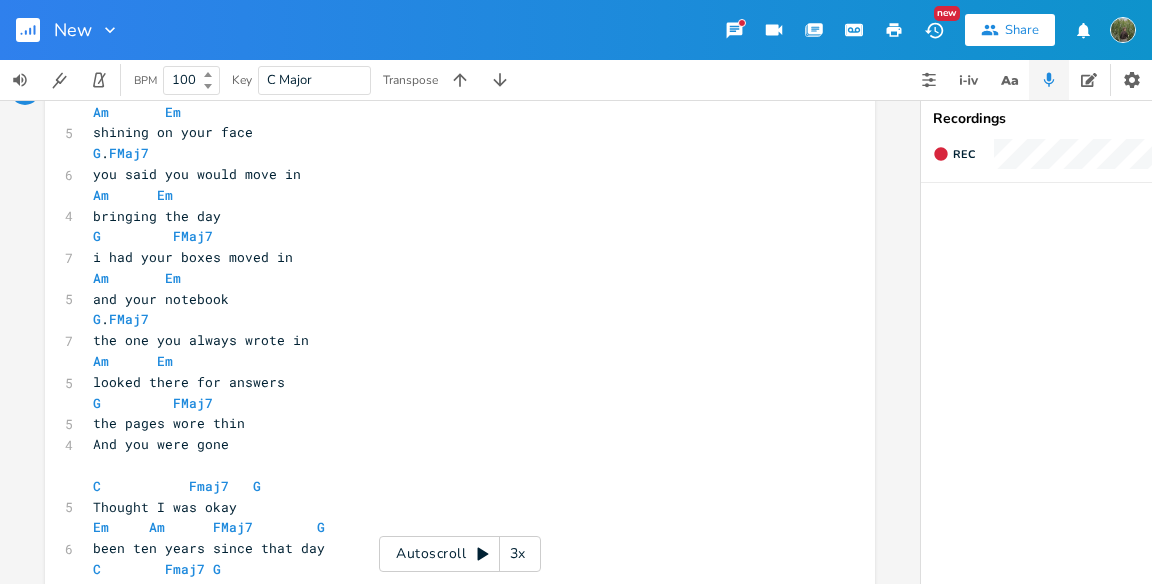 scroll, scrollTop: 611, scrollLeft: 0, axis: vertical 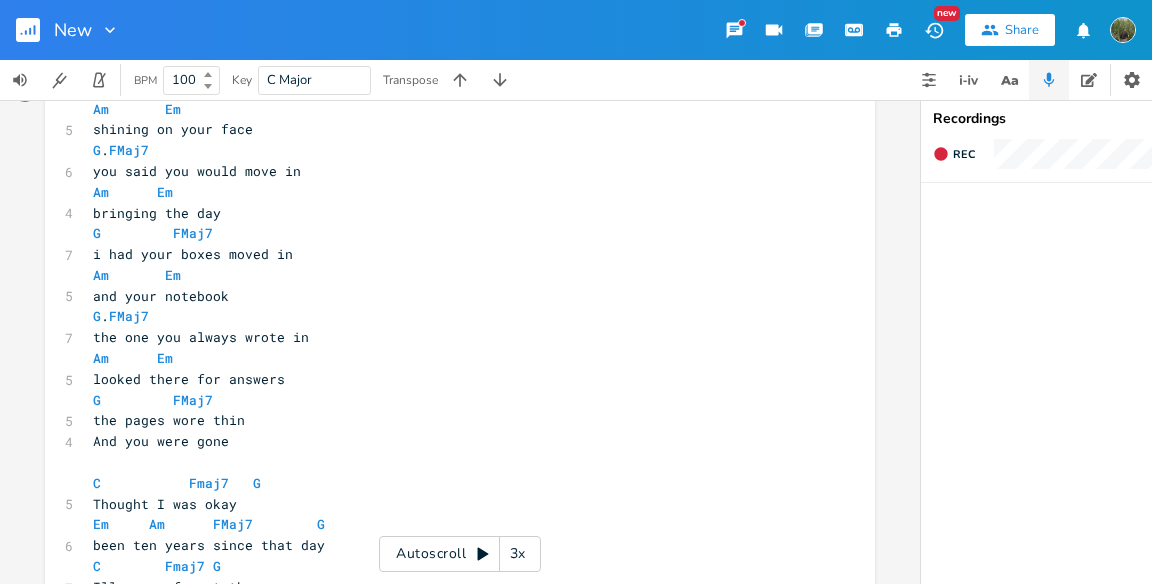 click on "bringing the day" at bounding box center [157, 213] 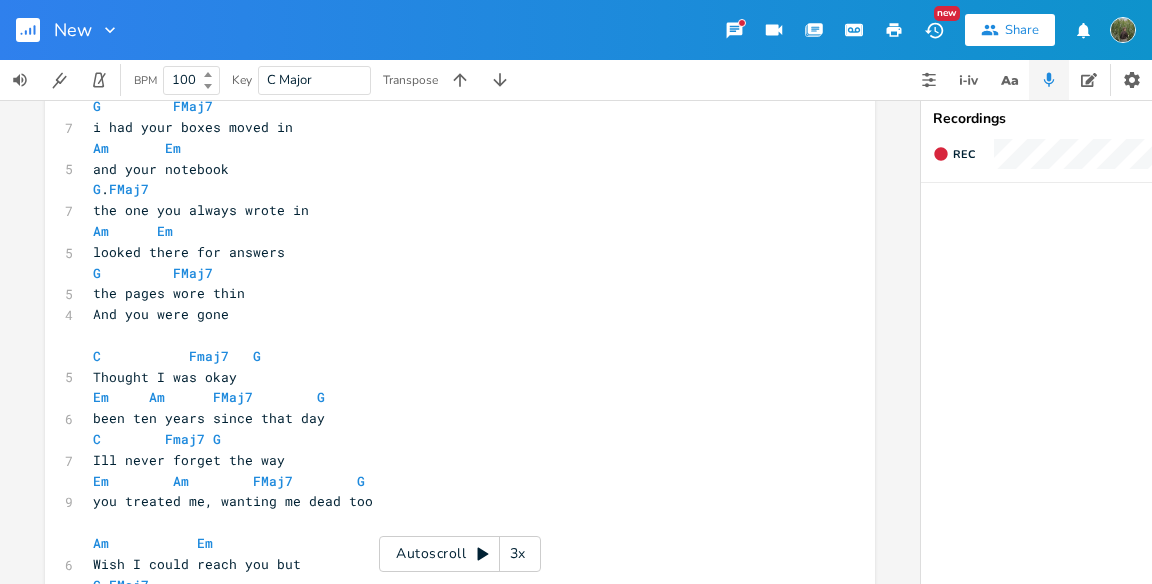 scroll, scrollTop: 758, scrollLeft: 0, axis: vertical 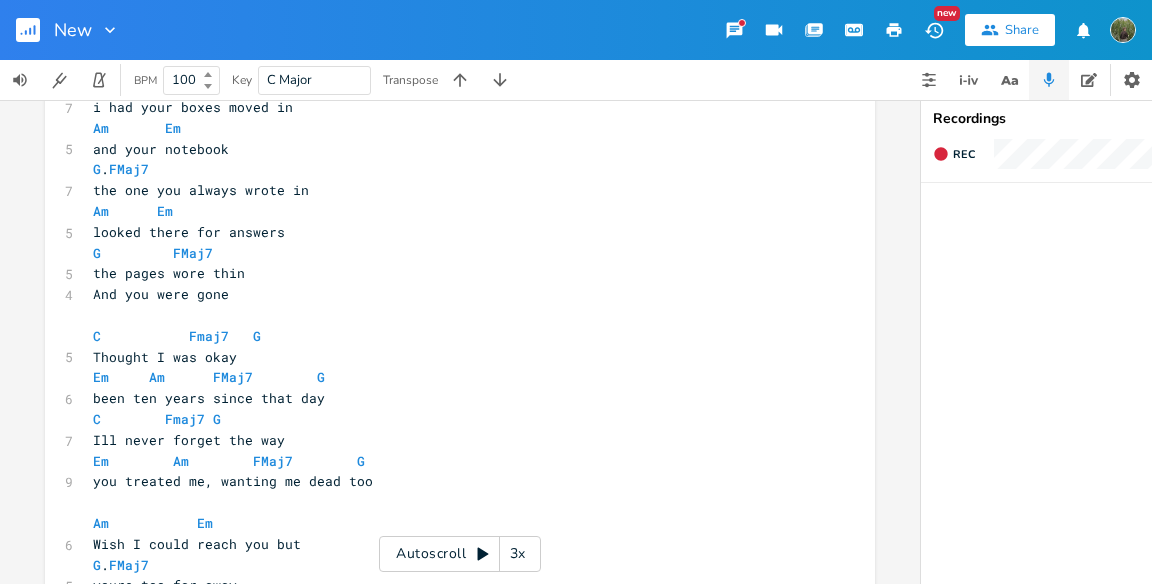 click on "the pages wore thin" at bounding box center [169, 273] 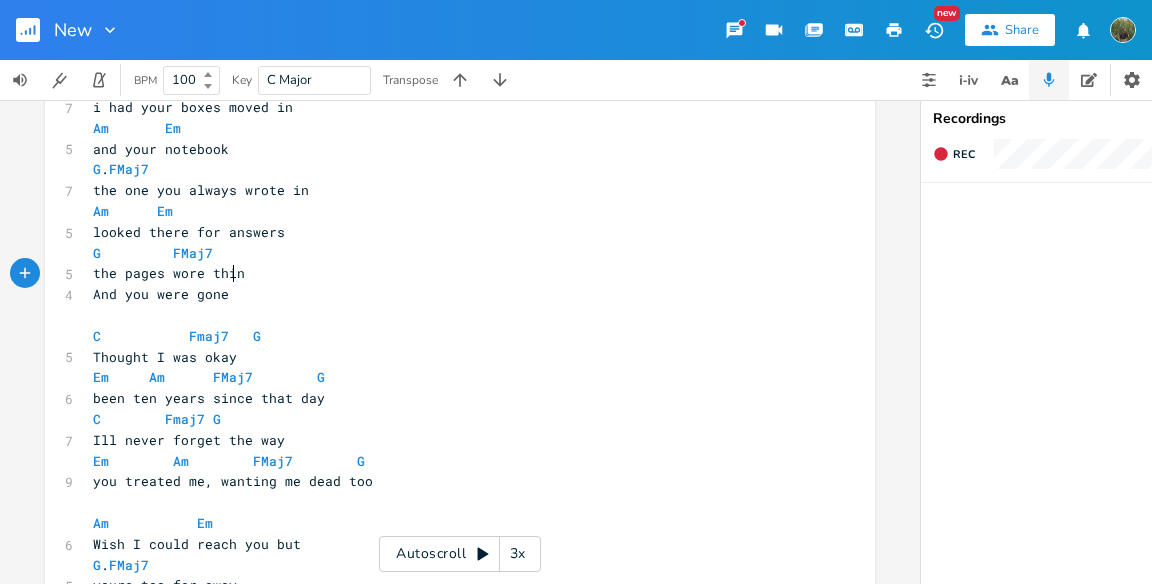 click on "the pages wore thin" at bounding box center (169, 273) 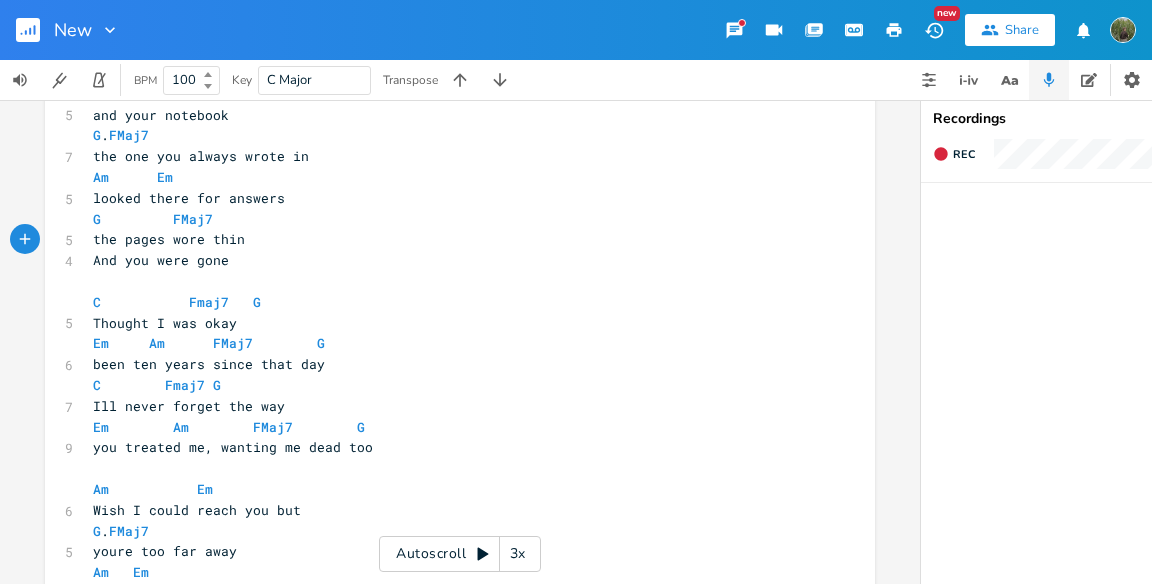 scroll, scrollTop: 794, scrollLeft: 0, axis: vertical 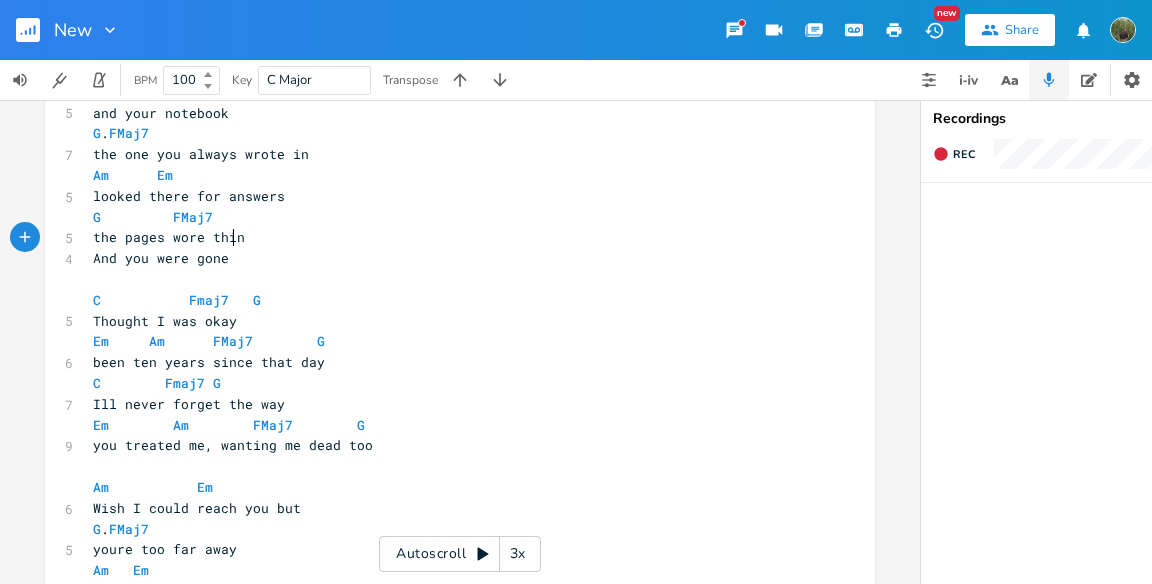click on "the pages wore thin" at bounding box center (450, 237) 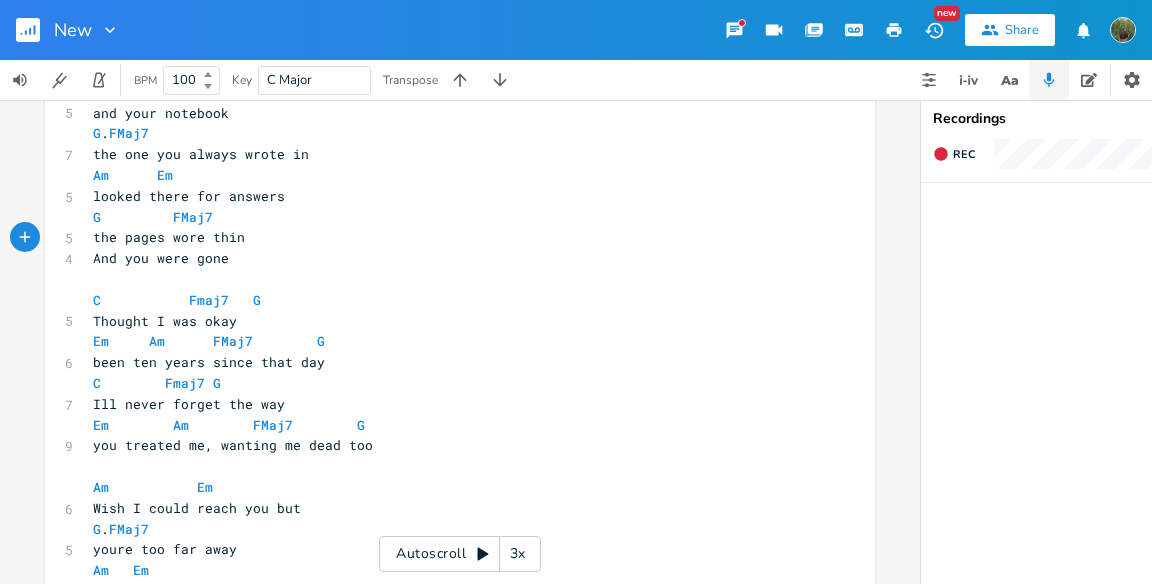 click on "G           FMaj7" at bounding box center [450, 217] 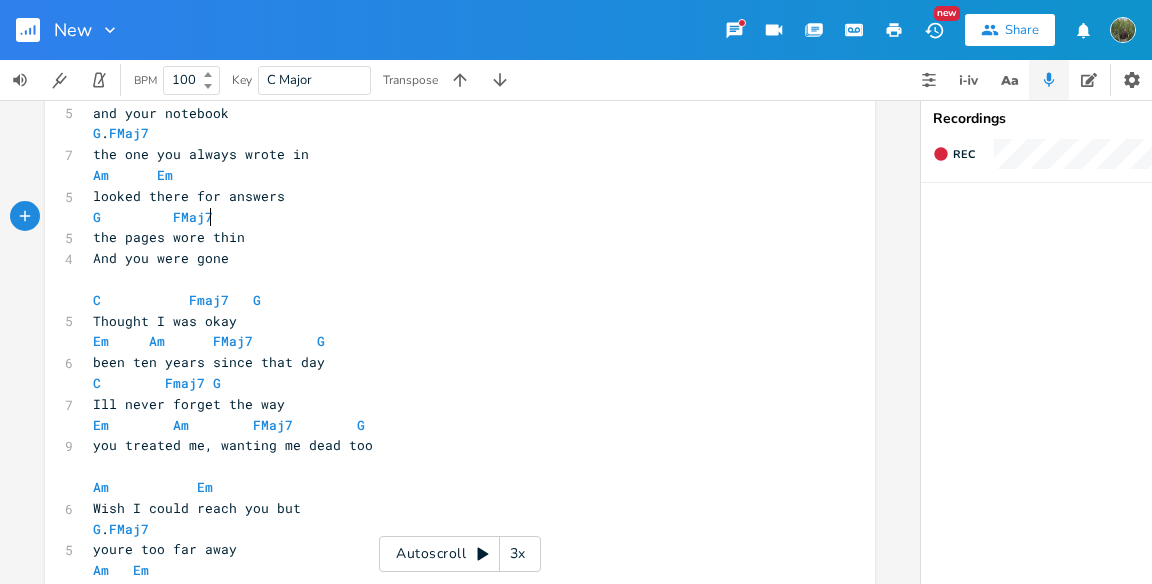 scroll, scrollTop: 0, scrollLeft: 3, axis: horizontal 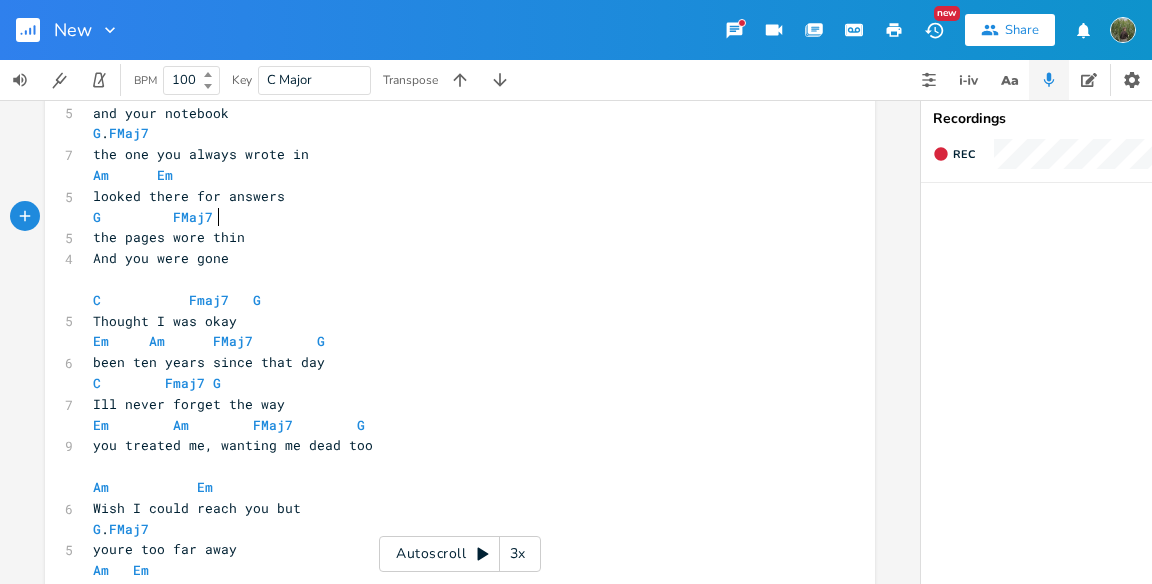 click on "And you were gone" at bounding box center [161, 258] 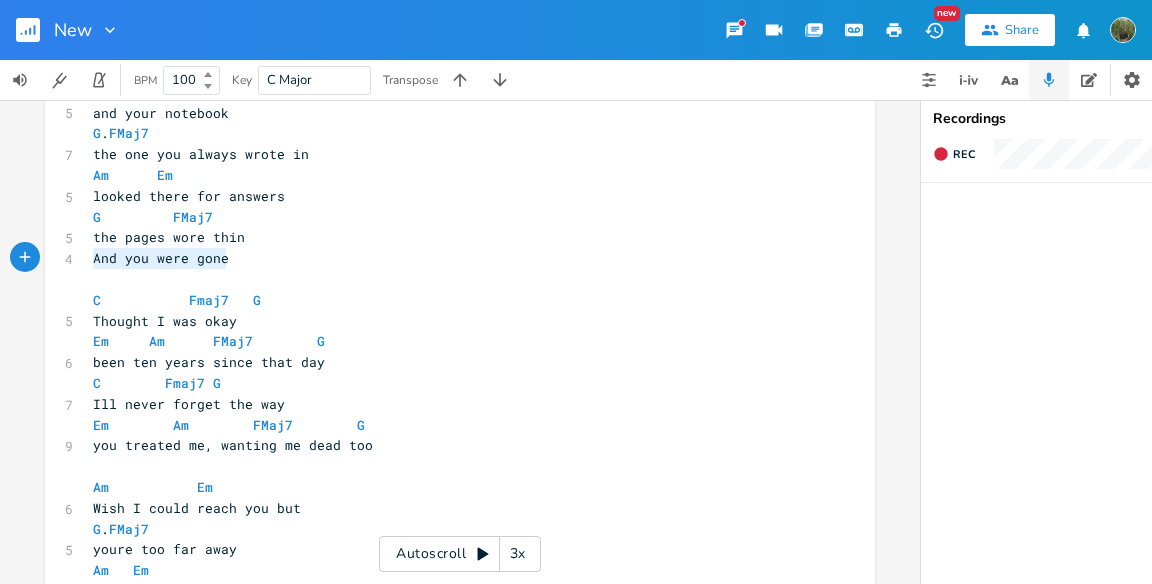 drag, startPoint x: 229, startPoint y: 252, endPoint x: 67, endPoint y: 252, distance: 162 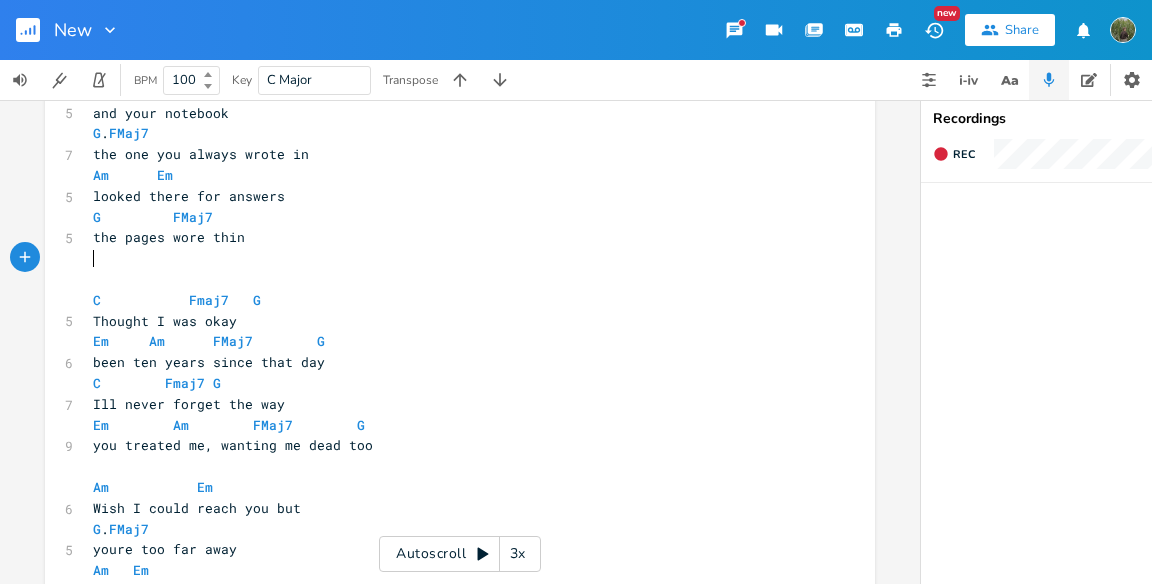 paste on "'" 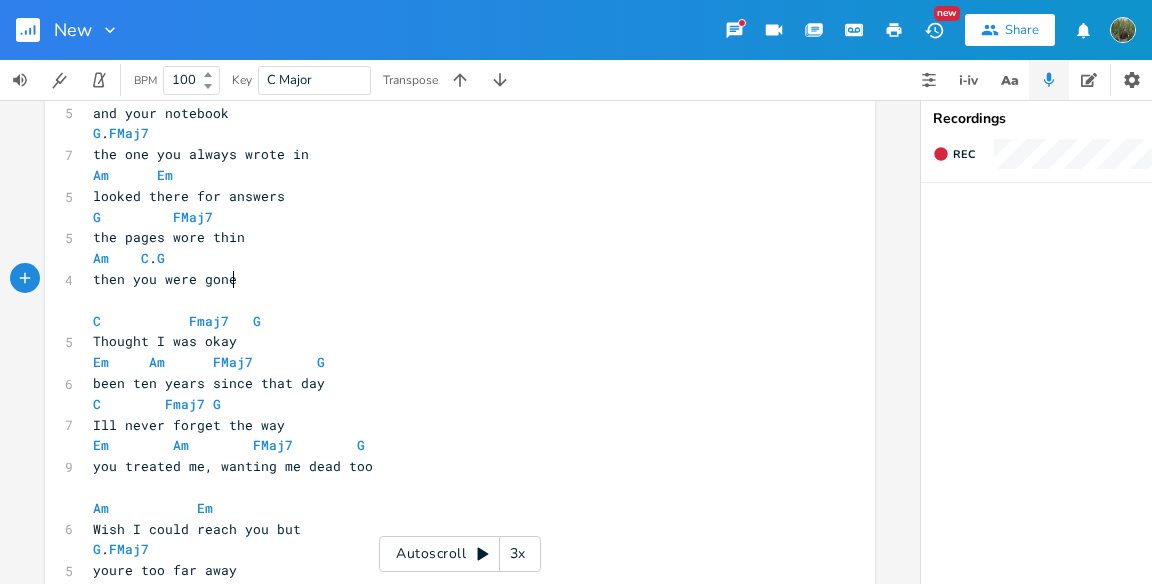 scroll, scrollTop: 0, scrollLeft: 3, axis: horizontal 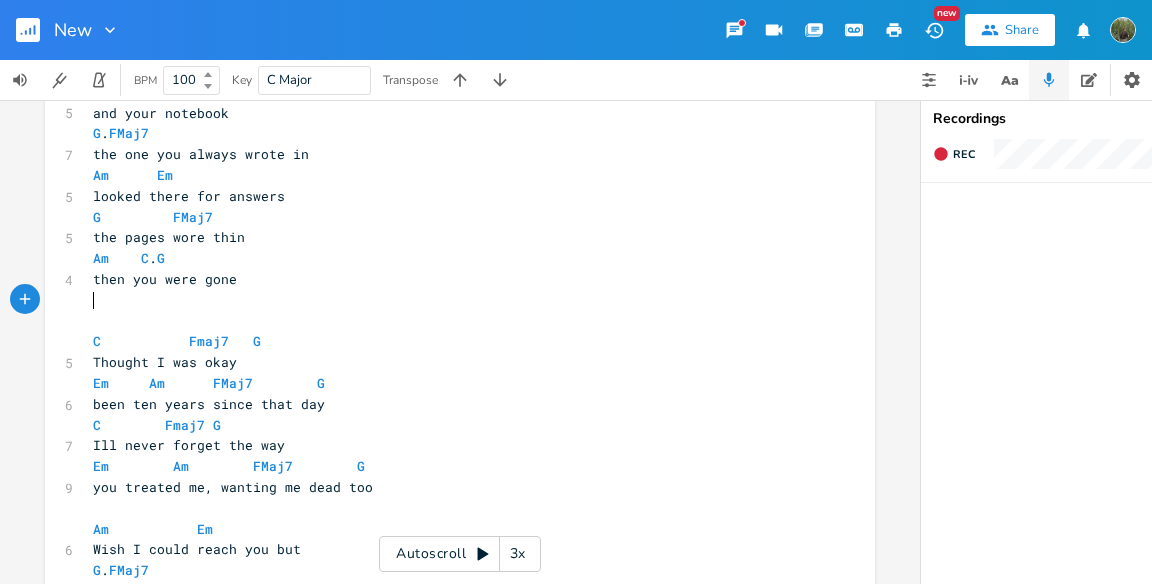 paste on "a" 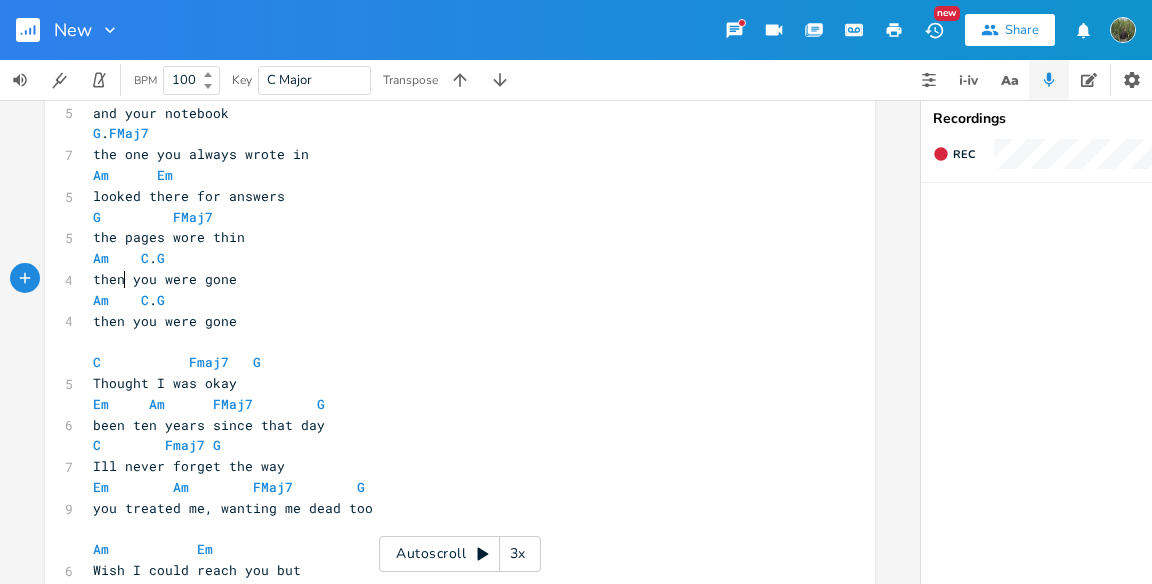 click on "then you were gone" at bounding box center (165, 279) 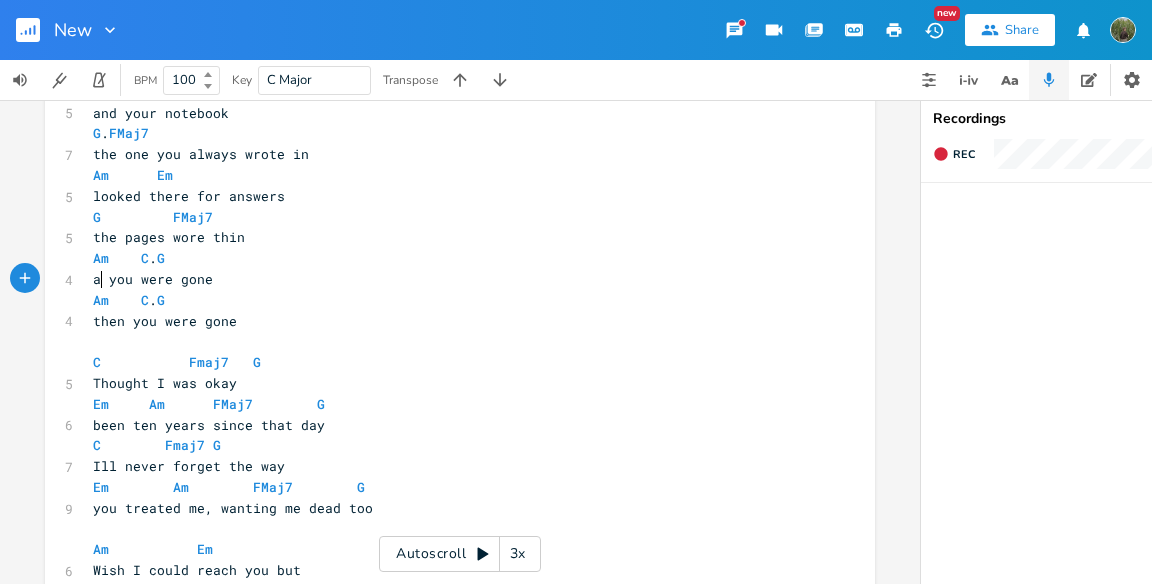scroll, scrollTop: 0, scrollLeft: 20, axis: horizontal 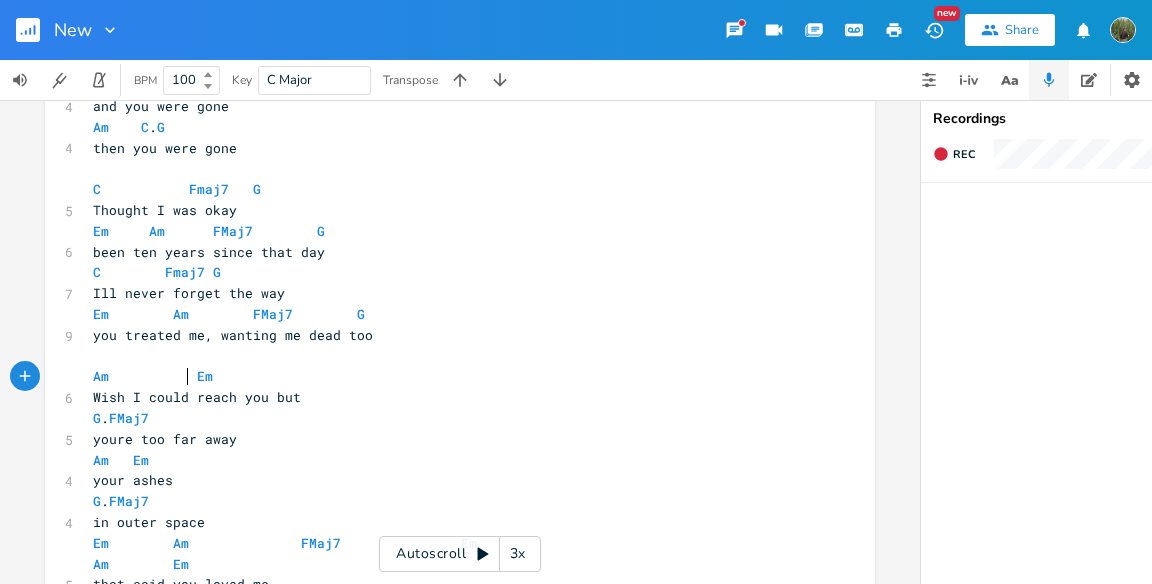 click on "Am             Em" at bounding box center [157, 376] 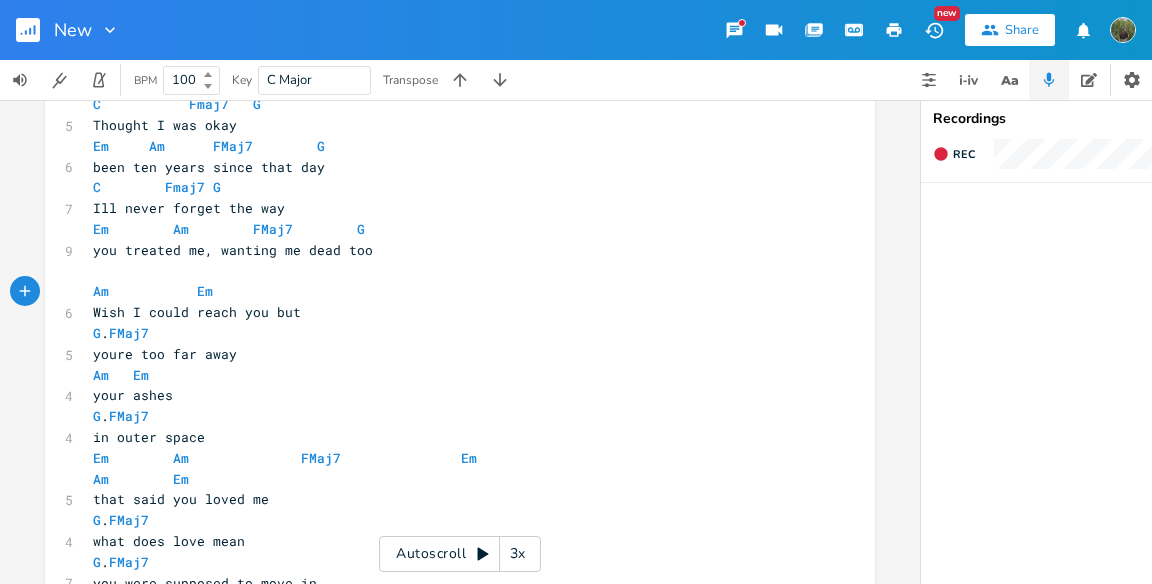 scroll, scrollTop: 1051, scrollLeft: 0, axis: vertical 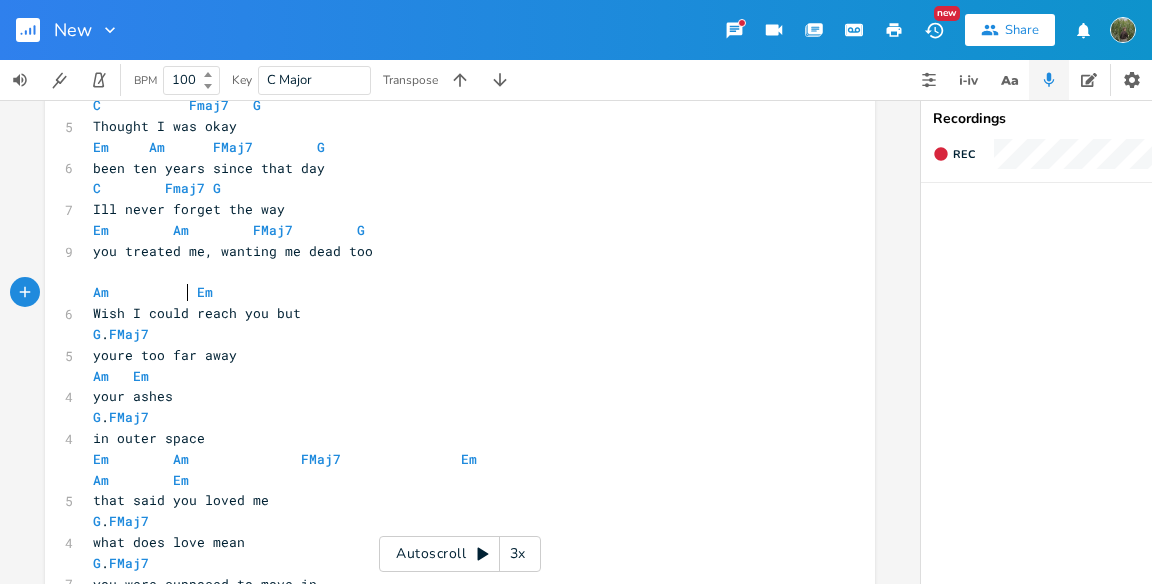 click on "​" at bounding box center (450, 272) 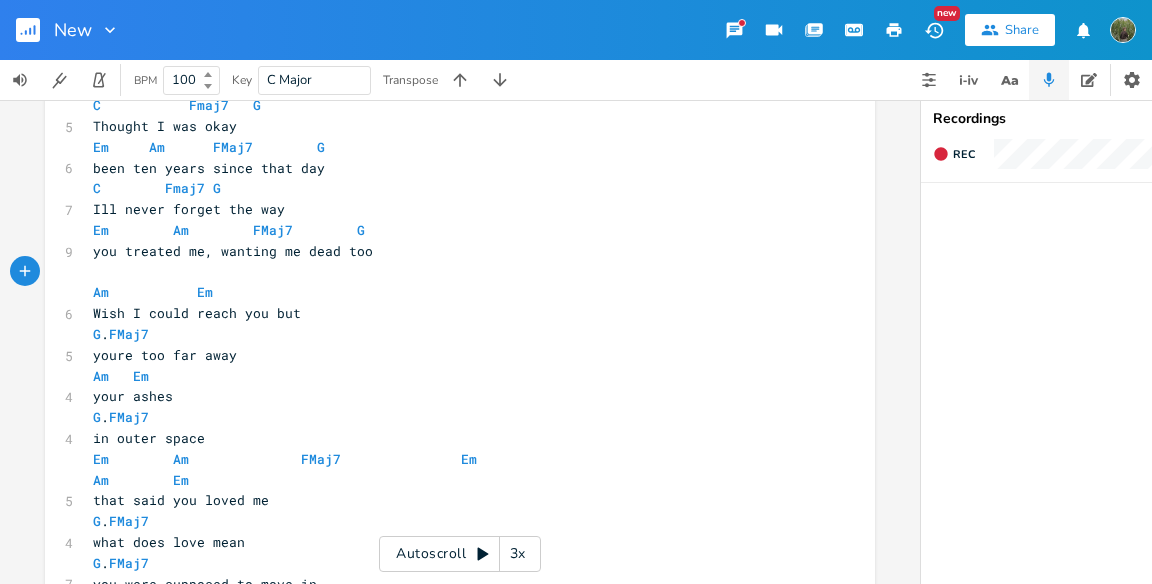 click on "you treated me, wanting me dead too" at bounding box center [233, 251] 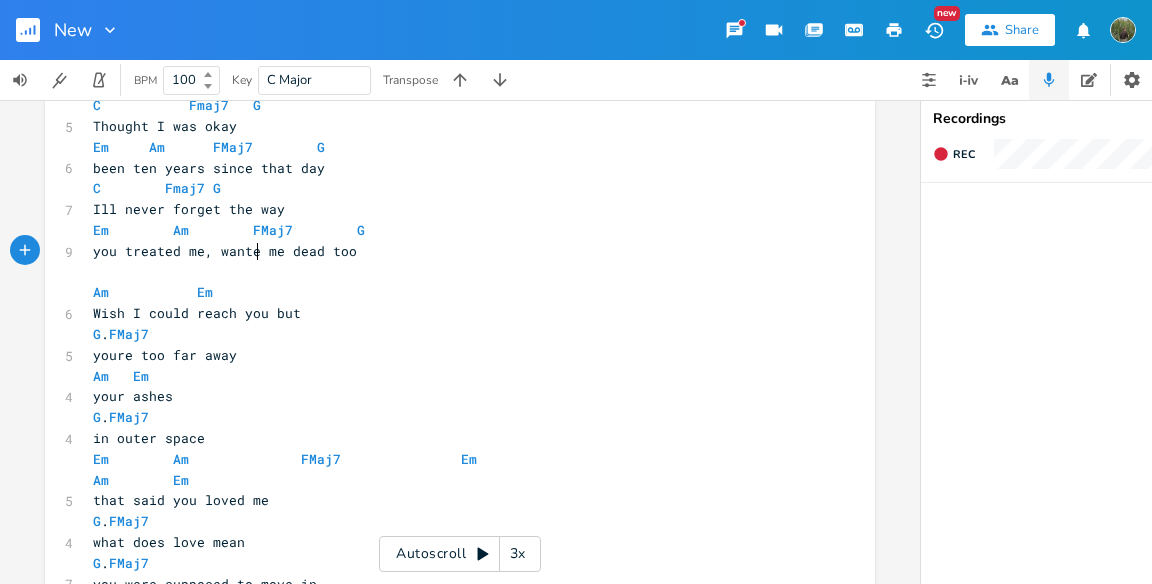 scroll, scrollTop: 0, scrollLeft: 13, axis: horizontal 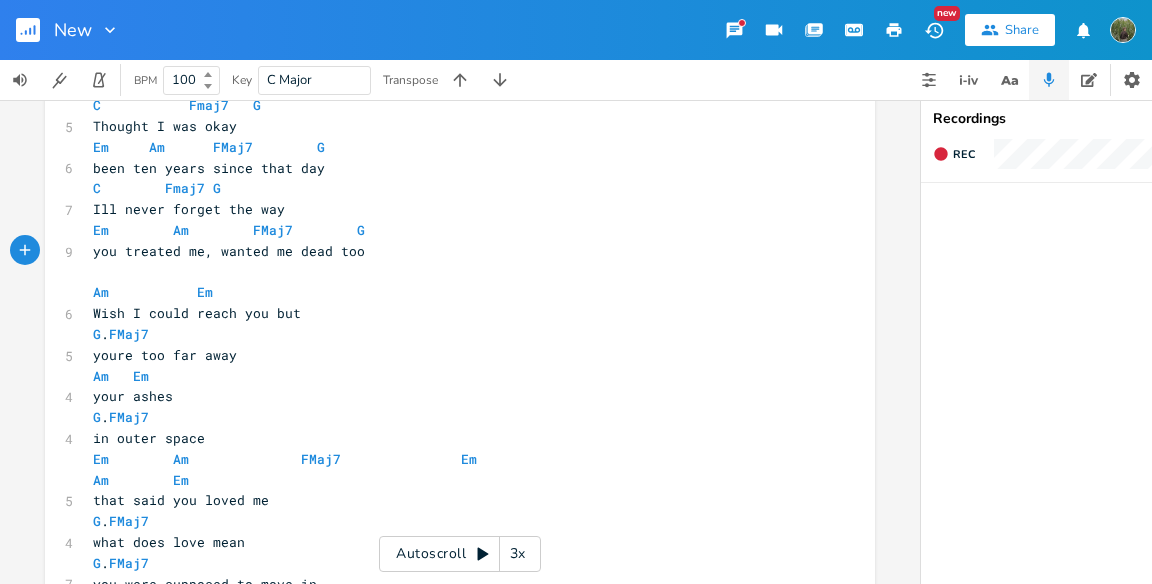 click on "Am             Em" at bounding box center [450, 292] 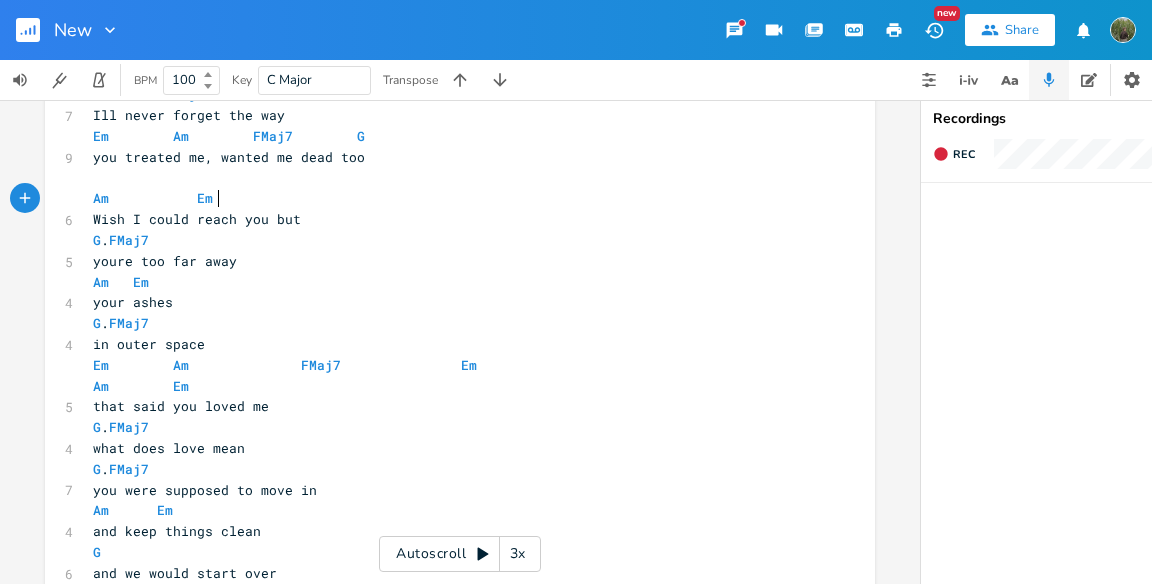 scroll, scrollTop: 1144, scrollLeft: 0, axis: vertical 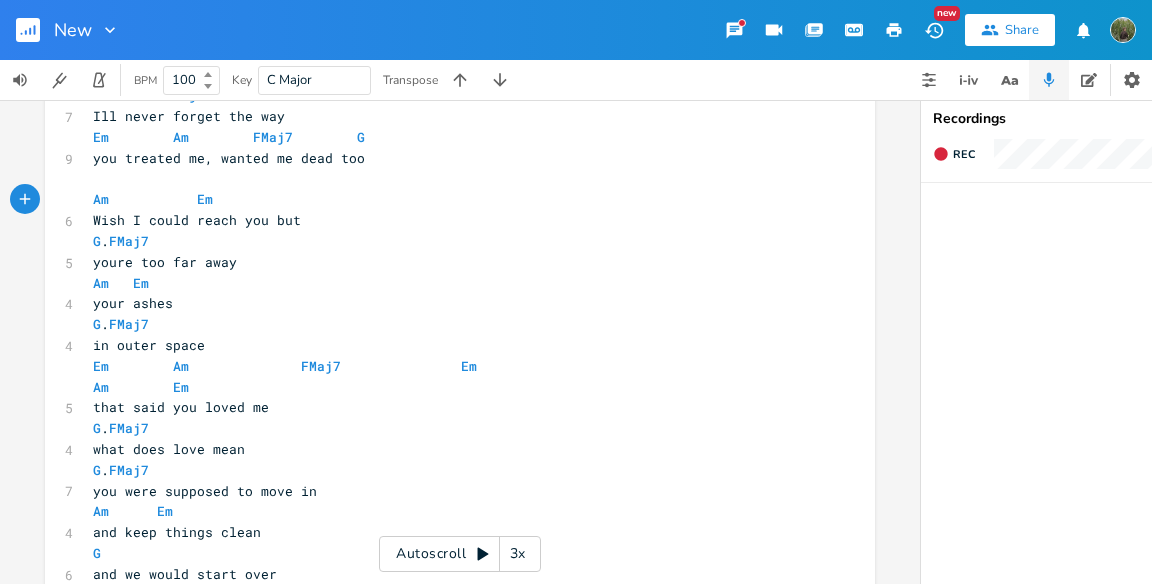 click on "​" at bounding box center [450, 179] 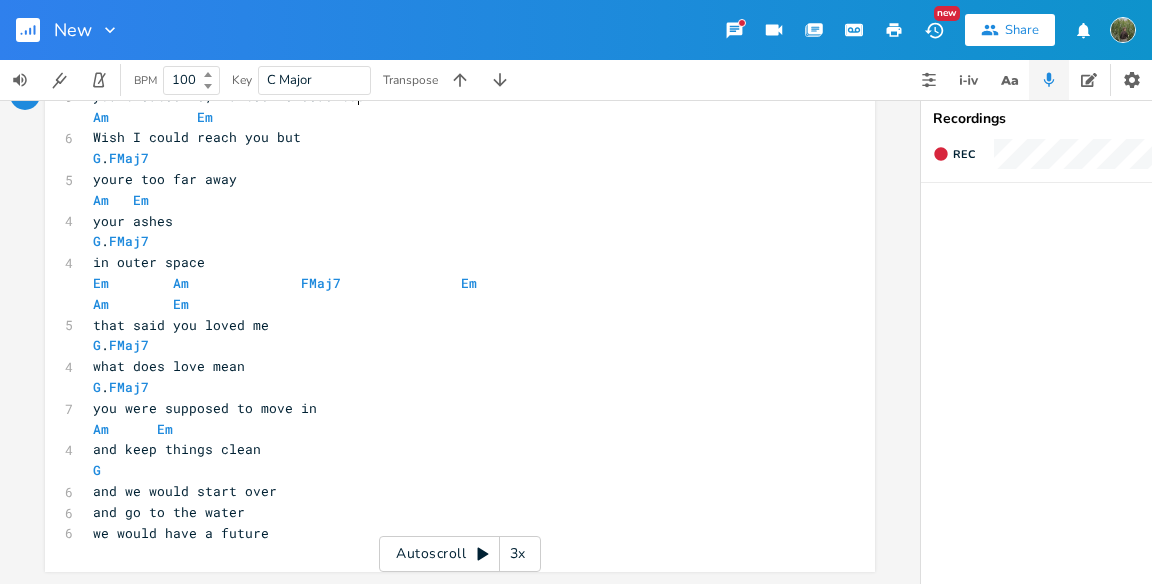 scroll, scrollTop: 1218, scrollLeft: 0, axis: vertical 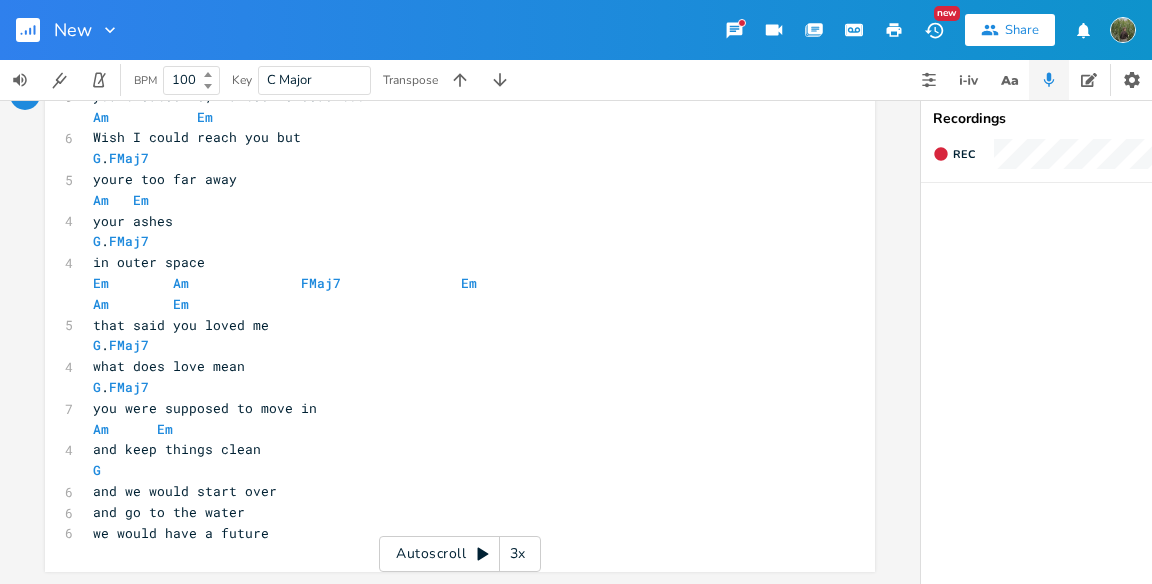 click on "your ashes" at bounding box center [450, 221] 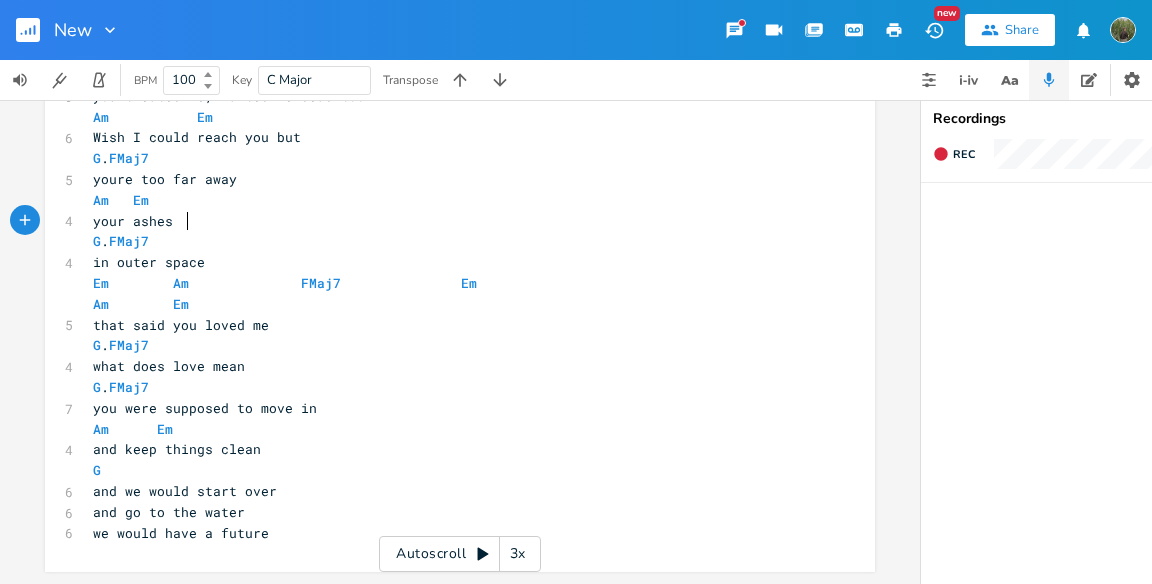 scroll, scrollTop: 0, scrollLeft: 3, axis: horizontal 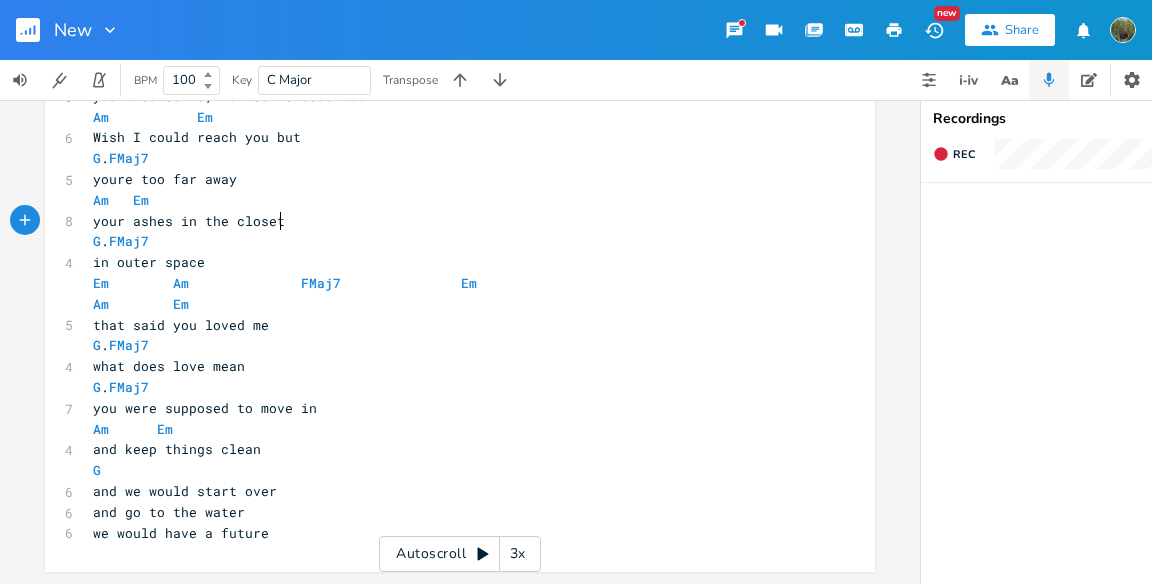 click on "in outer space" at bounding box center [450, 262] 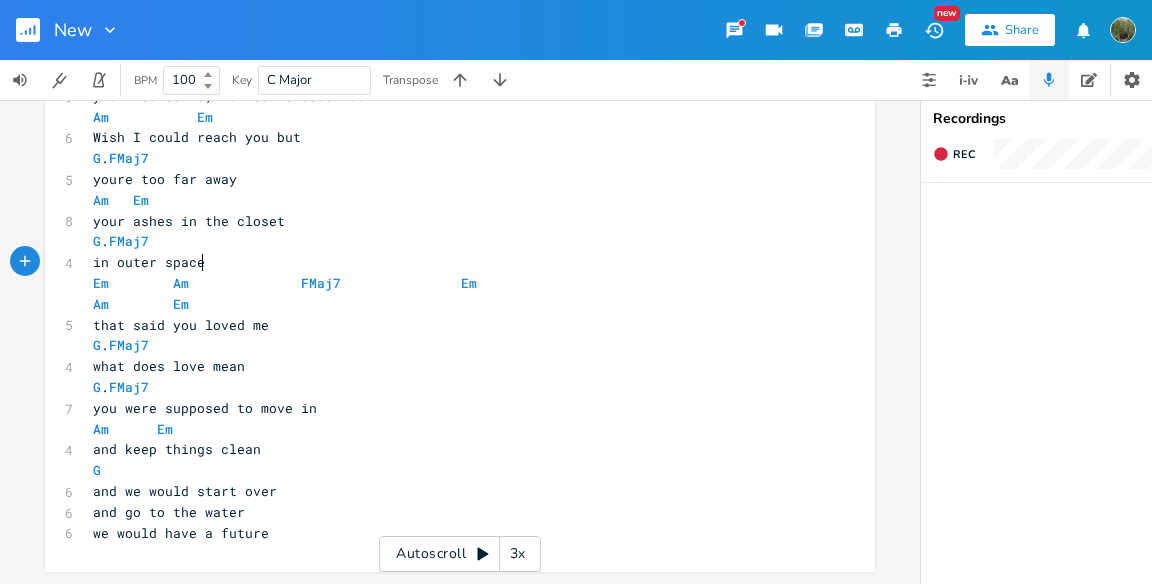 click on "G .      FMaj7" at bounding box center (450, 241) 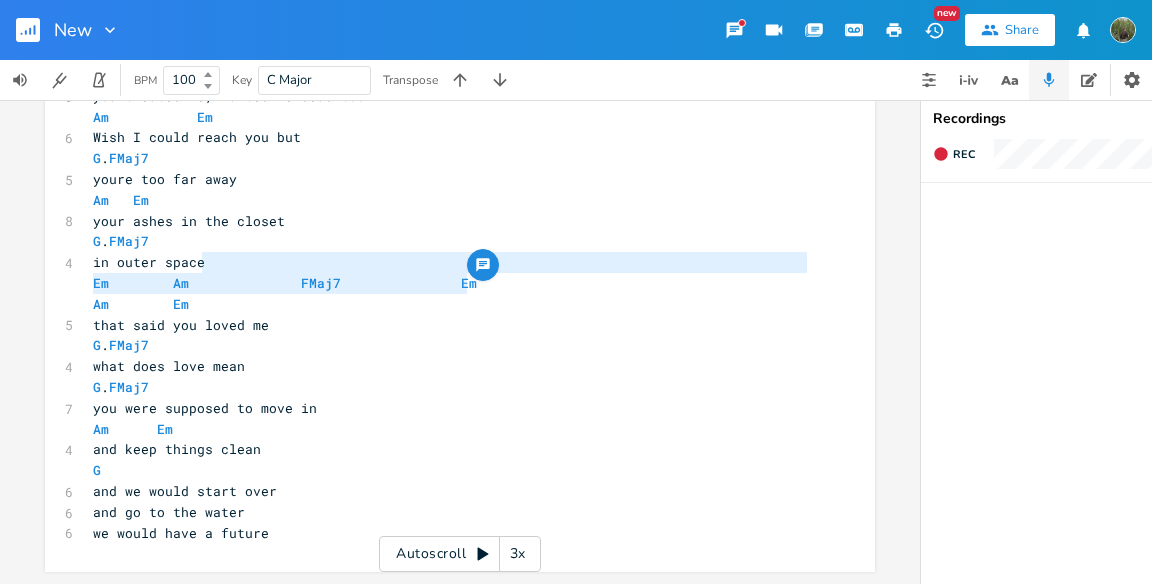 drag, startPoint x: 491, startPoint y: 266, endPoint x: 486, endPoint y: 255, distance: 12.083046 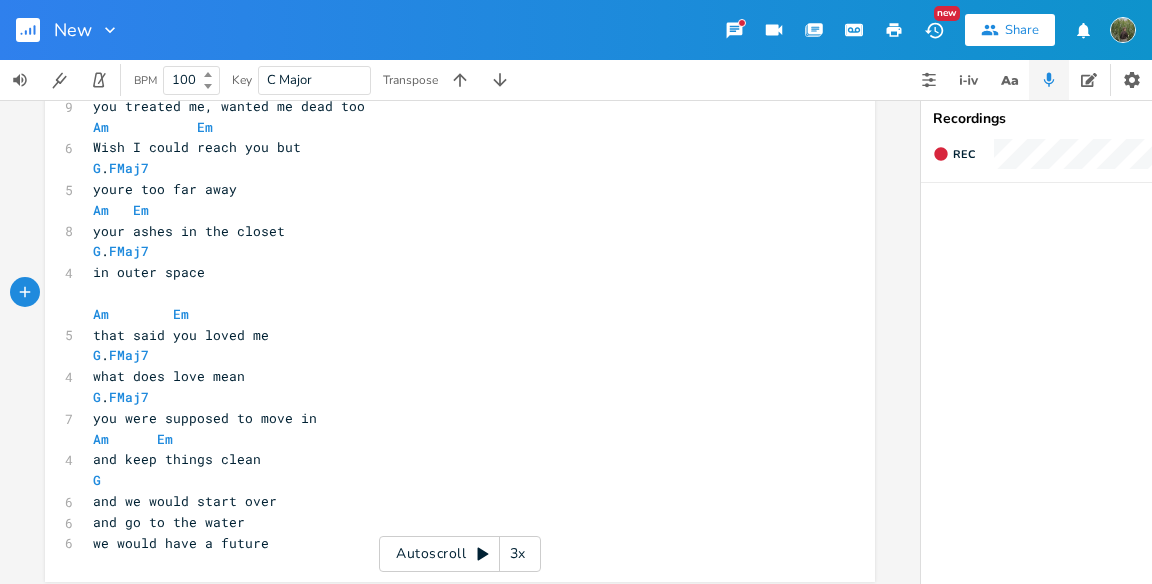 scroll, scrollTop: 1218, scrollLeft: 0, axis: vertical 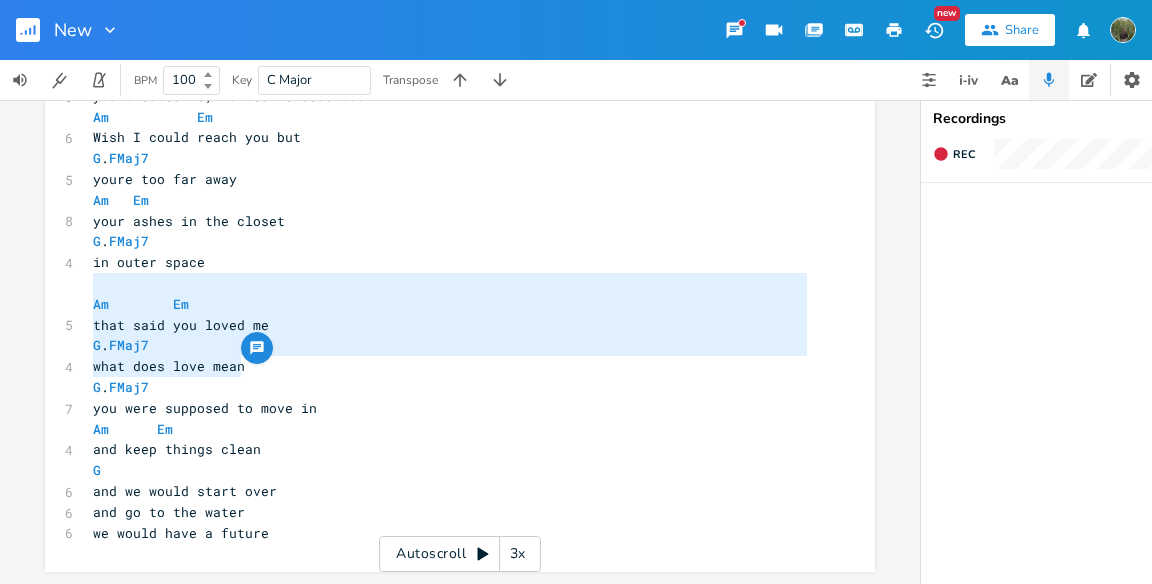 drag, startPoint x: 279, startPoint y: 346, endPoint x: 271, endPoint y: 277, distance: 69.46222 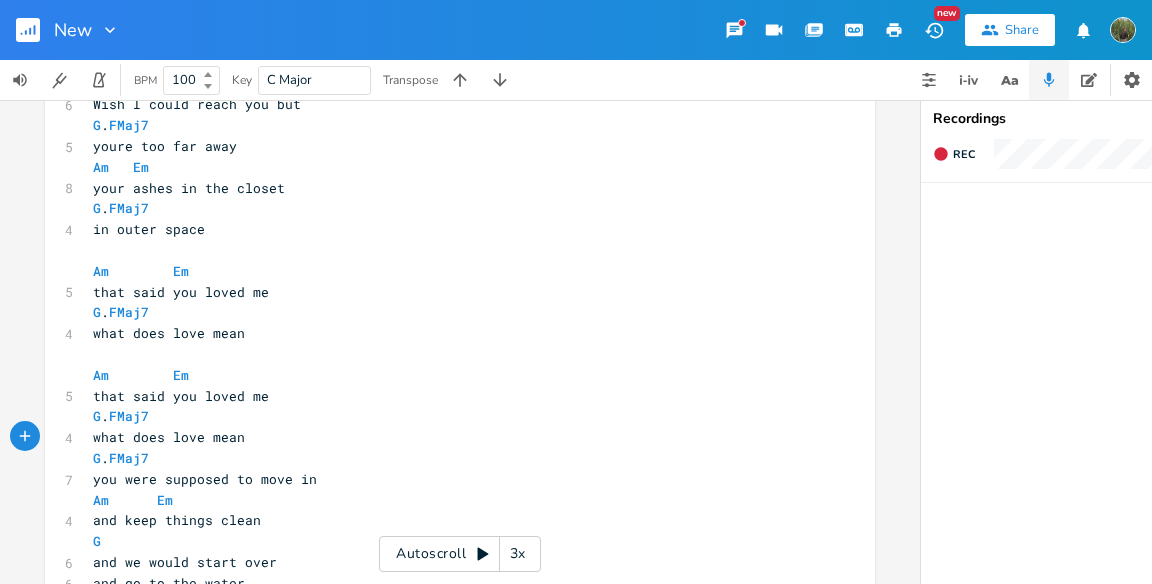 scroll, scrollTop: 1244, scrollLeft: 0, axis: vertical 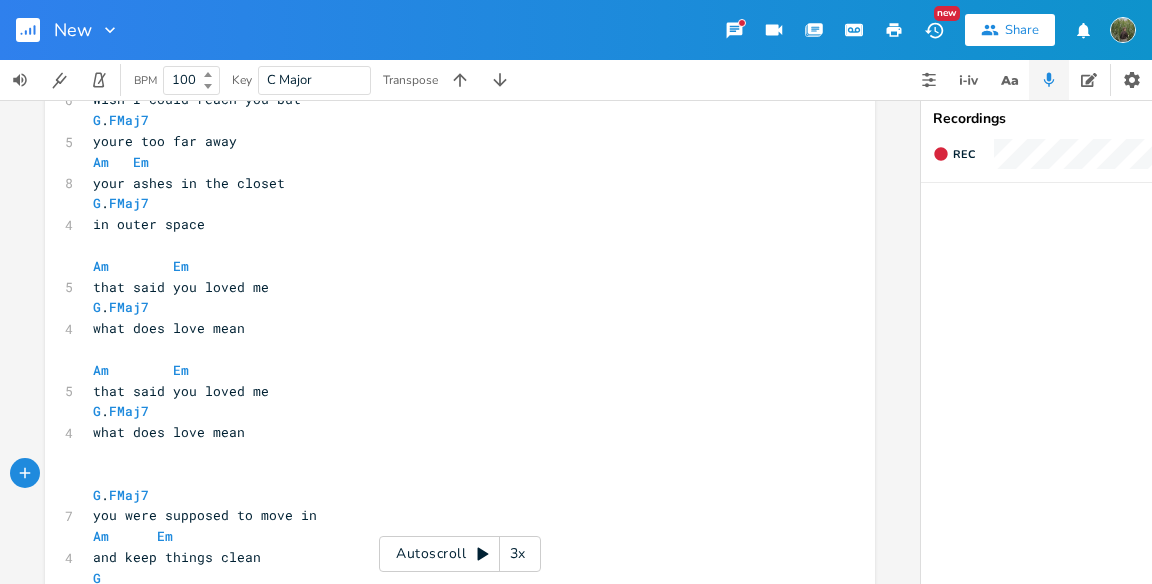 click on "​" at bounding box center (450, 349) 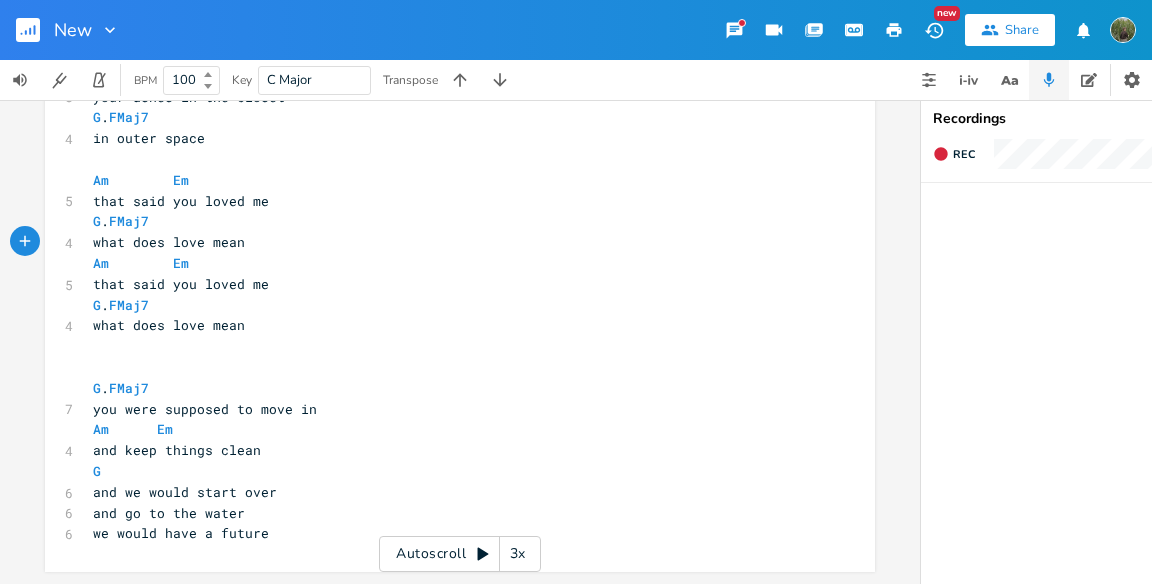 scroll, scrollTop: 1342, scrollLeft: 0, axis: vertical 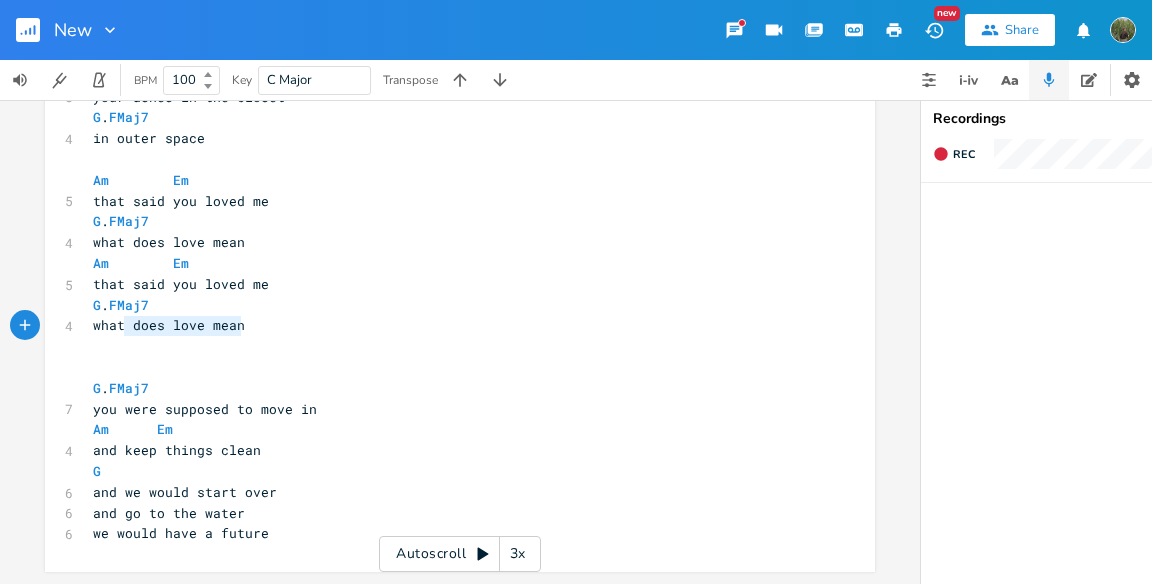 drag, startPoint x: 249, startPoint y: 308, endPoint x: 94, endPoint y: 321, distance: 155.5442 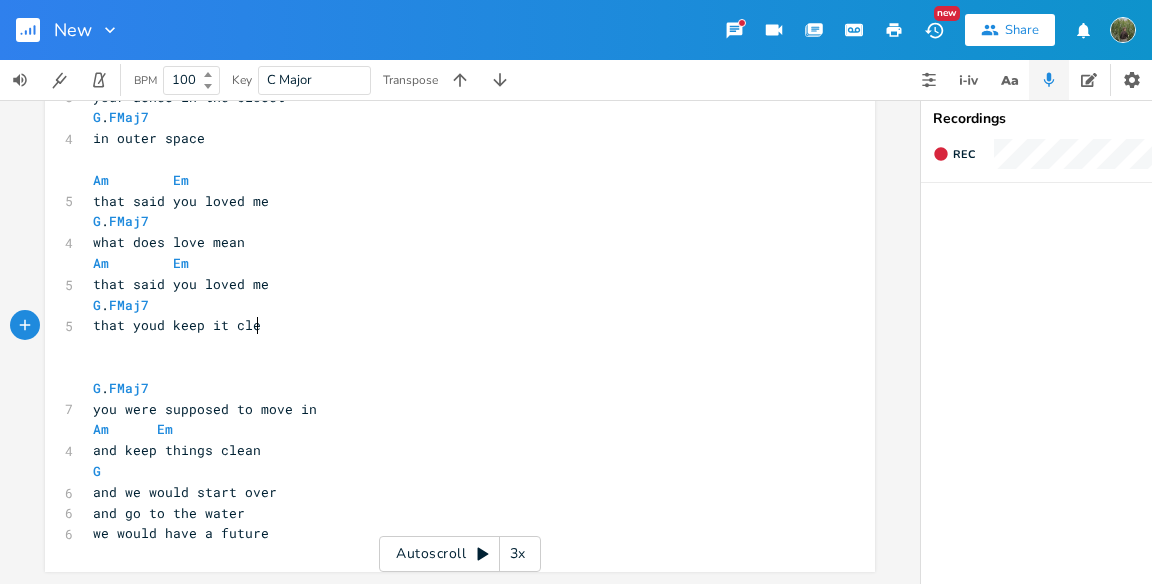 scroll, scrollTop: 0, scrollLeft: 133, axis: horizontal 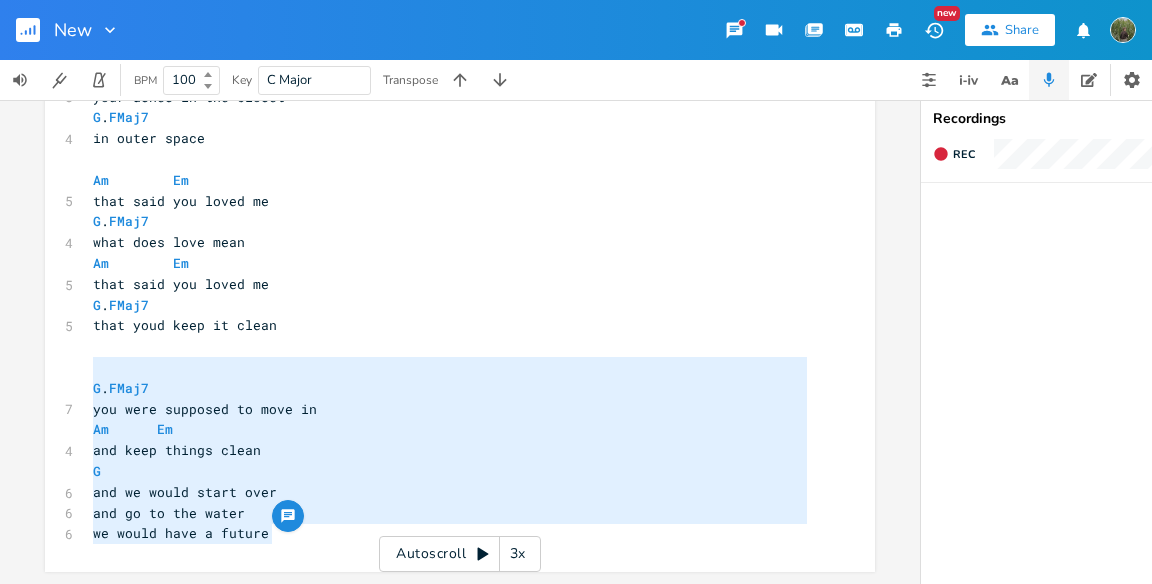 drag, startPoint x: 309, startPoint y: 524, endPoint x: 305, endPoint y: 356, distance: 168.0476 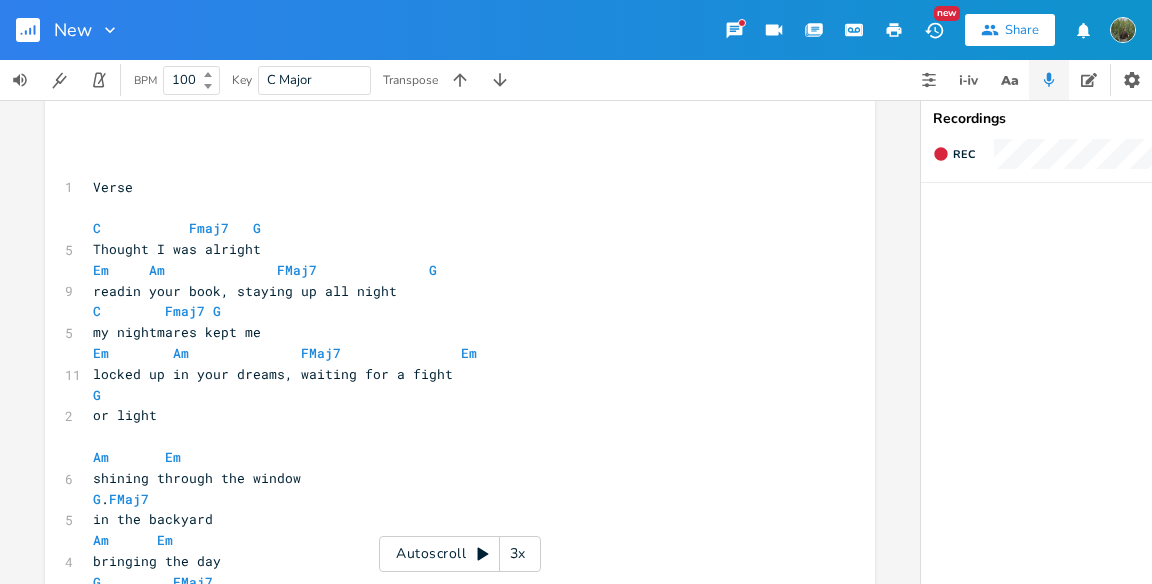 scroll, scrollTop: 0, scrollLeft: 0, axis: both 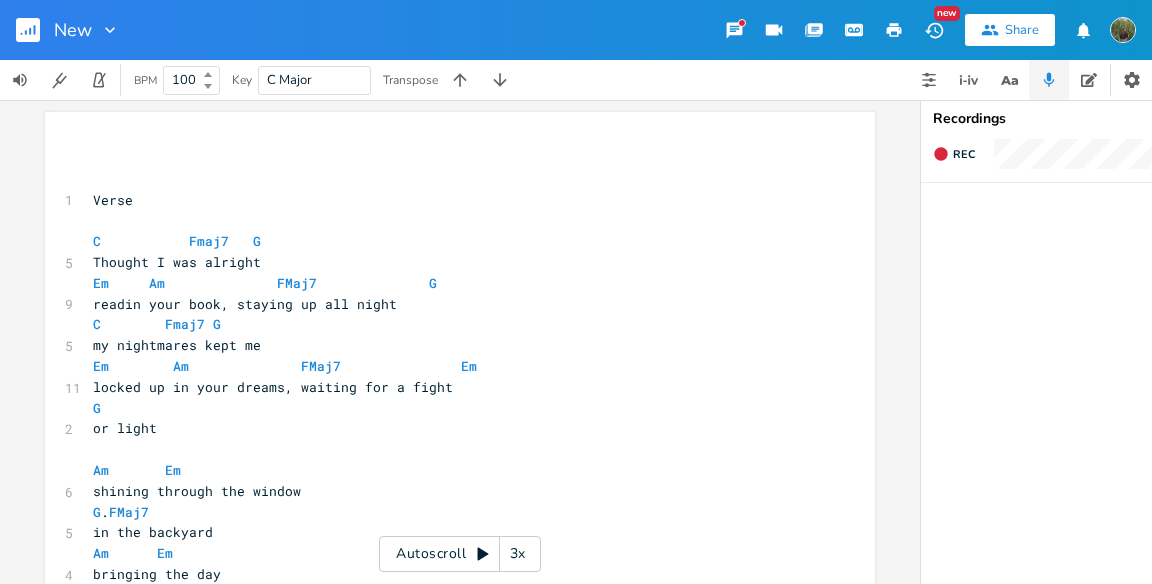 click on "Verse" at bounding box center (450, 200) 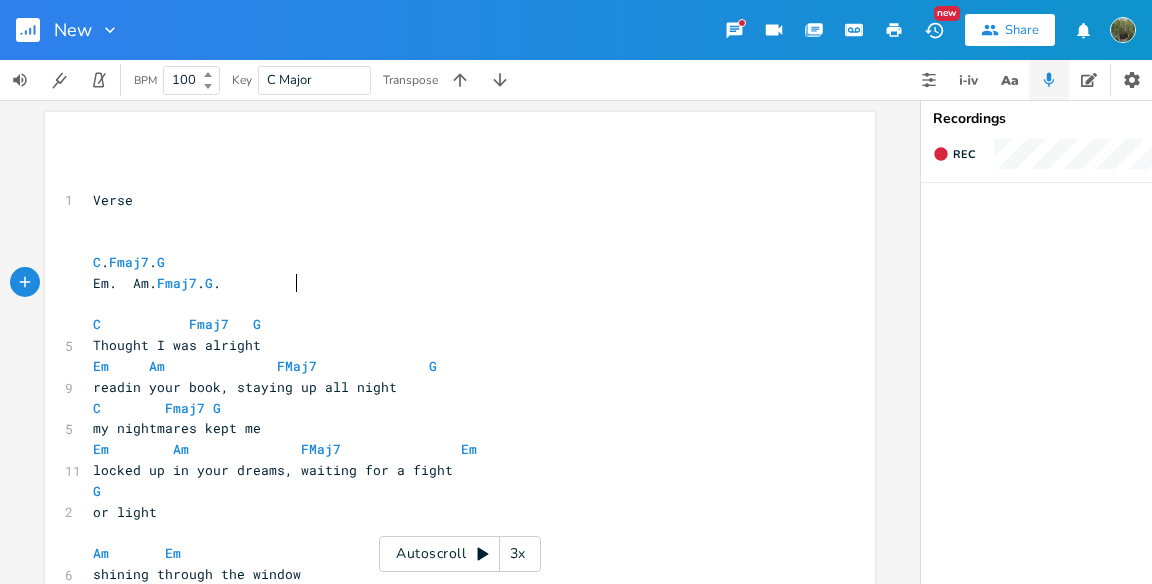 scroll, scrollTop: 0, scrollLeft: 142, axis: horizontal 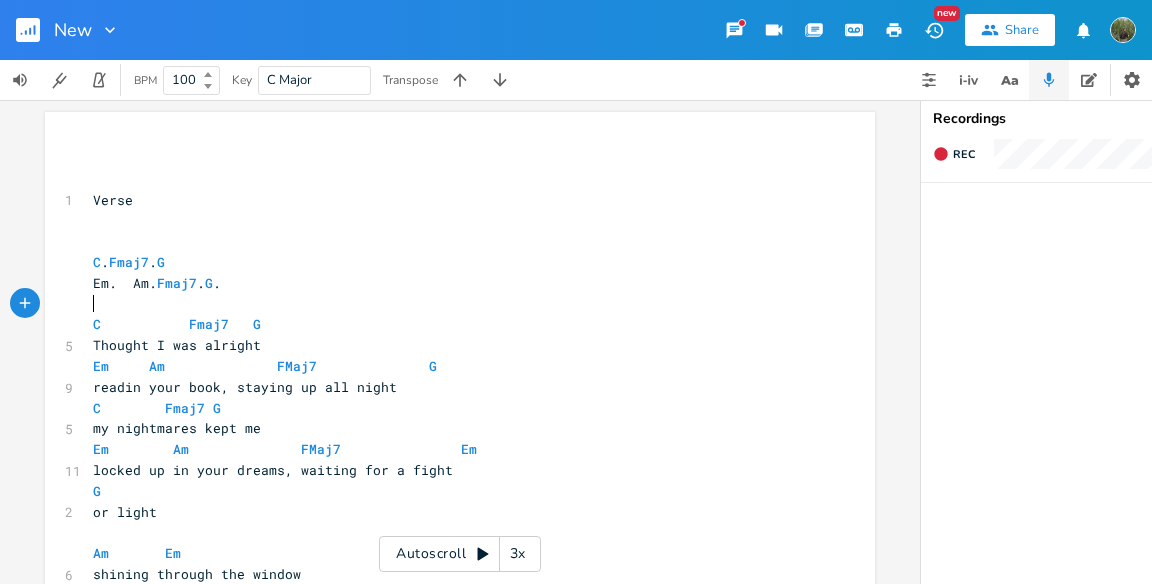 click on "​" at bounding box center (450, 304) 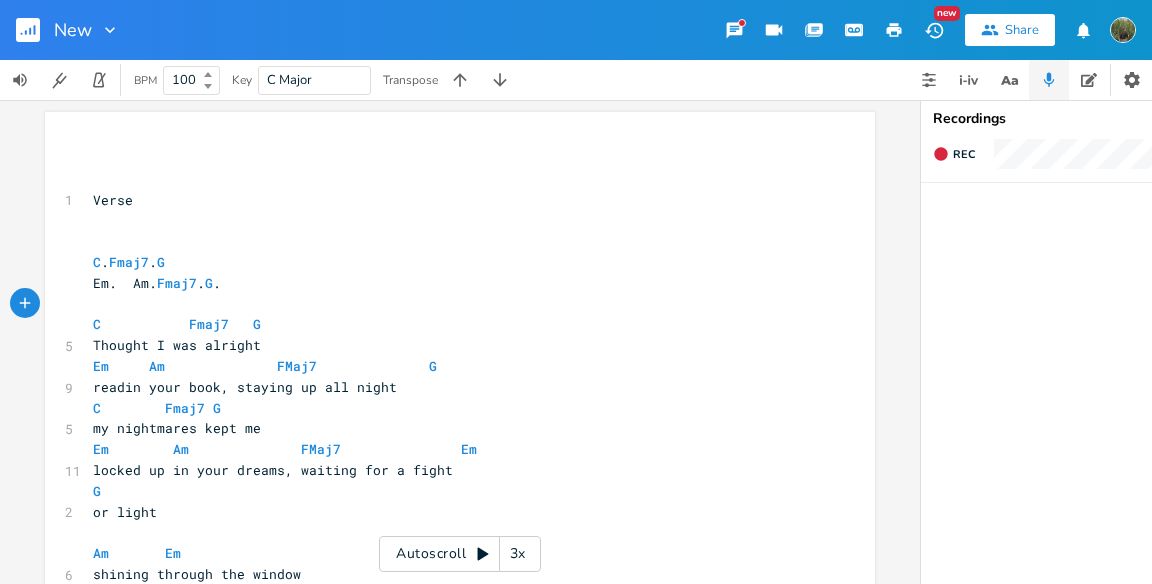 click on "Em.  Am.     Fmaj7 .      G ." at bounding box center (157, 283) 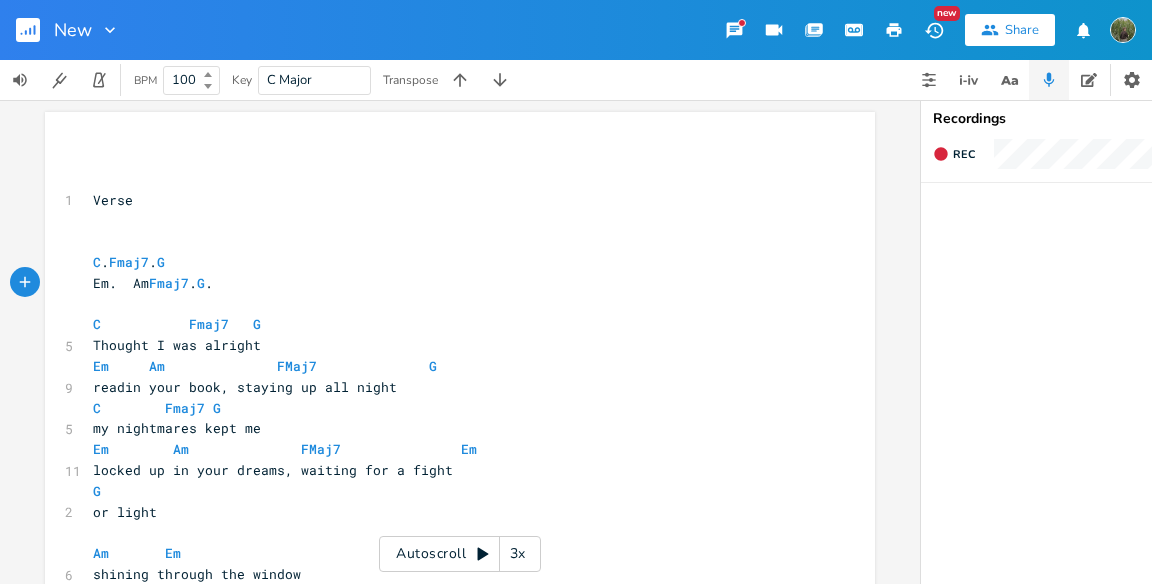 scroll, scrollTop: 0, scrollLeft: 3, axis: horizontal 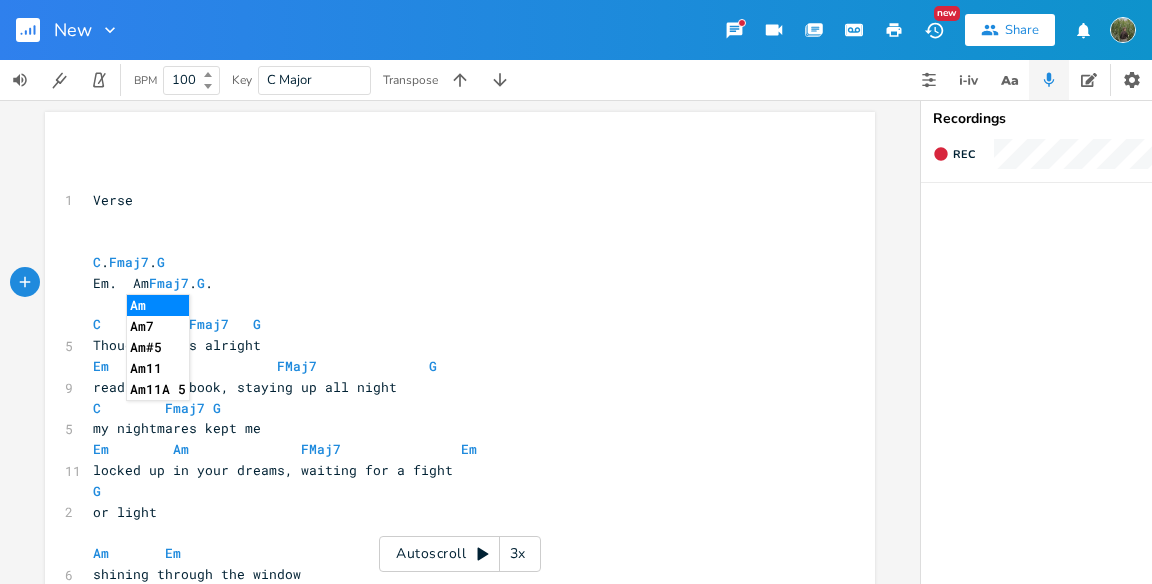 click on "Am" at bounding box center (158, 305) 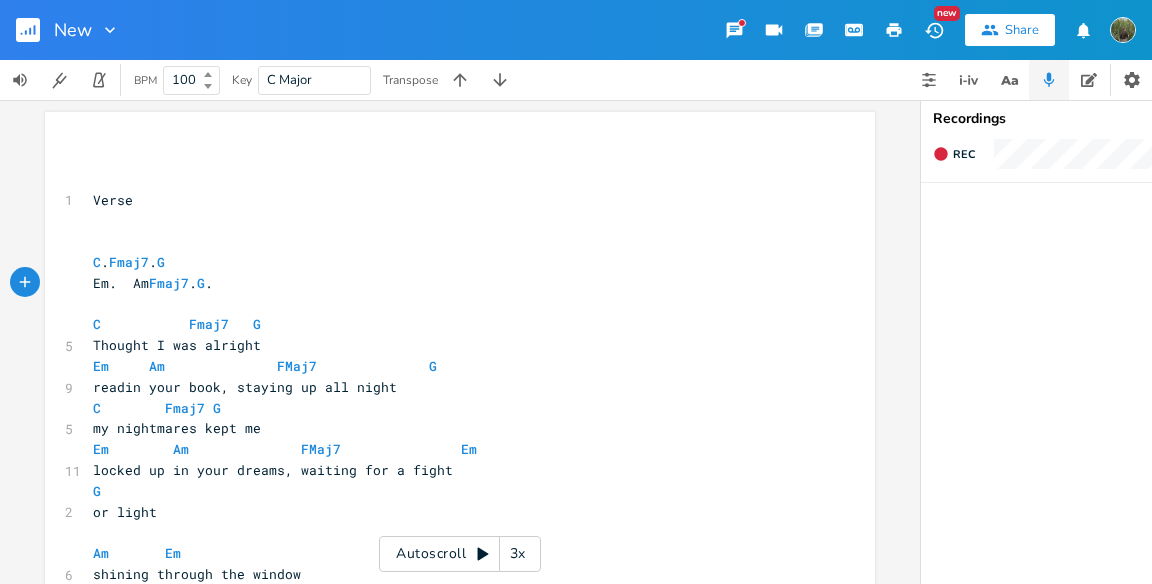 click on "Em.  Am     Fmaj7 .      G ." at bounding box center (153, 283) 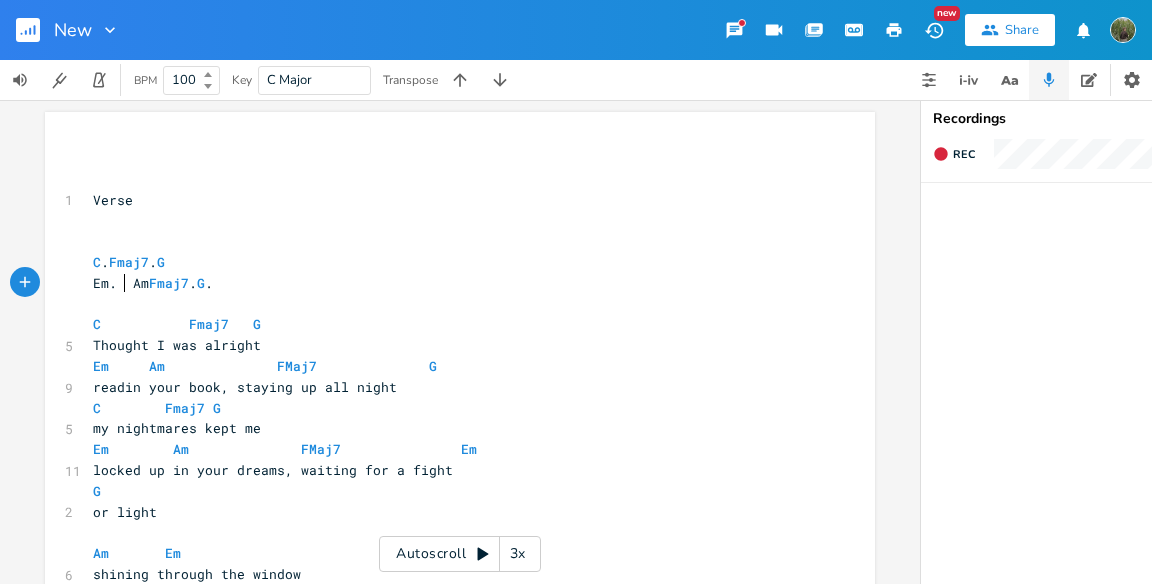 click on "Em.  Am     Fmaj7 .      G ." at bounding box center (153, 283) 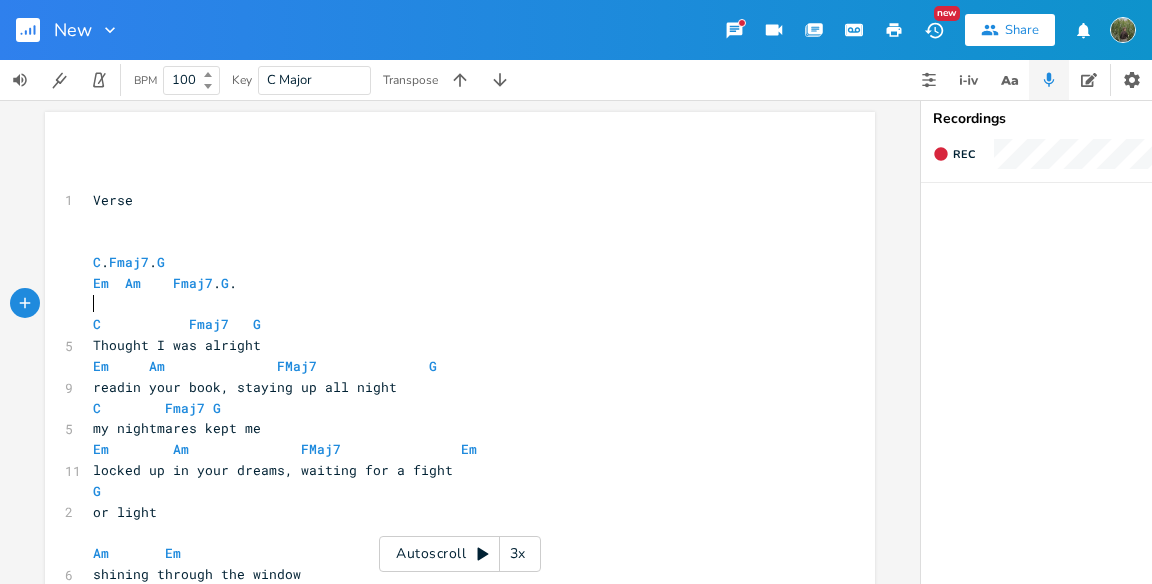 click on "​" at bounding box center (450, 304) 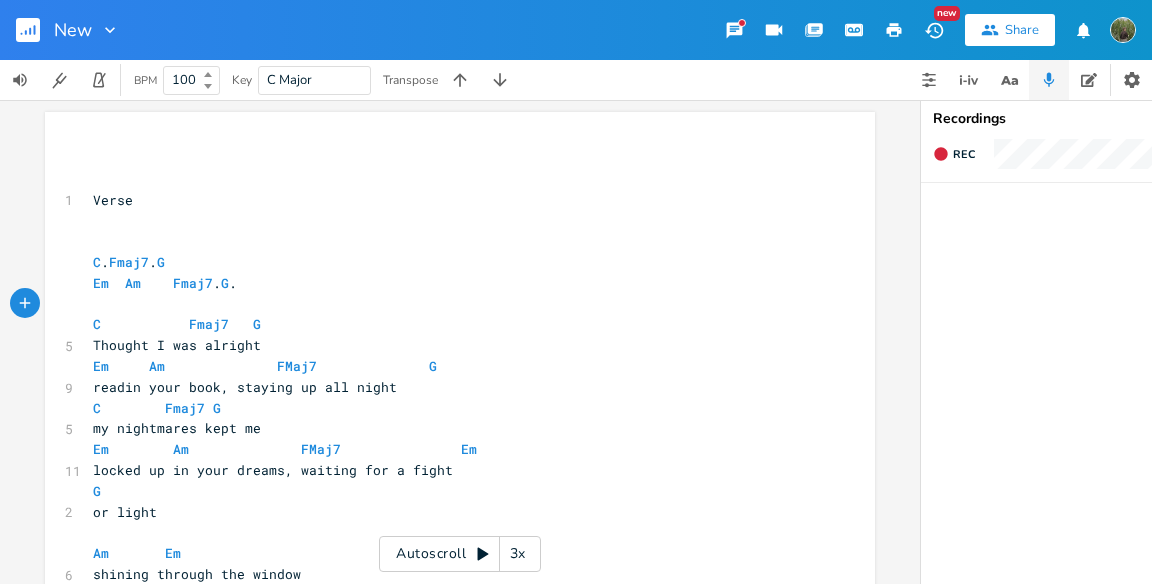 click on "​" at bounding box center [450, 220] 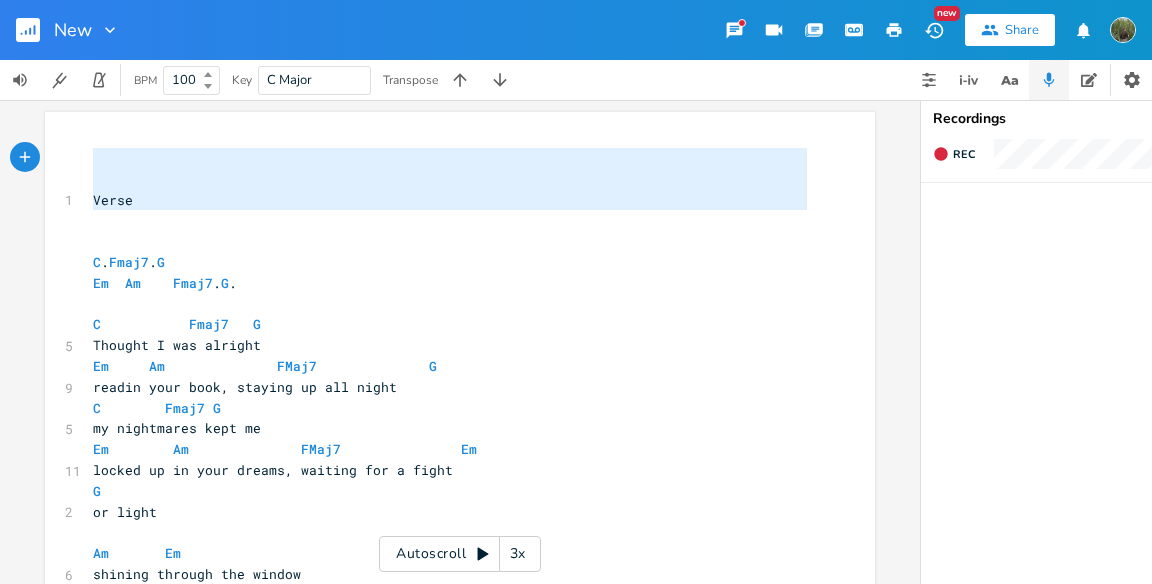 drag, startPoint x: 284, startPoint y: 221, endPoint x: 284, endPoint y: 128, distance: 93 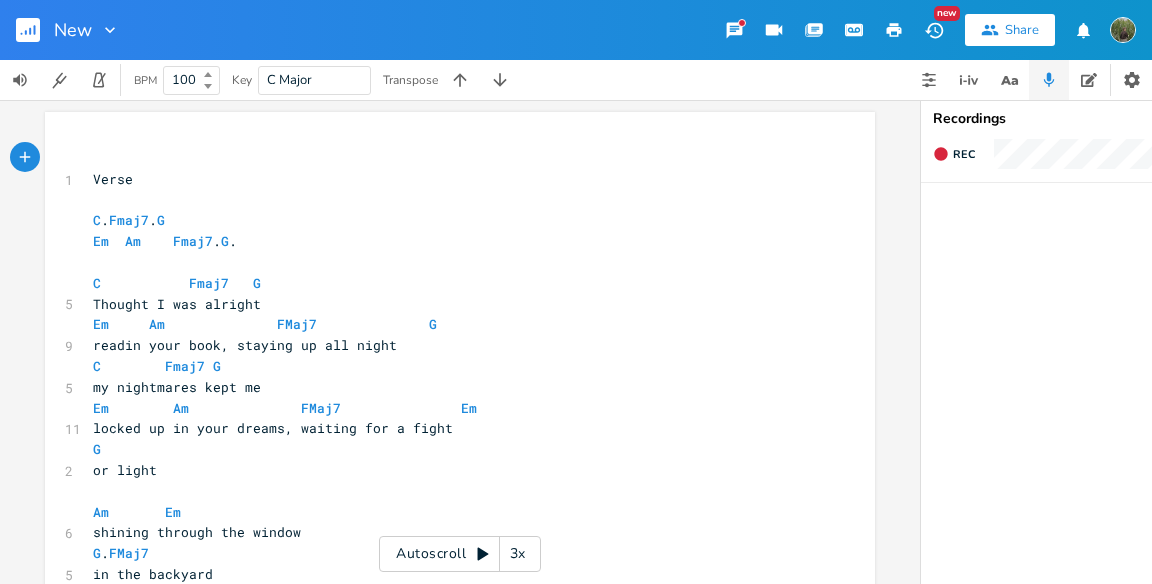 click on "Autoscroll 3x" at bounding box center [460, 554] 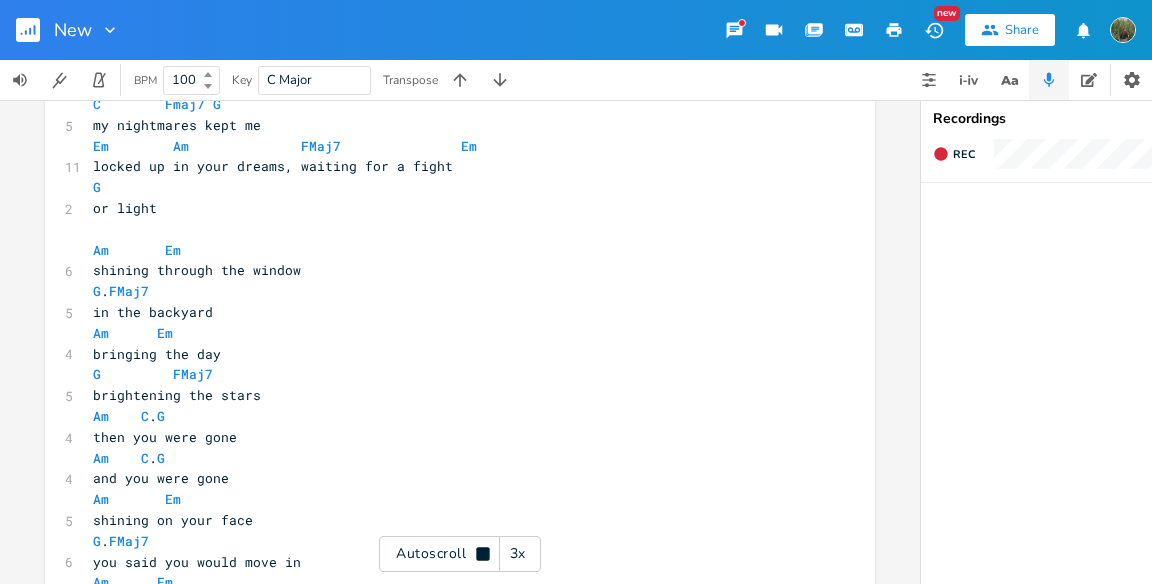 scroll, scrollTop: 265, scrollLeft: 0, axis: vertical 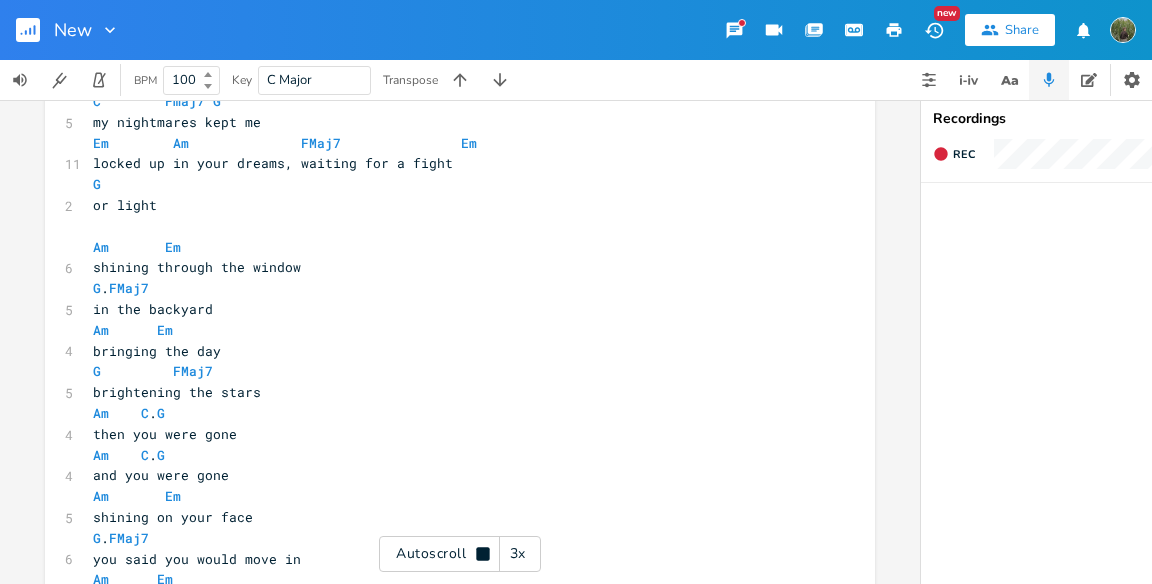 click on "Autoscroll 3x" at bounding box center [460, 554] 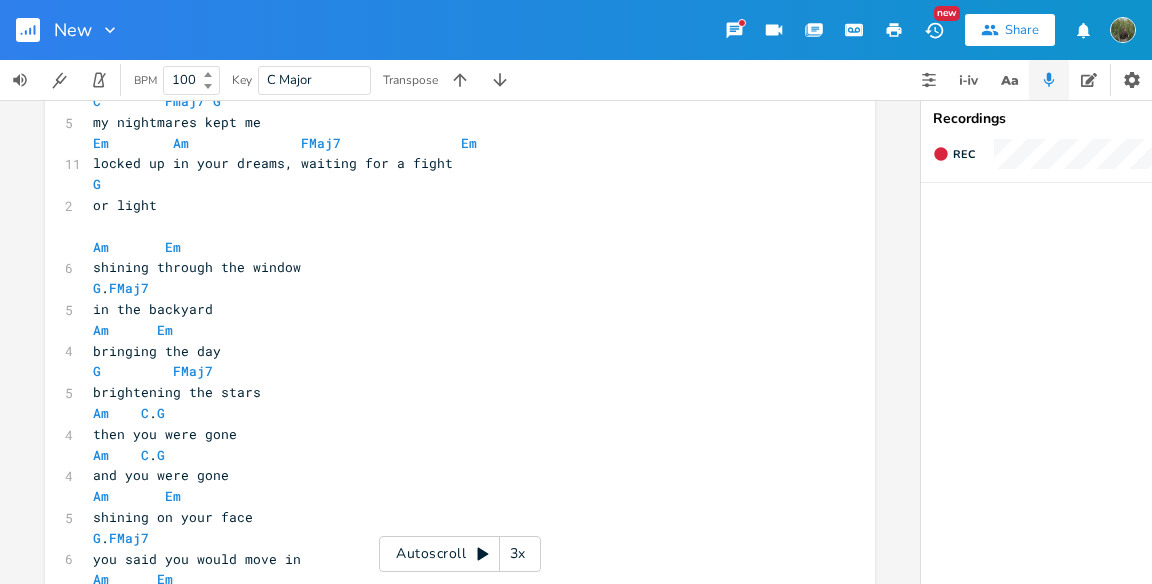 click on "3x" at bounding box center [518, 554] 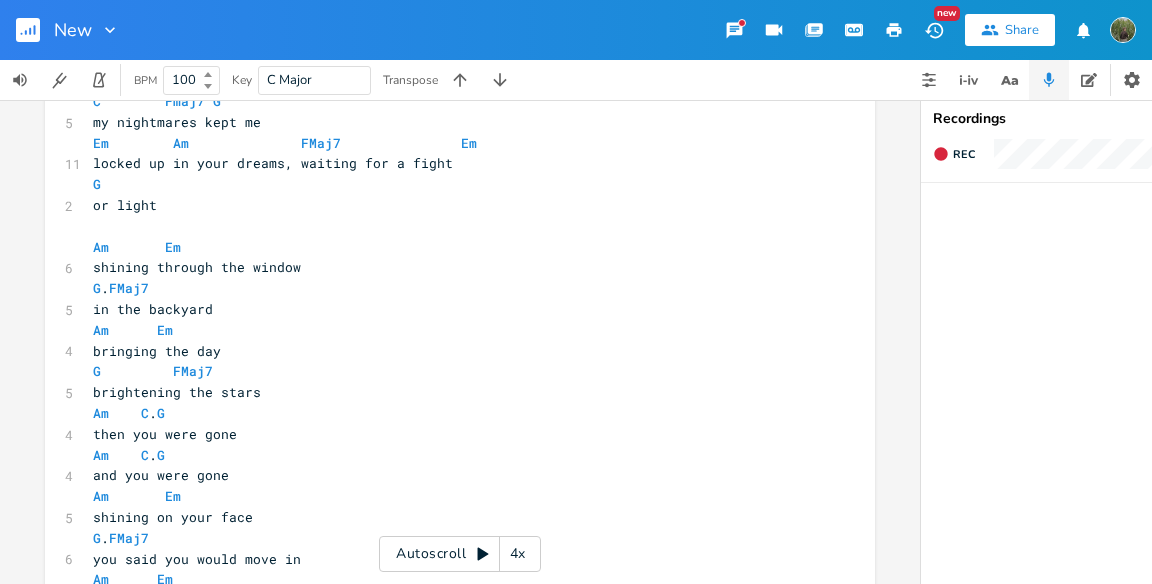 click on "4x" at bounding box center (518, 554) 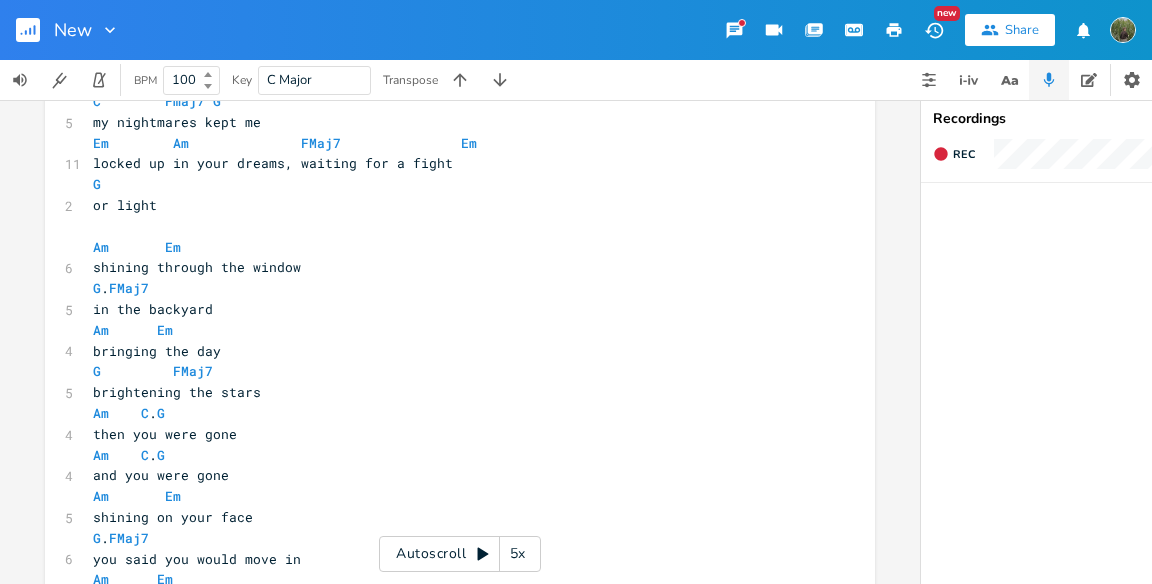 click on "5x" at bounding box center [518, 554] 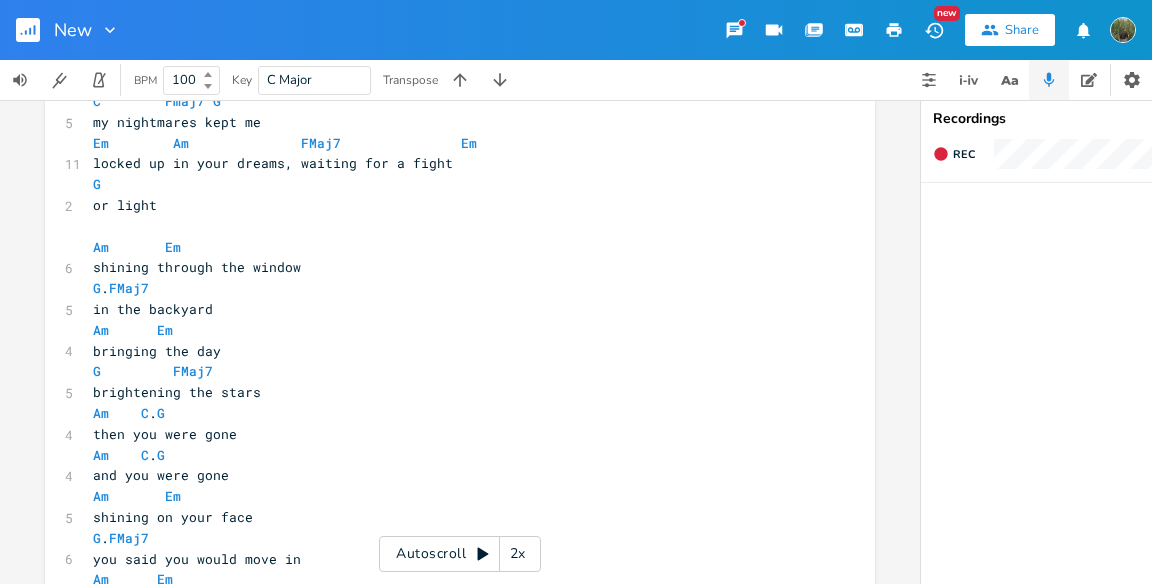 click on "2x" at bounding box center (518, 554) 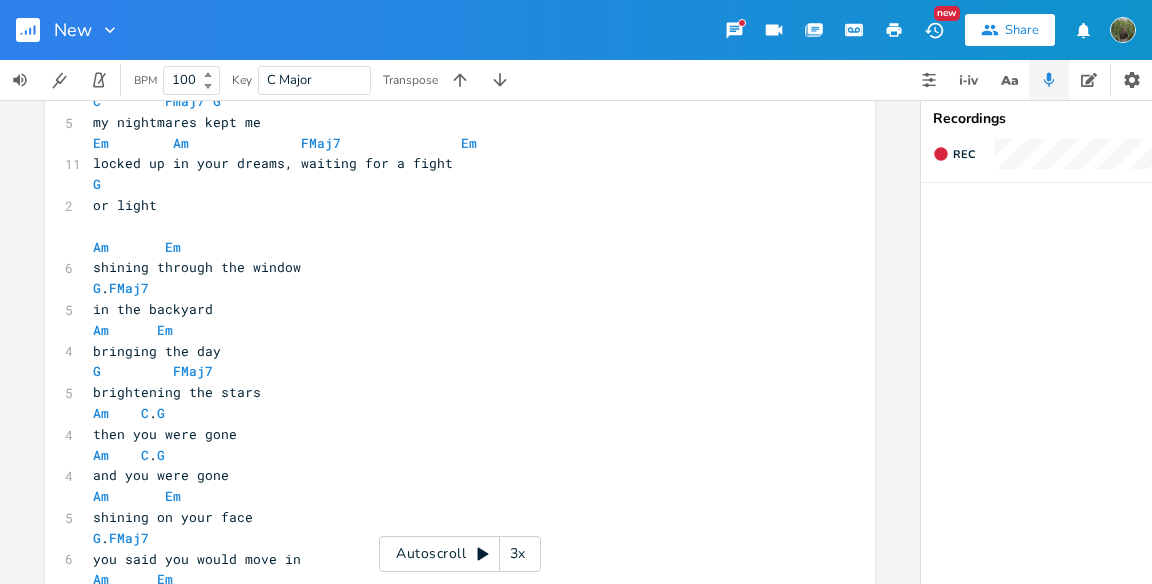 click on "3x" at bounding box center (518, 554) 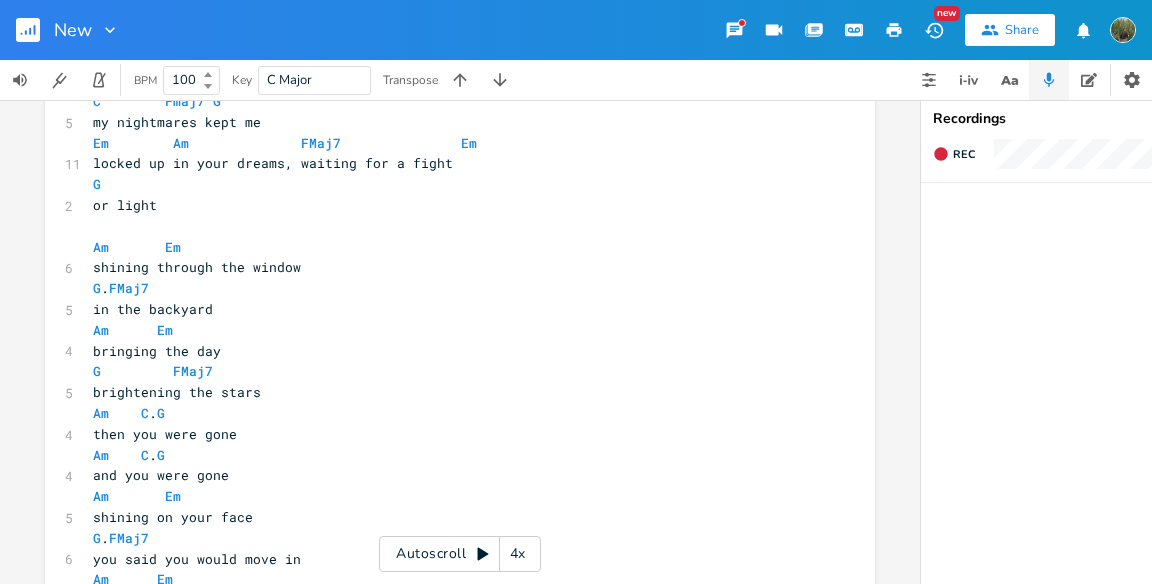 click on "4x" at bounding box center [518, 554] 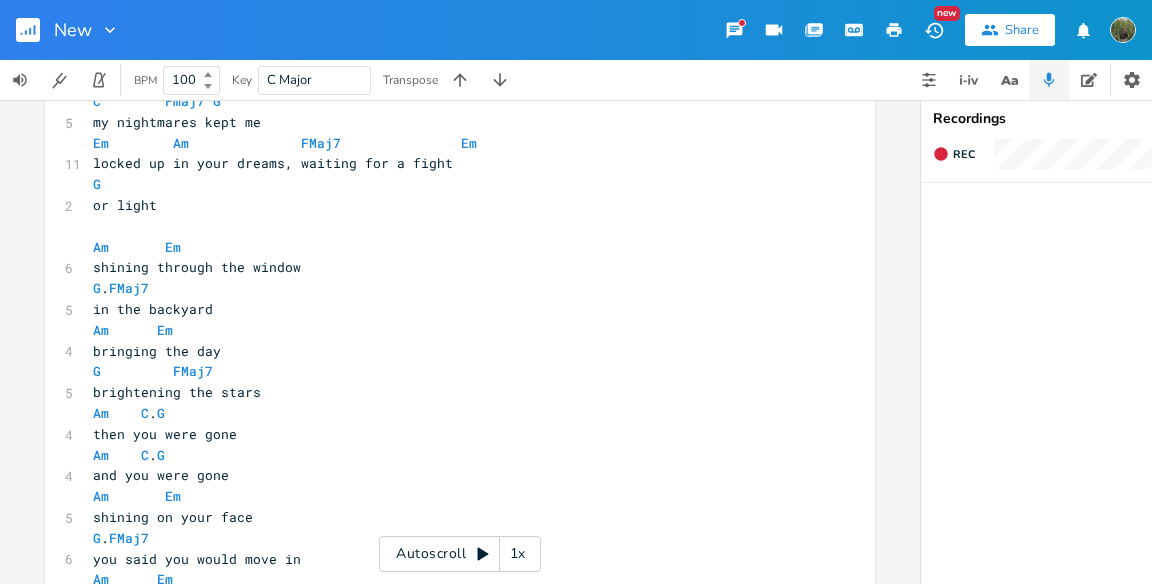 click on "1x" at bounding box center [518, 554] 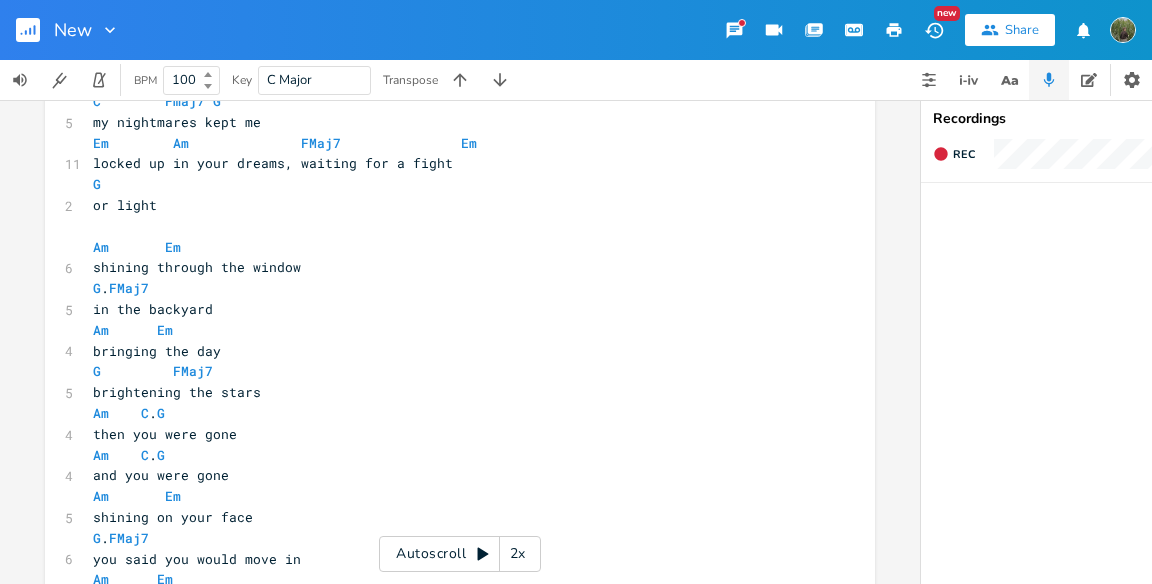 scroll, scrollTop: 0, scrollLeft: 0, axis: both 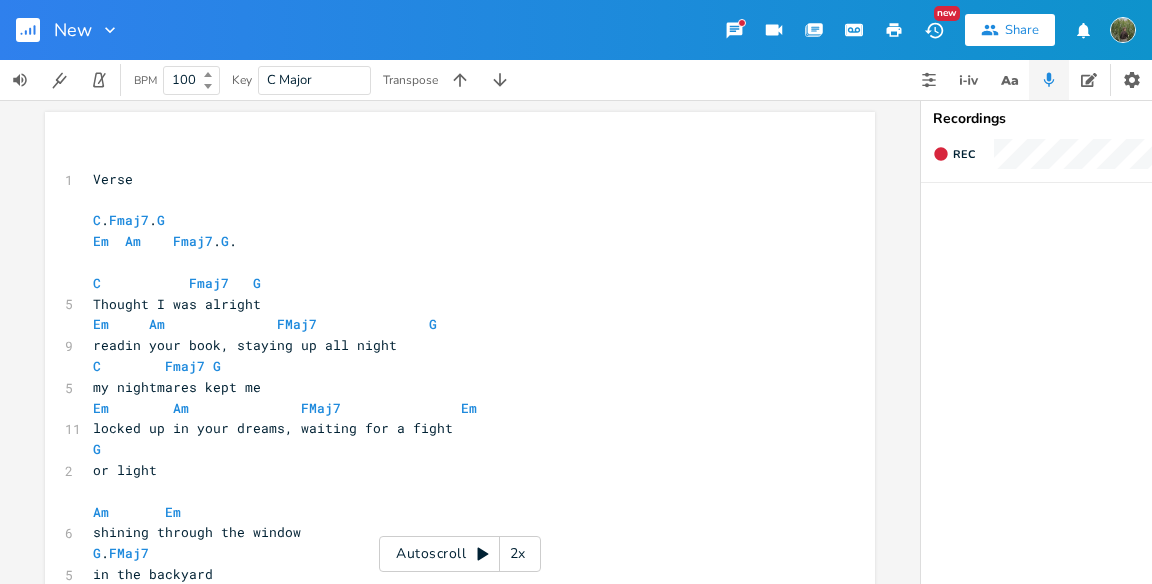 click on "Autoscroll 2x" at bounding box center [460, 554] 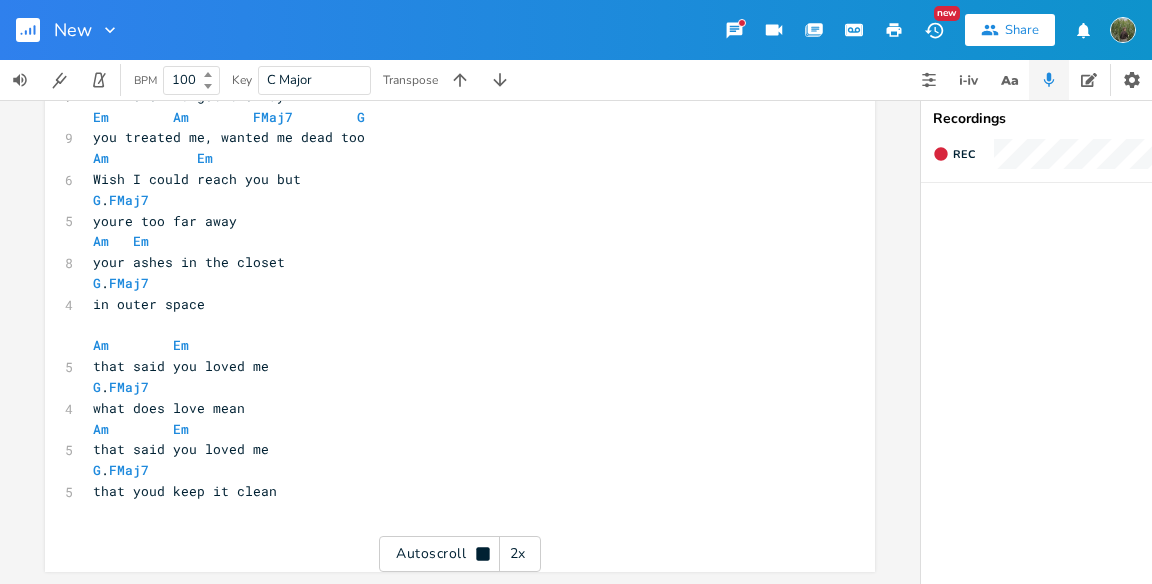 scroll, scrollTop: 1218, scrollLeft: 0, axis: vertical 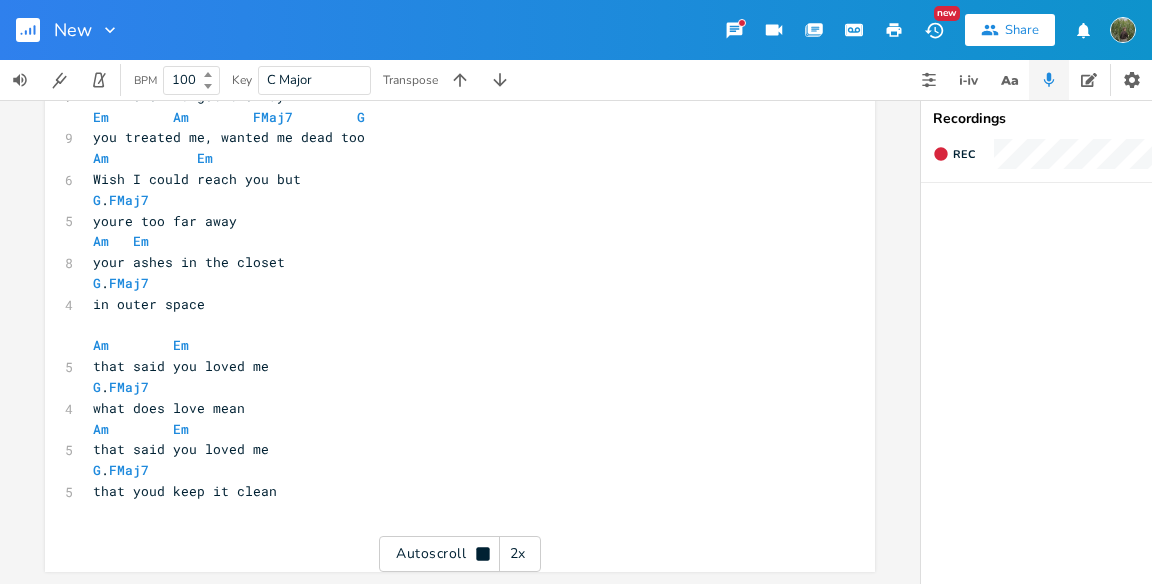 click on "New" at bounding box center [73, 30] 